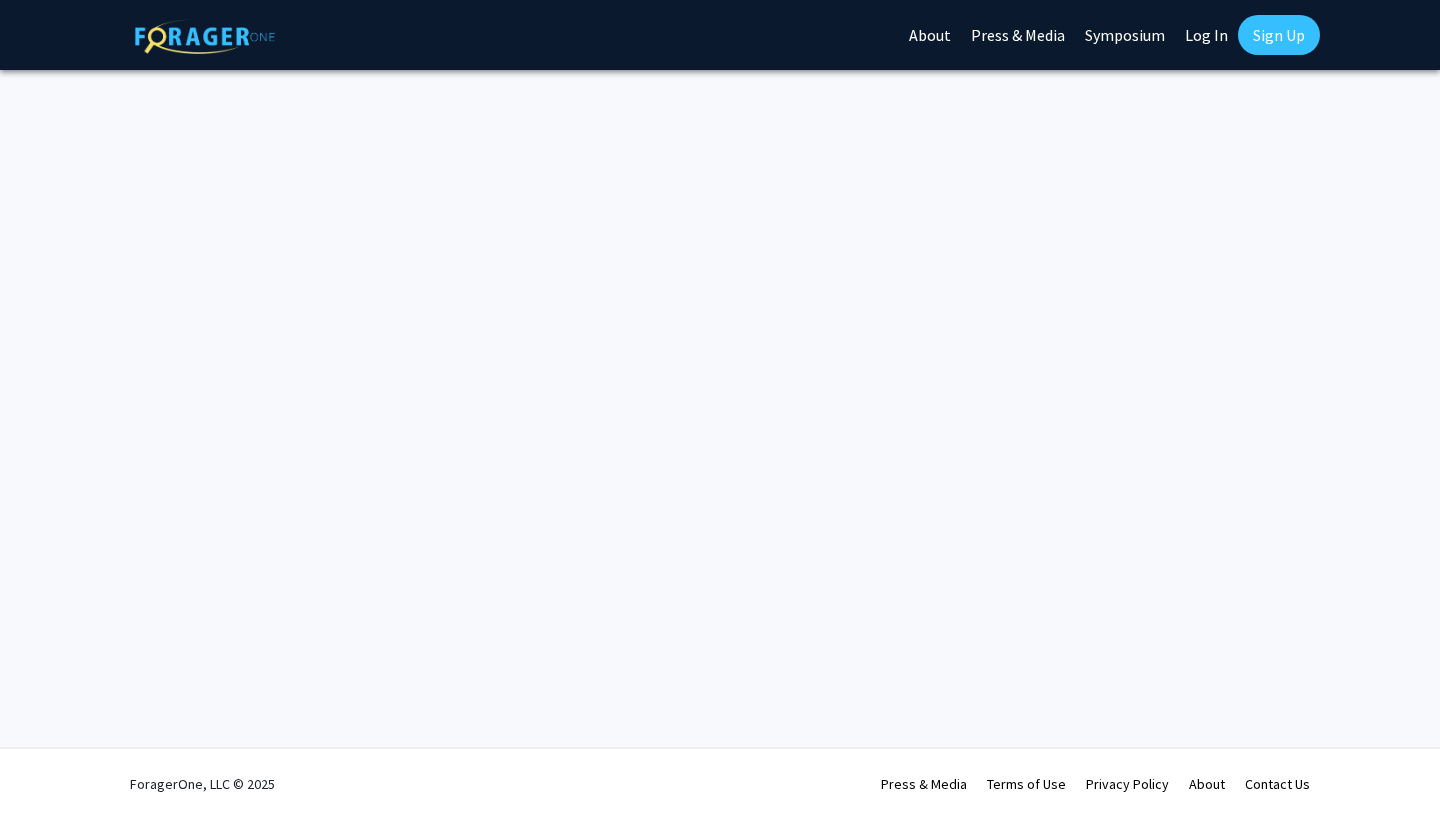 scroll, scrollTop: 0, scrollLeft: 0, axis: both 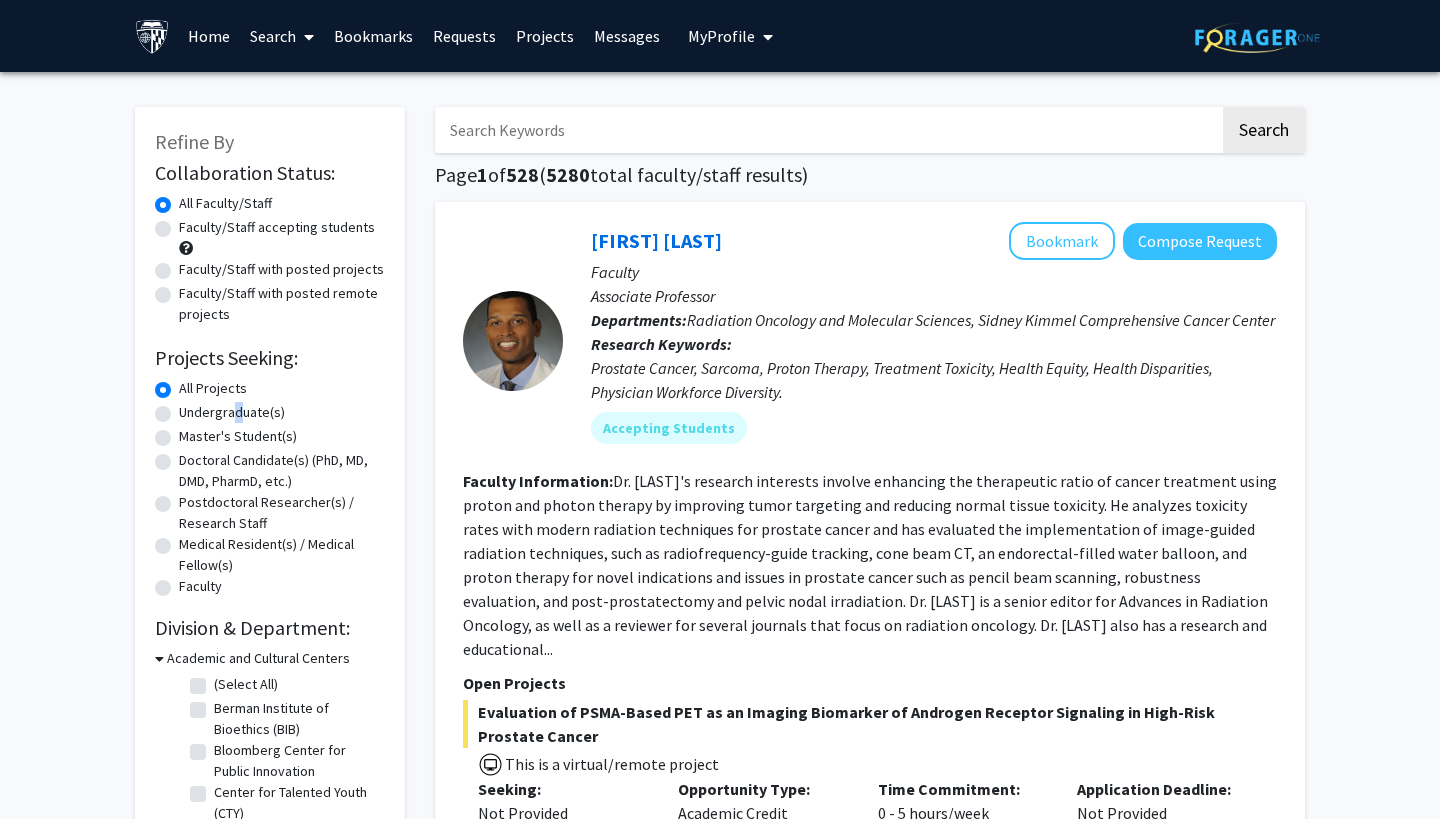 click on "Undergraduate(s)" 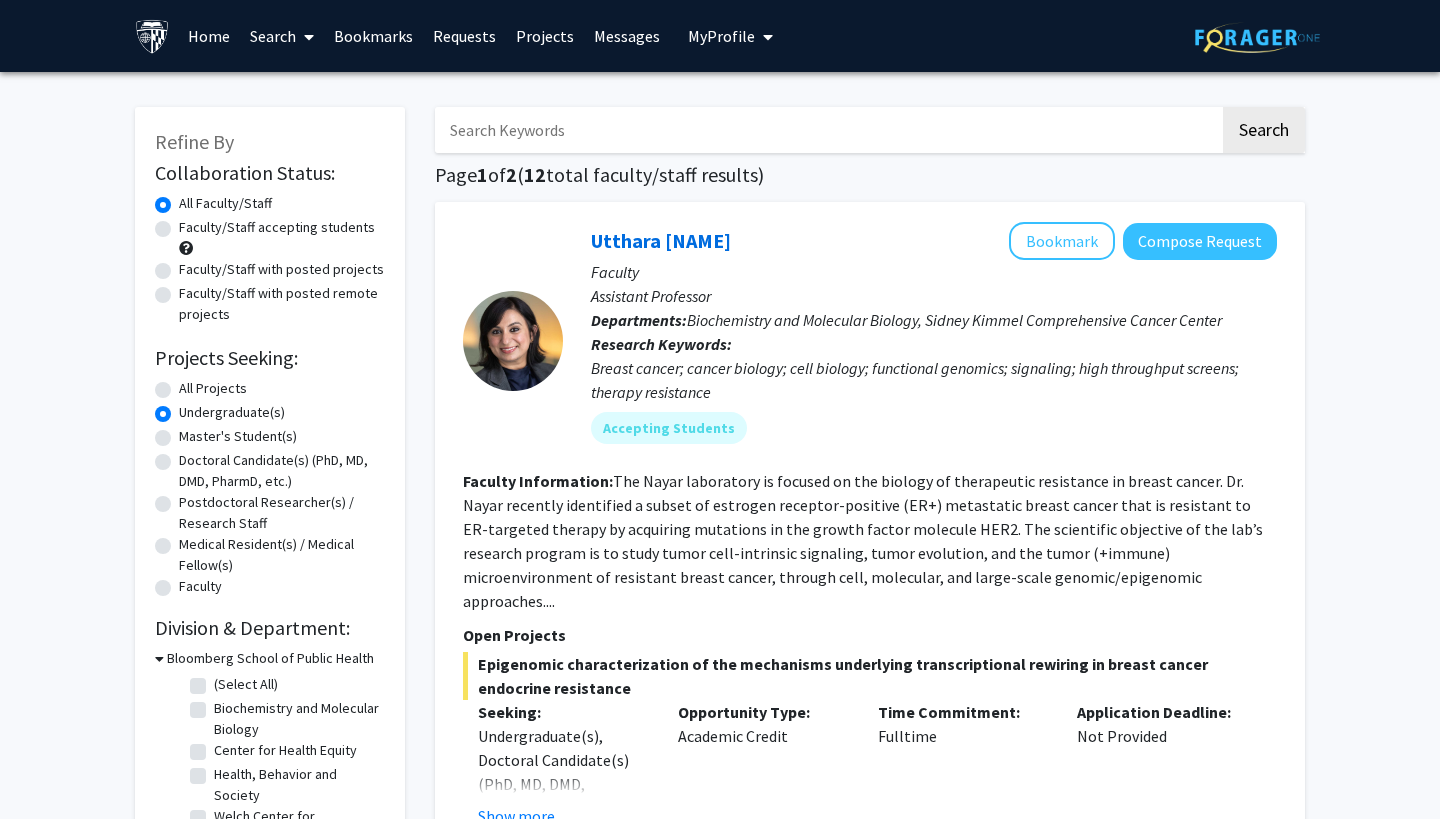 click on "Biochemistry and Molecular Biology, Sidney Kimmel Comprehensive Cancer Center" 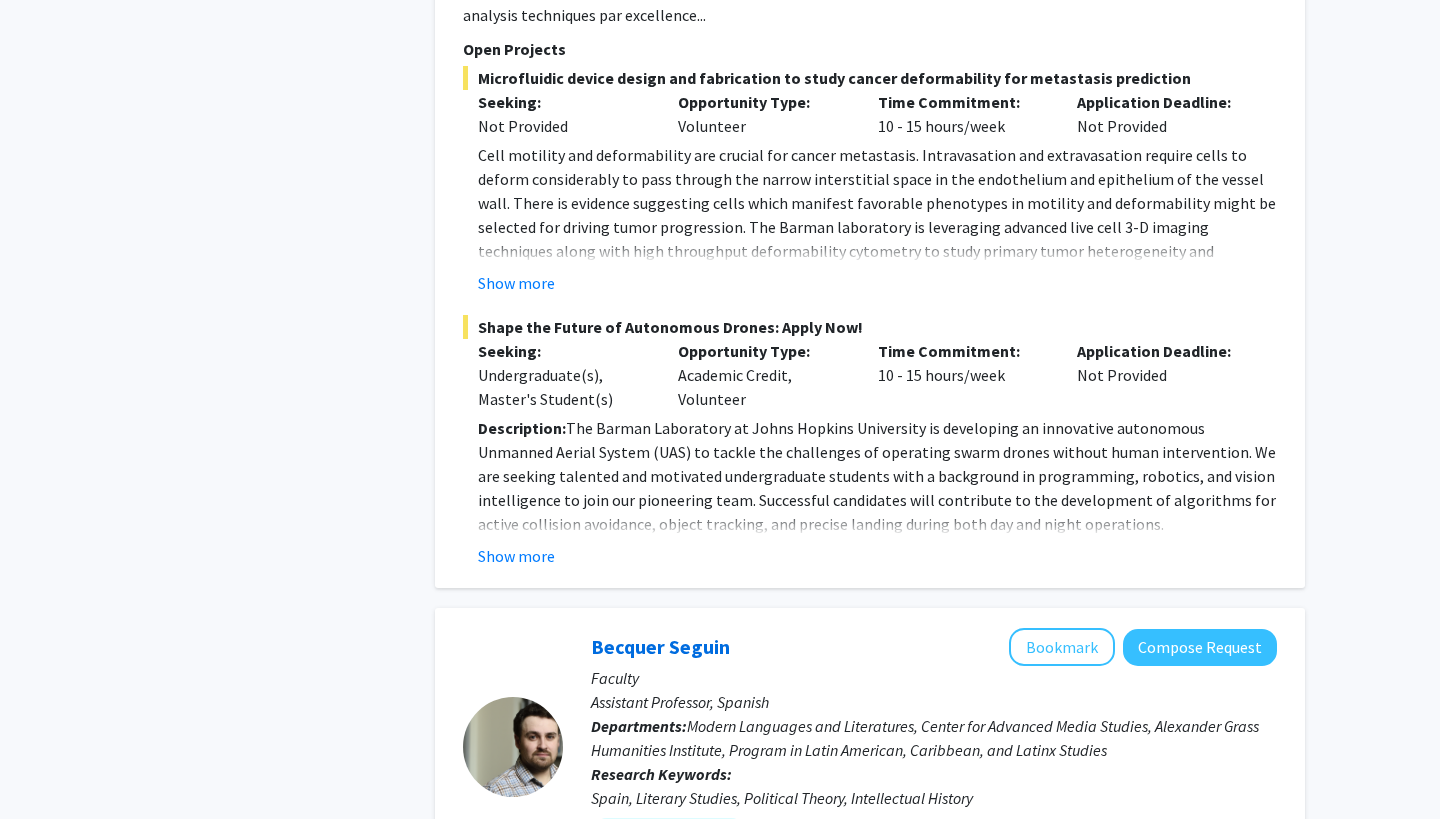 scroll, scrollTop: 4411, scrollLeft: 0, axis: vertical 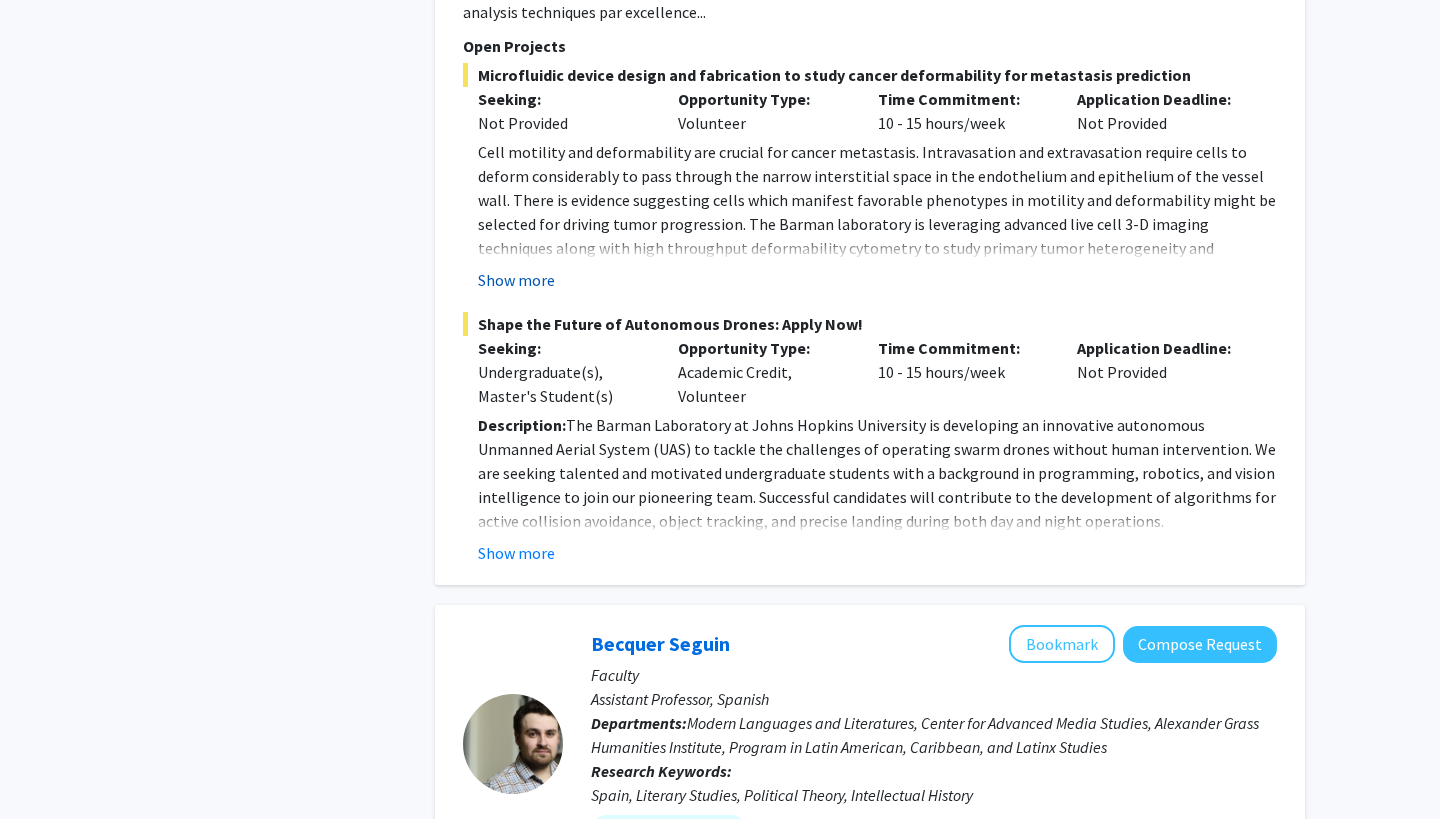 click on "Show more" 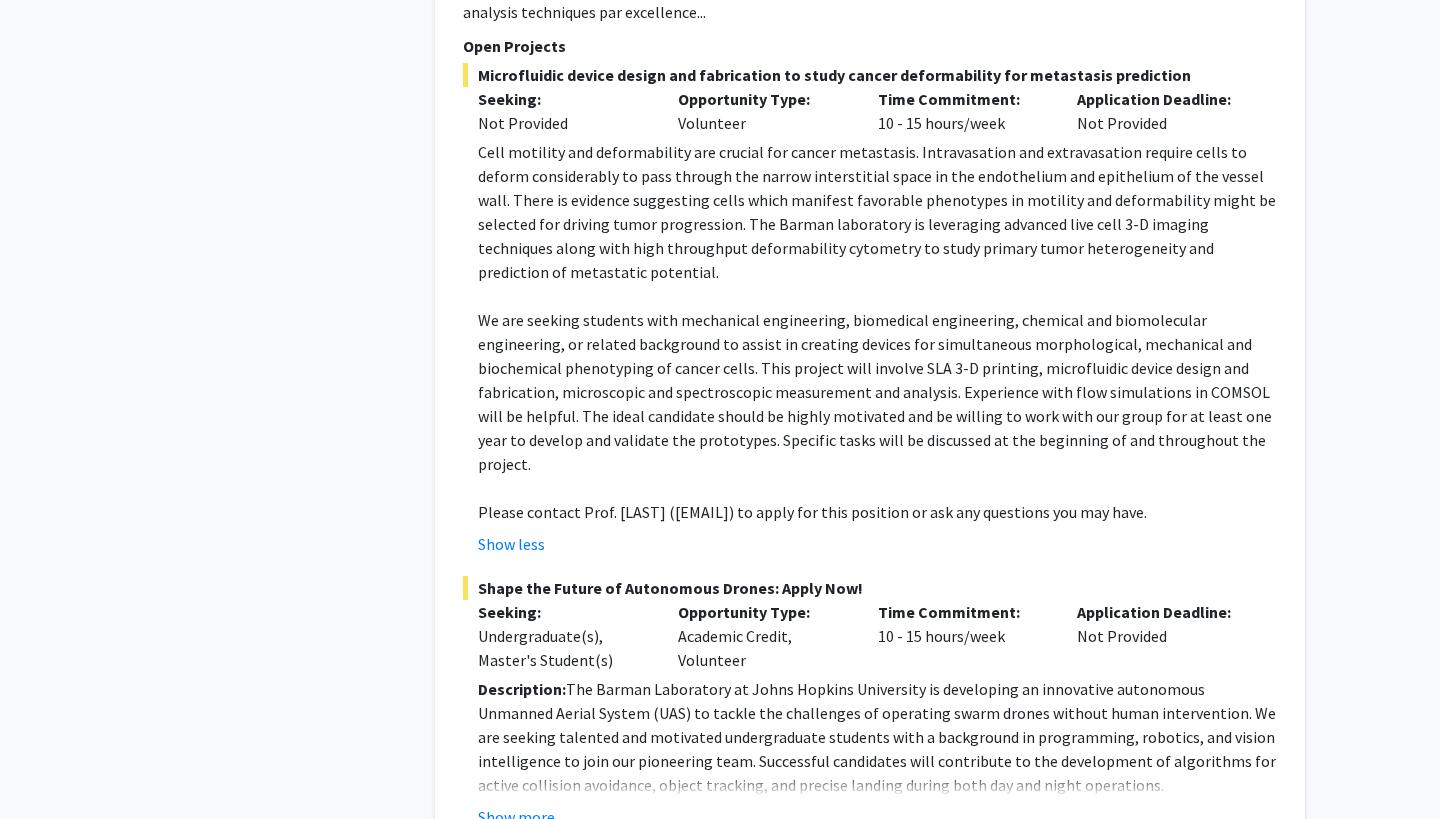 click on "Please contact Prof. Ishan Barman (ibarman@jhu.edu) to apply for this position or ask any questions you may have." 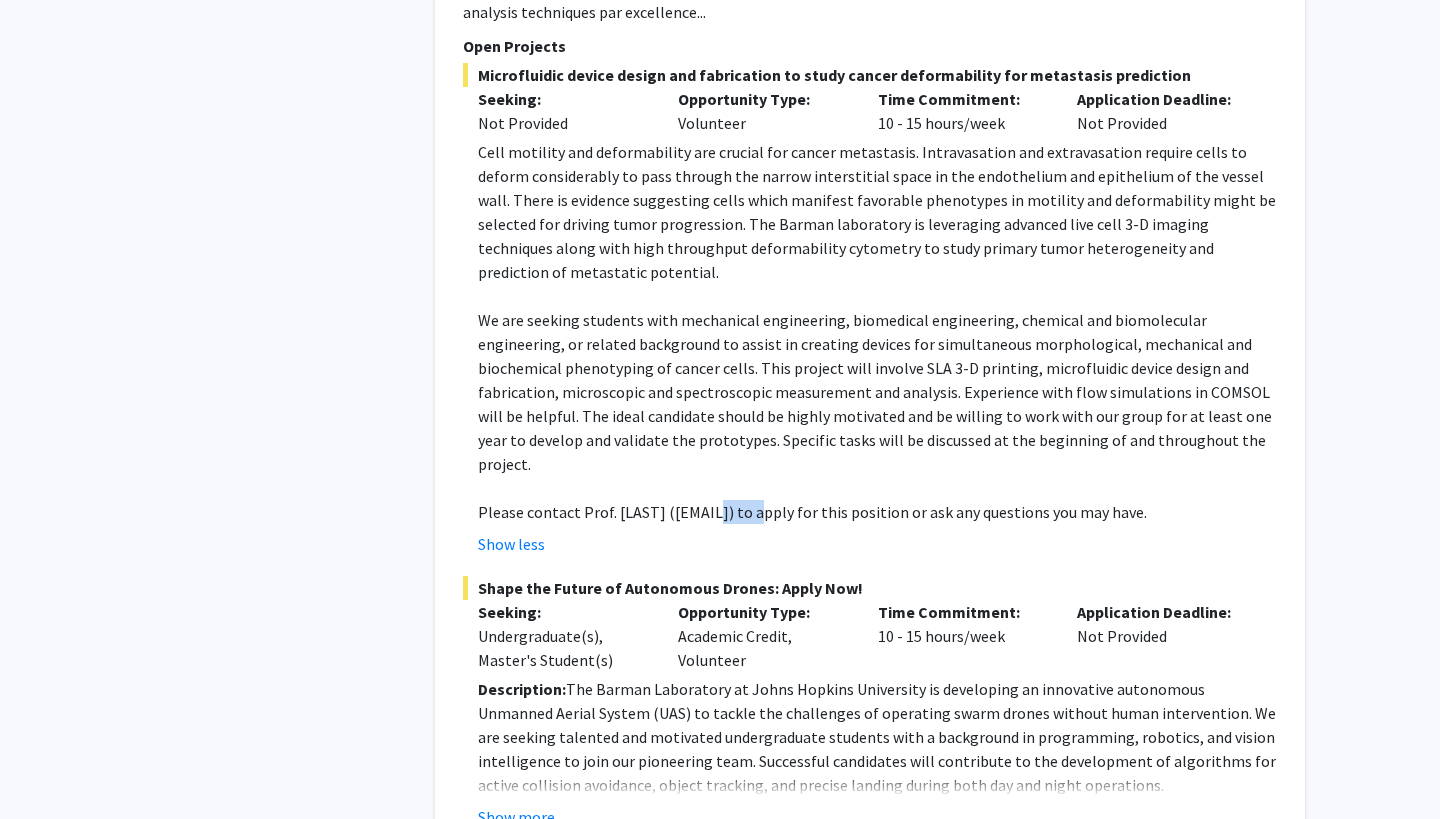 click on "Please contact Prof. Ishan Barman (ibarman@jhu.edu) to apply for this position or ask any questions you may have." 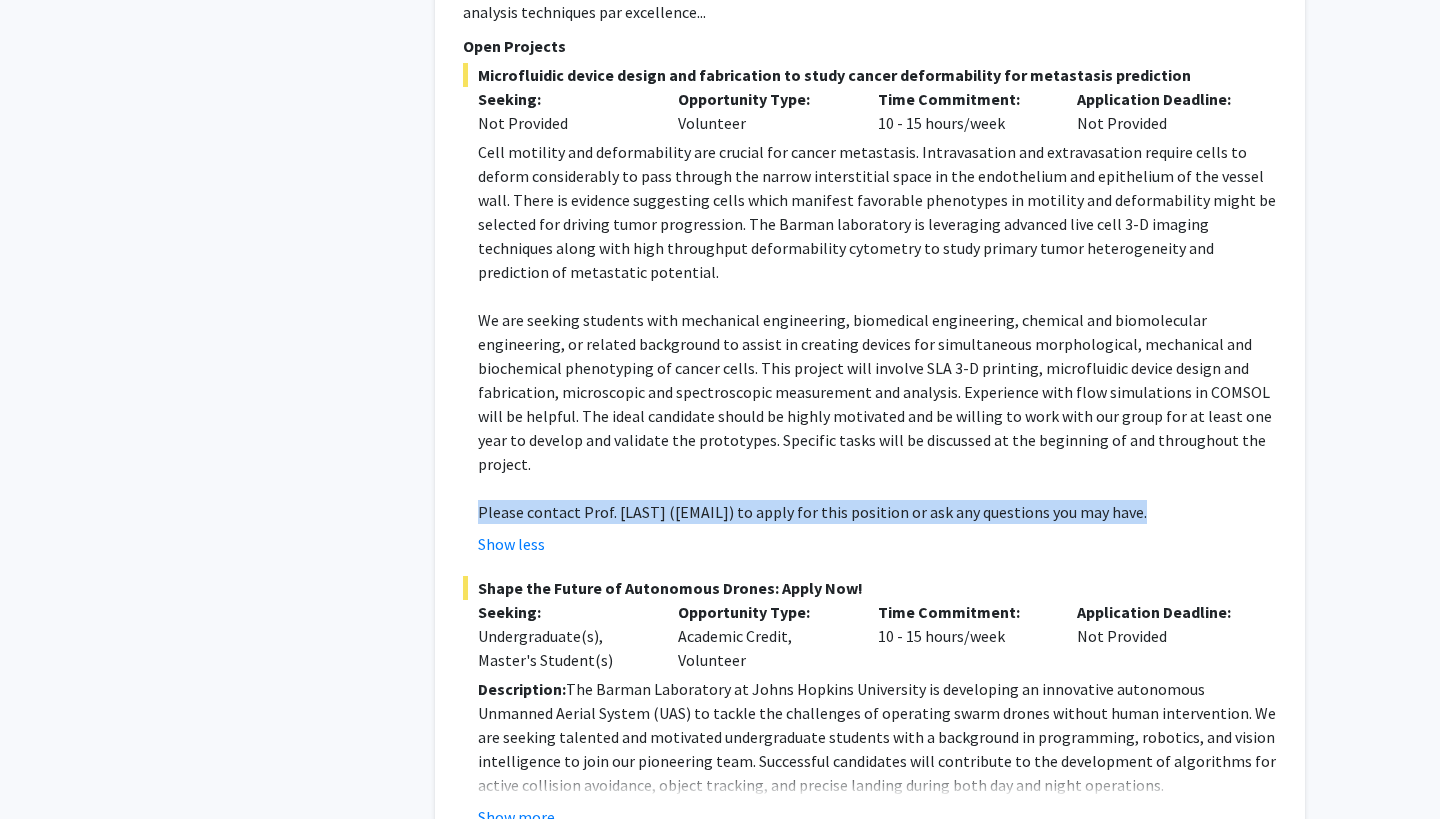 click on "Please contact Prof. Ishan Barman (ibarman@jhu.edu) to apply for this position or ask any questions you may have." 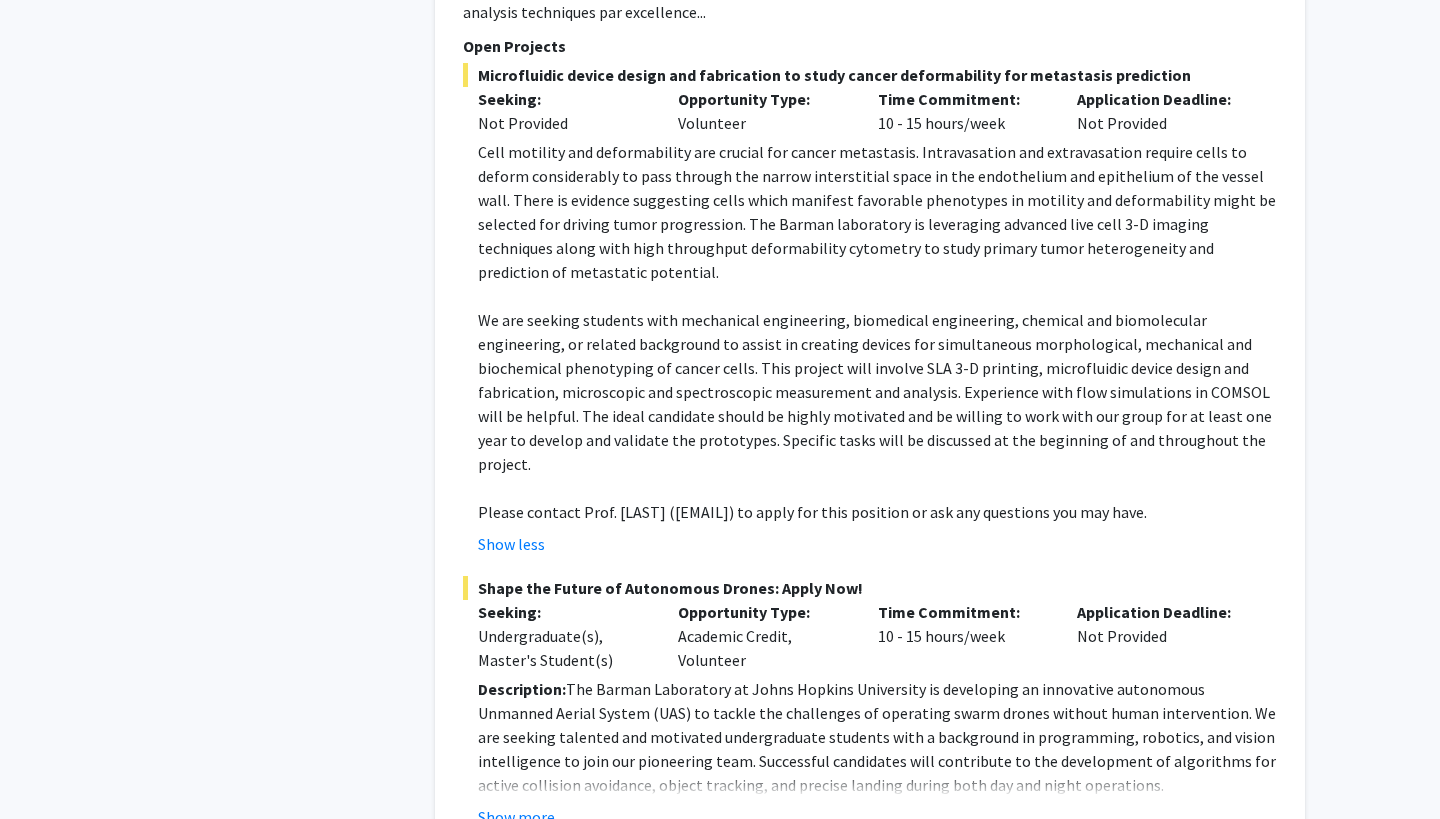 click on "We are seeking students with mechanical engineering, biomedical engineering, chemical and biomolecular engineering, or related background to assist in creating devices for simultaneous morphological, mechanical and biochemical phenotyping of cancer cells. This project will involve SLA 3-D printing, microfluidic device design and fabrication, microscopic and spectroscopic measurement and analysis. Experience with flow simulations in COMSOL will be helpful. The ideal candidate should be highly motivated and be willing to work with our group for at least one year to develop and validate the prototypes. Specific tasks will be discussed at the beginning of and throughout the project." 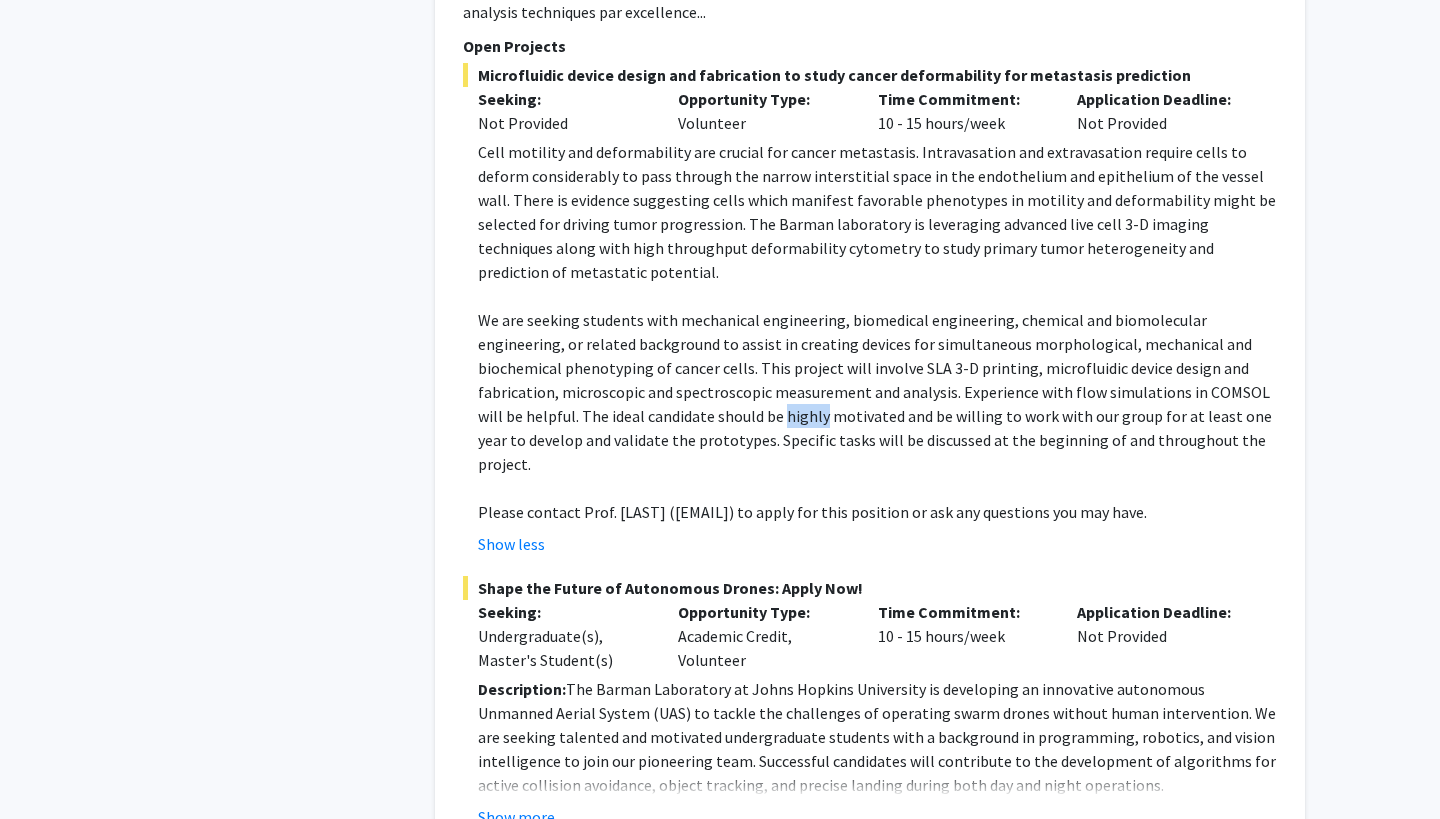 click on "We are seeking students with mechanical engineering, biomedical engineering, chemical and biomolecular engineering, or related background to assist in creating devices for simultaneous morphological, mechanical and biochemical phenotyping of cancer cells. This project will involve SLA 3-D printing, microfluidic device design and fabrication, microscopic and spectroscopic measurement and analysis. Experience with flow simulations in COMSOL will be helpful. The ideal candidate should be highly motivated and be willing to work with our group for at least one year to develop and validate the prototypes. Specific tasks will be discussed at the beginning of and throughout the project." 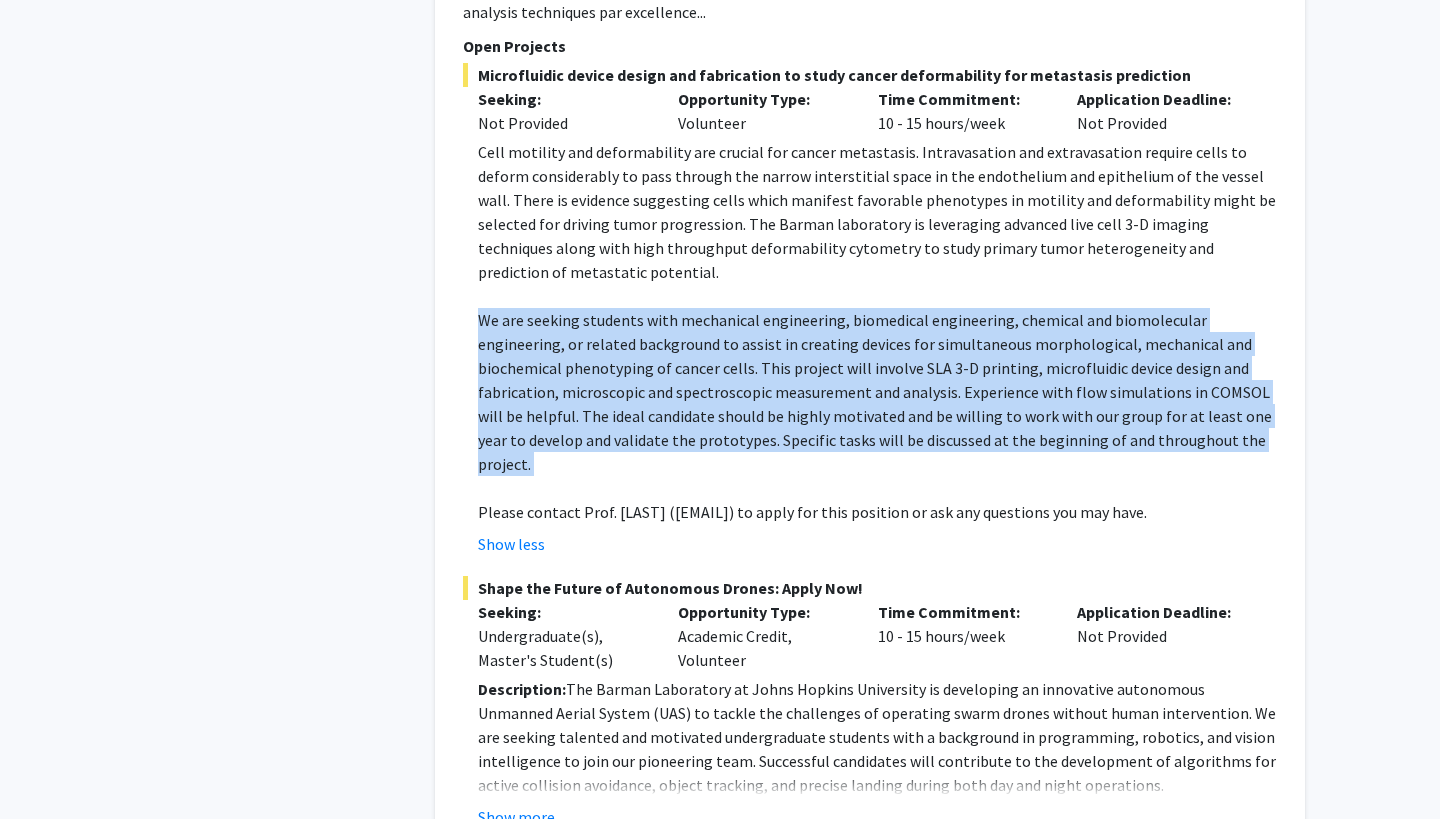 click on "We are seeking students with mechanical engineering, biomedical engineering, chemical and biomolecular engineering, or related background to assist in creating devices for simultaneous morphological, mechanical and biochemical phenotyping of cancer cells. This project will involve SLA 3-D printing, microfluidic device design and fabrication, microscopic and spectroscopic measurement and analysis. Experience with flow simulations in COMSOL will be helpful. The ideal candidate should be highly motivated and be willing to work with our group for at least one year to develop and validate the prototypes. Specific tasks will be discussed at the beginning of and throughout the project." 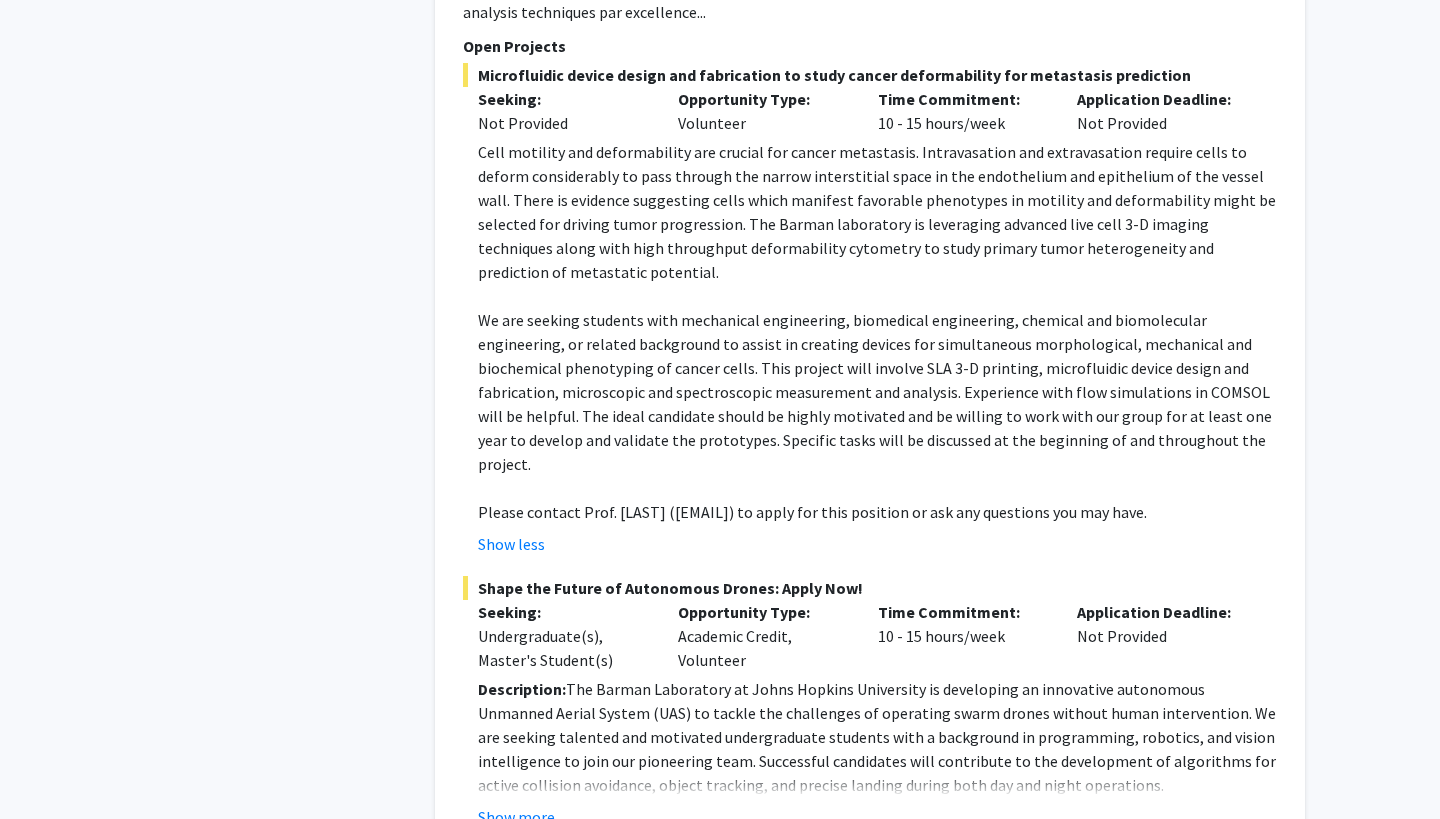 click 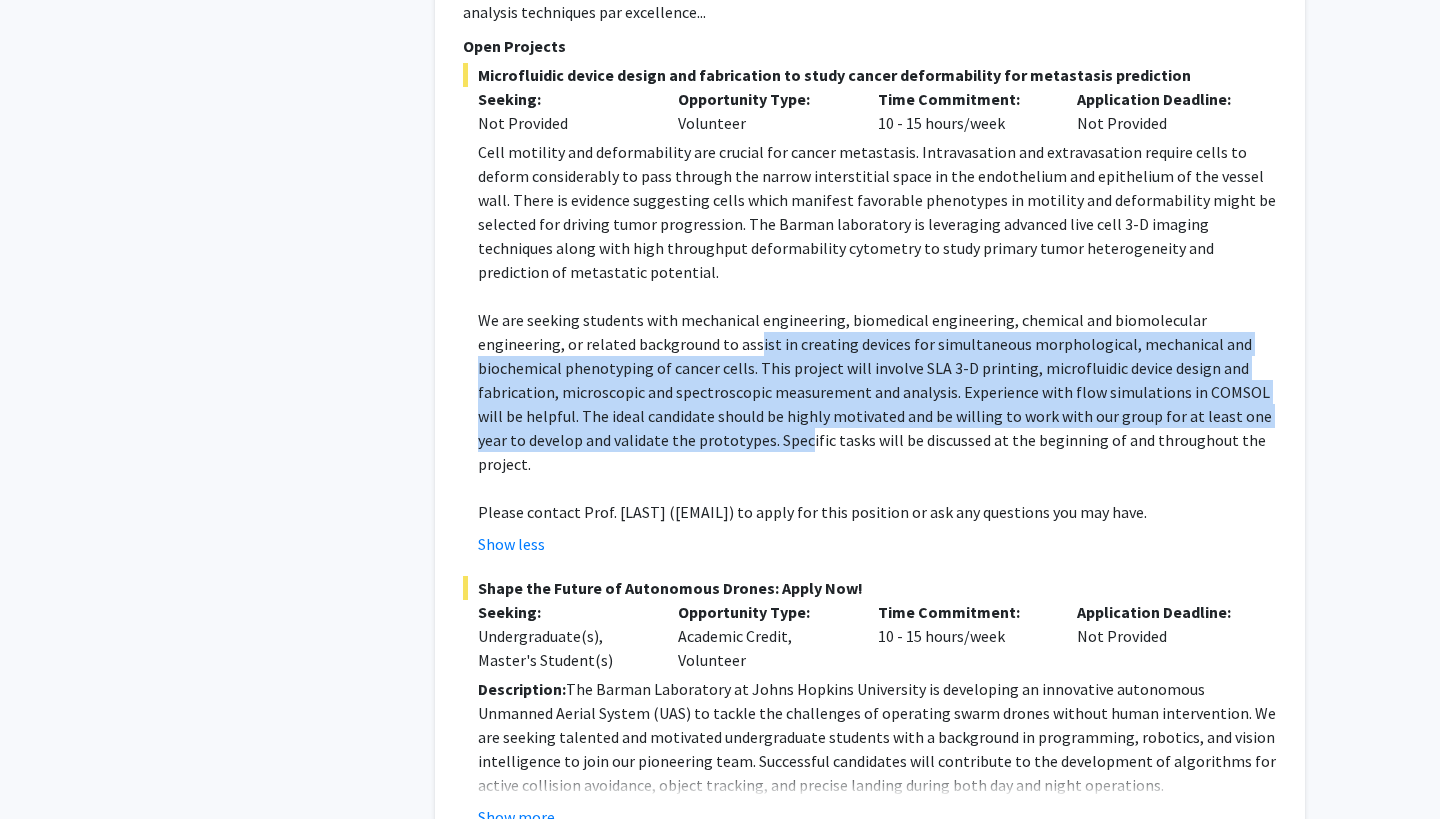 drag, startPoint x: 756, startPoint y: 261, endPoint x: 754, endPoint y: 372, distance: 111.01801 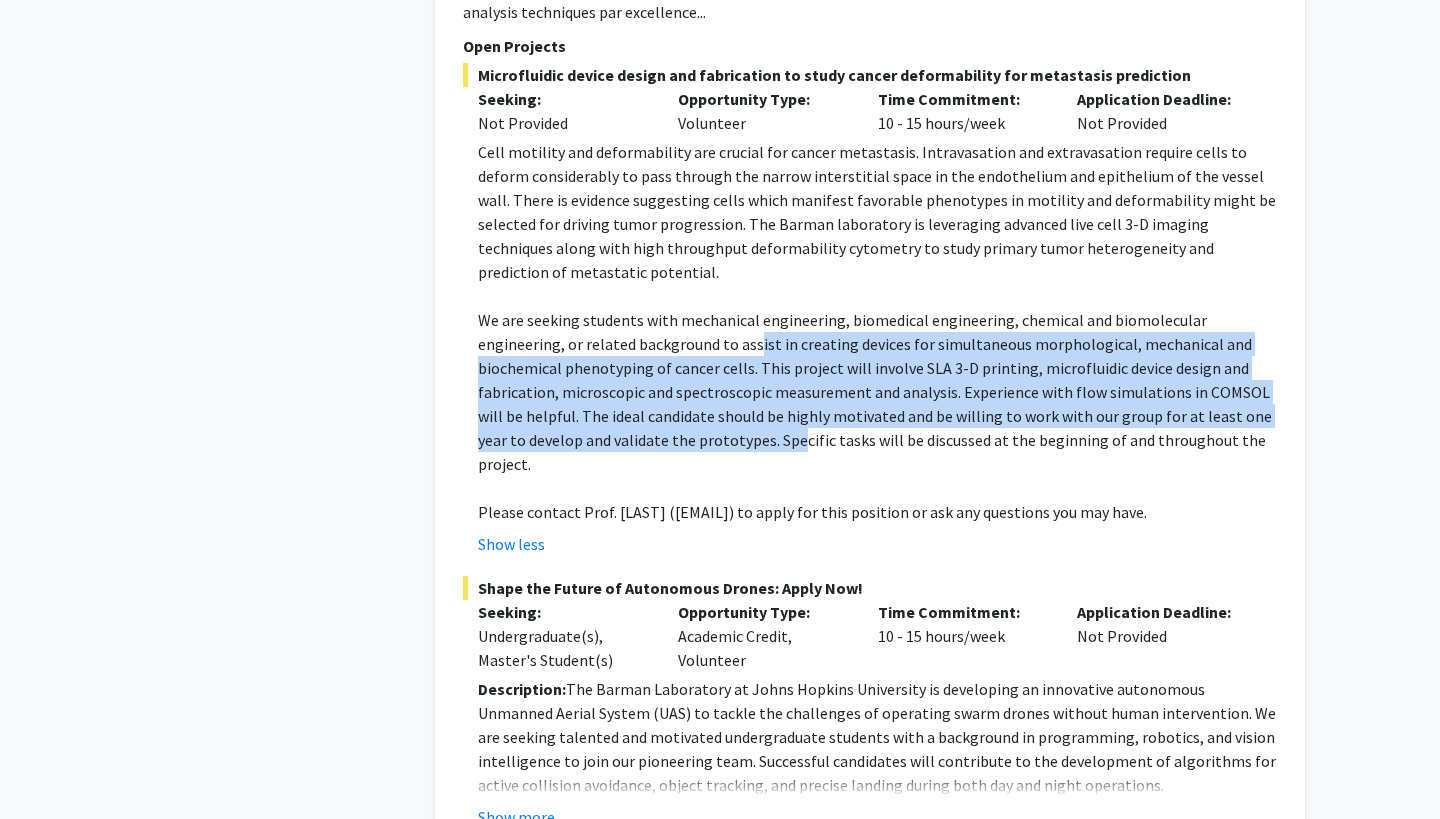 click on "We are seeking students with mechanical engineering, biomedical engineering, chemical and biomolecular engineering, or related background to assist in creating devices for simultaneous morphological, mechanical and biochemical phenotyping of cancer cells. This project will involve SLA 3-D printing, microfluidic device design and fabrication, microscopic and spectroscopic measurement and analysis. Experience with flow simulations in COMSOL will be helpful. The ideal candidate should be highly motivated and be willing to work with our group for at least one year to develop and validate the prototypes. Specific tasks will be discussed at the beginning of and throughout the project." 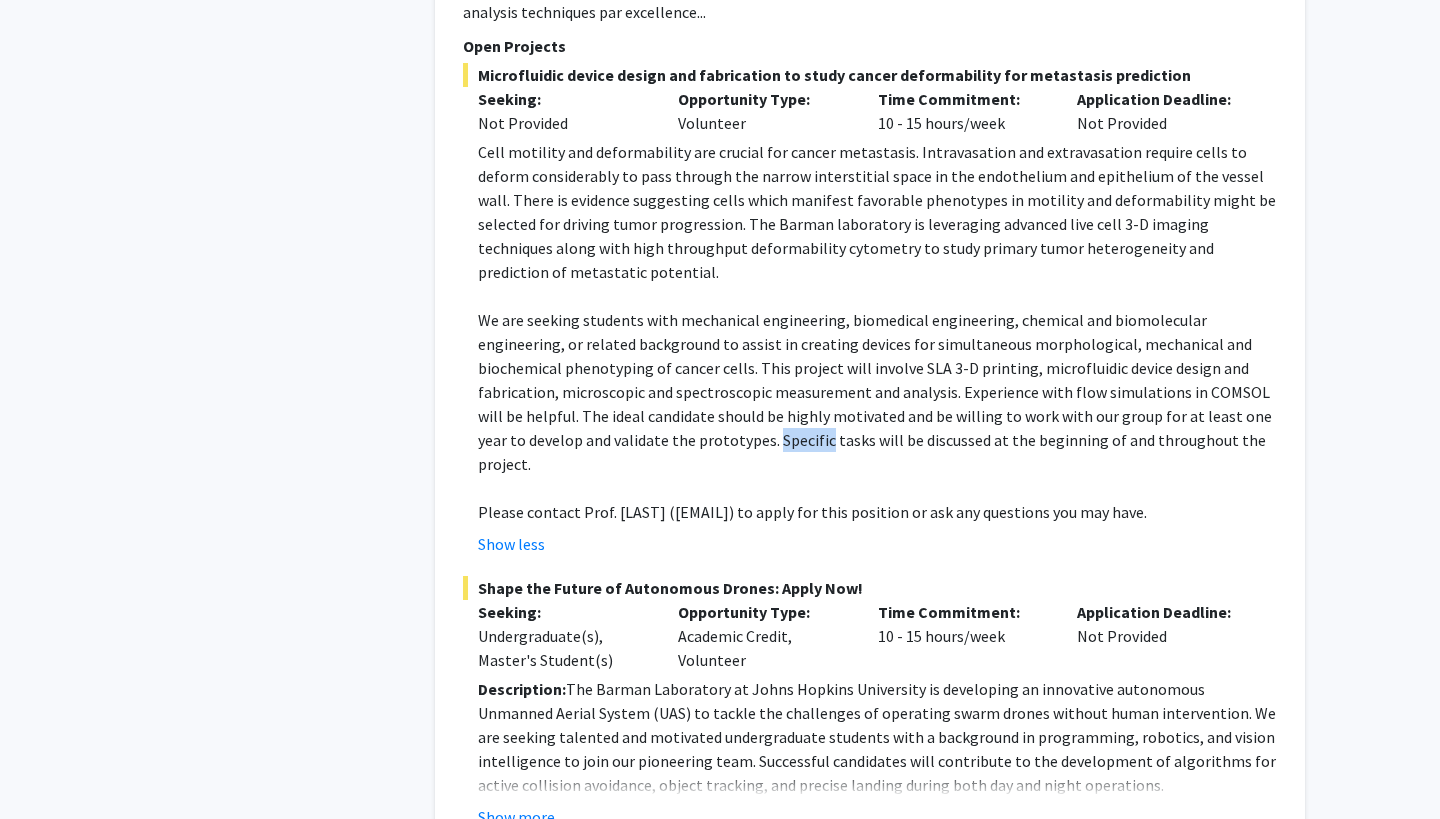 click on "We are seeking students with mechanical engineering, biomedical engineering, chemical and biomolecular engineering, or related background to assist in creating devices for simultaneous morphological, mechanical and biochemical phenotyping of cancer cells. This project will involve SLA 3-D printing, microfluidic device design and fabrication, microscopic and spectroscopic measurement and analysis. Experience with flow simulations in COMSOL will be helpful. The ideal candidate should be highly motivated and be willing to work with our group for at least one year to develop and validate the prototypes. Specific tasks will be discussed at the beginning of and throughout the project." 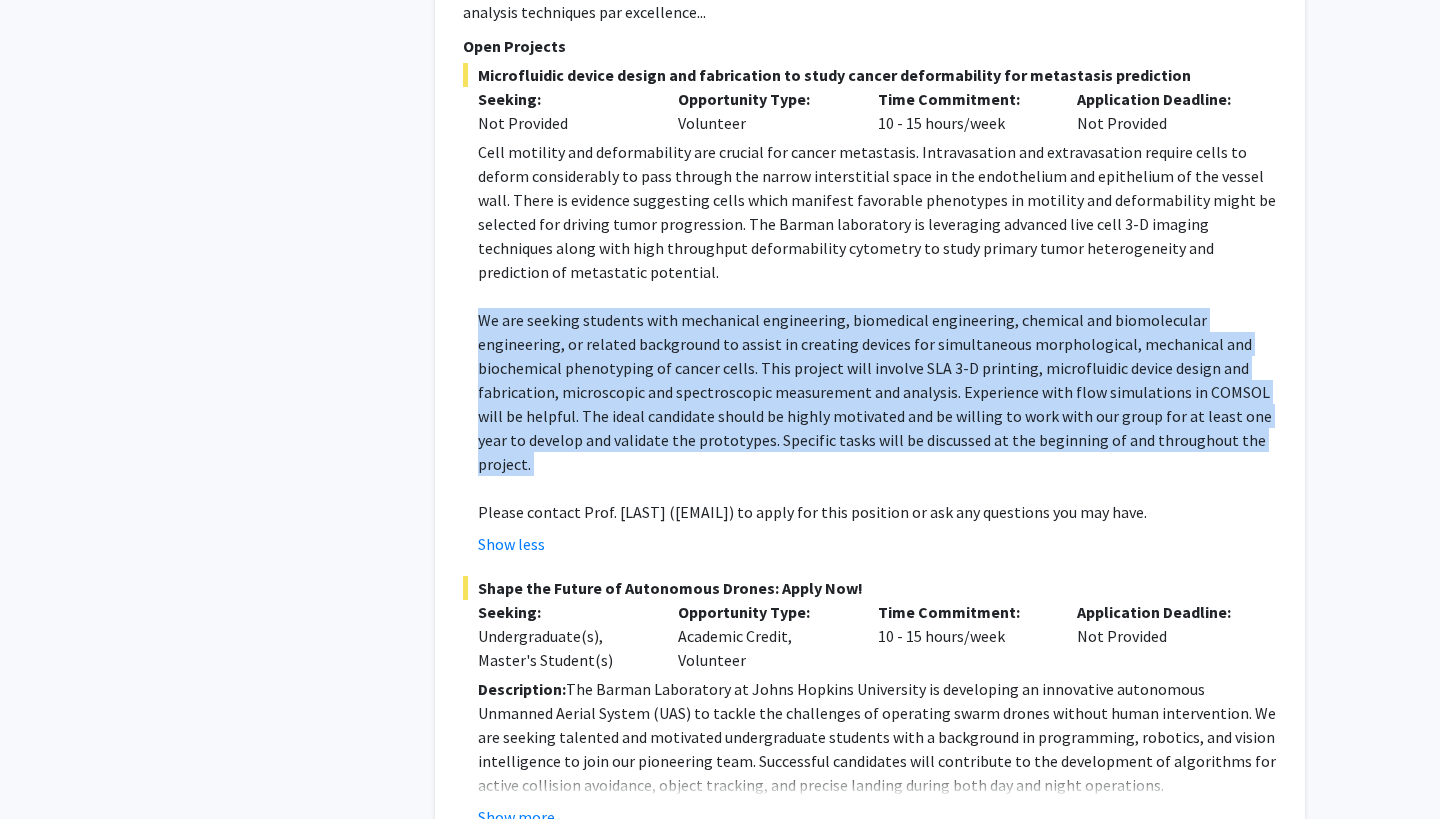 click on "We are seeking students with mechanical engineering, biomedical engineering, chemical and biomolecular engineering, or related background to assist in creating devices for simultaneous morphological, mechanical and biochemical phenotyping of cancer cells. This project will involve SLA 3-D printing, microfluidic device design and fabrication, microscopic and spectroscopic measurement and analysis. Experience with flow simulations in COMSOL will be helpful. The ideal candidate should be highly motivated and be willing to work with our group for at least one year to develop and validate the prototypes. Specific tasks will be discussed at the beginning of and throughout the project." 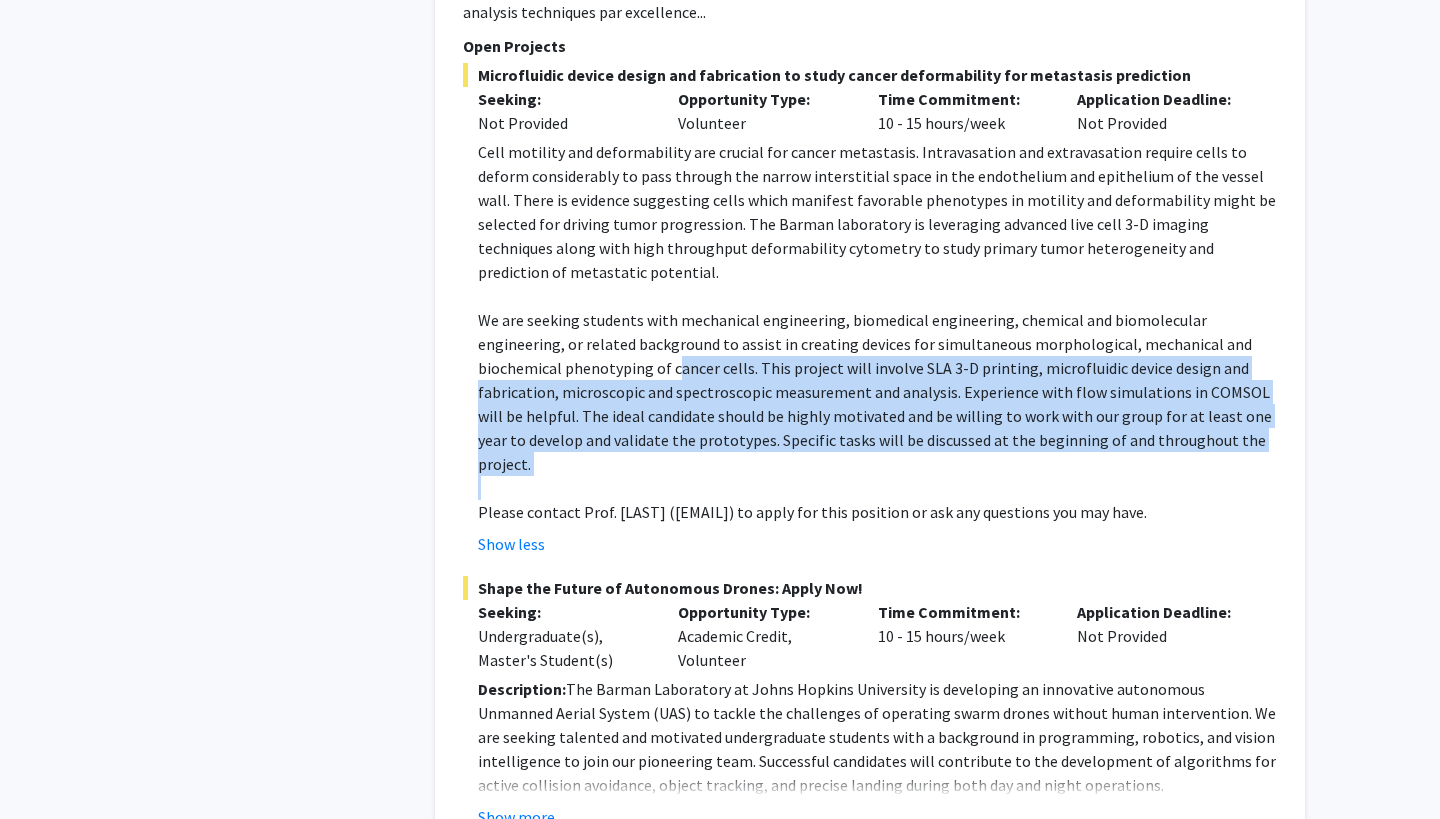 drag, startPoint x: 674, startPoint y: 300, endPoint x: 714, endPoint y: 384, distance: 93.03763 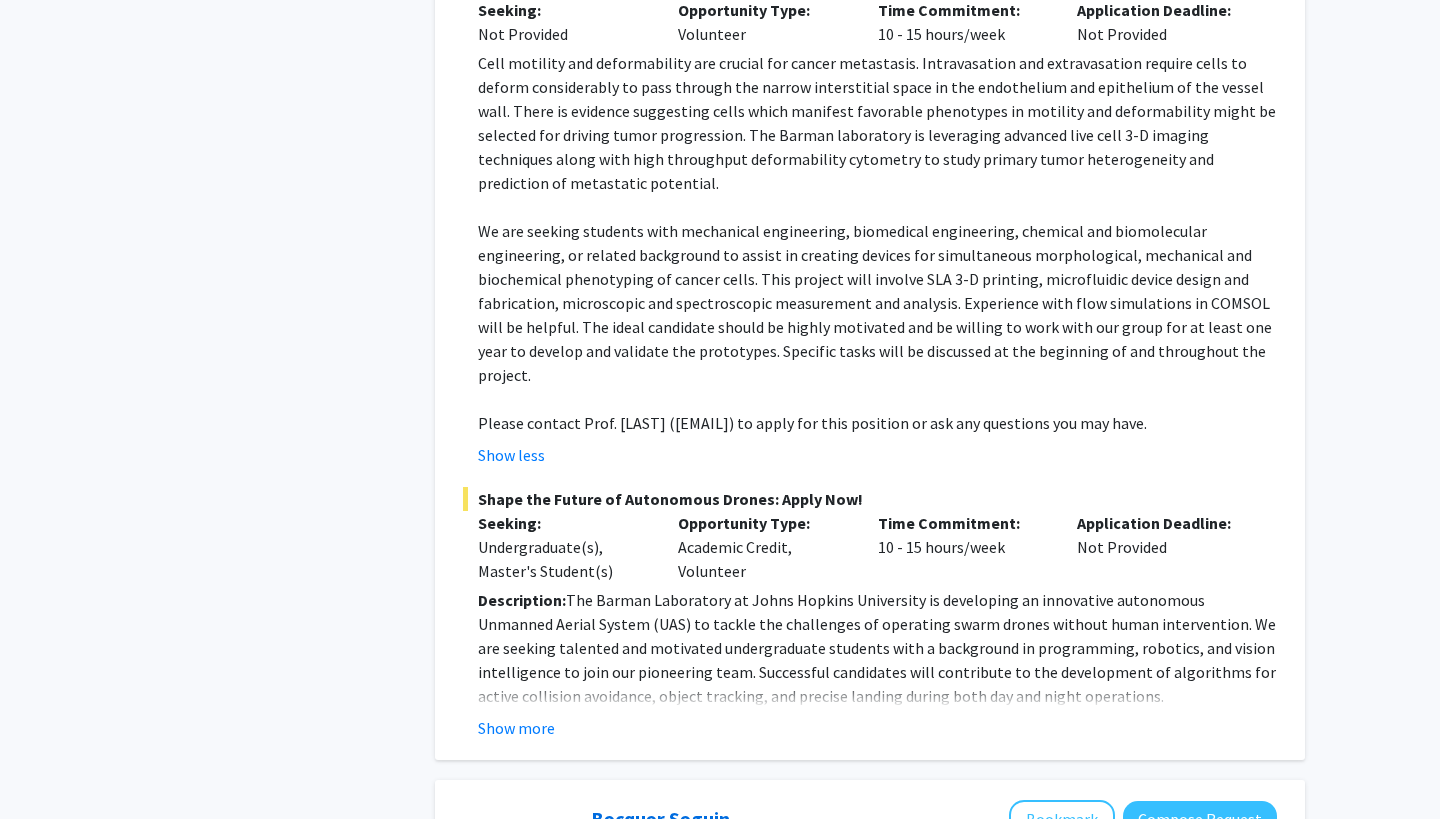 scroll, scrollTop: 4527, scrollLeft: 0, axis: vertical 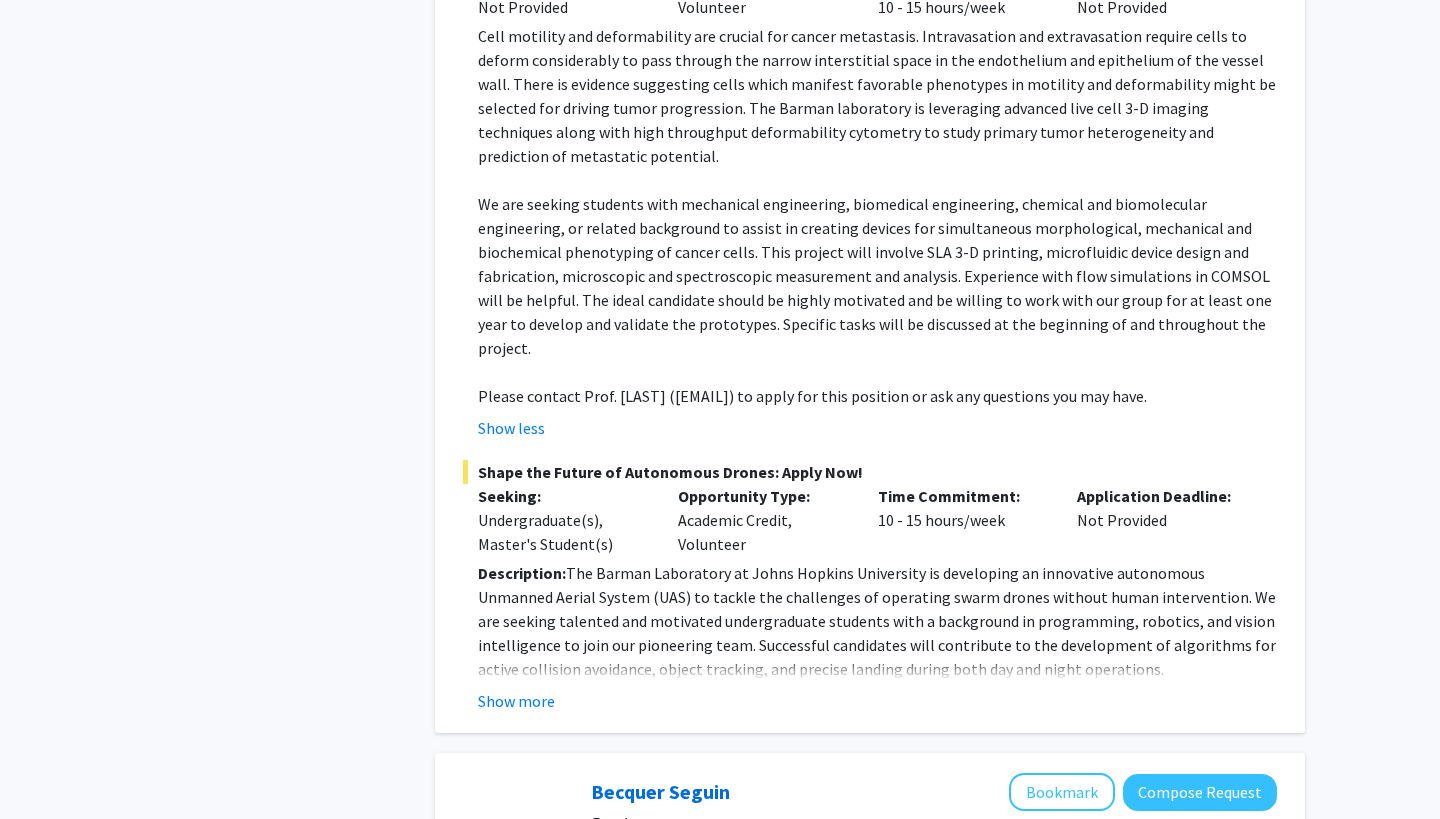 click on "Description:  The Barman Laboratory at Johns Hopkins University is developing an innovative autonomous Unmanned Aerial System (UAS) to tackle the challenges of operating swarm drones without human intervention. We are seeking talented and motivated undergraduate students with a background in programming, robotics, and vision intelligence to join our pioneering team. Successful candidates will contribute to the development of algorithms for active collision avoidance, object tracking, and precise landing during both day and night operations. Responsibilities: Develop algorithms for active collision avoidance, object tracking, and precise landing for swarm drones. Write modular Python scripts for deployment on Raspberry Pi single-board computers. Collaborate with a multidisciplinary team to integrate software and hardware components. Assist in the design, development, and validation of prototypes. Participate in regular discussions and provide progress updates on specific tasks. Requirements: Show more" 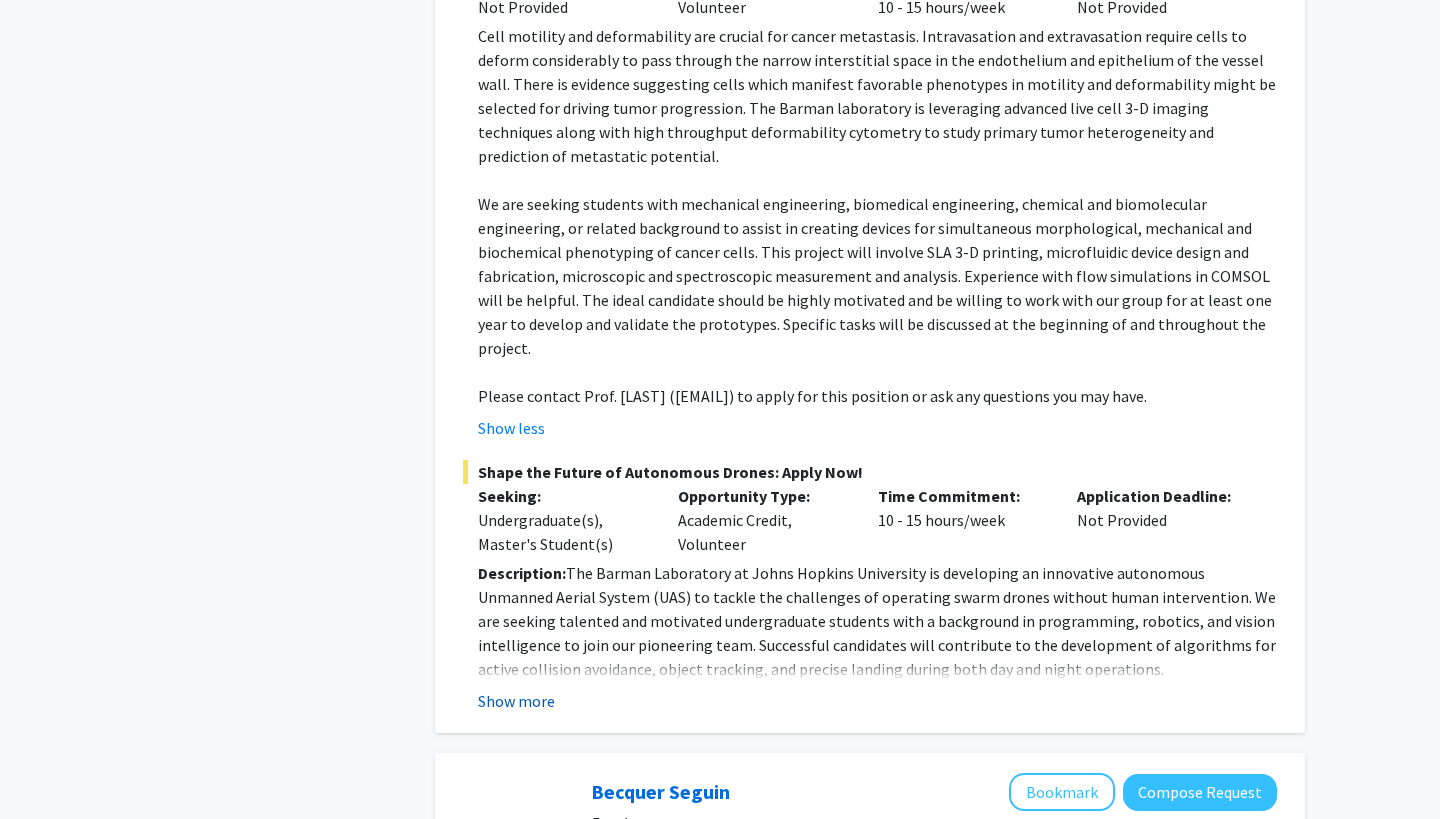 click on "Show more" 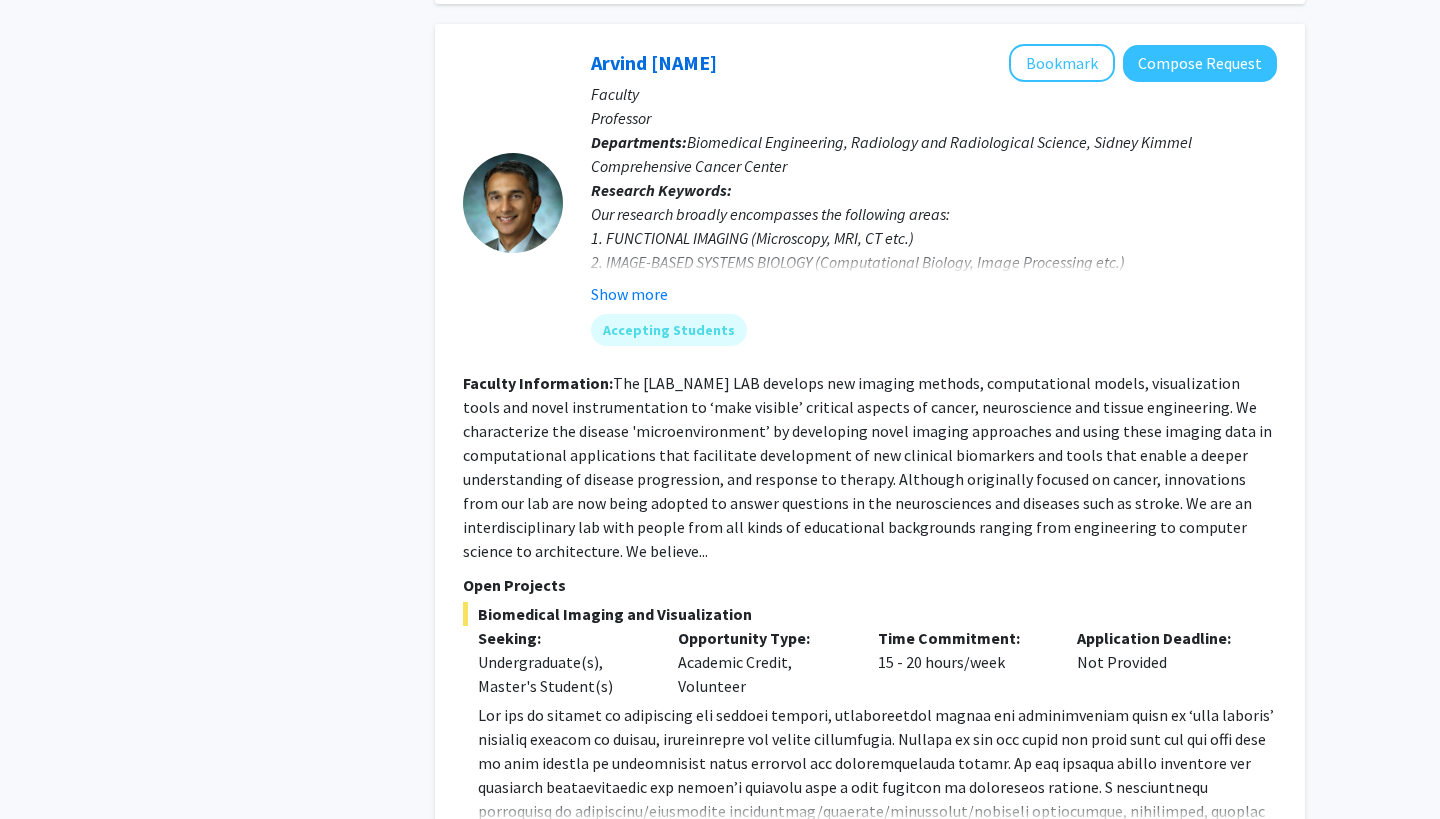 scroll, scrollTop: 8184, scrollLeft: 0, axis: vertical 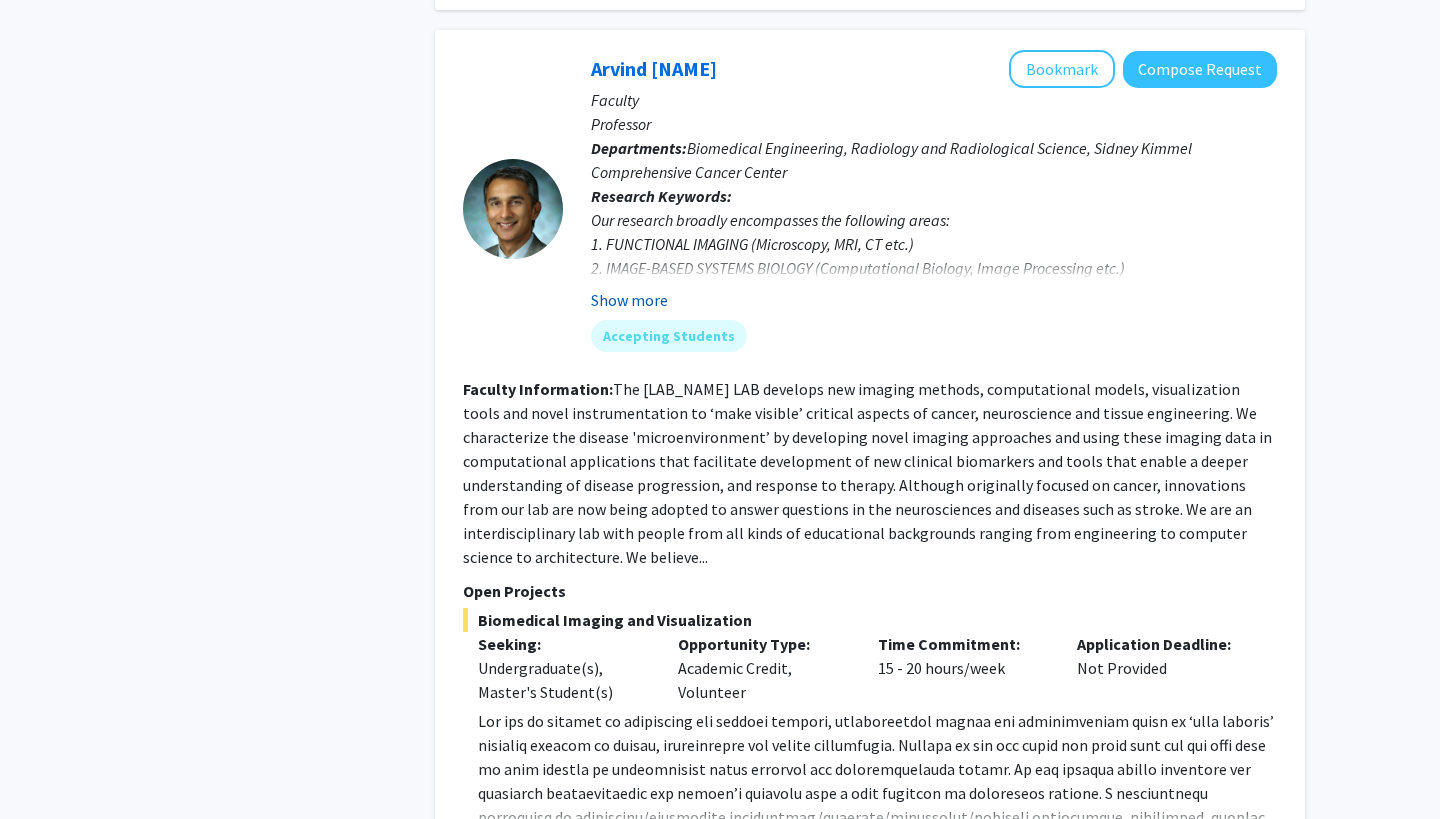 click on "Show more" 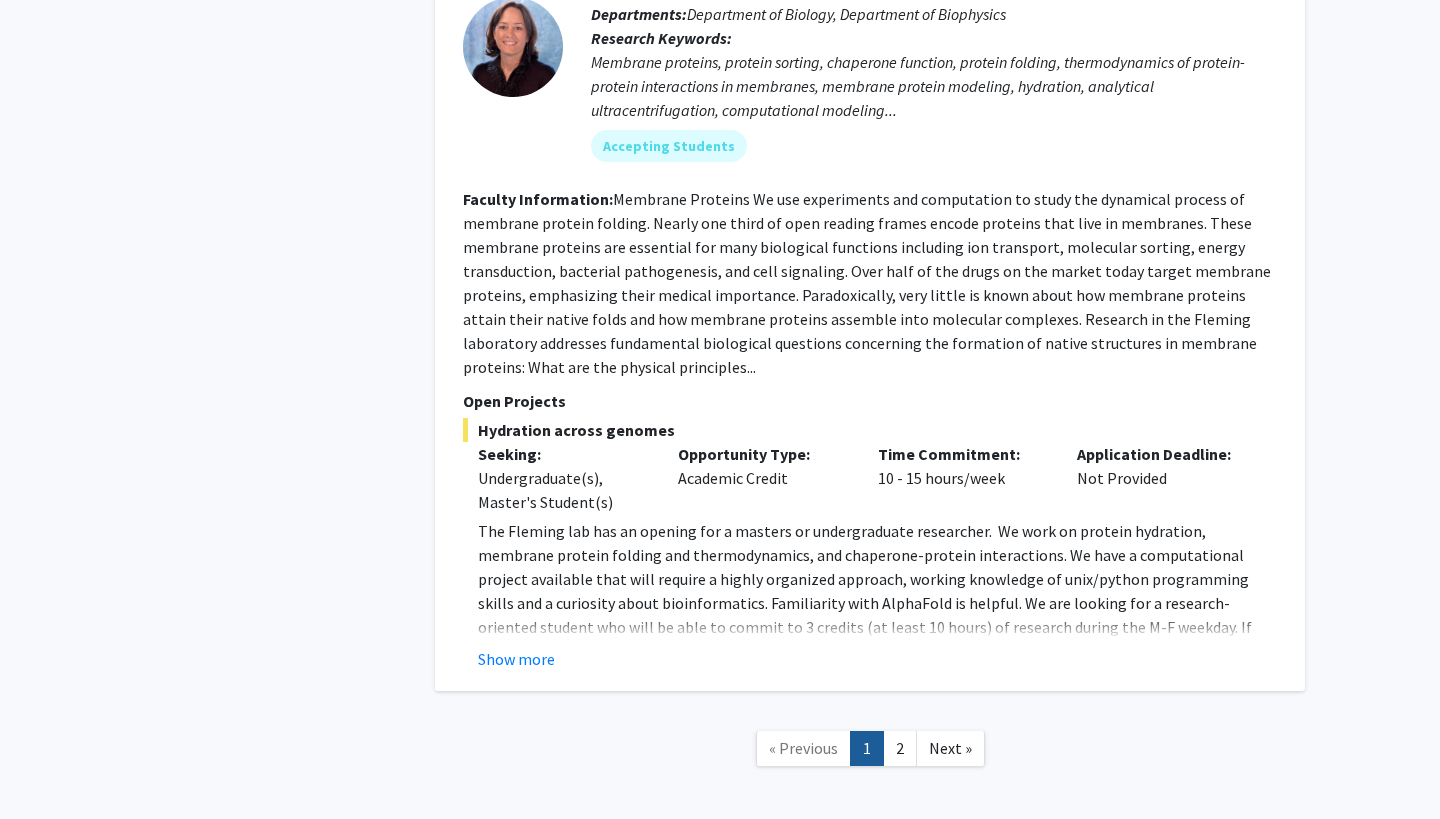 scroll, scrollTop: 9236, scrollLeft: 0, axis: vertical 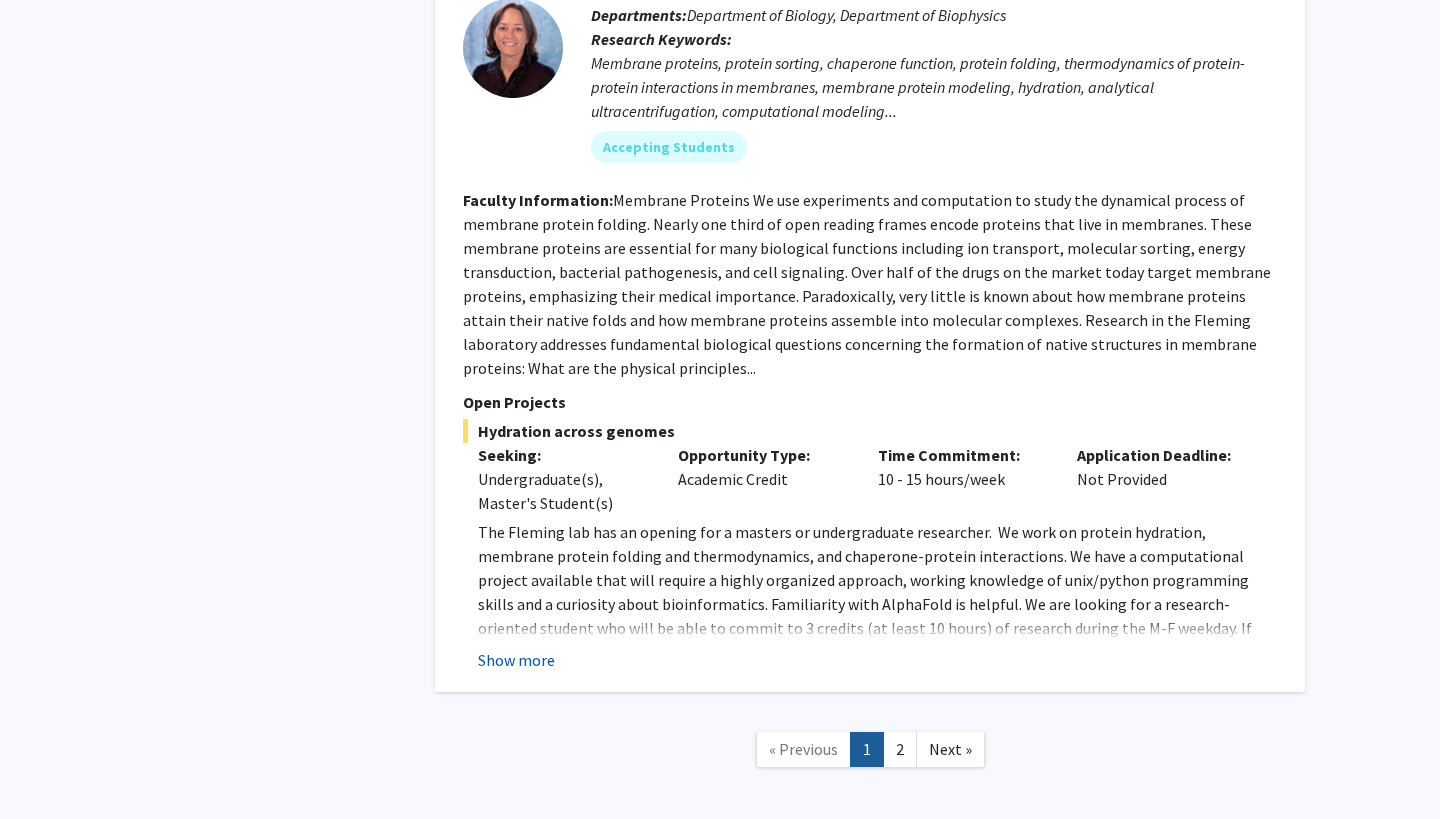 click on "Show more" 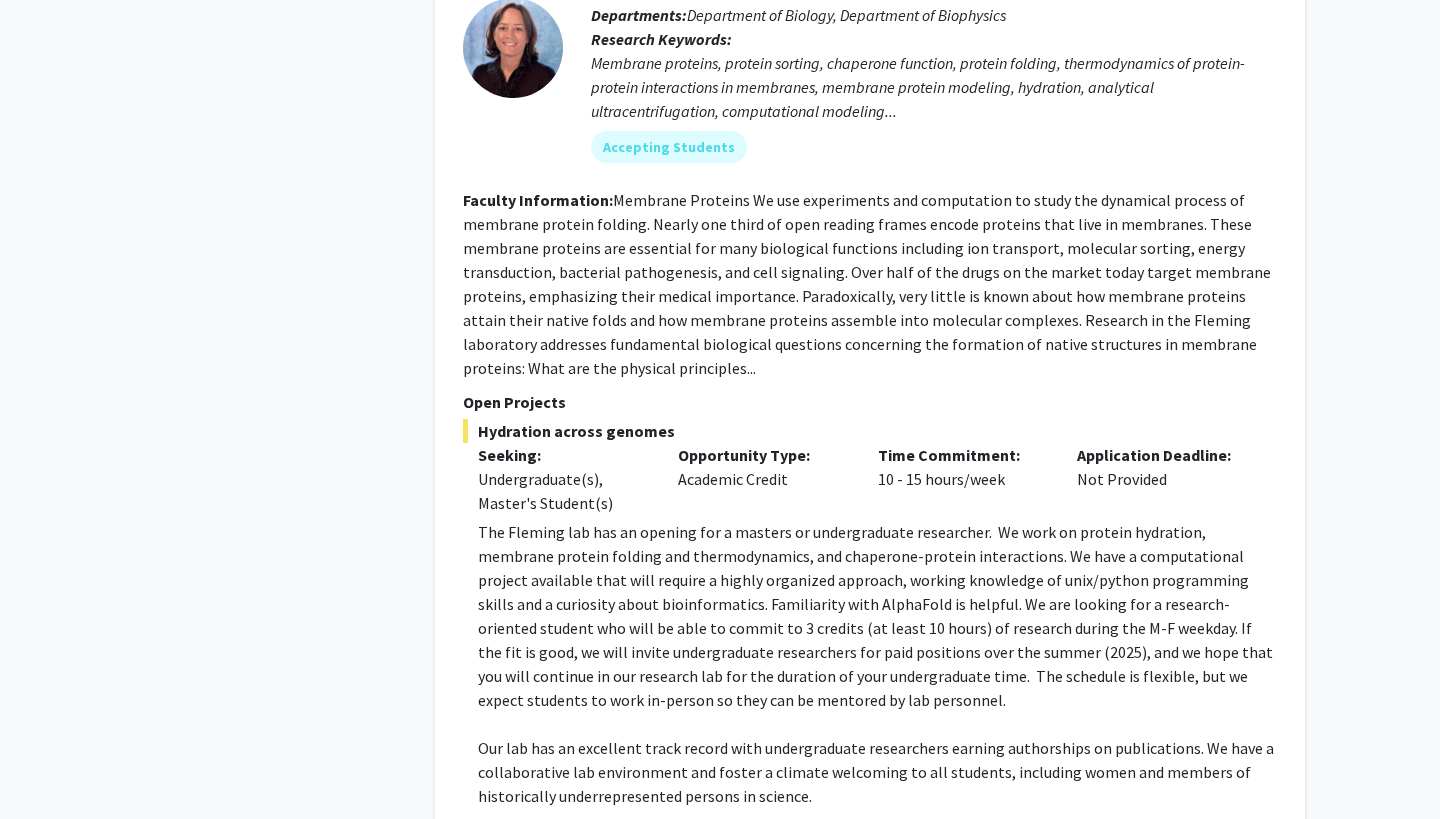 scroll, scrollTop: 9350, scrollLeft: 0, axis: vertical 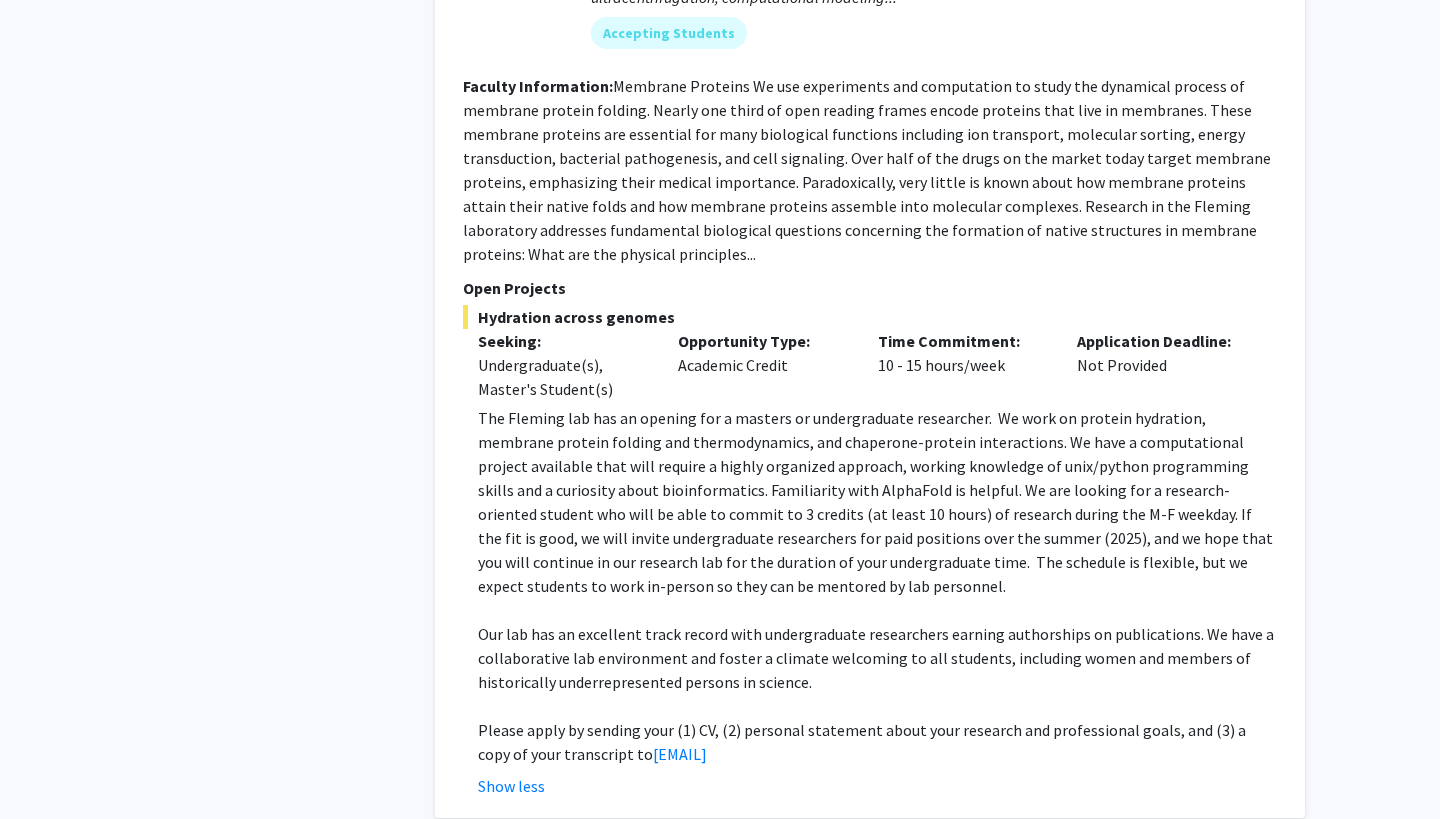 click on "Our lab has an excellent track record with undergraduate researchers earning authorships on publications. We have a collaborative lab environment and foster a climate welcoming to all students, including women and members of historically underrepresented persons in science." 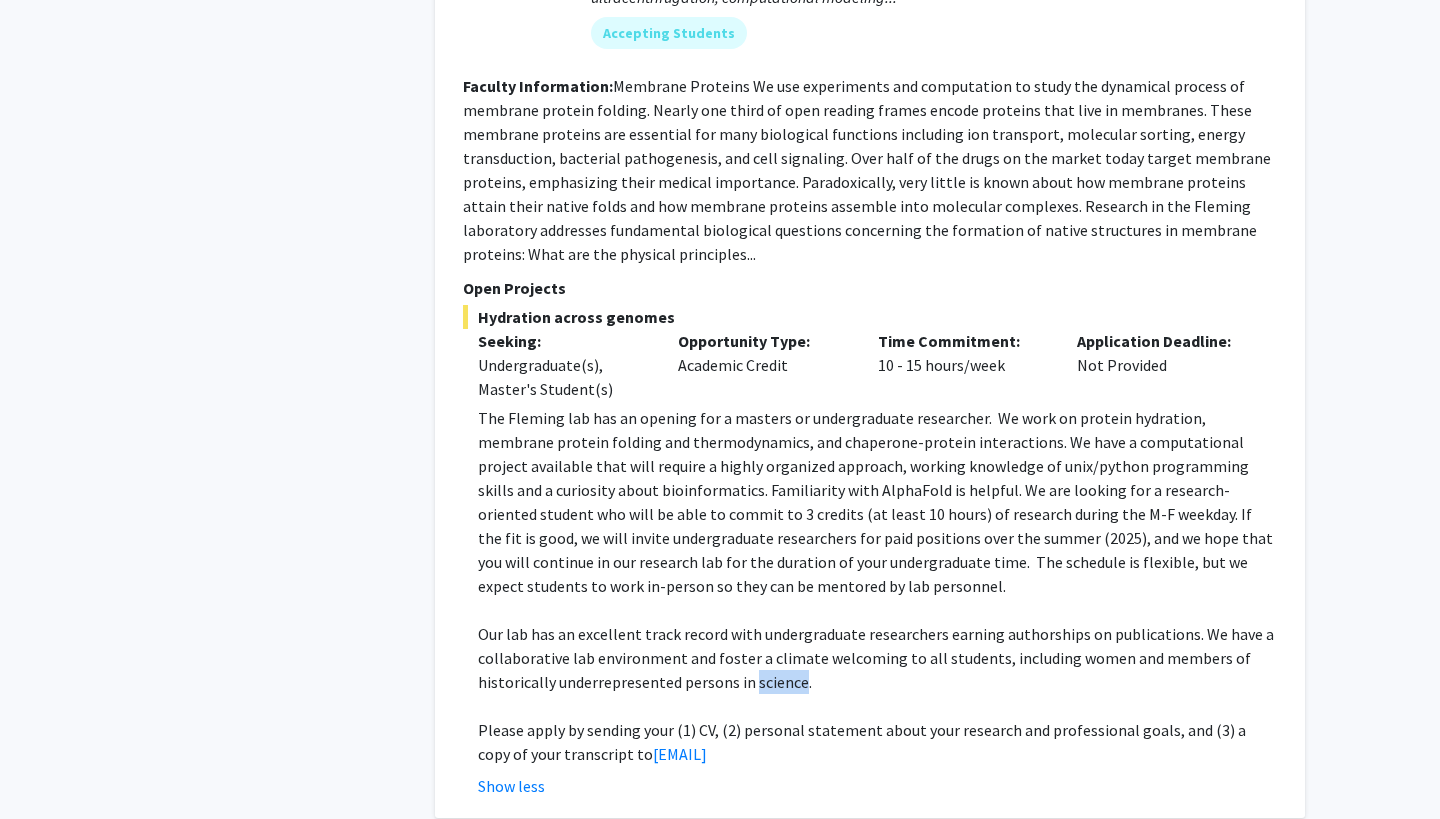 click on "Our lab has an excellent track record with undergraduate researchers earning authorships on publications. We have a collaborative lab environment and foster a climate welcoming to all students, including women and members of historically underrepresented persons in science." 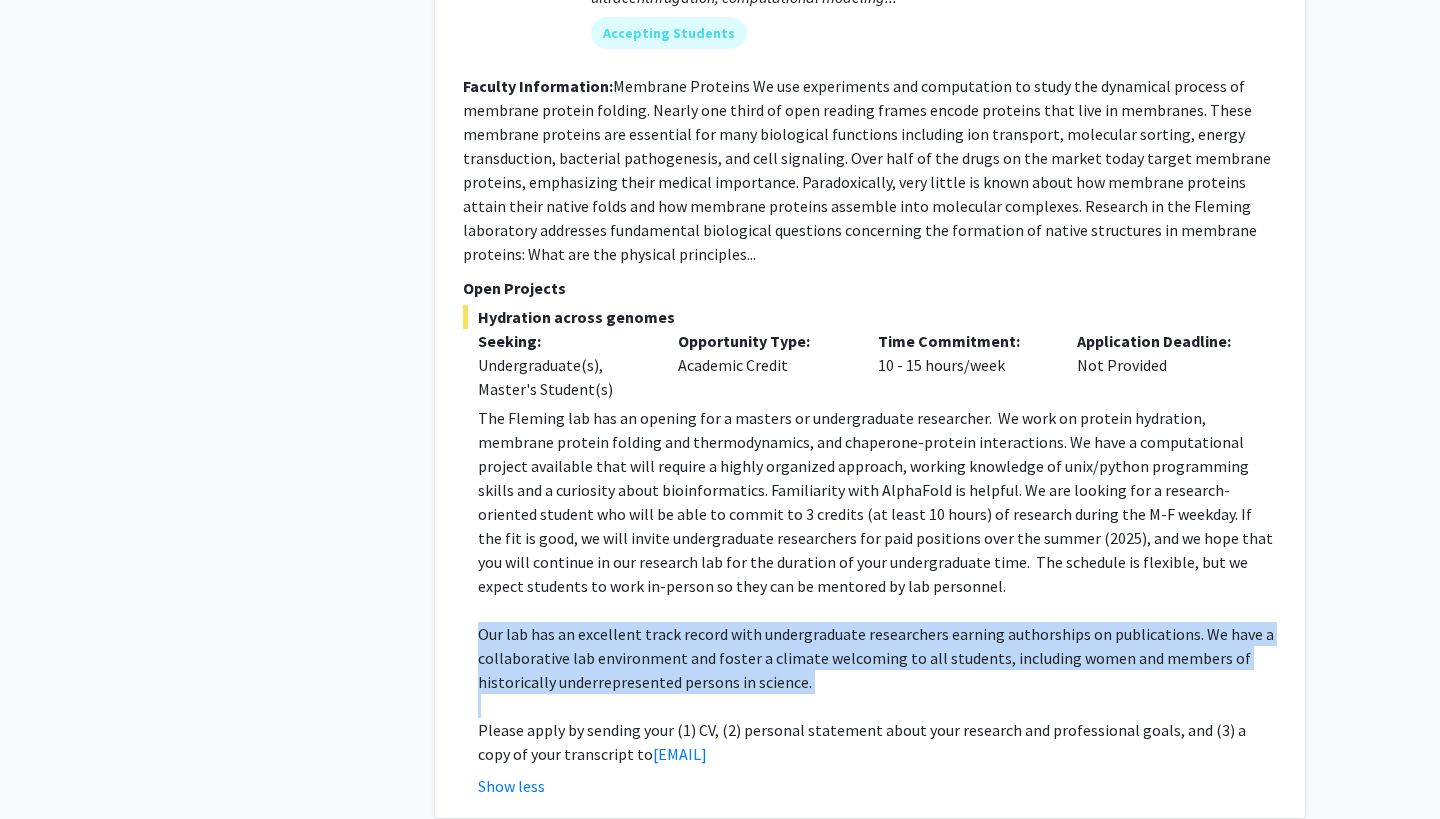 click on "Our lab has an excellent track record with undergraduate researchers earning authorships on publications. We have a collaborative lab environment and foster a climate welcoming to all students, including women and members of historically underrepresented persons in science." 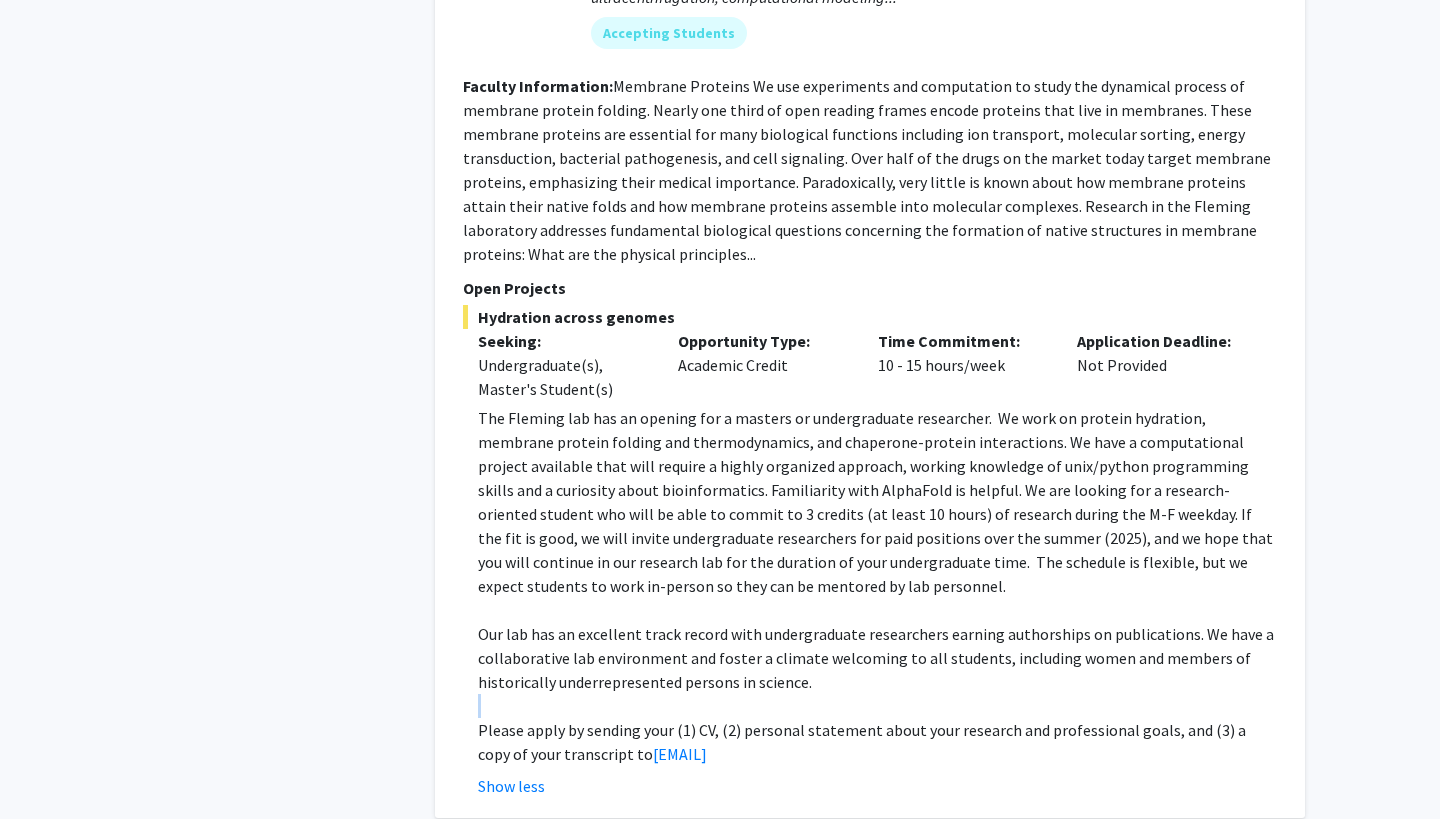 click on "The Fleming lab has an opening for a masters or undergraduate researcher.  We work on protein hydration, membrane protein folding and thermodynamics, and chaperone-protein interactions. We have a computational project available that will require a highly organized approach, working knowledge of unix/python programming skills and a curiosity about bioinformatics. Familiarity with AlphaFold is helpful. We are looking for a research-oriented student who will be able to commit to 3 credits (at least 10 hours) of research during the M-F weekday. If the fit is good, we will invite undergraduate researchers for paid positions over the summer (2025), and we hope that you will continue in our research lab for the duration of your undergraduate time.  The schedule is flexible, but we expect students to work in-person so they can be mentored by lab personnel. Please apply by sending your (1) CV, (2) personal statement about your research and professional goals, and (3) a copy of your transcript to" 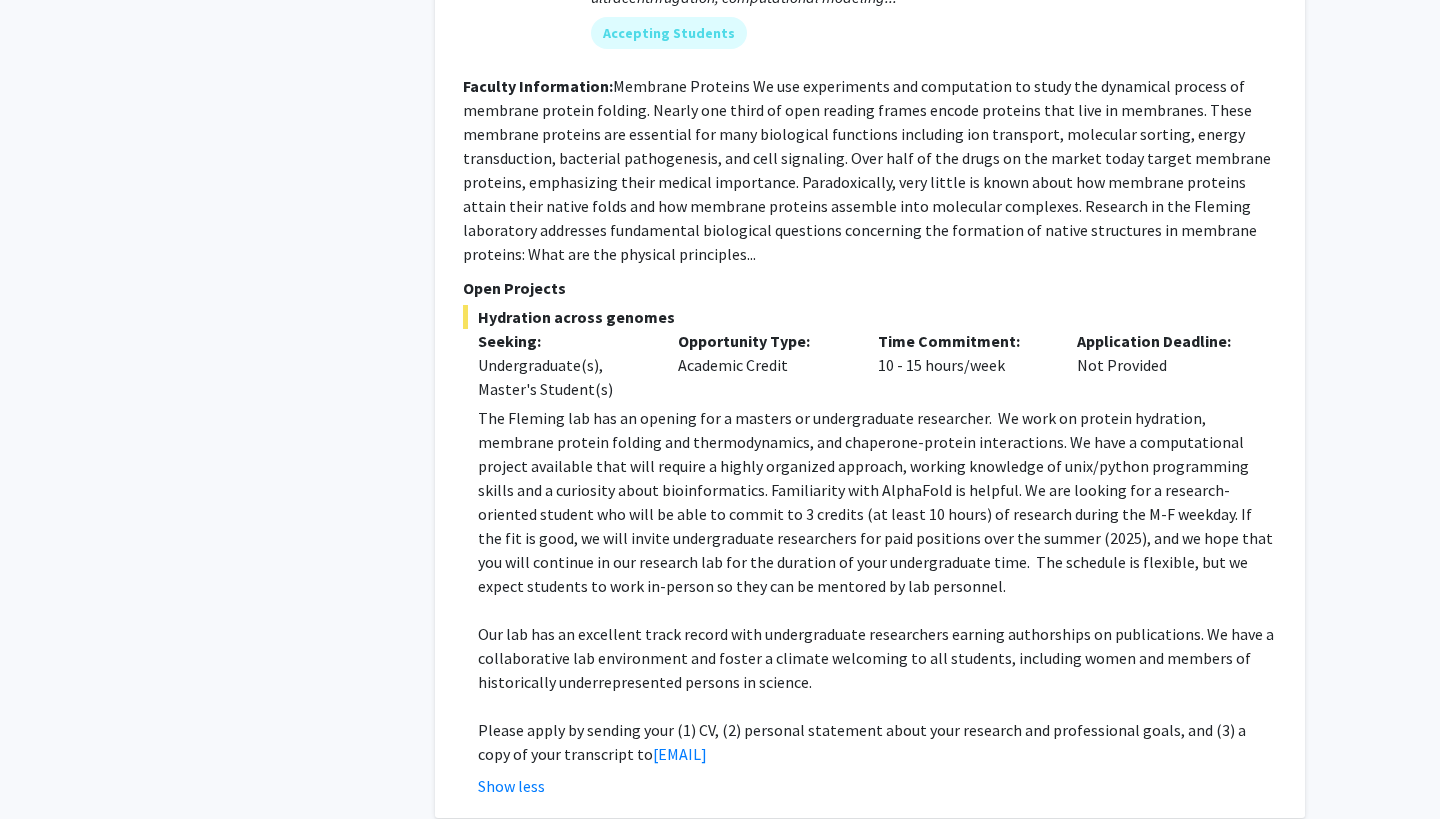 click on "Please apply by sending your (1) CV, (2) personal statement about your research and professional goals, and (3) a copy of your transcript to  Karen.Fleming@jhu.edu" 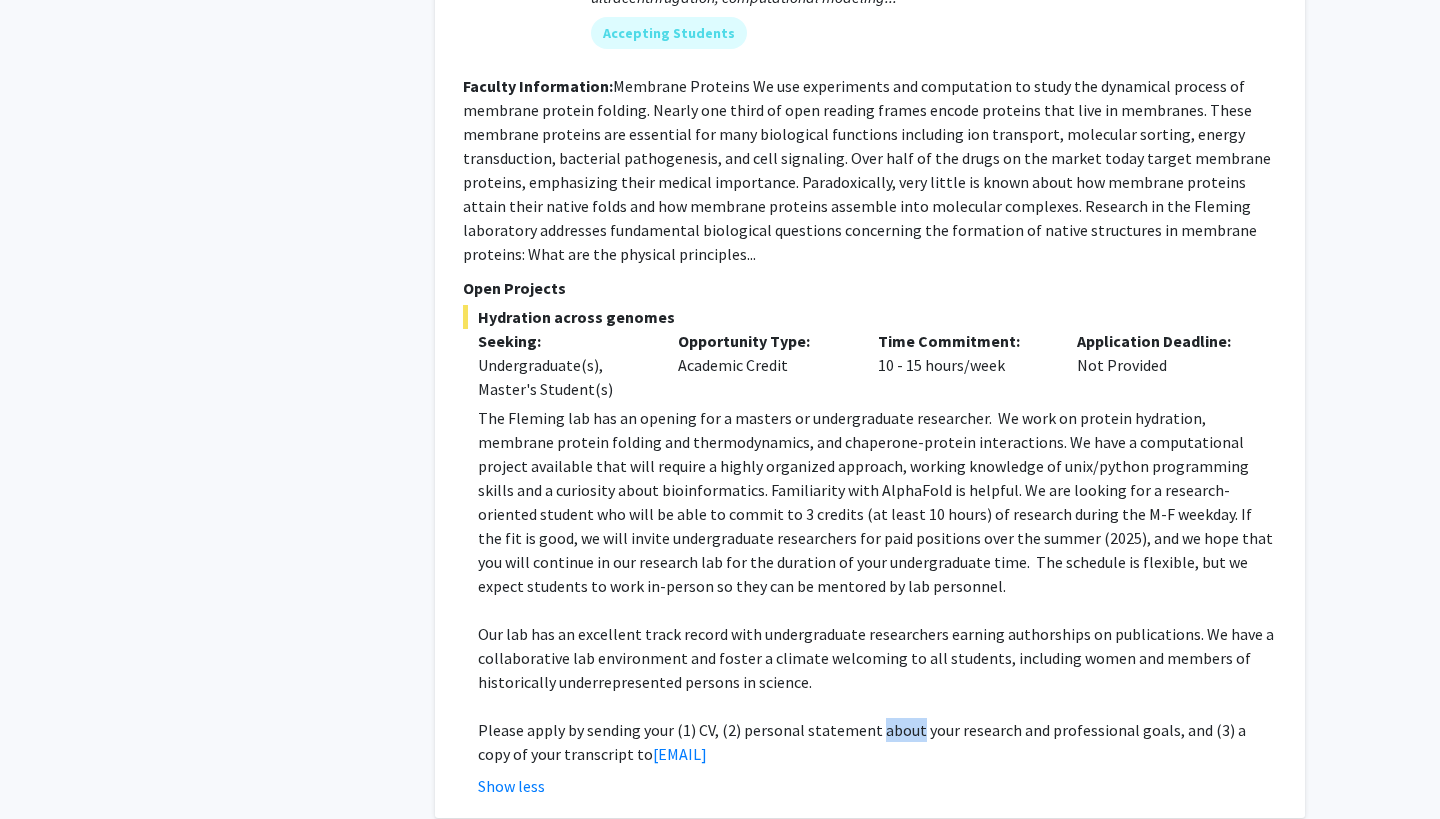 click on "Please apply by sending your (1) CV, (2) personal statement about your research and professional goals, and (3) a copy of your transcript to  Karen.Fleming@jhu.edu" 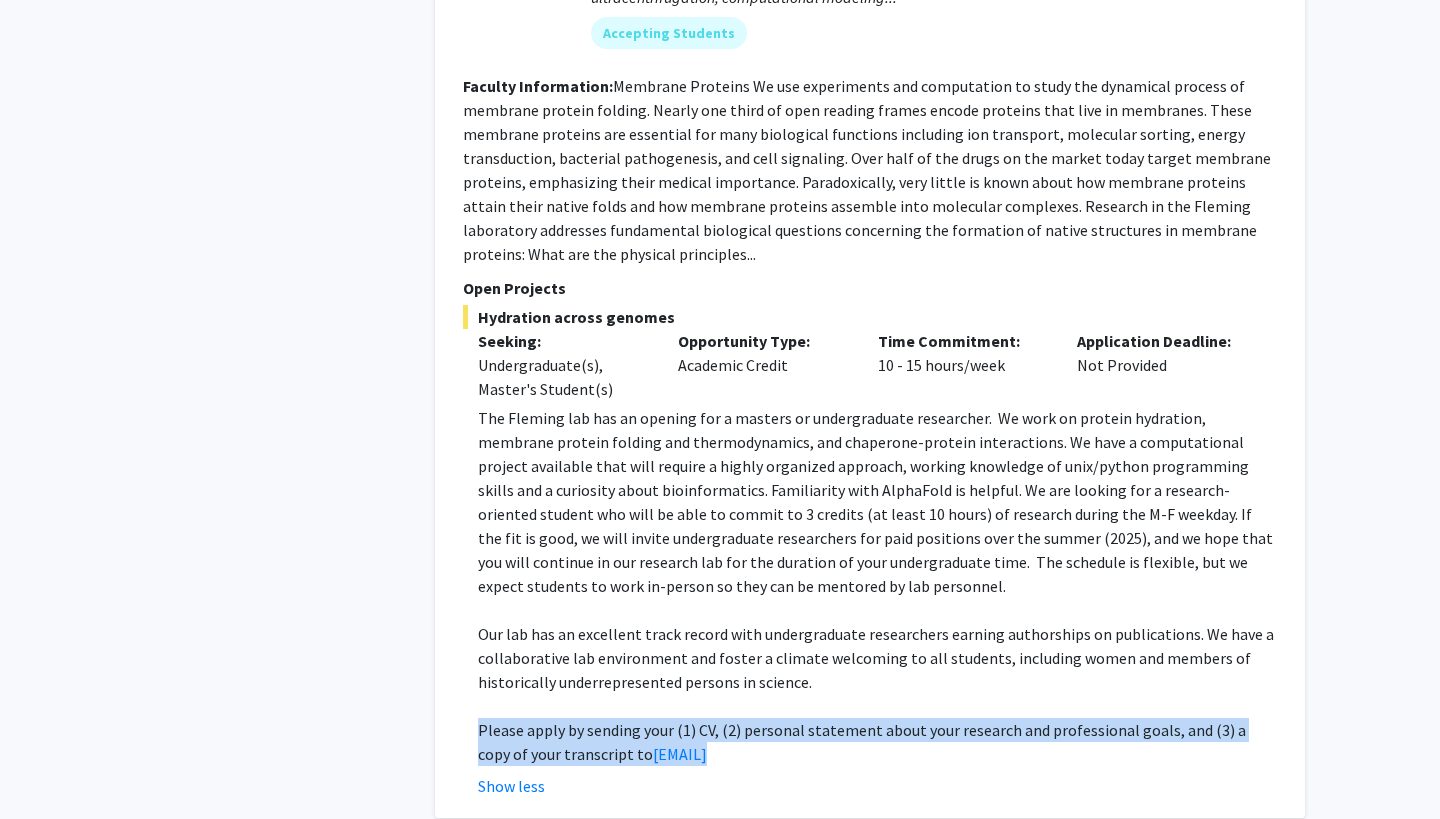 click on "Please apply by sending your (1) CV, (2) personal statement about your research and professional goals, and (3) a copy of your transcript to  Karen.Fleming@jhu.edu" 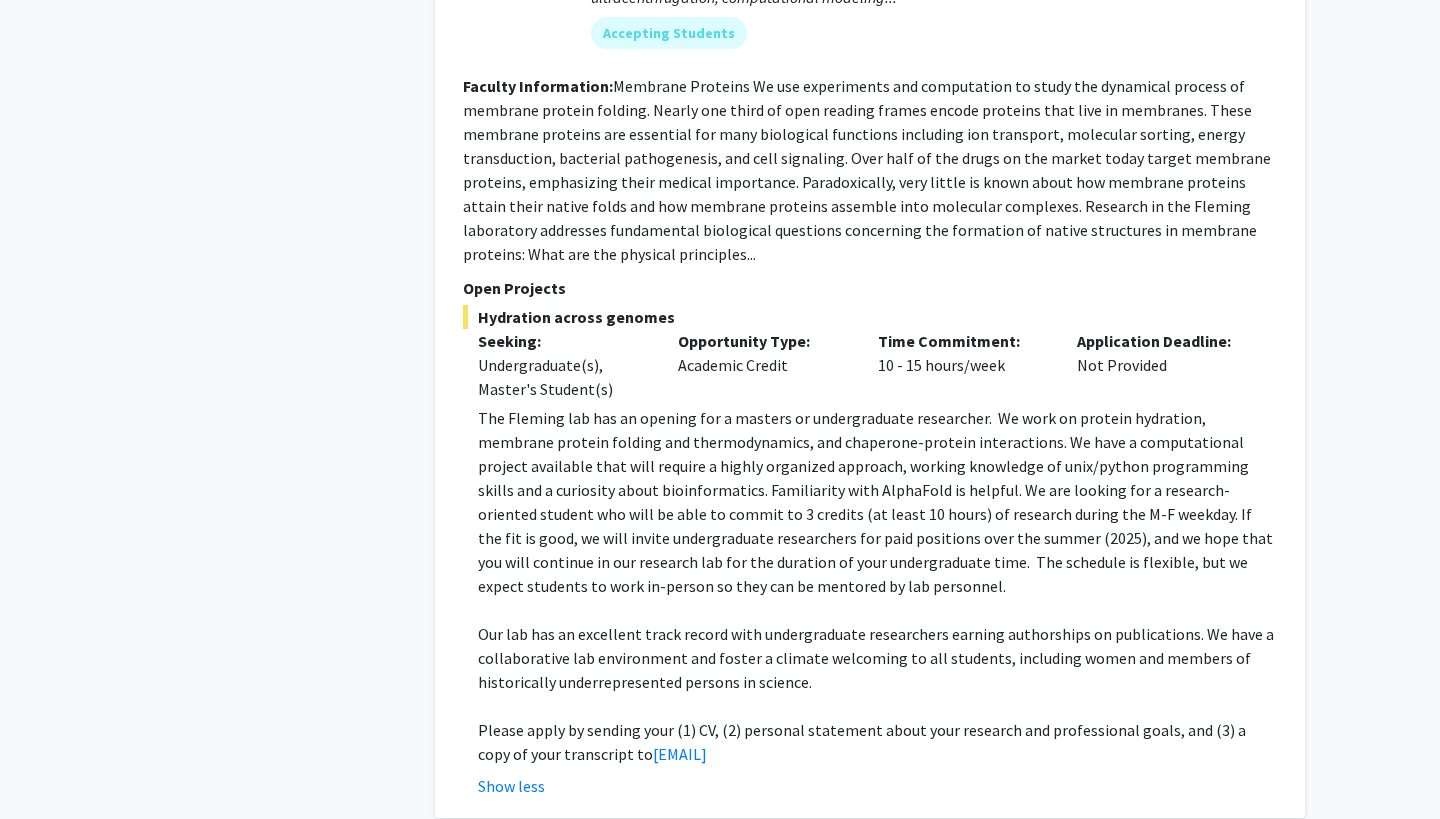 click on "The Fleming lab has an opening for a masters or undergraduate researcher.  We work on protein hydration, membrane protein folding and thermodynamics, and chaperone-protein interactions. We have a computational project available that will require a highly organized approach, working knowledge of unix/python programming skills and a curiosity about bioinformatics. Familiarity with AlphaFold is helpful. We are looking for a research-oriented student who will be able to commit to 3 credits (at least 10 hours) of research during the M-F weekday. If the fit is good, we will invite undergraduate researchers for paid positions over the summer (2025), and we hope that you will continue in our research lab for the duration of your undergraduate time.  The schedule is flexible, but we expect students to work in-person so they can be mentored by lab personnel." 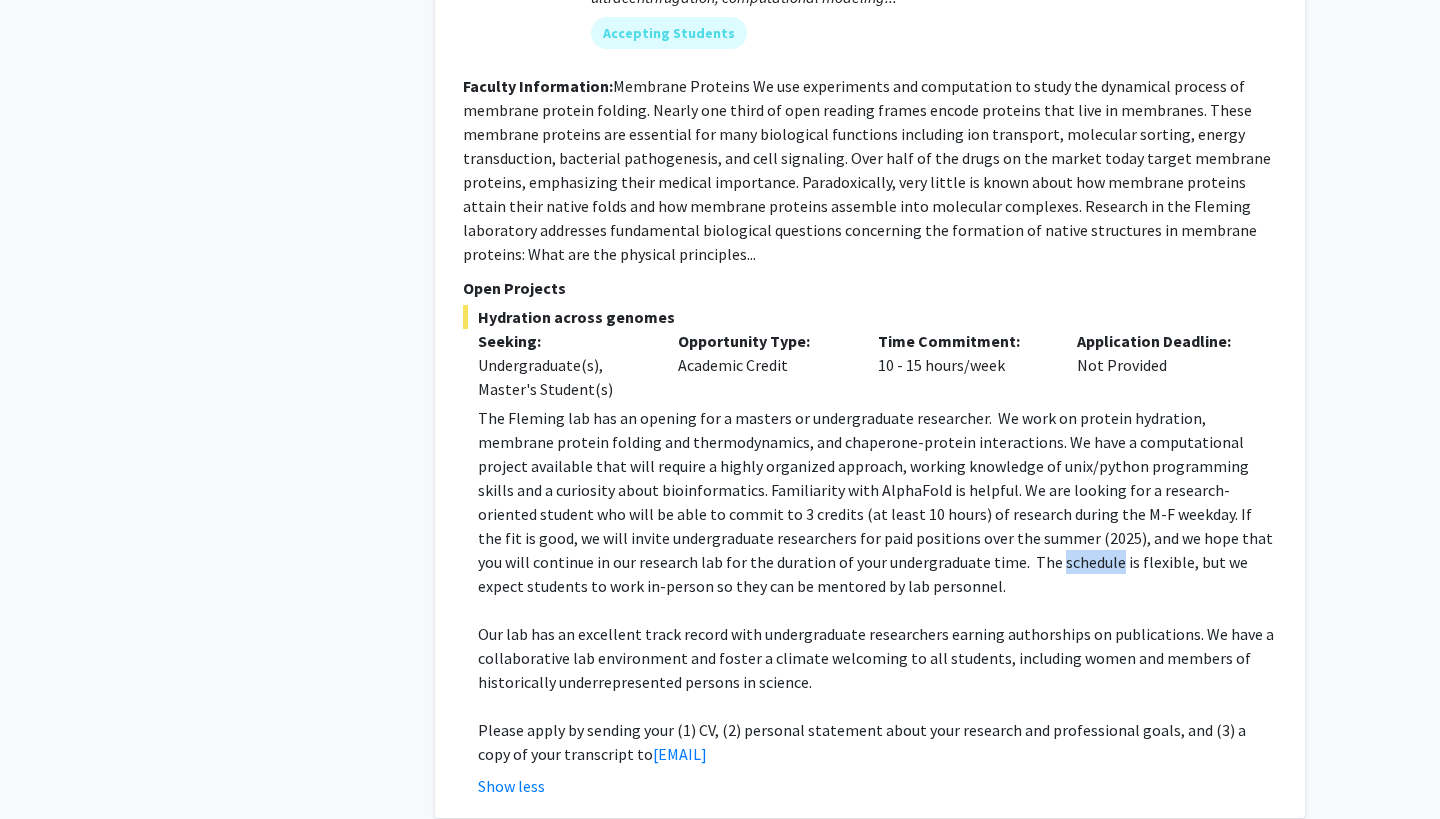 click on "The Fleming lab has an opening for a masters or undergraduate researcher.  We work on protein hydration, membrane protein folding and thermodynamics, and chaperone-protein interactions. We have a computational project available that will require a highly organized approach, working knowledge of unix/python programming skills and a curiosity about bioinformatics. Familiarity with AlphaFold is helpful. We are looking for a research-oriented student who will be able to commit to 3 credits (at least 10 hours) of research during the M-F weekday. If the fit is good, we will invite undergraduate researchers for paid positions over the summer (2025), and we hope that you will continue in our research lab for the duration of your undergraduate time.  The schedule is flexible, but we expect students to work in-person so they can be mentored by lab personnel." 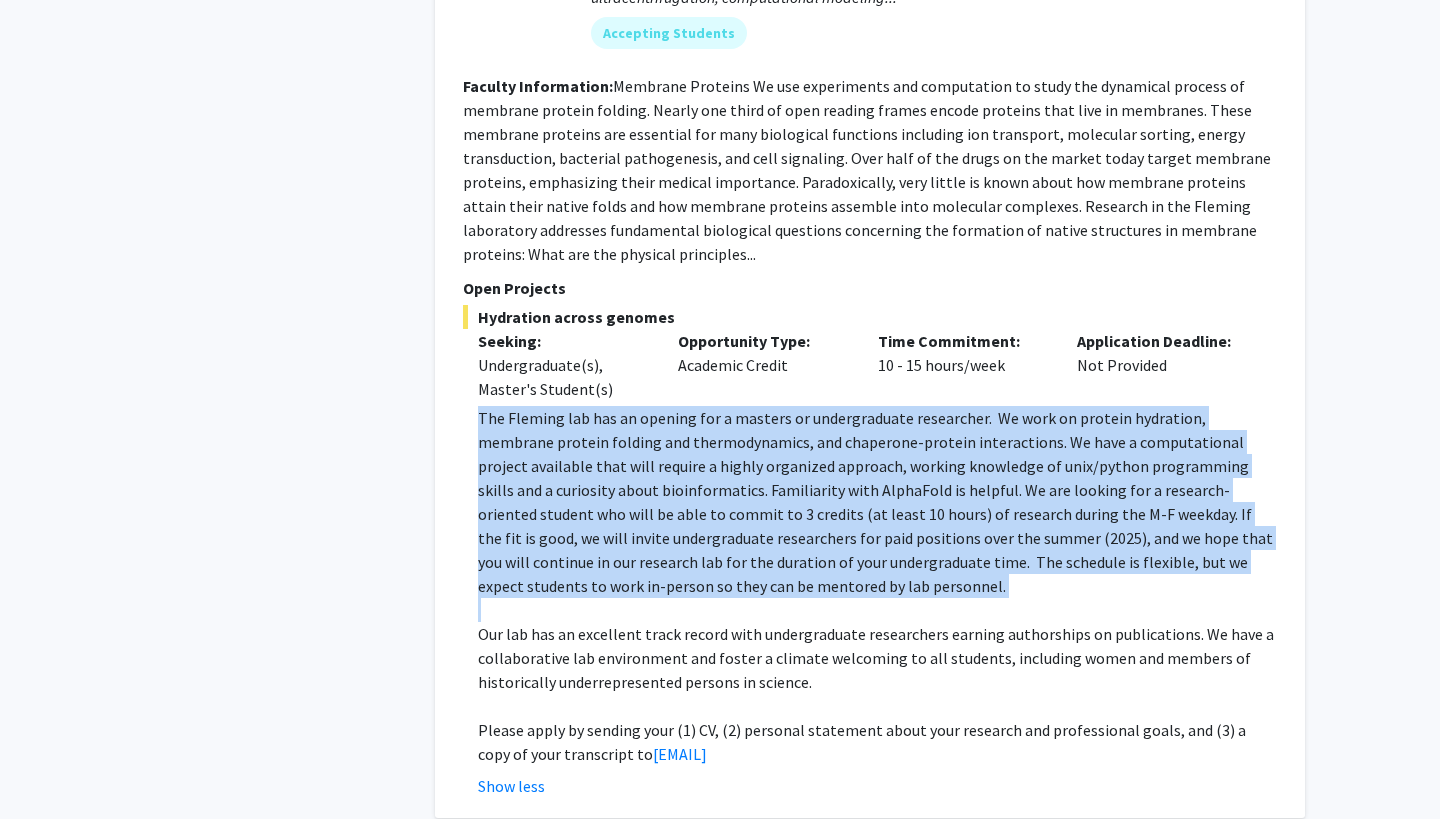click on "The Fleming lab has an opening for a masters or undergraduate researcher.  We work on protein hydration, membrane protein folding and thermodynamics, and chaperone-protein interactions. We have a computational project available that will require a highly organized approach, working knowledge of unix/python programming skills and a curiosity about bioinformatics. Familiarity with AlphaFold is helpful. We are looking for a research-oriented student who will be able to commit to 3 credits (at least 10 hours) of research during the M-F weekday. If the fit is good, we will invite undergraduate researchers for paid positions over the summer (2025), and we hope that you will continue in our research lab for the duration of your undergraduate time.  The schedule is flexible, but we expect students to work in-person so they can be mentored by lab personnel." 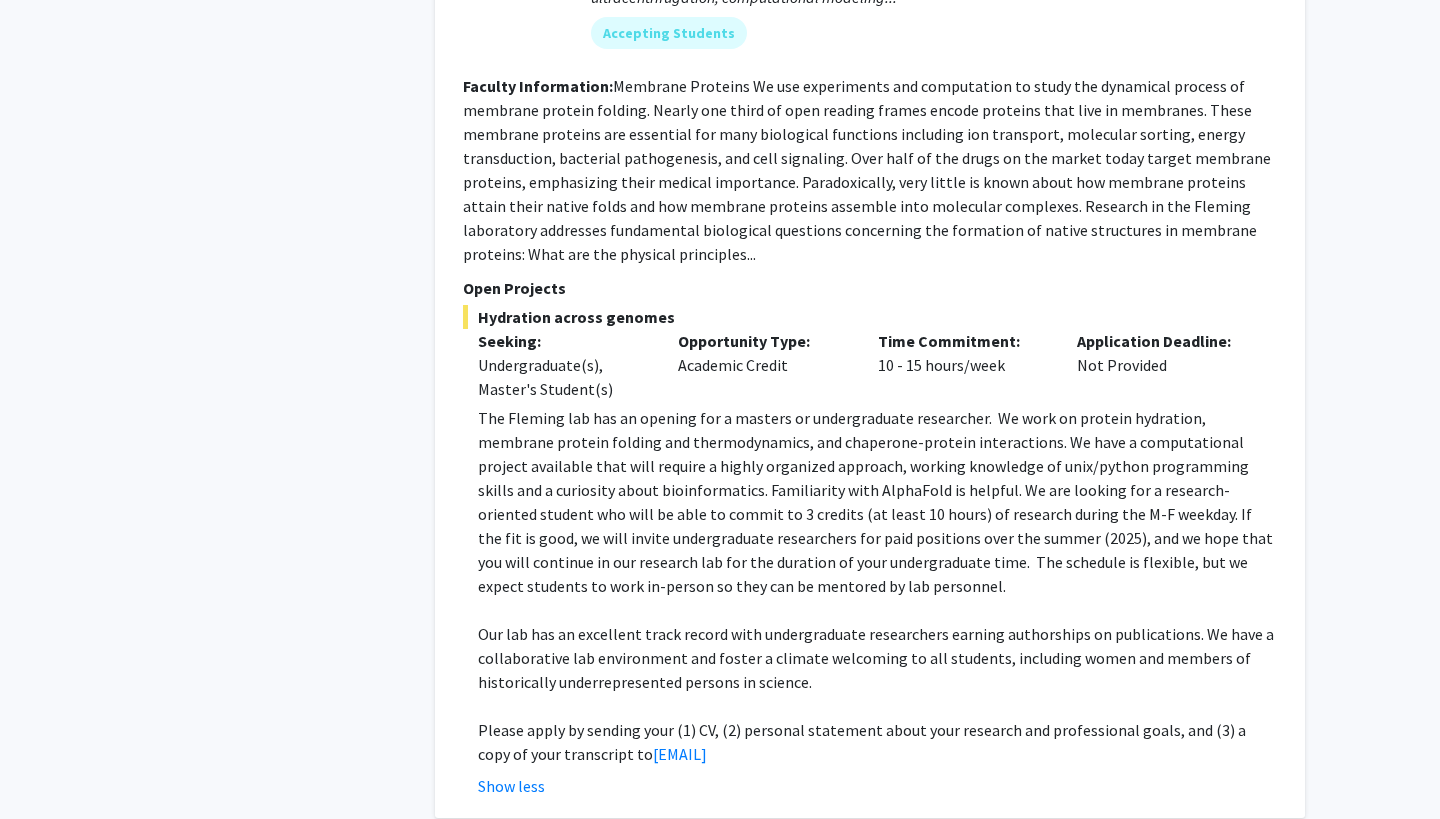 click on "Please apply by sending your (1) CV, (2) personal statement about your research and professional goals, and (3) a copy of your transcript to  Karen.Fleming@jhu.edu" 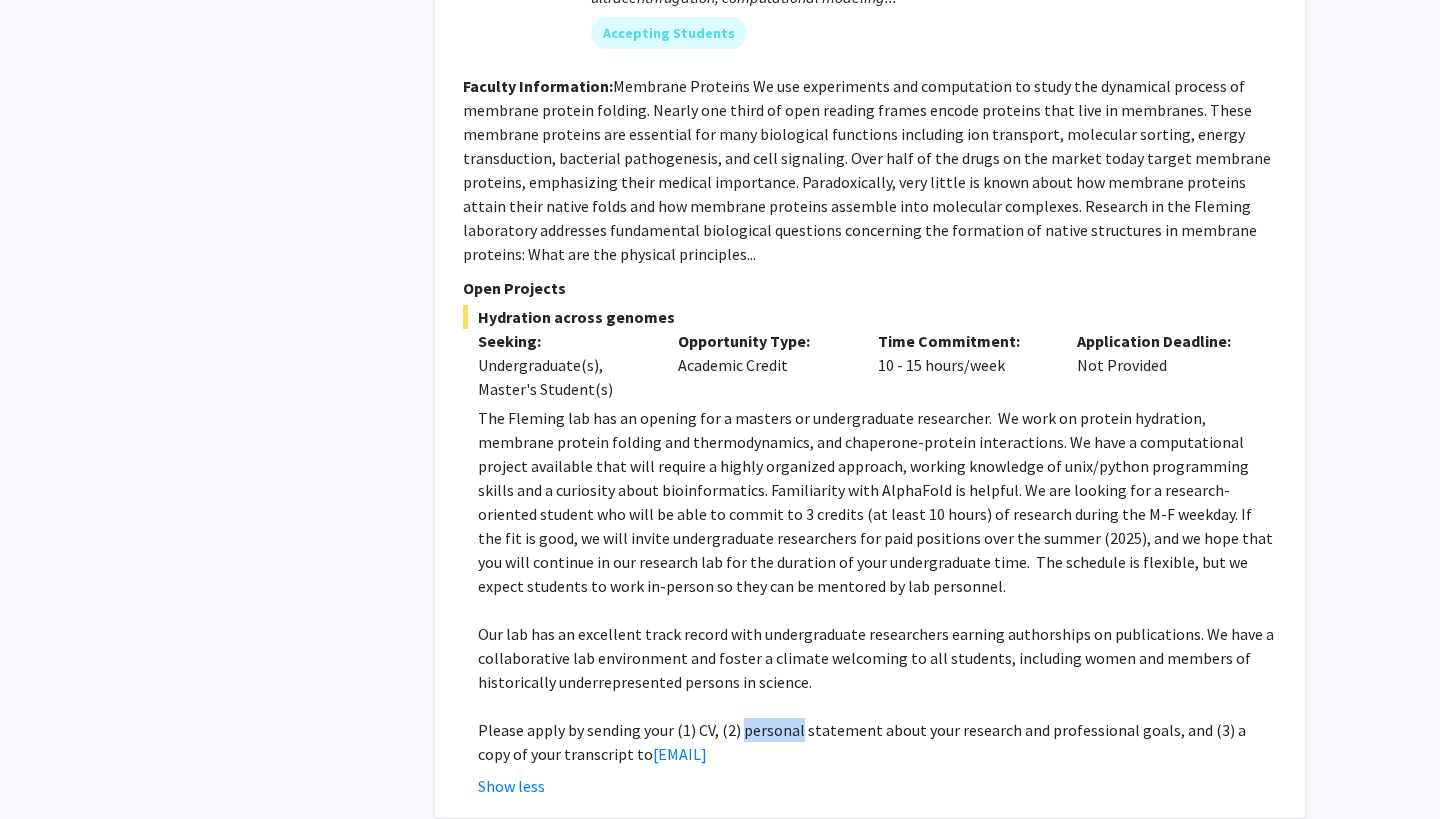 click on "Please apply by sending your (1) CV, (2) personal statement about your research and professional goals, and (3) a copy of your transcript to  Karen.Fleming@jhu.edu" 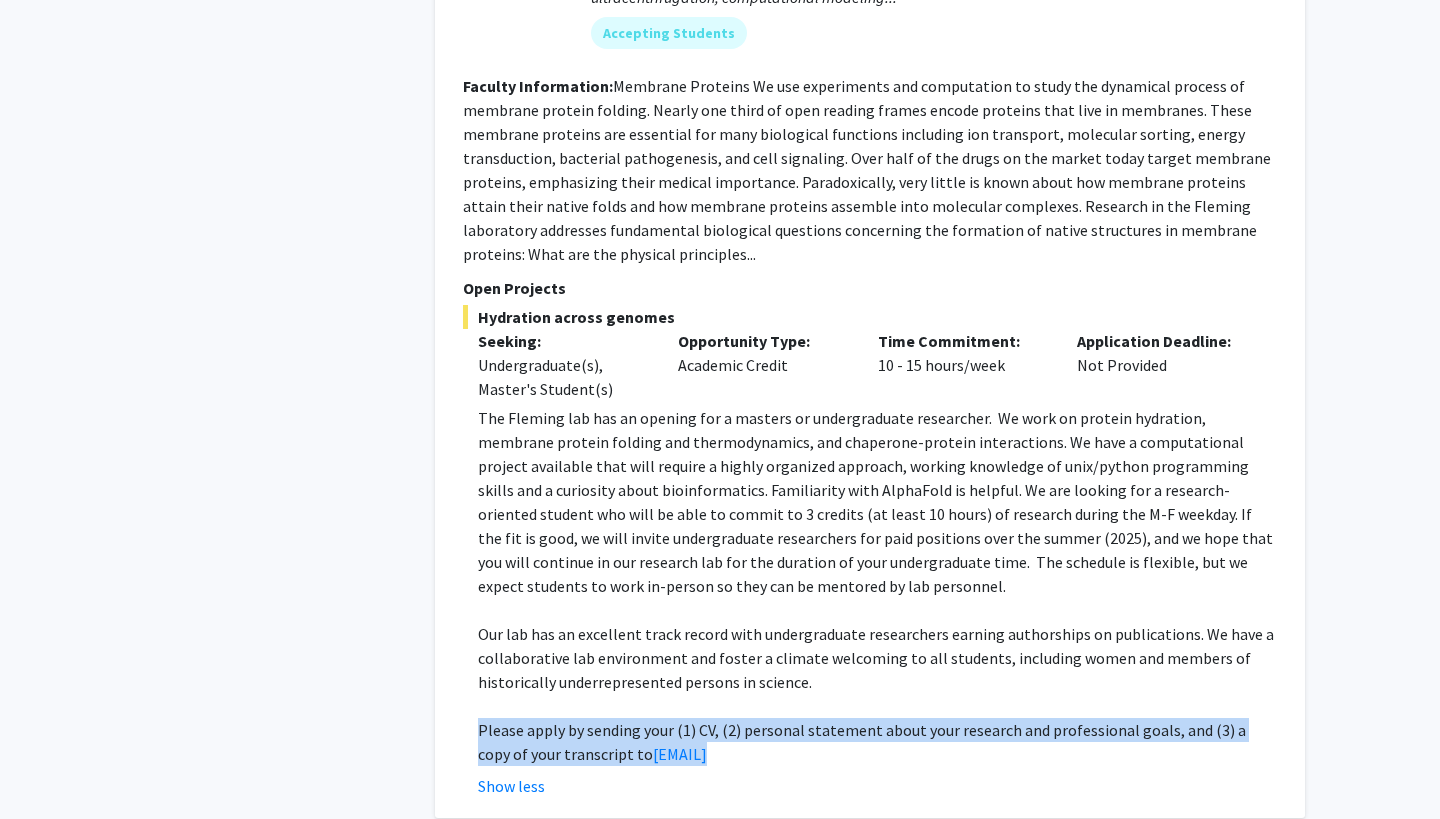 click on "Please apply by sending your (1) CV, (2) personal statement about your research and professional goals, and (3) a copy of your transcript to  Karen.Fleming@jhu.edu" 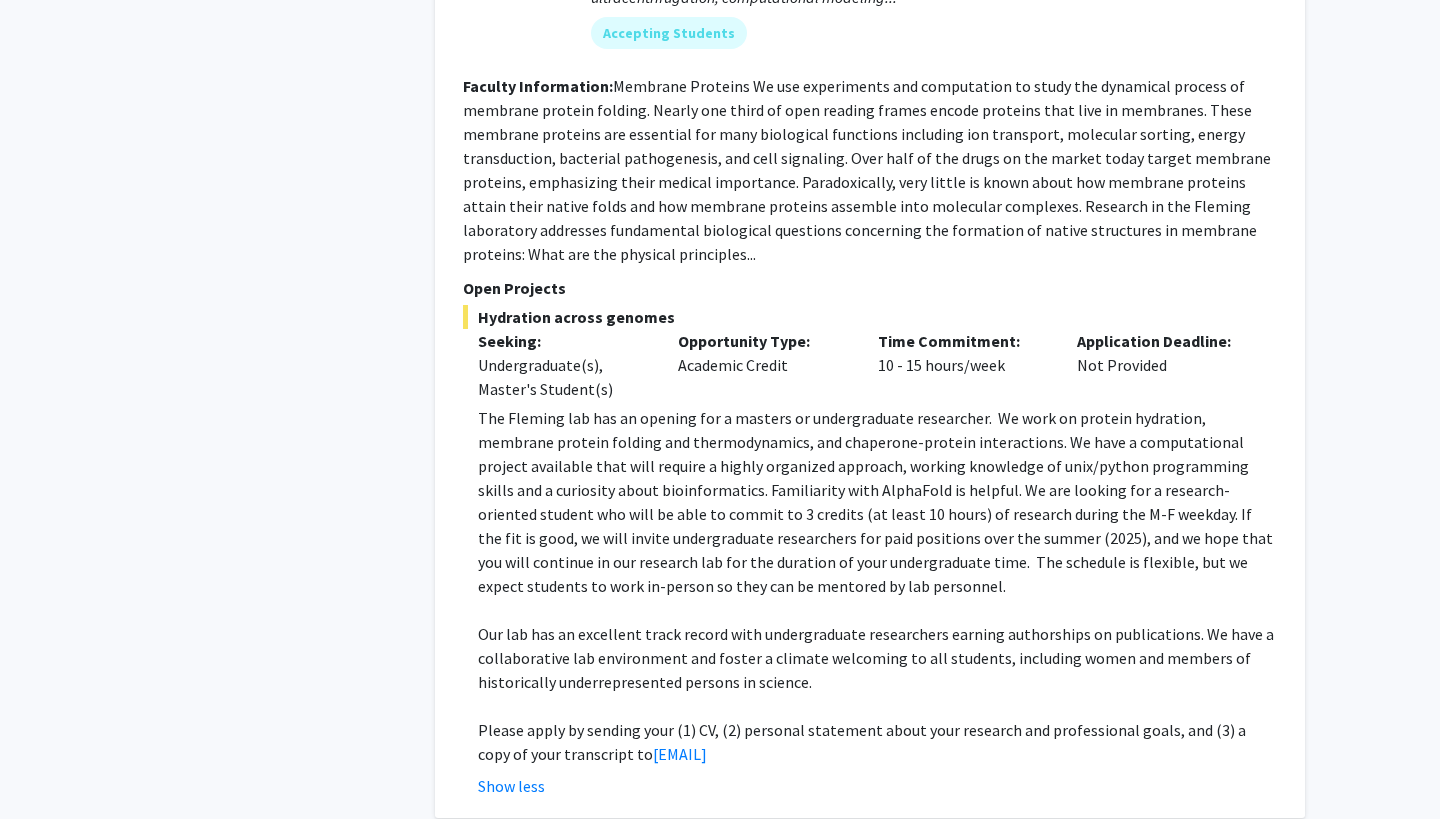 click on "2" 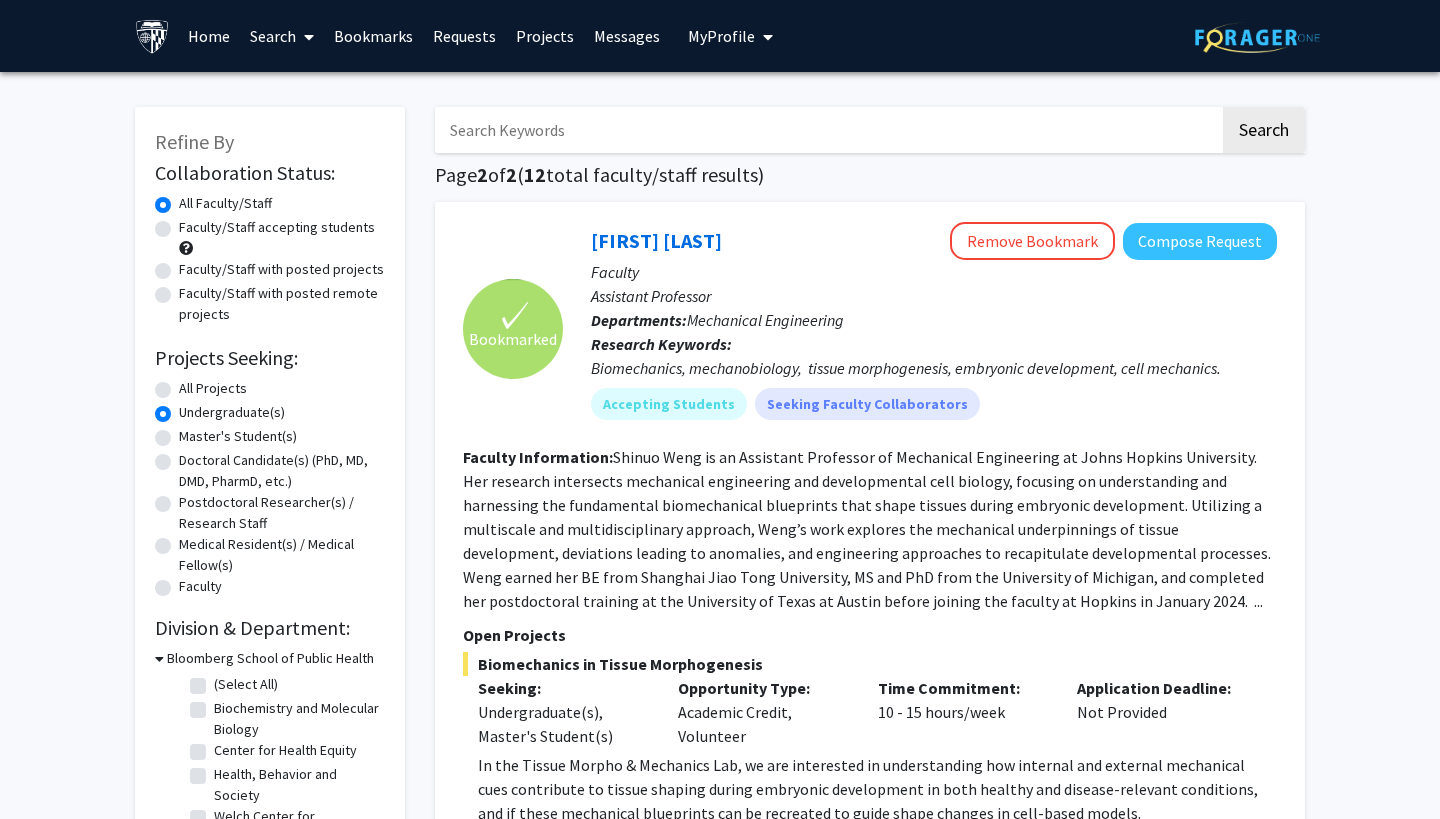 scroll, scrollTop: 0, scrollLeft: 0, axis: both 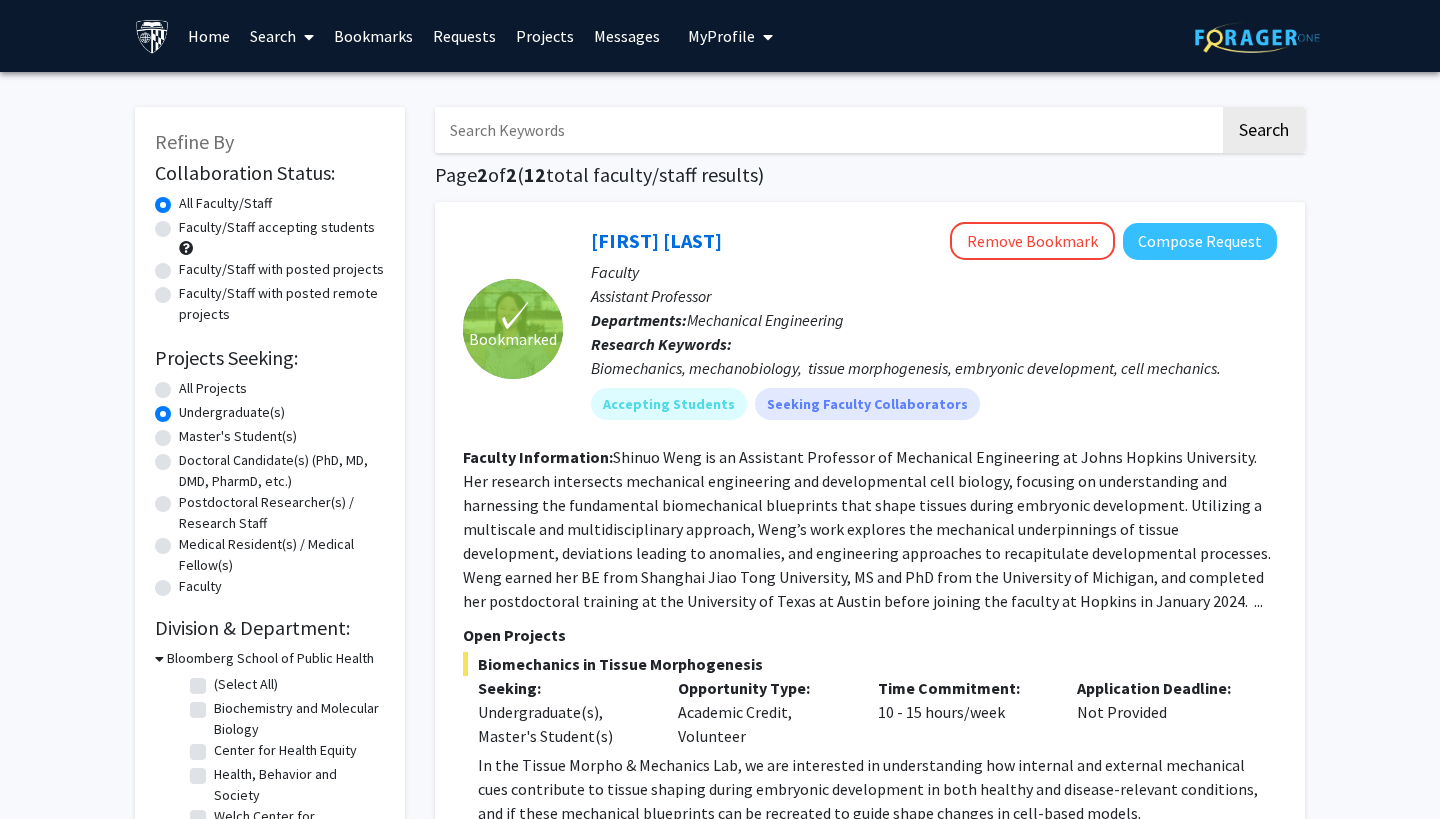 click on "Faculty/Staff accepting students" 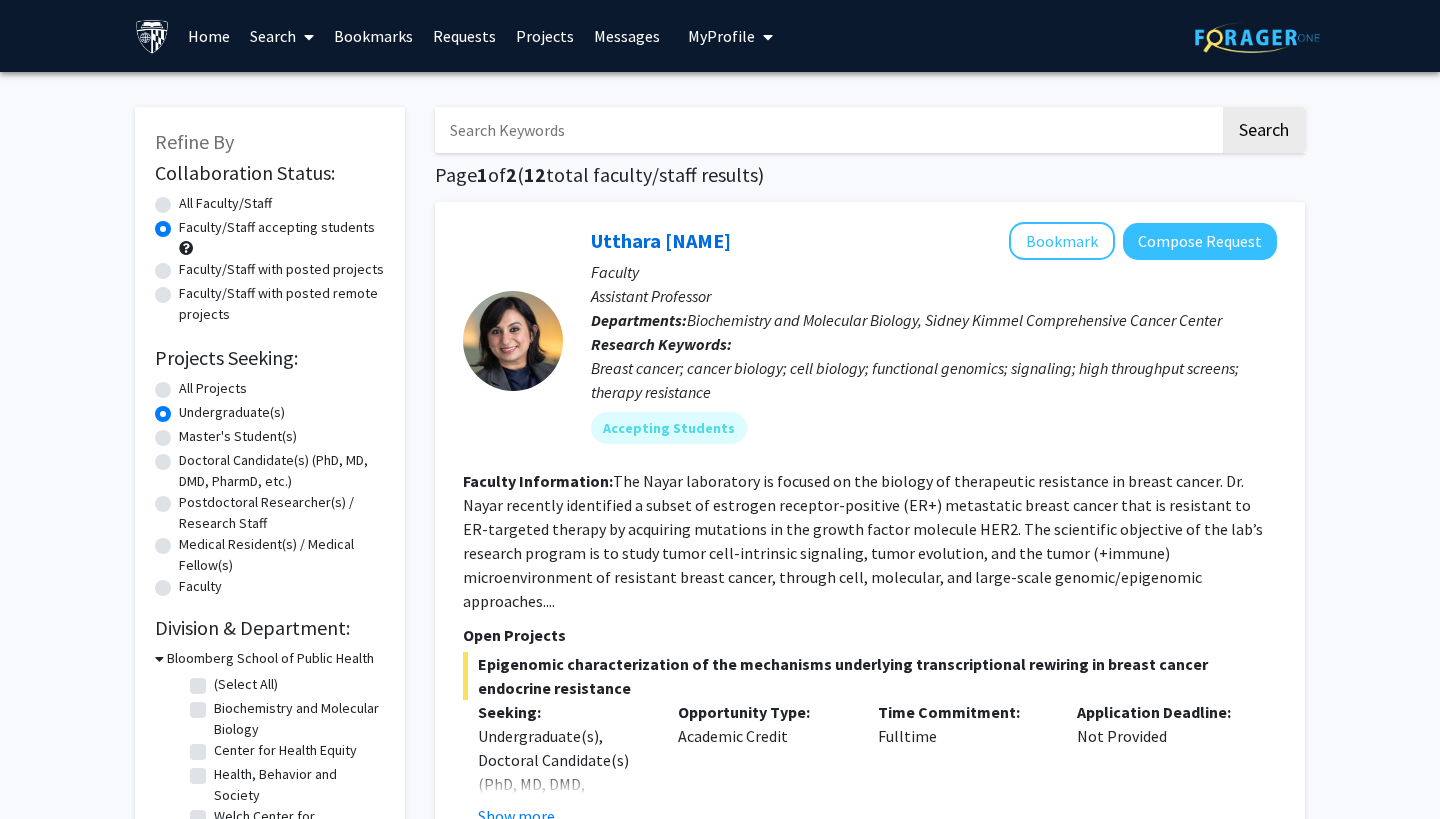 click on "All Projects" 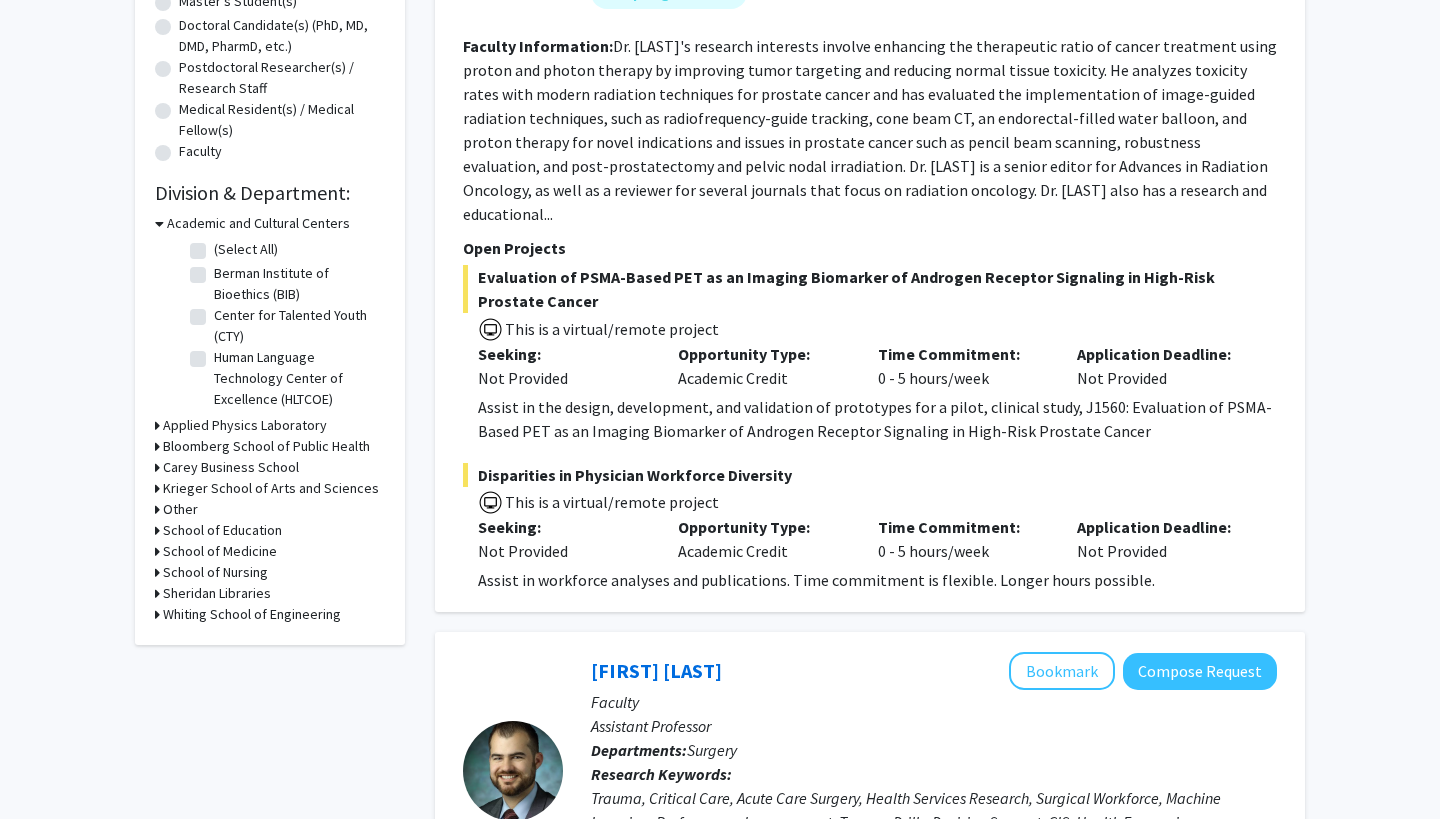 scroll, scrollTop: 431, scrollLeft: 0, axis: vertical 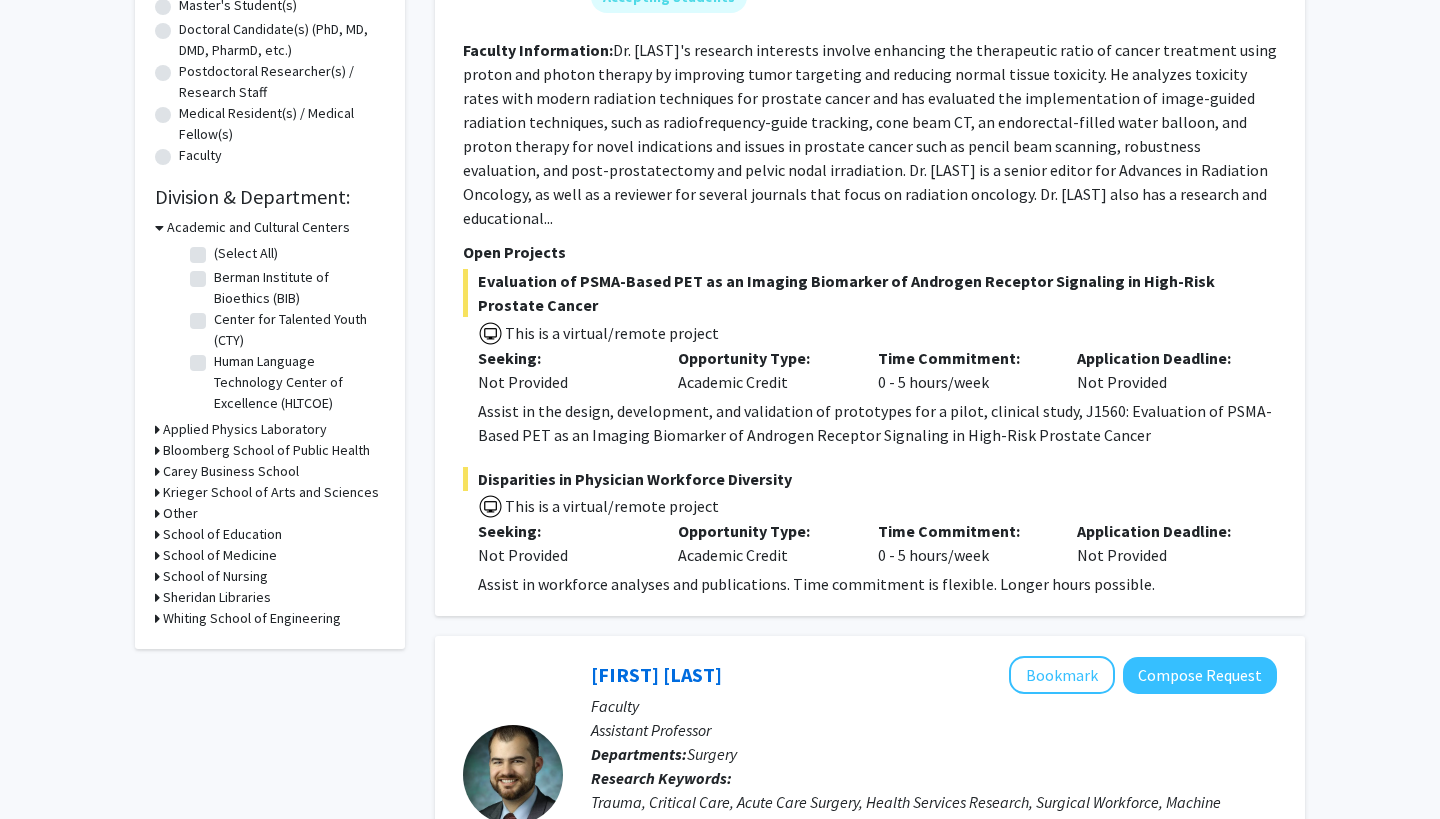 click on "Bloomberg School of Public Health" at bounding box center (266, 450) 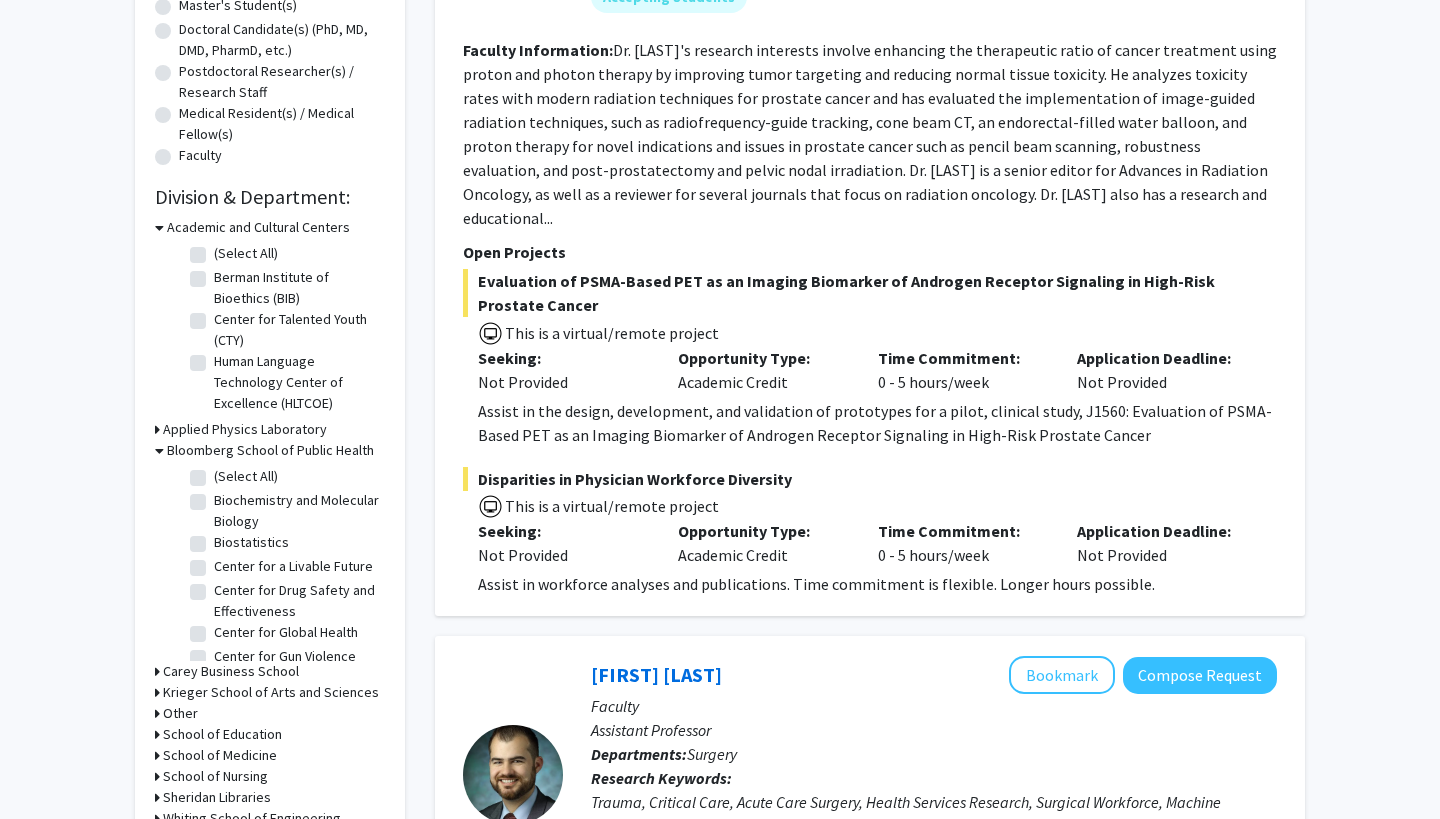 click on "Biochemistry and Molecular Biology" 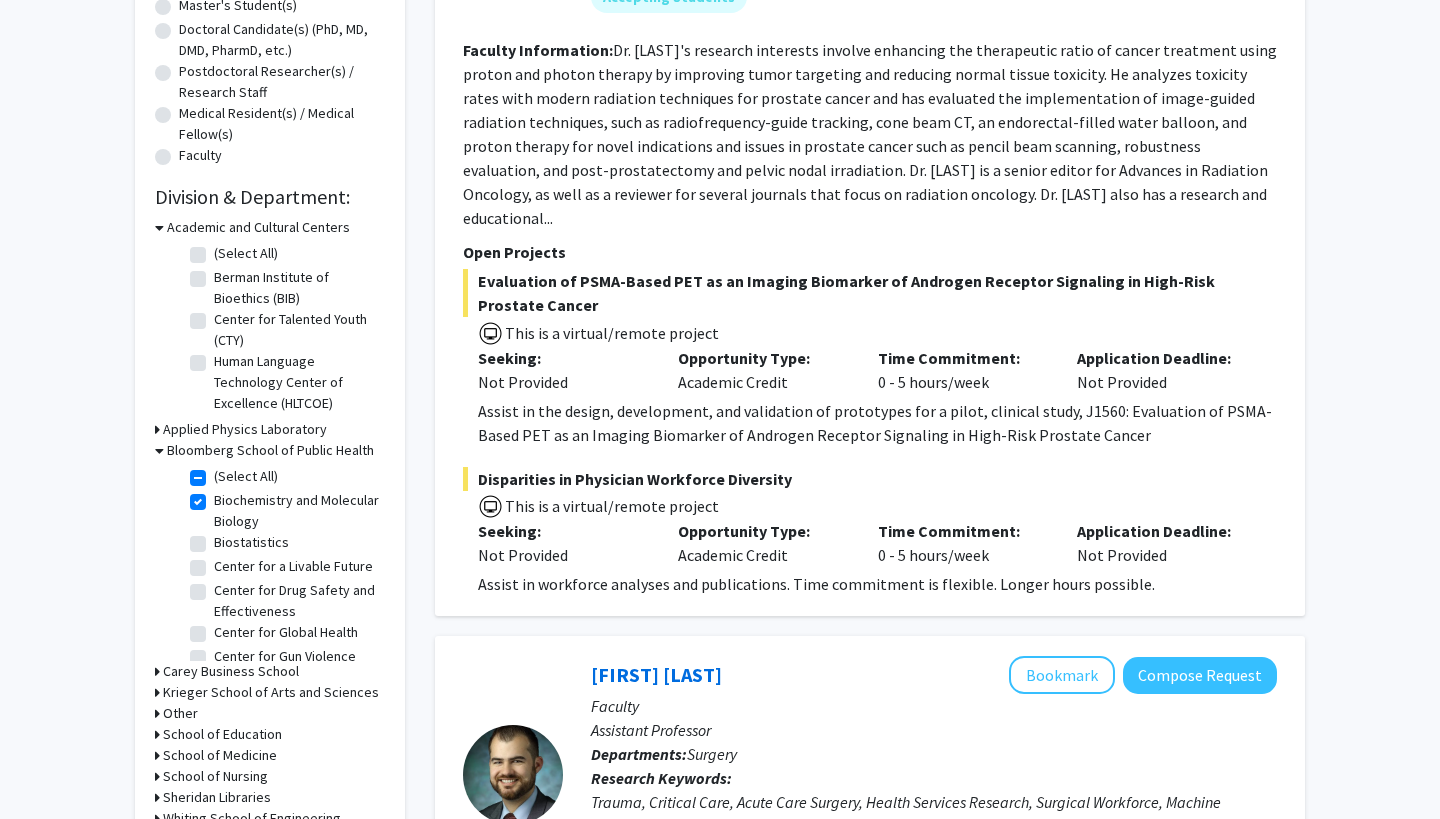 checkbox on "true" 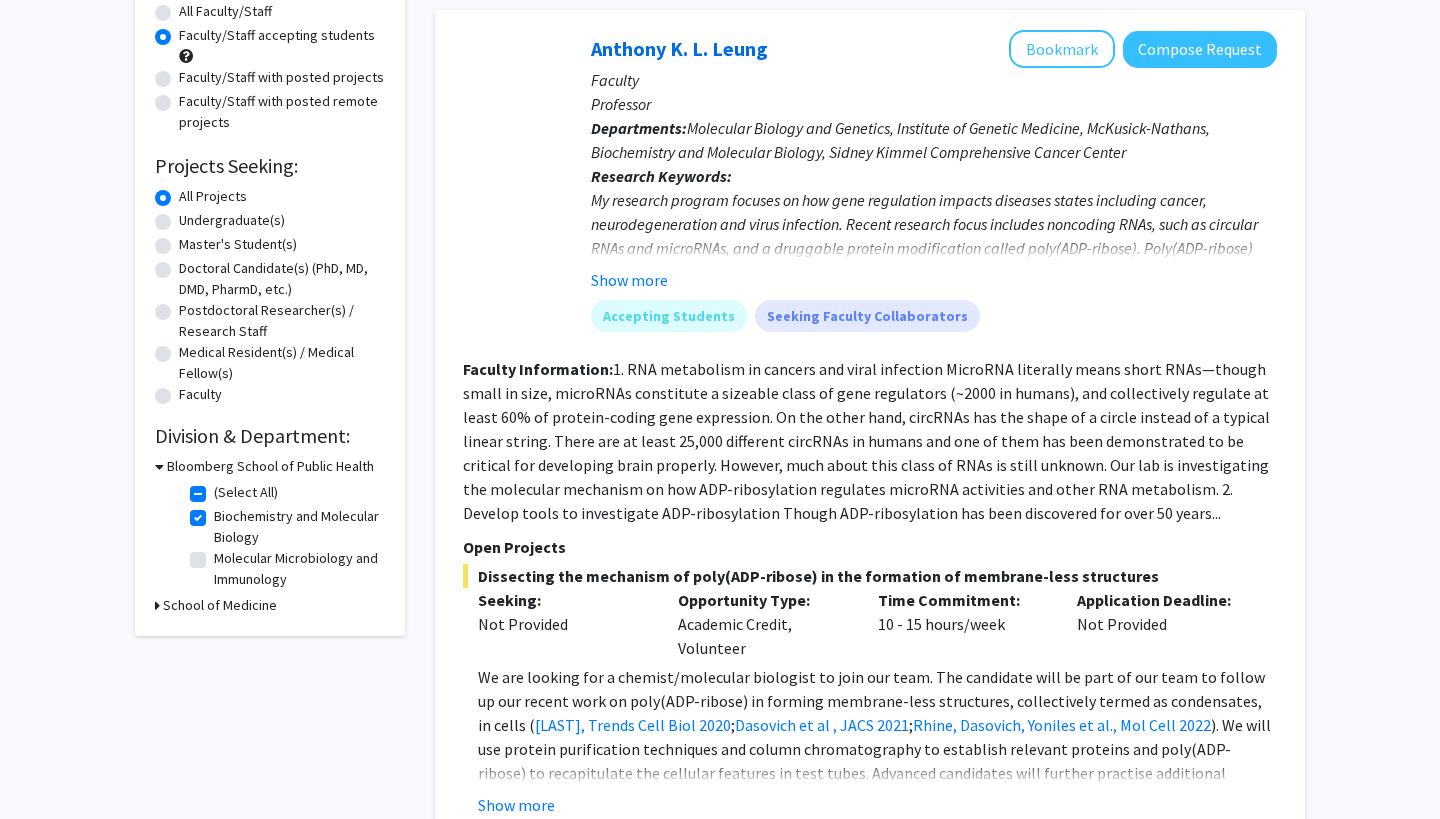 scroll, scrollTop: 194, scrollLeft: 0, axis: vertical 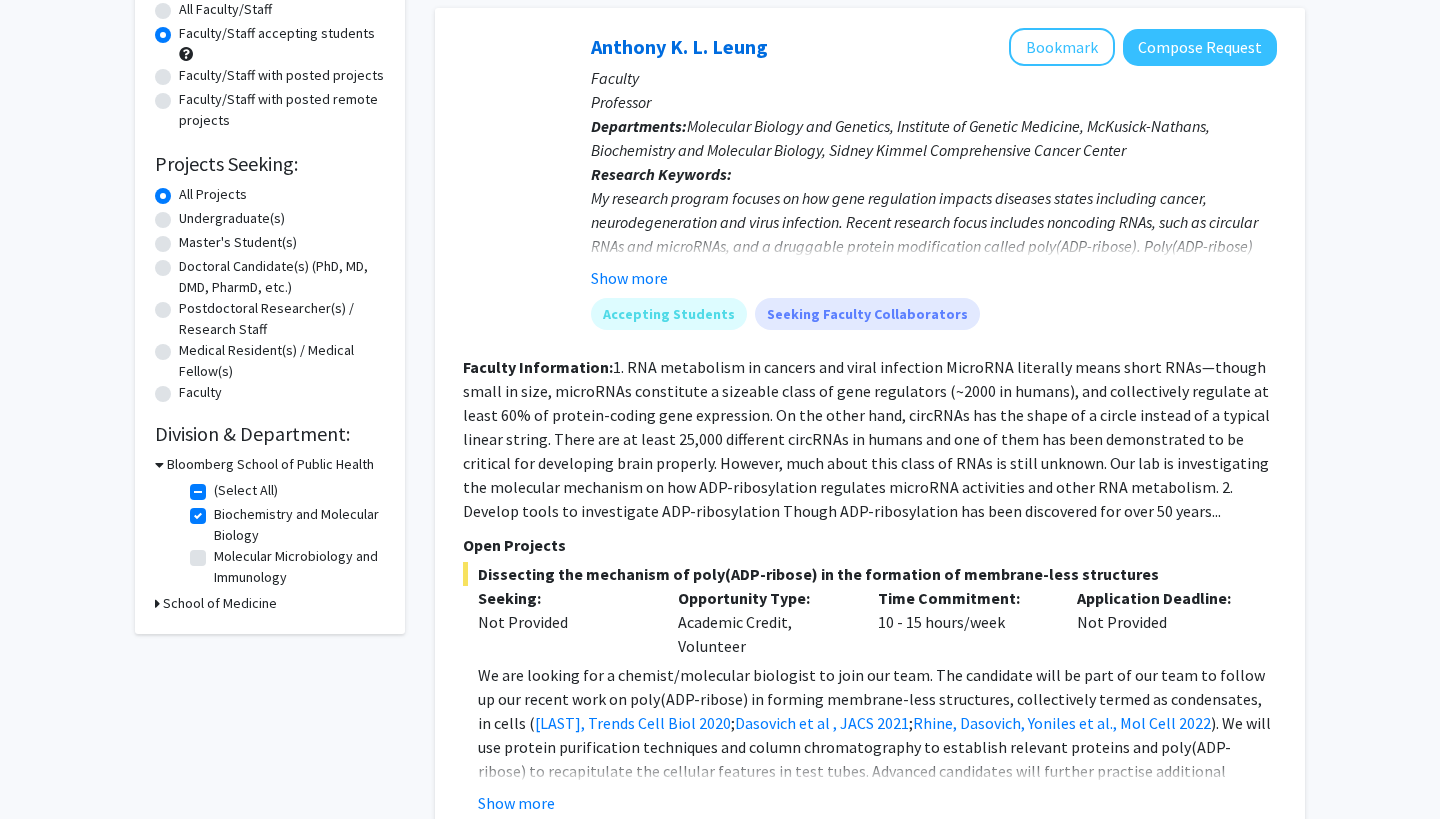 click on "Molecular Microbiology and Immunology" 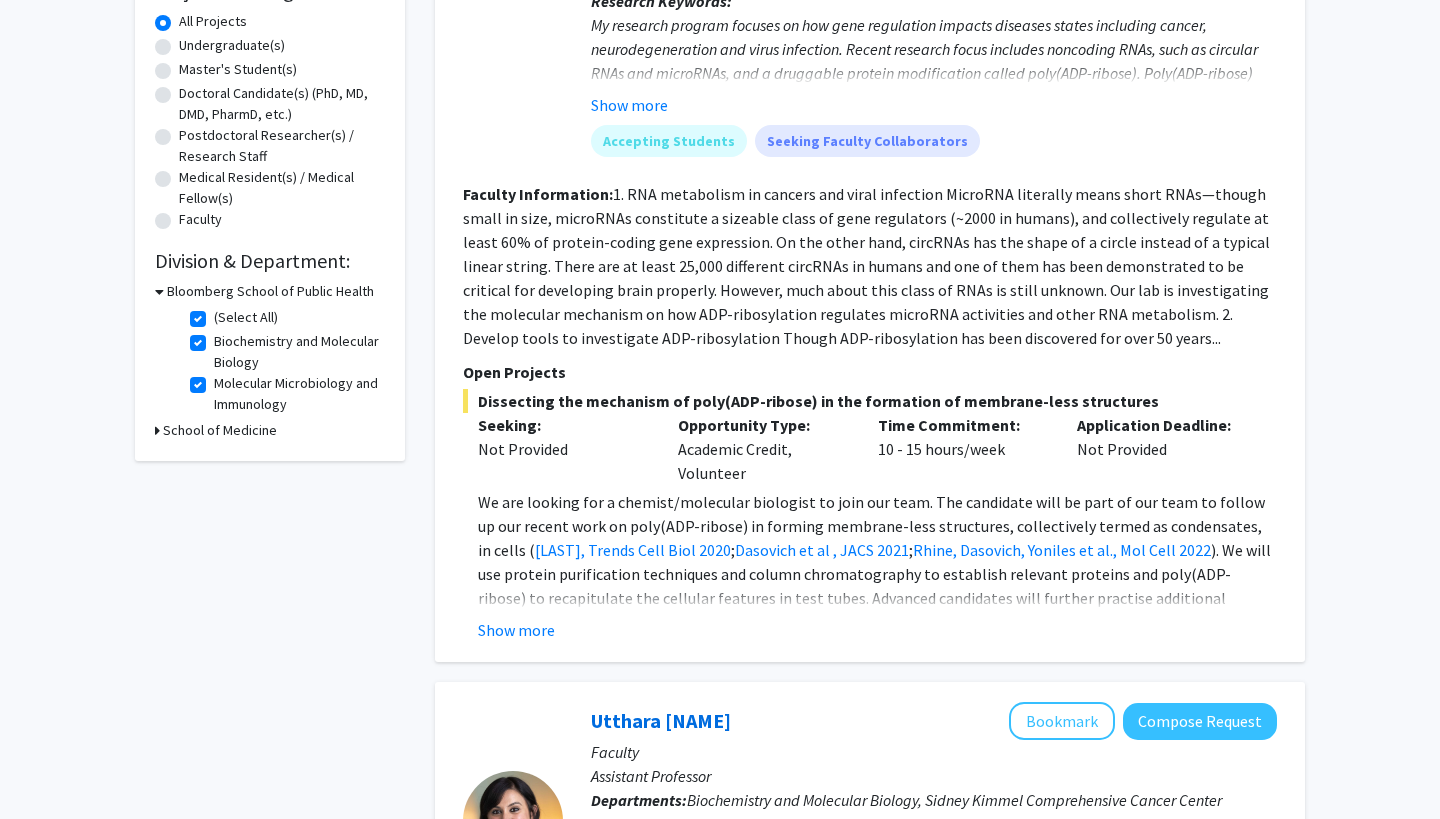 scroll, scrollTop: 394, scrollLeft: 0, axis: vertical 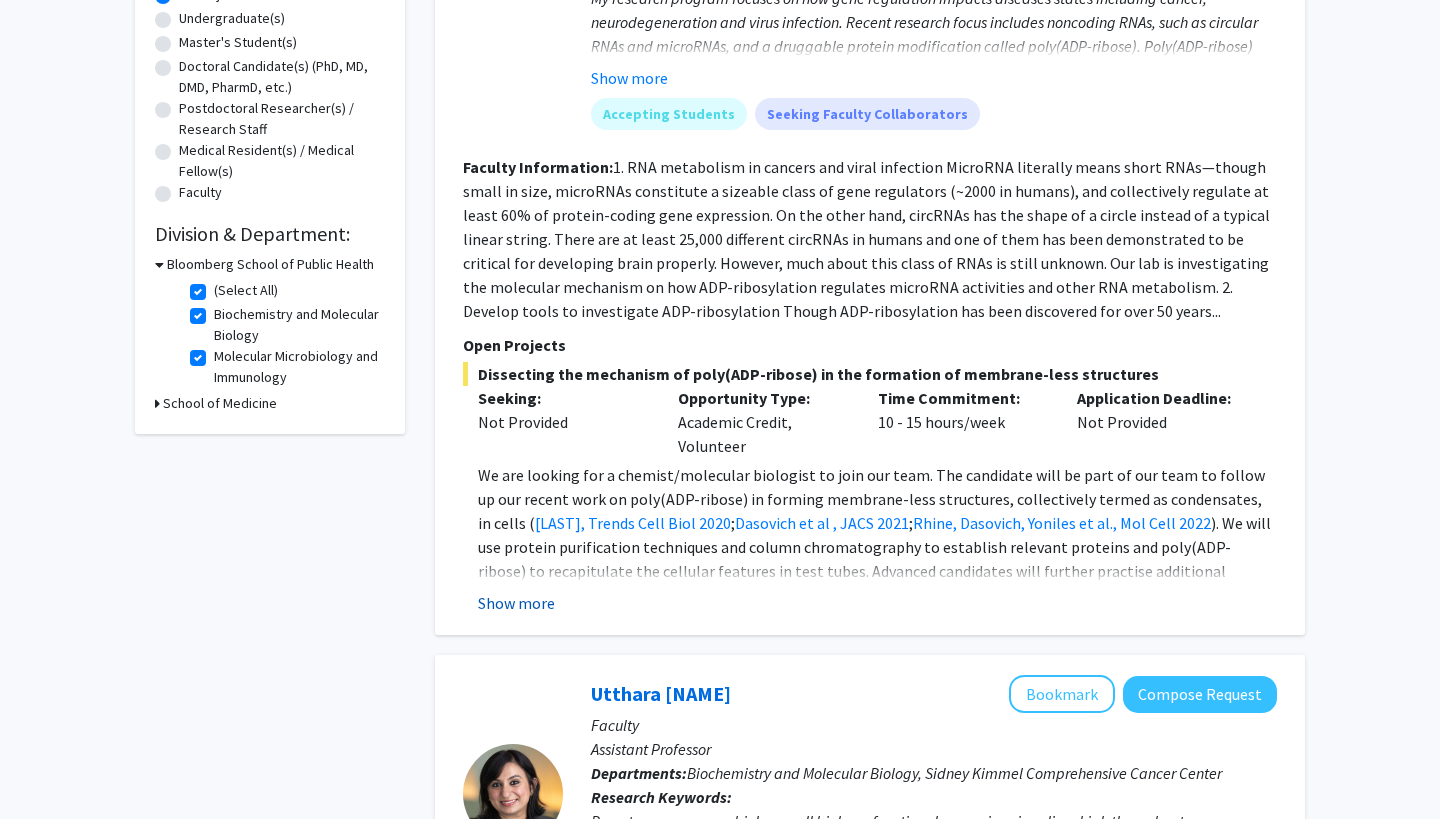click on "Show more" 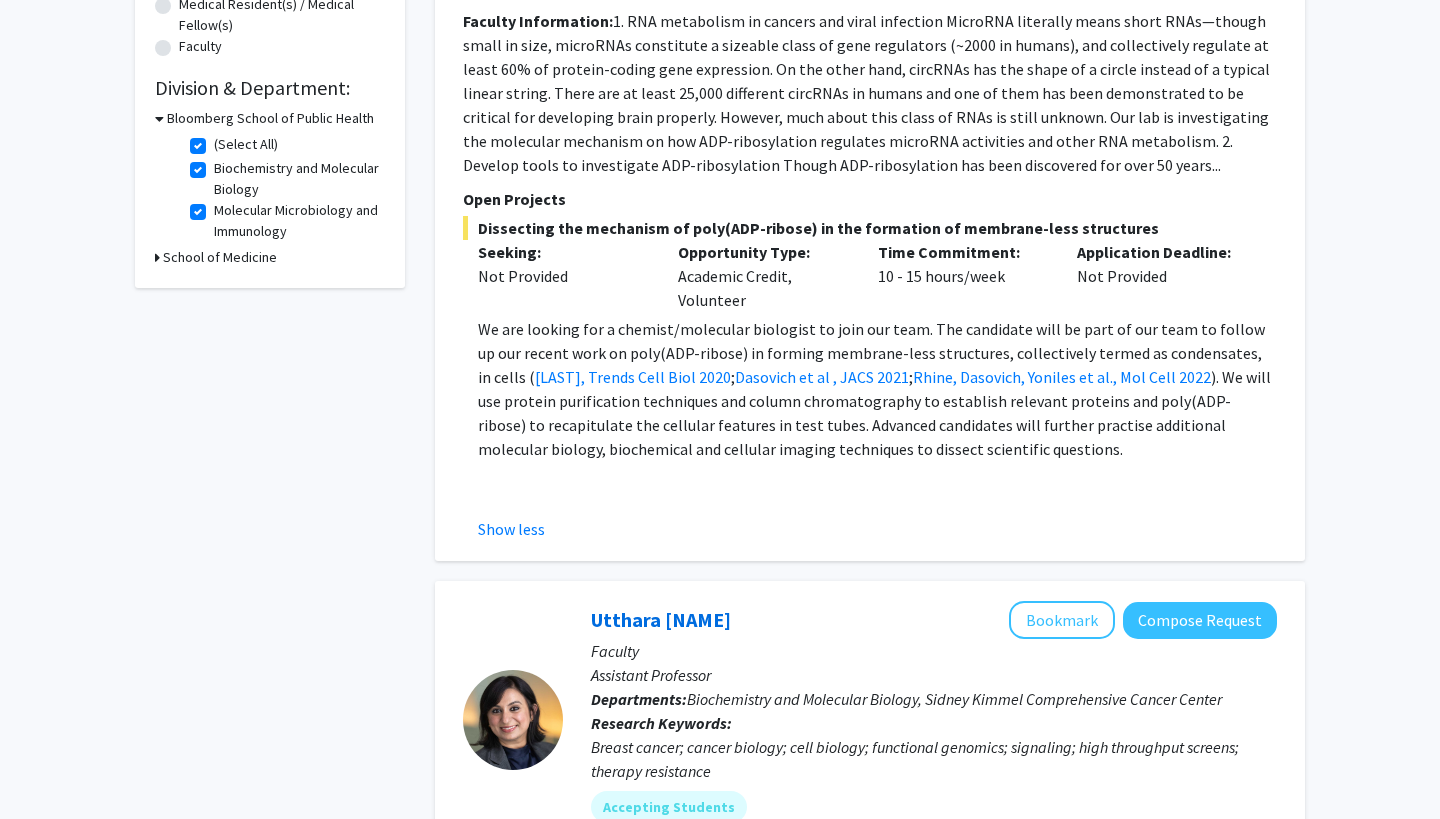 scroll, scrollTop: 552, scrollLeft: 0, axis: vertical 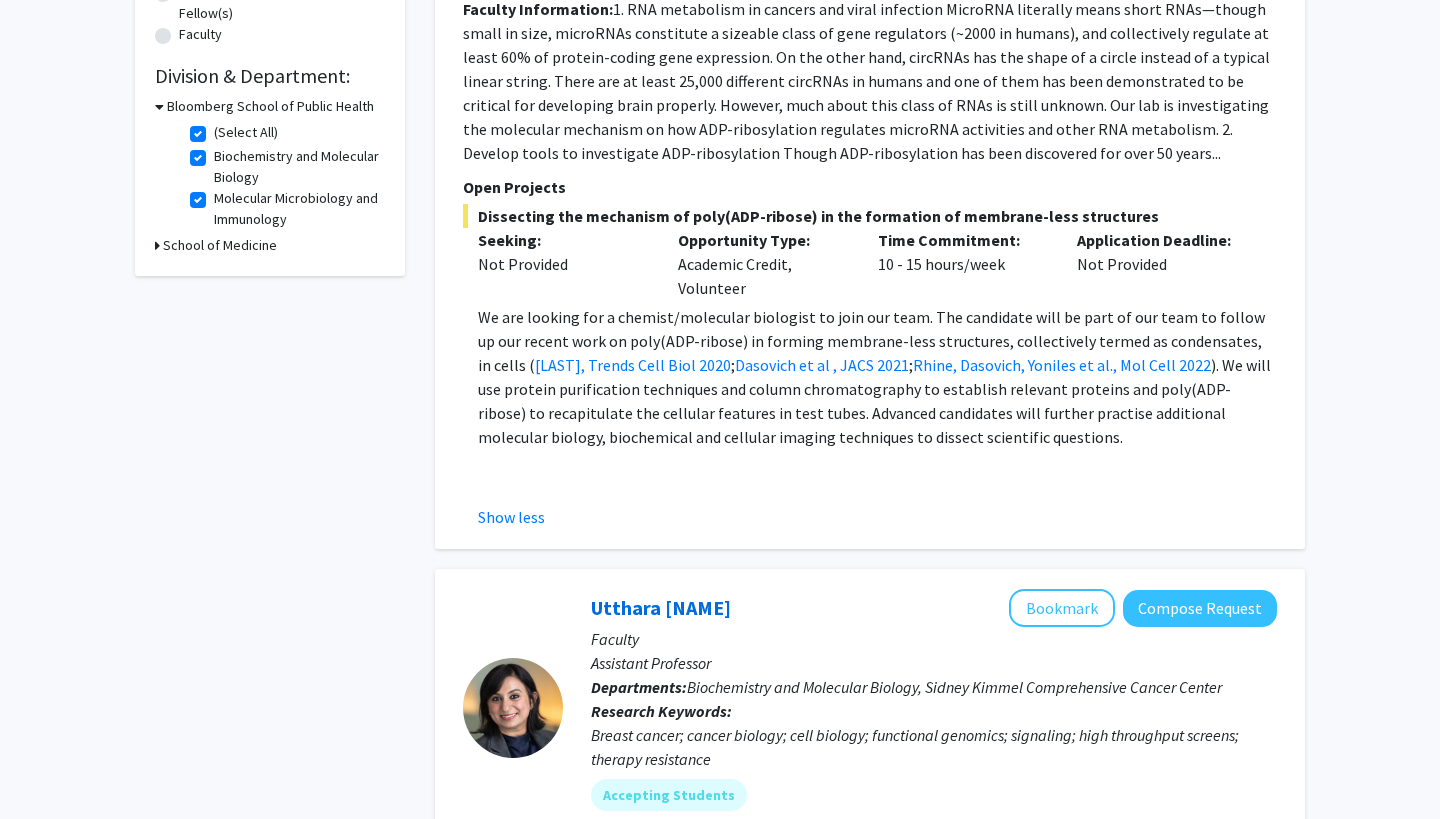 click on "We are looking for a chemist/molecular biologist to join our team. The candidate will be part of our team to follow up our recent work on poly(ADP-ribose) in forming membrane-less structures, collectively termed as condensates, in cells ( Leung, Trends Cell Biol 2020 ;  Dasovich et al , JACS 2021 ;  Rhine, Dasovich, Yoniles et al., Mol Cell 2022 ). We will use protein purification techniques and column chromatography to establish relevant proteins and poly(ADP-ribose) to recapitulate the cellular features in test tubes. Advanced candidates will further practise additional molecular biology, biochemical and cellular imaging techniques to dissect scientific questions." 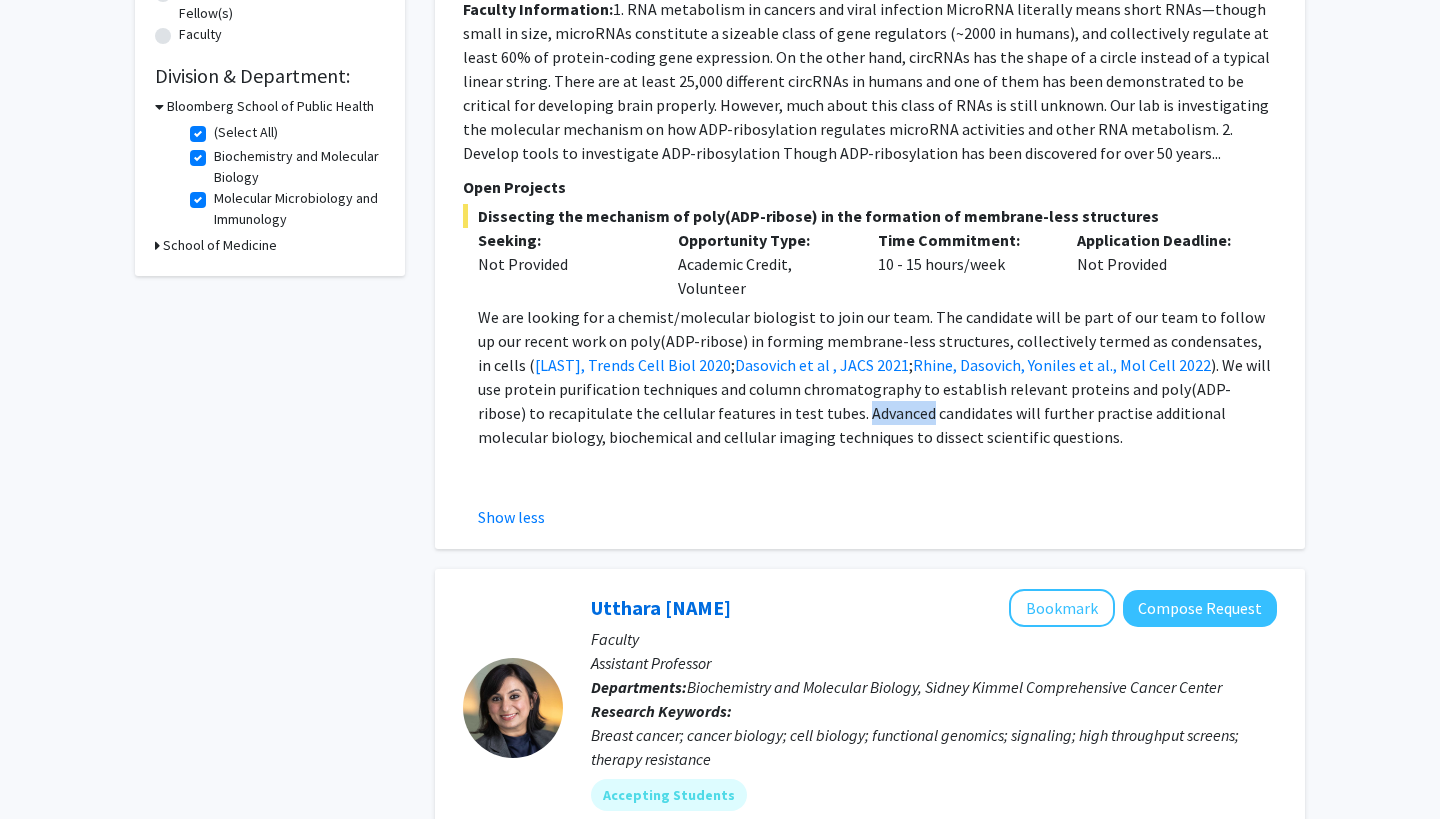 click on "We are looking for a chemist/molecular biologist to join our team. The candidate will be part of our team to follow up our recent work on poly(ADP-ribose) in forming membrane-less structures, collectively termed as condensates, in cells ( Leung, Trends Cell Biol 2020 ;  Dasovich et al , JACS 2021 ;  Rhine, Dasovich, Yoniles et al., Mol Cell 2022 ). We will use protein purification techniques and column chromatography to establish relevant proteins and poly(ADP-ribose) to recapitulate the cellular features in test tubes. Advanced candidates will further practise additional molecular biology, biochemical and cellular imaging techniques to dissect scientific questions." 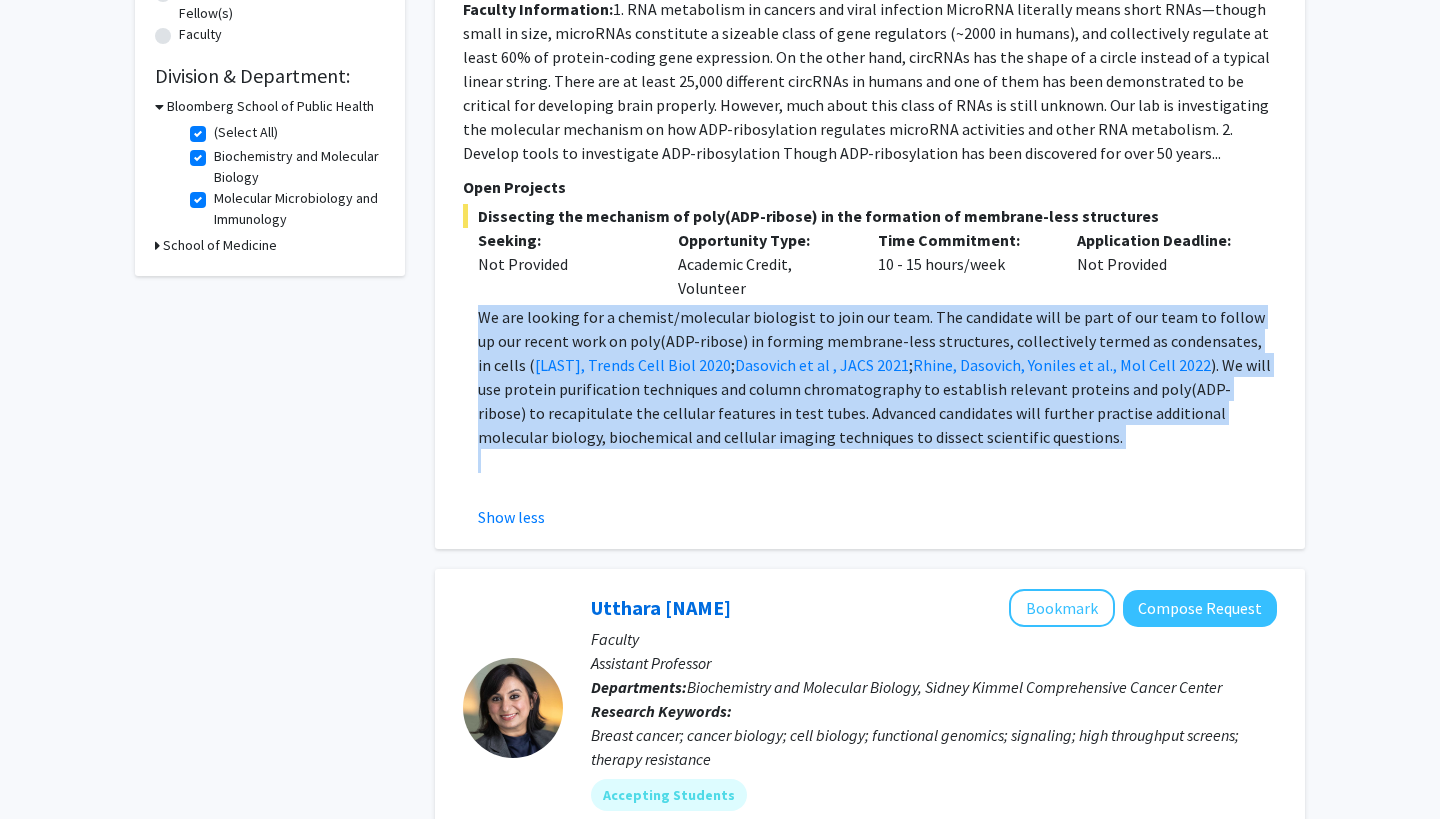 click on "We are looking for a chemist/molecular biologist to join our team. The candidate will be part of our team to follow up our recent work on poly(ADP-ribose) in forming membrane-less structures, collectively termed as condensates, in cells ( Leung, Trends Cell Biol 2020 ;  Dasovich et al , JACS 2021 ;  Rhine, Dasovich, Yoniles et al., Mol Cell 2022 ). We will use protein purification techniques and column chromatography to establish relevant proteins and poly(ADP-ribose) to recapitulate the cellular features in test tubes. Advanced candidates will further practise additional molecular biology, biochemical and cellular imaging techniques to dissect scientific questions." 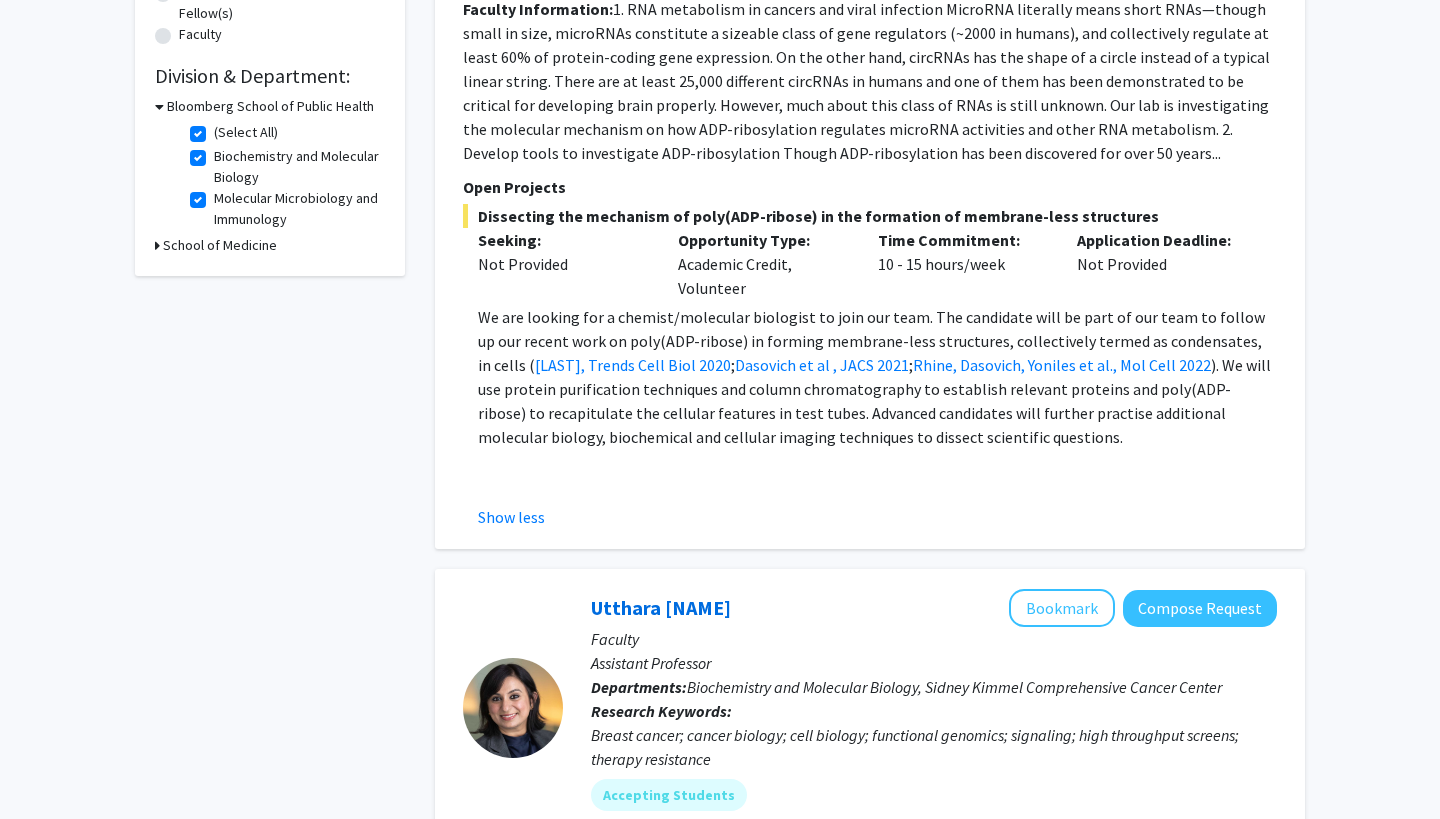 click on "Opportunity Type:  Academic Credit, Volunteer" 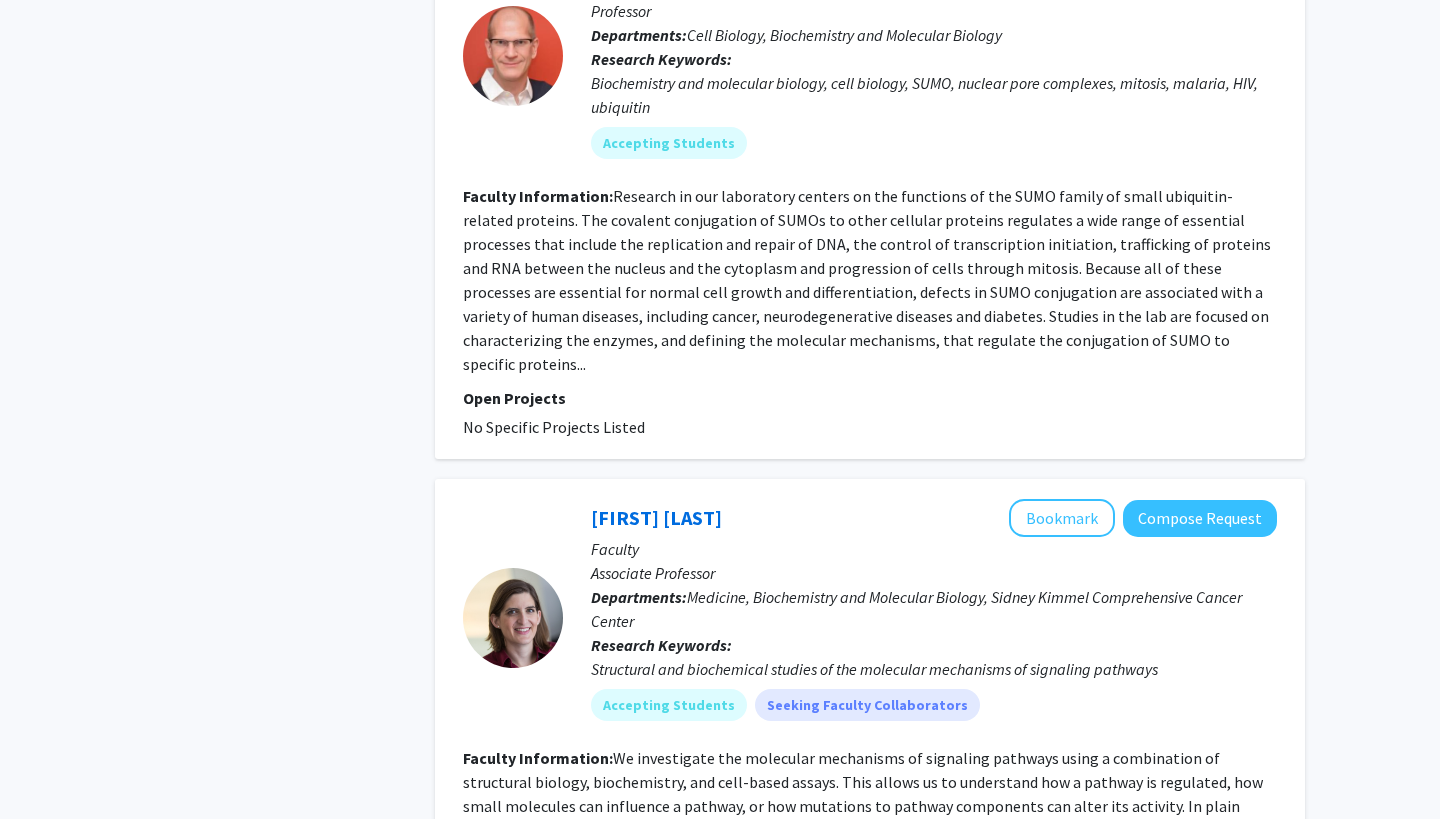 scroll, scrollTop: 5201, scrollLeft: 0, axis: vertical 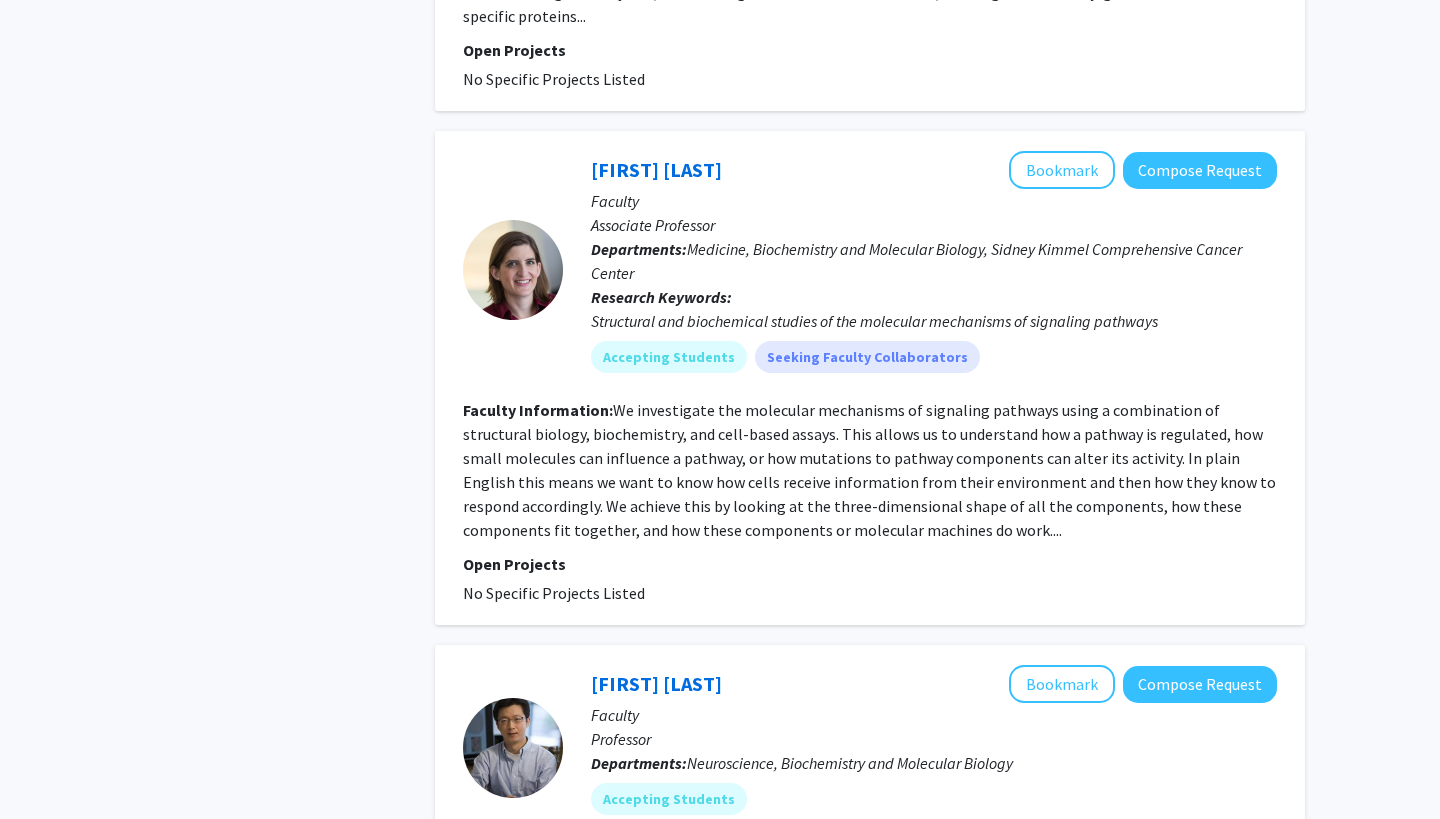 click on "We investigate the molecular mechanisms of signaling pathways using a combination of structural biology, biochemistry, and cell-based assays. This allows us to understand how a pathway is regulated, how small molecules can influence a pathway, or how mutations to pathway components can alter its activity.
In plain English this means we want to know how cells receive information from their environment and then how they know to respond accordingly.   We achieve this by looking at the three-dimensional shape of all the components, how these components fit together, and how these components or molecular machines do work...." 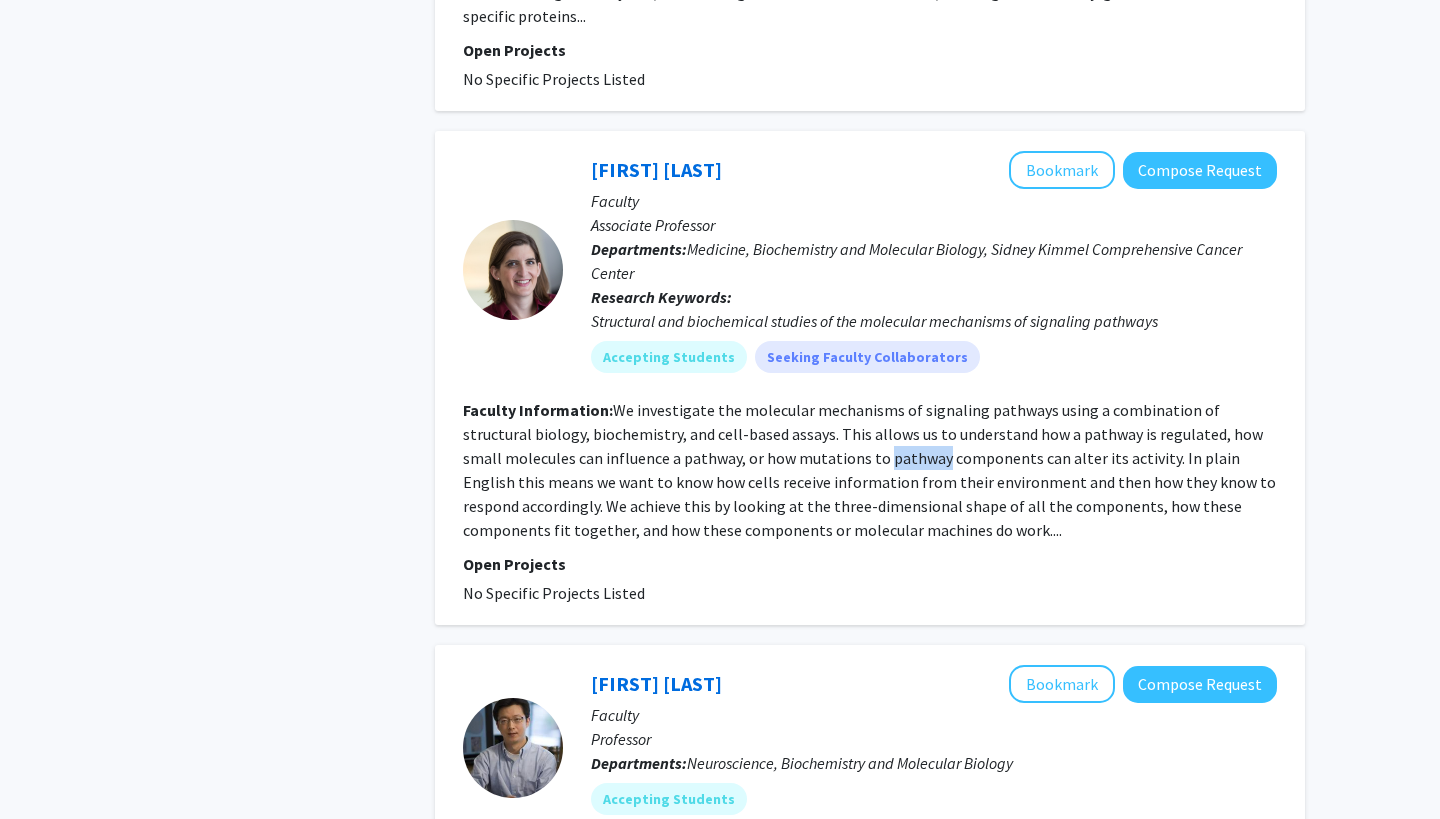 click on "We investigate the molecular mechanisms of signaling pathways using a combination of structural biology, biochemistry, and cell-based assays. This allows us to understand how a pathway is regulated, how small molecules can influence a pathway, or how mutations to pathway components can alter its activity.
In plain English this means we want to know how cells receive information from their environment and then how they know to respond accordingly.   We achieve this by looking at the three-dimensional shape of all the components, how these components fit together, and how these components or molecular machines do work...." 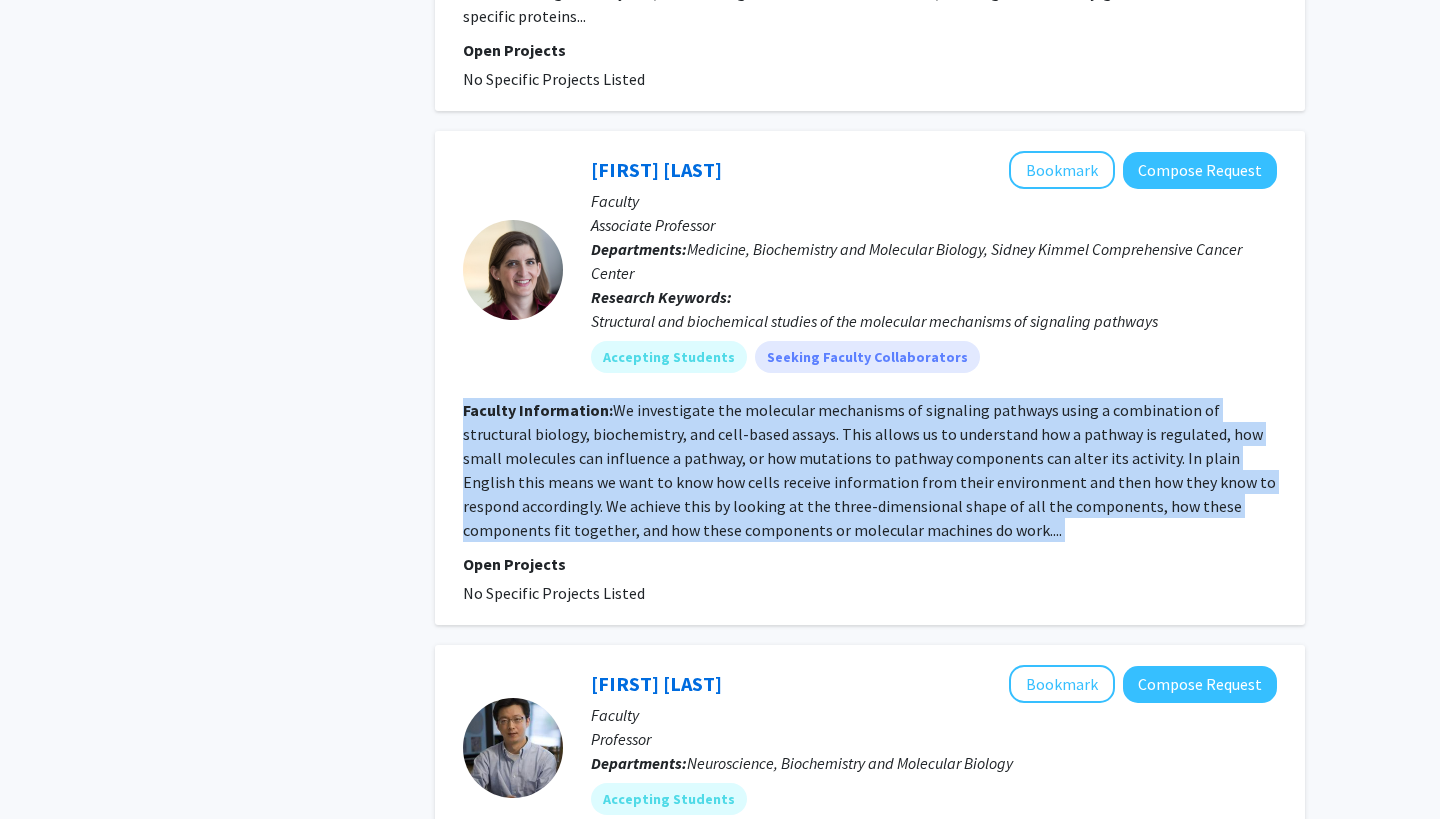click on "We investigate the molecular mechanisms of signaling pathways using a combination of structural biology, biochemistry, and cell-based assays. This allows us to understand how a pathway is regulated, how small molecules can influence a pathway, or how mutations to pathway components can alter its activity.
In plain English this means we want to know how cells receive information from their environment and then how they know to respond accordingly.   We achieve this by looking at the three-dimensional shape of all the components, how these components fit together, and how these components or molecular machines do work...." 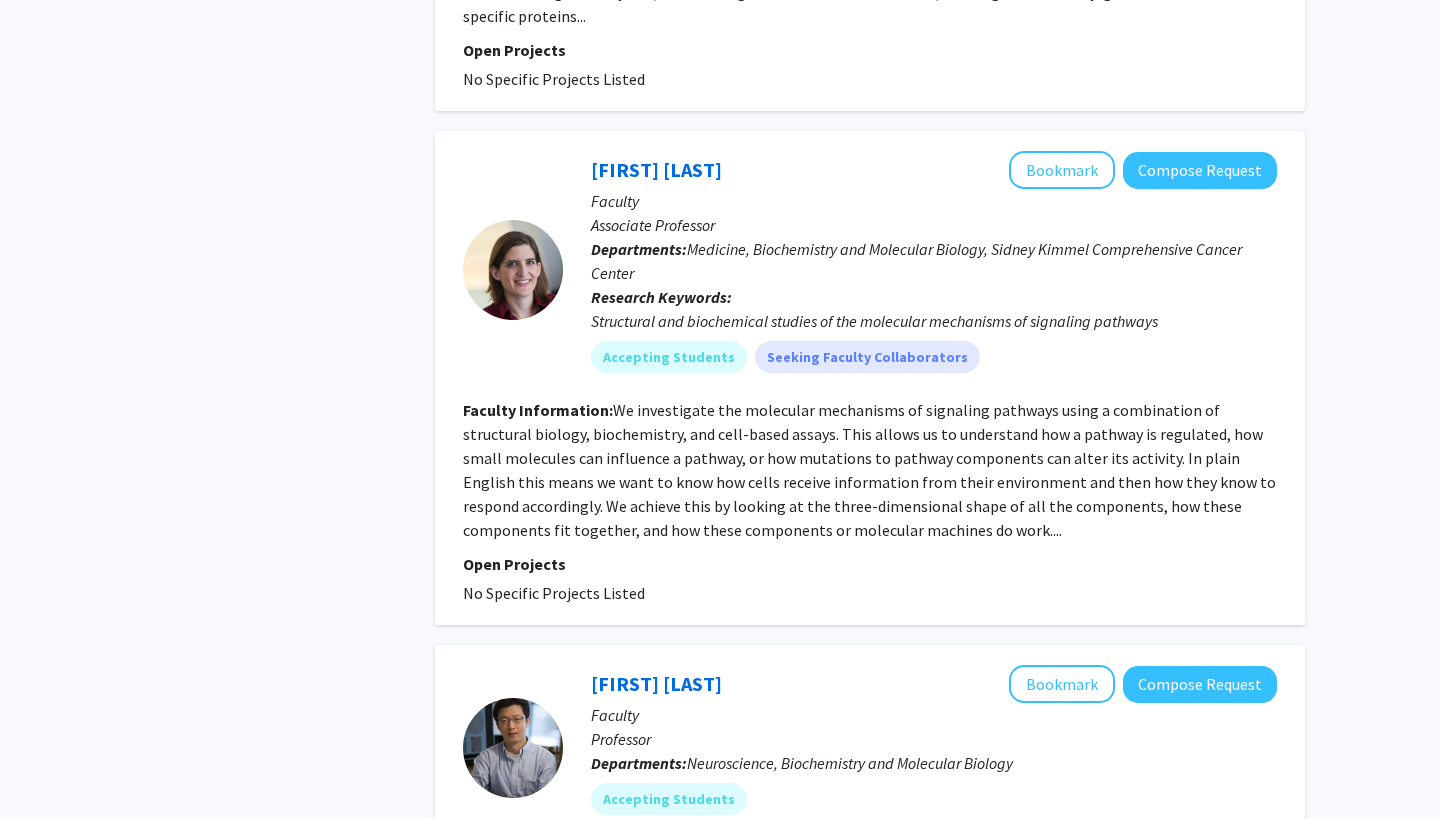 click on "No Specific Projects Listed" 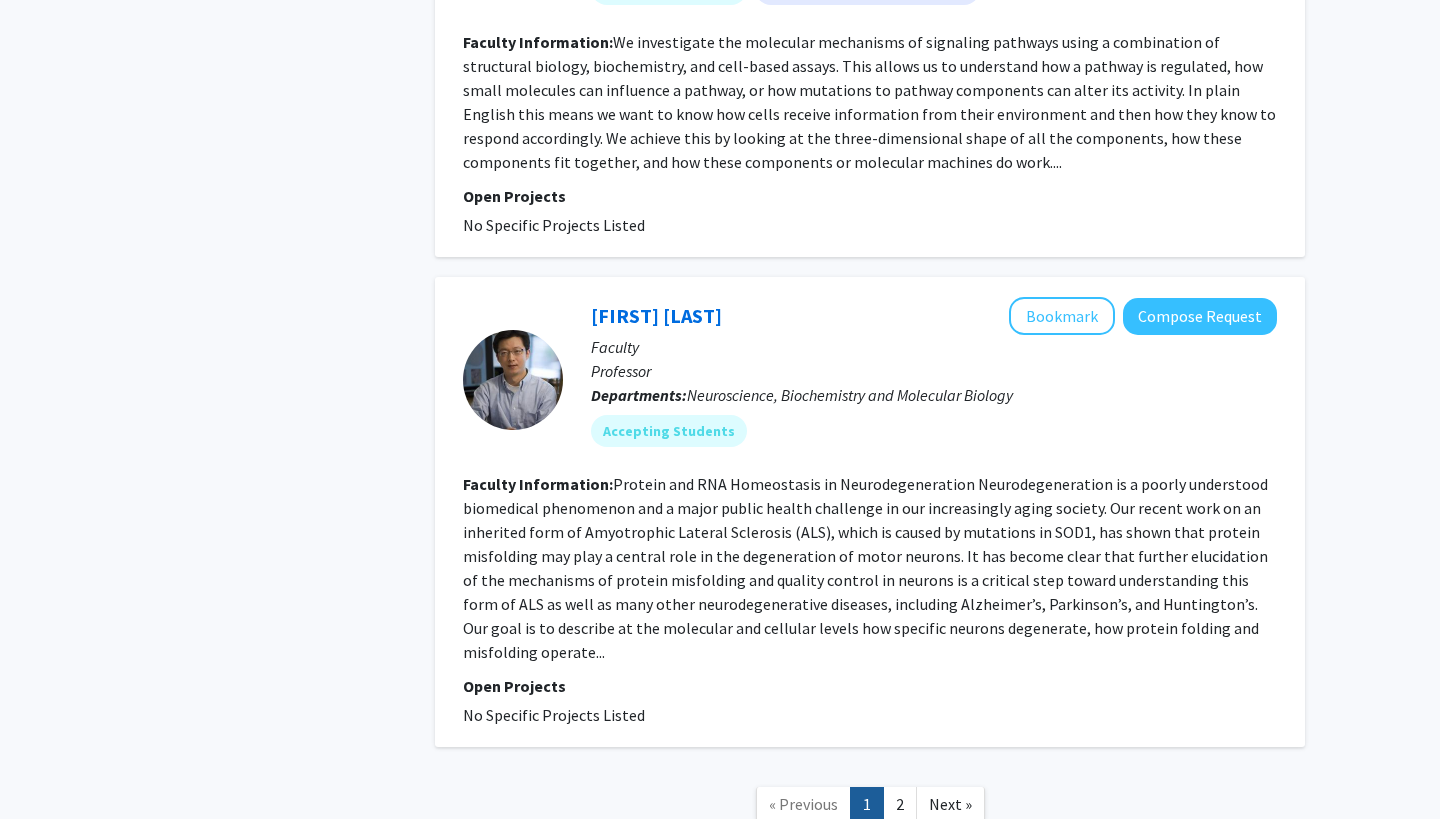 scroll, scrollTop: 5570, scrollLeft: 0, axis: vertical 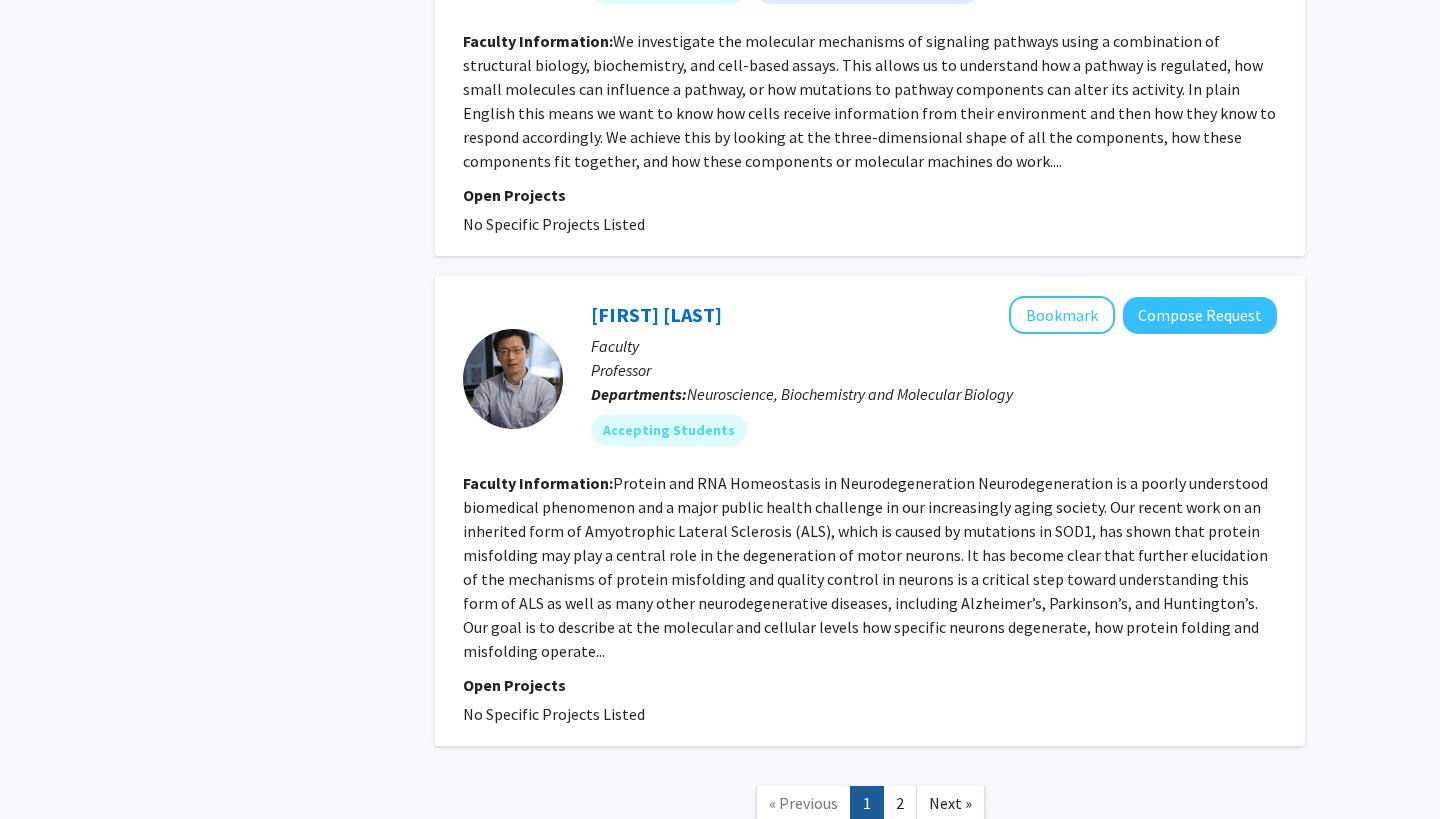 click on "Faculty Information:  Protein and RNA Homeostasis in Neurodegeneration Neurodegeneration is a poorly understood biomedical phenomenon and a major public health challenge in our increasingly aging society. Our recent work on an inherited form of Amyotrophic Lateral Sclerosis (ALS), which is caused by mutations in SOD1, has shown that protein misfolding may play a central role in the degeneration of motor neurons. It has become clear that further elucidation of the mechanisms of protein misfolding and quality control in neurons is a critical step toward understanding this form of ALS as well as many other neurodegenerative diseases, including Alzheimer’s, Parkinson’s, and Huntington’s. Our goal is to describe at the molecular and cellular levels how specific neurons degenerate, how protein folding and misfolding operate..." 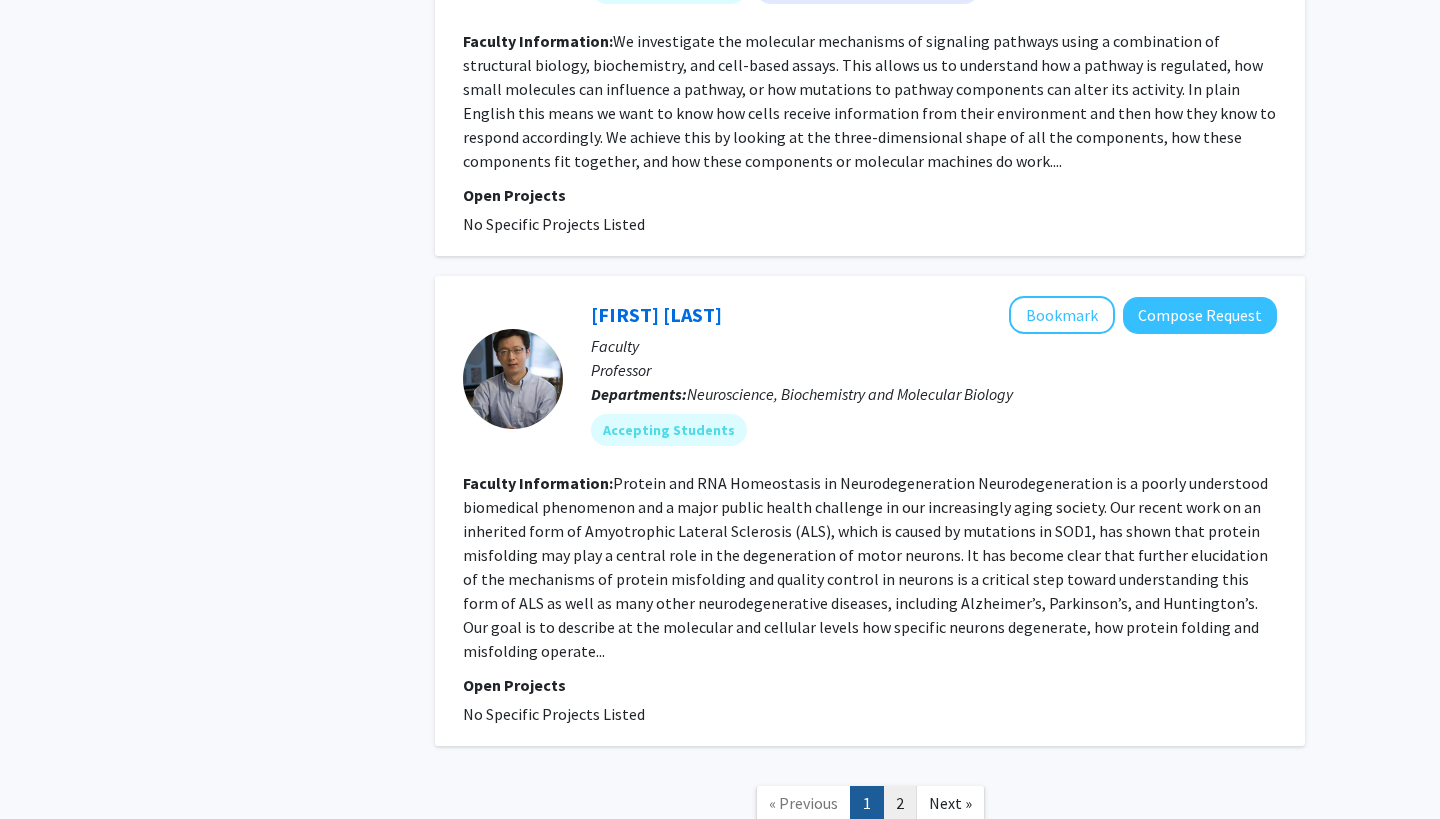 click on "2" 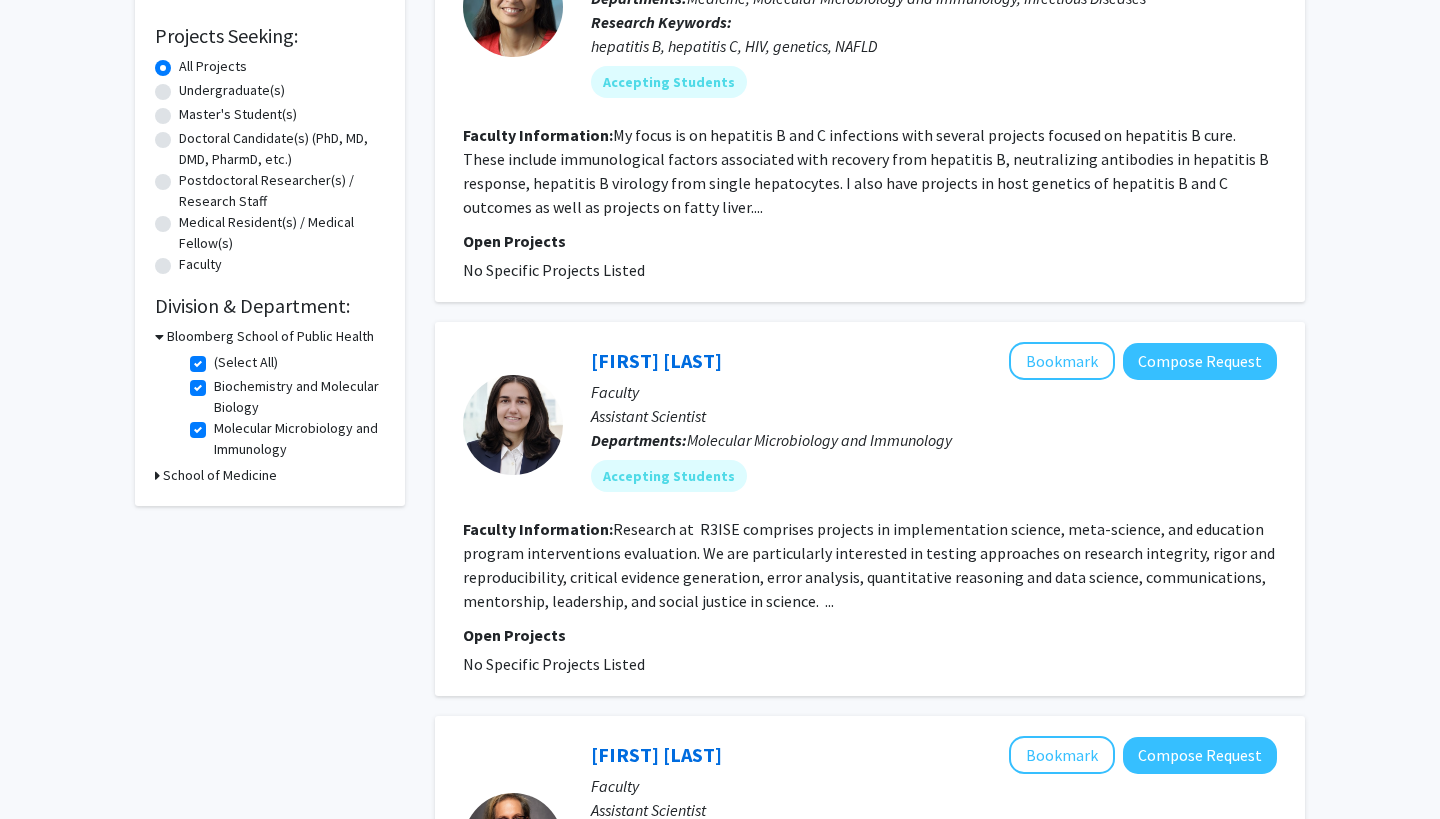 scroll, scrollTop: 388, scrollLeft: 0, axis: vertical 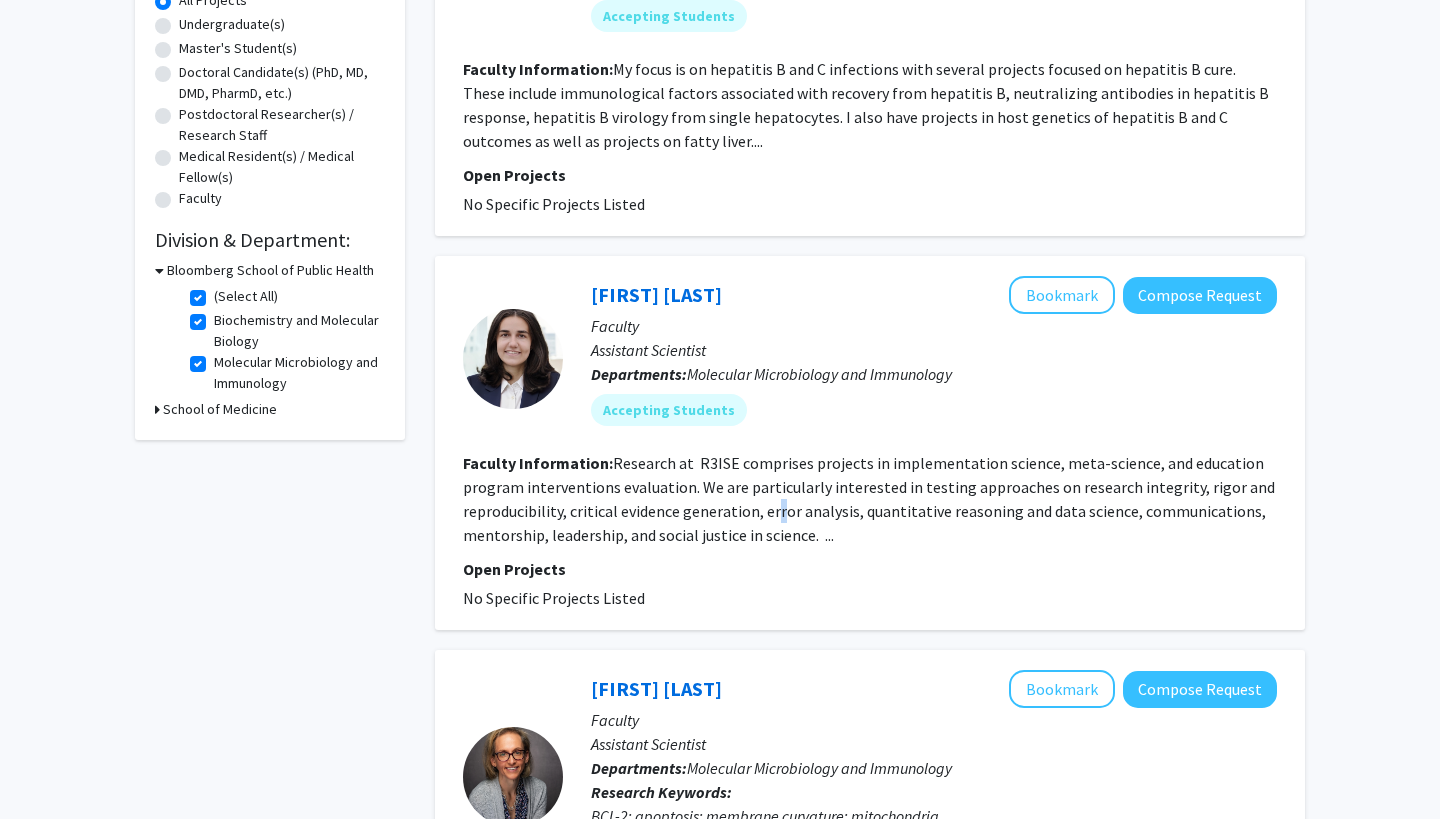 click on "Faculty Information:  Research at  R3ISE  comprises projects in implementation science, meta-science, and education program interventions evaluation. We are particularly interested in testing approaches on research integrity, rigor and reproducibility, critical evidence generation, error analysis, quantitative reasoning and data science, communications, mentorship, leadership, and social justice in science.  ..." 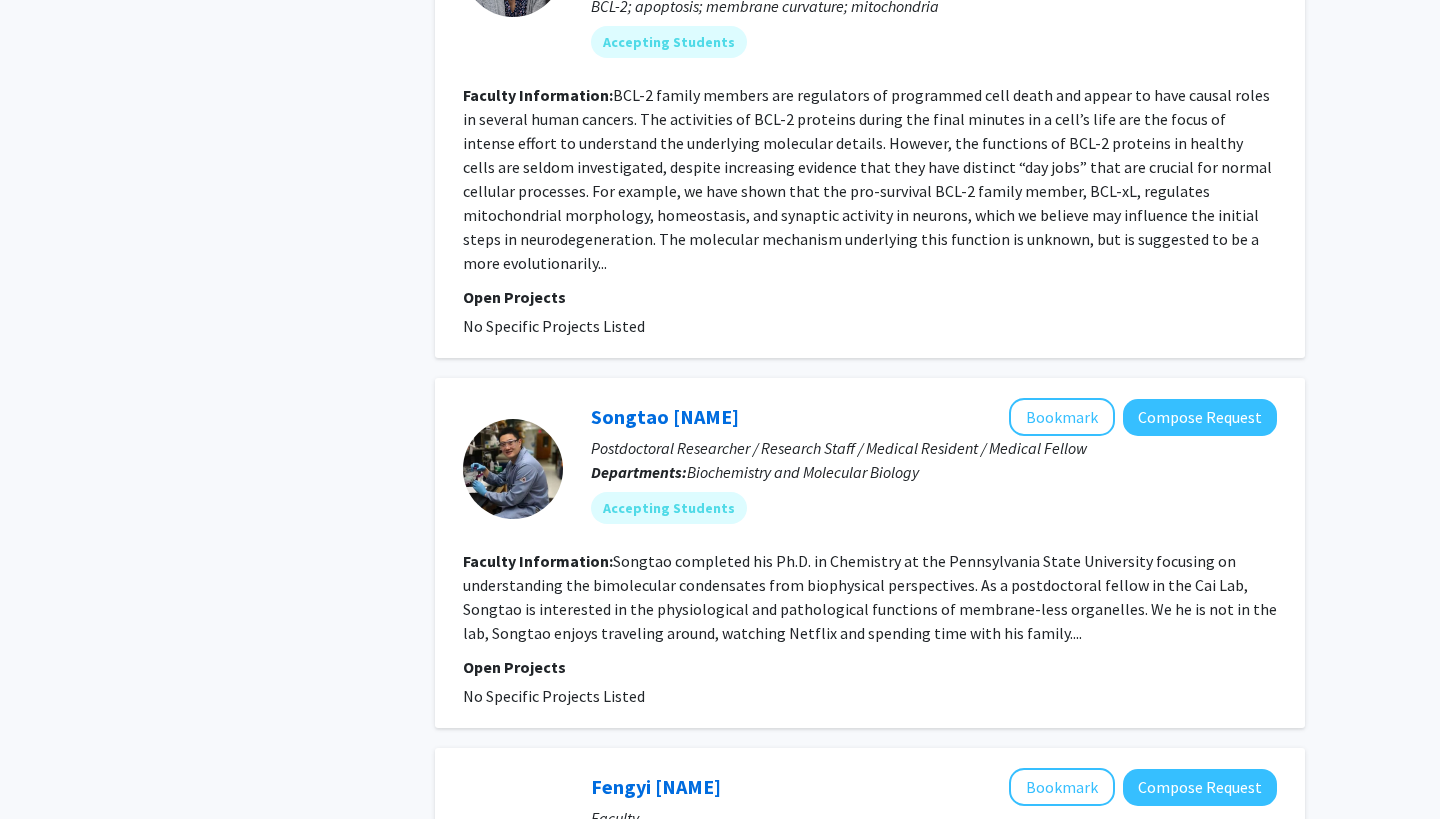 scroll, scrollTop: 1255, scrollLeft: 0, axis: vertical 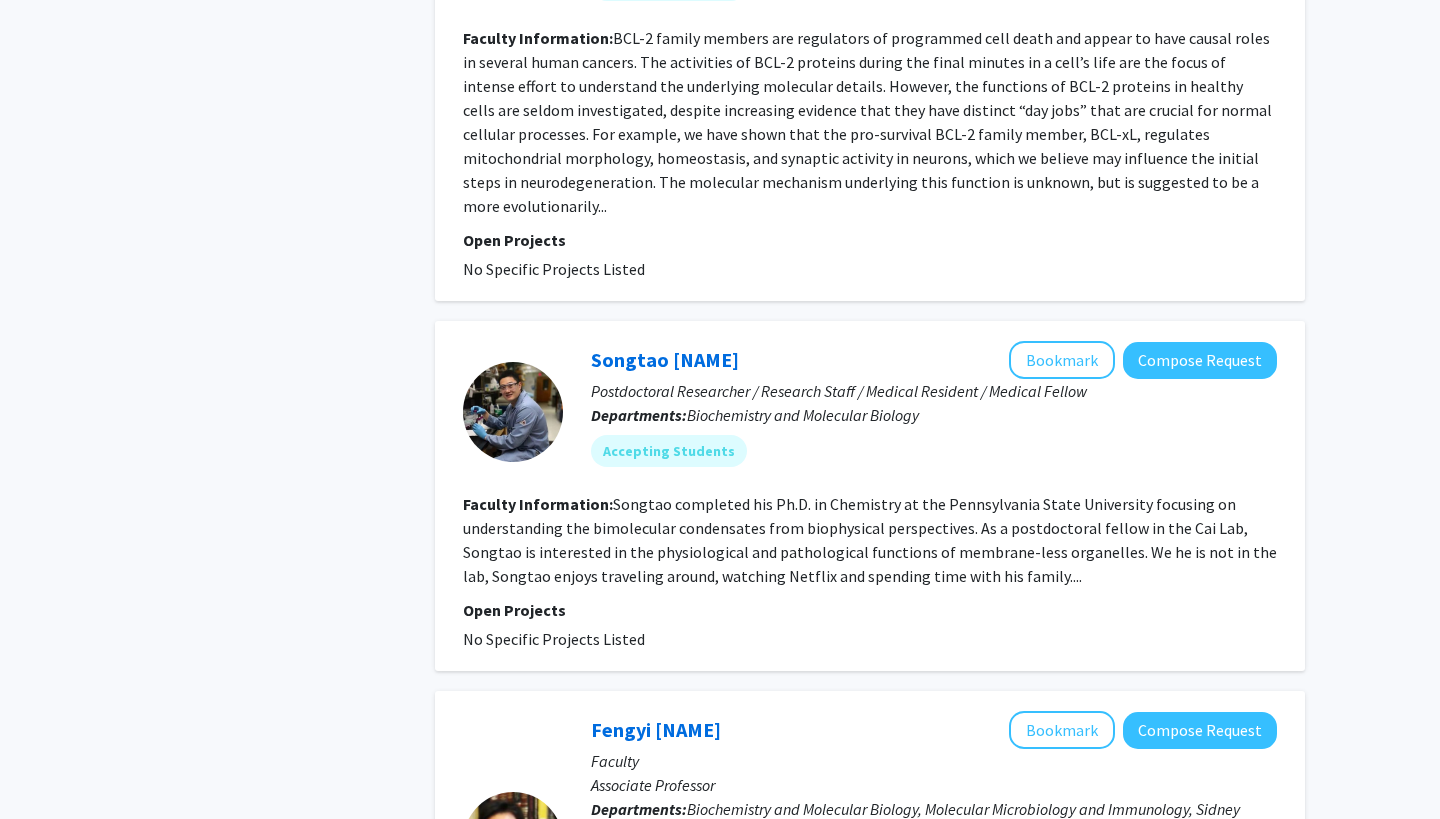 click on "Songtao completed his Ph.D. in Chemistry at the Pennsylvania State University focusing on understanding the bimolecular condensates from biophysical perspectives. As a postdoctoral fellow in the Cai Lab, Songtao is interested in the physiological and pathological functions of membrane-less organelles. We he is not in the lab, Songtao enjoys traveling around, watching Netflix and spending time with his family...." 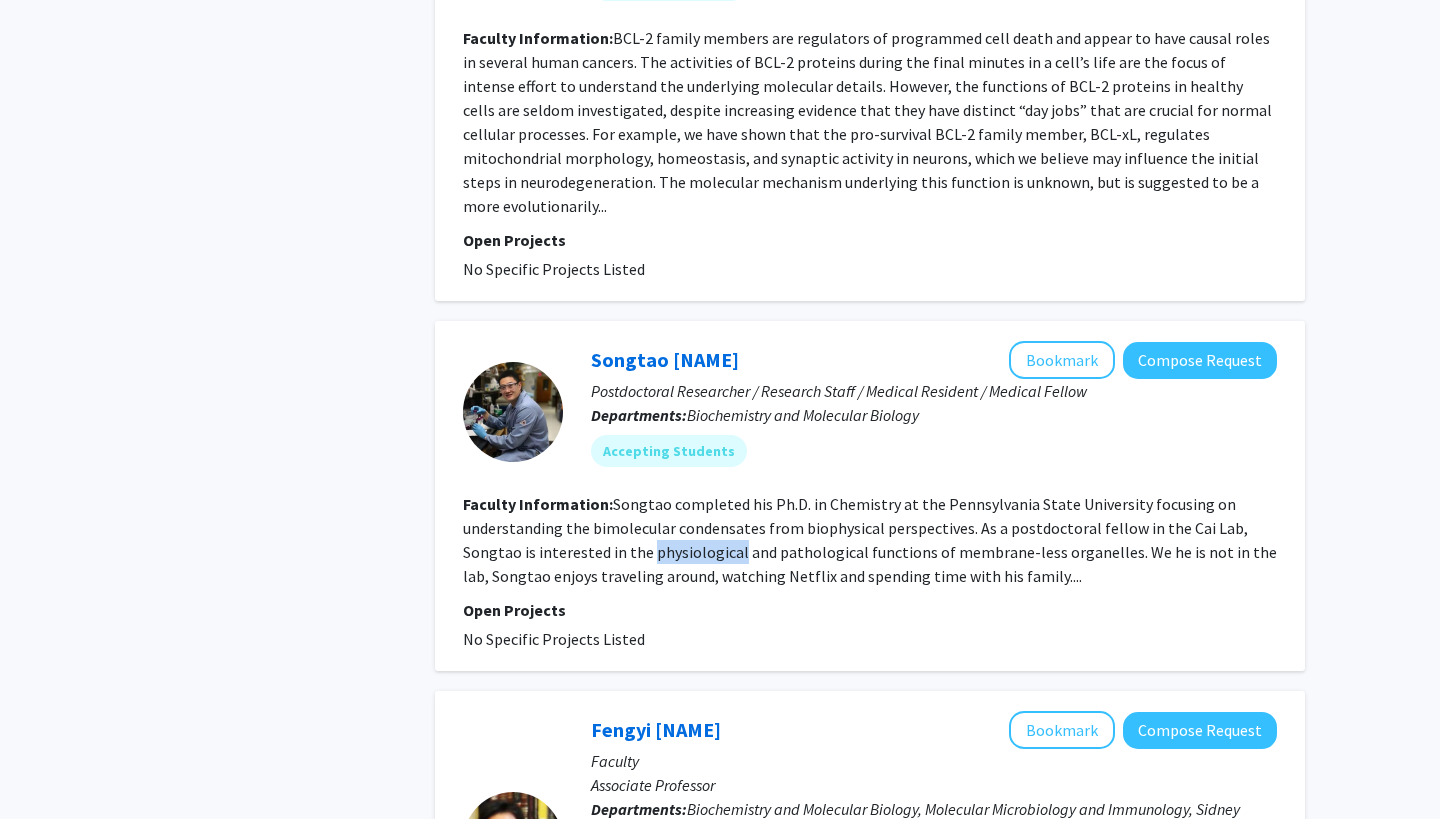 click on "Songtao completed his Ph.D. in Chemistry at the Pennsylvania State University focusing on understanding the bimolecular condensates from biophysical perspectives. As a postdoctoral fellow in the Cai Lab, Songtao is interested in the physiological and pathological functions of membrane-less organelles. We he is not in the lab, Songtao enjoys traveling around, watching Netflix and spending time with his family...." 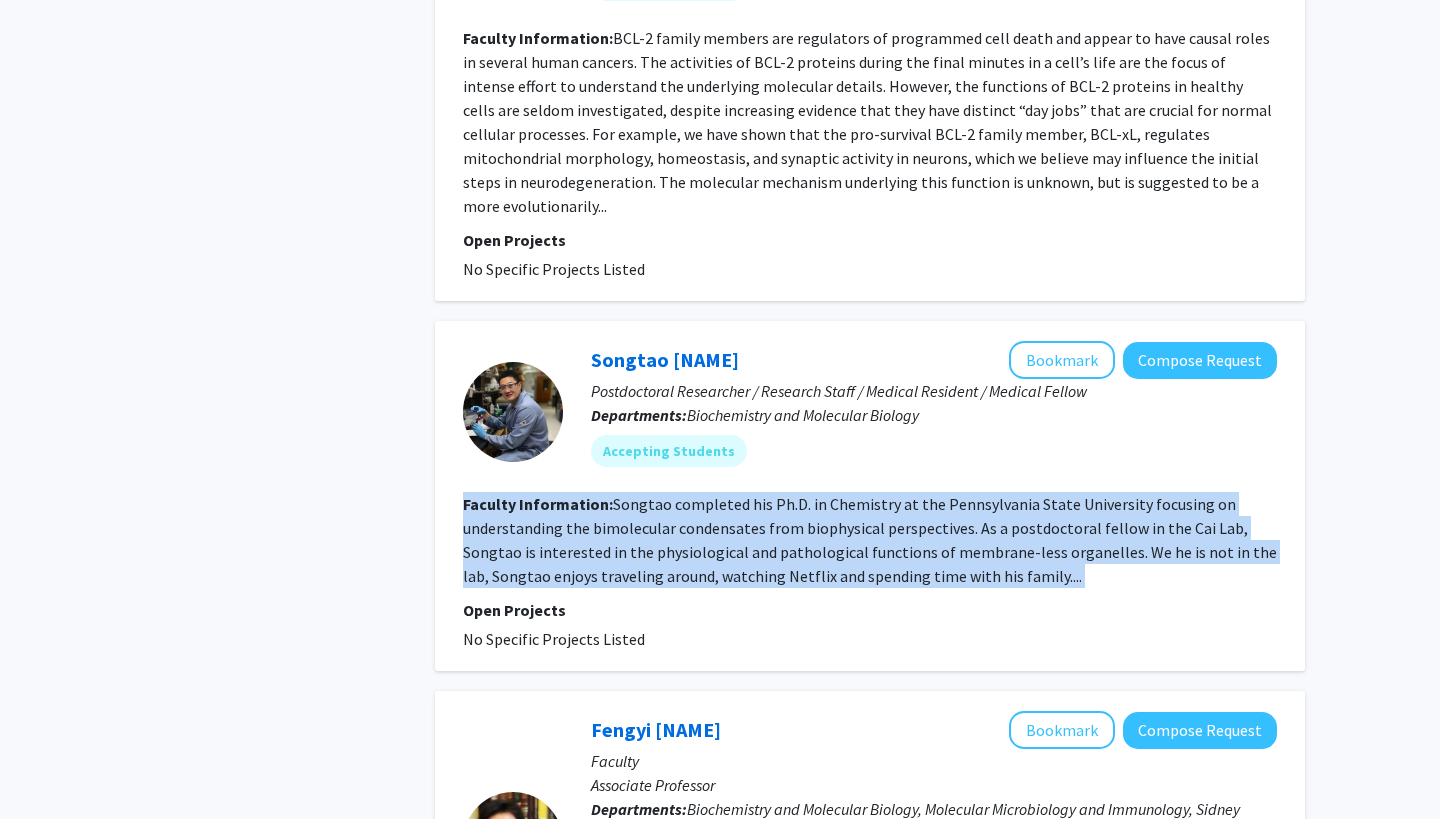 click on "Songtao completed his Ph.D. in Chemistry at the Pennsylvania State University focusing on understanding the bimolecular condensates from biophysical perspectives. As a postdoctoral fellow in the Cai Lab, Songtao is interested in the physiological and pathological functions of membrane-less organelles. We he is not in the lab, Songtao enjoys traveling around, watching Netflix and spending time with his family...." 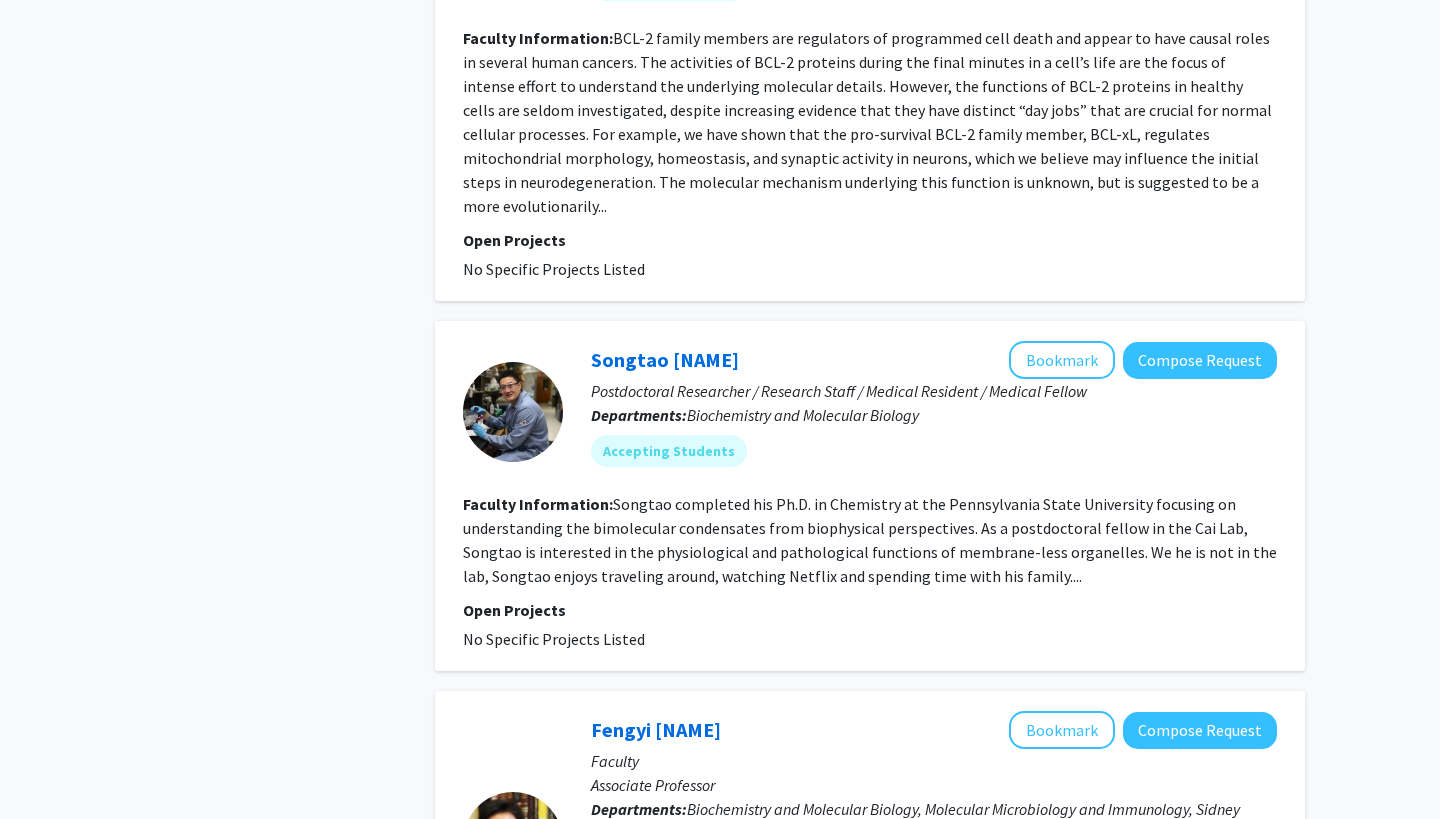 click on "Songtao completed his Ph.D. in Chemistry at the Pennsylvania State University focusing on understanding the bimolecular condensates from biophysical perspectives. As a postdoctoral fellow in the Cai Lab, Songtao is interested in the physiological and pathological functions of membrane-less organelles. We he is not in the lab, Songtao enjoys traveling around, watching Netflix and spending time with his family...." 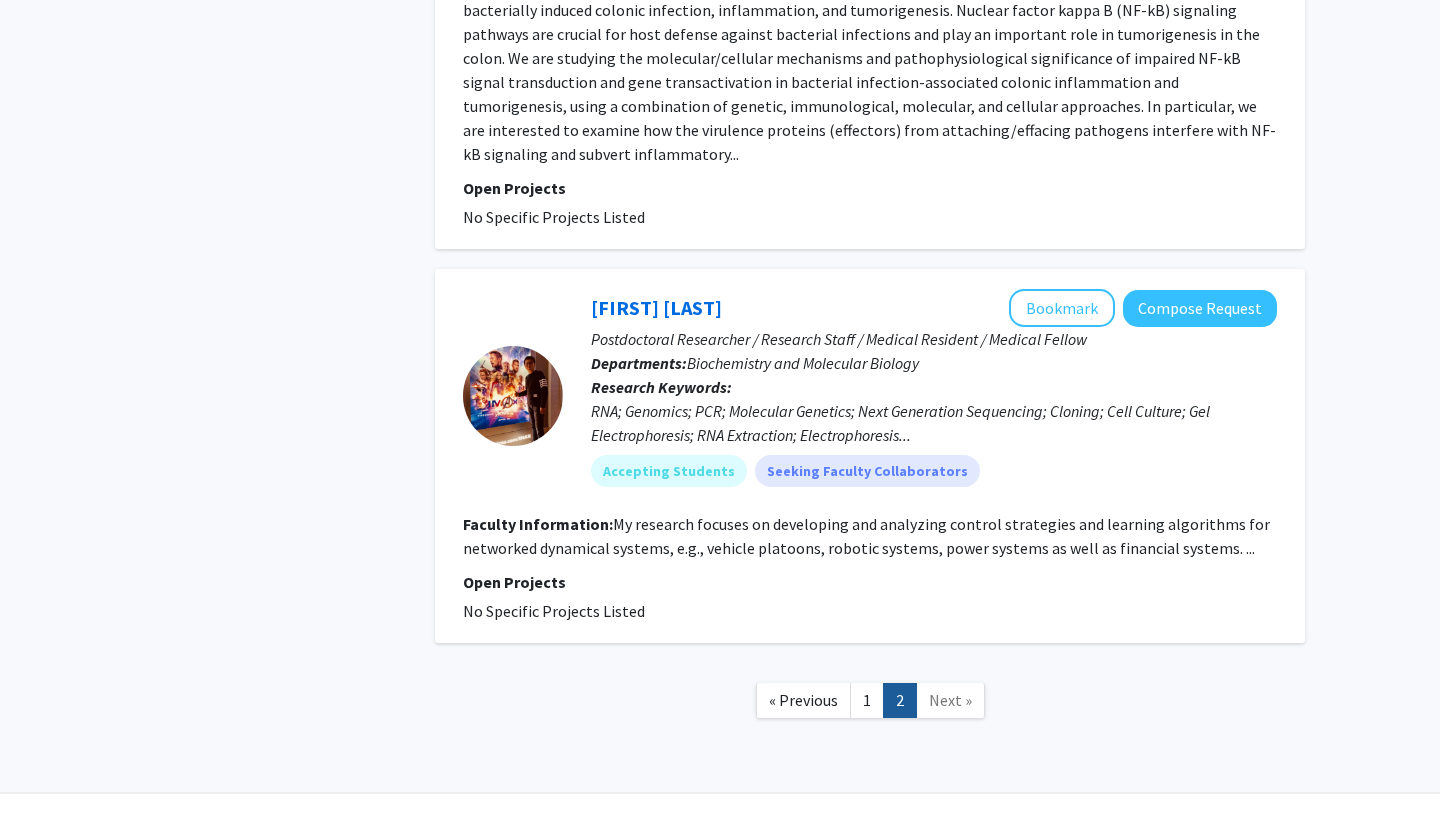 scroll, scrollTop: 2262, scrollLeft: 0, axis: vertical 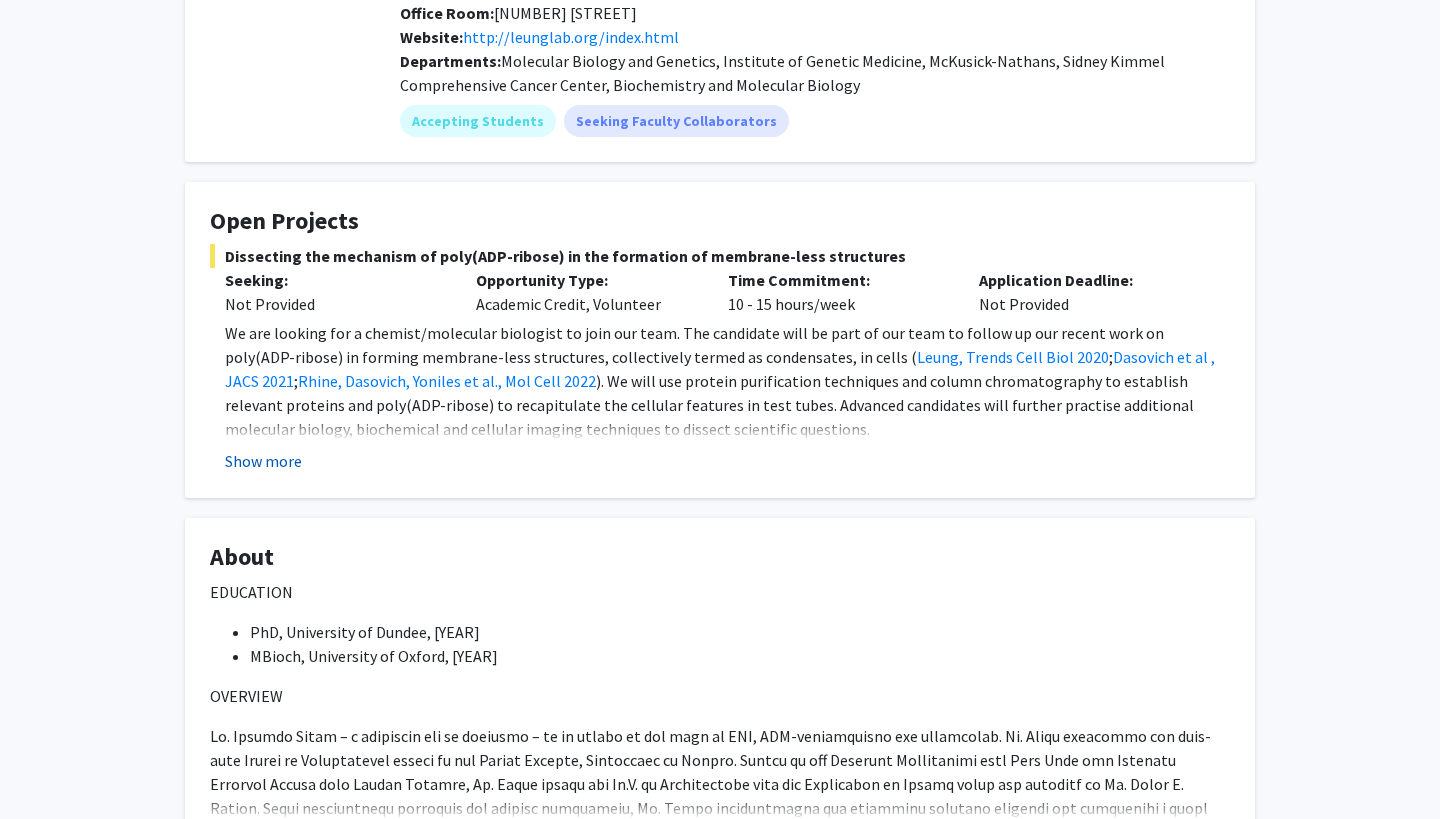 click on "Show more" 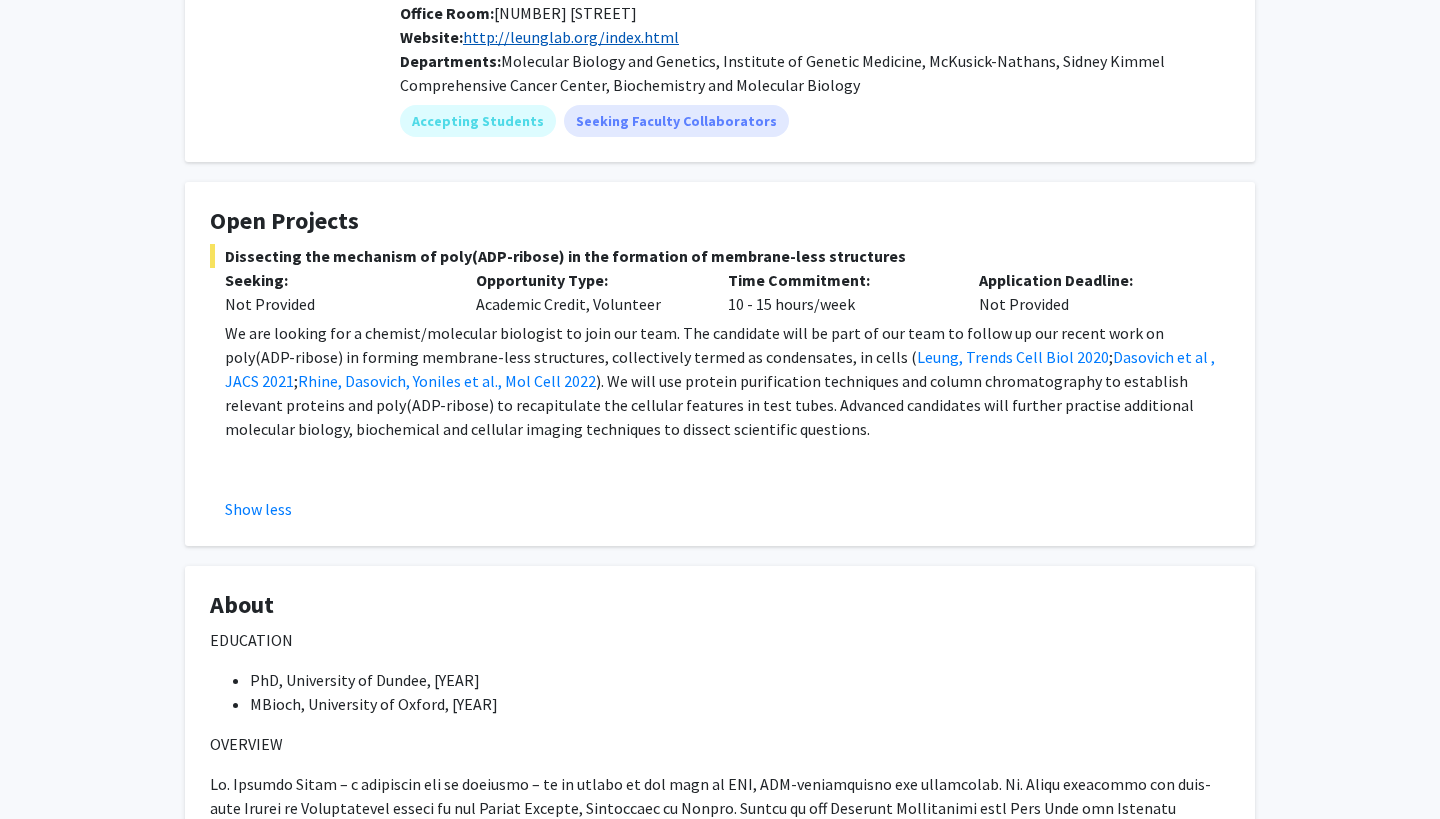 click on "http://leunglab.org/index.html" 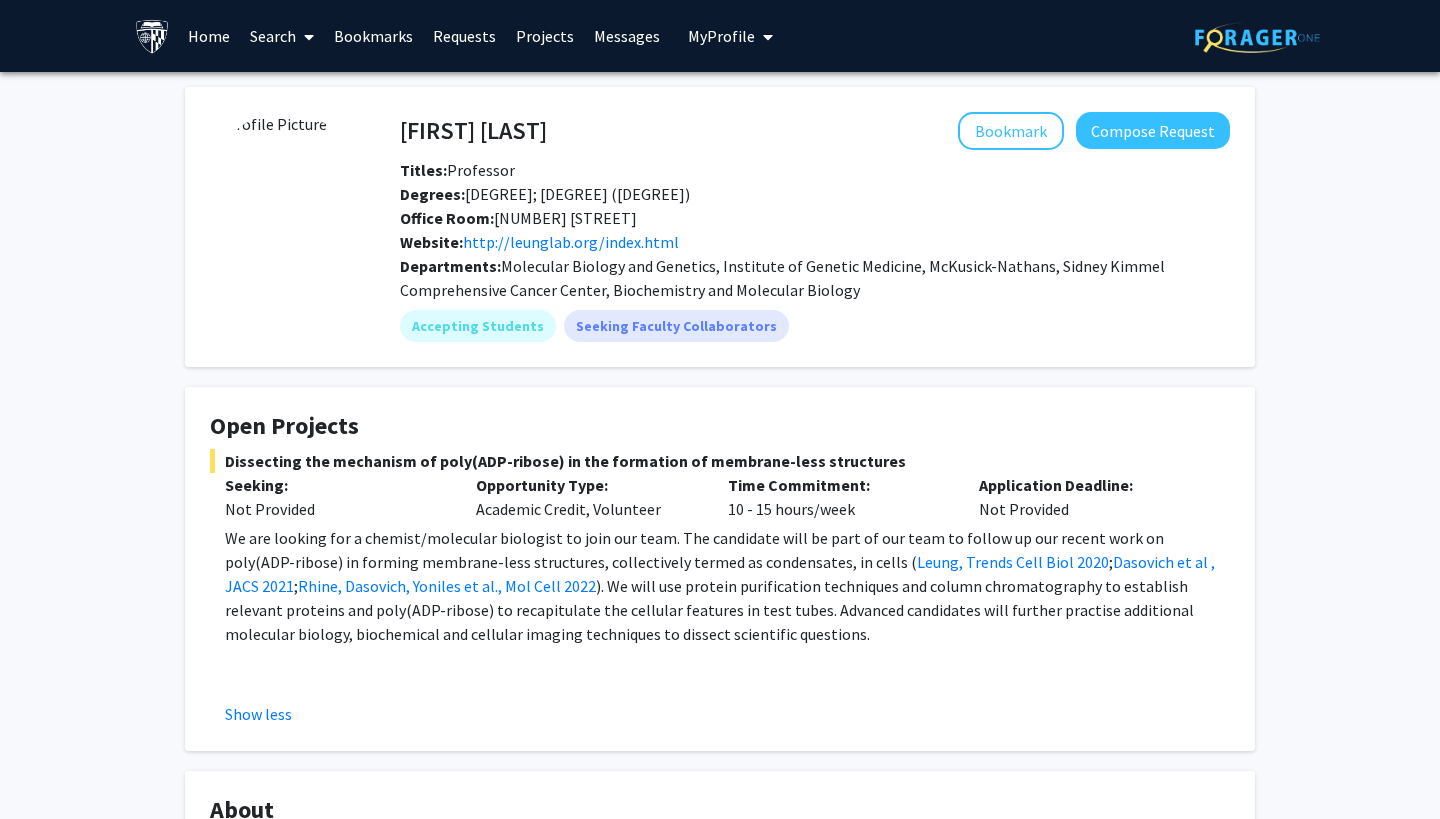 scroll, scrollTop: 0, scrollLeft: 0, axis: both 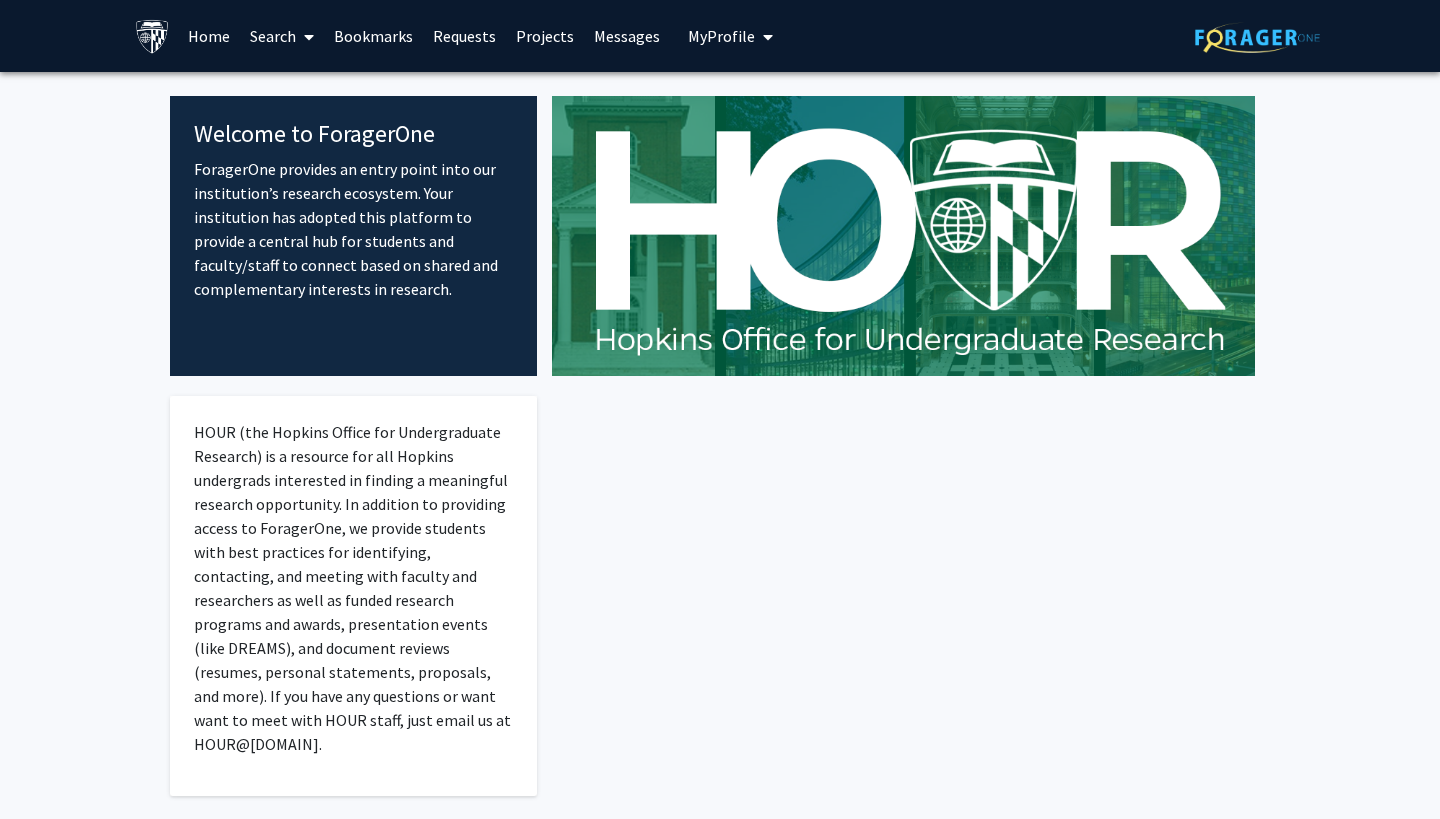 click at bounding box center (305, 37) 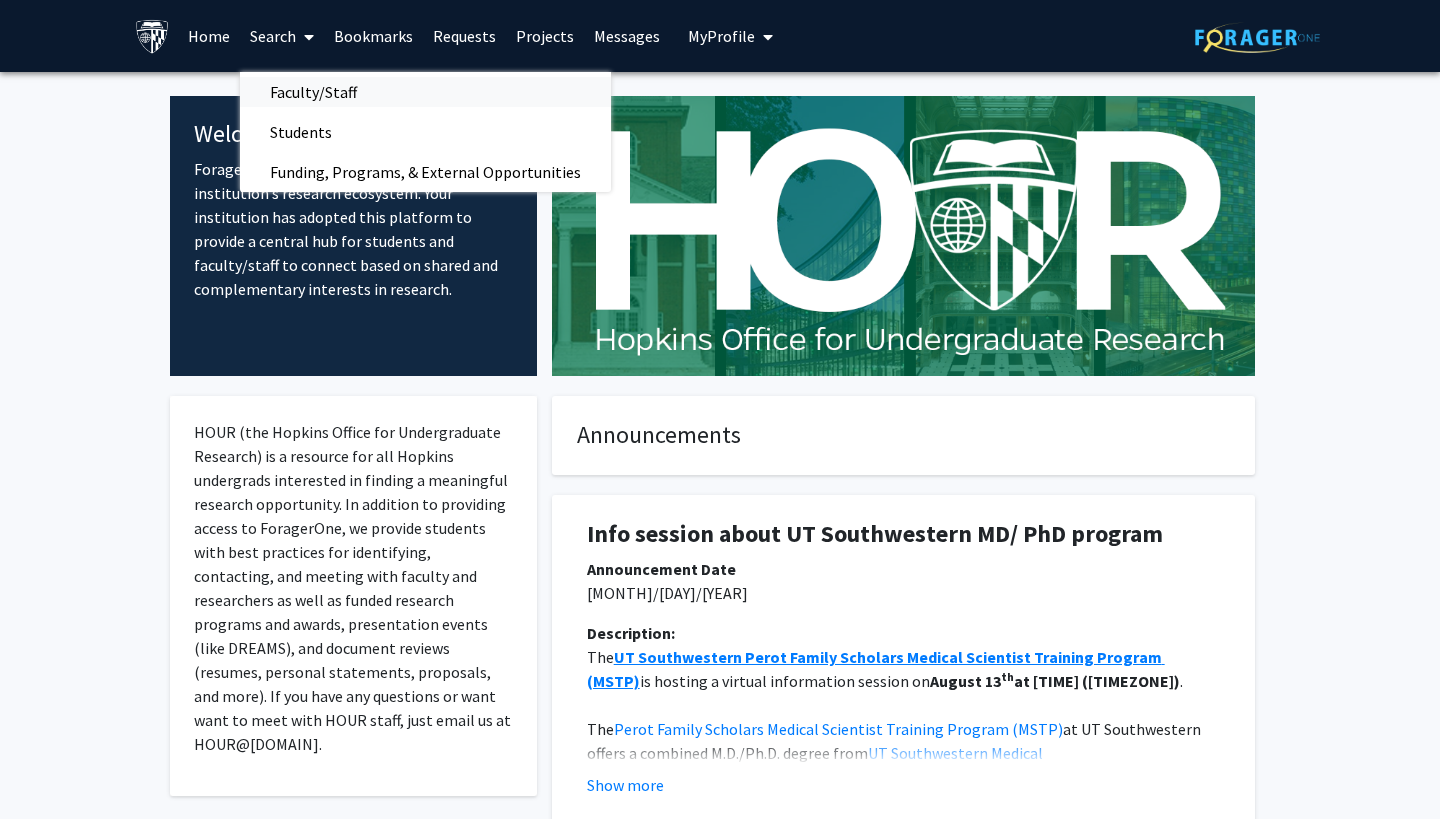 click on "Faculty/Staff" at bounding box center [313, 92] 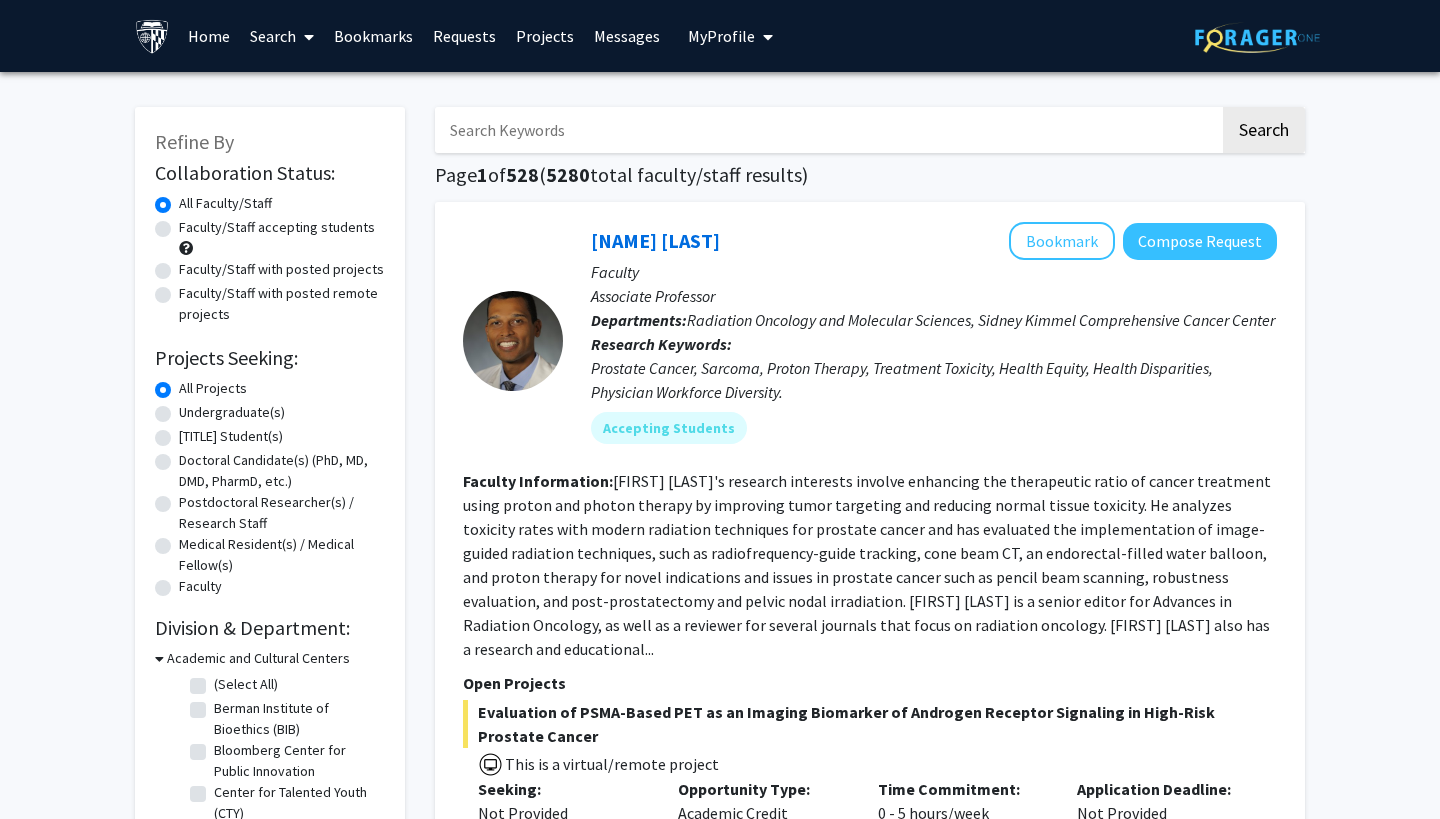 click on "Search" at bounding box center (282, 36) 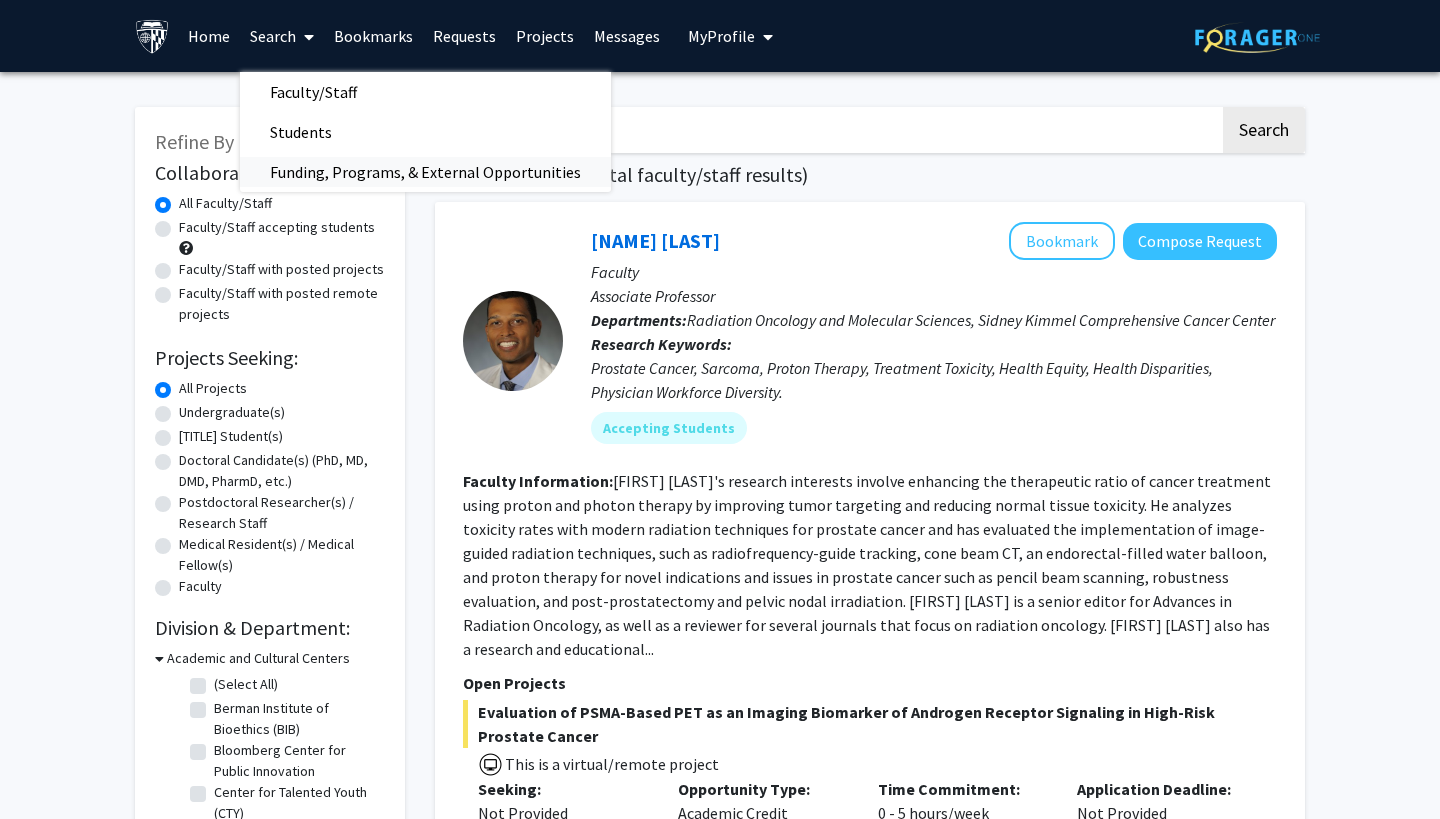 click on "Funding, Programs, & External Opportunities" at bounding box center [425, 172] 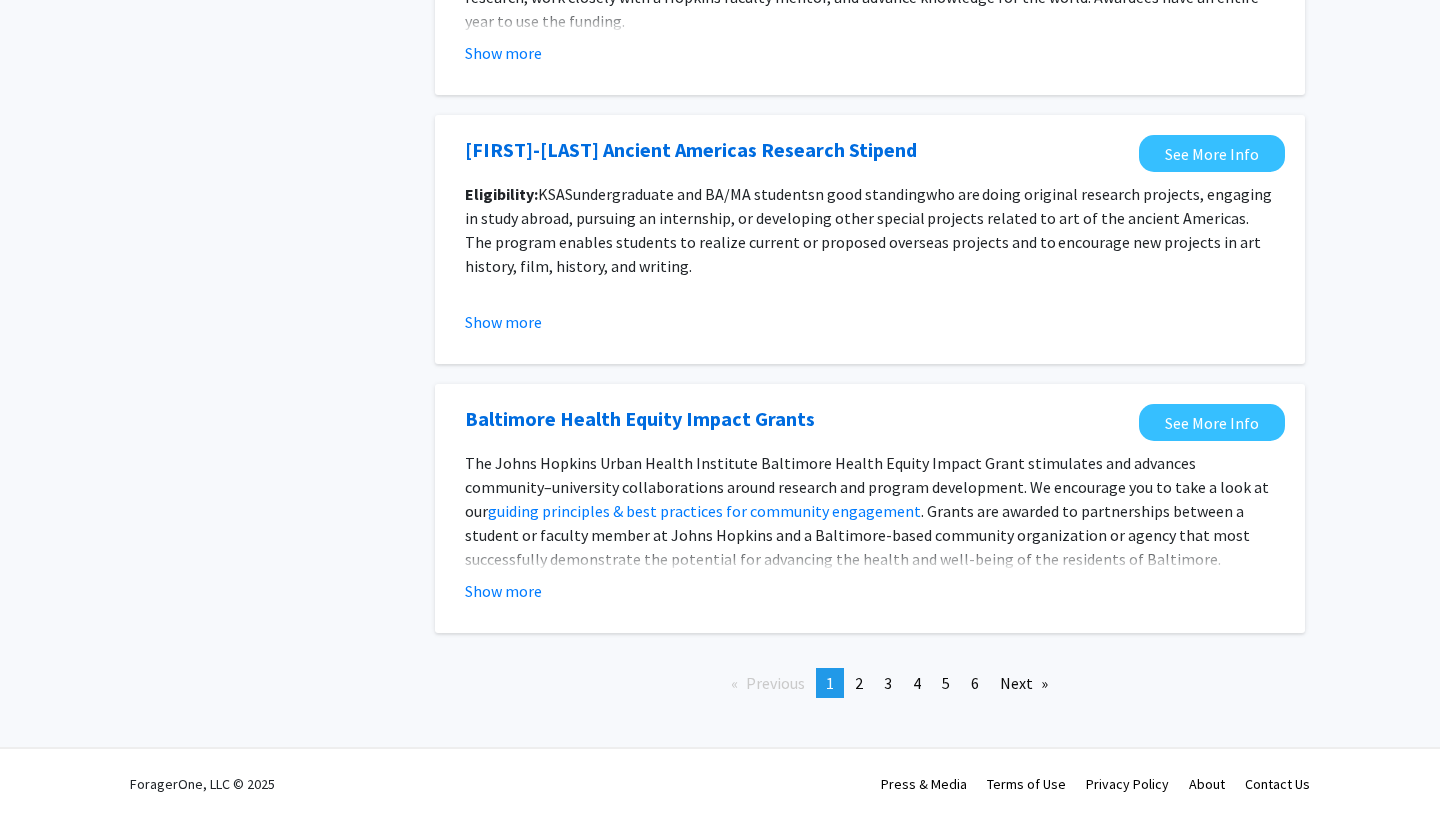 scroll, scrollTop: 2185, scrollLeft: 0, axis: vertical 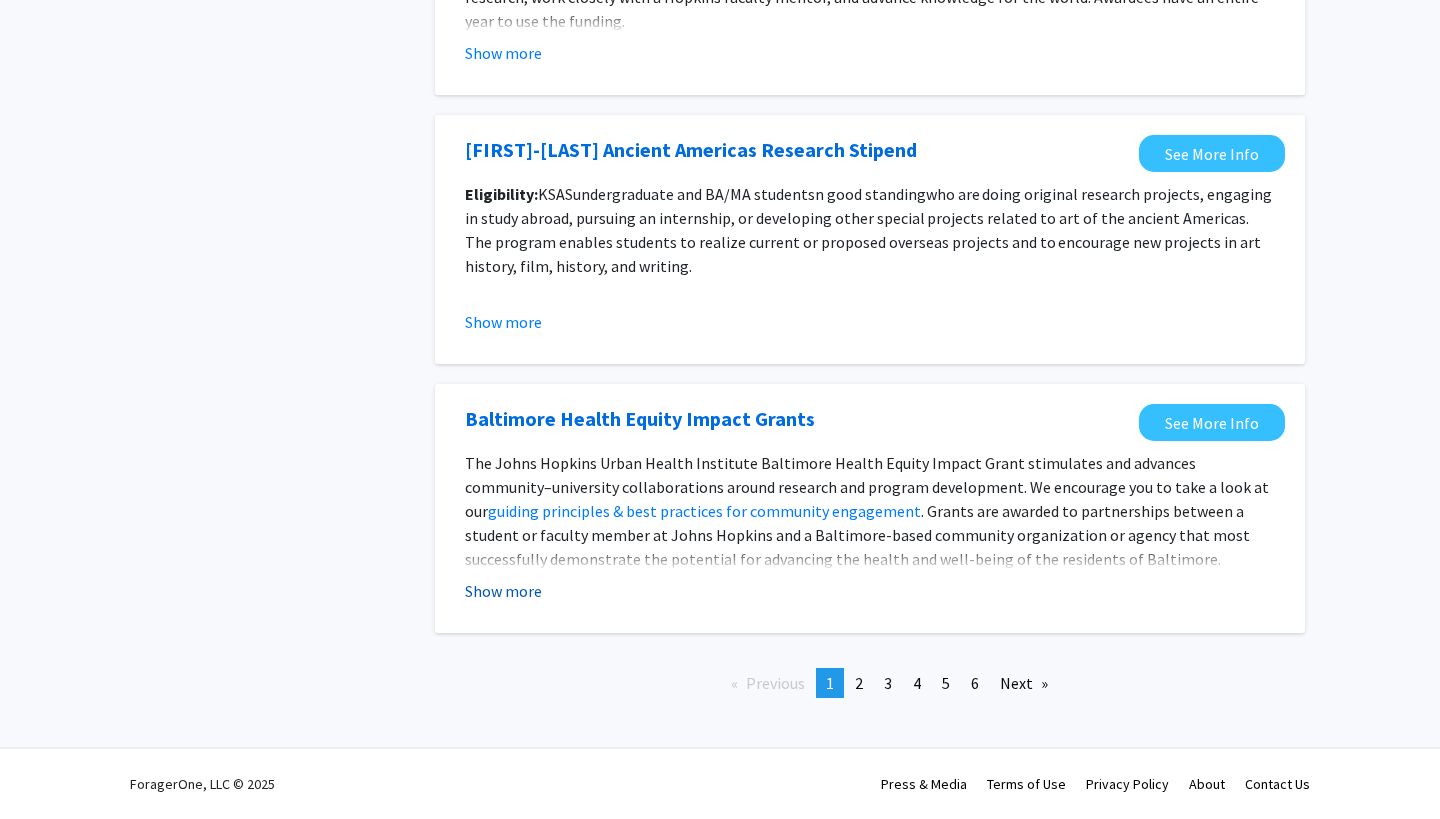 click on "Show more" 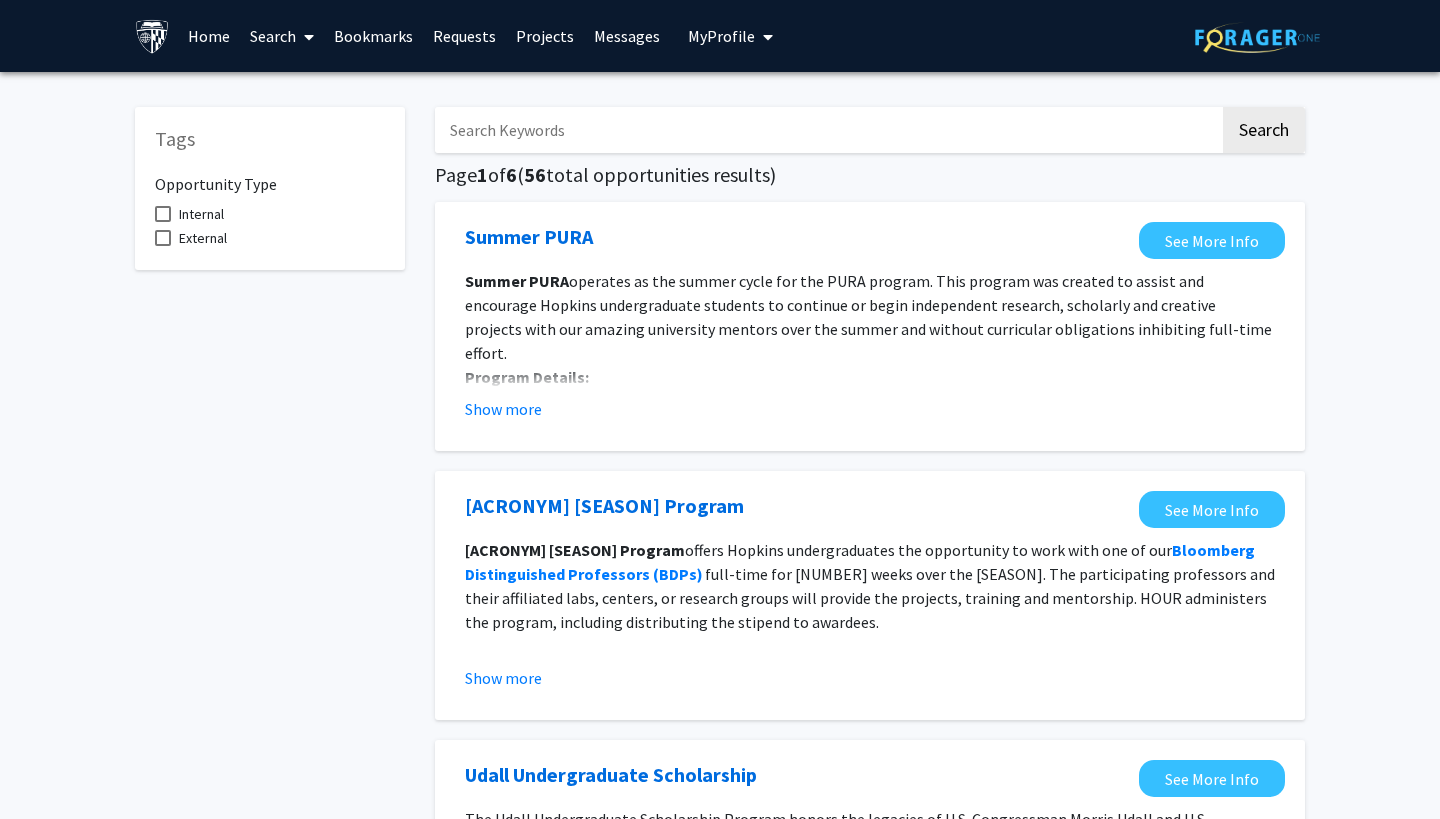 scroll, scrollTop: 0, scrollLeft: 0, axis: both 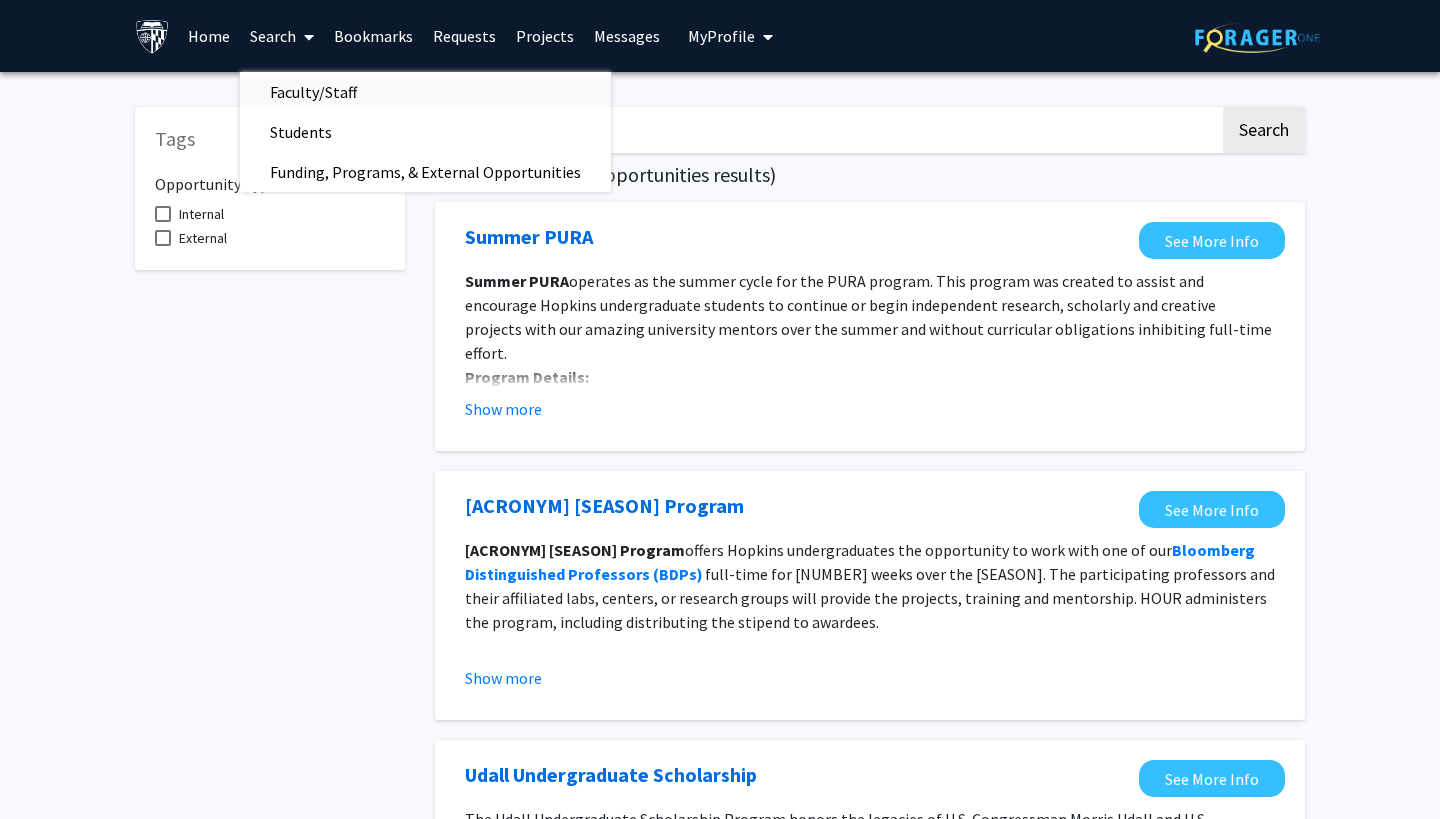 click on "Faculty/Staff" at bounding box center (313, 92) 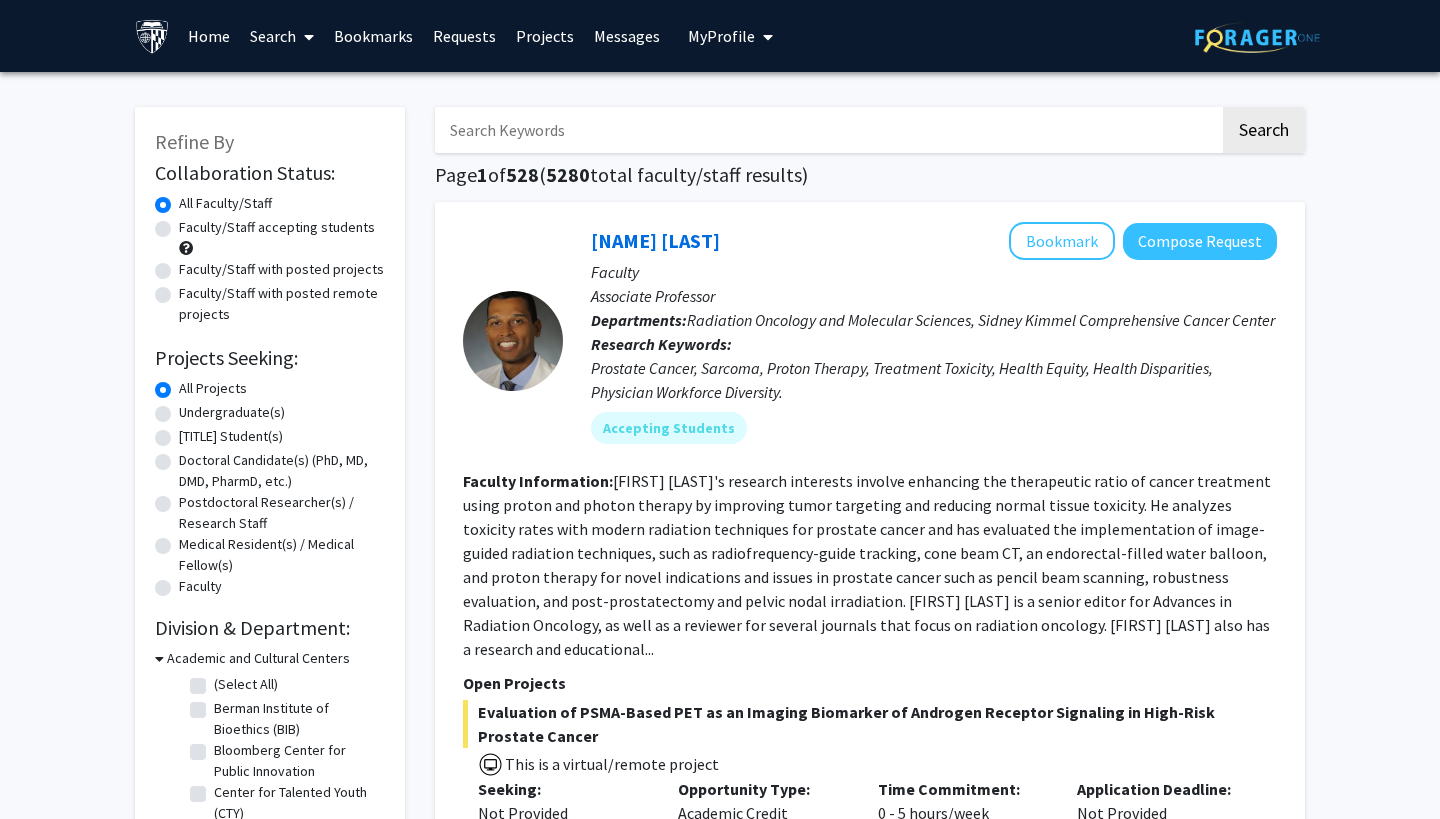 click on "Faculty/Staff with posted projects" 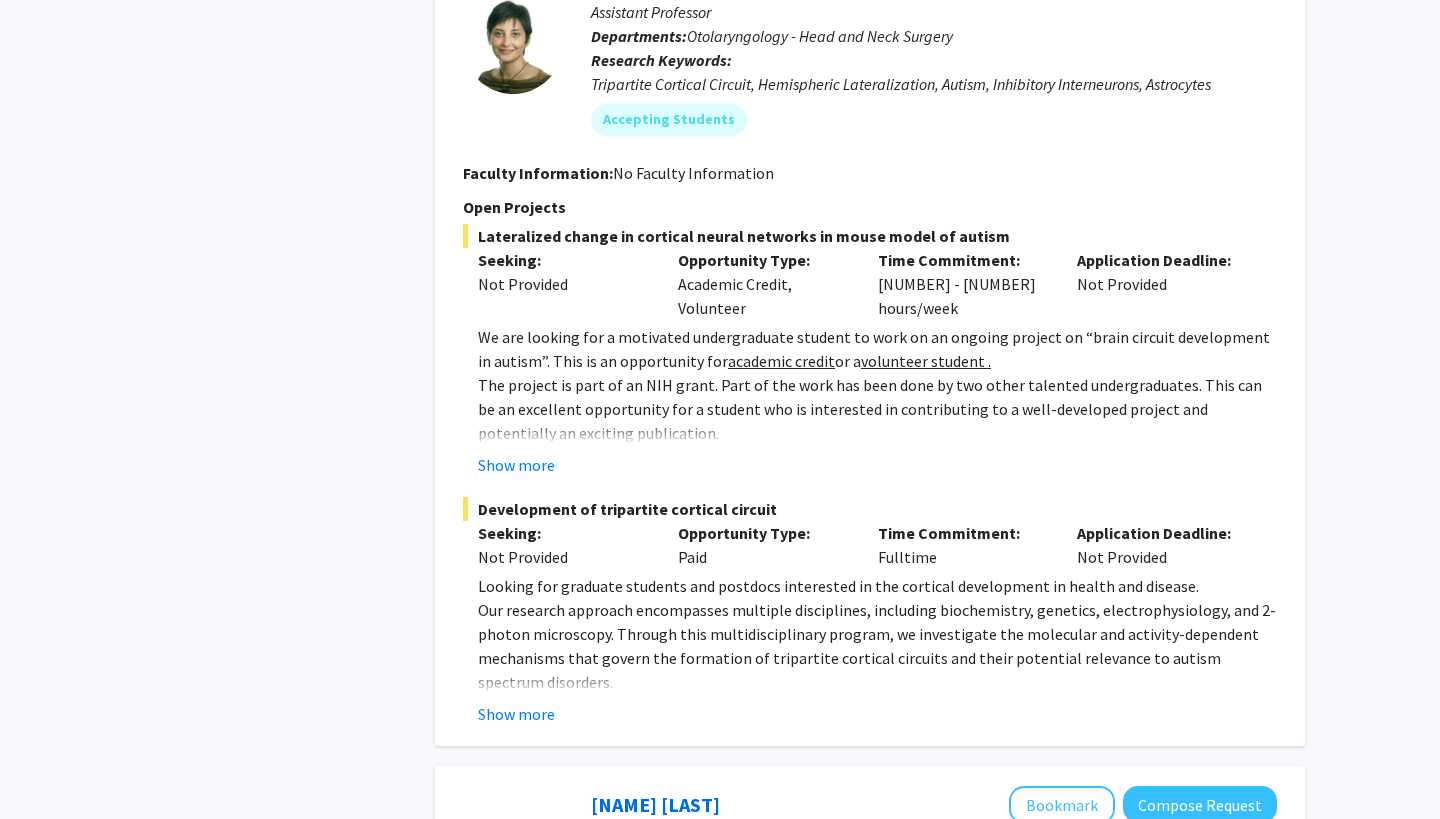 scroll, scrollTop: 1900, scrollLeft: 0, axis: vertical 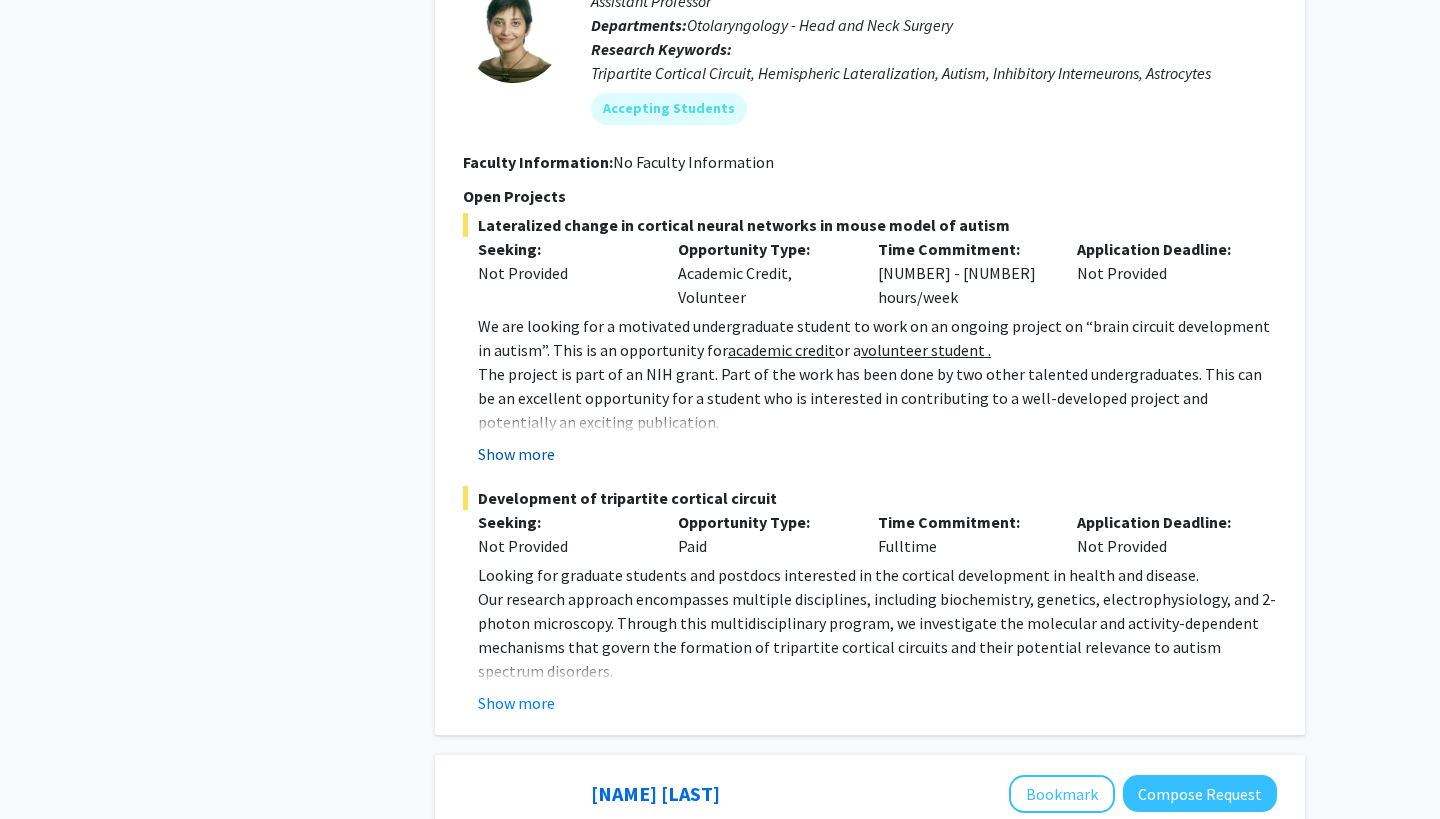 click on "Show more" 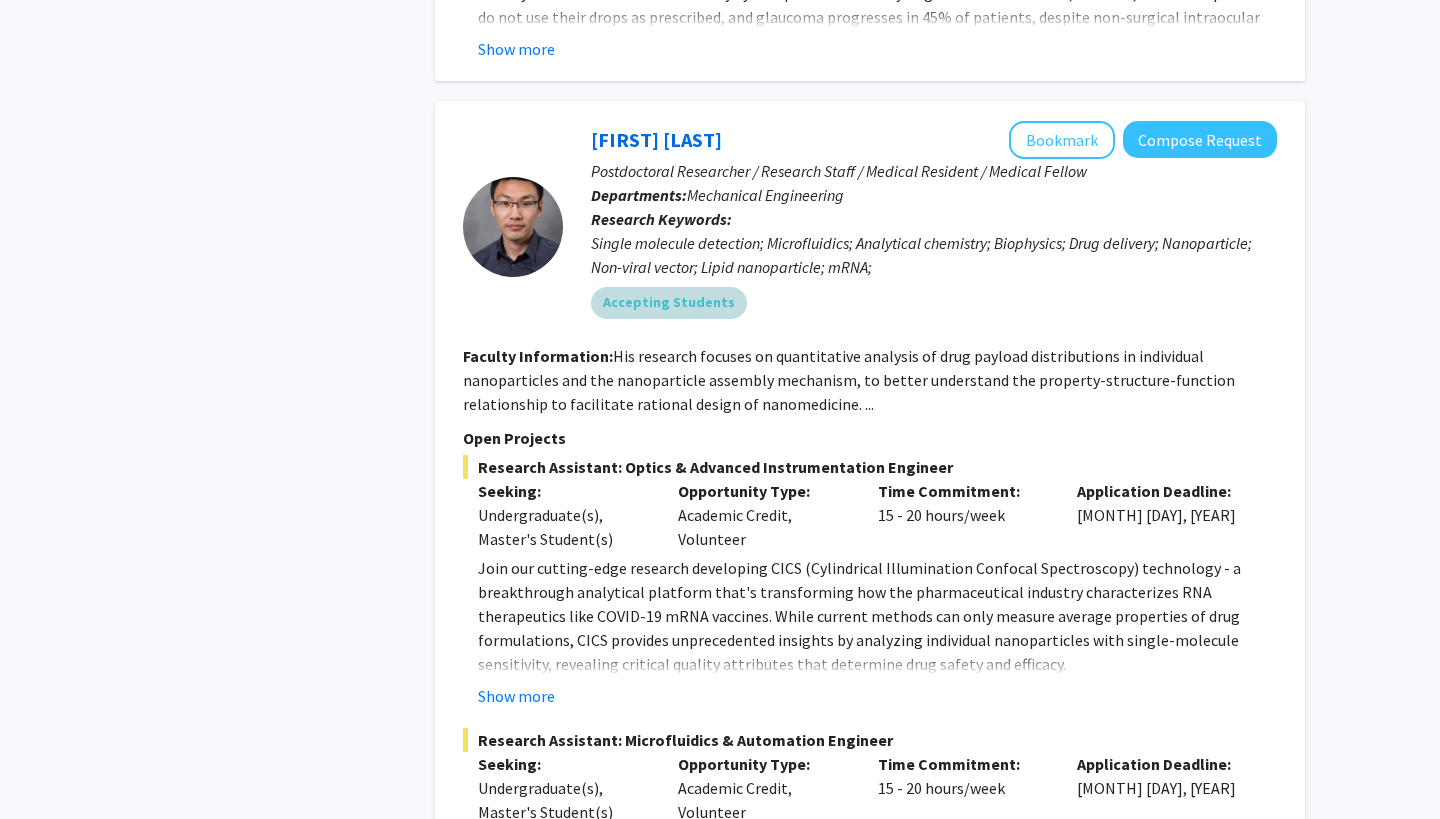 scroll, scrollTop: 5347, scrollLeft: 0, axis: vertical 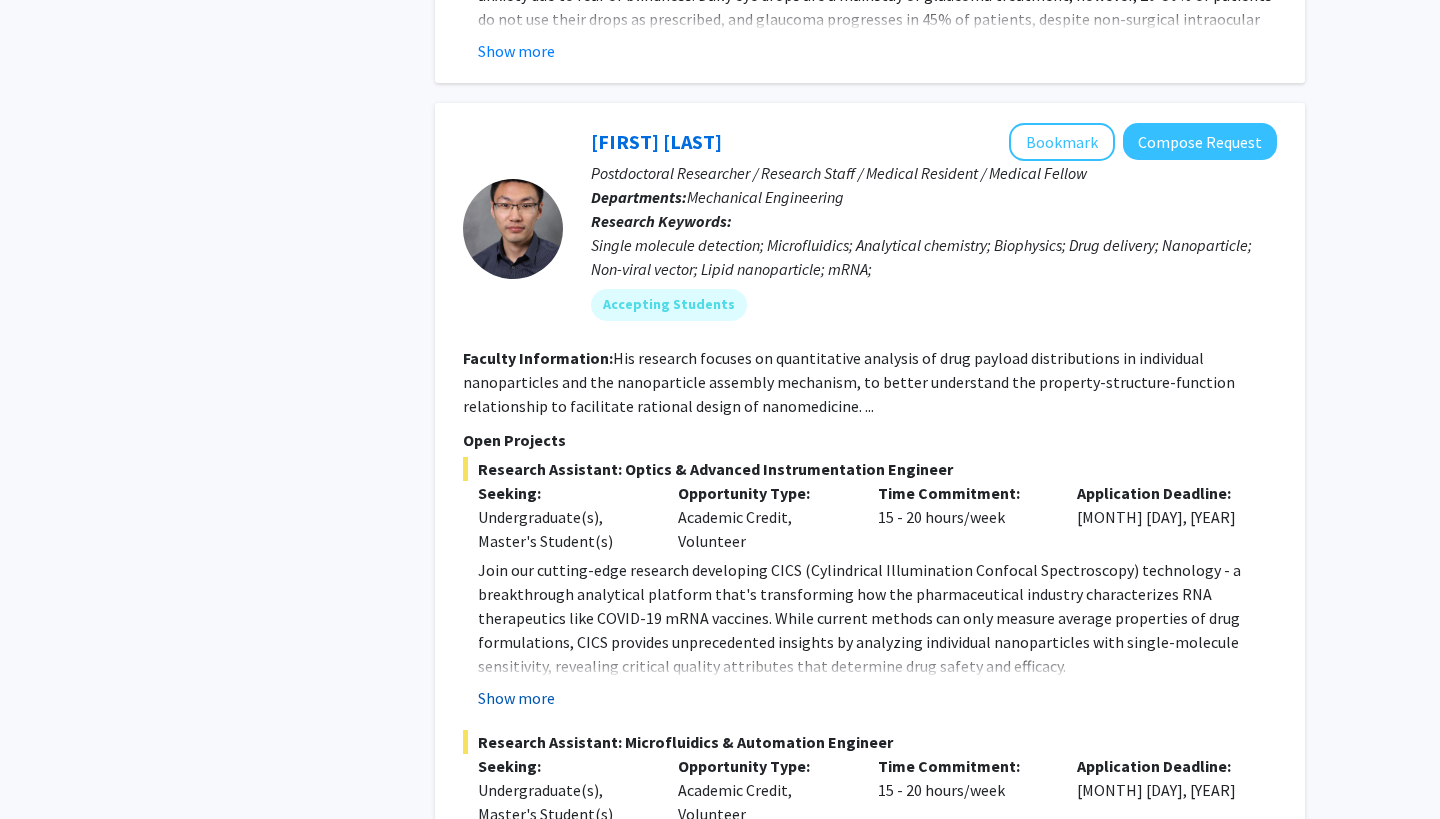 click on "Show more" 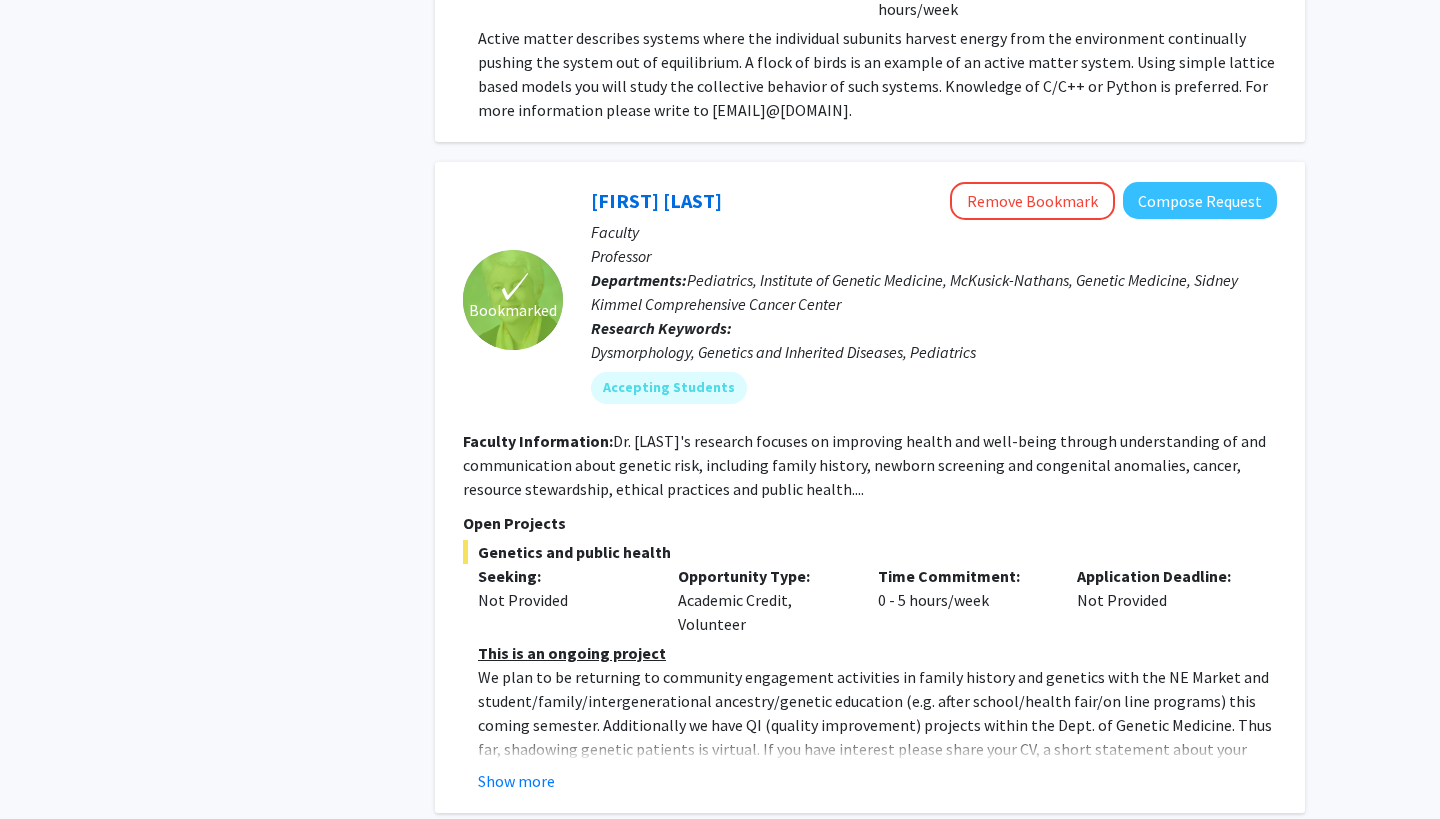 scroll, scrollTop: 8036, scrollLeft: 0, axis: vertical 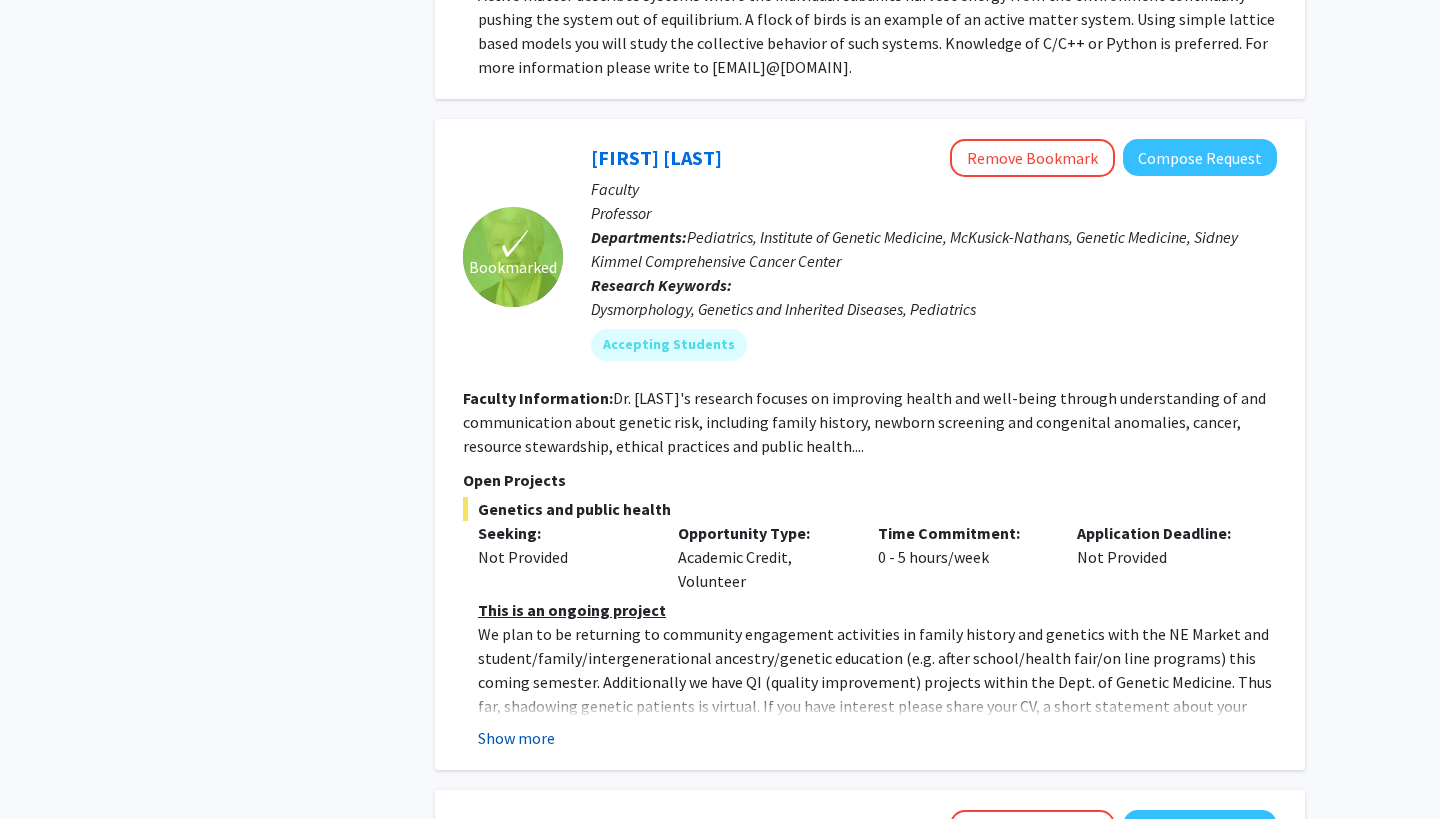 click on "Show more" 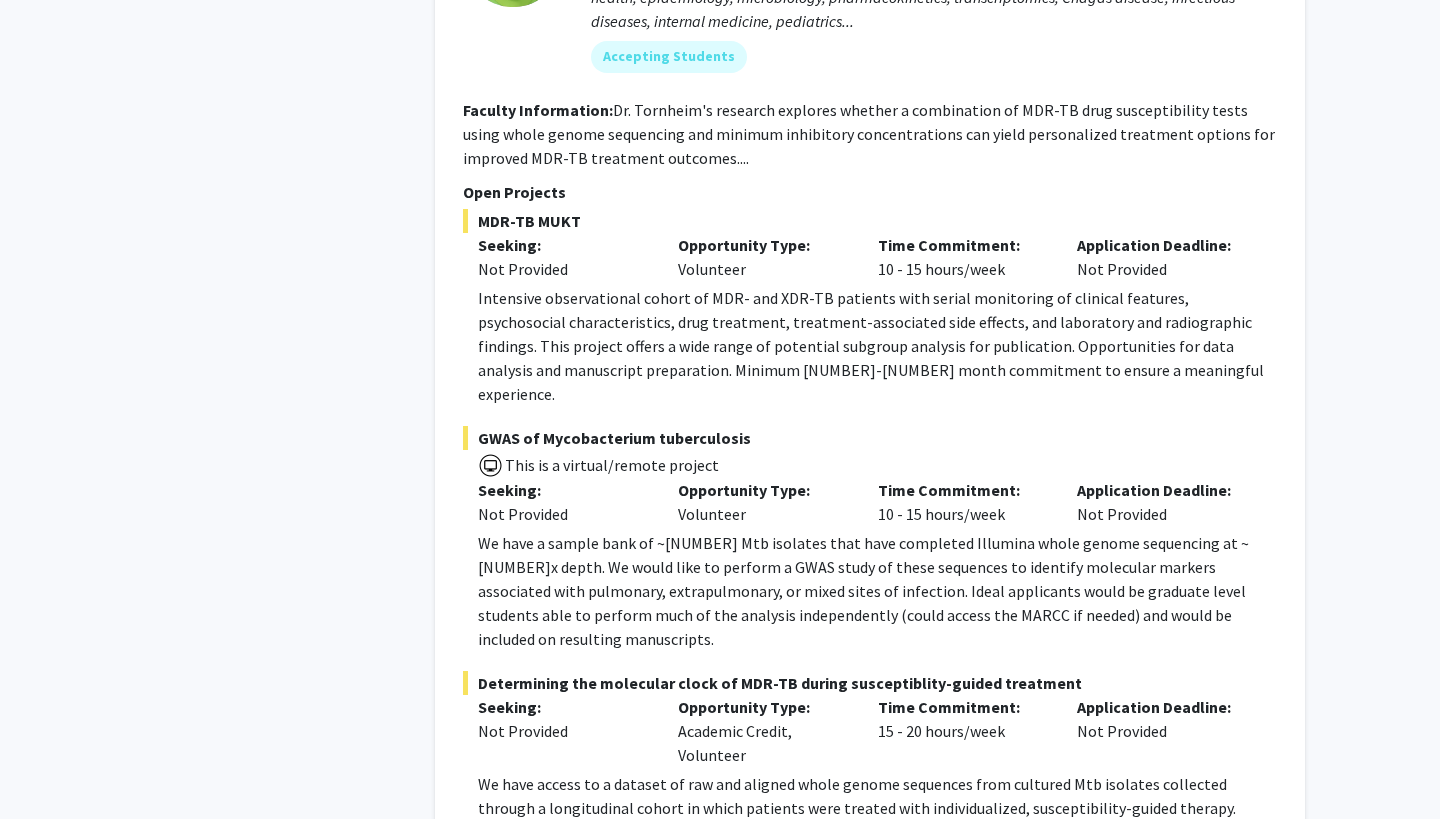 scroll, scrollTop: 9082, scrollLeft: 0, axis: vertical 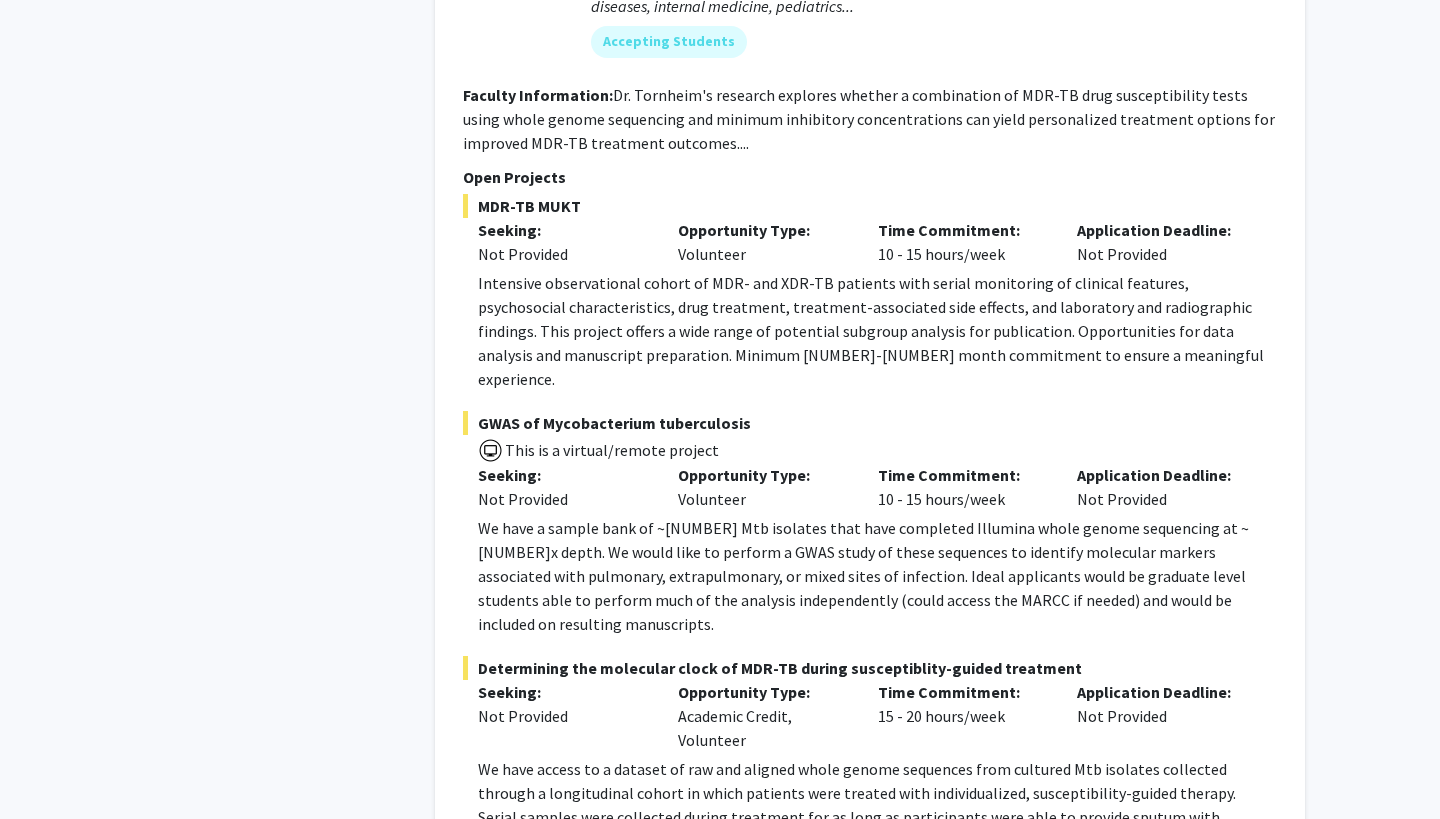 click on "Show more" 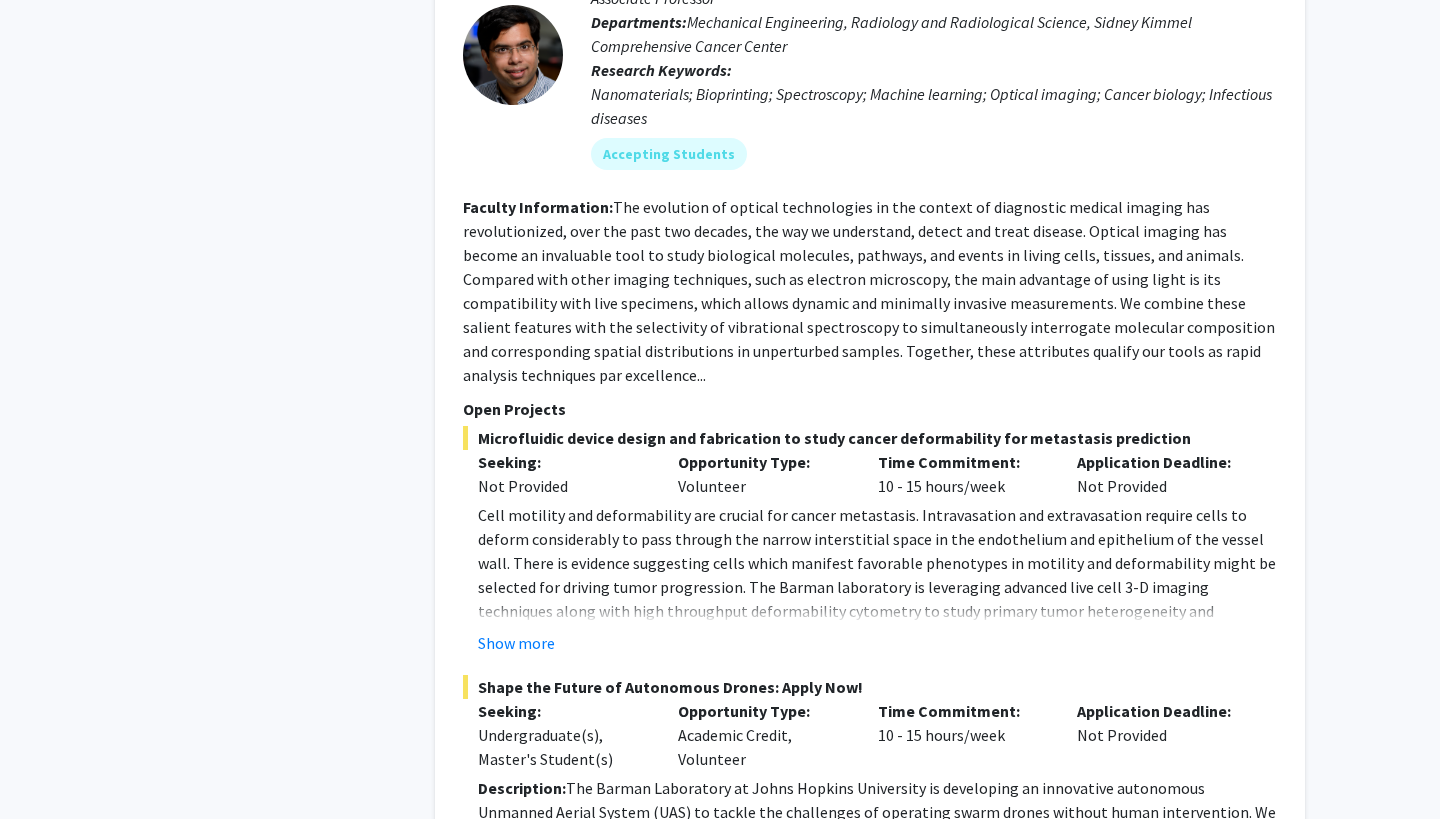 scroll, scrollTop: 10267, scrollLeft: 0, axis: vertical 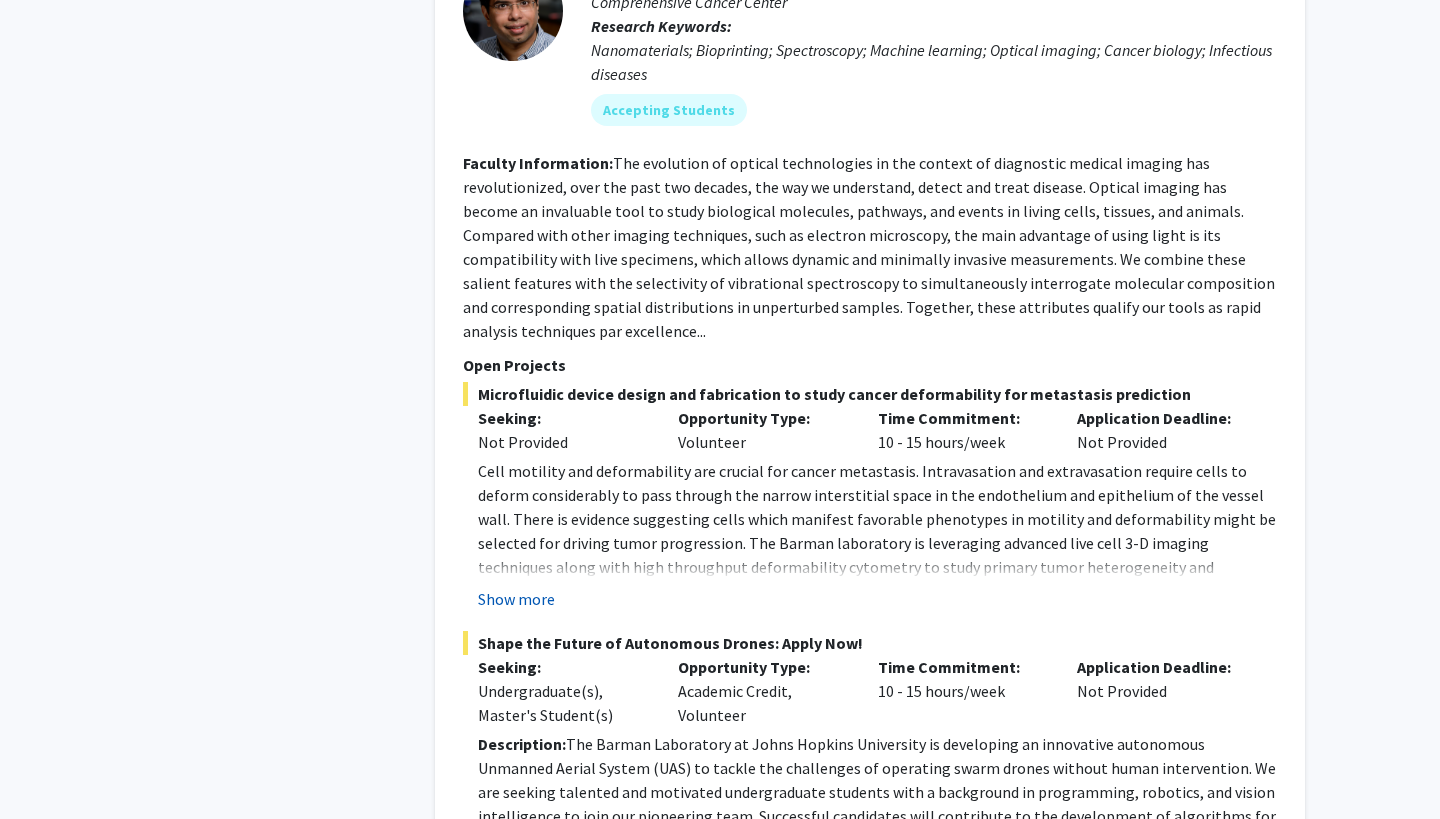 click on "Show more" 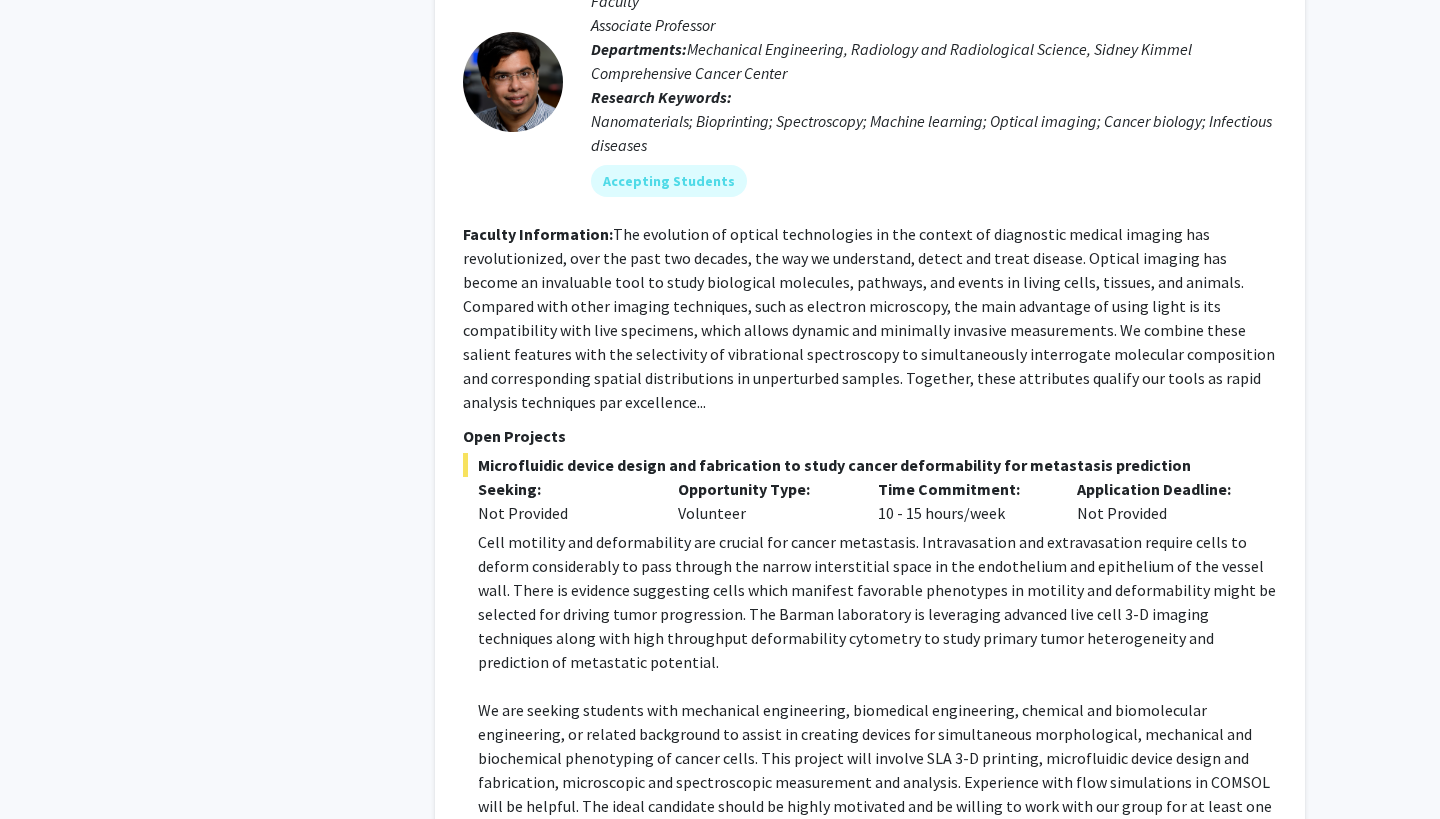 scroll, scrollTop: 10185, scrollLeft: 0, axis: vertical 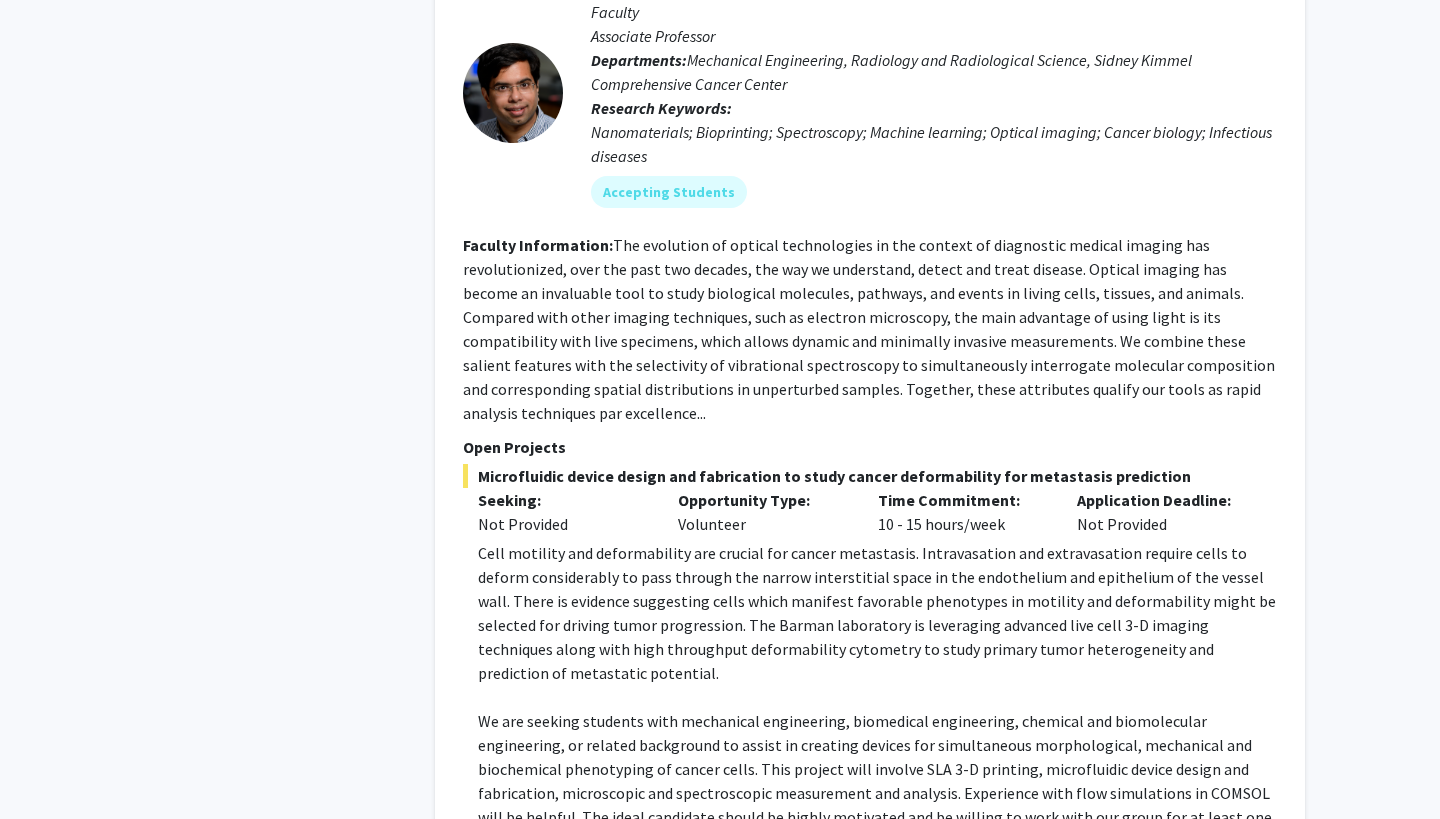 click on "We are seeking students with mechanical engineering, biomedical engineering, chemical and biomolecular engineering, or related background to assist in creating devices for simultaneous morphological, mechanical and biochemical phenotyping of cancer cells. This project will involve SLA 3-D printing, microfluidic device design and fabrication, microscopic and spectroscopic measurement and analysis. Experience with flow simulations in COMSOL will be helpful. The ideal candidate should be highly motivated and be willing to work with our group for at least one year to develop and validate the prototypes. Specific tasks will be discussed at the beginning of and throughout the project." 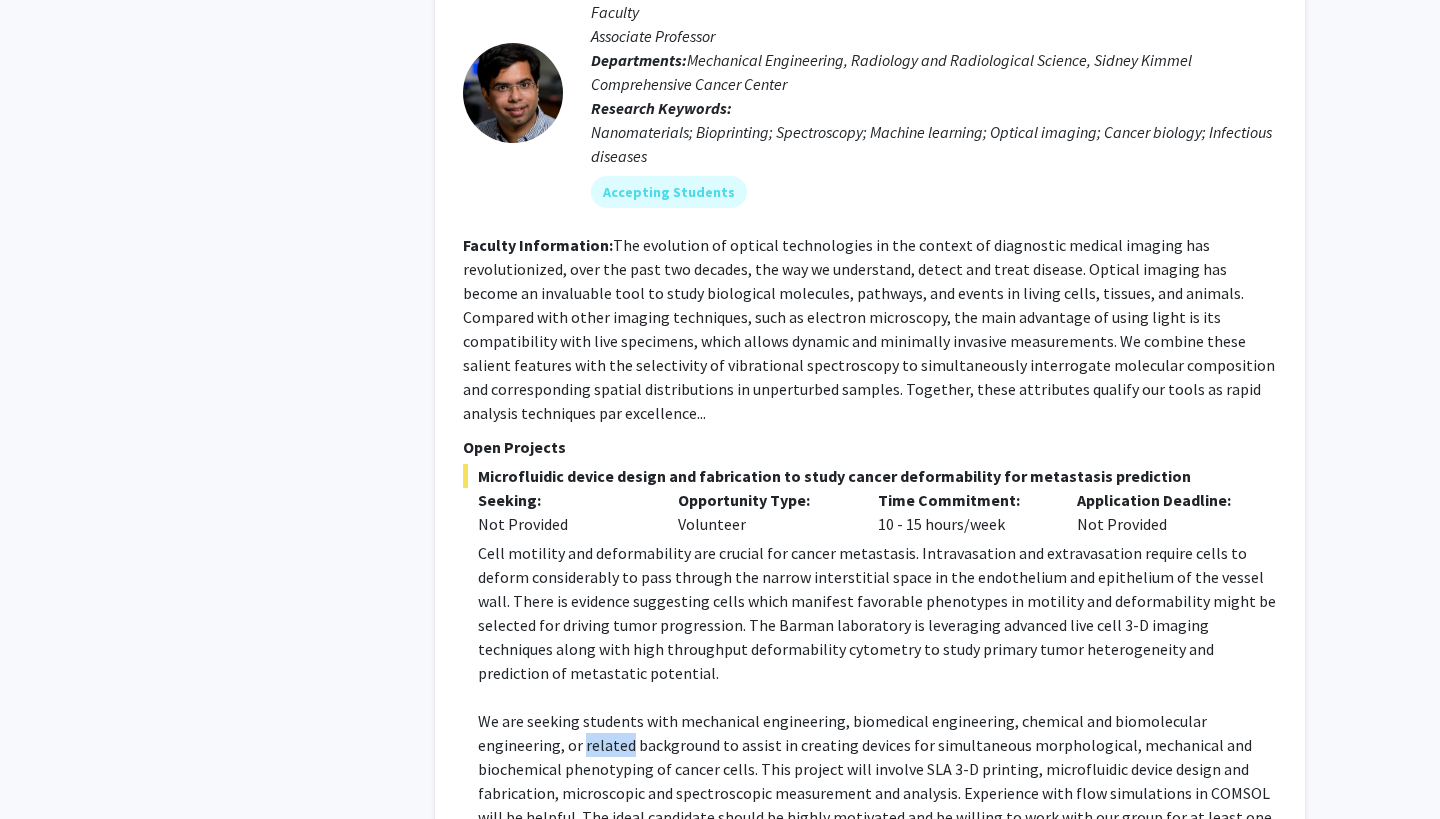 click on "We are seeking students with mechanical engineering, biomedical engineering, chemical and biomolecular engineering, or related background to assist in creating devices for simultaneous morphological, mechanical and biochemical phenotyping of cancer cells. This project will involve SLA 3-D printing, microfluidic device design and fabrication, microscopic and spectroscopic measurement and analysis. Experience with flow simulations in COMSOL will be helpful. The ideal candidate should be highly motivated and be willing to work with our group for at least one year to develop and validate the prototypes. Specific tasks will be discussed at the beginning of and throughout the project." 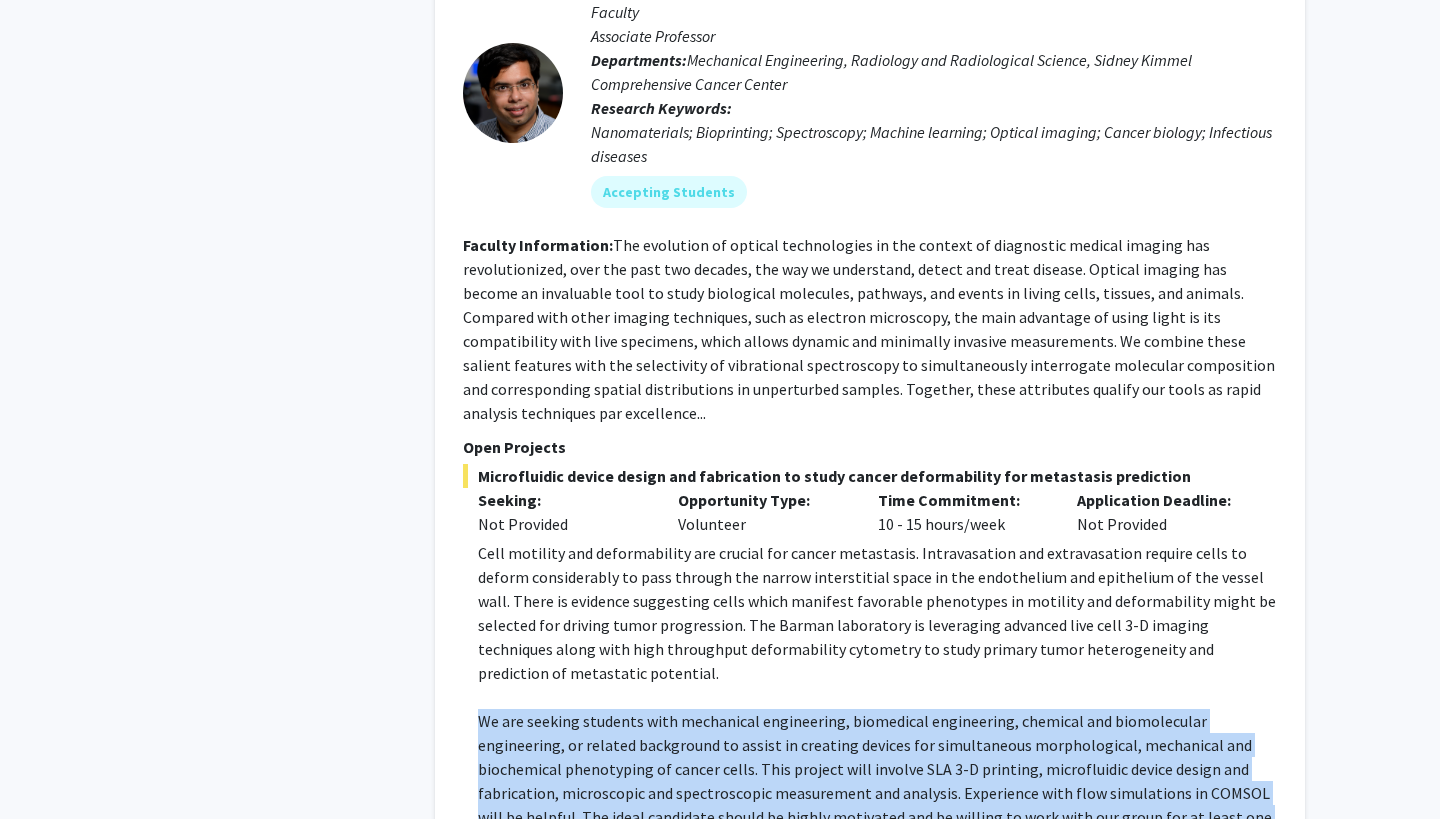 click on "We are seeking students with mechanical engineering, biomedical engineering, chemical and biomolecular engineering, or related background to assist in creating devices for simultaneous morphological, mechanical and biochemical phenotyping of cancer cells. This project will involve SLA 3-D printing, microfluidic device design and fabrication, microscopic and spectroscopic measurement and analysis. Experience with flow simulations in COMSOL will be helpful. The ideal candidate should be highly motivated and be willing to work with our group for at least one year to develop and validate the prototypes. Specific tasks will be discussed at the beginning of and throughout the project." 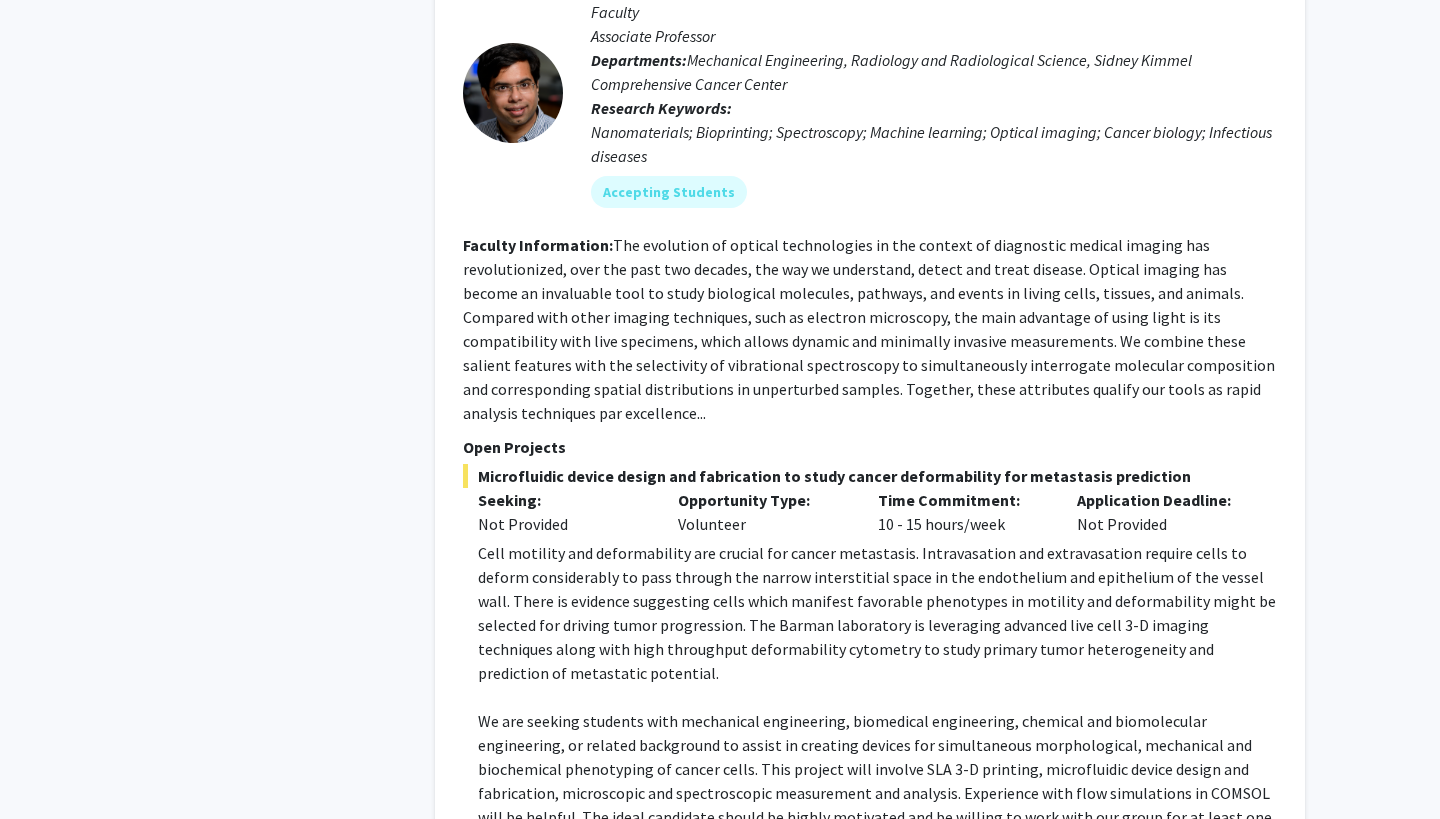 click 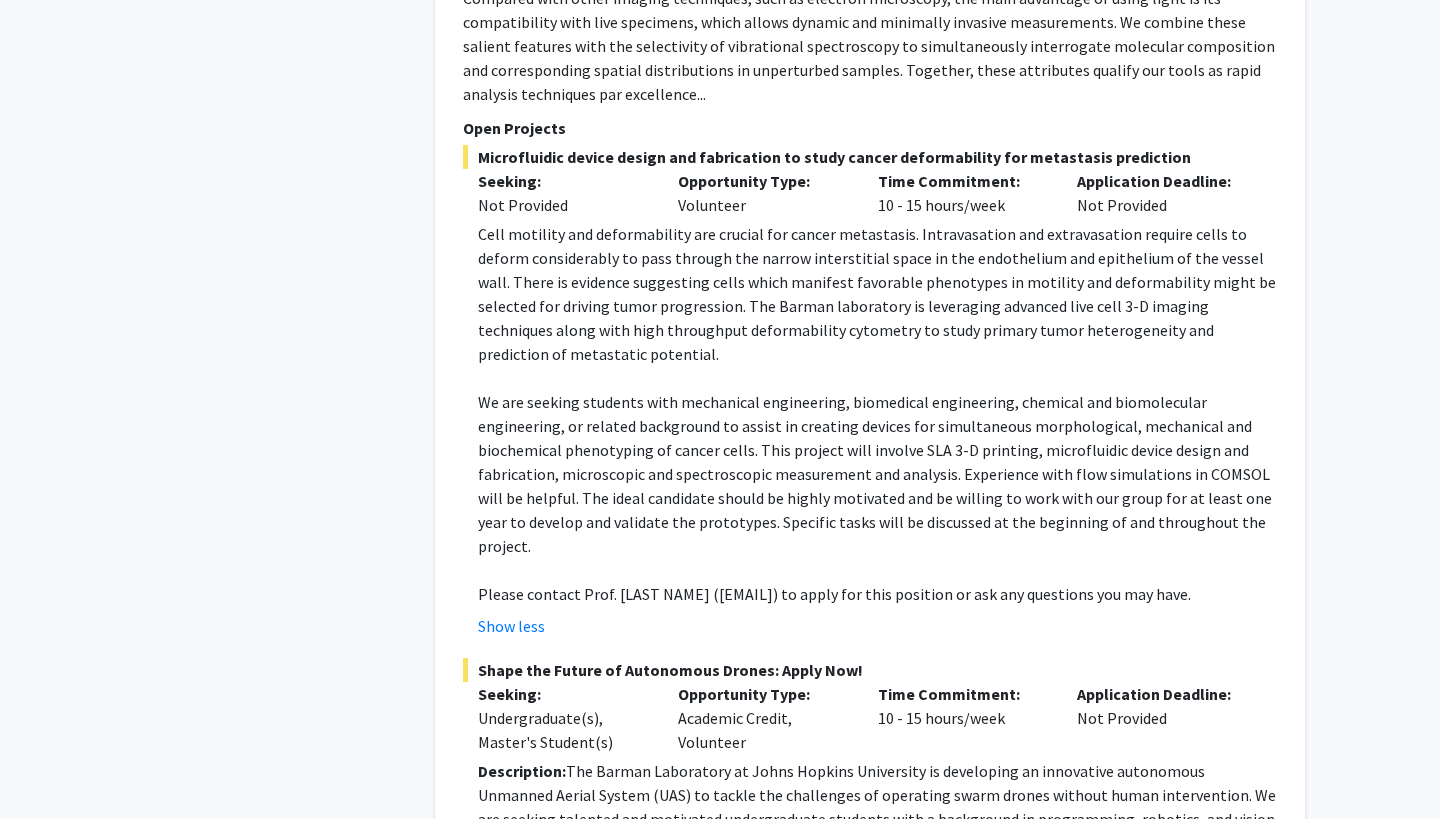scroll, scrollTop: 10503, scrollLeft: 0, axis: vertical 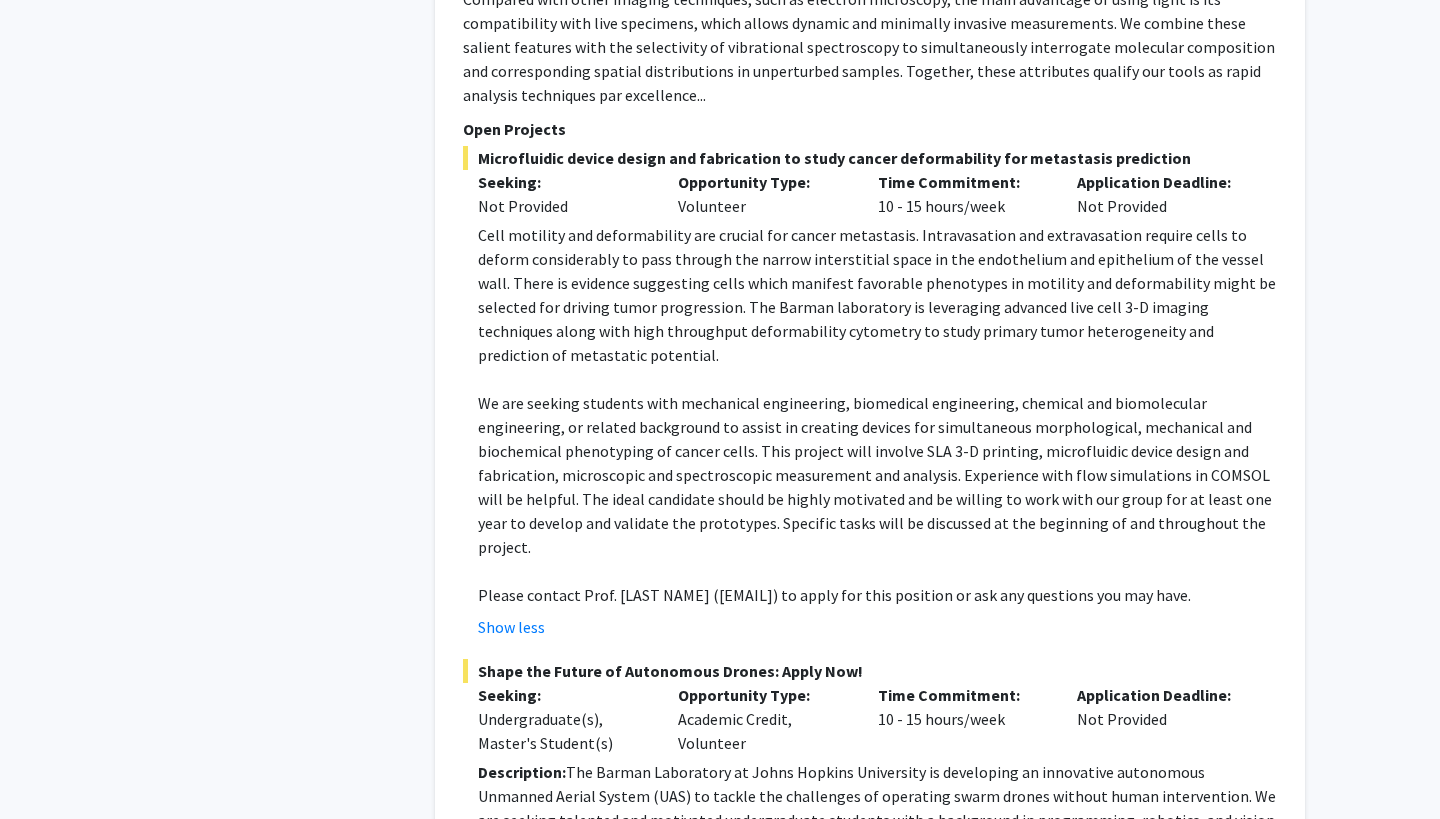 click on "Show more" 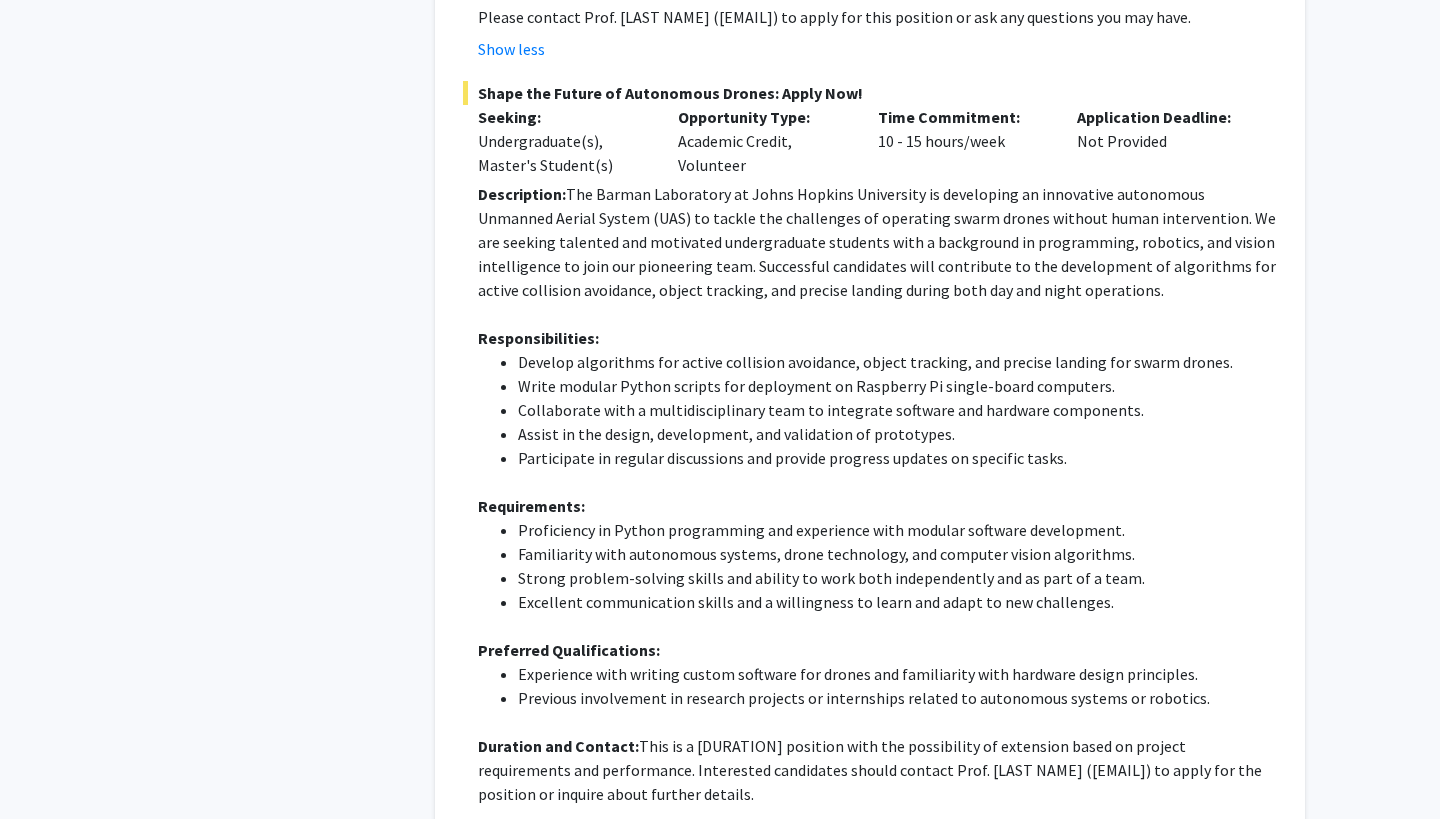 scroll, scrollTop: 11079, scrollLeft: 0, axis: vertical 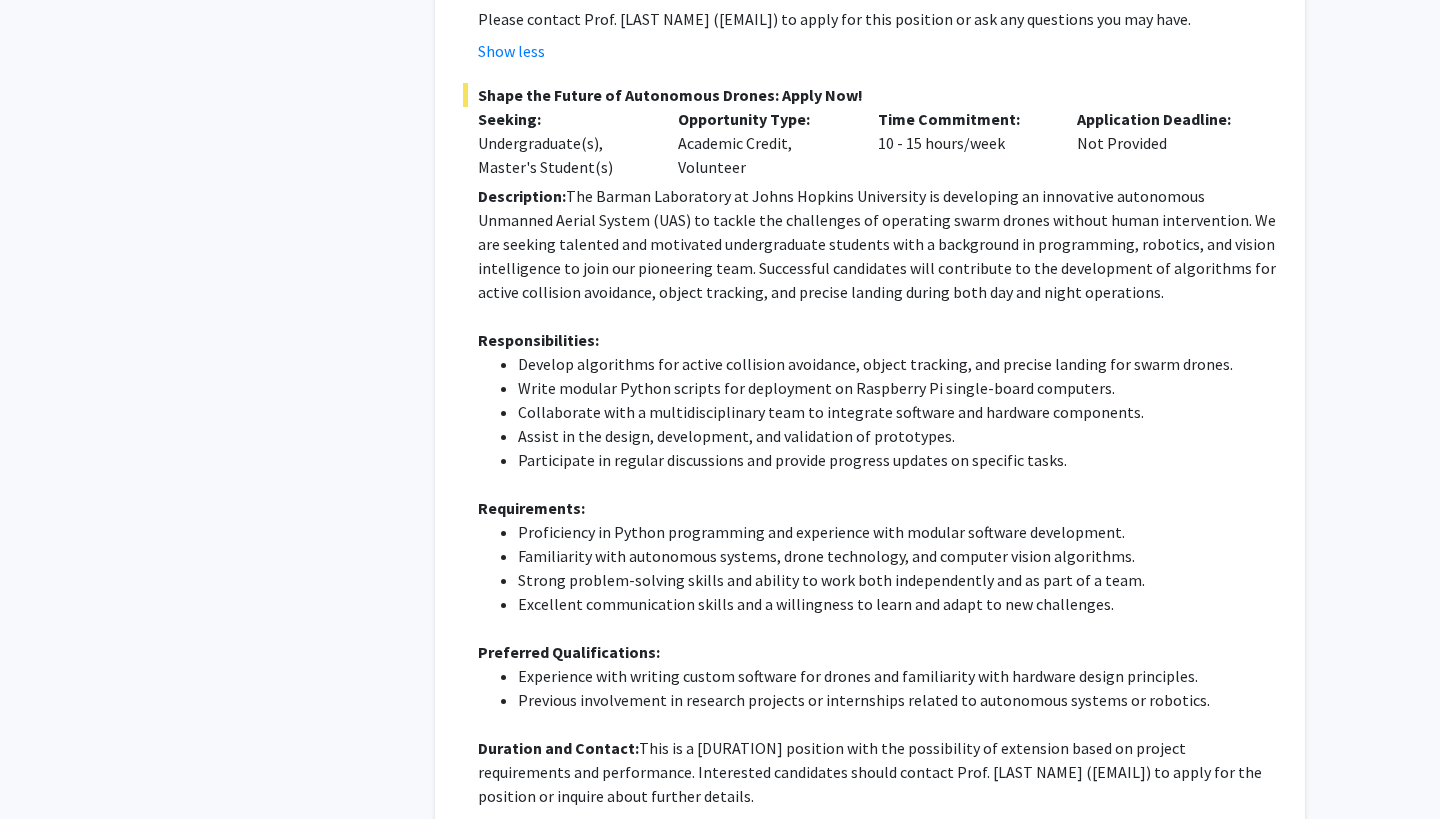 click on "2" 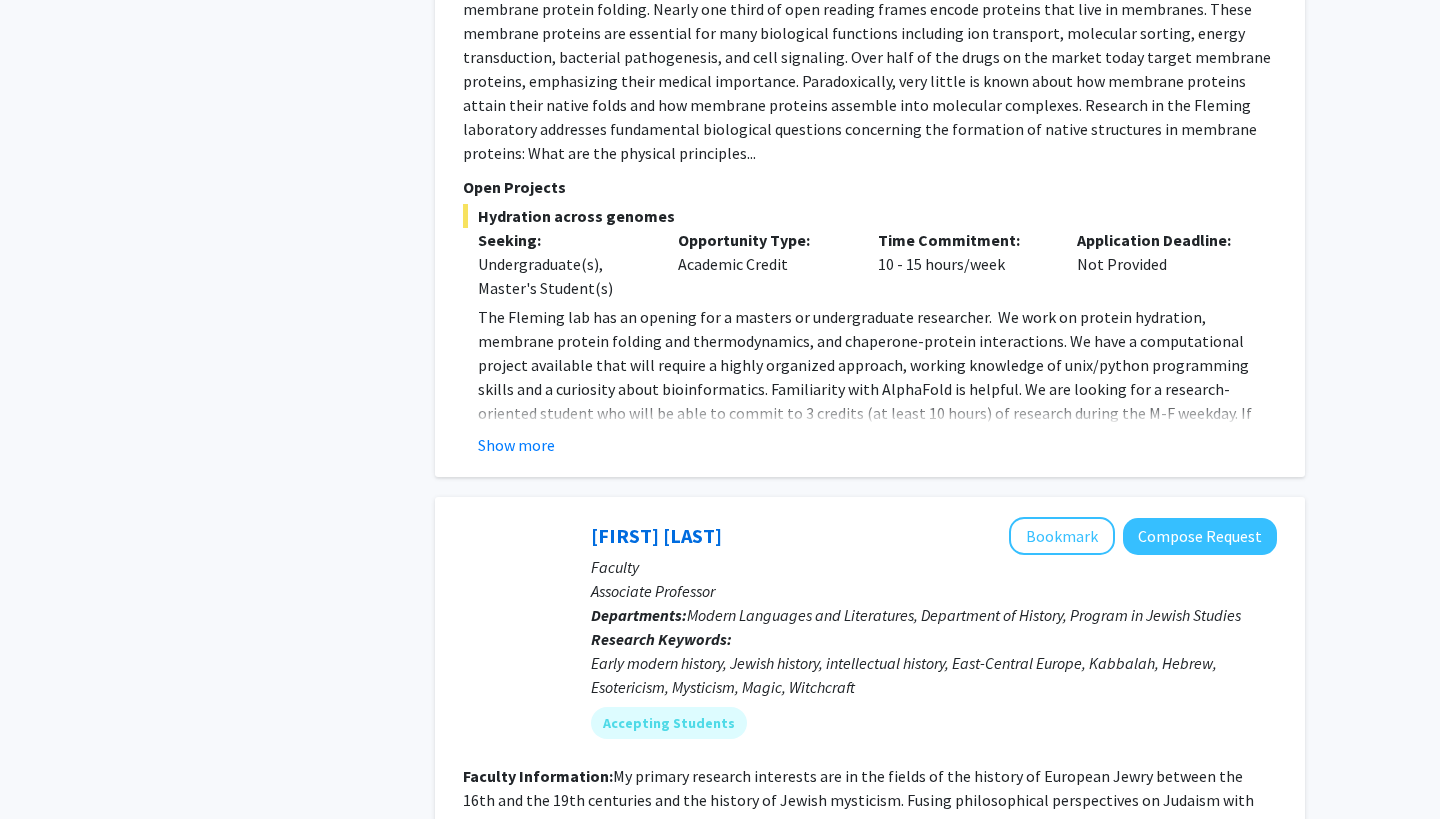 scroll, scrollTop: 1542, scrollLeft: 0, axis: vertical 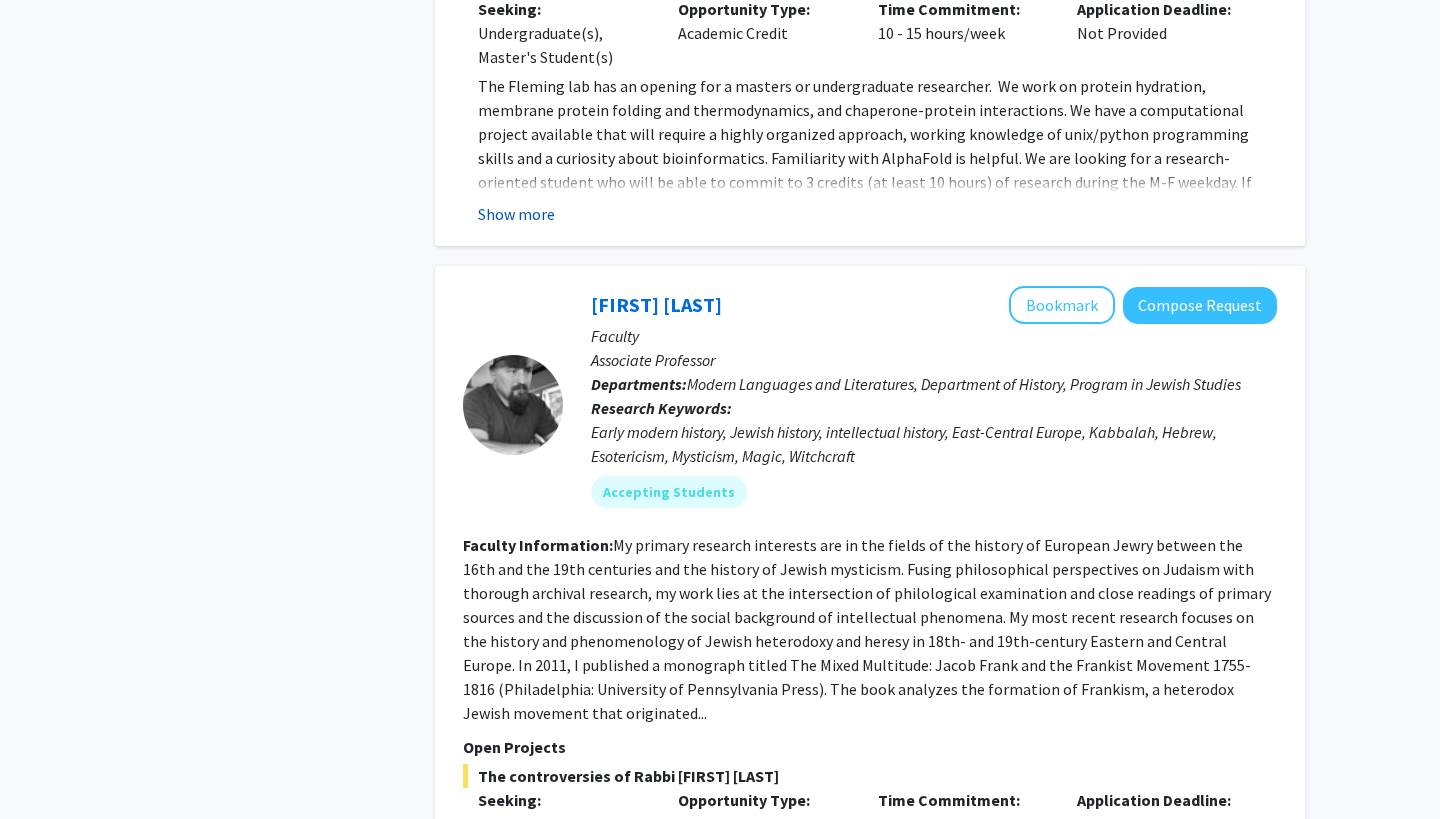 click on "Show more" 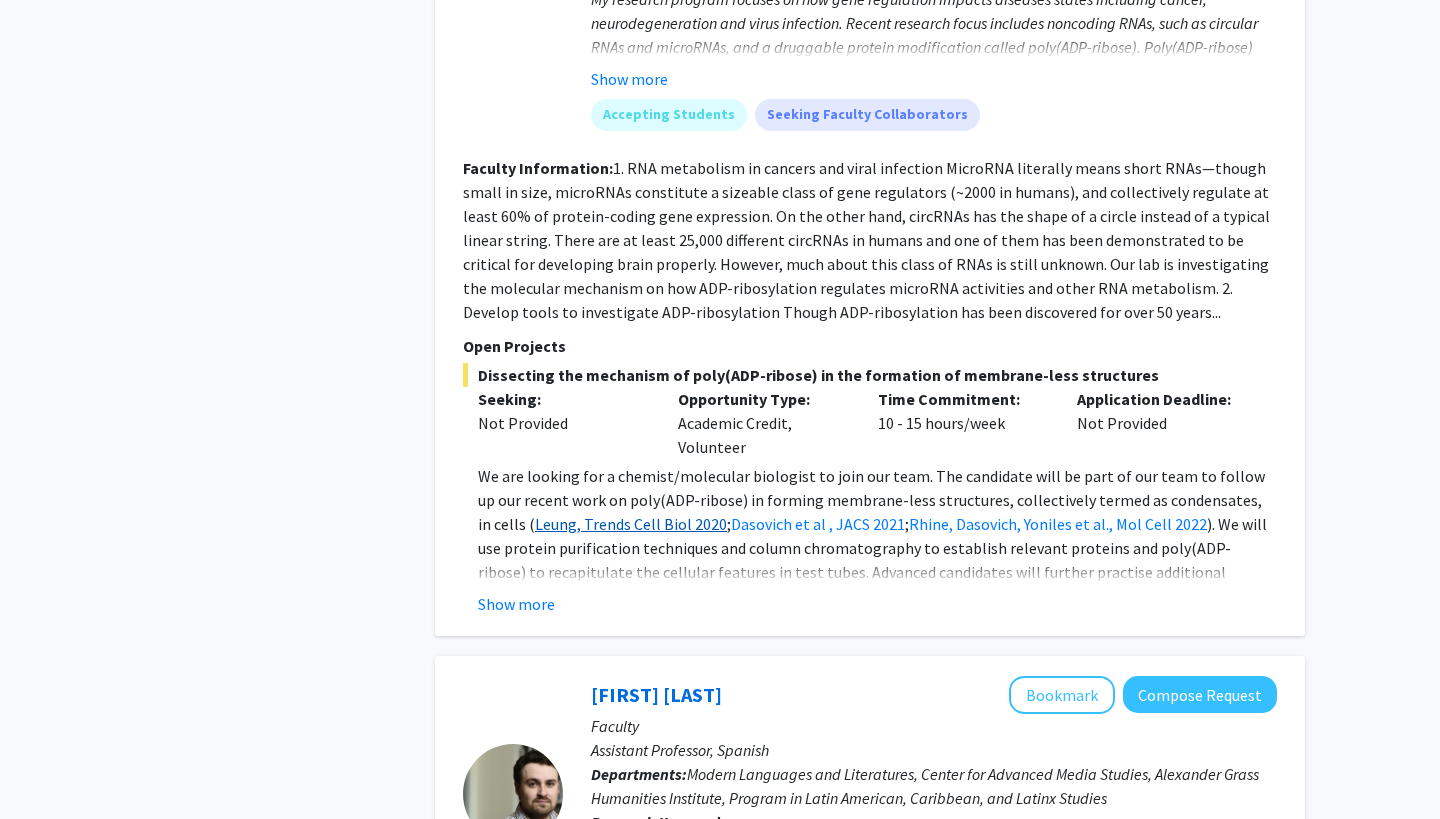 scroll, scrollTop: 3761, scrollLeft: 0, axis: vertical 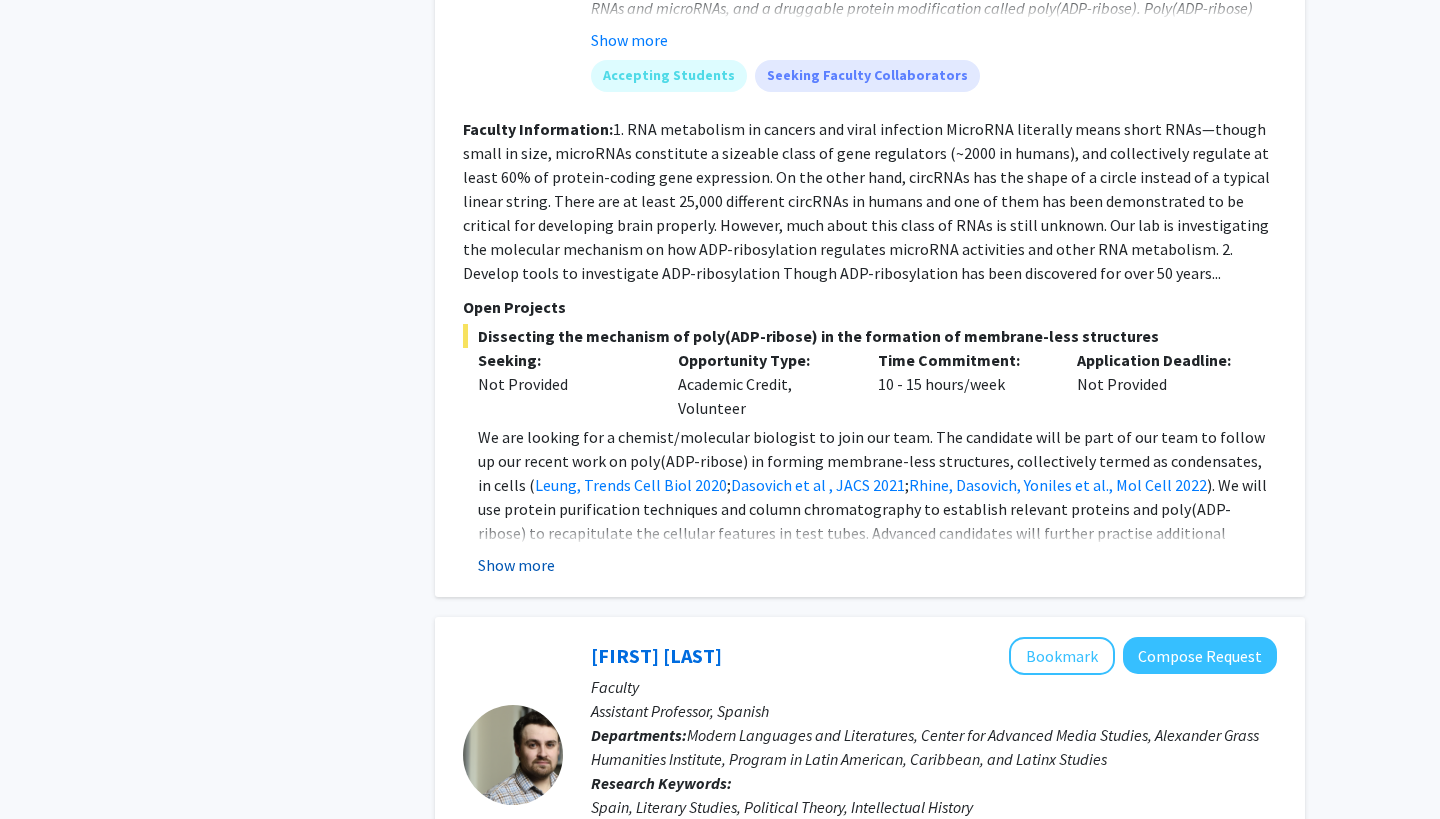 click on "Show more" 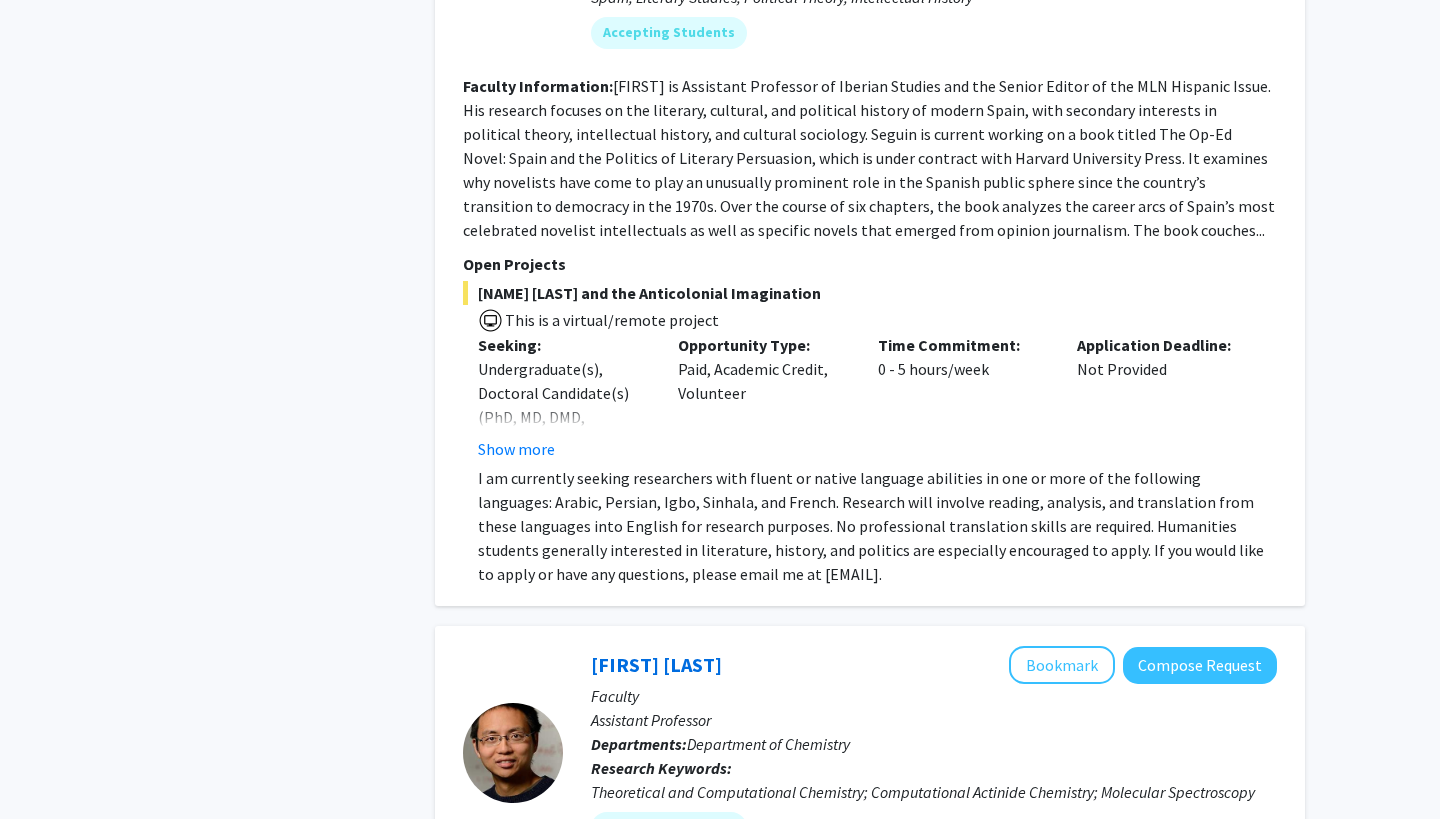 scroll, scrollTop: 4645, scrollLeft: 0, axis: vertical 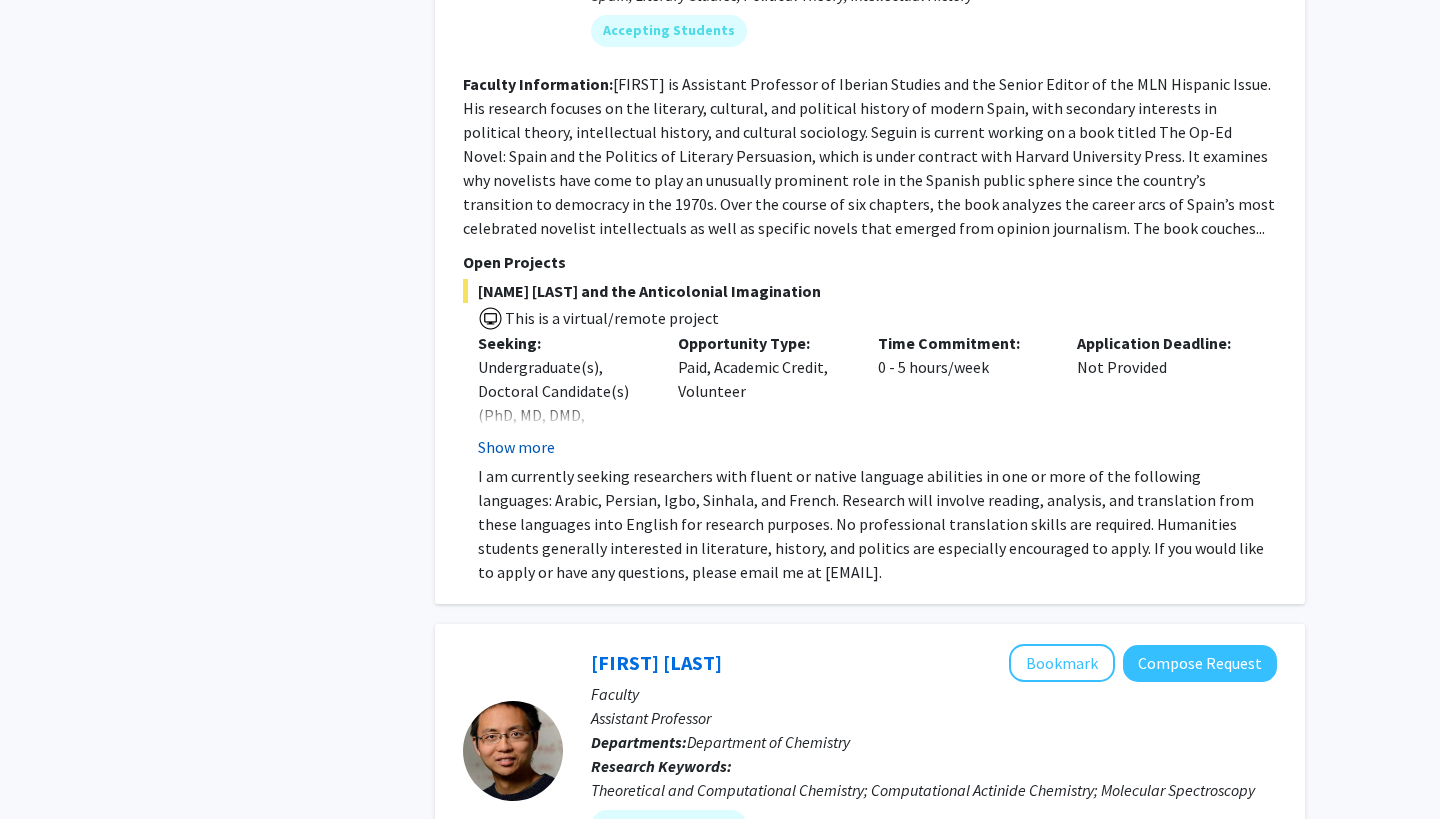 click on "Show more" 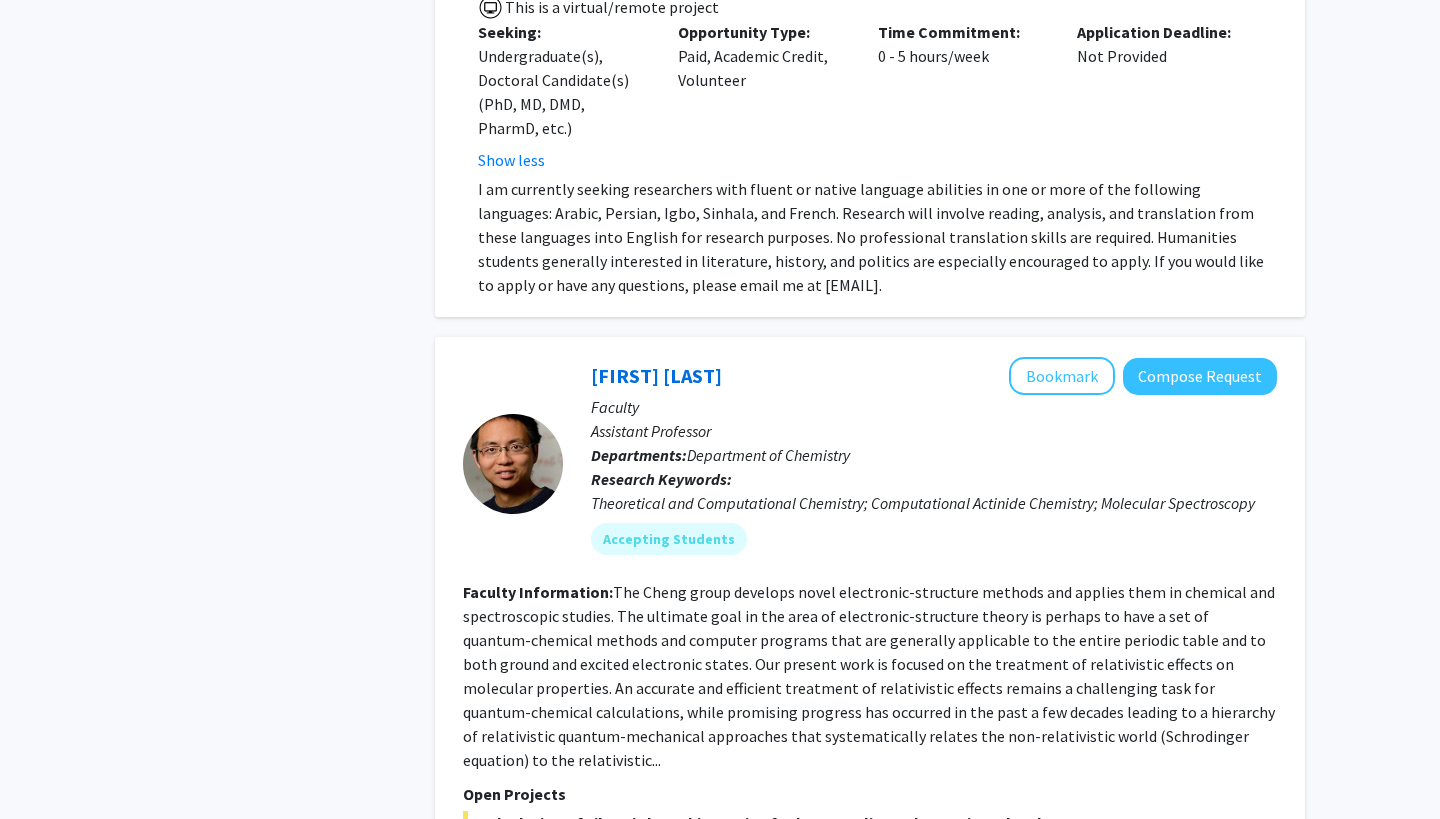 scroll, scrollTop: 5435, scrollLeft: 0, axis: vertical 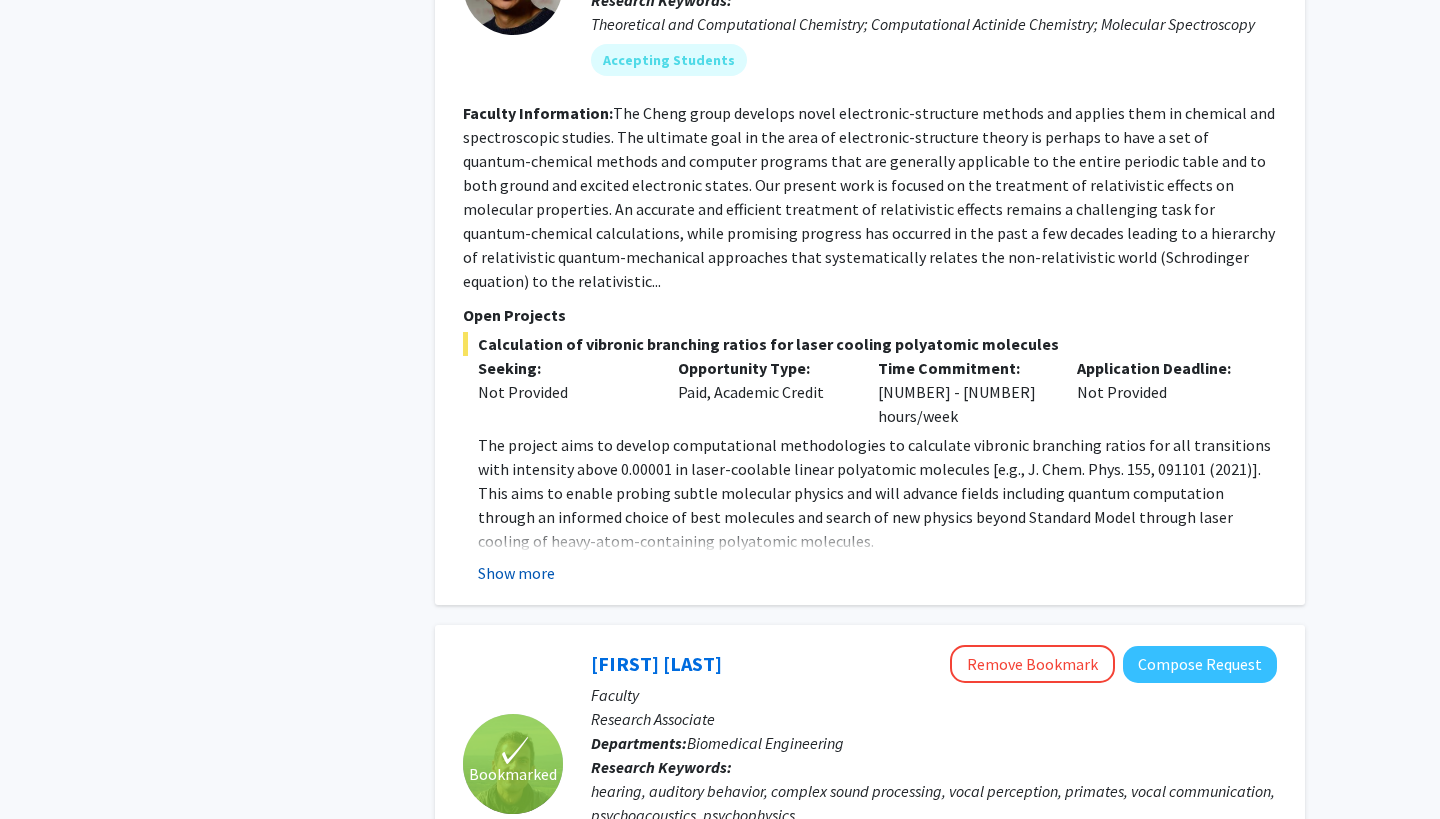 click on "Show more" 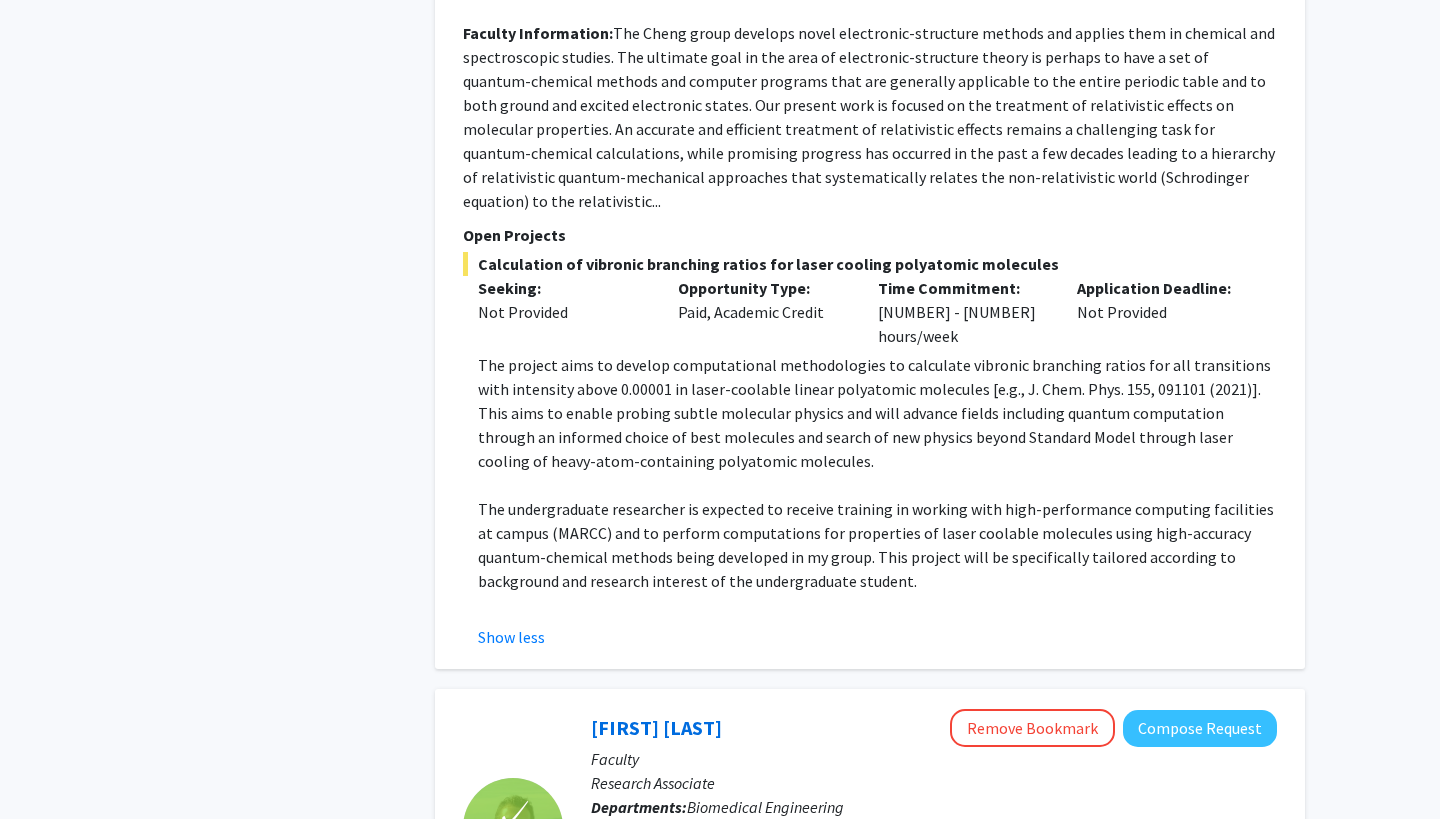 scroll, scrollTop: 5513, scrollLeft: 0, axis: vertical 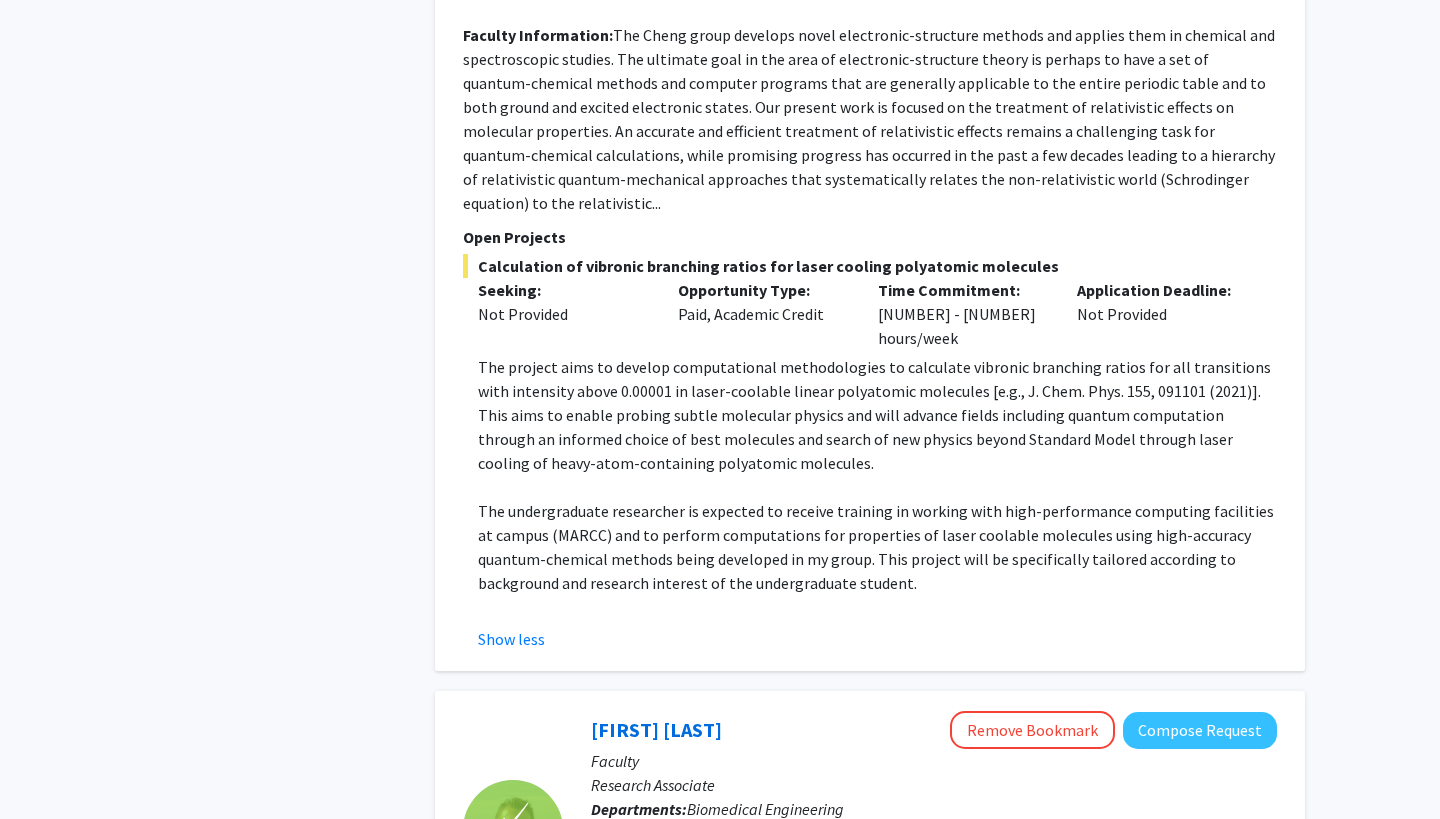 click on "The undergraduate researcher is expected to receive training in working with high-performance computing facilities at campus (MARCC) and to perform computations for properties of laser coolable molecules using high-accuracy quantum-chemical methods being developed in my group.  This project will be specifically tailored according to background and research interest of the undergraduate student." 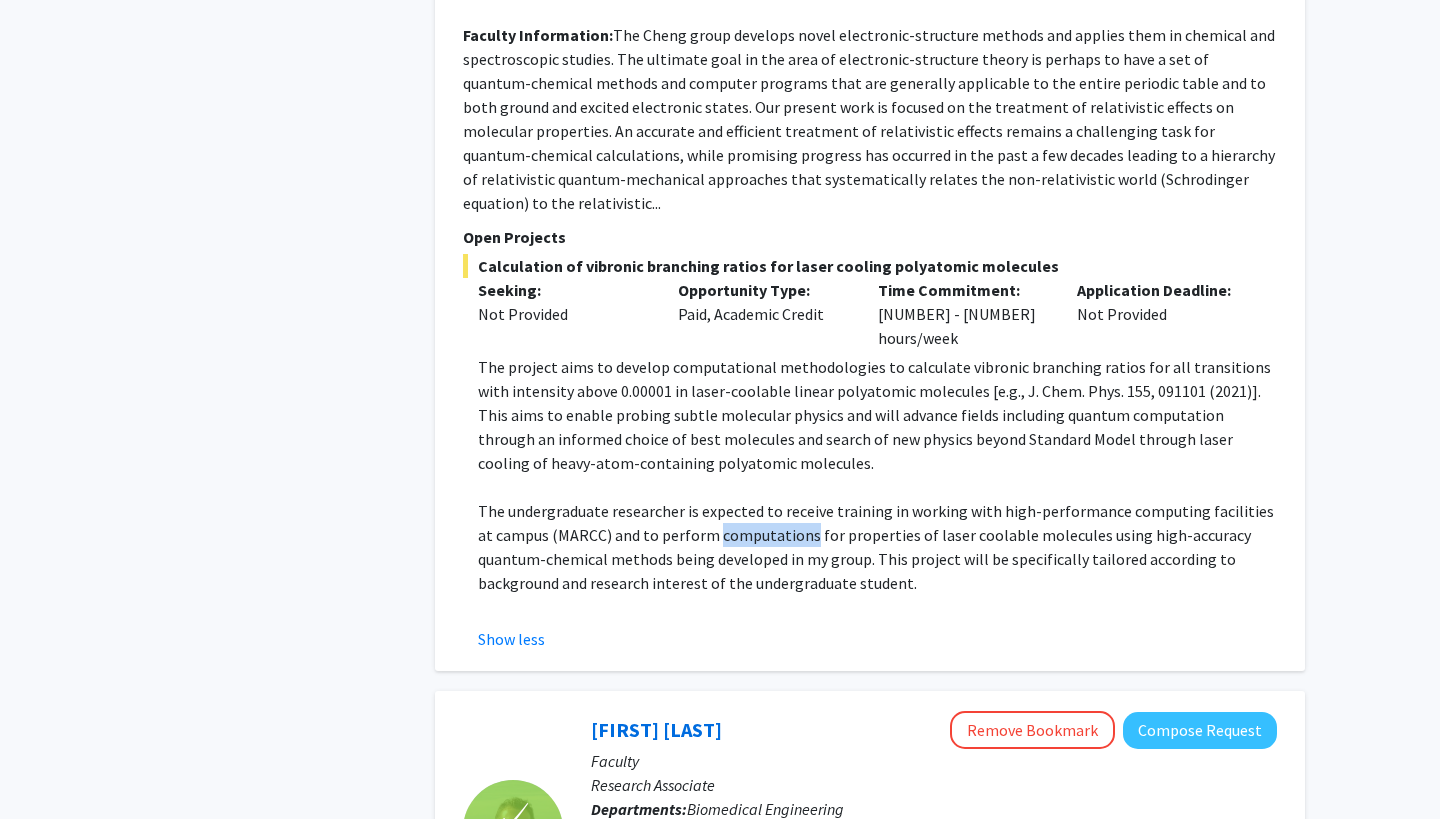 click on "The undergraduate researcher is expected to receive training in working with high-performance computing facilities at campus (MARCC) and to perform computations for properties of laser coolable molecules using high-accuracy quantum-chemical methods being developed in my group.  This project will be specifically tailored according to background and research interest of the undergraduate student." 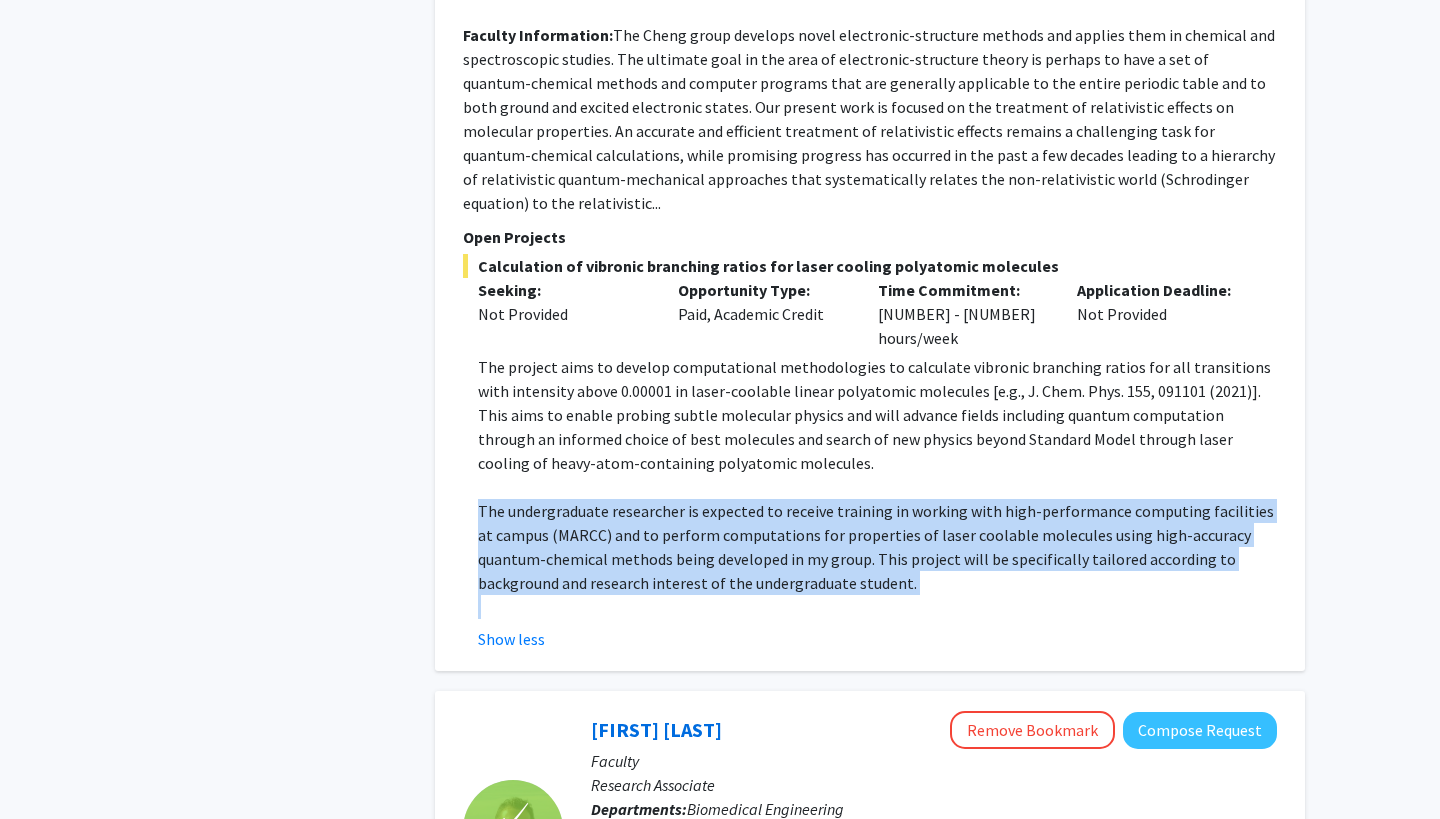 click on "The undergraduate researcher is expected to receive training in working with high-performance computing facilities at campus (MARCC) and to perform computations for properties of laser coolable molecules using high-accuracy quantum-chemical methods being developed in my group.  This project will be specifically tailored according to background and research interest of the undergraduate student." 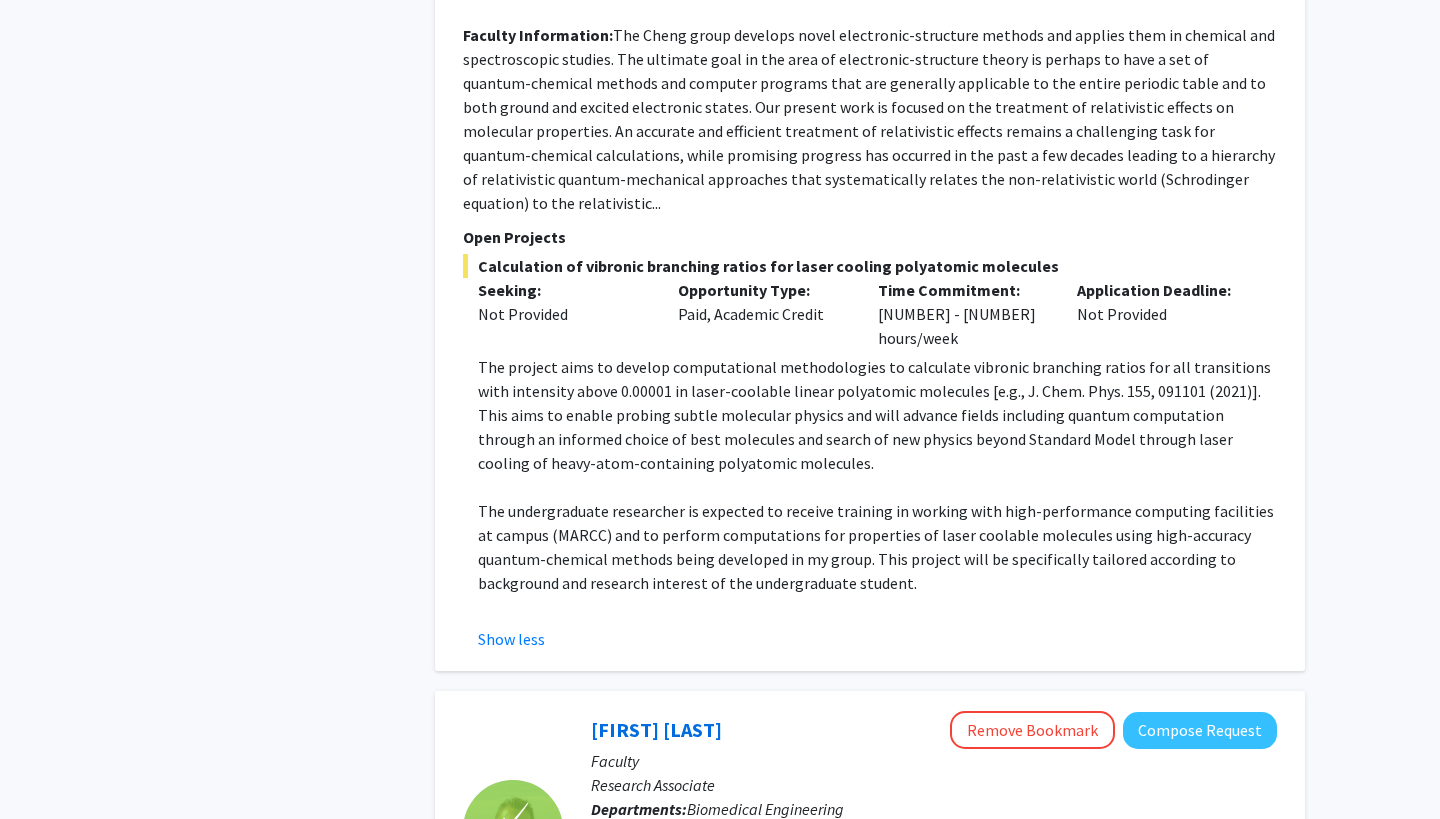 click on "The project aims  to develop computational methodologies to calculate vibronic branching ratios for all transitions with intensity above 0.00001 in laser-coolable linear polyatomic molecules [e.g., J. Chem. Phys. 155, 091101 (2021)]. This aims to enable probing subtle molecular physics and will advance fields including  quantum computation through an informed choice of best molecules and search of new physics beyond Standard Model through laser cooling of heavy-atom-containing polyatomic molecules." 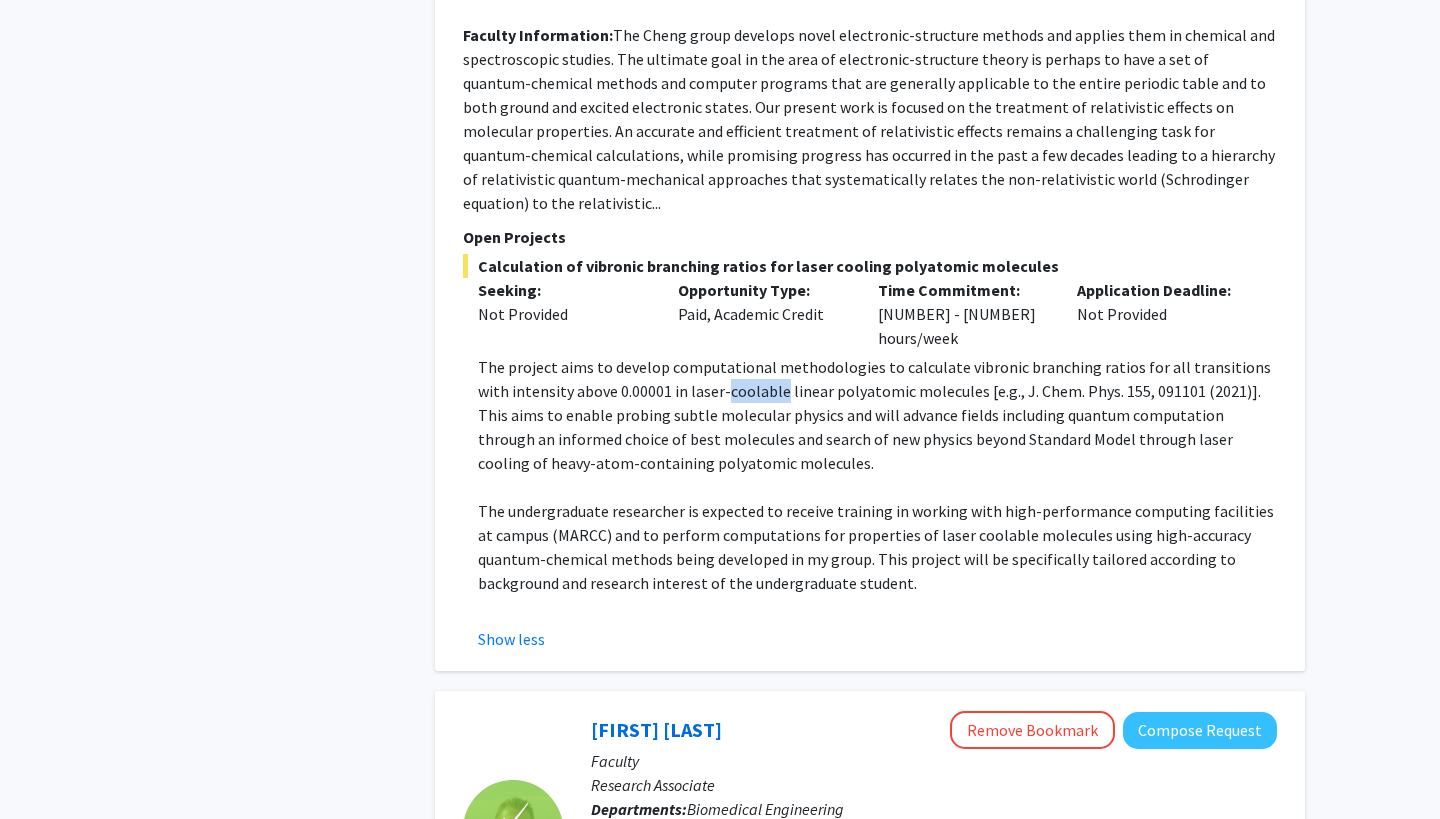 click on "The project aims  to develop computational methodologies to calculate vibronic branching ratios for all transitions with intensity above 0.00001 in laser-coolable linear polyatomic molecules [e.g., J. Chem. Phys. 155, 091101 (2021)]. This aims to enable probing subtle molecular physics and will advance fields including  quantum computation through an informed choice of best molecules and search of new physics beyond Standard Model through laser cooling of heavy-atom-containing polyatomic molecules." 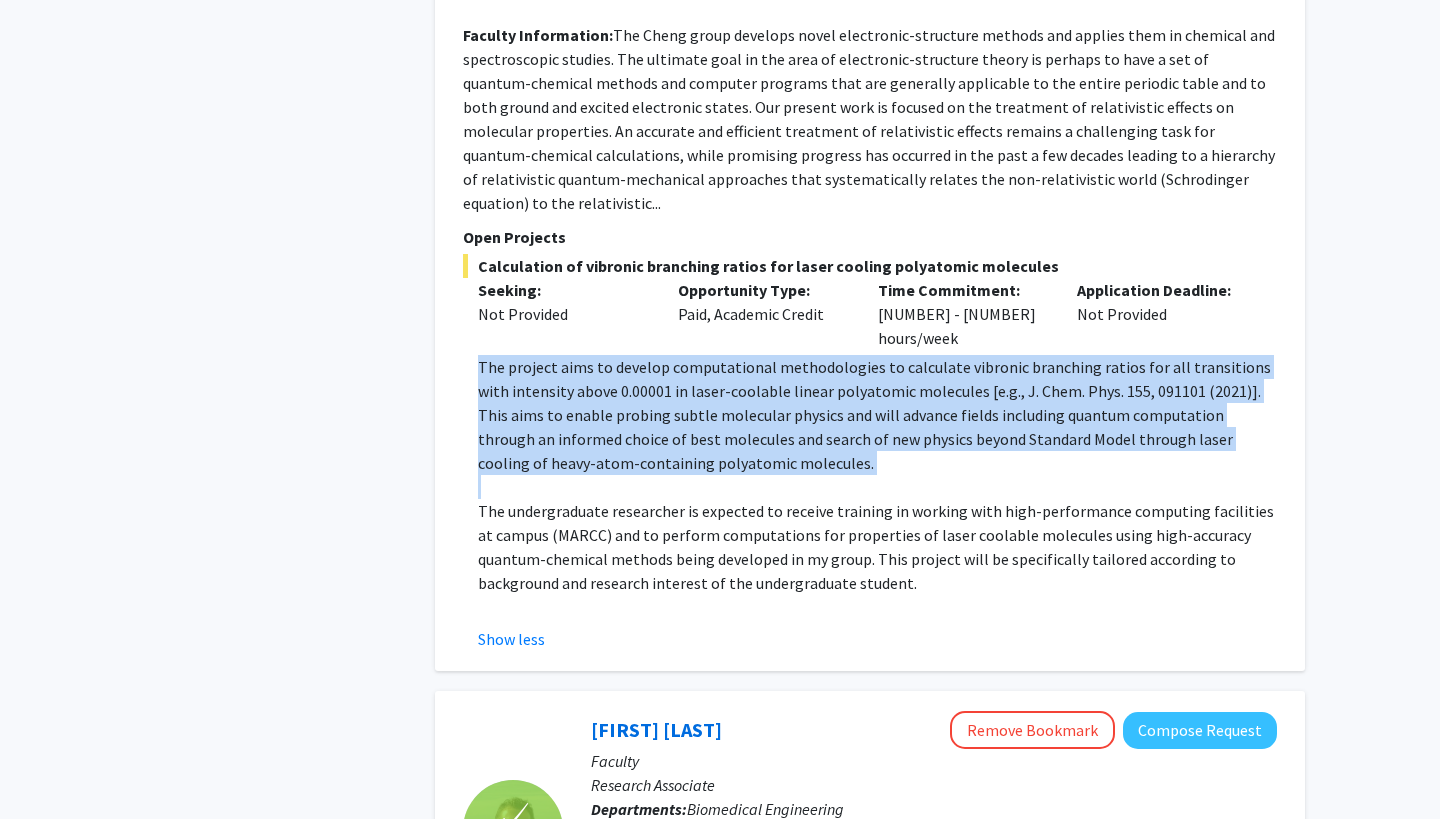 click on "The project aims  to develop computational methodologies to calculate vibronic branching ratios for all transitions with intensity above 0.00001 in laser-coolable linear polyatomic molecules [e.g., J. Chem. Phys. 155, 091101 (2021)]. This aims to enable probing subtle molecular physics and will advance fields including  quantum computation through an informed choice of best molecules and search of new physics beyond Standard Model through laser cooling of heavy-atom-containing polyatomic molecules." 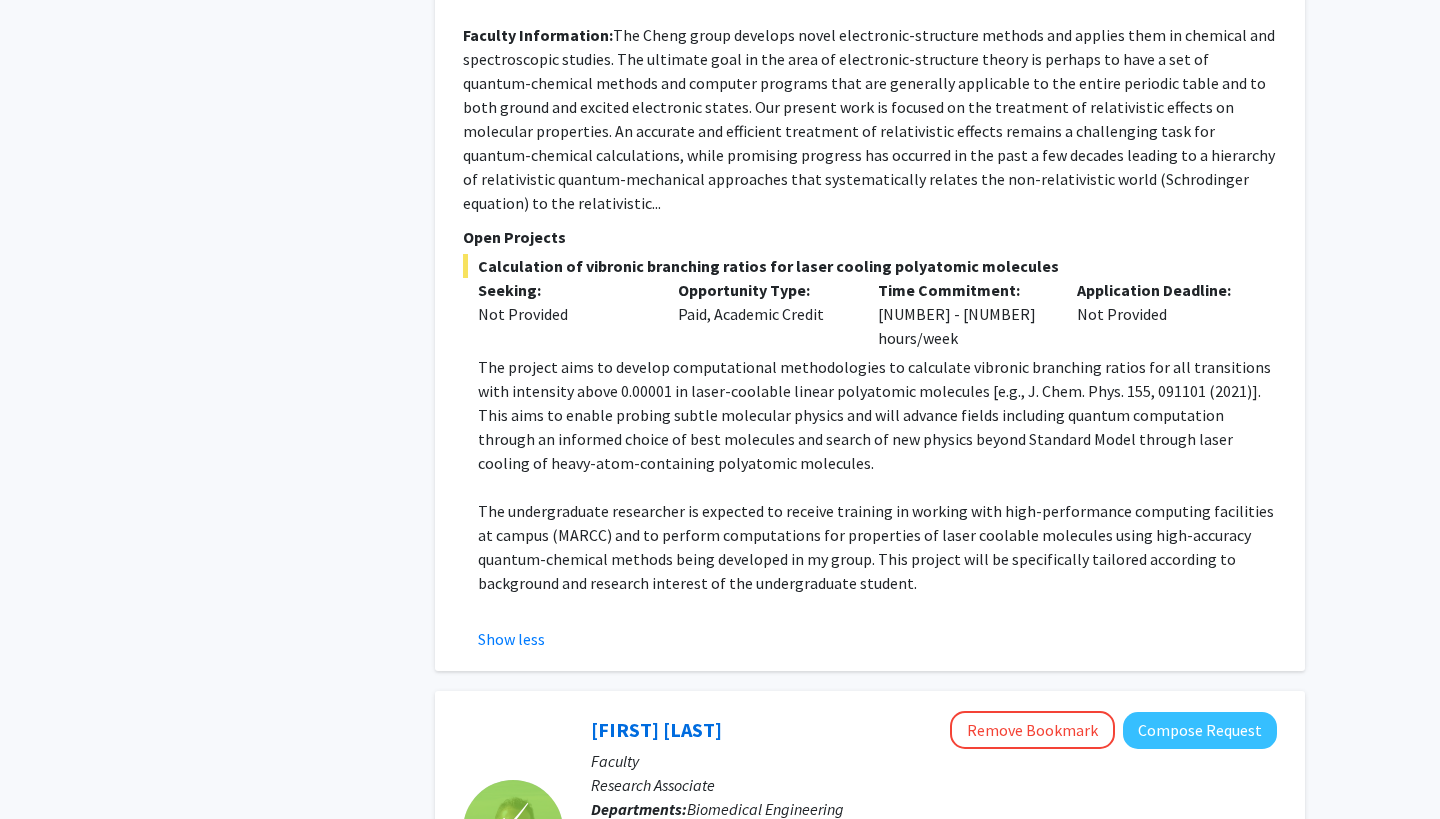 click on "The undergraduate researcher is expected to receive training in working with high-performance computing facilities at campus (MARCC) and to perform computations for properties of laser coolable molecules using high-accuracy quantum-chemical methods being developed in my group.  This project will be specifically tailored according to background and research interest of the undergraduate student." 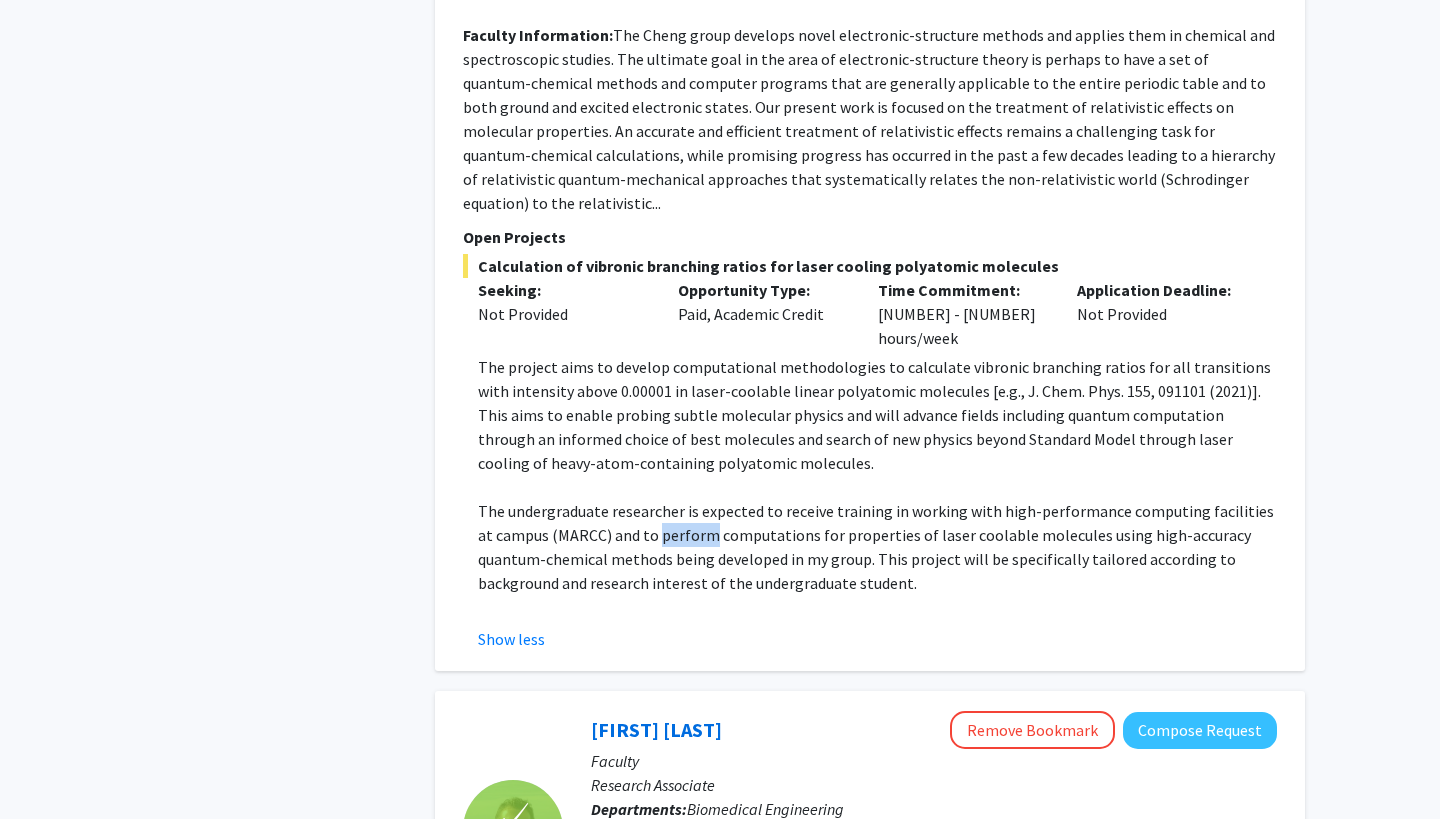 click on "The undergraduate researcher is expected to receive training in working with high-performance computing facilities at campus (MARCC) and to perform computations for properties of laser coolable molecules using high-accuracy quantum-chemical methods being developed in my group.  This project will be specifically tailored according to background and research interest of the undergraduate student." 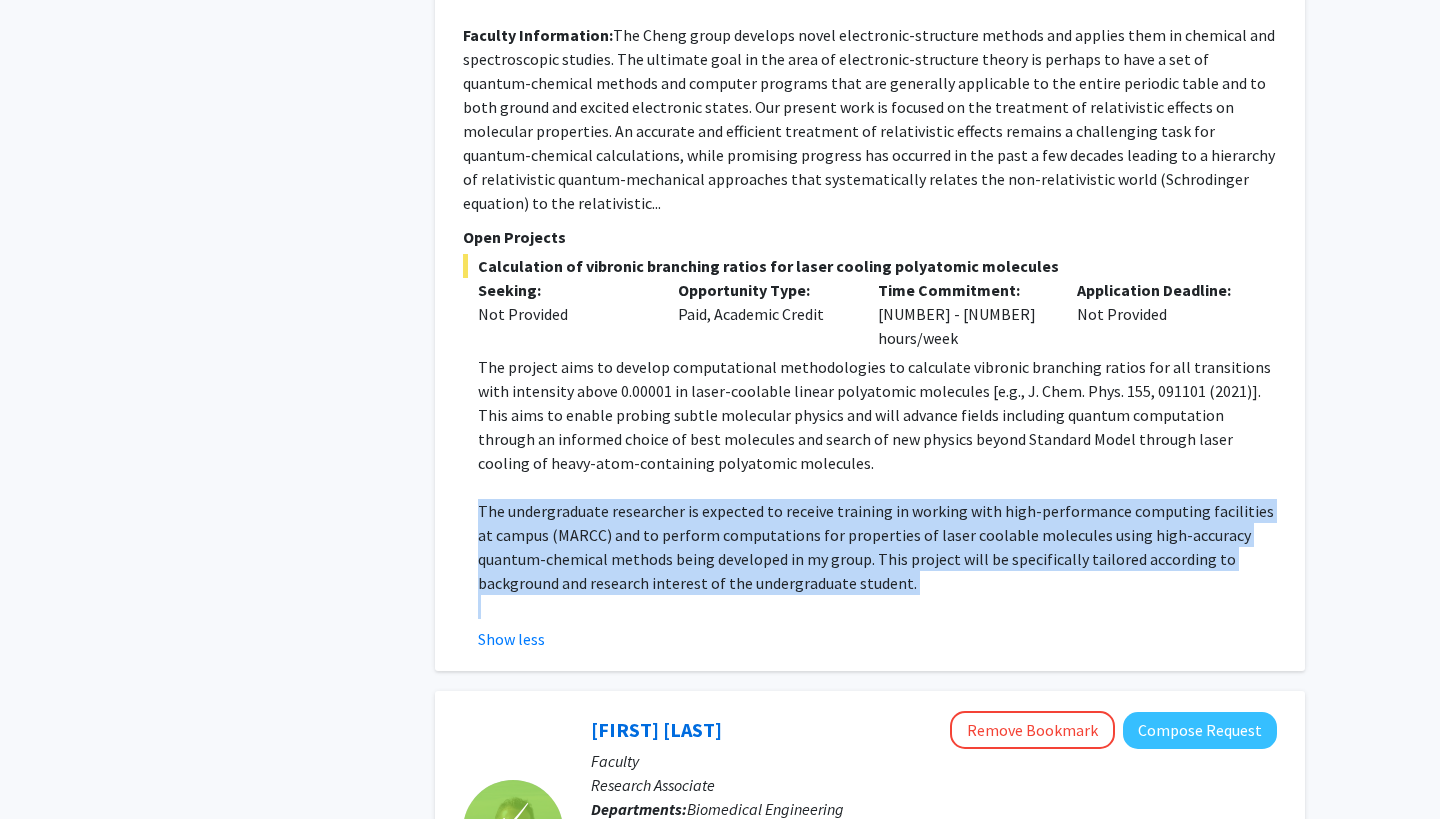 click on "The undergraduate researcher is expected to receive training in working with high-performance computing facilities at campus (MARCC) and to perform computations for properties of laser coolable molecules using high-accuracy quantum-chemical methods being developed in my group.  This project will be specifically tailored according to background and research interest of the undergraduate student." 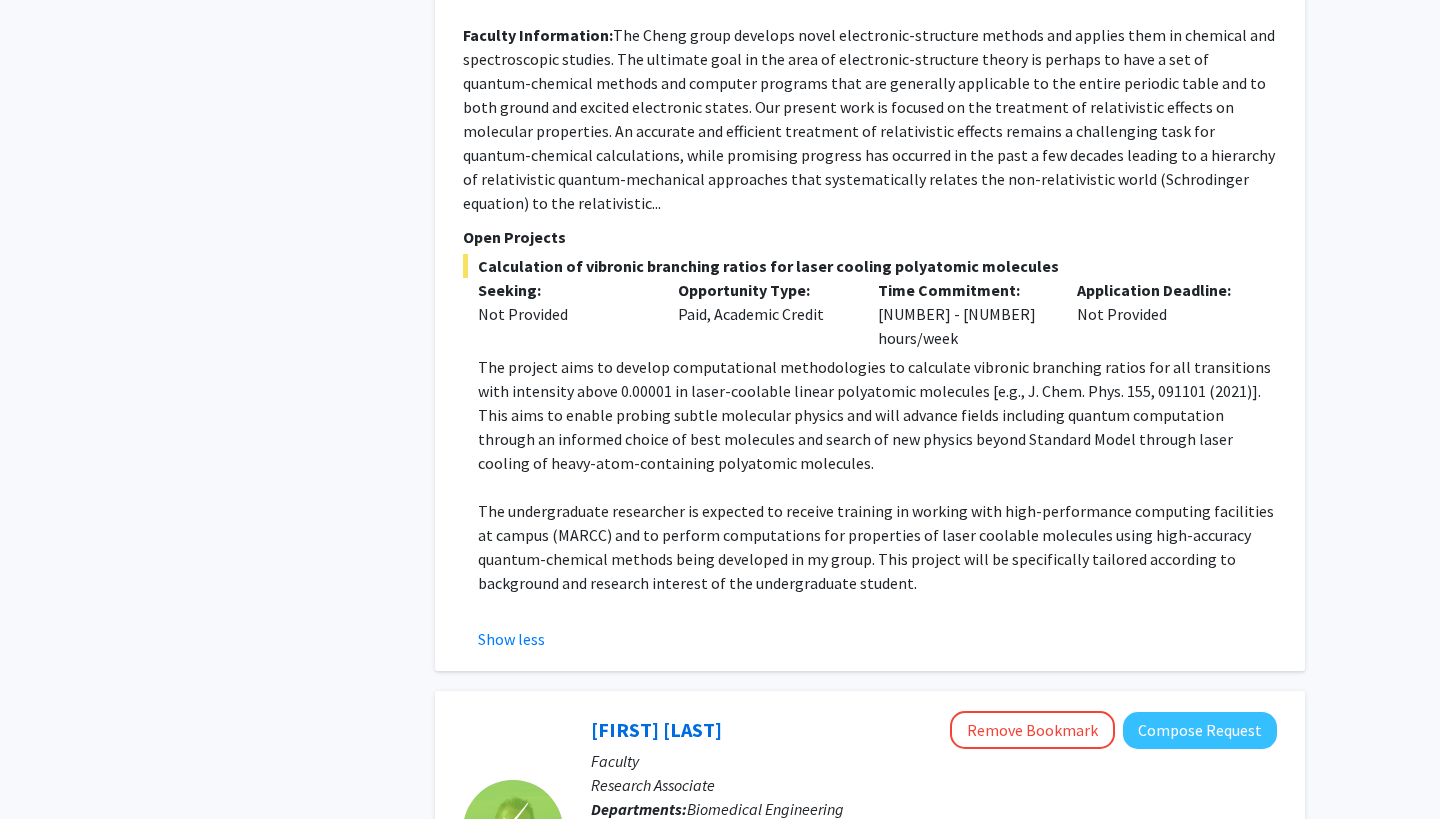 click on "The project aims  to develop computational methodologies to calculate vibronic branching ratios for all transitions with intensity above 0.00001 in laser-coolable linear polyatomic molecules [e.g., J. Chem. Phys. 155, 091101 (2021)]. This aims to enable probing subtle molecular physics and will advance fields including  quantum computation through an informed choice of best molecules and search of new physics beyond Standard Model through laser cooling of heavy-atom-containing polyatomic molecules." 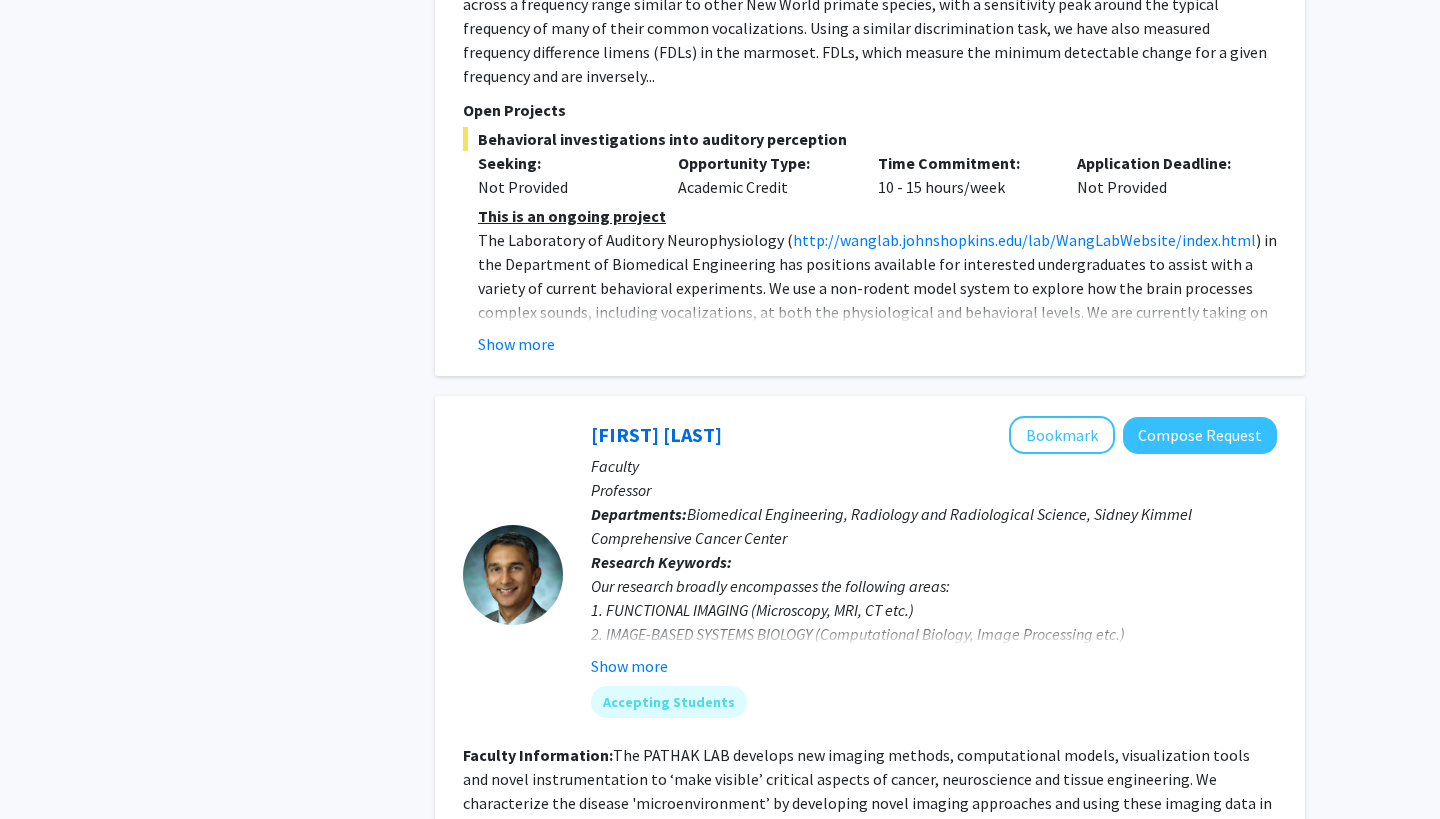 scroll, scrollTop: 6569, scrollLeft: 0, axis: vertical 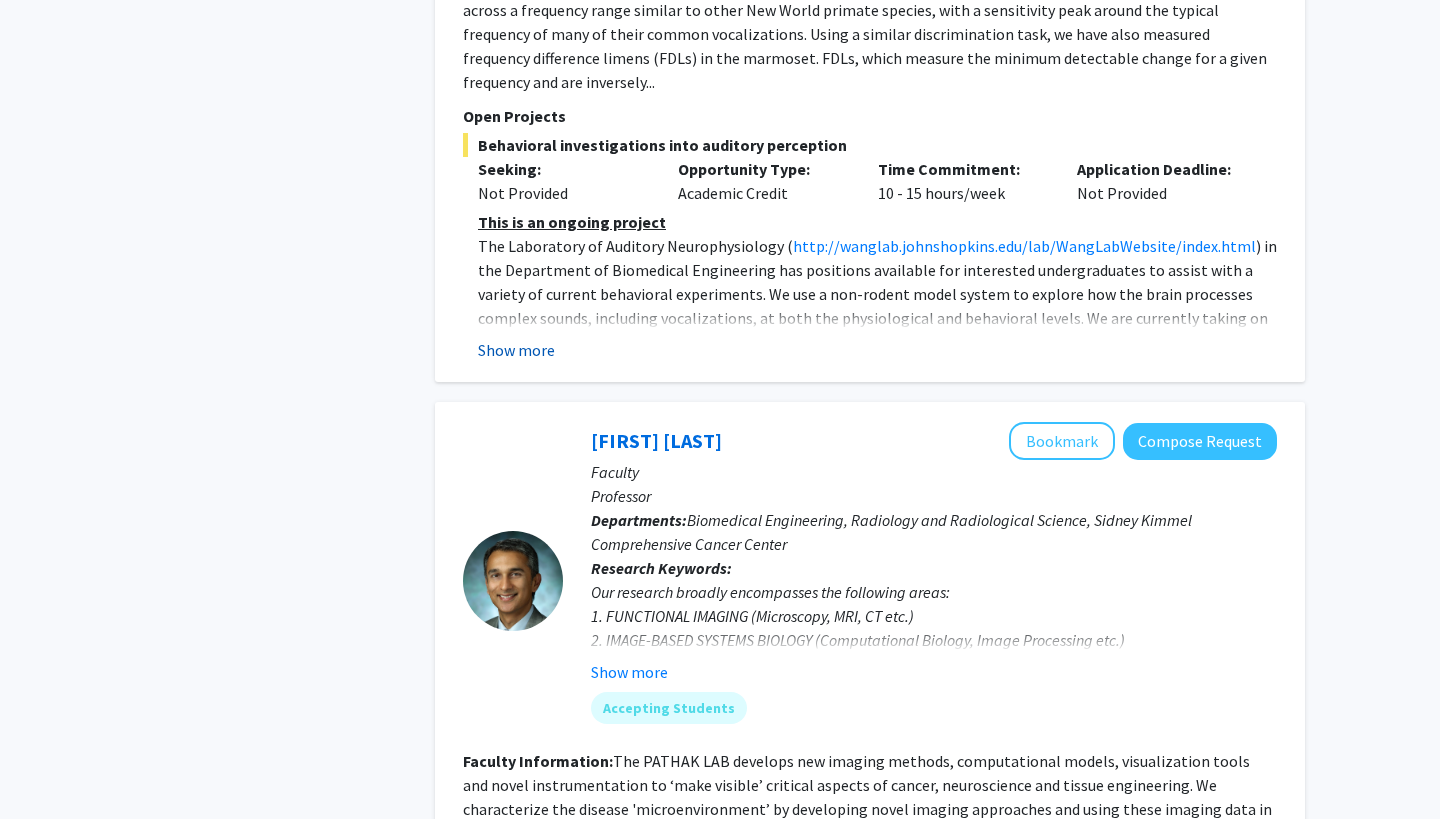 click on "Show more" 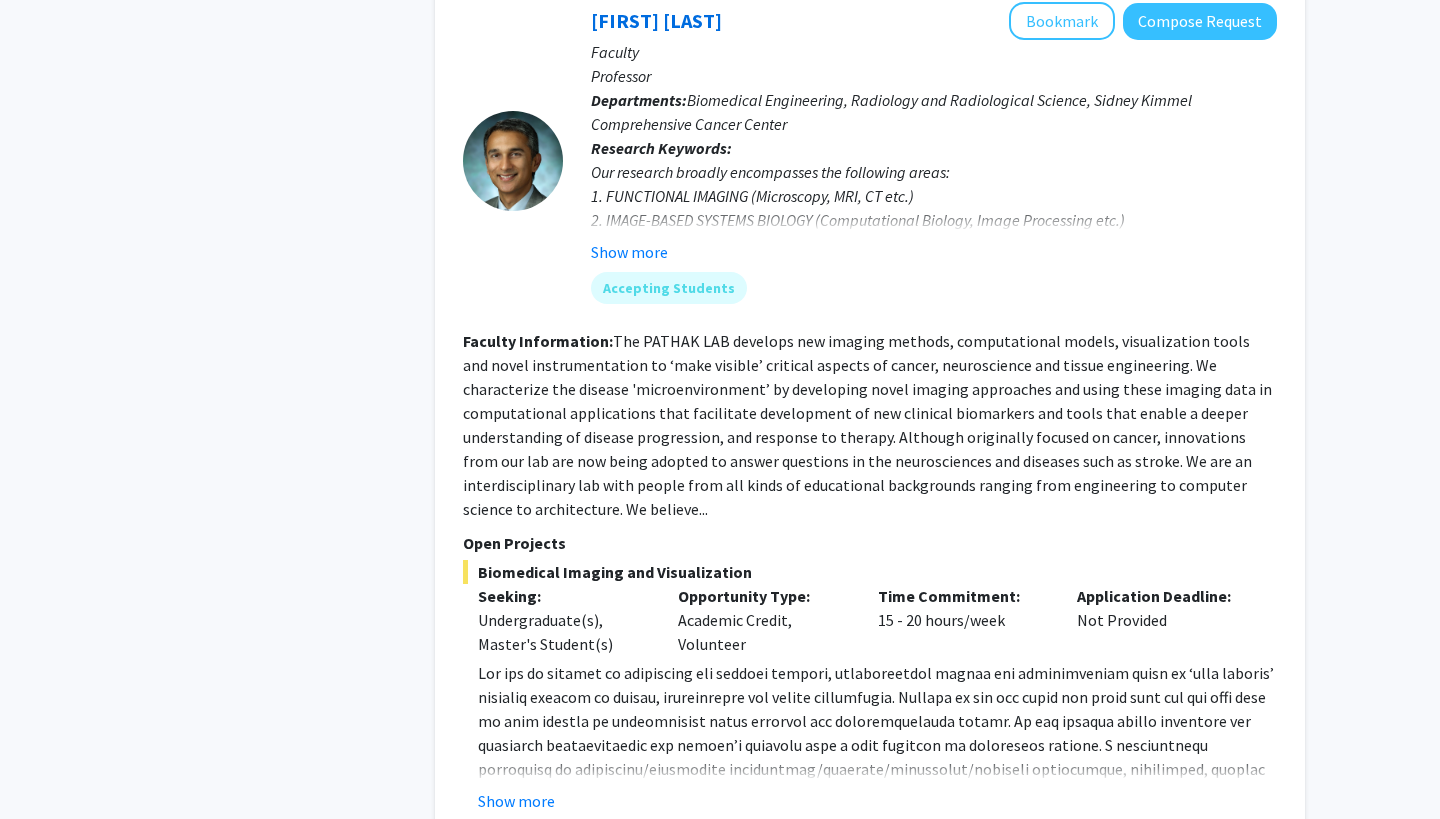 scroll, scrollTop: 7218, scrollLeft: 0, axis: vertical 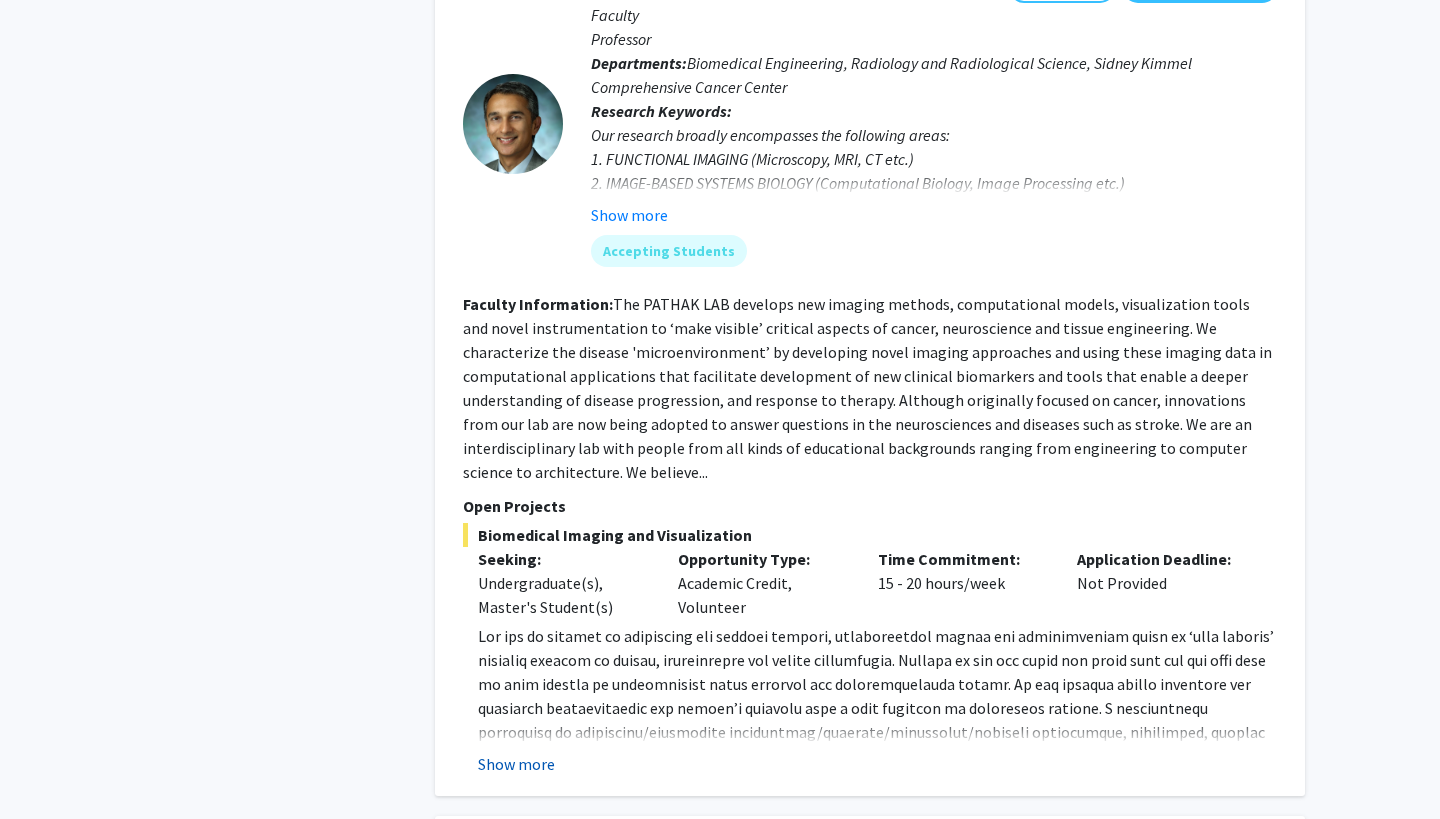 click on "Show more" 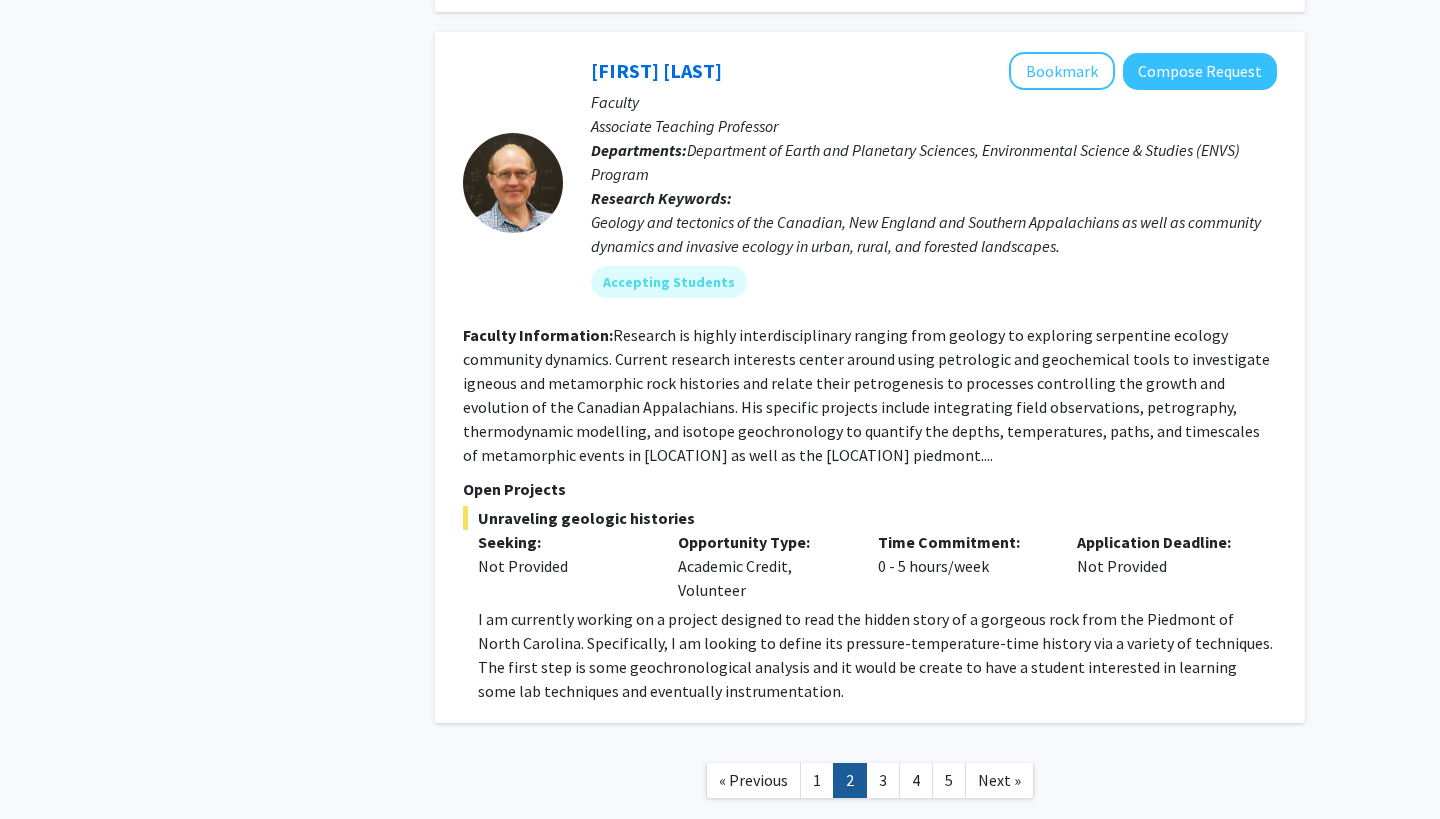 scroll, scrollTop: 8136, scrollLeft: 0, axis: vertical 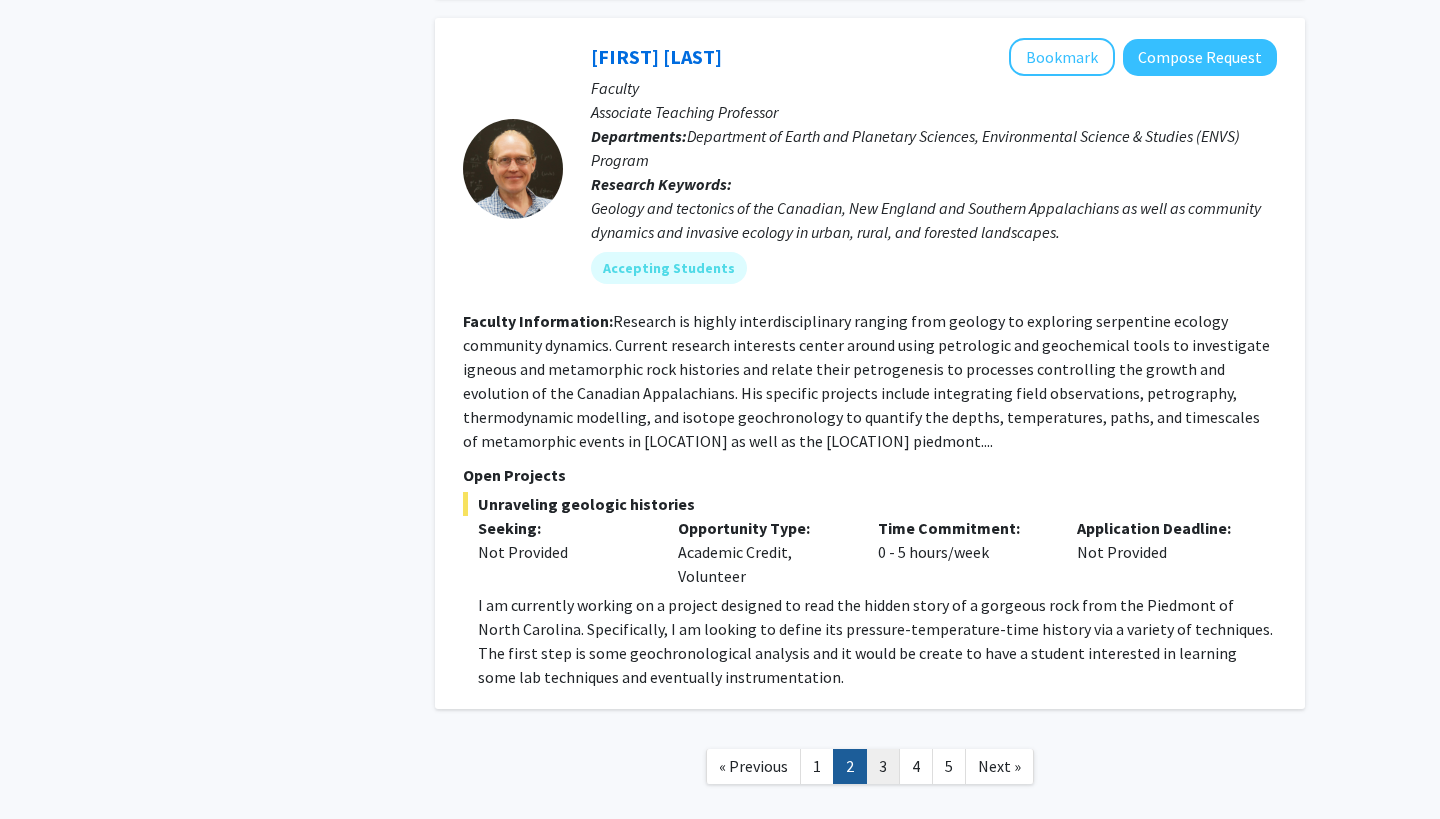 click on "3" 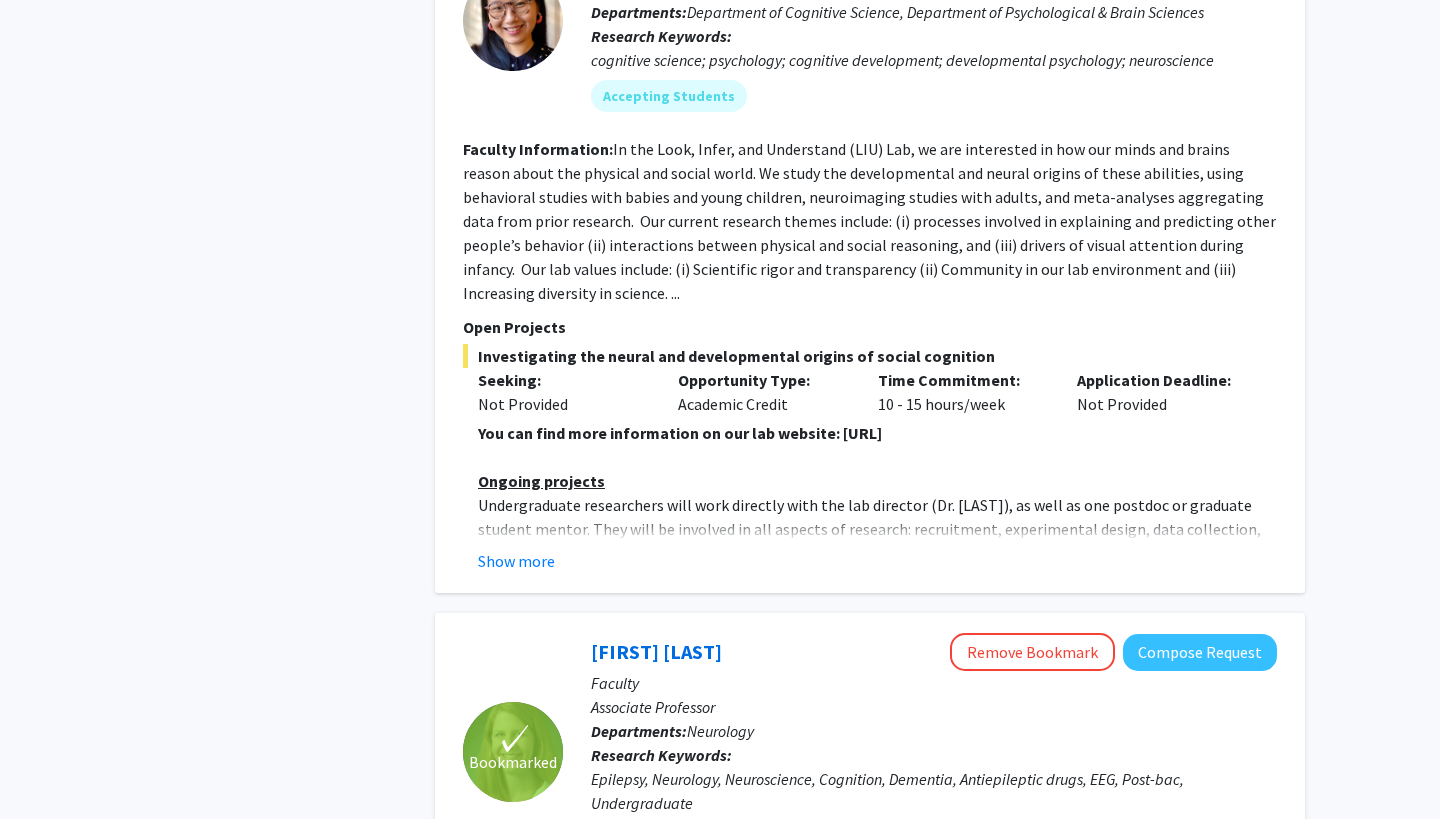 scroll, scrollTop: 1229, scrollLeft: 0, axis: vertical 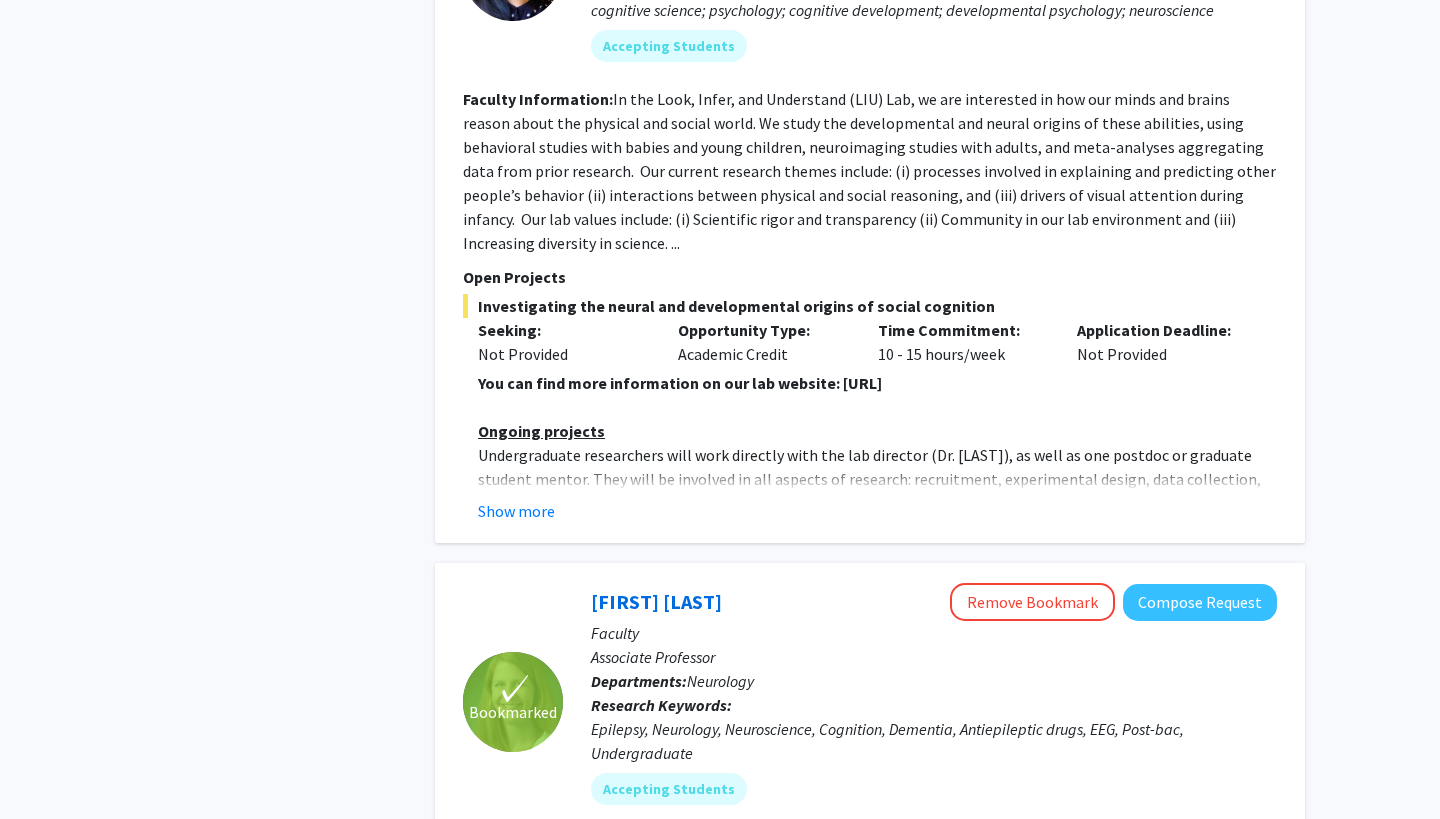click on "Please note that this is a general call for undergraduate research assistants. The actual needs of the lab, and openings for positions, vary term to term. You can find more information on our lab website: https://www.liulaboratory.org/people/joining-the-lab Ongoing projects A two-semester commitment is preferred. Please note that we do not generally allow people to volunteer in the lab; students usually receive either credit or pay for their work. Required qualifications and skills: -      Interest in topics in cognitive science -      Familiarity with at least one programming language (e.g. python, R, javascript) -      Ability to work independently and solve problems resourcefully -      Patience and persistence in the face of setbacks and challenges -      Ability to work and communicate effectively with individuals from different cultures and backgrounds Preferred qualifications and skills : -      Experience working with families and children Contact Show more" 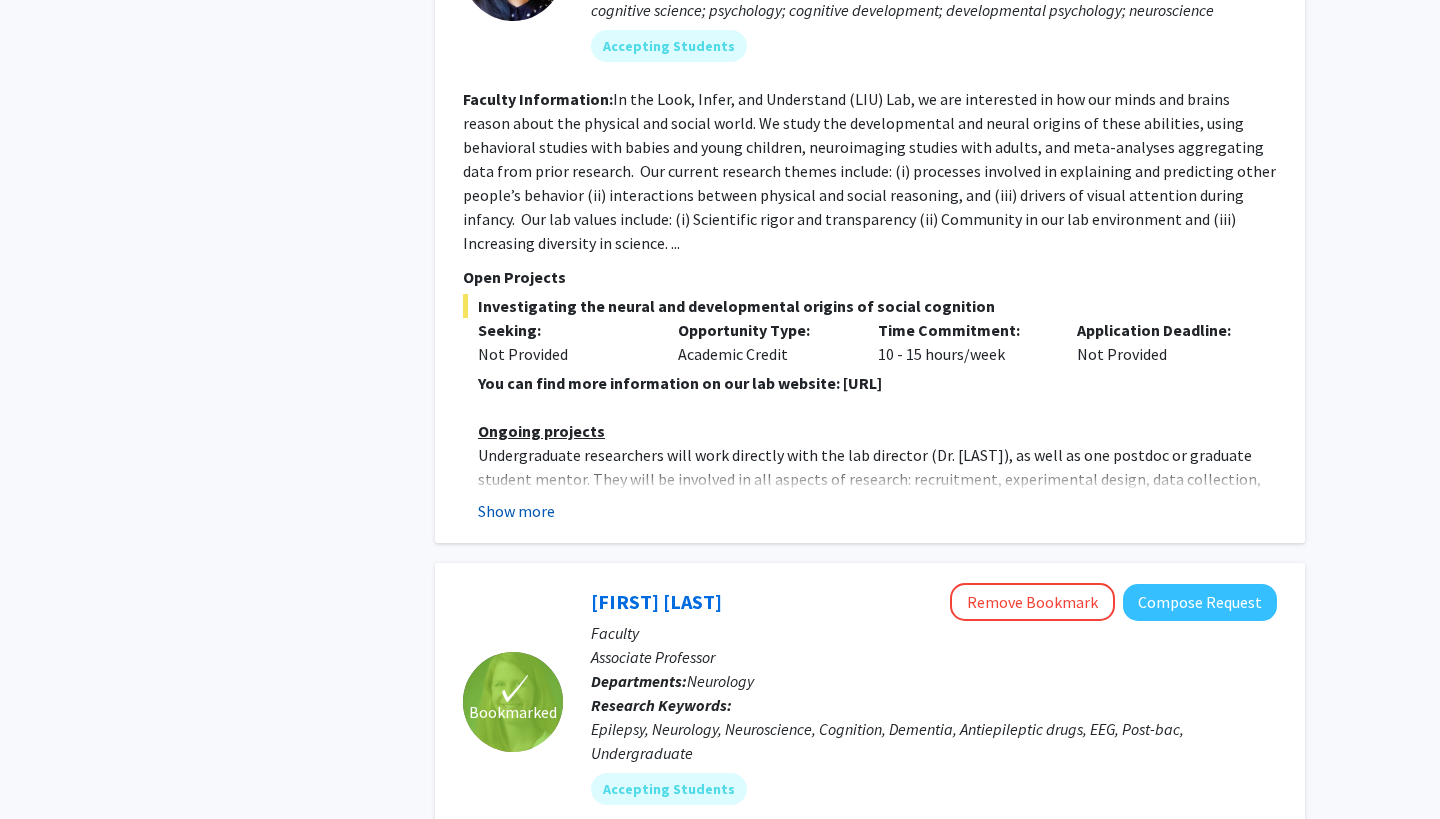 click on "Show more" 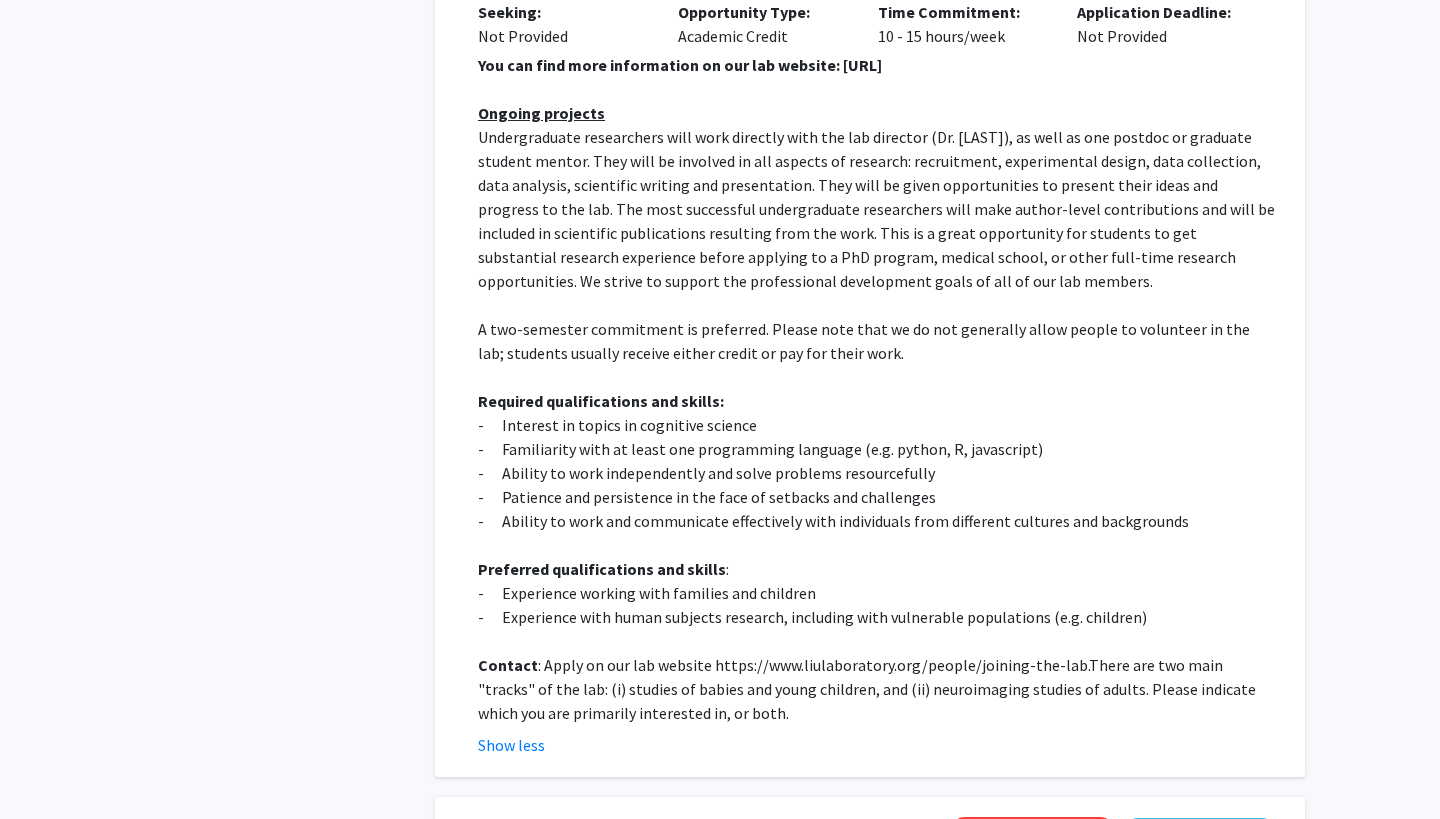 scroll, scrollTop: 1566, scrollLeft: 0, axis: vertical 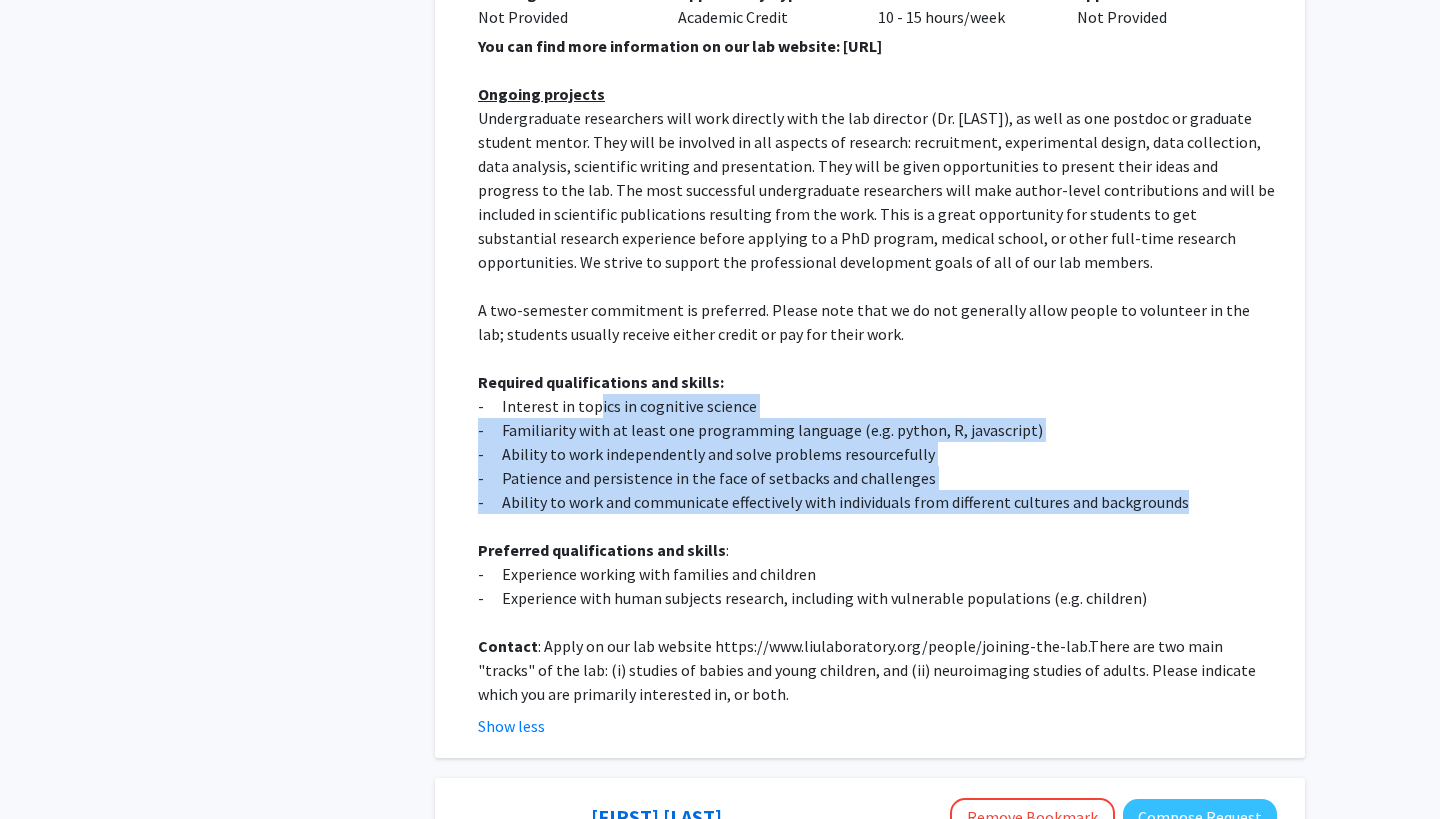 drag, startPoint x: 594, startPoint y: 425, endPoint x: 762, endPoint y: 539, distance: 203.02708 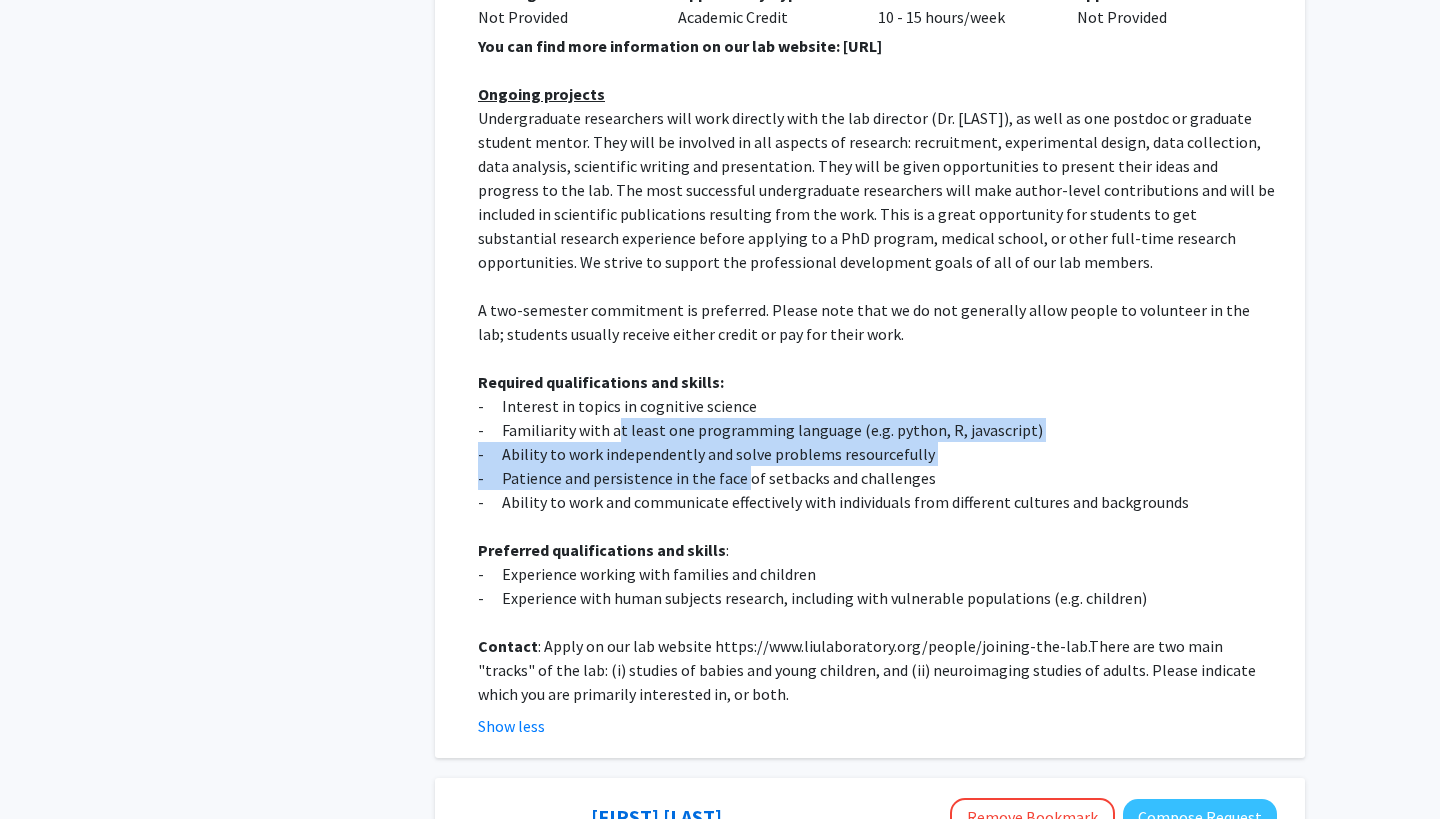 drag, startPoint x: 618, startPoint y: 455, endPoint x: 745, endPoint y: 501, distance: 135.07405 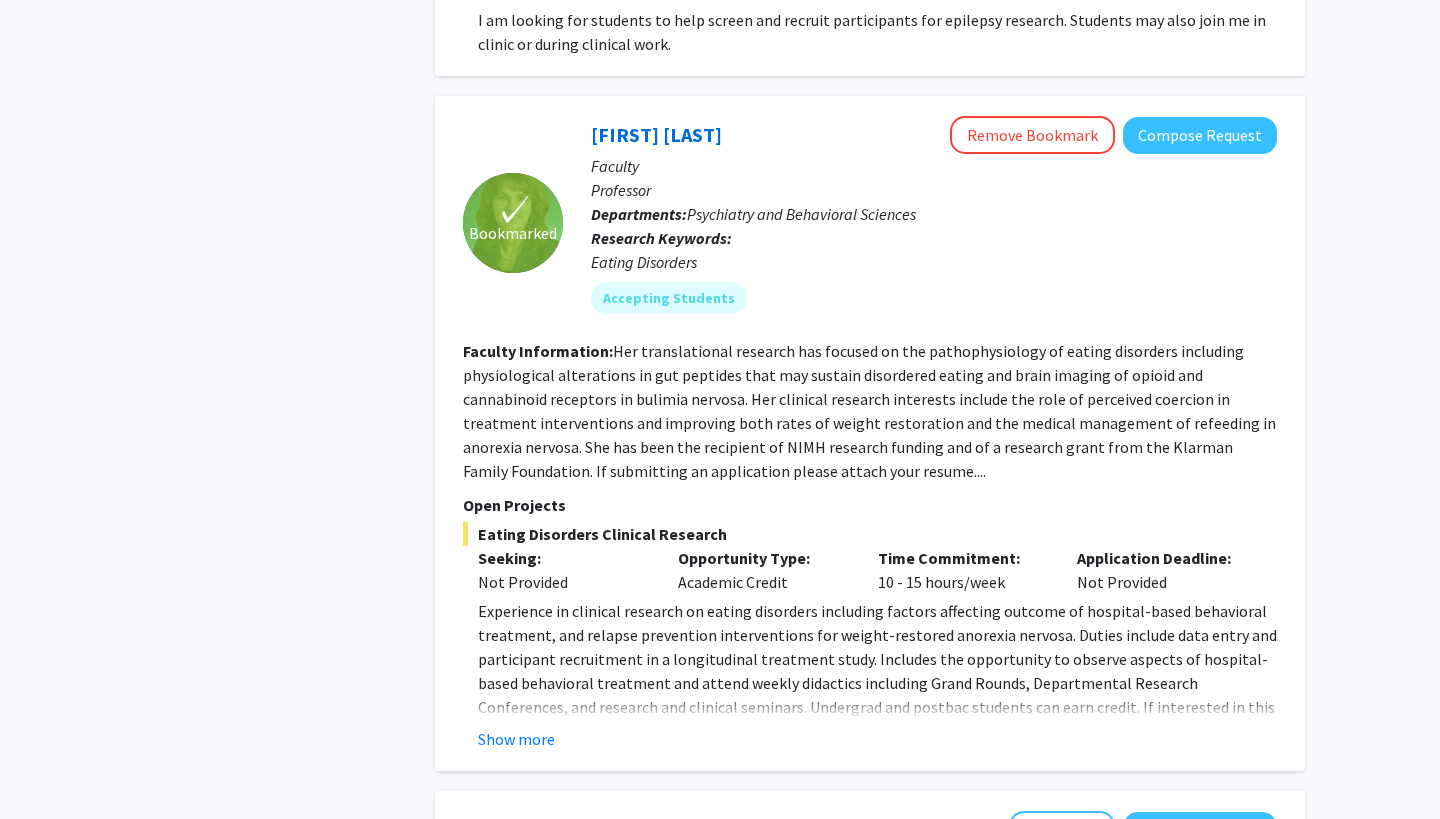 scroll, scrollTop: 2888, scrollLeft: 0, axis: vertical 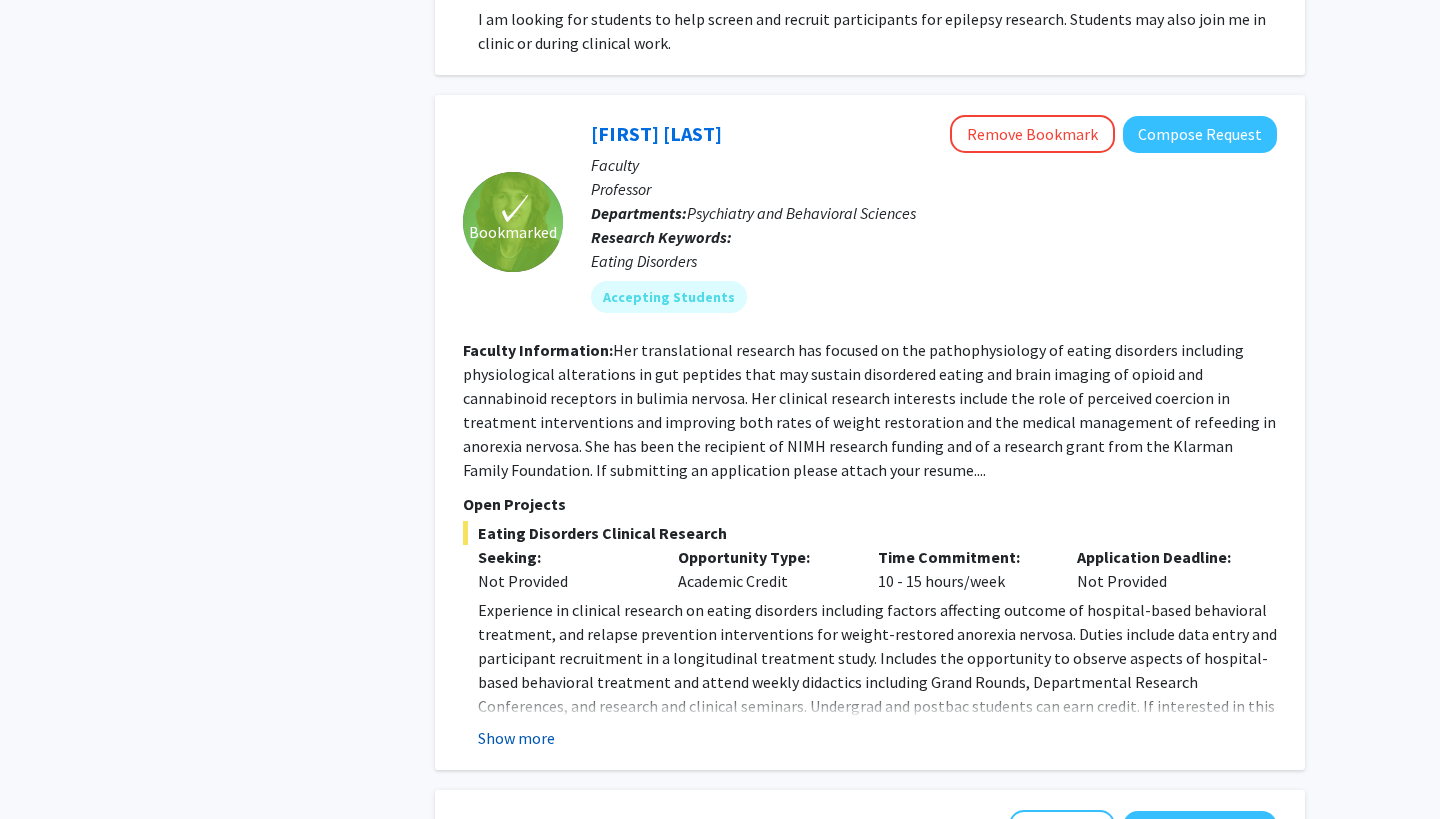 click on "Show more" 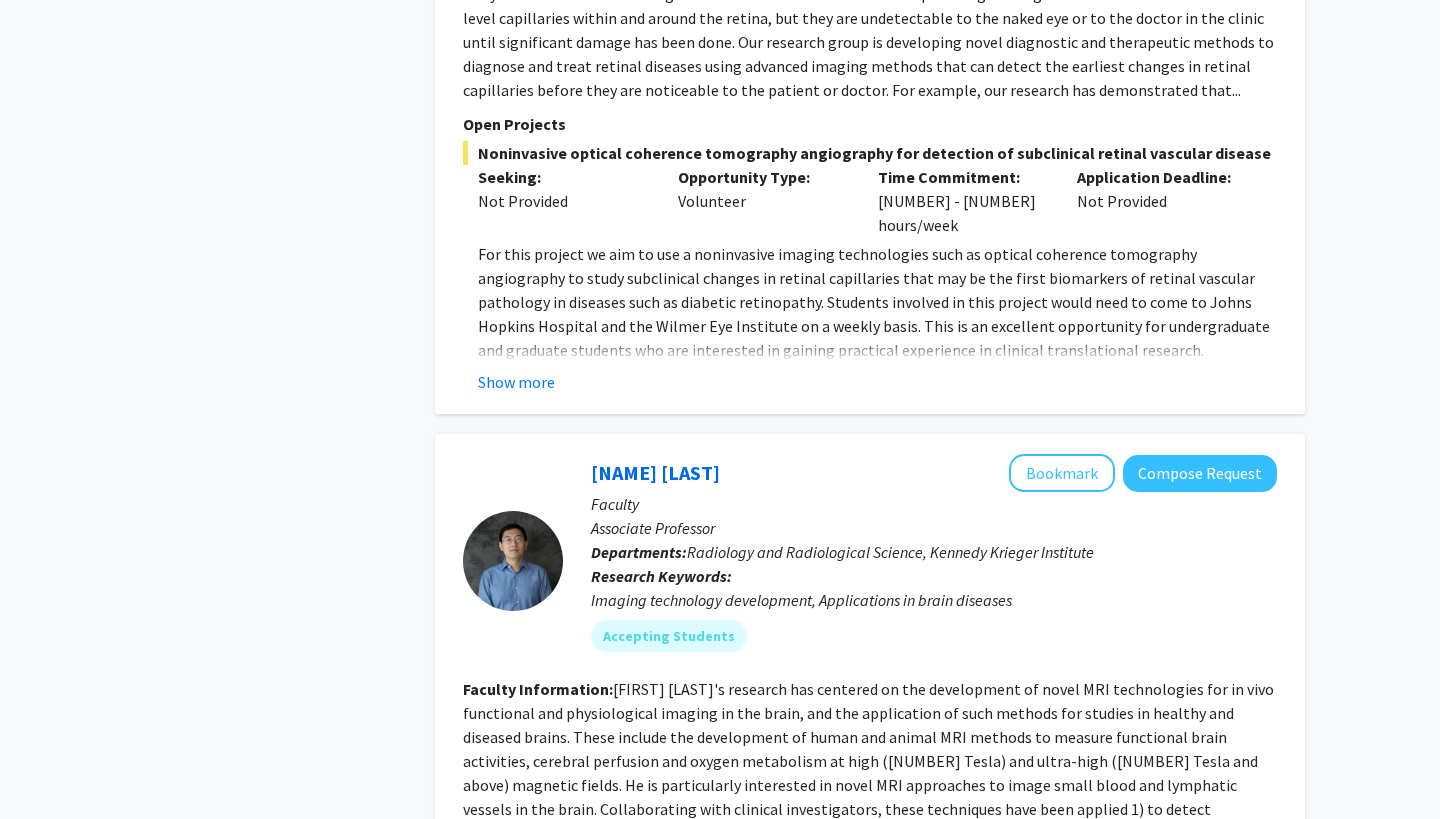 scroll, scrollTop: 7185, scrollLeft: 0, axis: vertical 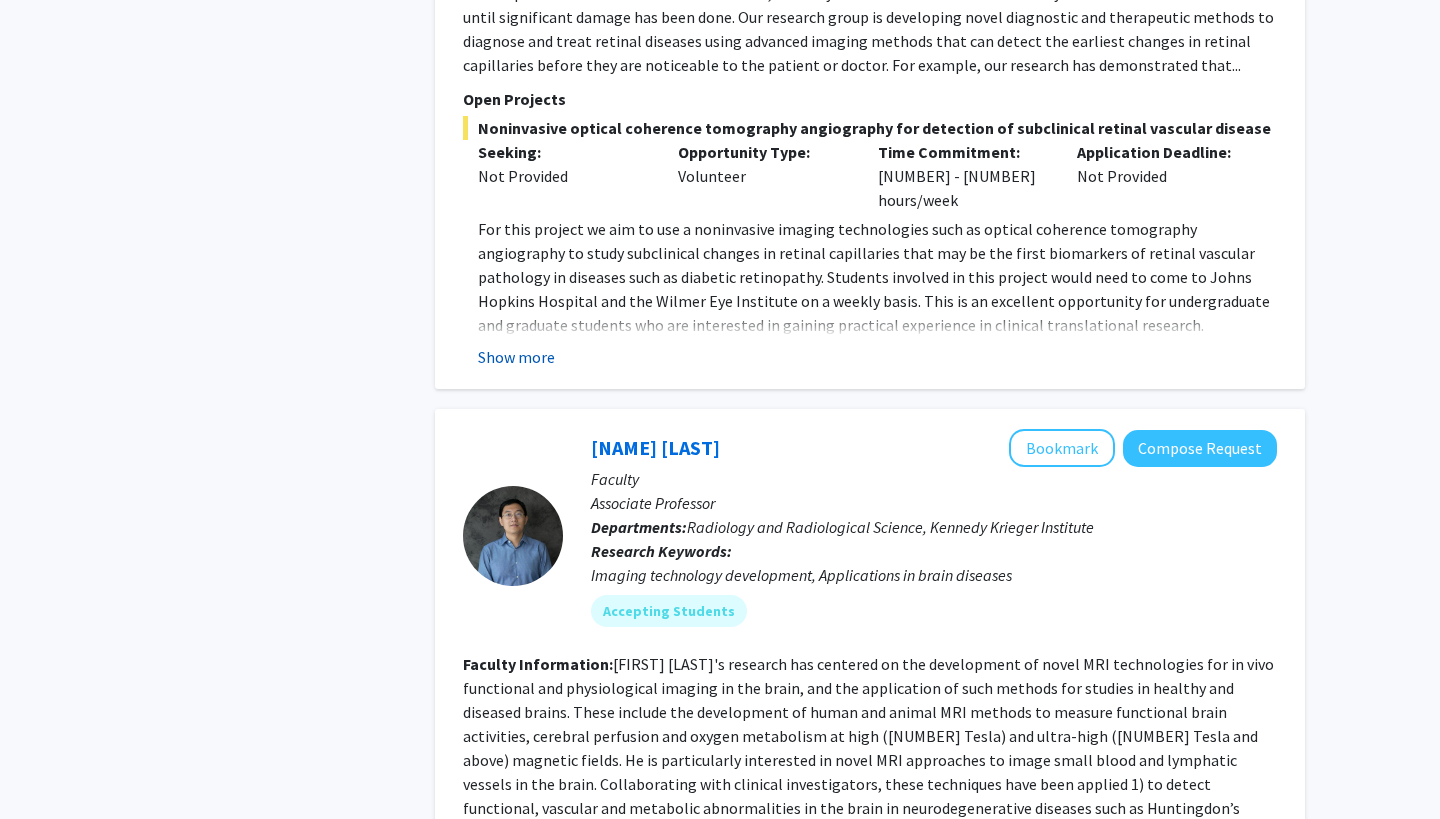 click on "Show more" 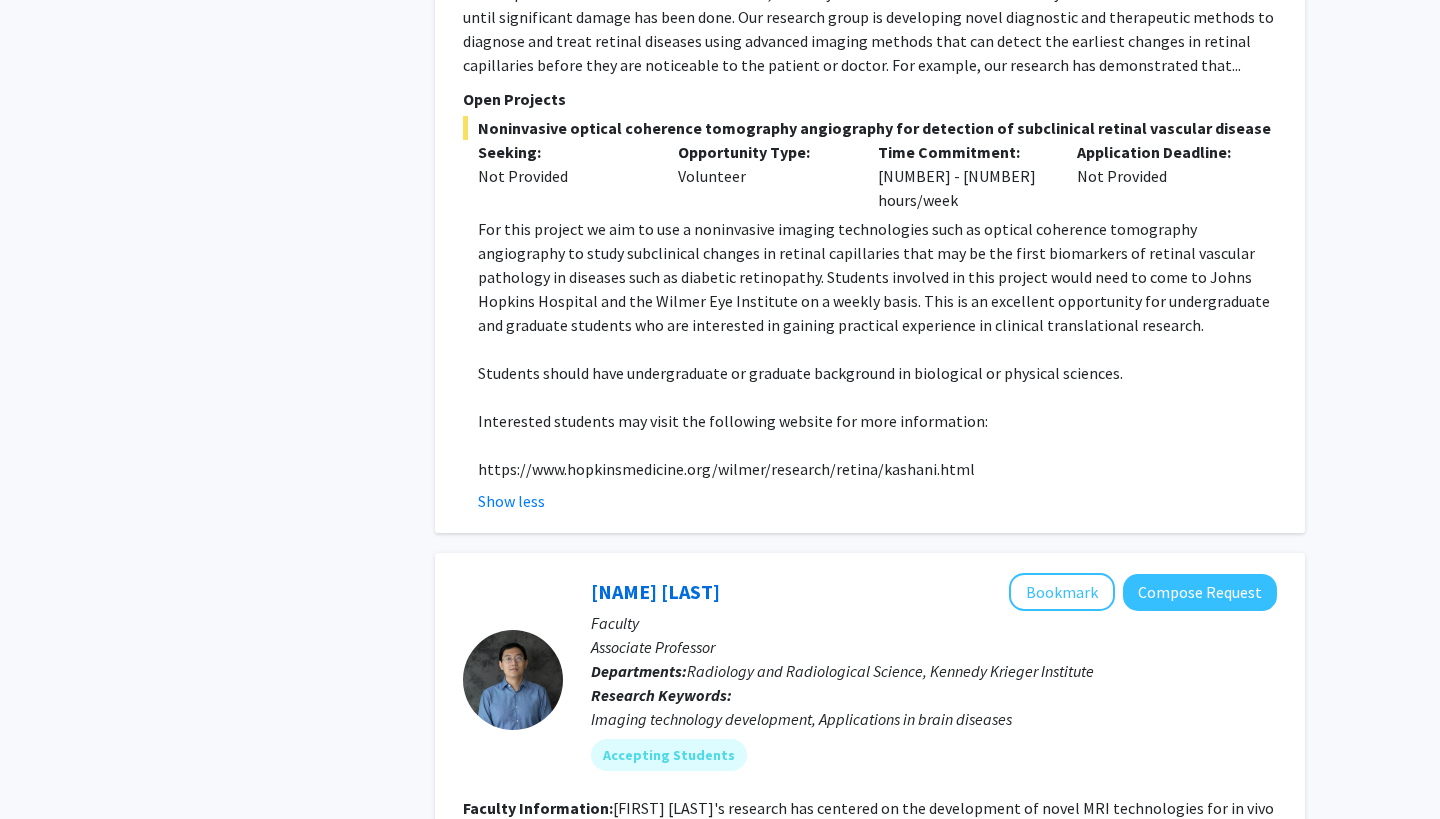 scroll, scrollTop: 7254, scrollLeft: 0, axis: vertical 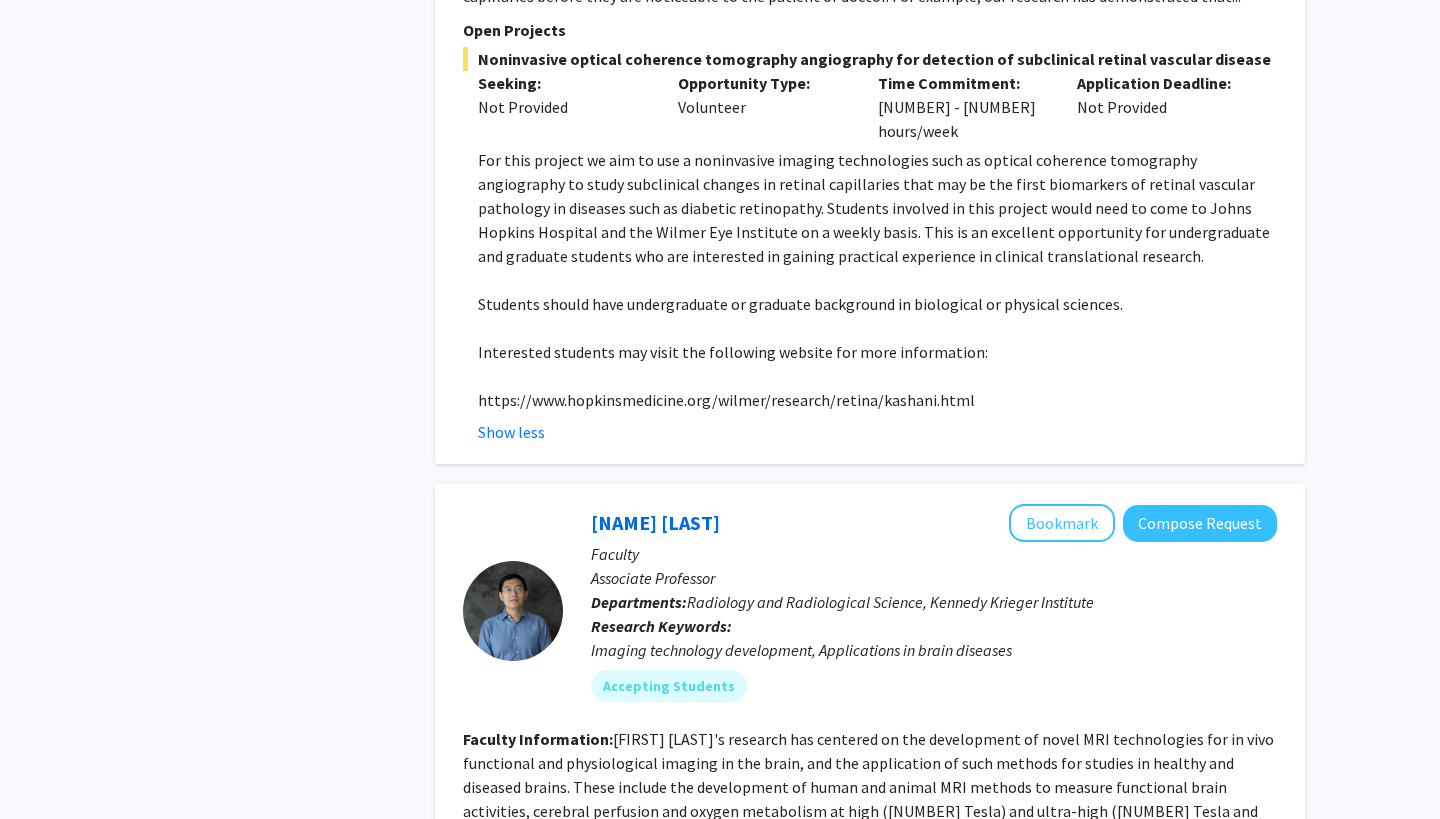 click on "https://www.hopkinsmedicine.org/wilmer/research/retina/kashani.html" 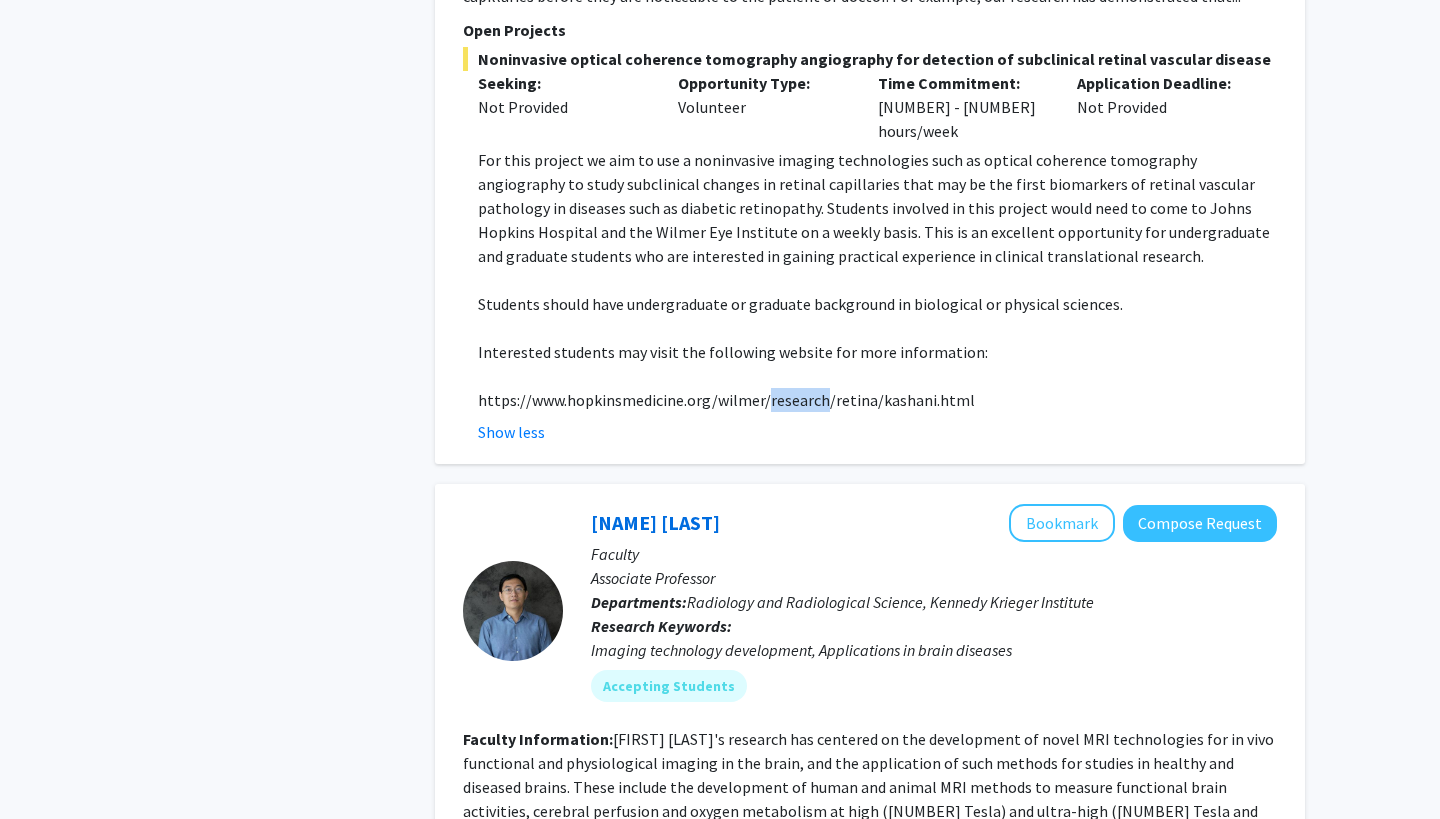 click on "https://www.hopkinsmedicine.org/wilmer/research/retina/kashani.html" 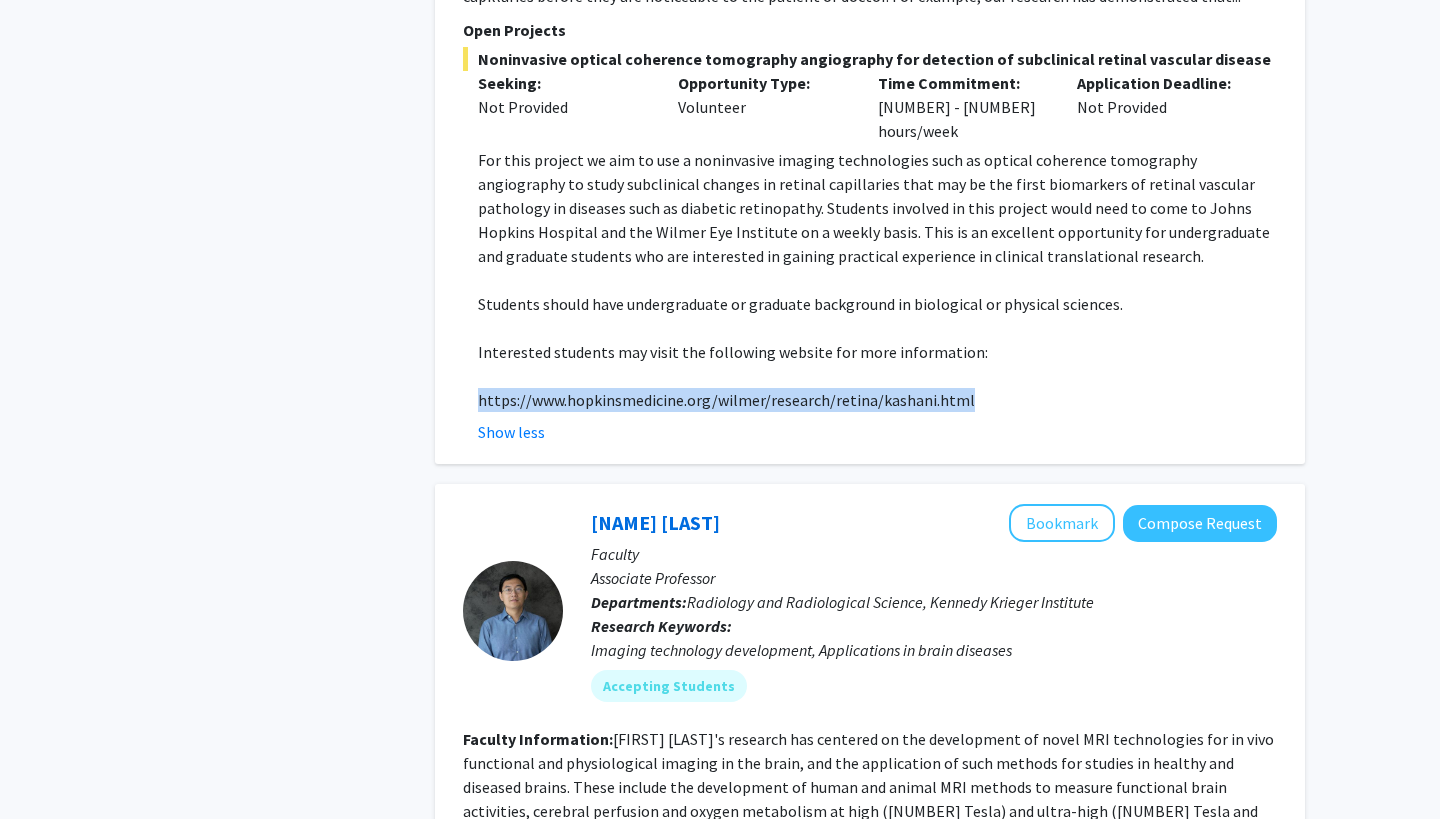 click on "https://www.hopkinsmedicine.org/wilmer/research/retina/kashani.html" 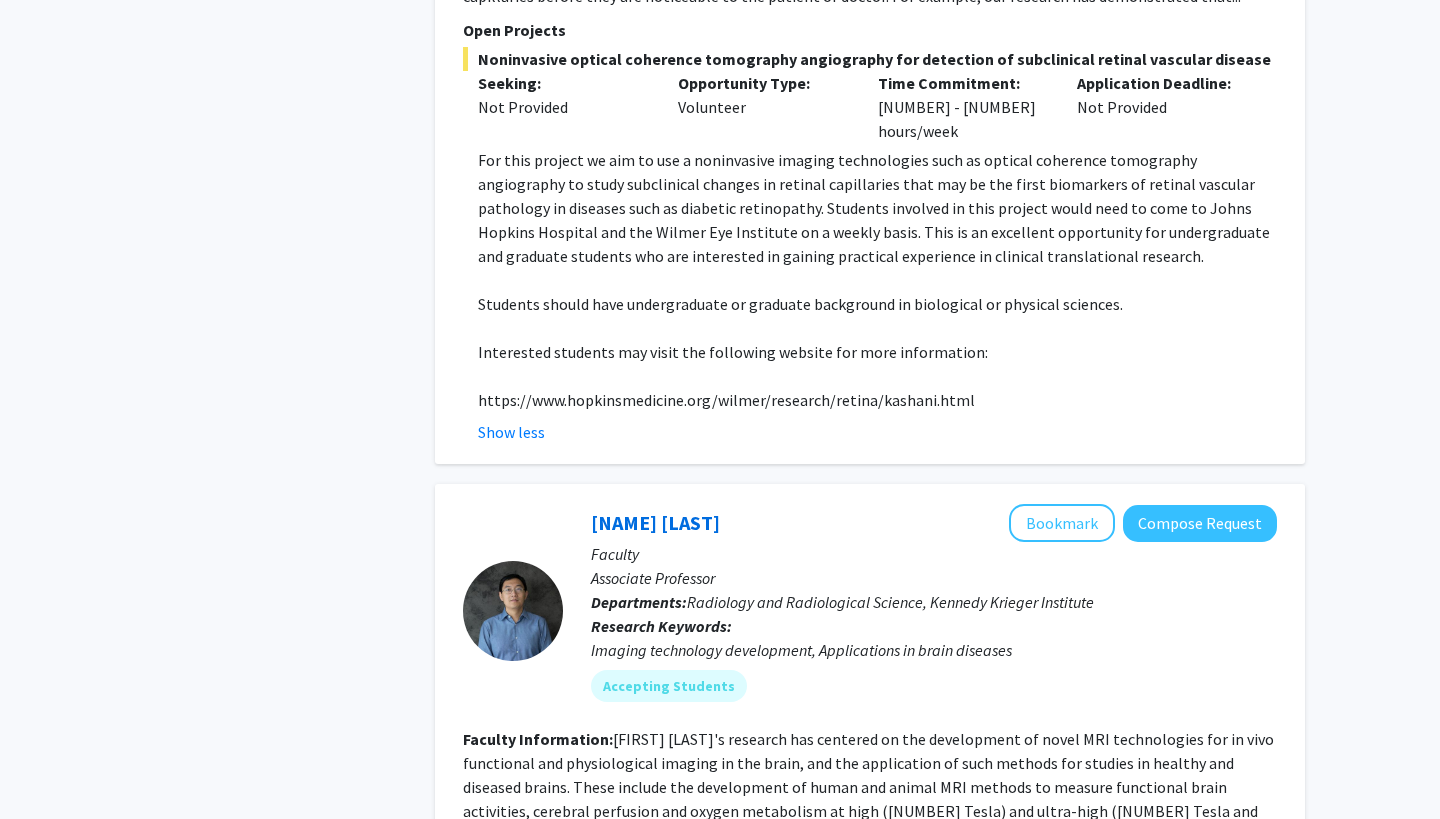 click on "Imaging technology development, Applications in brain diseases" 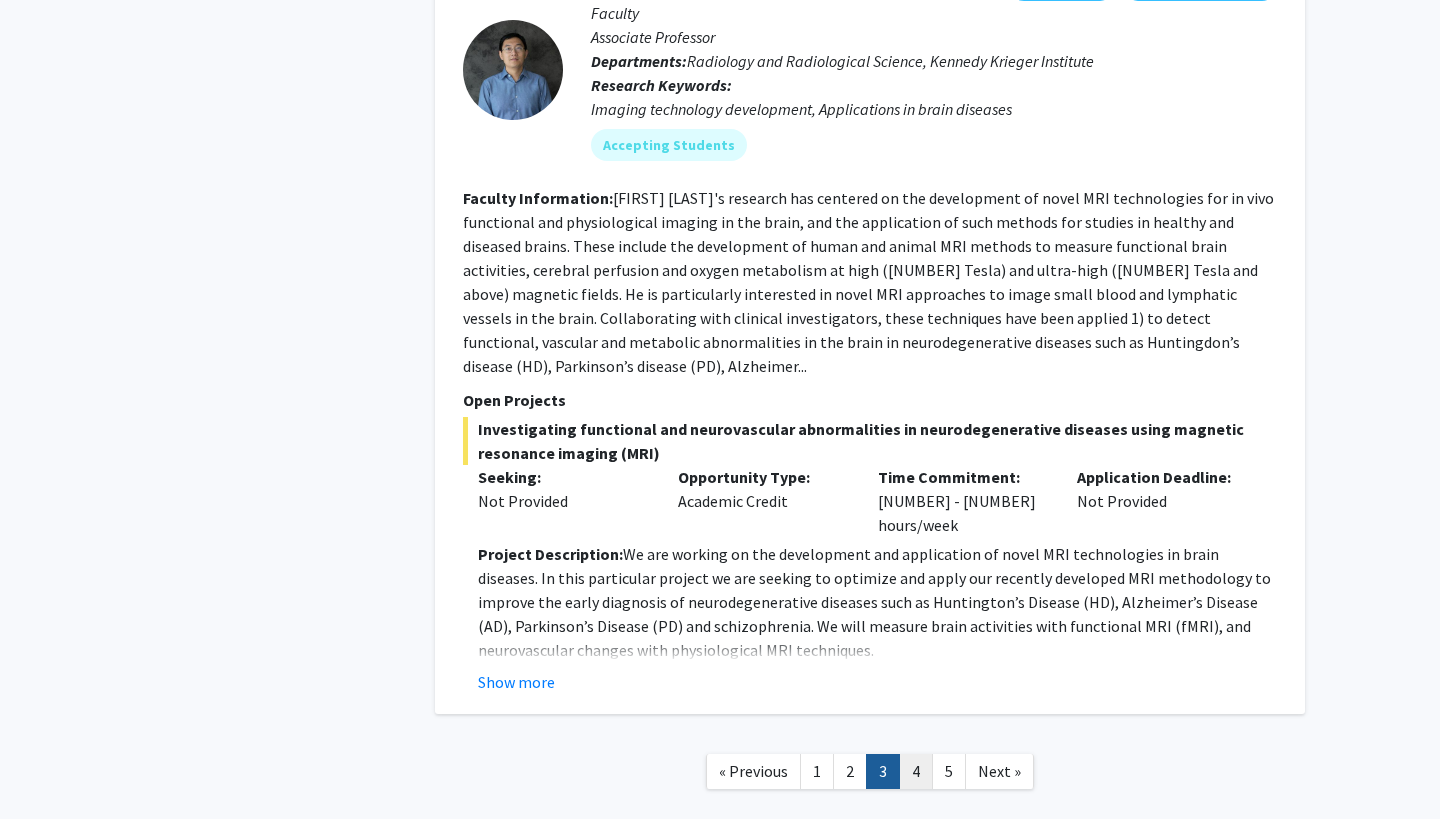 scroll, scrollTop: 7793, scrollLeft: 0, axis: vertical 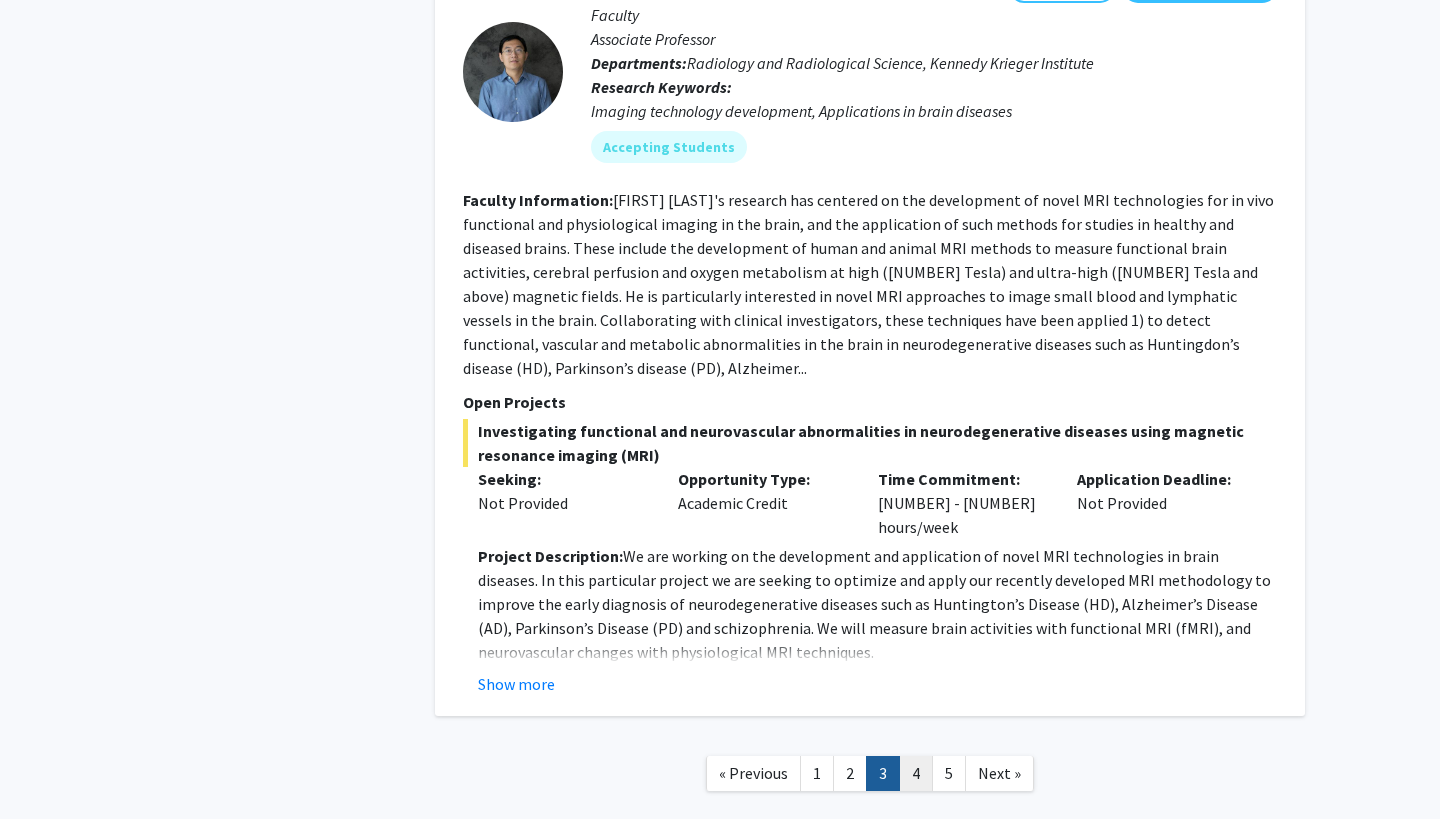 click on "4" 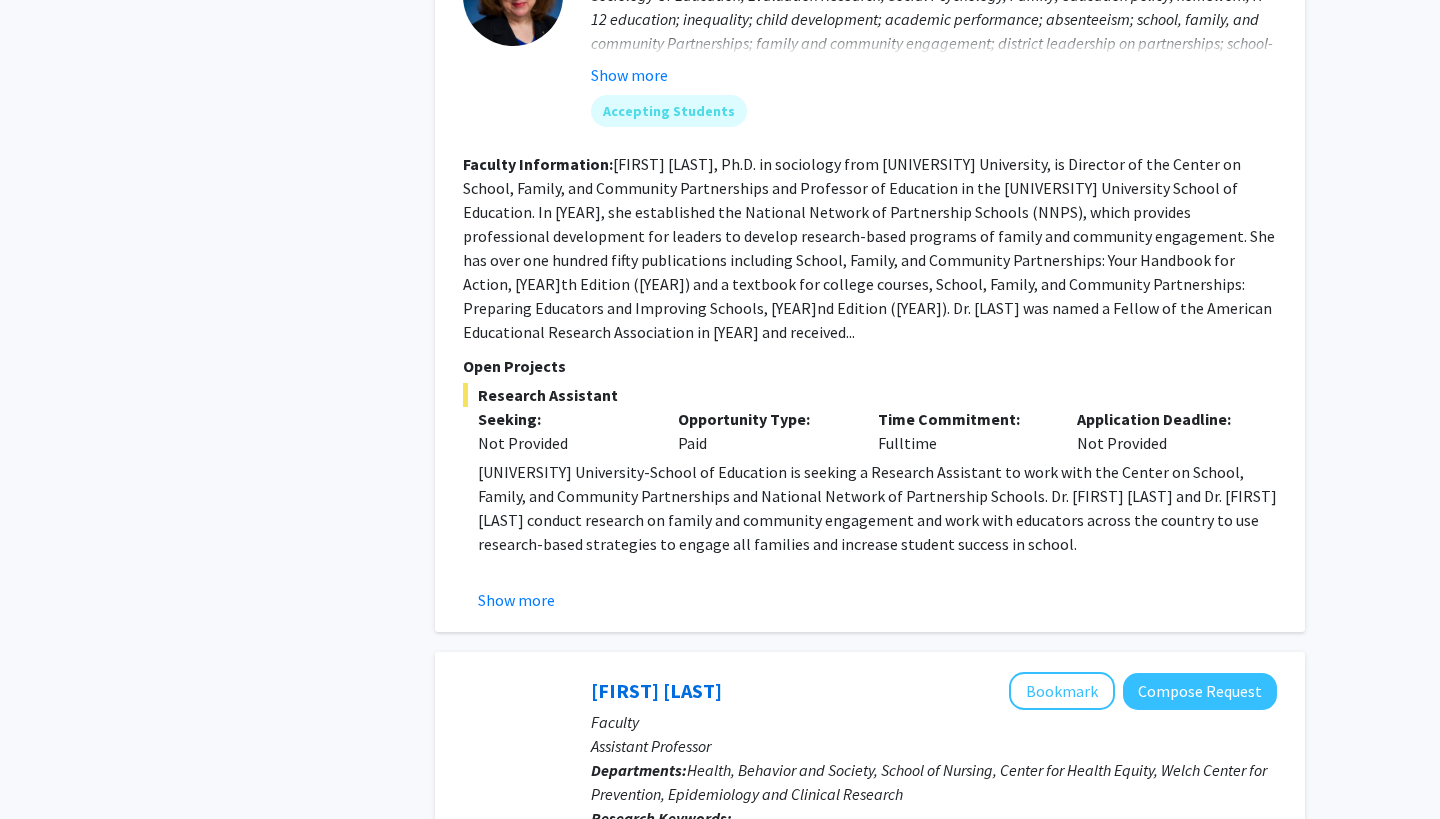 scroll, scrollTop: 1134, scrollLeft: 0, axis: vertical 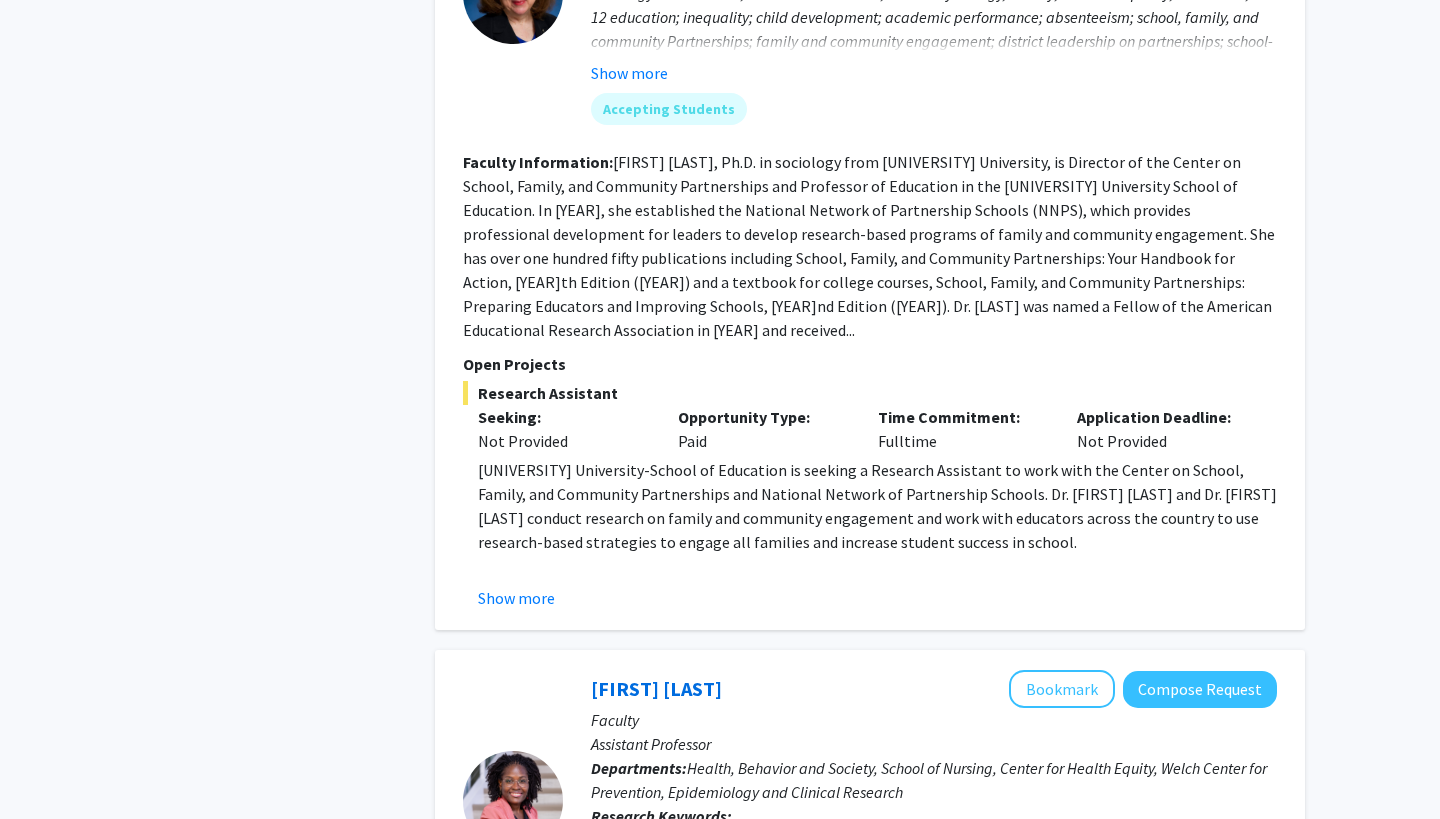 click on "Show more" 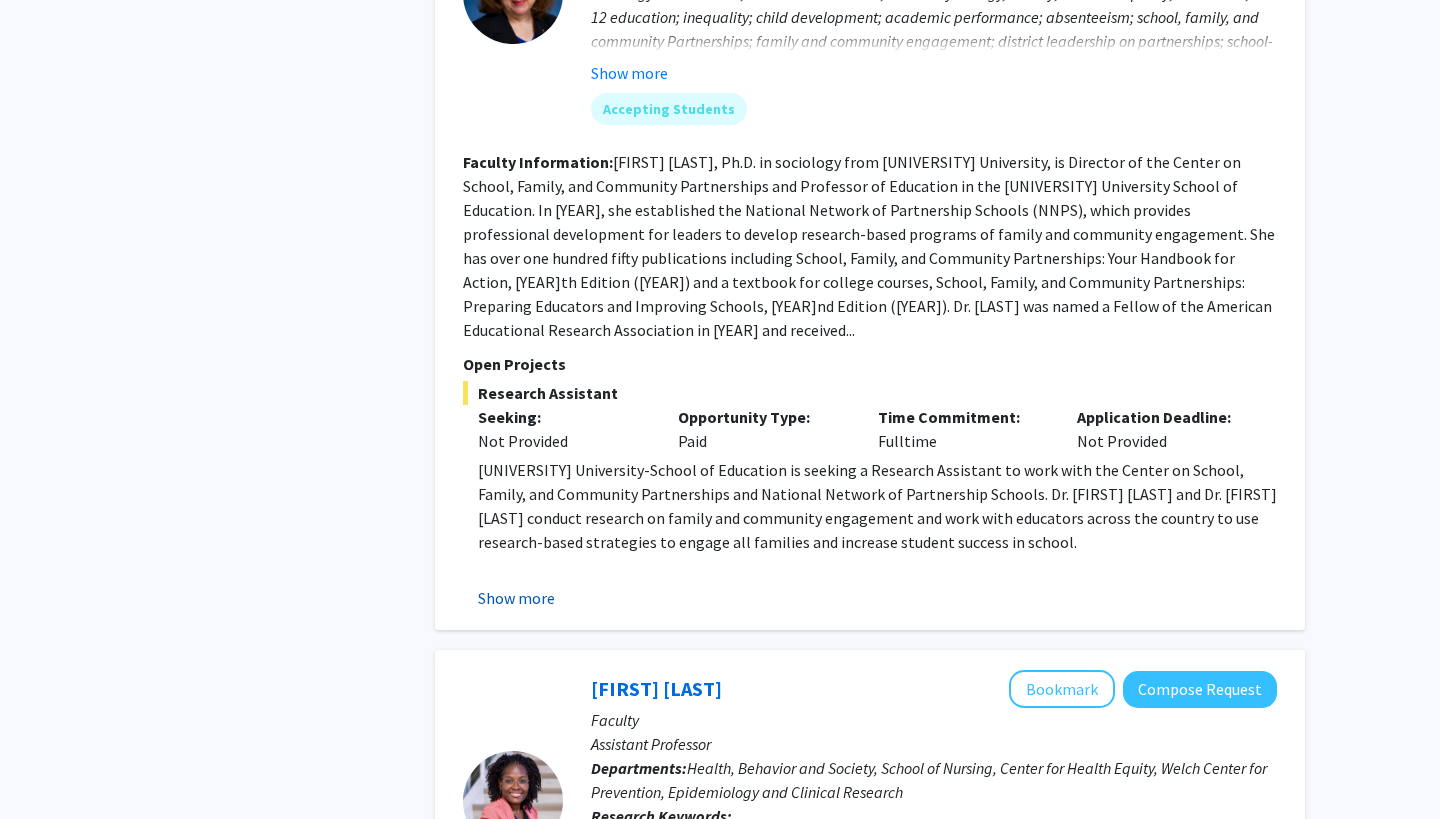 click on "Show more" 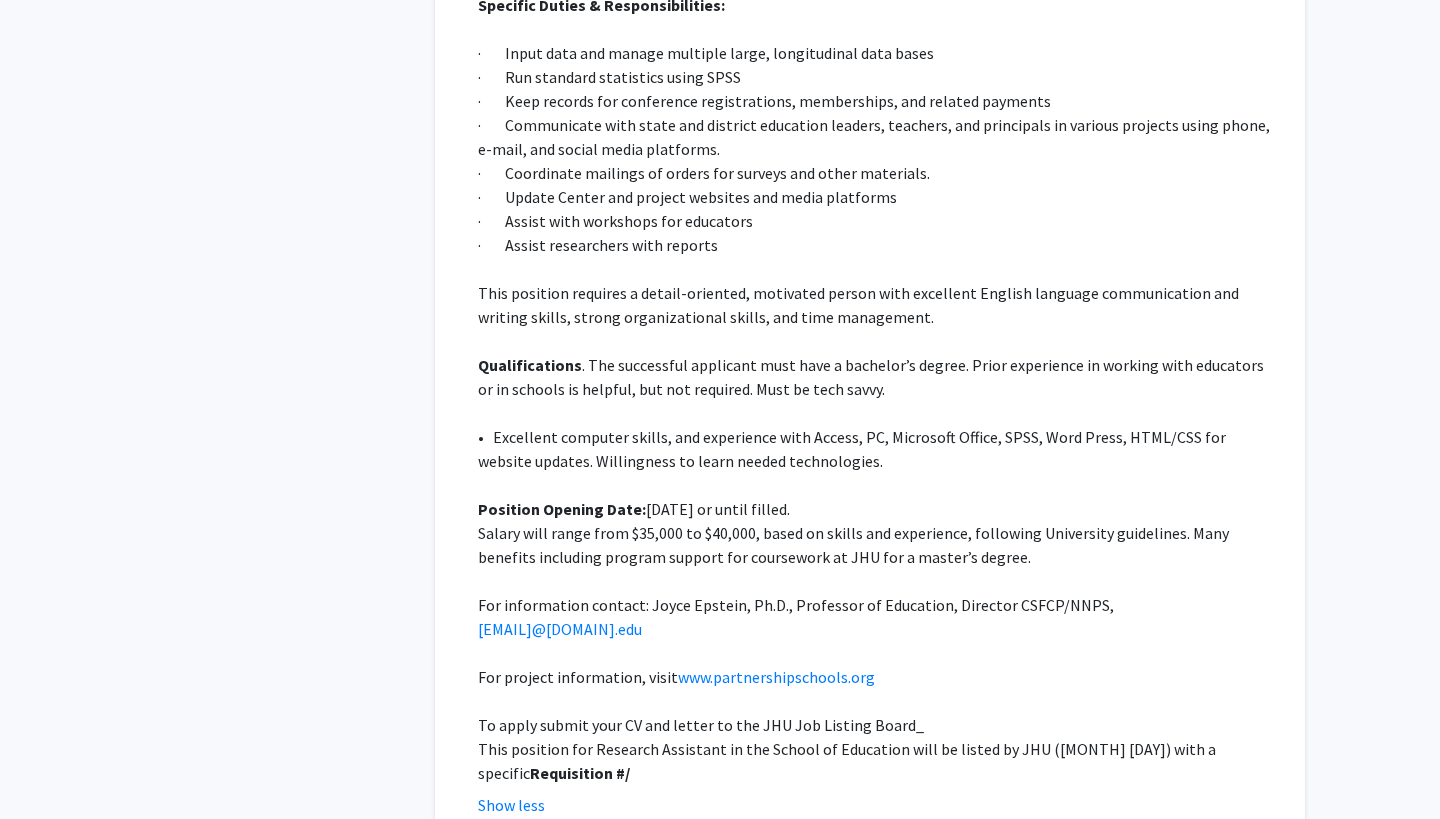 scroll, scrollTop: 1723, scrollLeft: 0, axis: vertical 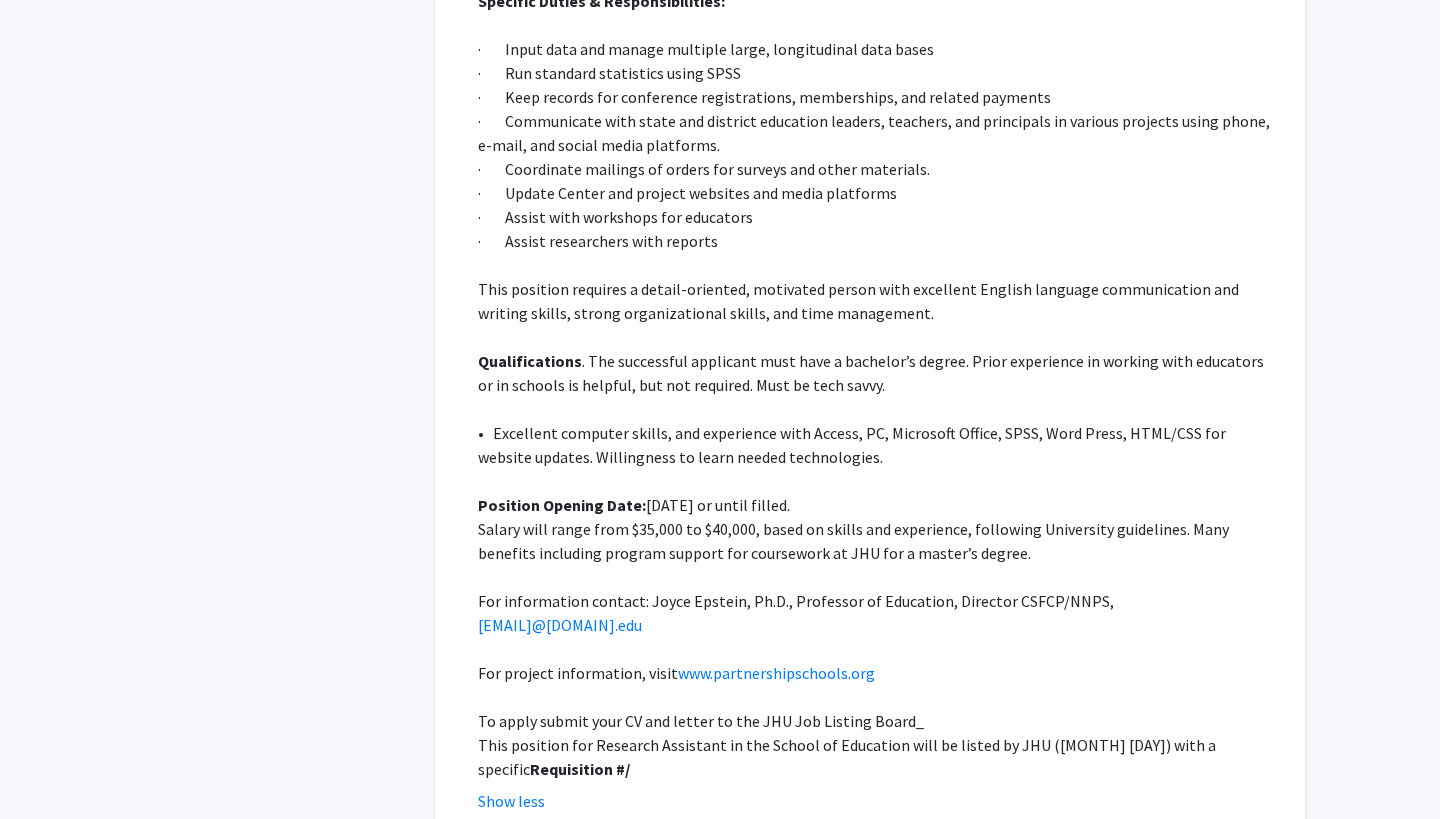 click 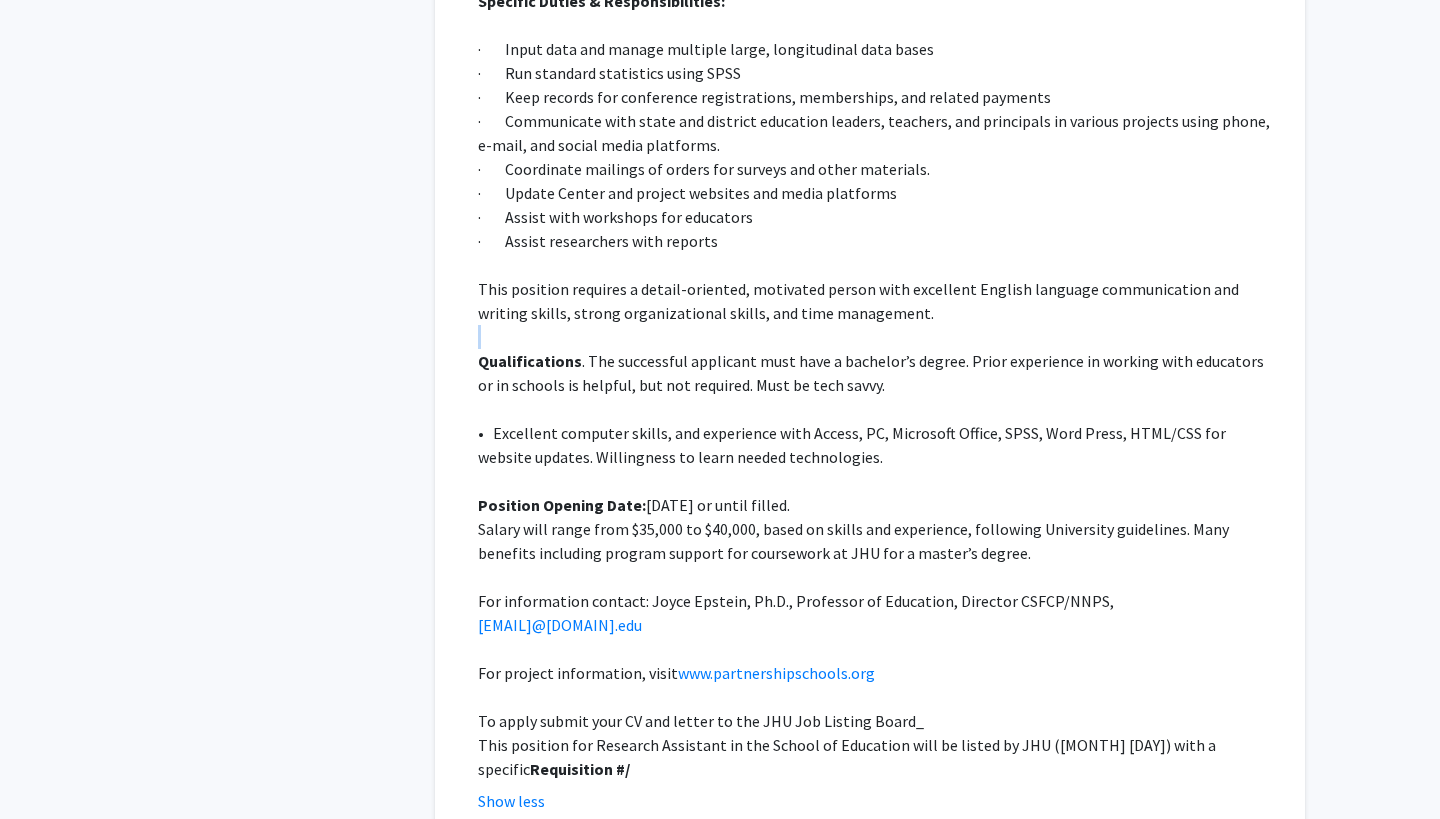 click 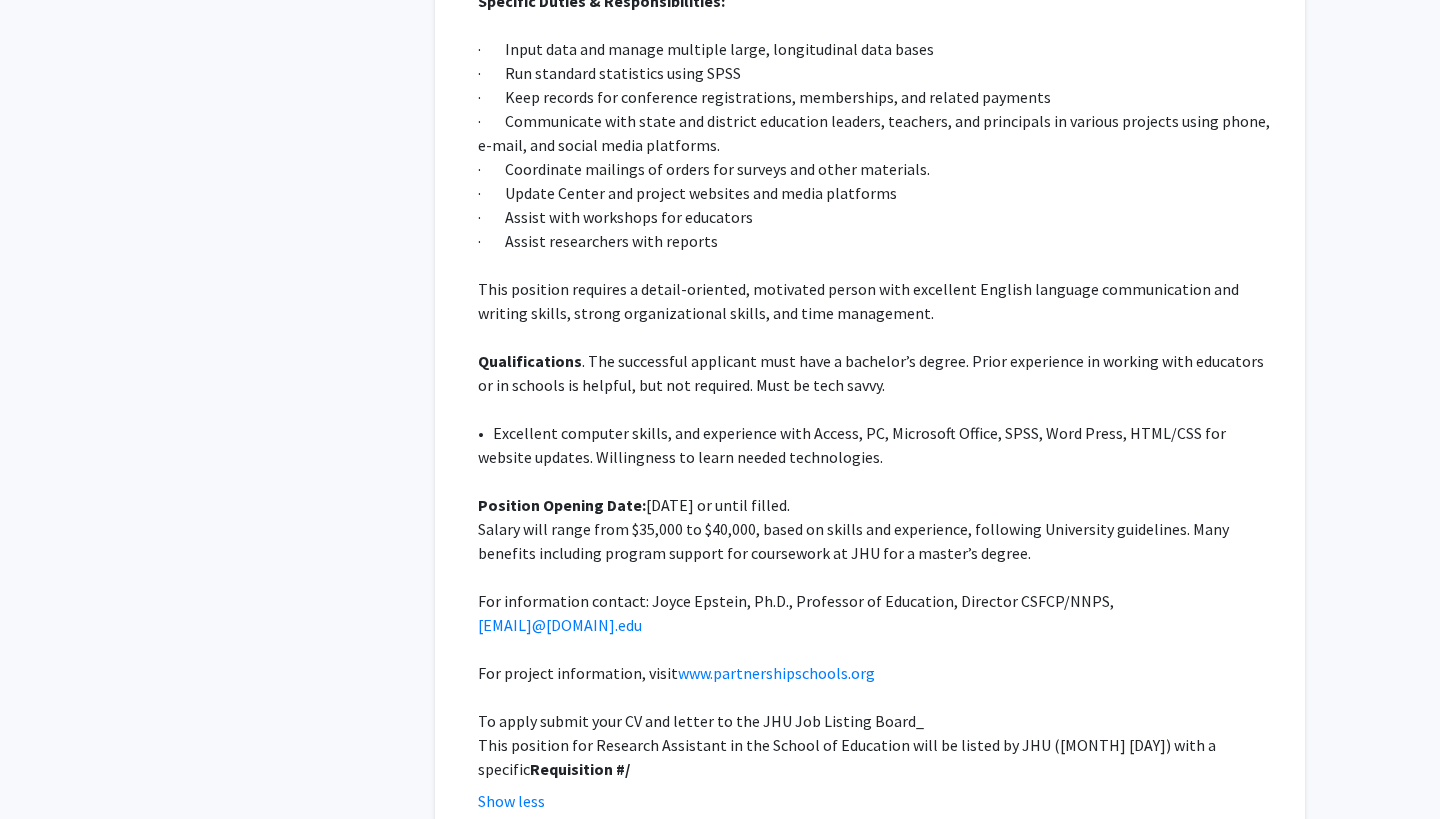 click on "•   Excellent computer skills, and experience with Access, PC, Microsoft Office, SPSS, Word Press, HTML/CSS for website updates. Willingness to learn needed technologies." 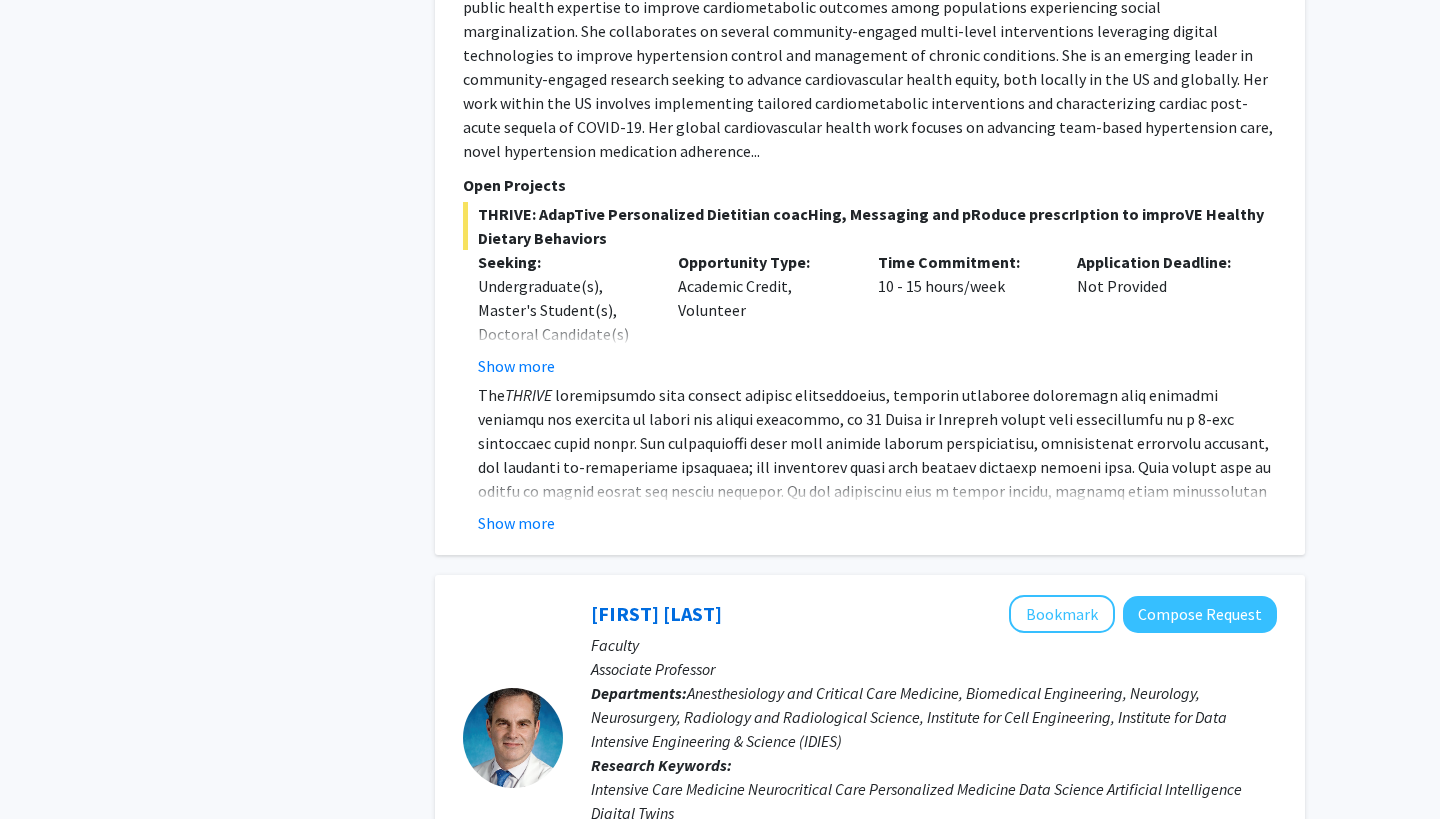 scroll, scrollTop: 3054, scrollLeft: 0, axis: vertical 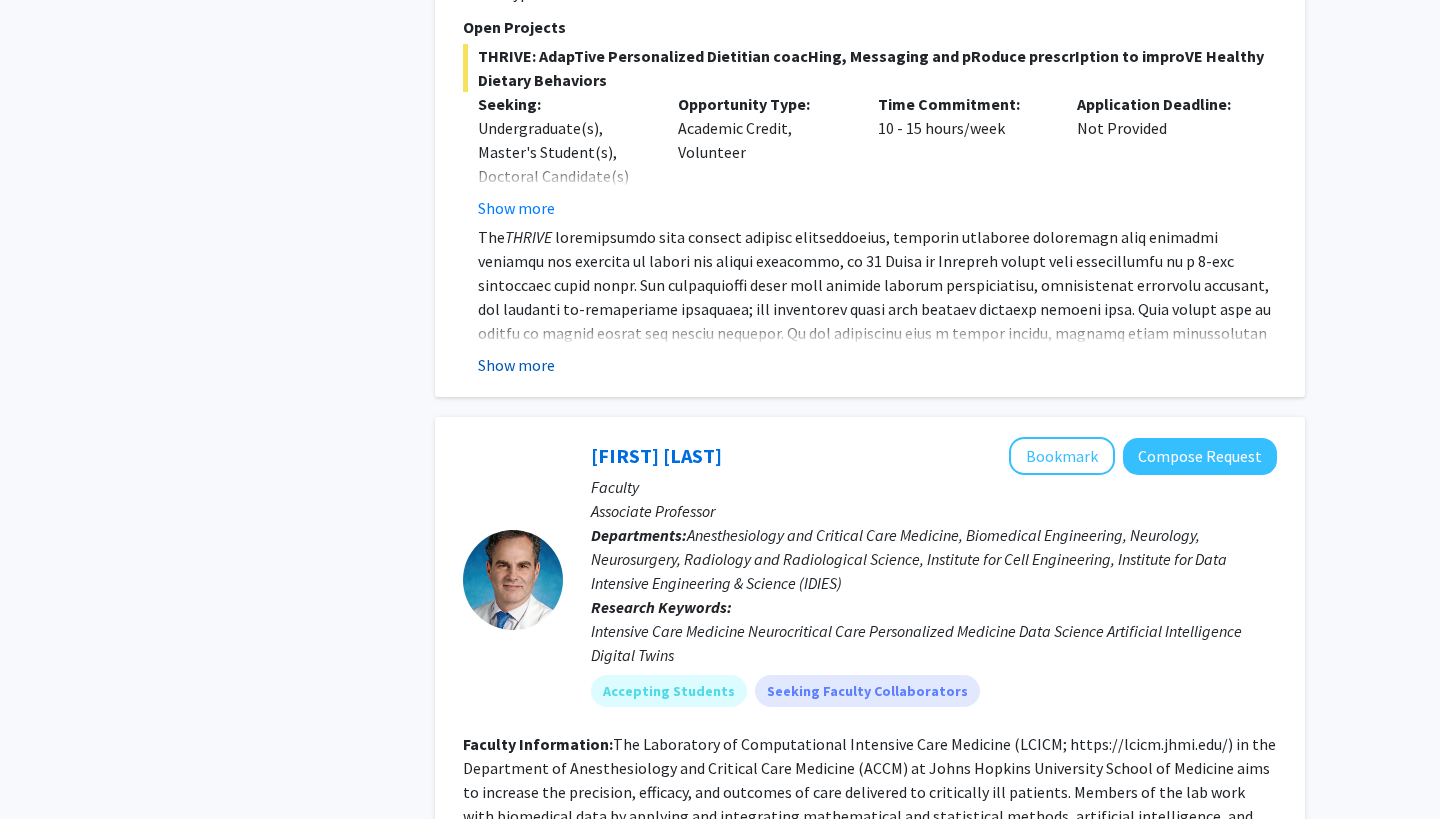 click on "Show more" 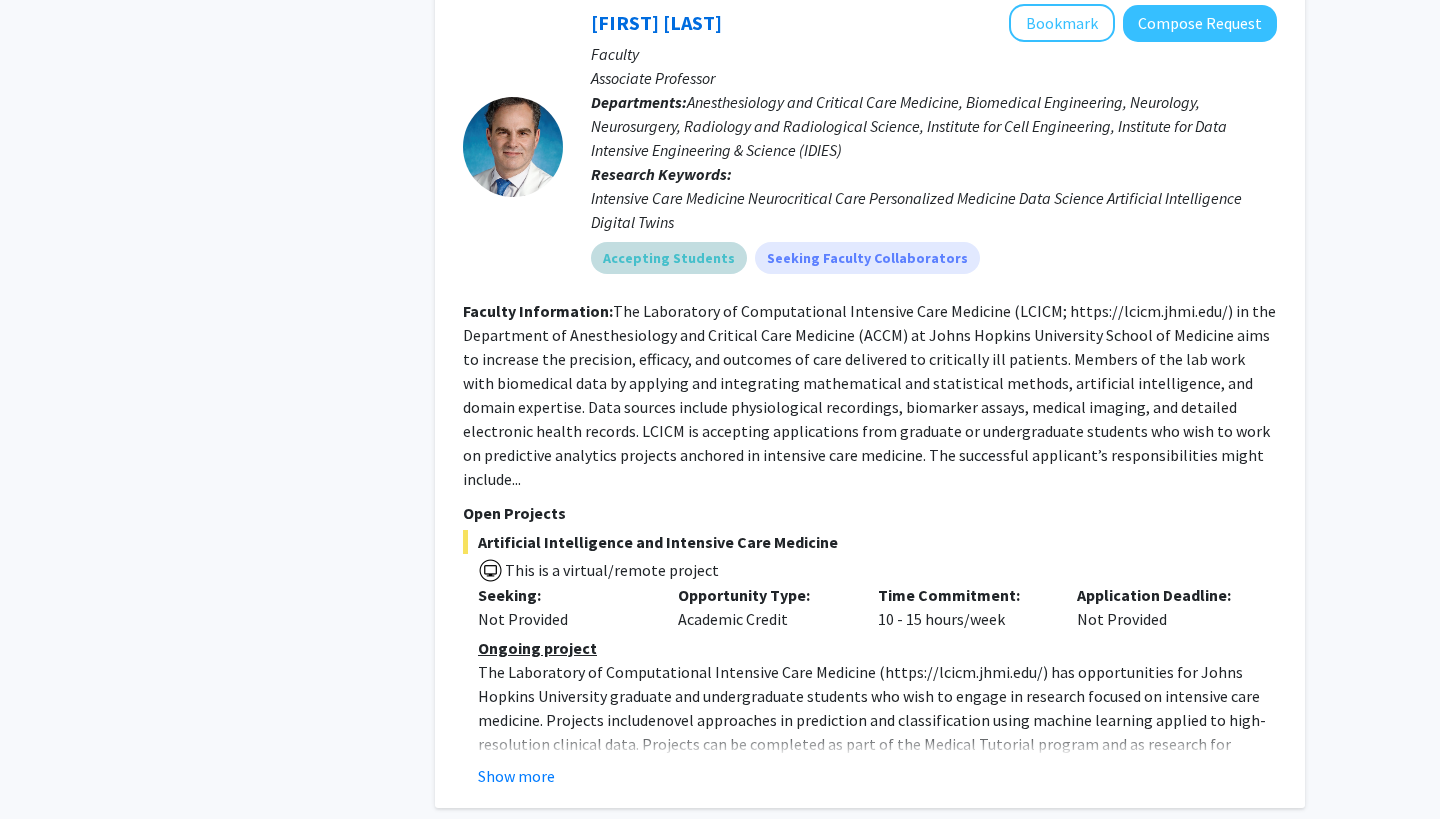 scroll, scrollTop: 3608, scrollLeft: 0, axis: vertical 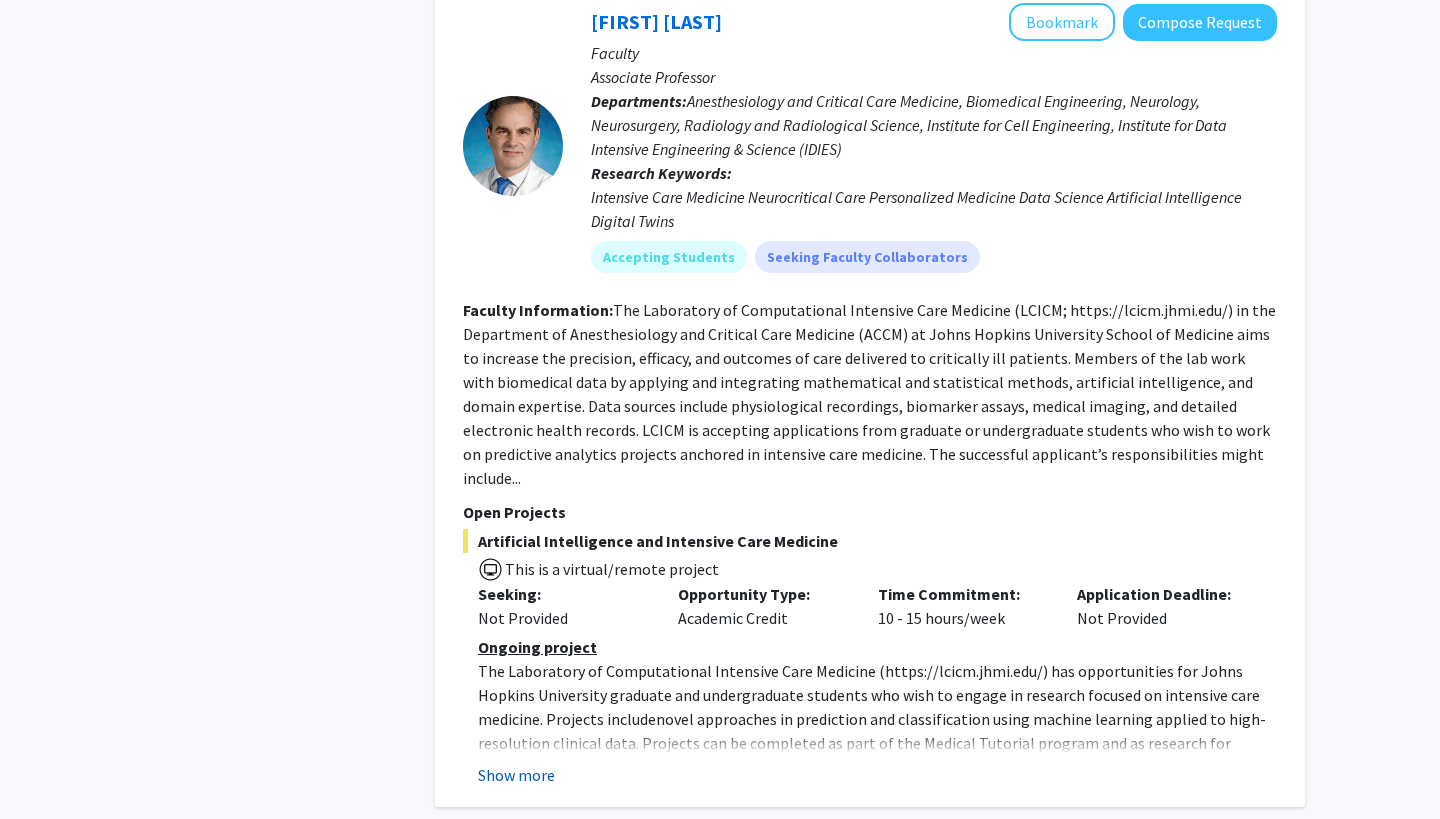 click on "Show more" 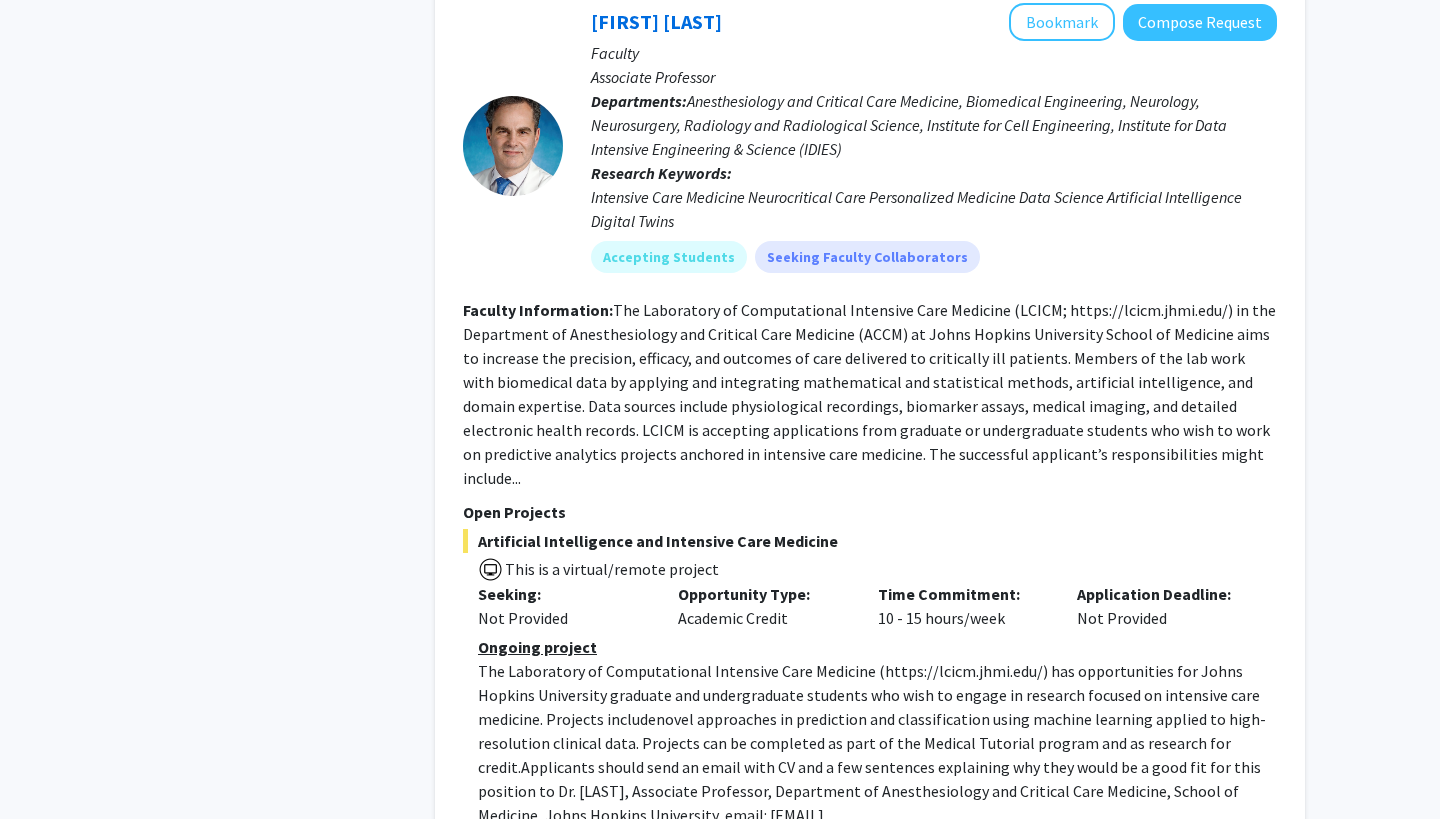 scroll, scrollTop: 3778, scrollLeft: 0, axis: vertical 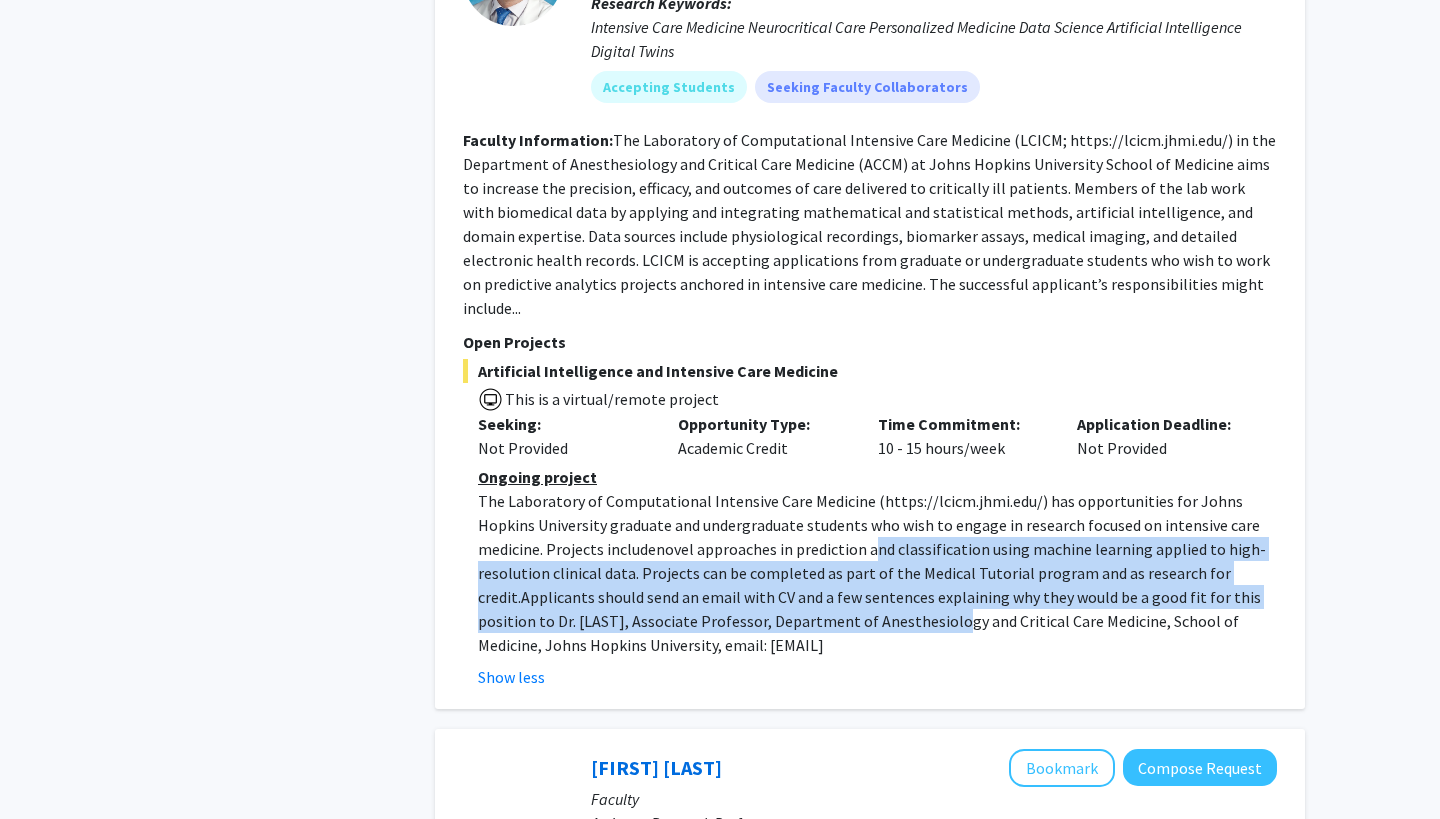 drag, startPoint x: 803, startPoint y: 452, endPoint x: 852, endPoint y: 536, distance: 97.24711 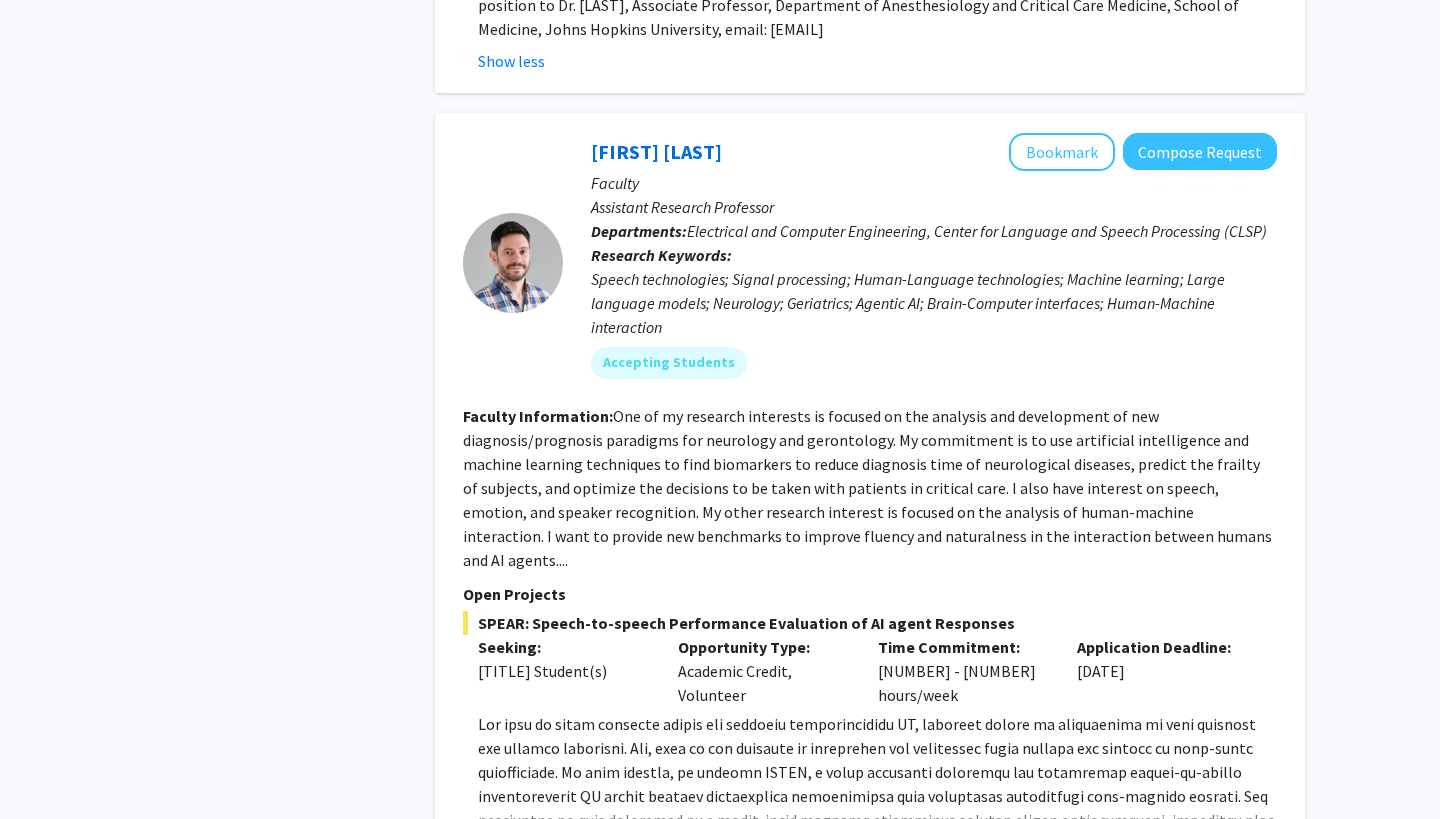 scroll, scrollTop: 4535, scrollLeft: 0, axis: vertical 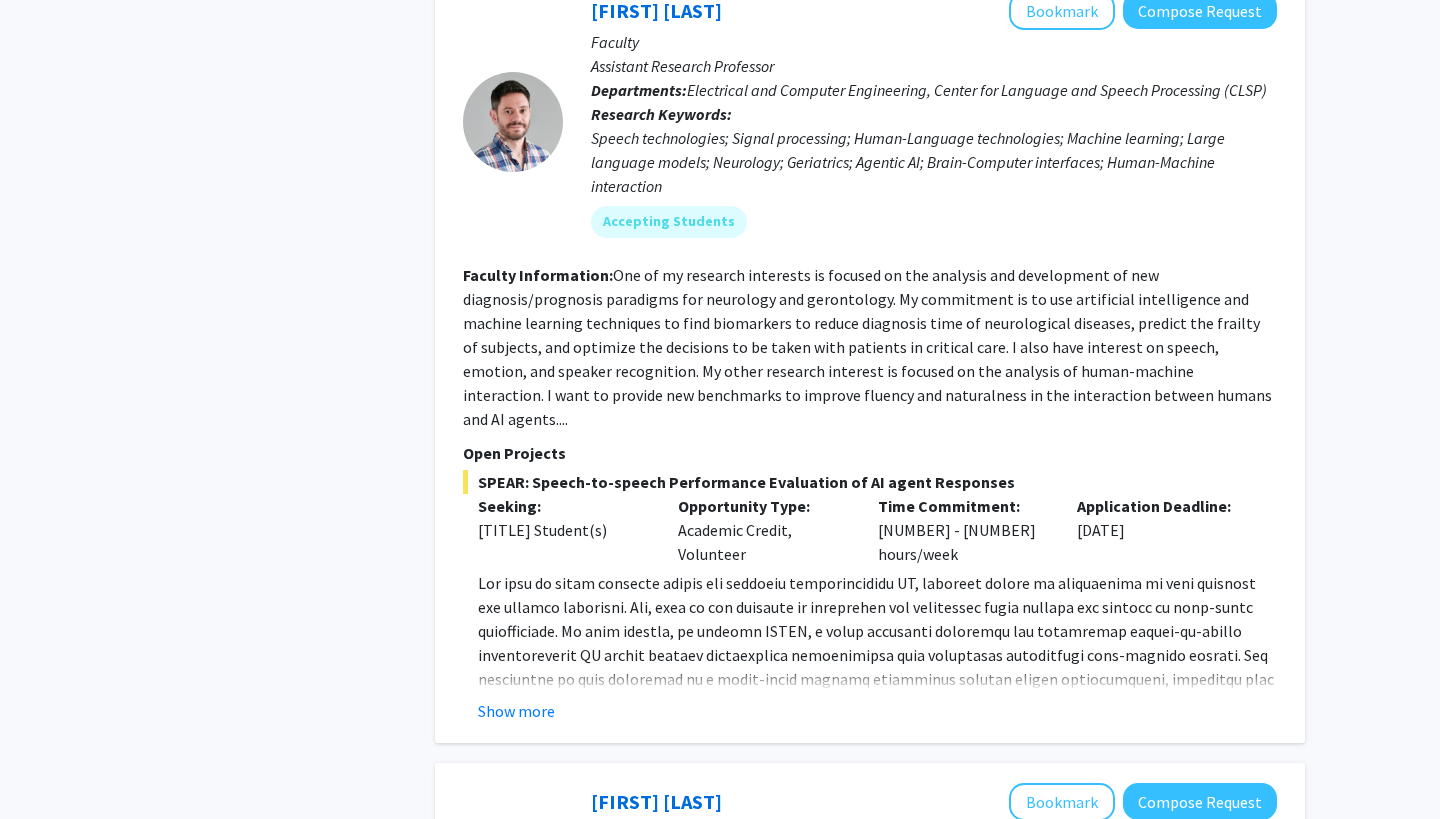 click on "Laureano Moro-Velazquez   Bookmark
Compose Request  Faculty Assistant Research Professor Departments:  Electrical and Computer Engineering, Center for Language and Speech Processing (CLSP) Research Keywords:  Speech technologies; Signal processing; Human-Language technologies; Machine learning; Large language models; Neurology; Geriatrics; Agentic AI; Brain-Computer interfaces; Human-Machine interaction Accepting Students Faculty Information:  Open Projects  SPEAR: Speech-to-speech Performance Evaluation of AI agent Responses  Seeking: Master's Student(s) Opportunity Type:  Academic Credit, Volunteer  Time Commitment:  5 - 10 hours/week  Application Deadline:  Aug 31, 2025  Show more" 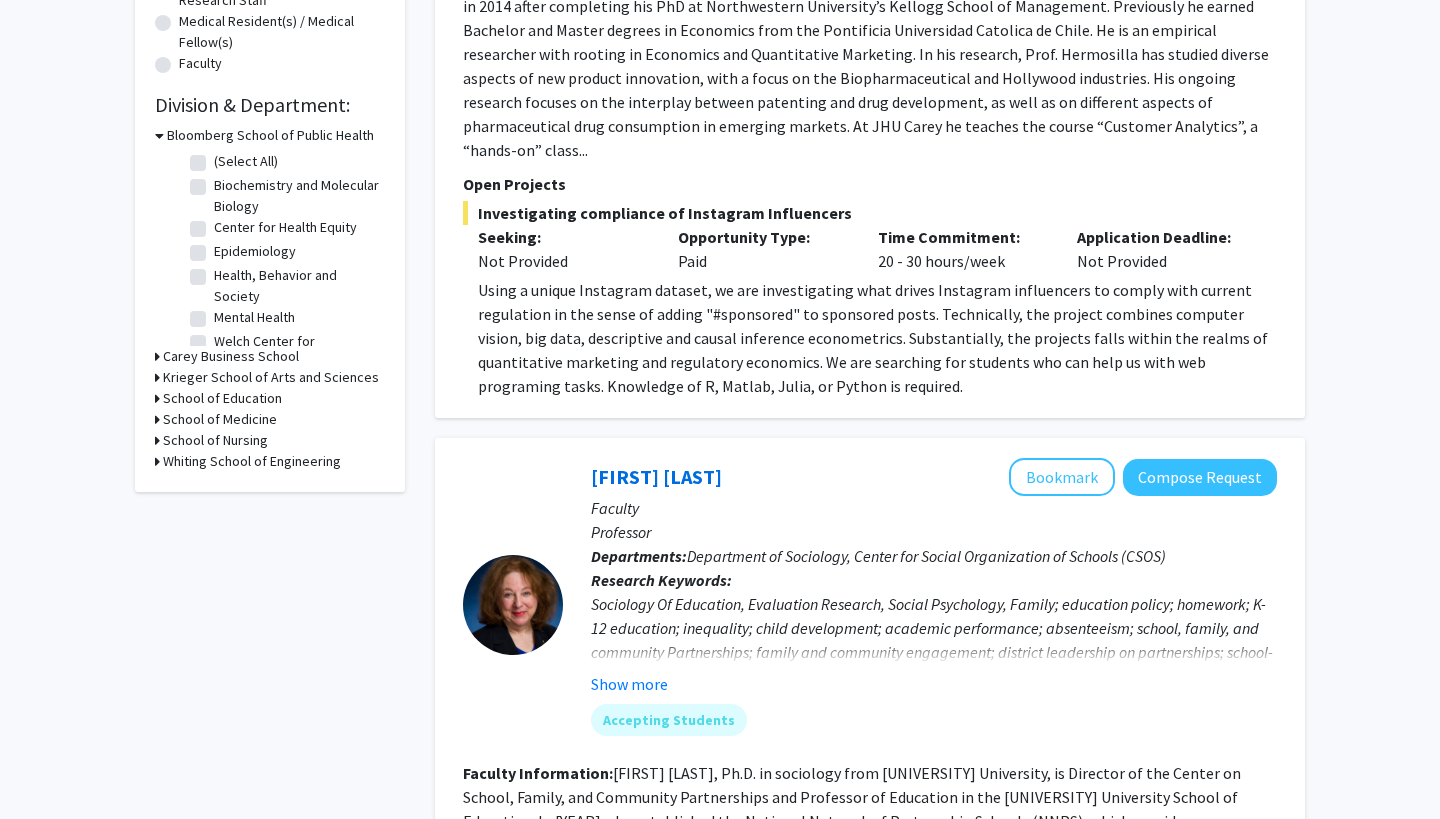 scroll, scrollTop: 469, scrollLeft: 0, axis: vertical 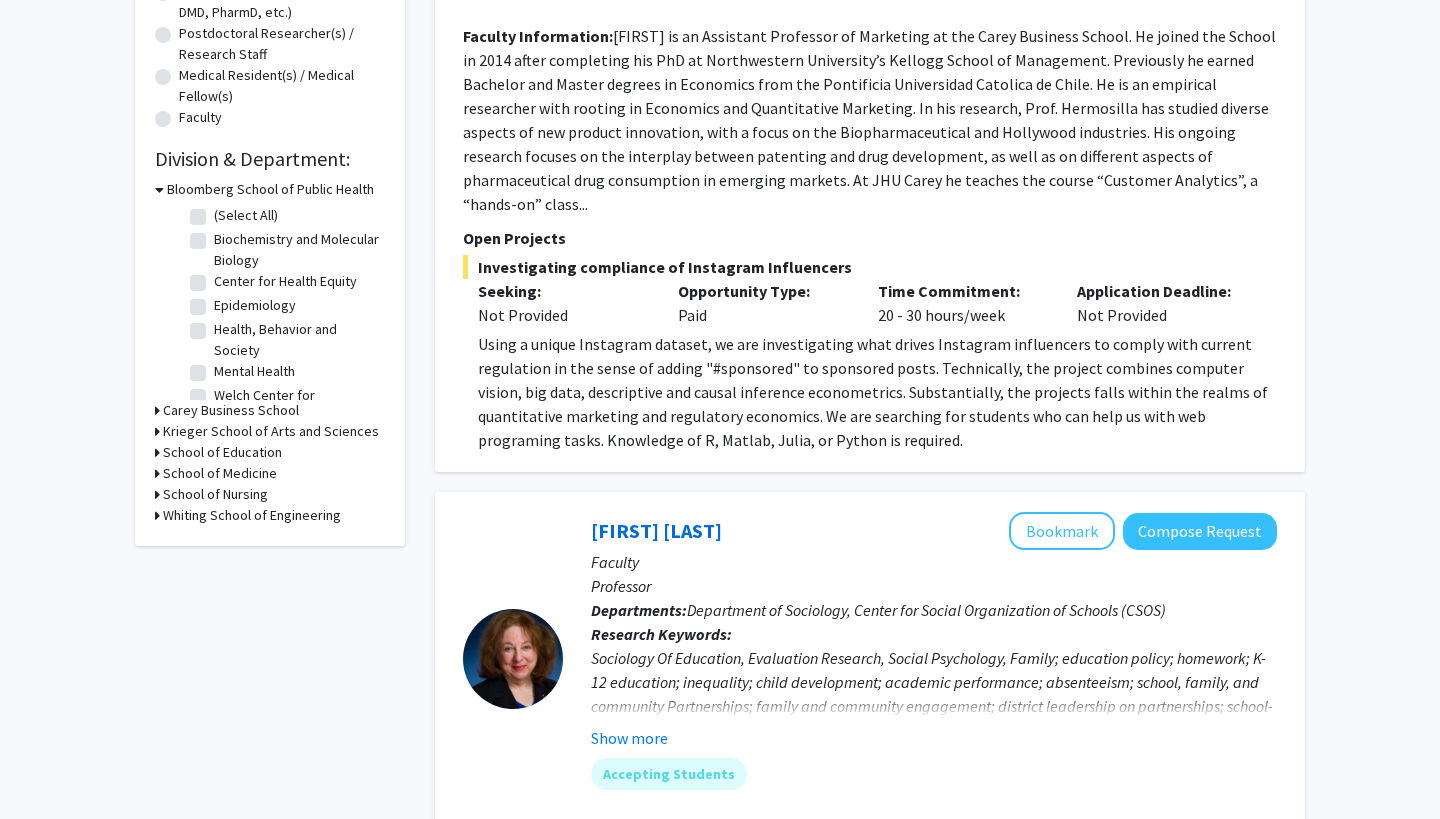 click on "Krieger School of Arts and Sciences" at bounding box center (271, 431) 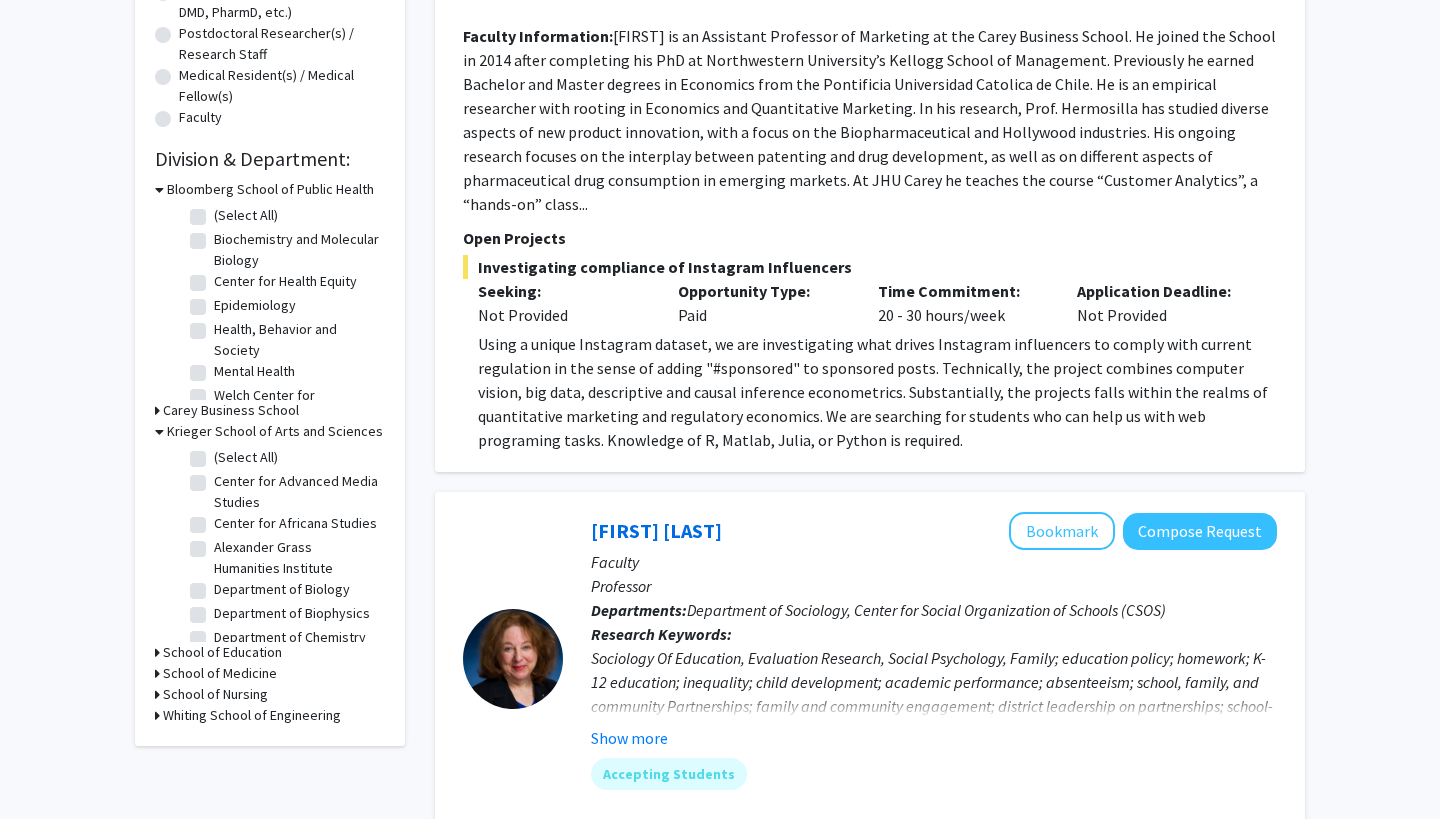 click on "Department of Biology" 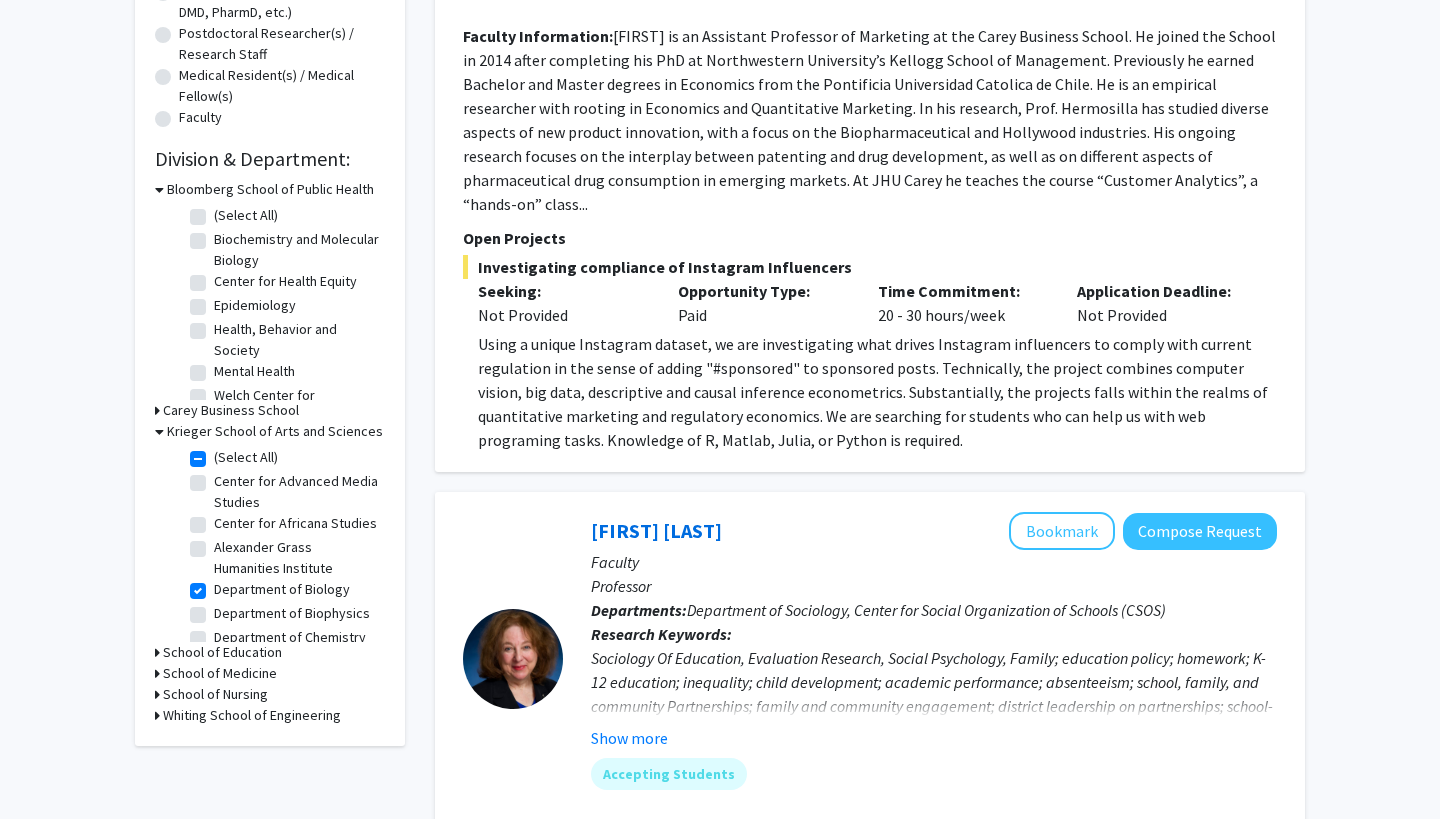 checkbox on "true" 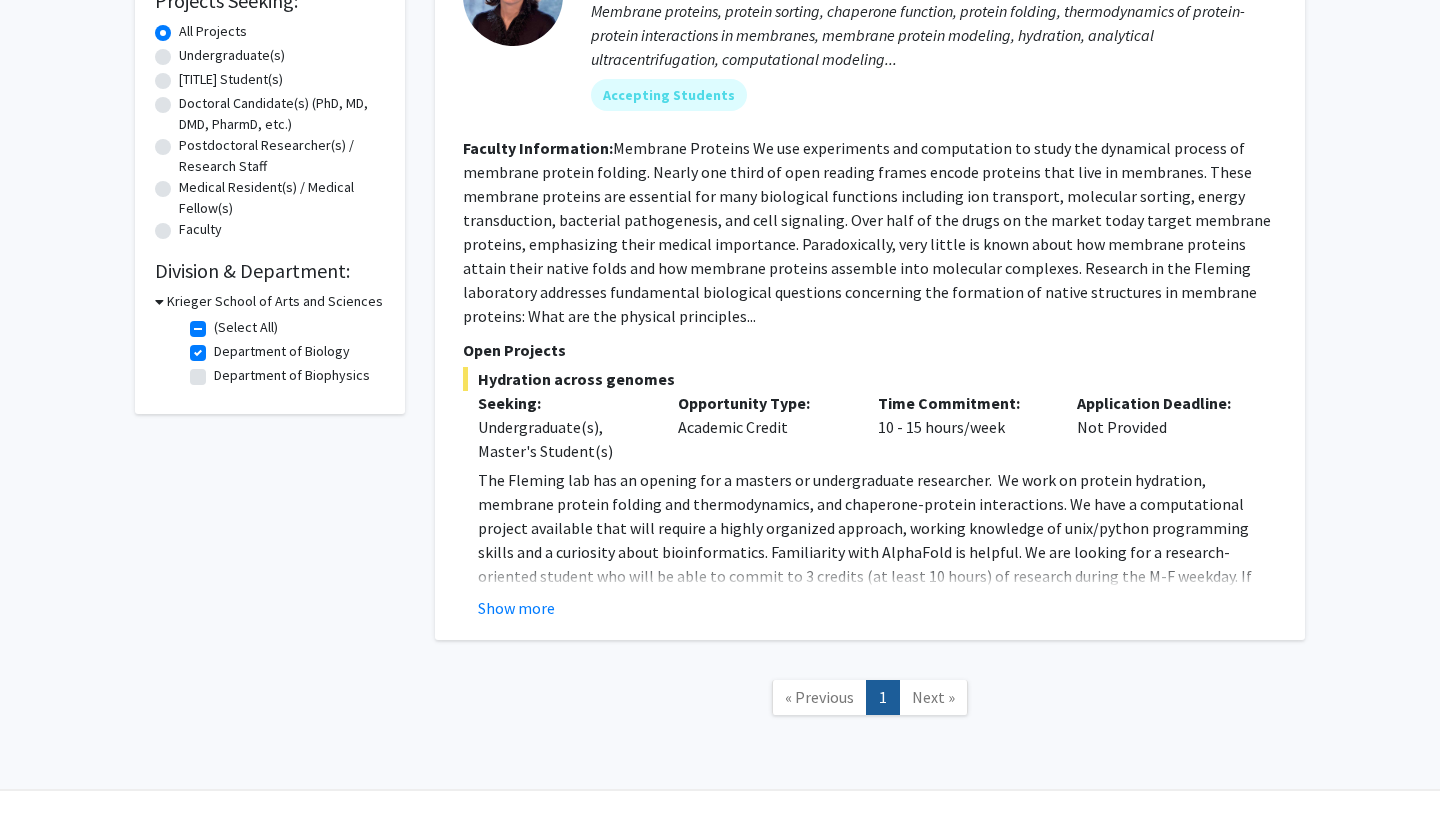 scroll, scrollTop: 353, scrollLeft: 0, axis: vertical 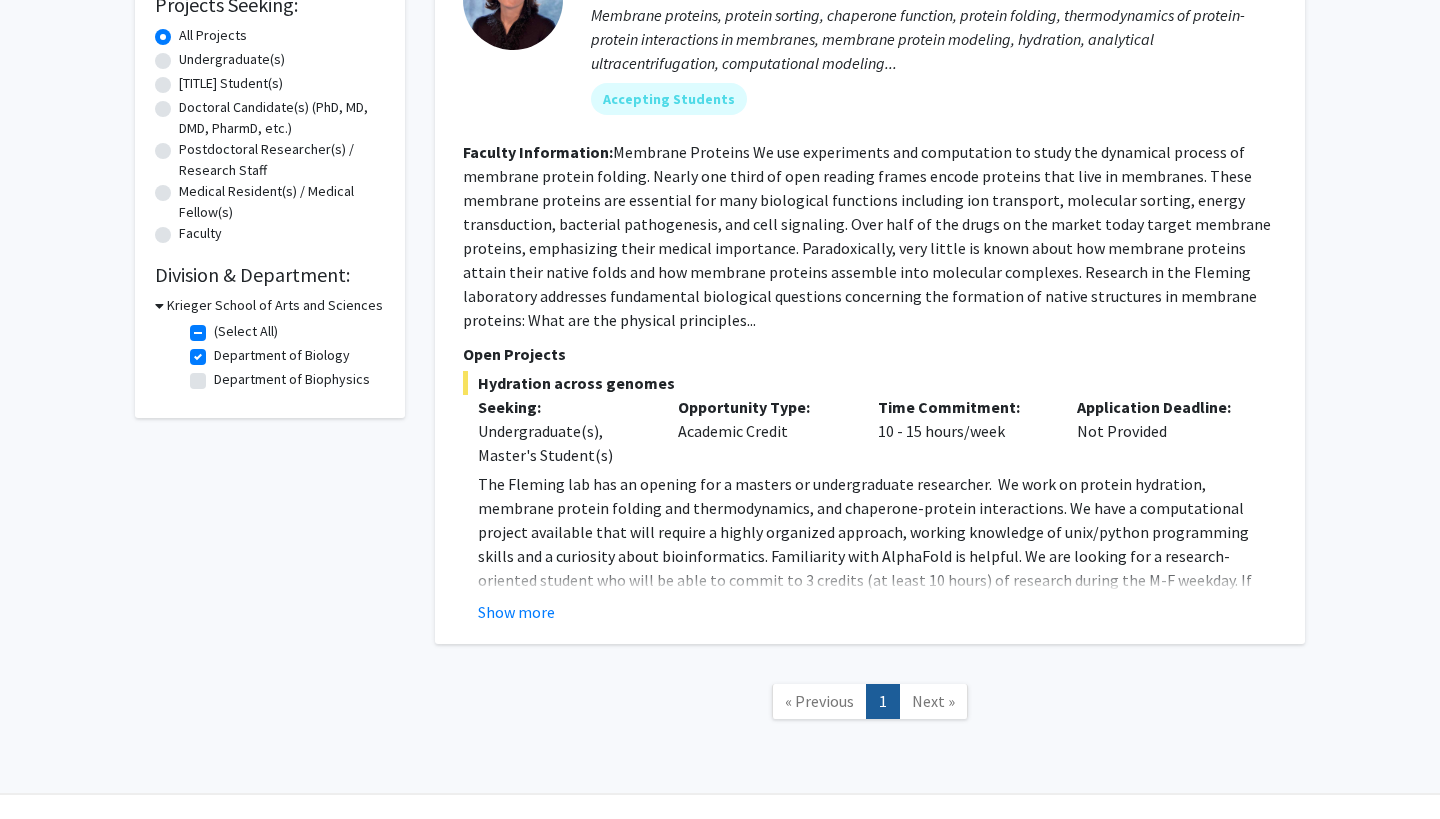 click on "(Select All)" 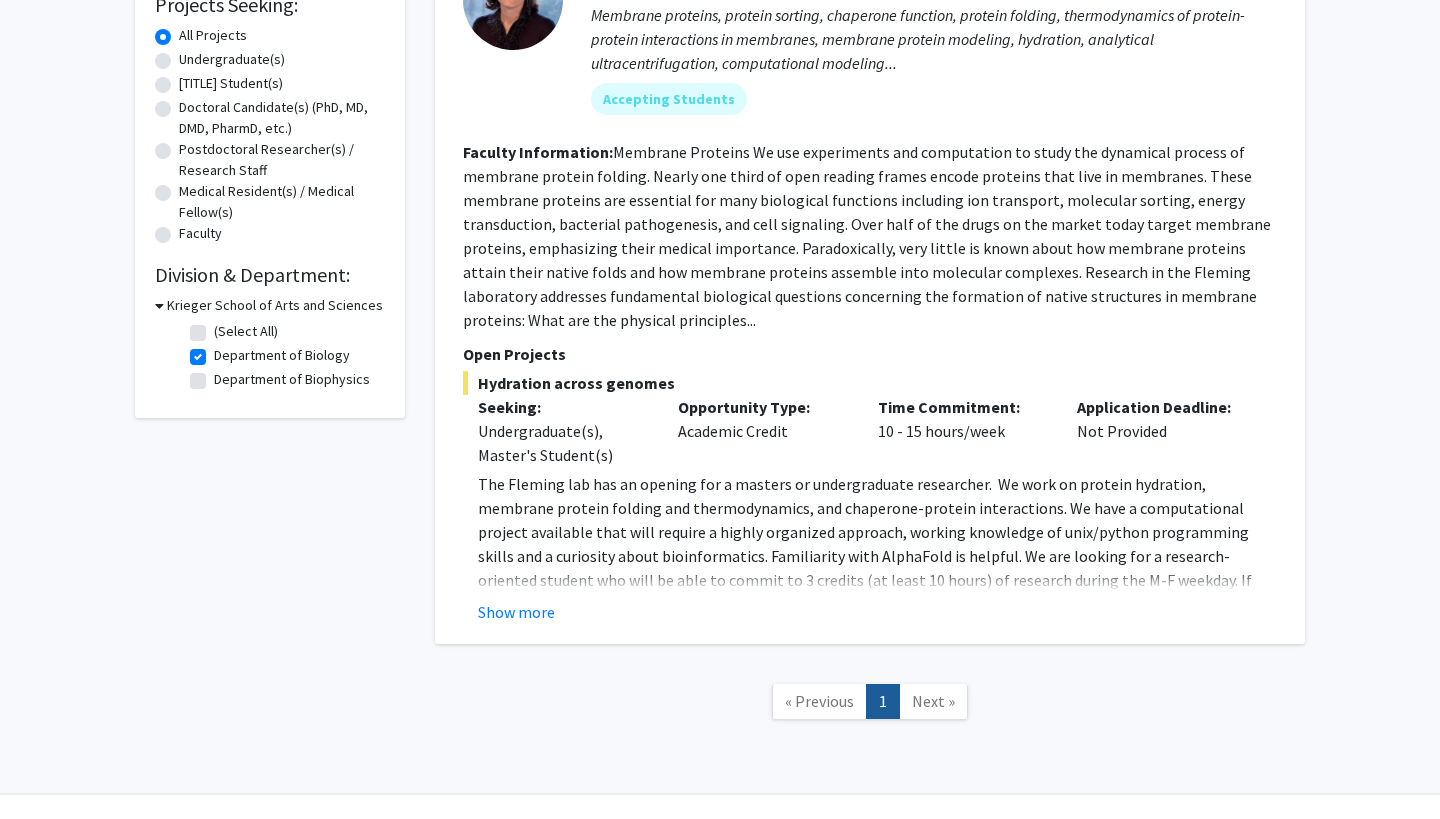 checkbox on "false" 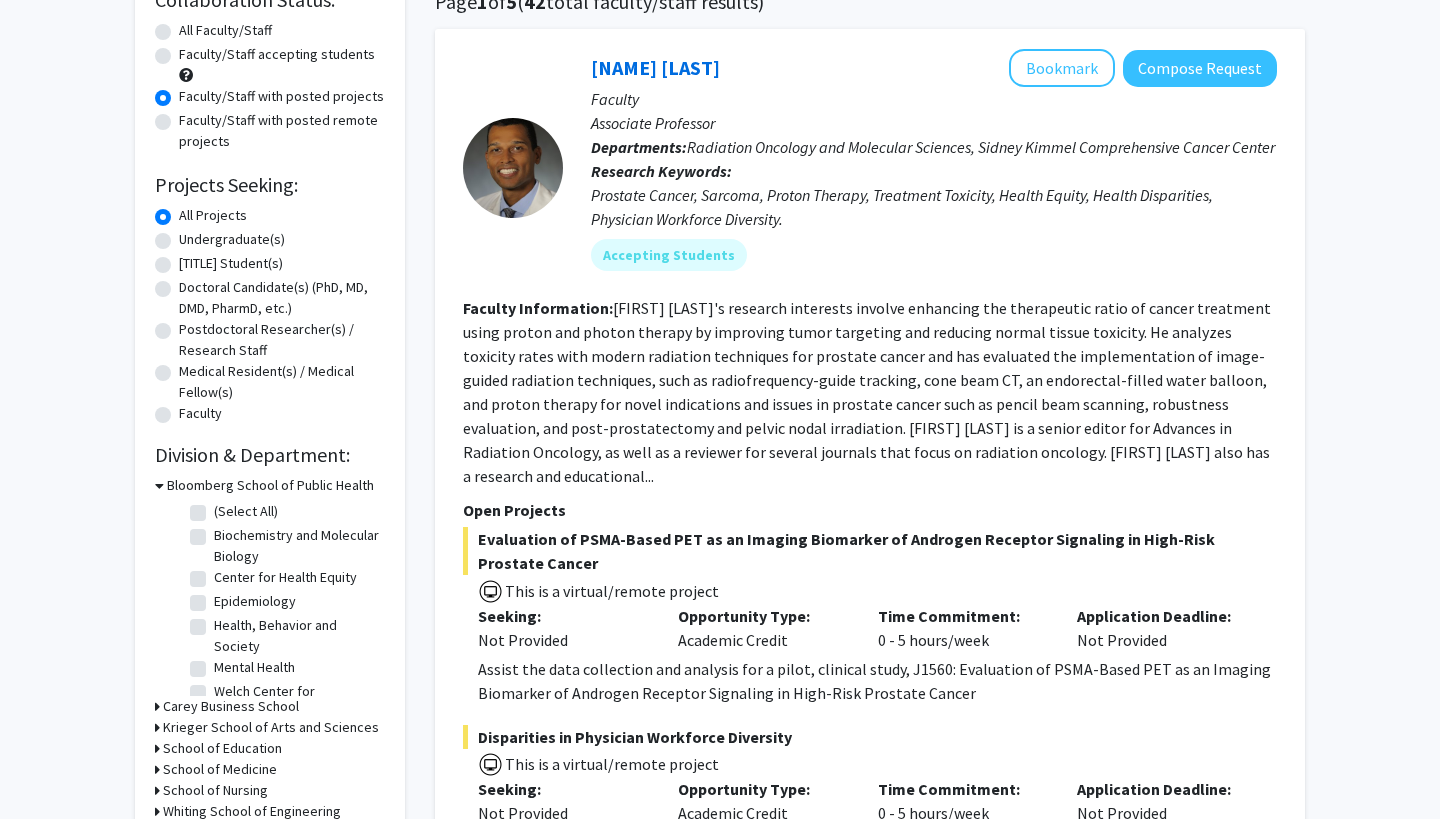 scroll, scrollTop: 198, scrollLeft: 0, axis: vertical 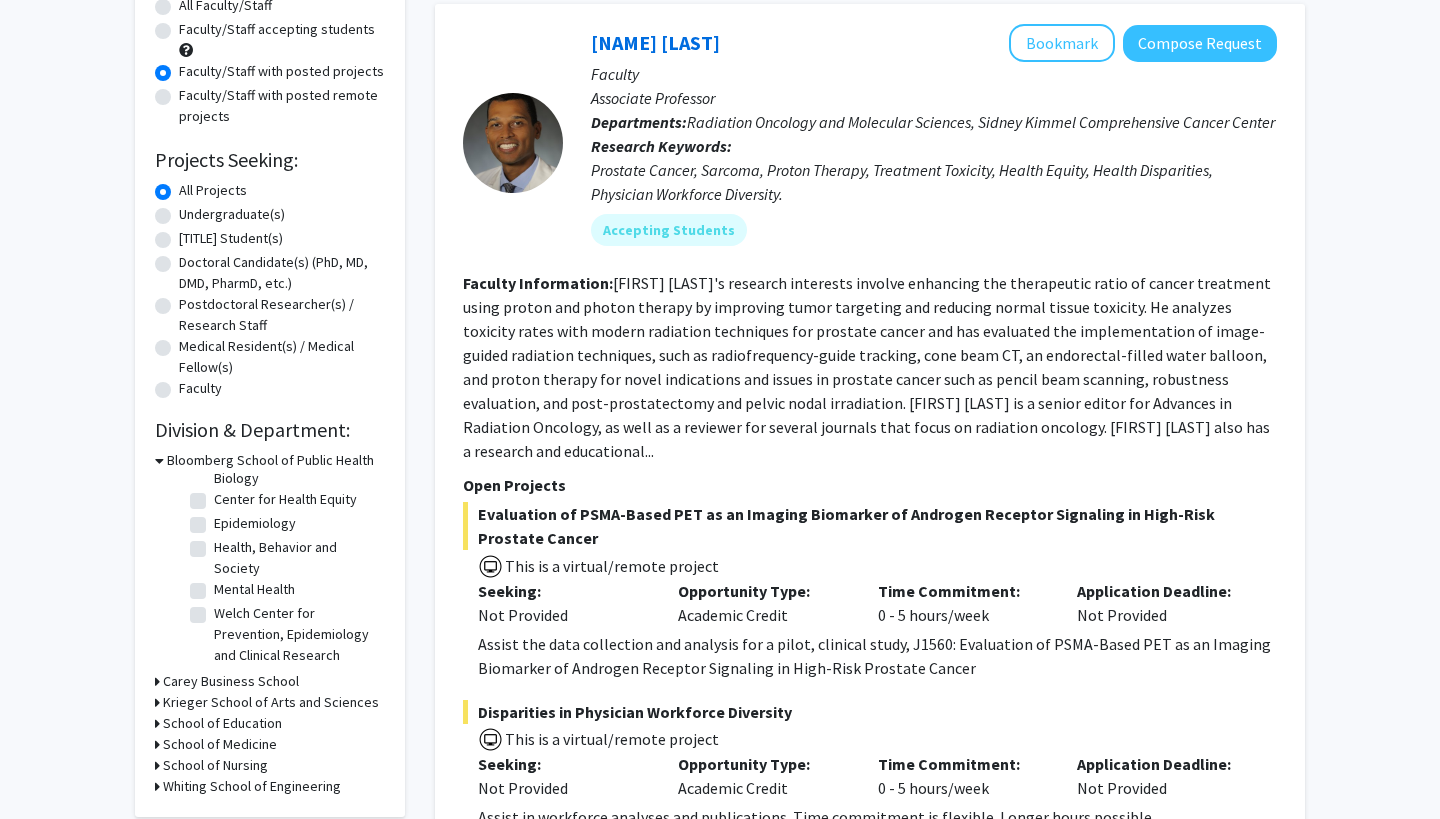 click on "Krieger School of Arts and Sciences" at bounding box center (271, 702) 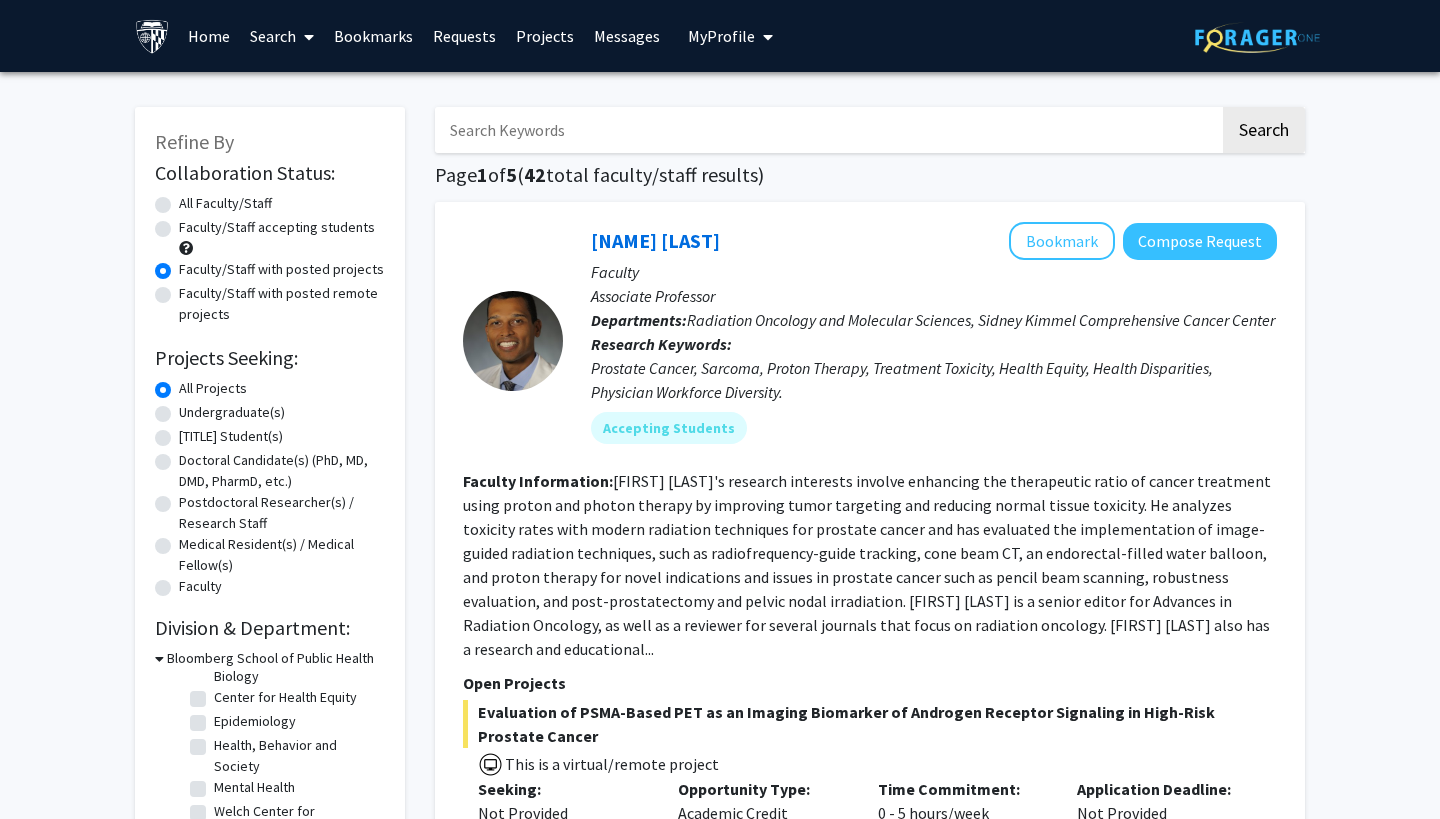 scroll, scrollTop: 0, scrollLeft: 0, axis: both 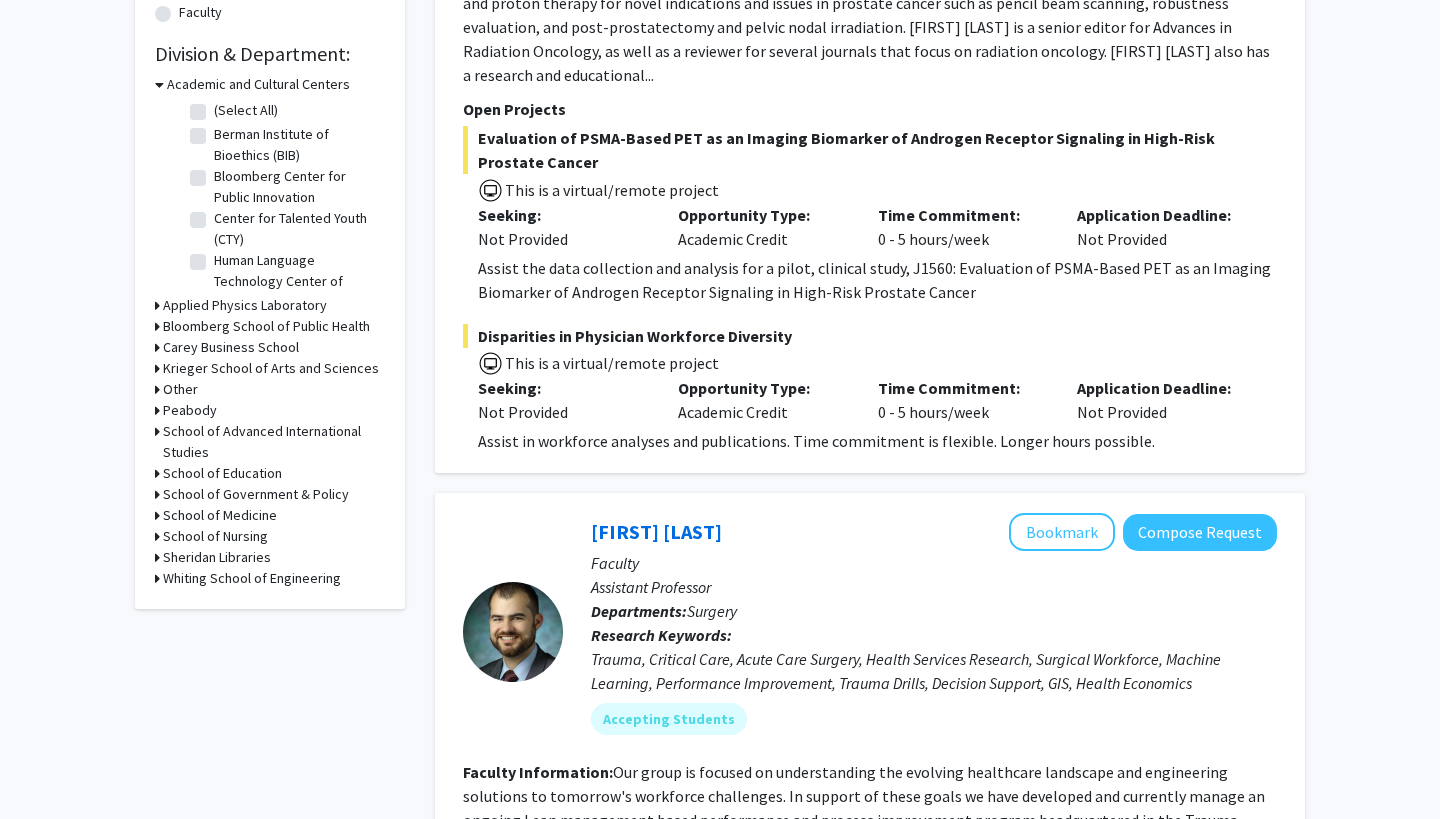 click on "Krieger School of Arts and Sciences" at bounding box center (271, 368) 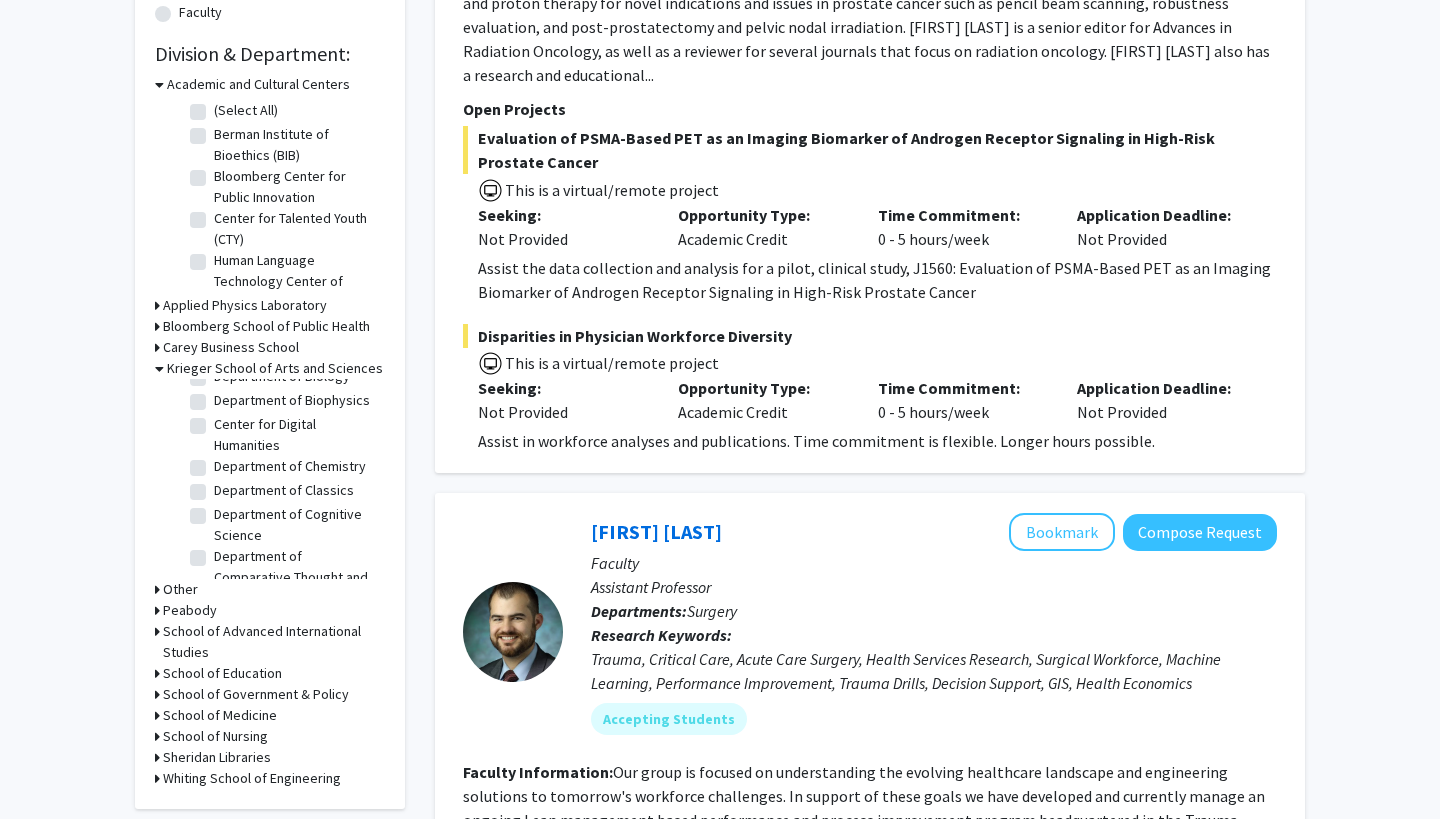 scroll, scrollTop: 349, scrollLeft: 0, axis: vertical 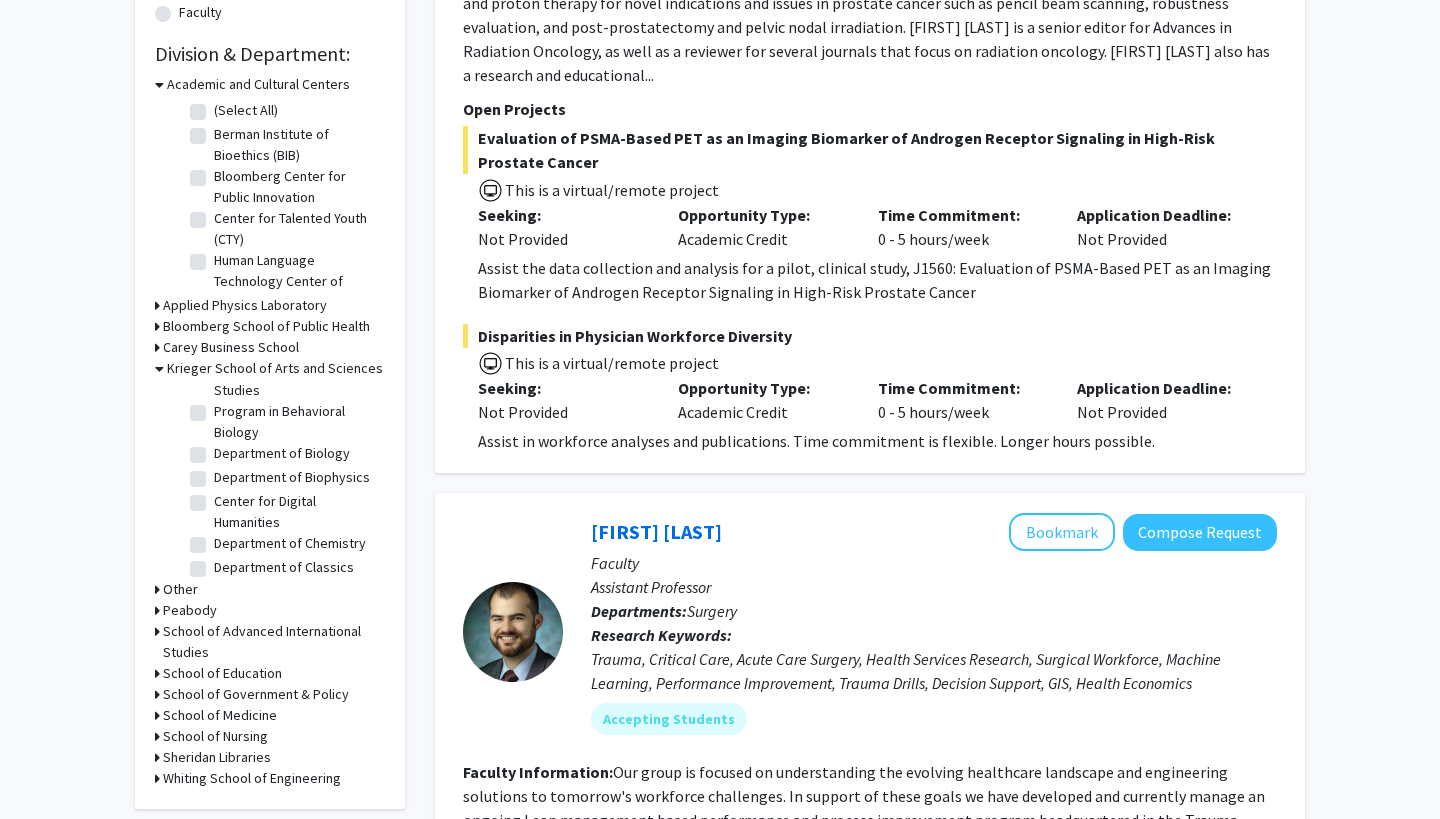 click on "Department of Biology" 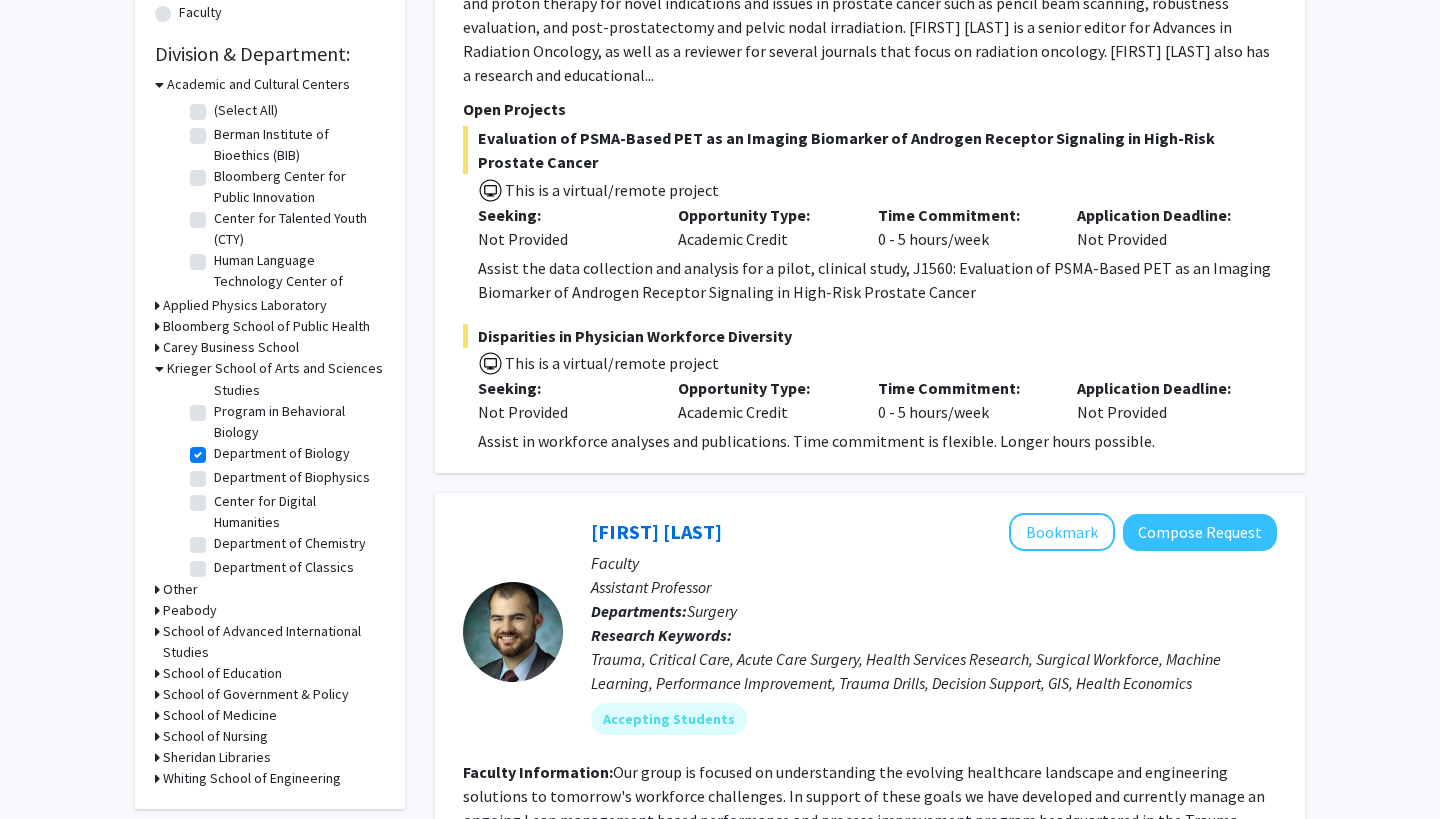 checkbox on "true" 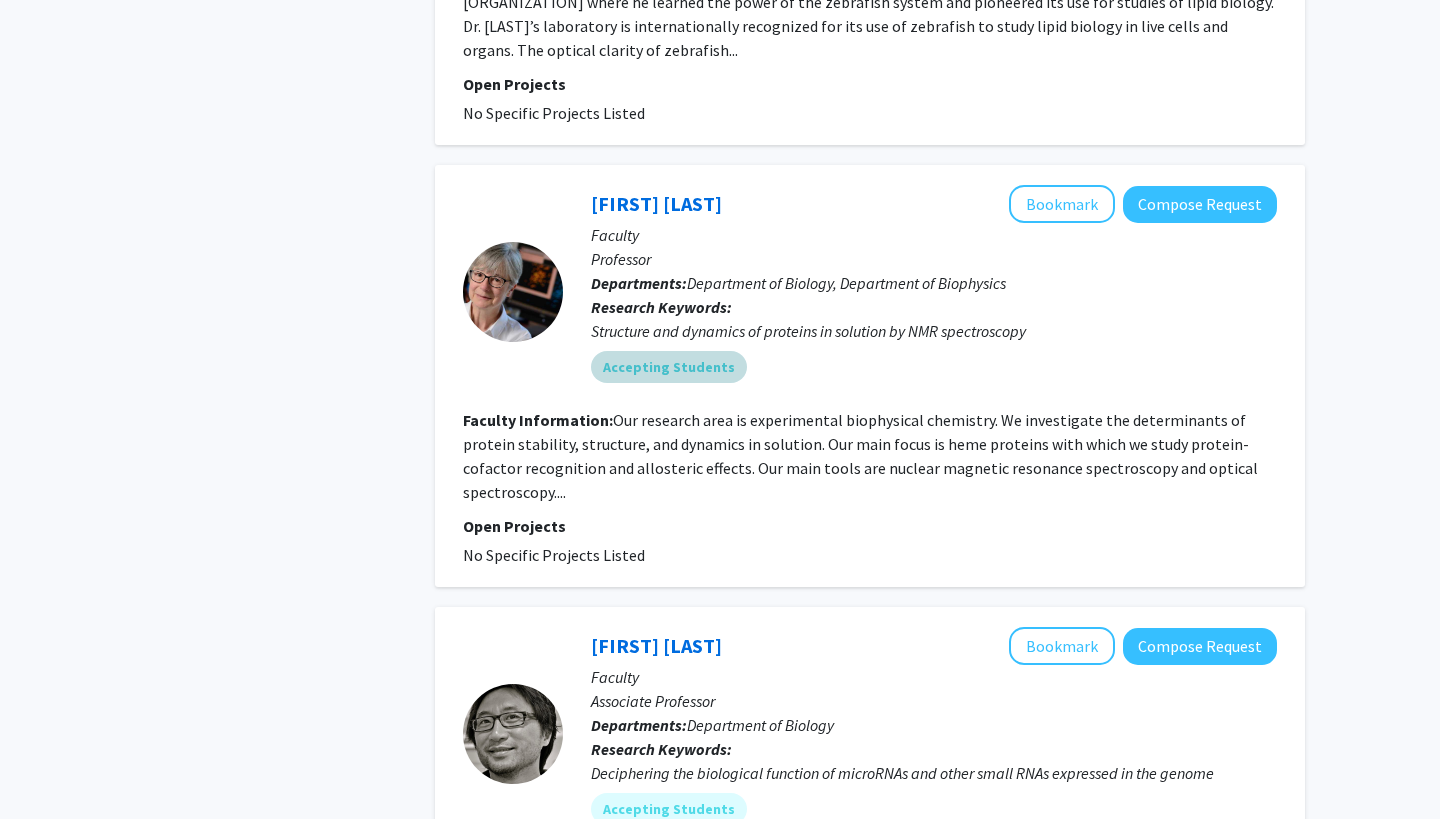 scroll, scrollTop: 1437, scrollLeft: 0, axis: vertical 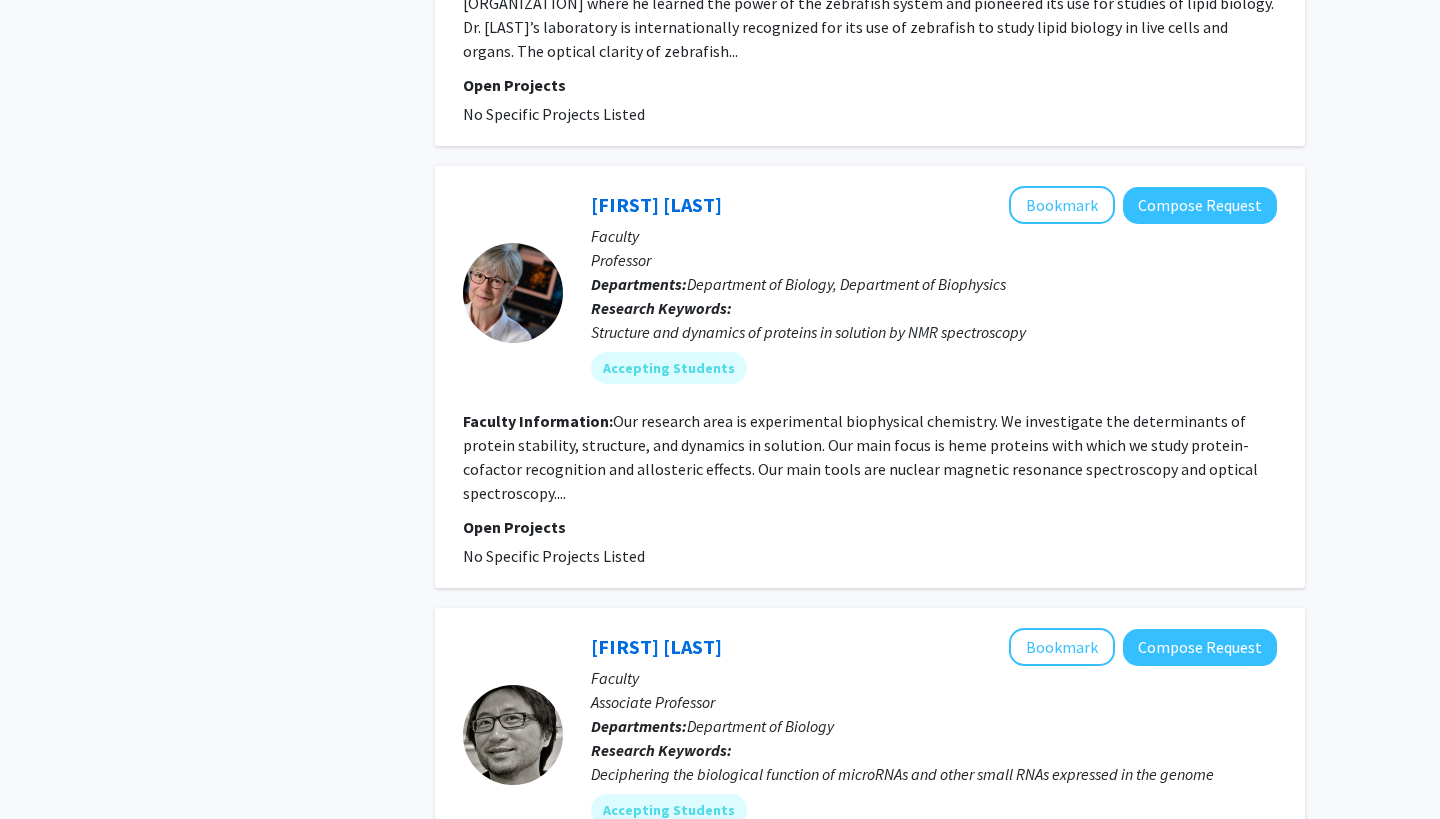 click on "Our research area is experimental biophysical chemistry. We investigate the determinants of protein stability, structure, and dynamics in solution. Our main focus is heme proteins with which we study protein-cofactor recognition and allosteric effects. Our main tools are nuclear magnetic resonance spectroscopy and optical spectroscopy...." 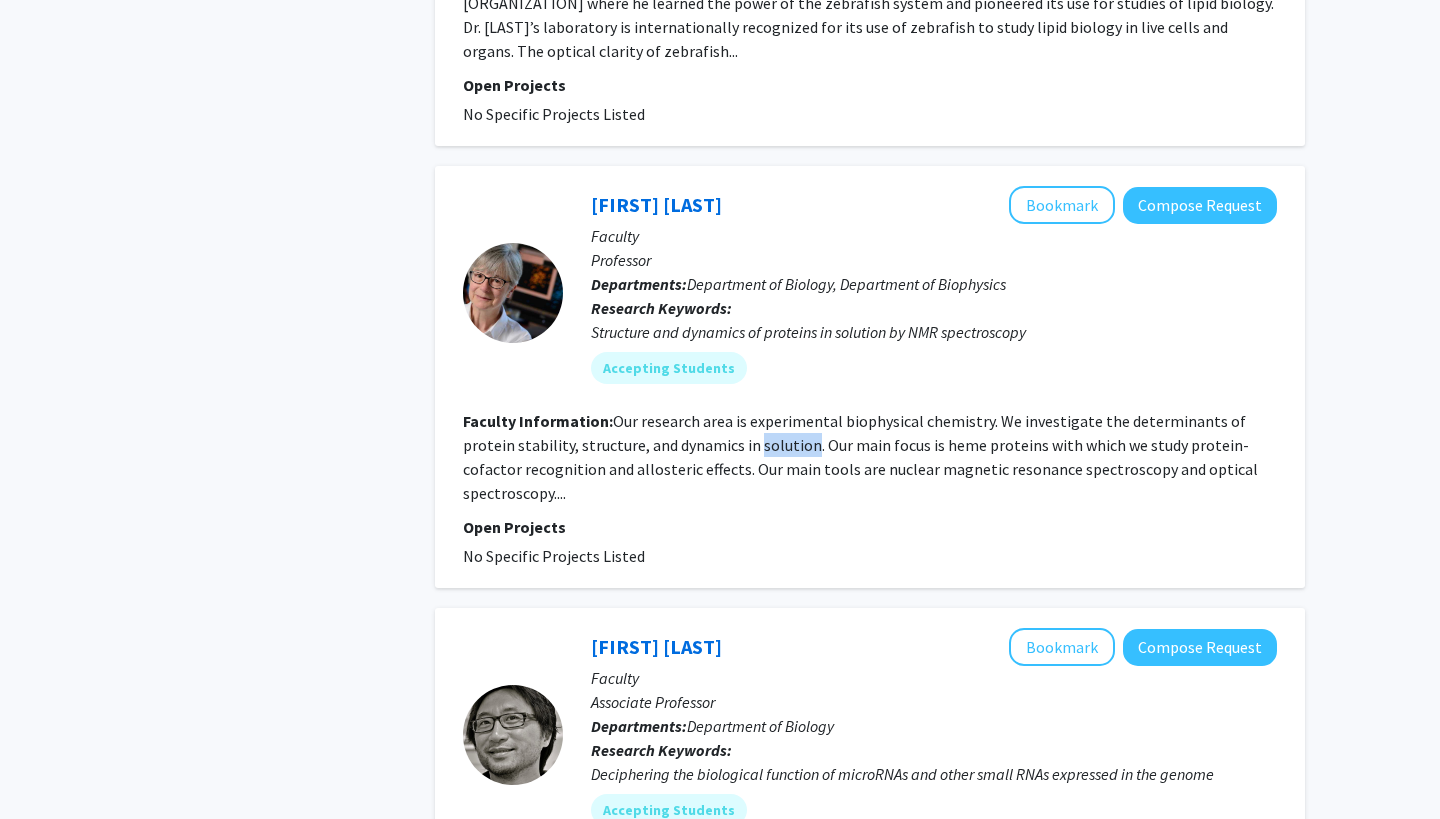 click on "Our research area is experimental biophysical chemistry. We investigate the determinants of protein stability, structure, and dynamics in solution. Our main focus is heme proteins with which we study protein-cofactor recognition and allosteric effects. Our main tools are nuclear magnetic resonance spectroscopy and optical spectroscopy...." 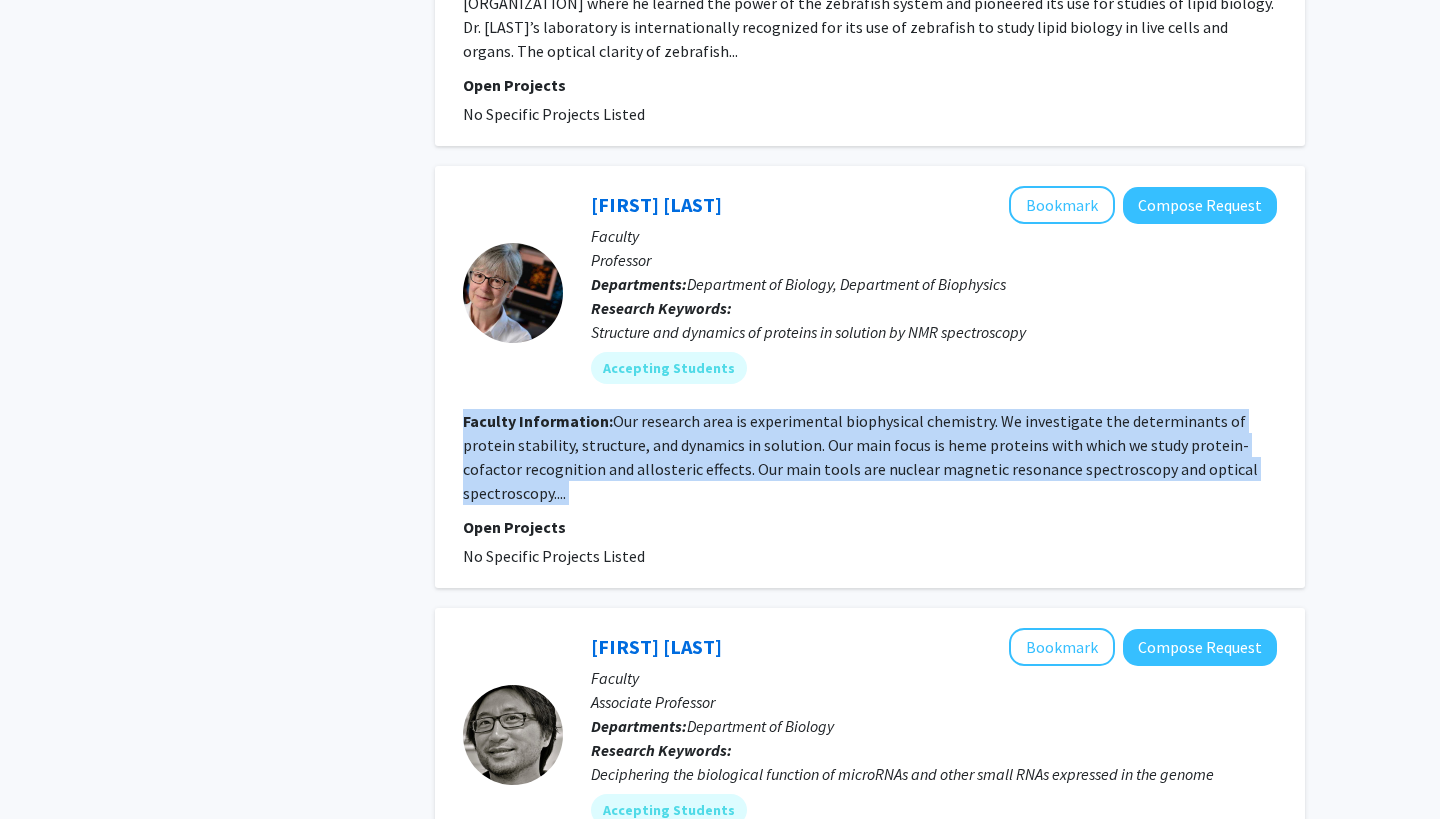 click on "Our research area is experimental biophysical chemistry. We investigate the determinants of protein stability, structure, and dynamics in solution. Our main focus is heme proteins with which we study protein-cofactor recognition and allosteric effects. Our main tools are nuclear magnetic resonance spectroscopy and optical spectroscopy...." 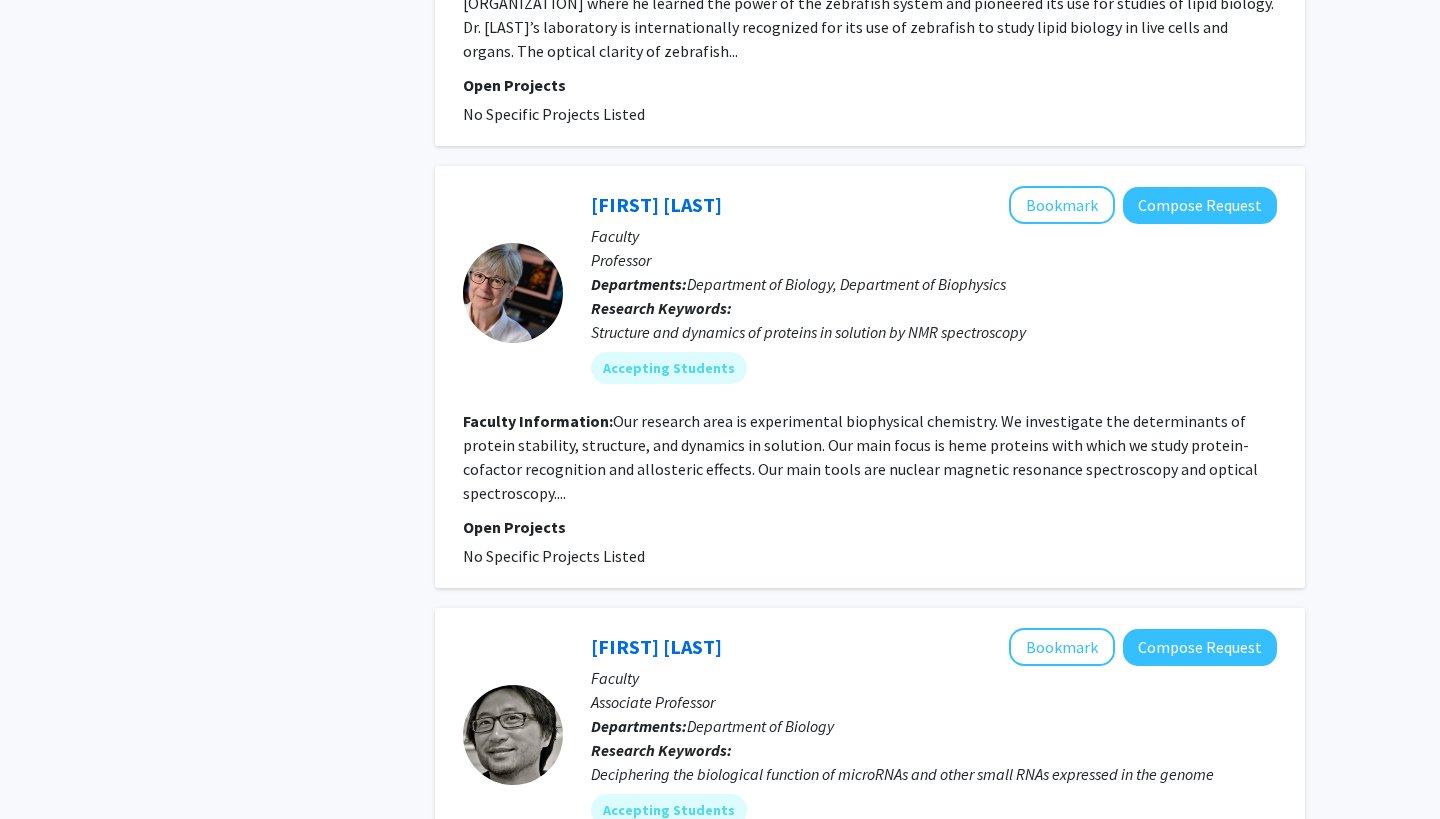 click on "Open Projects  No Specific Projects Listed" 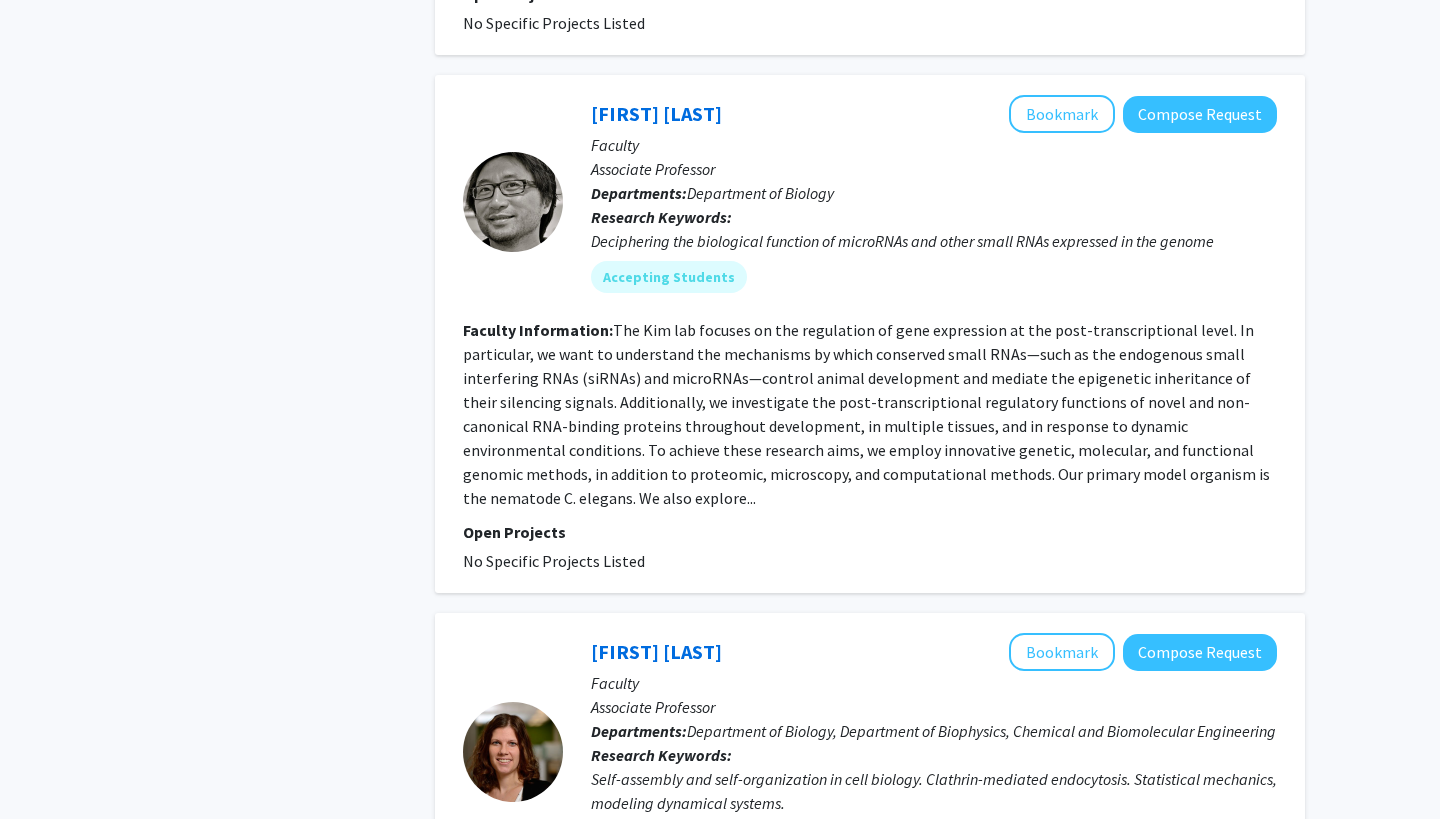 scroll, scrollTop: 1979, scrollLeft: 0, axis: vertical 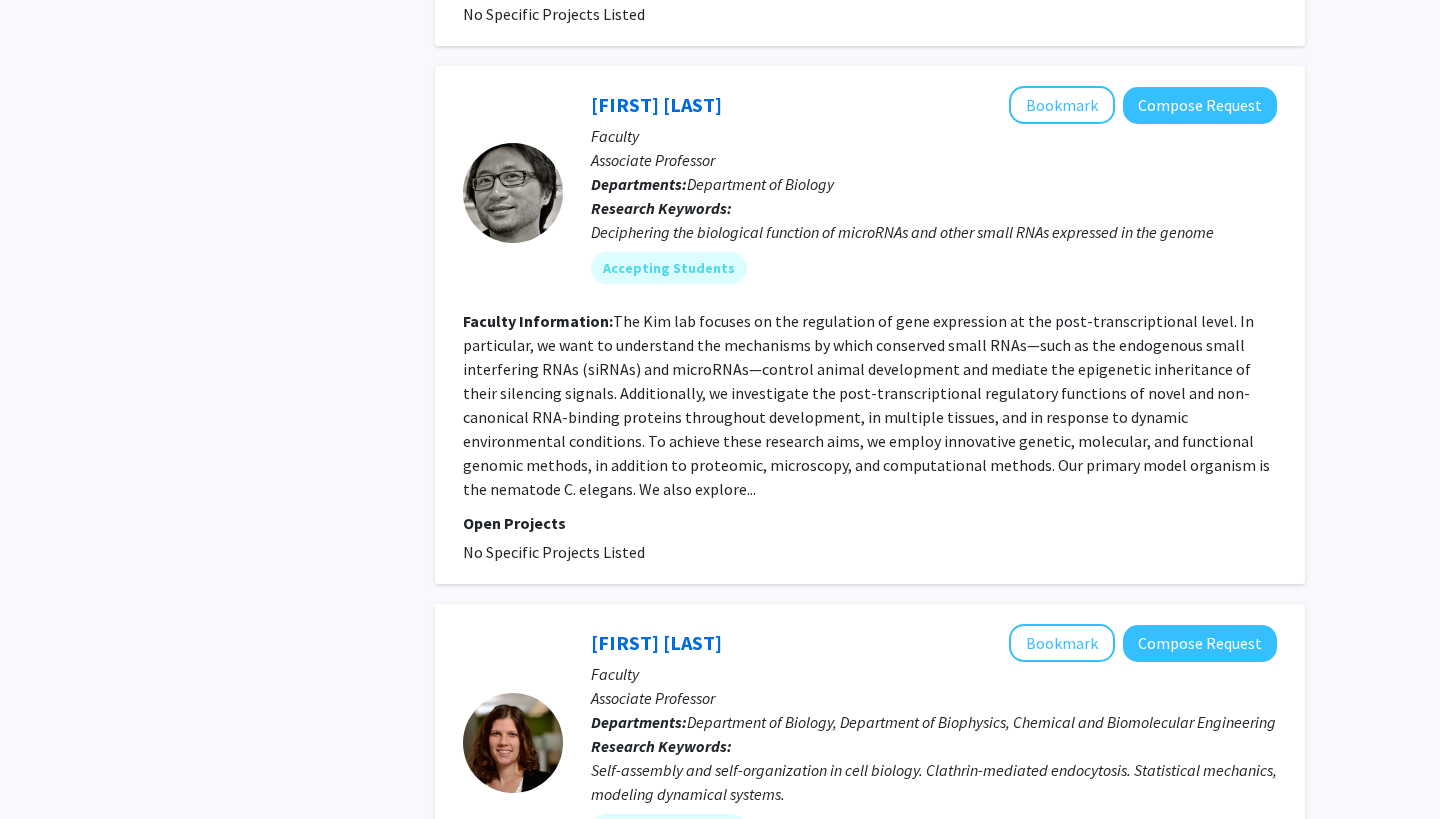 click on "The Kim lab focuses on the regulation of gene expression at the post-transcriptional level. In particular, we want to understand the mechanisms by which conserved small RNAs—such as the endogenous small interfering RNAs (siRNAs) and microRNAs—control animal development and mediate the epigenetic inheritance of their silencing signals.
Additionally, we investigate the post-transcriptional regulatory functions of novel and non-canonical RNA-binding proteins throughout development, in multiple tissues, and in response to dynamic environmental conditions.
To achieve these research aims, we employ innovative genetic, molecular, and functional genomic methods, in addition to proteomic, microscopy, and computational methods. Our primary model organism is the nematode C. elegans. We also explore..." 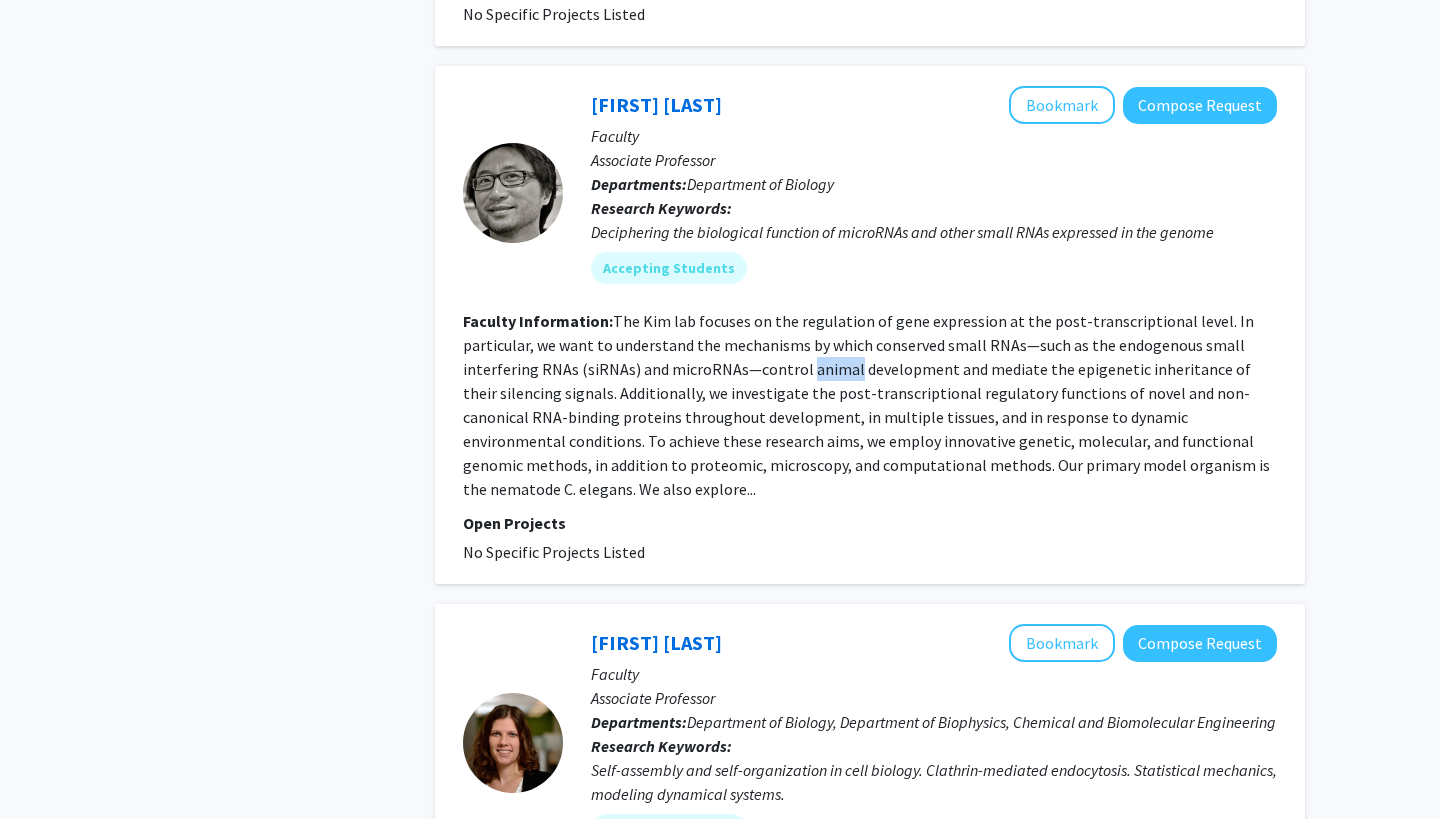 click on "The Kim lab focuses on the regulation of gene expression at the post-transcriptional level. In particular, we want to understand the mechanisms by which conserved small RNAs—such as the endogenous small interfering RNAs (siRNAs) and microRNAs—control animal development and mediate the epigenetic inheritance of their silencing signals.
Additionally, we investigate the post-transcriptional regulatory functions of novel and non-canonical RNA-binding proteins throughout development, in multiple tissues, and in response to dynamic environmental conditions.
To achieve these research aims, we employ innovative genetic, molecular, and functional genomic methods, in addition to proteomic, microscopy, and computational methods. Our primary model organism is the nematode C. elegans. We also explore..." 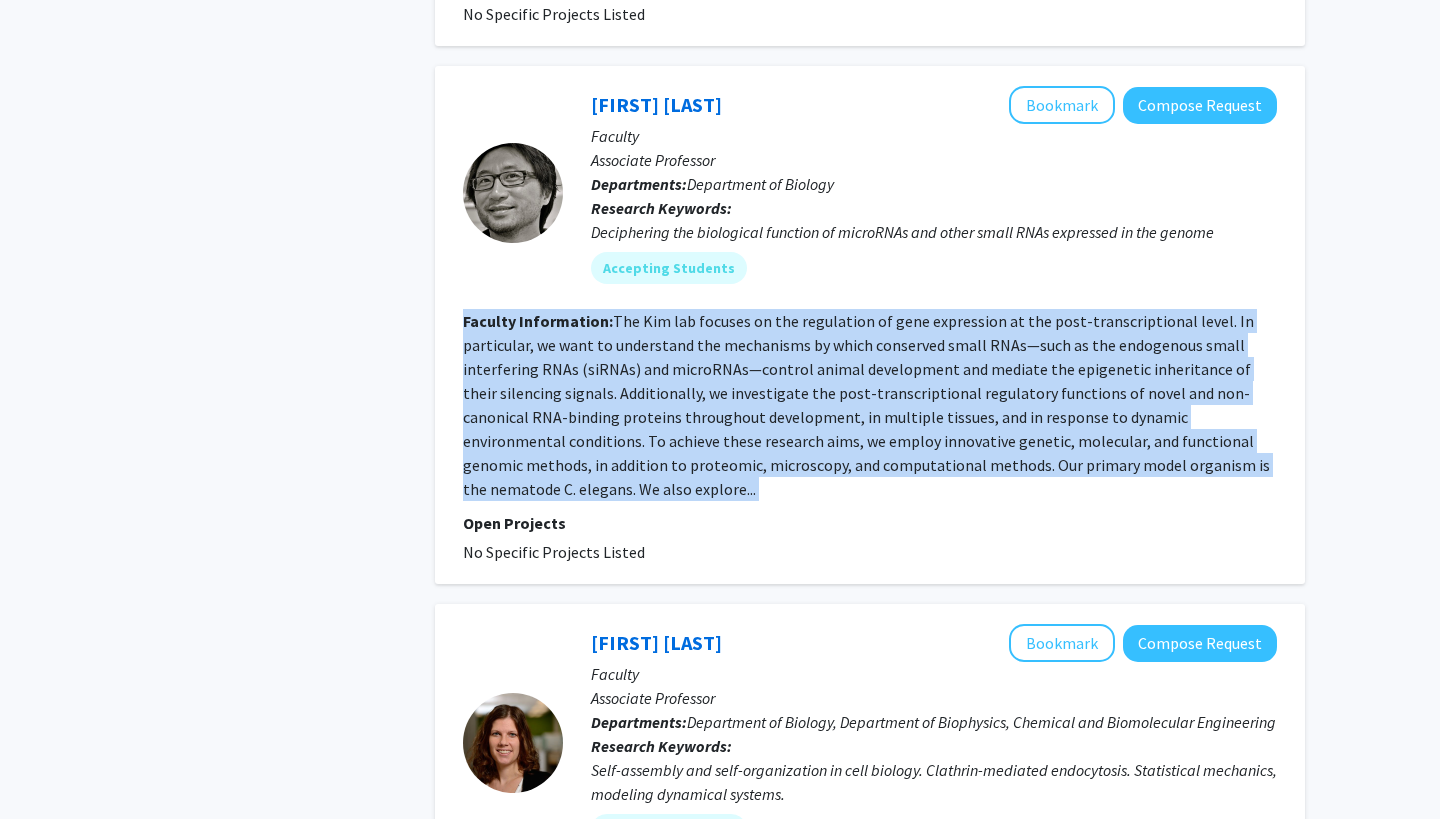 click on "The Kim lab focuses on the regulation of gene expression at the post-transcriptional level. In particular, we want to understand the mechanisms by which conserved small RNAs—such as the endogenous small interfering RNAs (siRNAs) and microRNAs—control animal development and mediate the epigenetic inheritance of their silencing signals.
Additionally, we investigate the post-transcriptional regulatory functions of novel and non-canonical RNA-binding proteins throughout development, in multiple tissues, and in response to dynamic environmental conditions.
To achieve these research aims, we employ innovative genetic, molecular, and functional genomic methods, in addition to proteomic, microscopy, and computational methods. Our primary model organism is the nematode C. elegans. We also explore..." 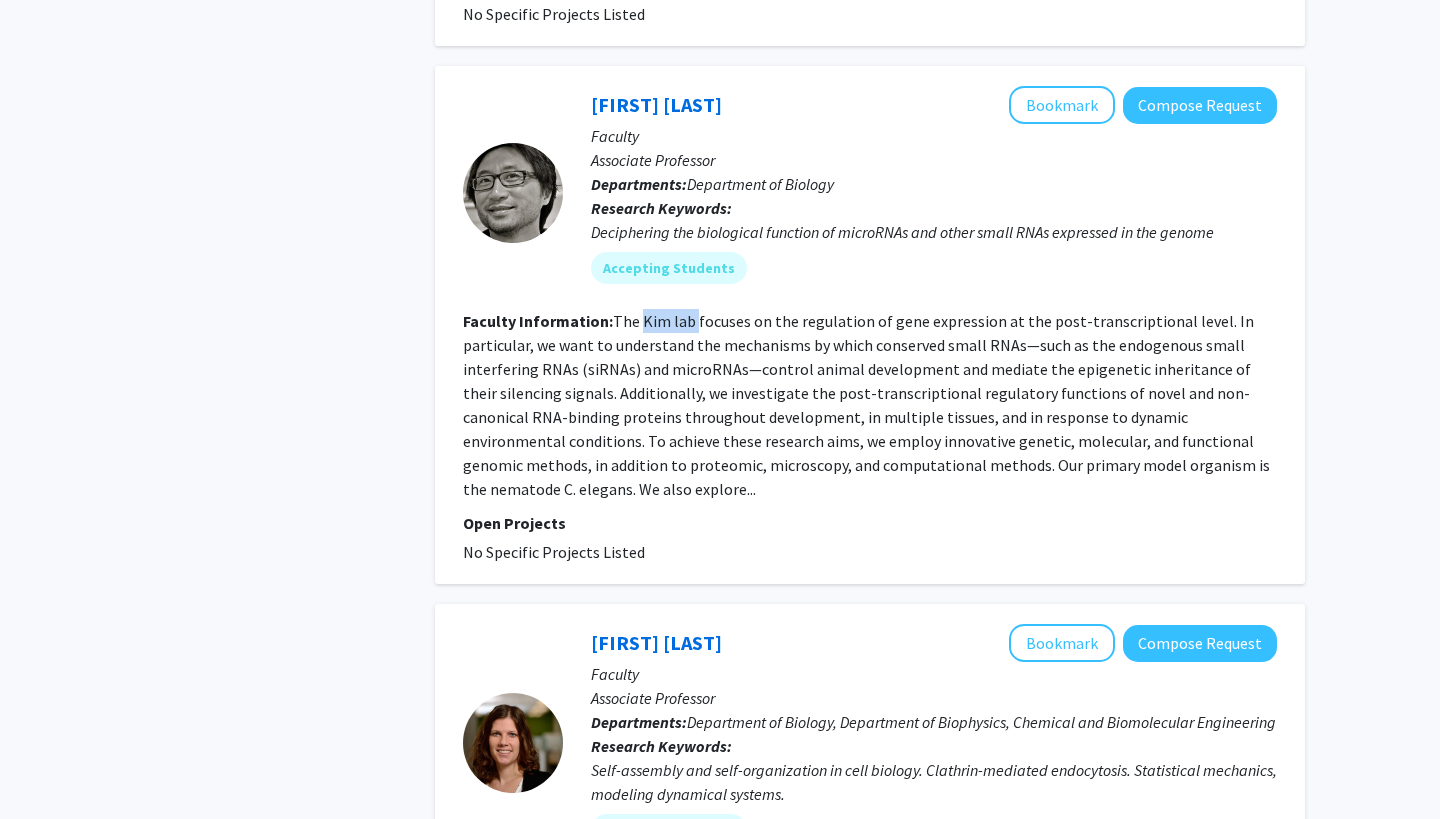 drag, startPoint x: 639, startPoint y: 302, endPoint x: 691, endPoint y: 302, distance: 52 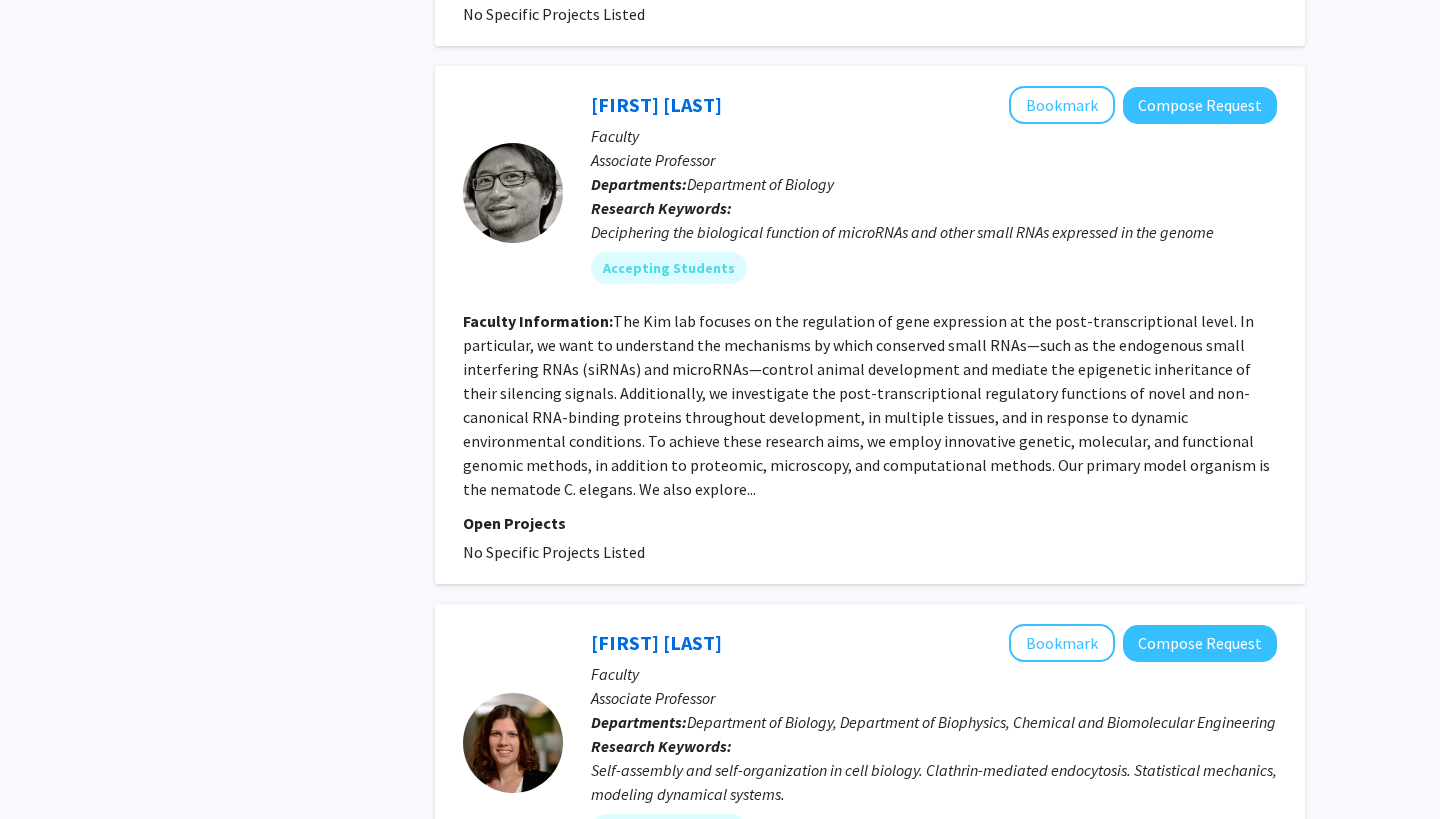 click on "The Kim lab focuses on the regulation of gene expression at the post-transcriptional level. In particular, we want to understand the mechanisms by which conserved small RNAs—such as the endogenous small interfering RNAs (siRNAs) and microRNAs—control animal development and mediate the epigenetic inheritance of their silencing signals.
Additionally, we investigate the post-transcriptional regulatory functions of novel and non-canonical RNA-binding proteins throughout development, in multiple tissues, and in response to dynamic environmental conditions.
To achieve these research aims, we employ innovative genetic, molecular, and functional genomic methods, in addition to proteomic, microscopy, and computational methods. Our primary model organism is the nematode C. elegans. We also explore..." 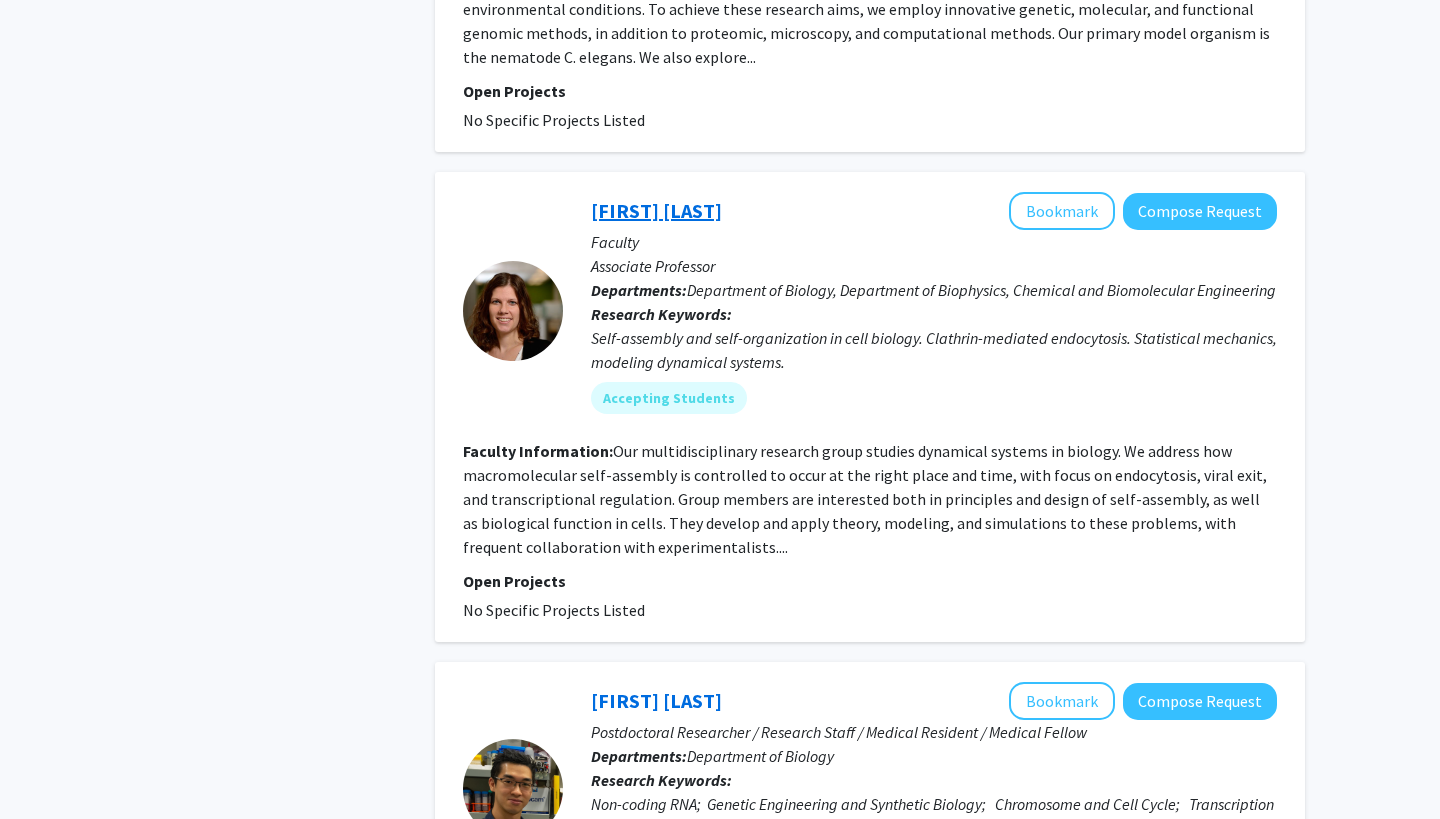 scroll, scrollTop: 2410, scrollLeft: 0, axis: vertical 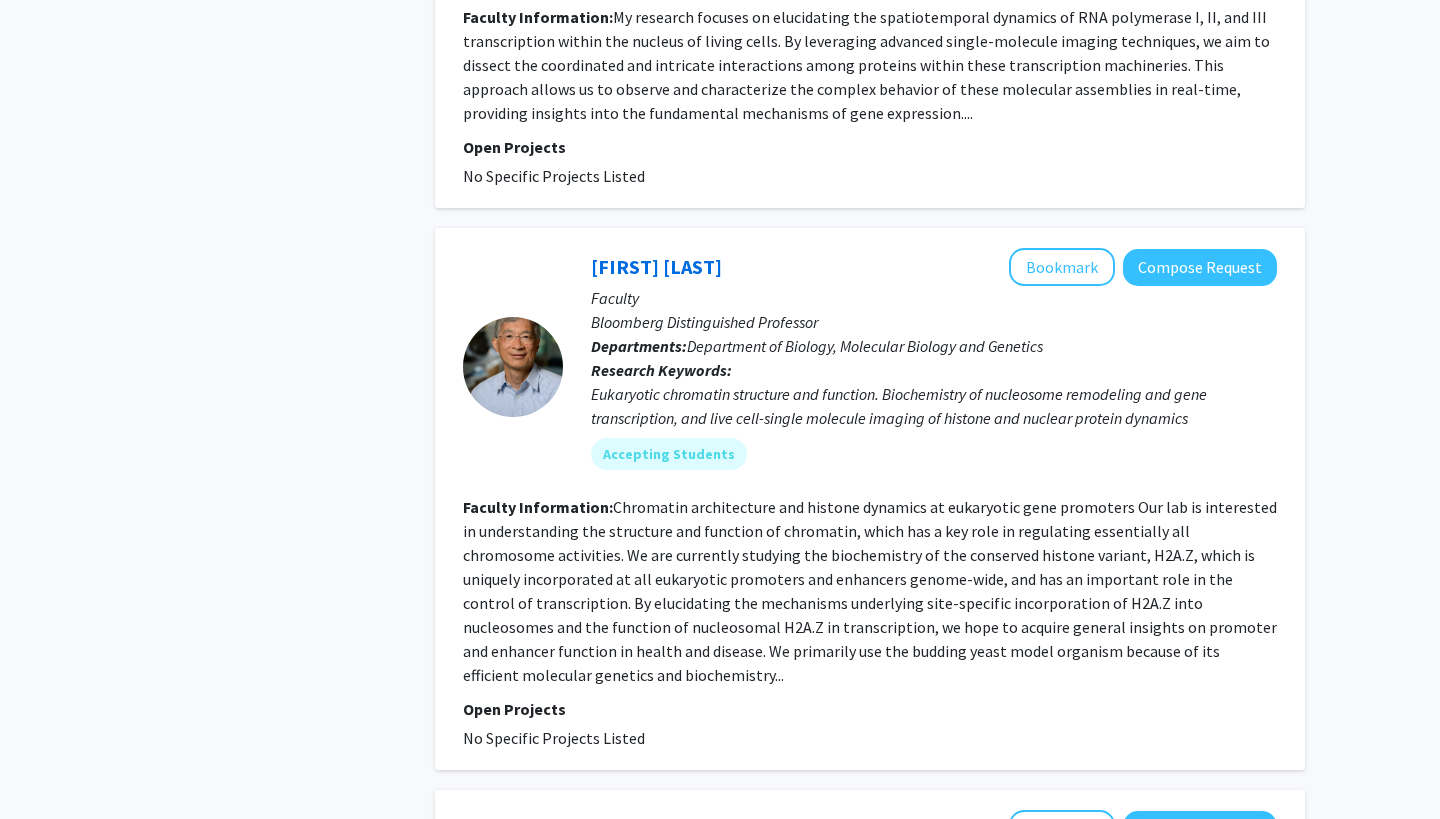 click on "Chromatin architecture and histone dynamics at eukaryotic gene promoters Our lab is interested in understanding the structure and function of chromatin, which has a key role in regulating essentially all chromosome activities. We are currently studying the biochemistry of the conserved histone variant, H2A.Z, which is uniquely incorporated at all eukaryotic promoters and enhancers genome-wide, and has an important role in the control of transcription. By elucidating the mechanisms underlying site-specific incorporation of H2A.Z into nucleosomes and the function of nucleosomal H2A.Z in transcription, we hope to acquire general insights on promoter and enhancer function in health and disease. We primarily use the budding yeast model organism because of its efficient molecular genetics and biochemistry..." 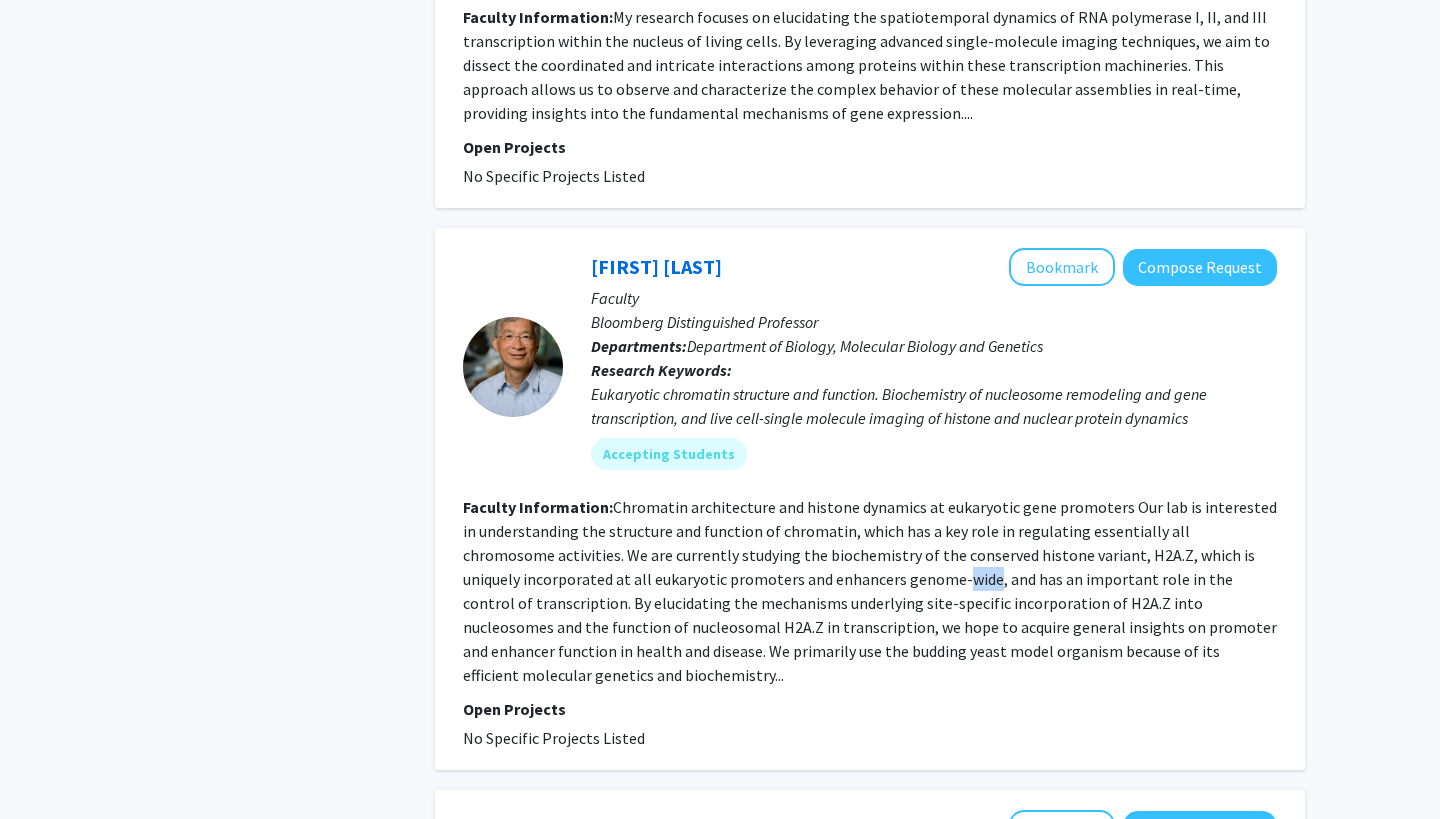 click on "Chromatin architecture and histone dynamics at eukaryotic gene promoters Our lab is interested in understanding the structure and function of chromatin, which has a key role in regulating essentially all chromosome activities. We are currently studying the biochemistry of the conserved histone variant, H2A.Z, which is uniquely incorporated at all eukaryotic promoters and enhancers genome-wide, and has an important role in the control of transcription. By elucidating the mechanisms underlying site-specific incorporation of H2A.Z into nucleosomes and the function of nucleosomal H2A.Z in transcription, we hope to acquire general insights on promoter and enhancer function in health and disease. We primarily use the budding yeast model organism because of its efficient molecular genetics and biochemistry..." 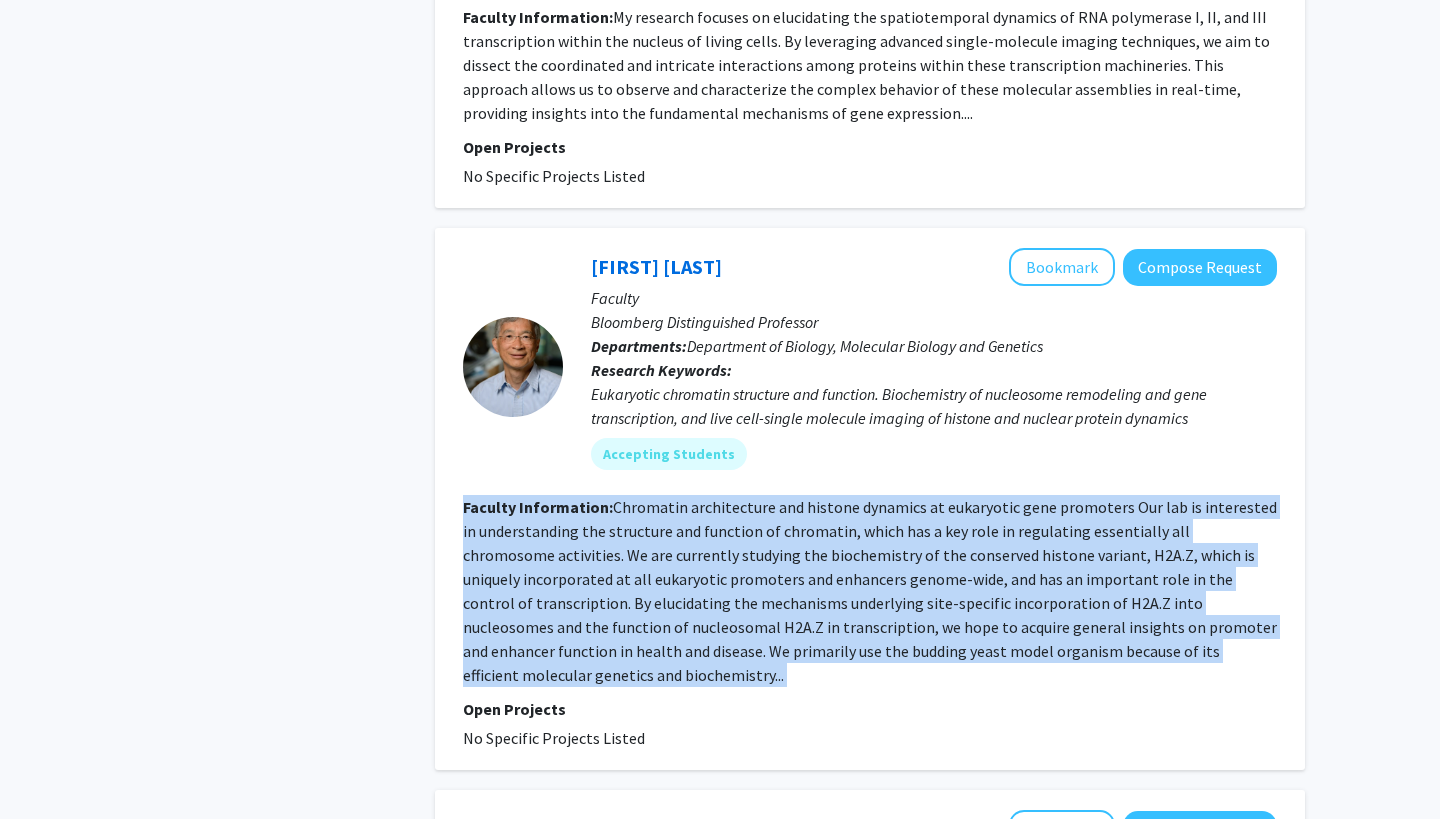 click on "Chromatin architecture and histone dynamics at eukaryotic gene promoters Our lab is interested in understanding the structure and function of chromatin, which has a key role in regulating essentially all chromosome activities. We are currently studying the biochemistry of the conserved histone variant, H2A.Z, which is uniquely incorporated at all eukaryotic promoters and enhancers genome-wide, and has an important role in the control of transcription. By elucidating the mechanisms underlying site-specific incorporation of H2A.Z into nucleosomes and the function of nucleosomal H2A.Z in transcription, we hope to acquire general insights on promoter and enhancer function in health and disease. We primarily use the budding yeast model organism because of its efficient molecular genetics and biochemistry..." 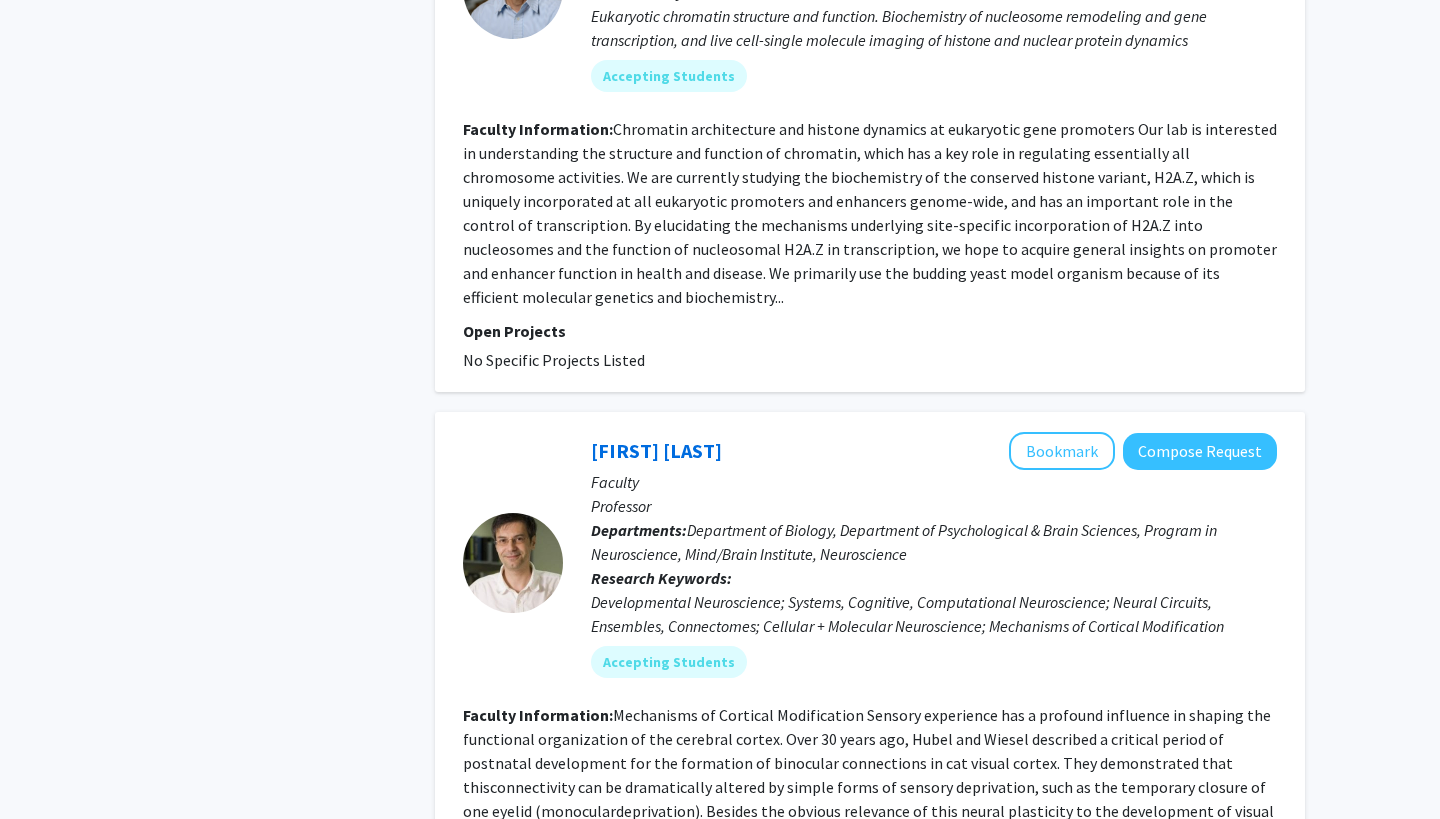 click on "Department of Biology, Department of Psychological & Brain Sciences, Program in Neuroscience, Mind/Brain Institute, Neuroscience" 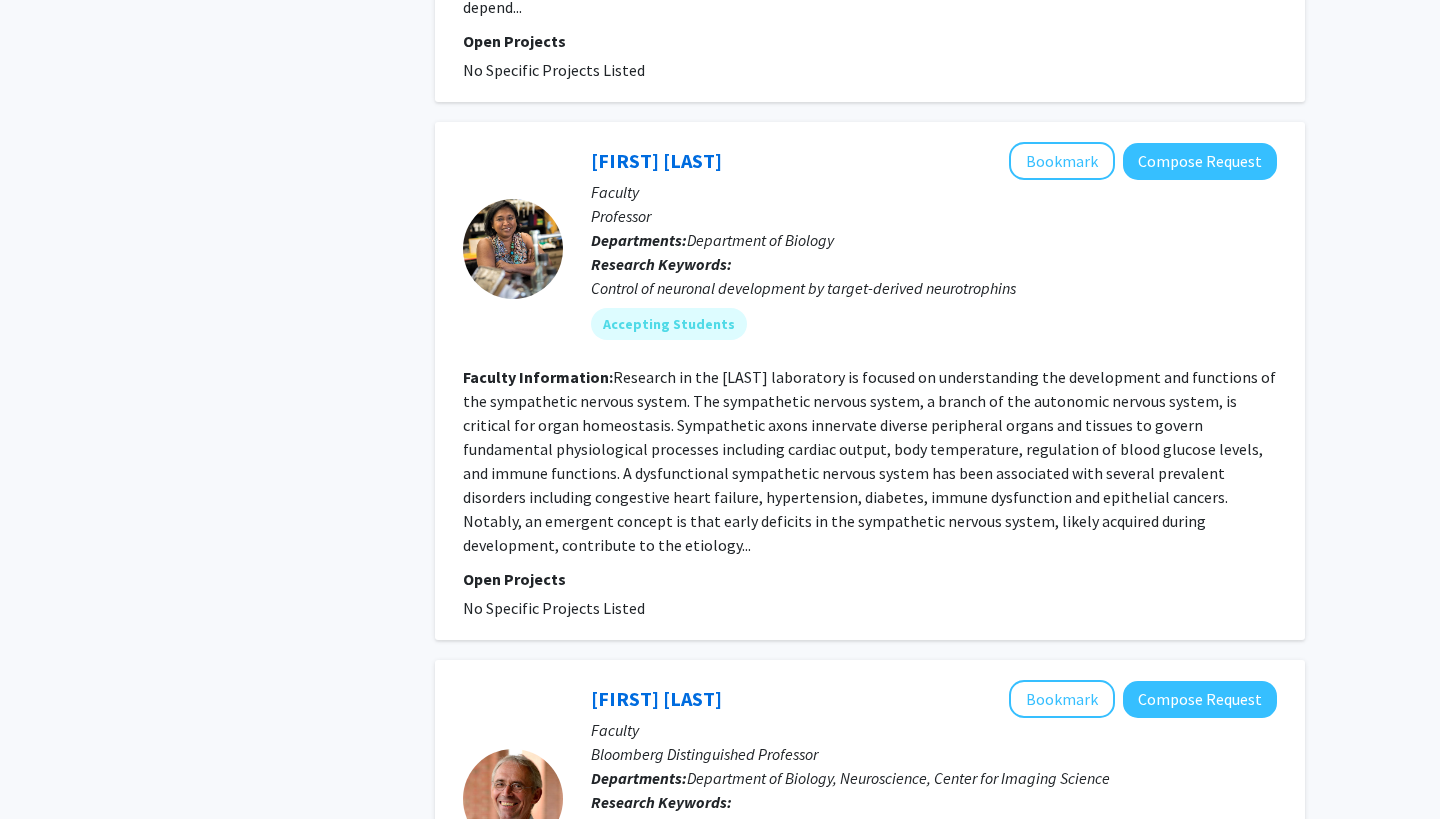 scroll, scrollTop: 4573, scrollLeft: 0, axis: vertical 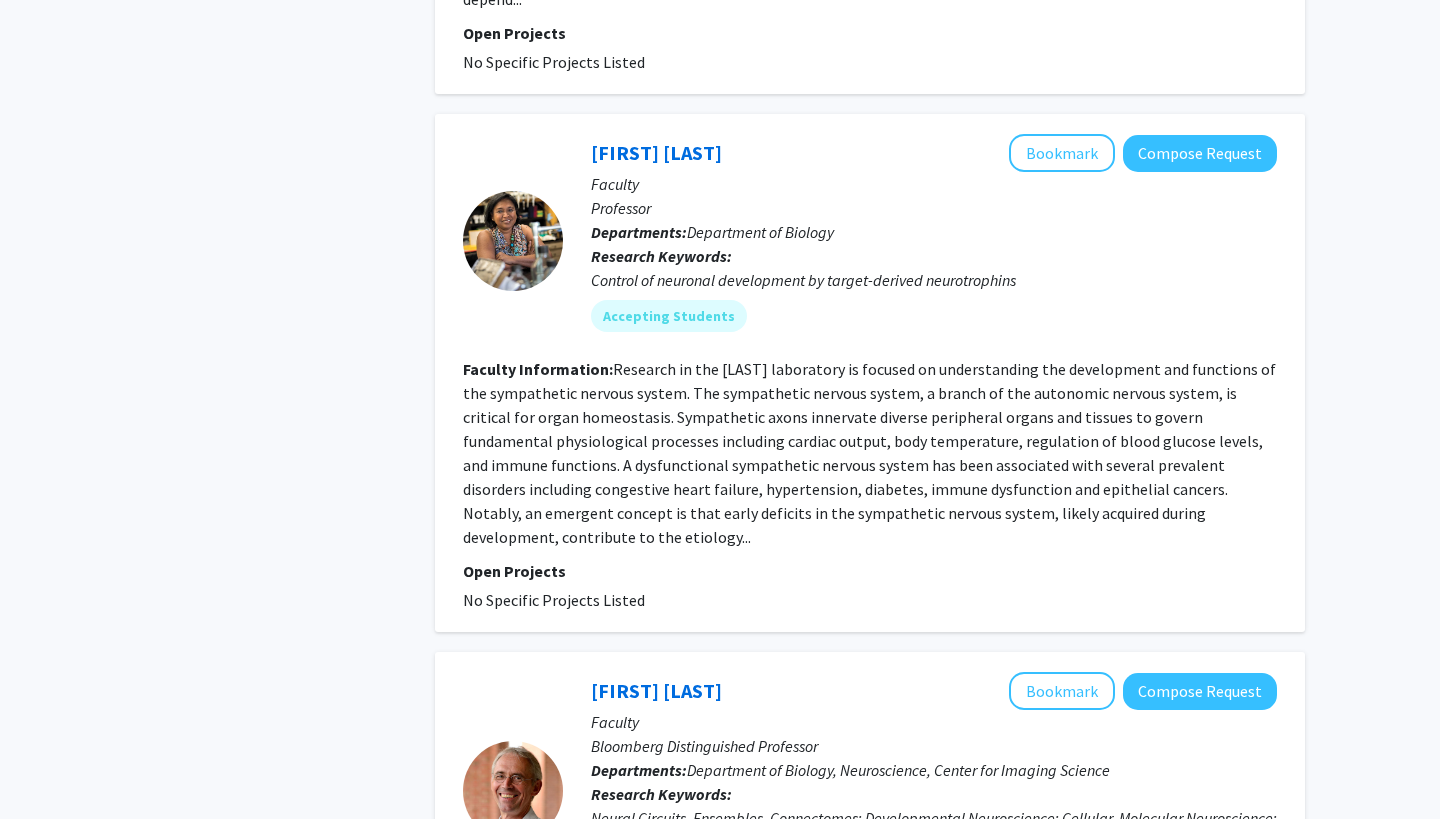 click on "Research in the Kuruvilla laboratory is focused on understanding the development and functions of the sympathetic nervous system. The sympathetic nervous system, a branch of the autonomic nervous system, is critical for organ homeostasis. Sympathetic axons innervate diverse peripheral organs and tissues to govern fundamental physiological processes including cardiac output, body temperature, regulation of blood glucose levels, and immune functions. A dysfunctional sympathetic nervous system has been associated with several prevalent disorders including congestive heart failure, hypertension, diabetes, immune dysfunction and epithelial cancers. Notably, an emergent concept is that early deficits in the sympathetic nervous system, likely acquired during development, contribute to the etiology..." 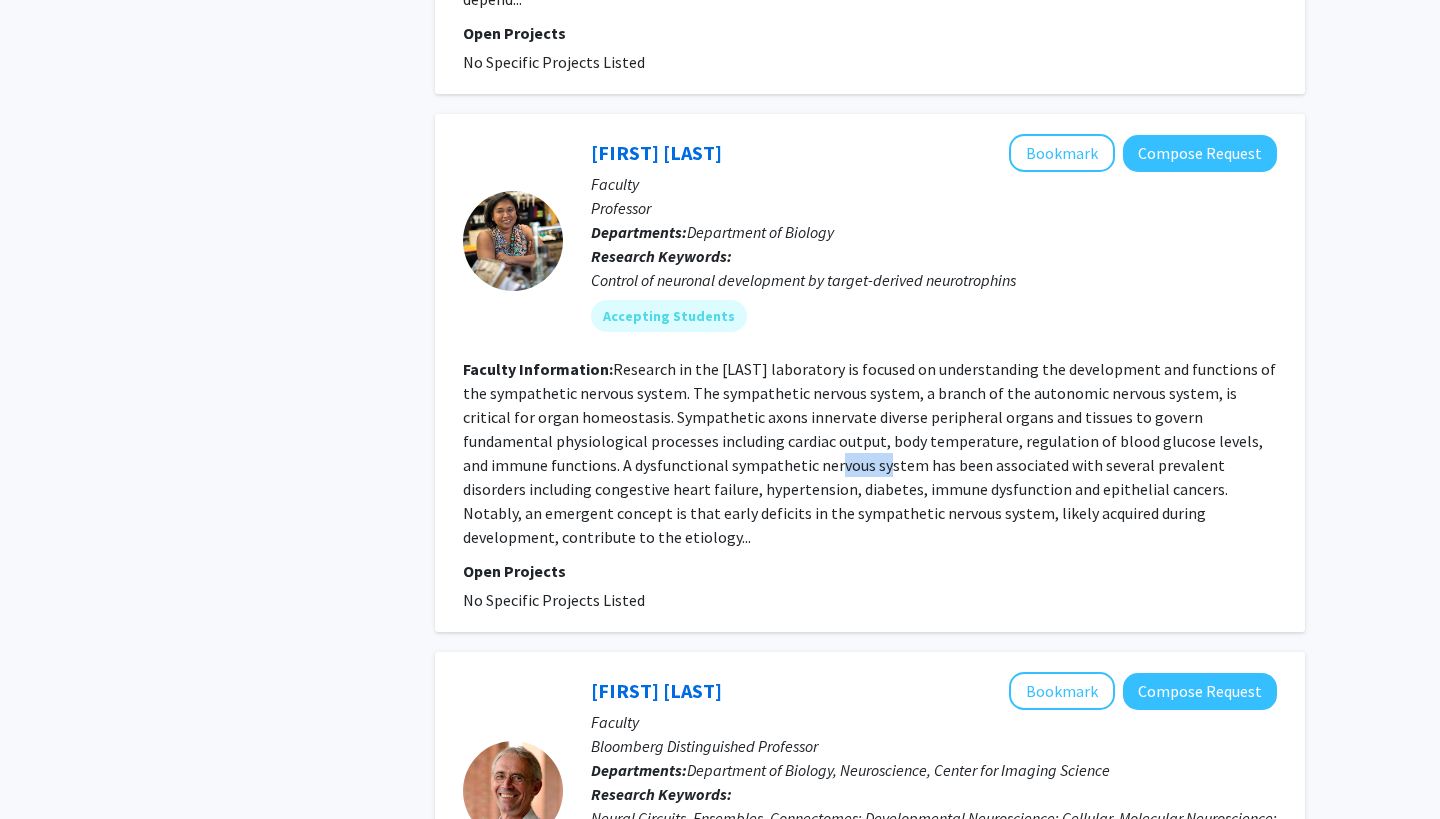 click on "Research in the Kuruvilla laboratory is focused on understanding the development and functions of the sympathetic nervous system. The sympathetic nervous system, a branch of the autonomic nervous system, is critical for organ homeostasis. Sympathetic axons innervate diverse peripheral organs and tissues to govern fundamental physiological processes including cardiac output, body temperature, regulation of blood glucose levels, and immune functions. A dysfunctional sympathetic nervous system has been associated with several prevalent disorders including congestive heart failure, hypertension, diabetes, immune dysfunction and epithelial cancers. Notably, an emergent concept is that early deficits in the sympathetic nervous system, likely acquired during development, contribute to the etiology..." 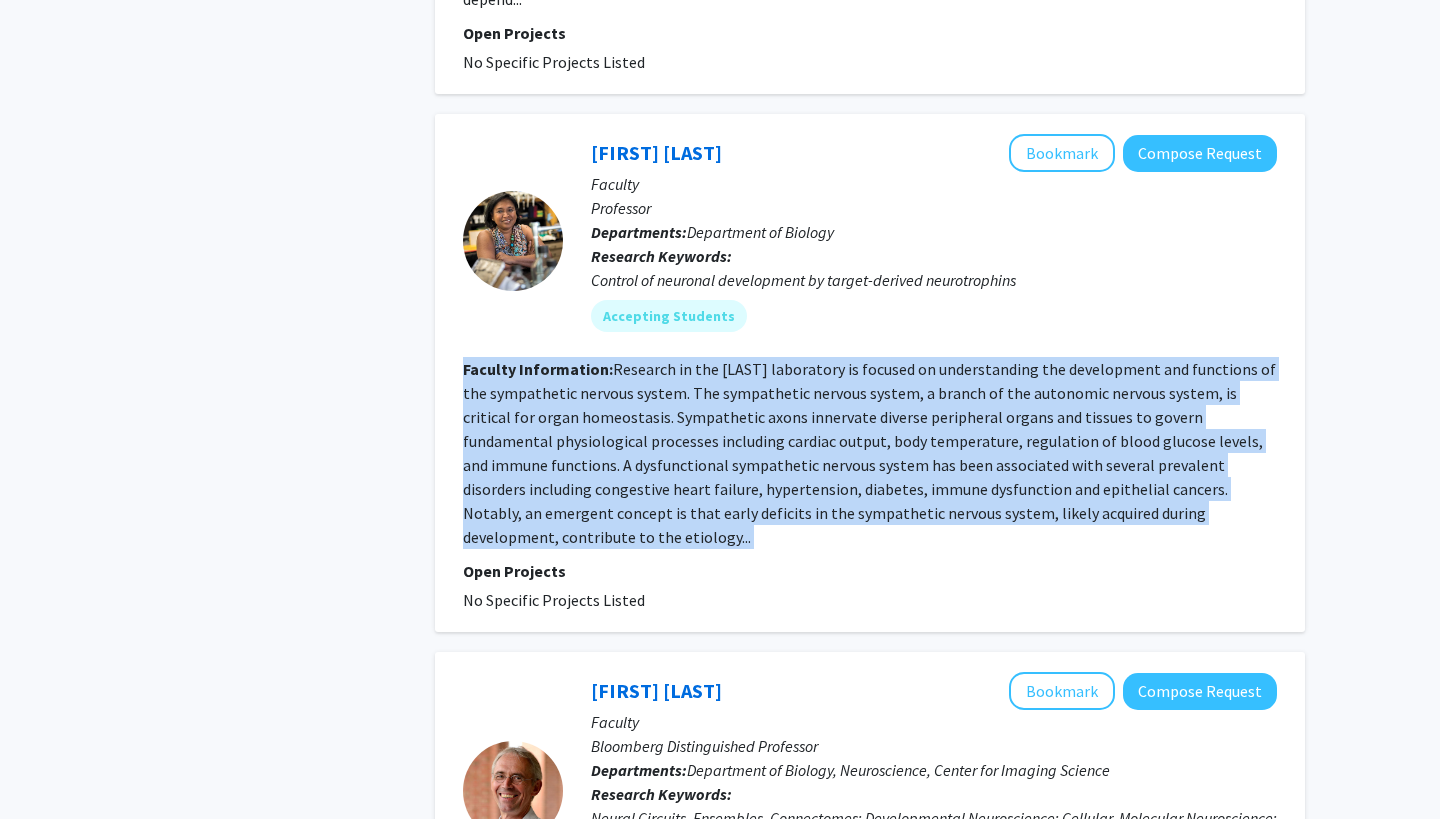 click on "Research in the Kuruvilla laboratory is focused on understanding the development and functions of the sympathetic nervous system. The sympathetic nervous system, a branch of the autonomic nervous system, is critical for organ homeostasis. Sympathetic axons innervate diverse peripheral organs and tissues to govern fundamental physiological processes including cardiac output, body temperature, regulation of blood glucose levels, and immune functions. A dysfunctional sympathetic nervous system has been associated with several prevalent disorders including congestive heart failure, hypertension, diabetes, immune dysfunction and epithelial cancers. Notably, an emergent concept is that early deficits in the sympathetic nervous system, likely acquired during development, contribute to the etiology..." 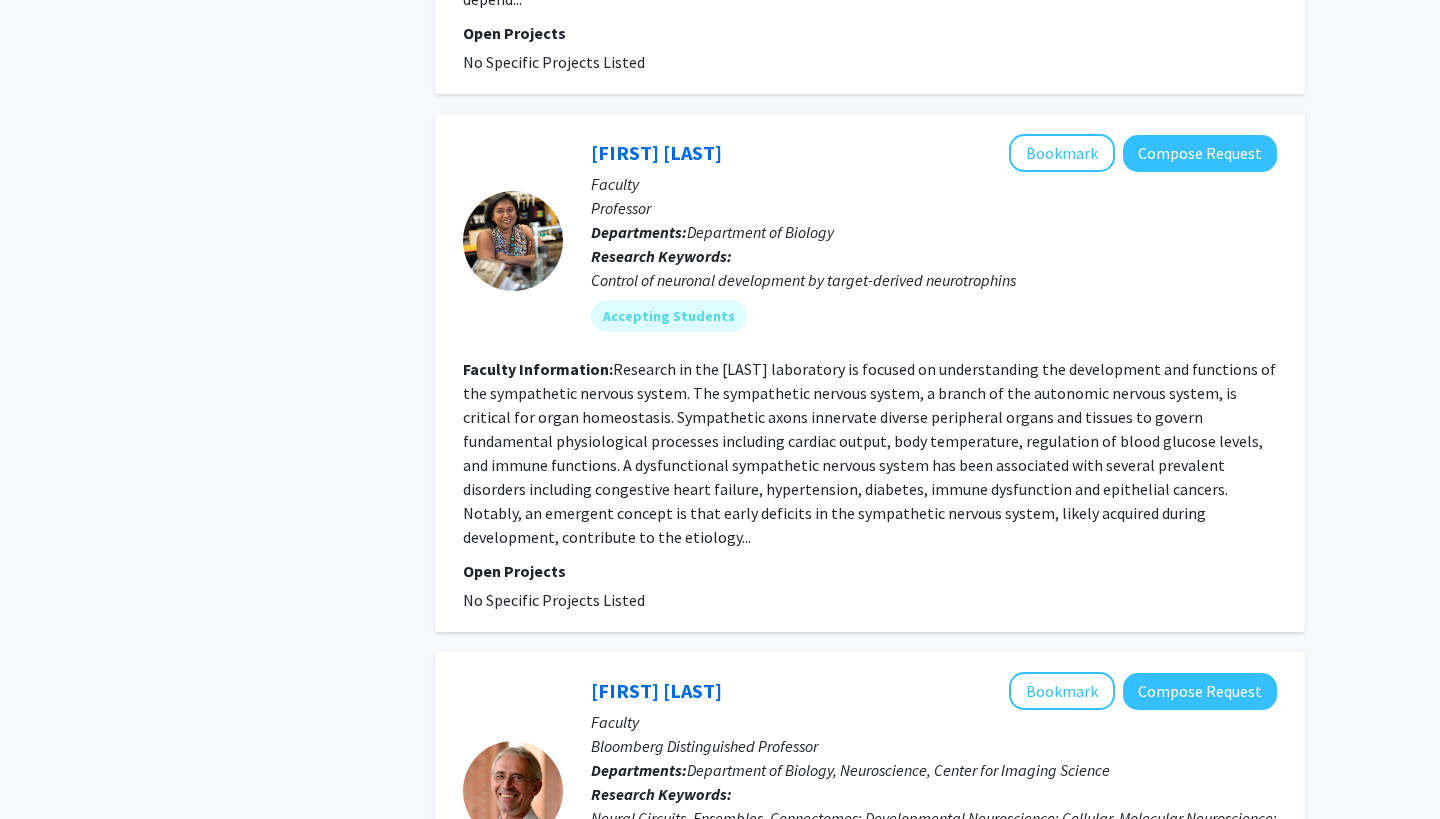 click on "Research in the Kuruvilla laboratory is focused on understanding the development and functions of the sympathetic nervous system. The sympathetic nervous system, a branch of the autonomic nervous system, is critical for organ homeostasis. Sympathetic axons innervate diverse peripheral organs and tissues to govern fundamental physiological processes including cardiac output, body temperature, regulation of blood glucose levels, and immune functions. A dysfunctional sympathetic nervous system has been associated with several prevalent disorders including congestive heart failure, hypertension, diabetes, immune dysfunction and epithelial cancers. Notably, an emergent concept is that early deficits in the sympathetic nervous system, likely acquired during development, contribute to the etiology..." 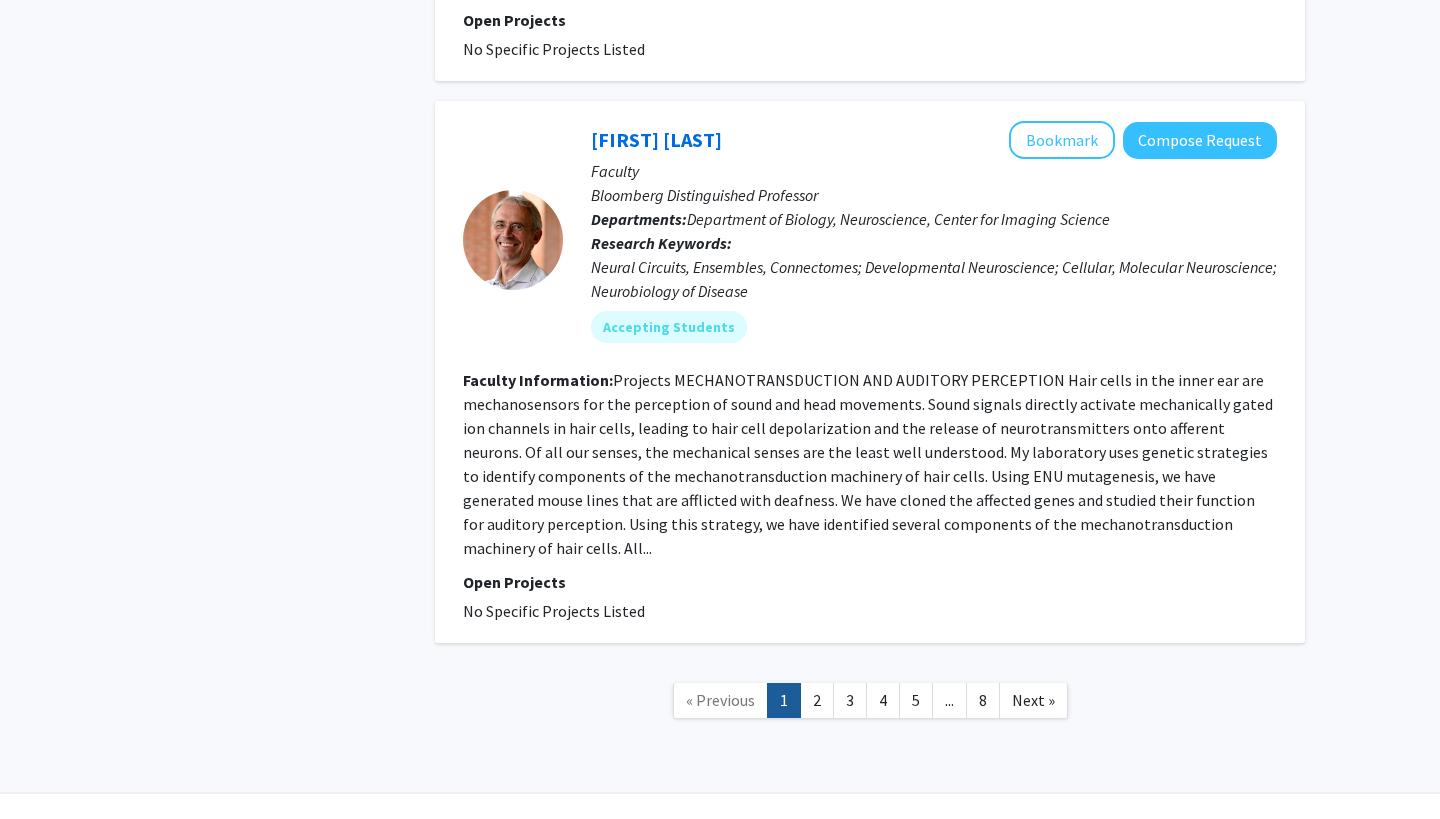 scroll, scrollTop: 5123, scrollLeft: 0, axis: vertical 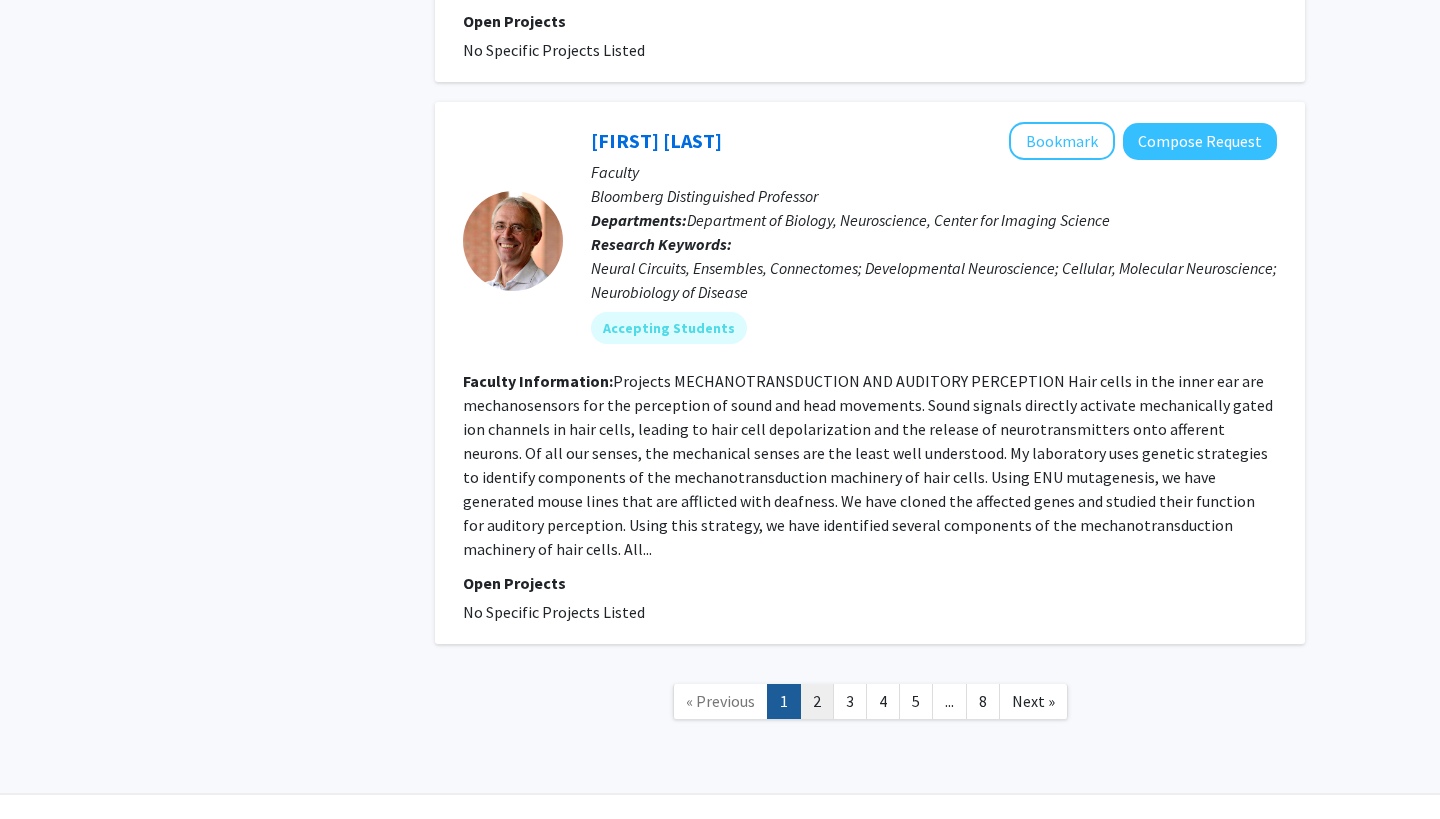 click on "2" 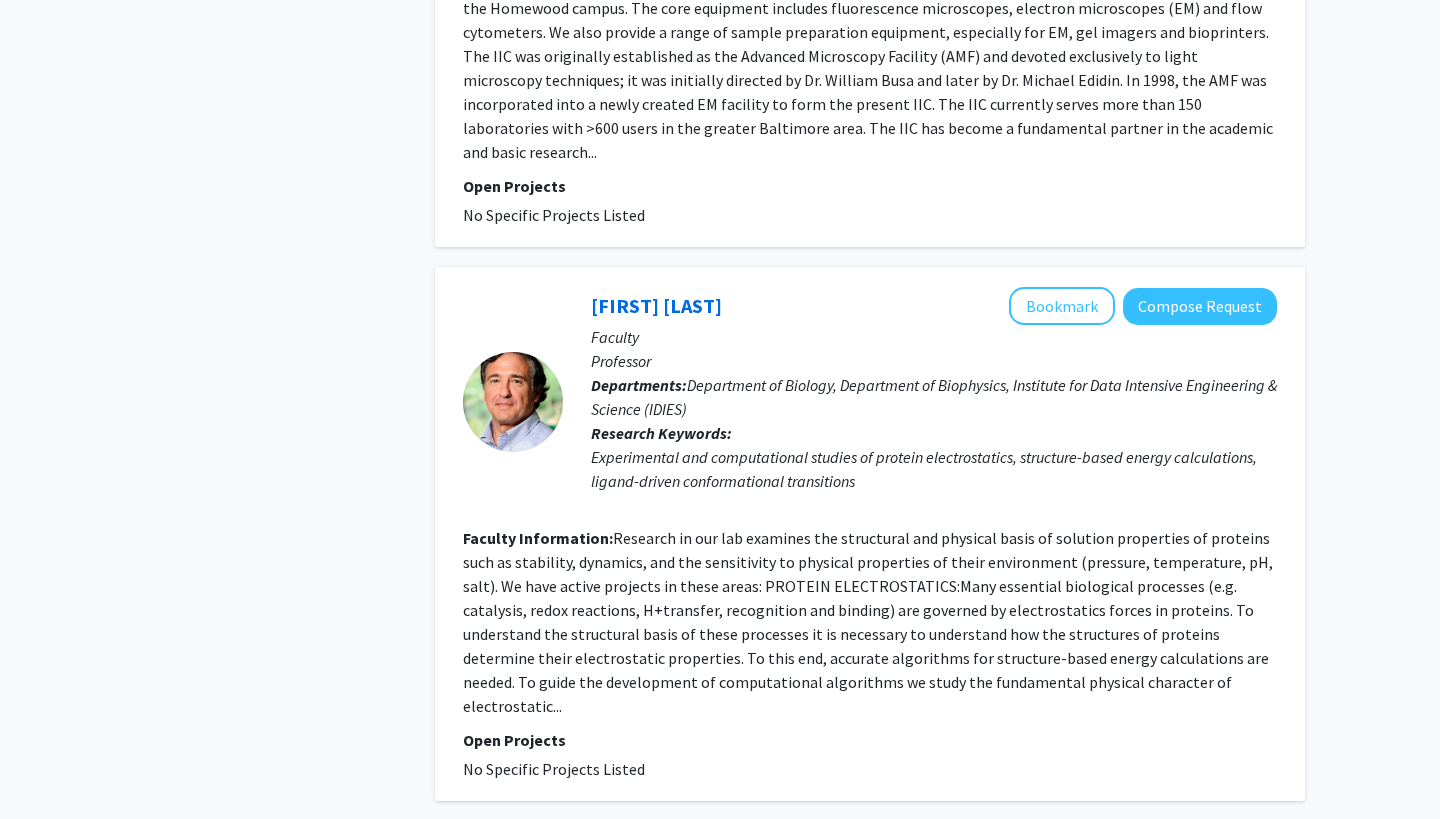 scroll, scrollTop: 4388, scrollLeft: 0, axis: vertical 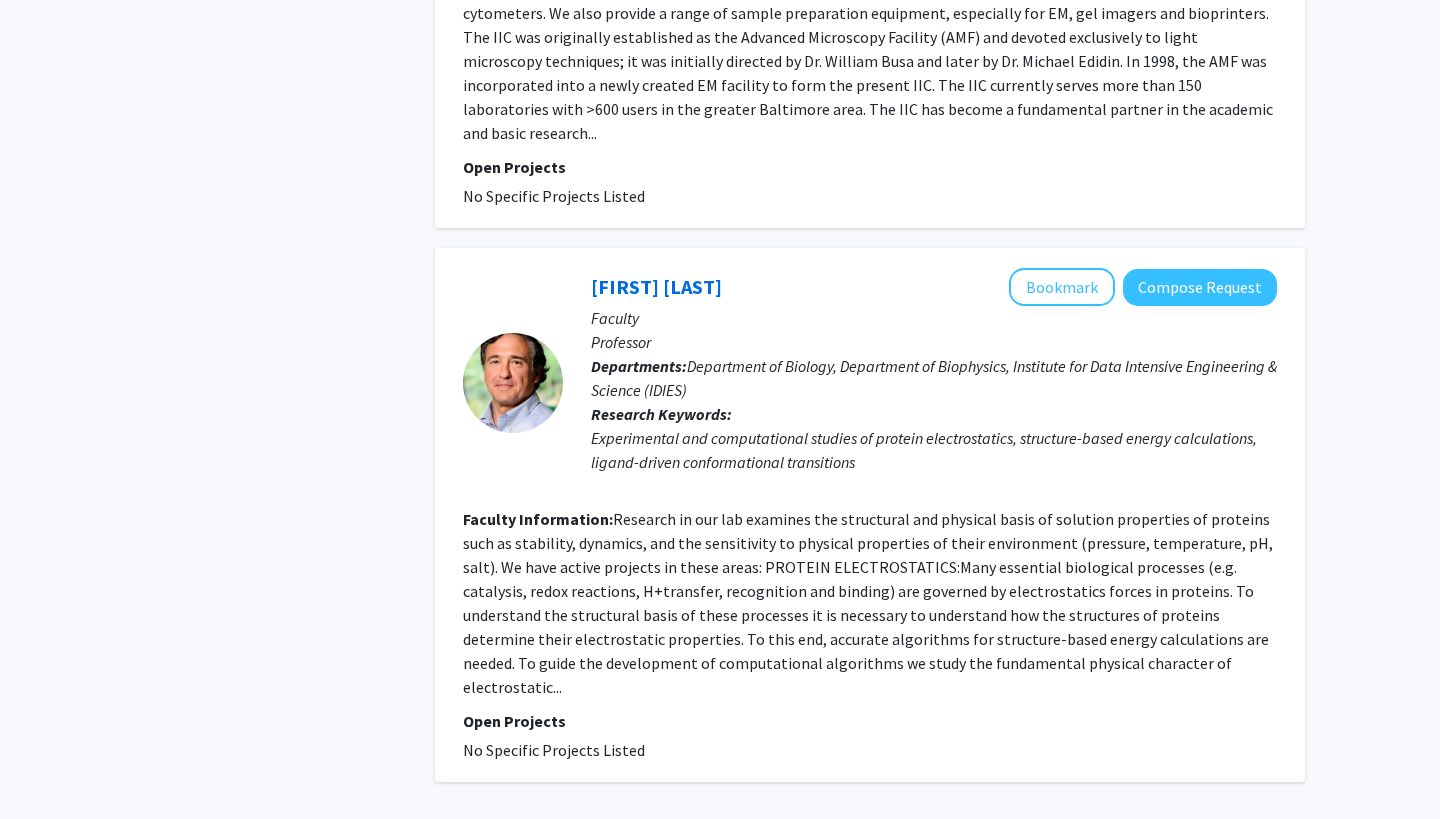click on "3" 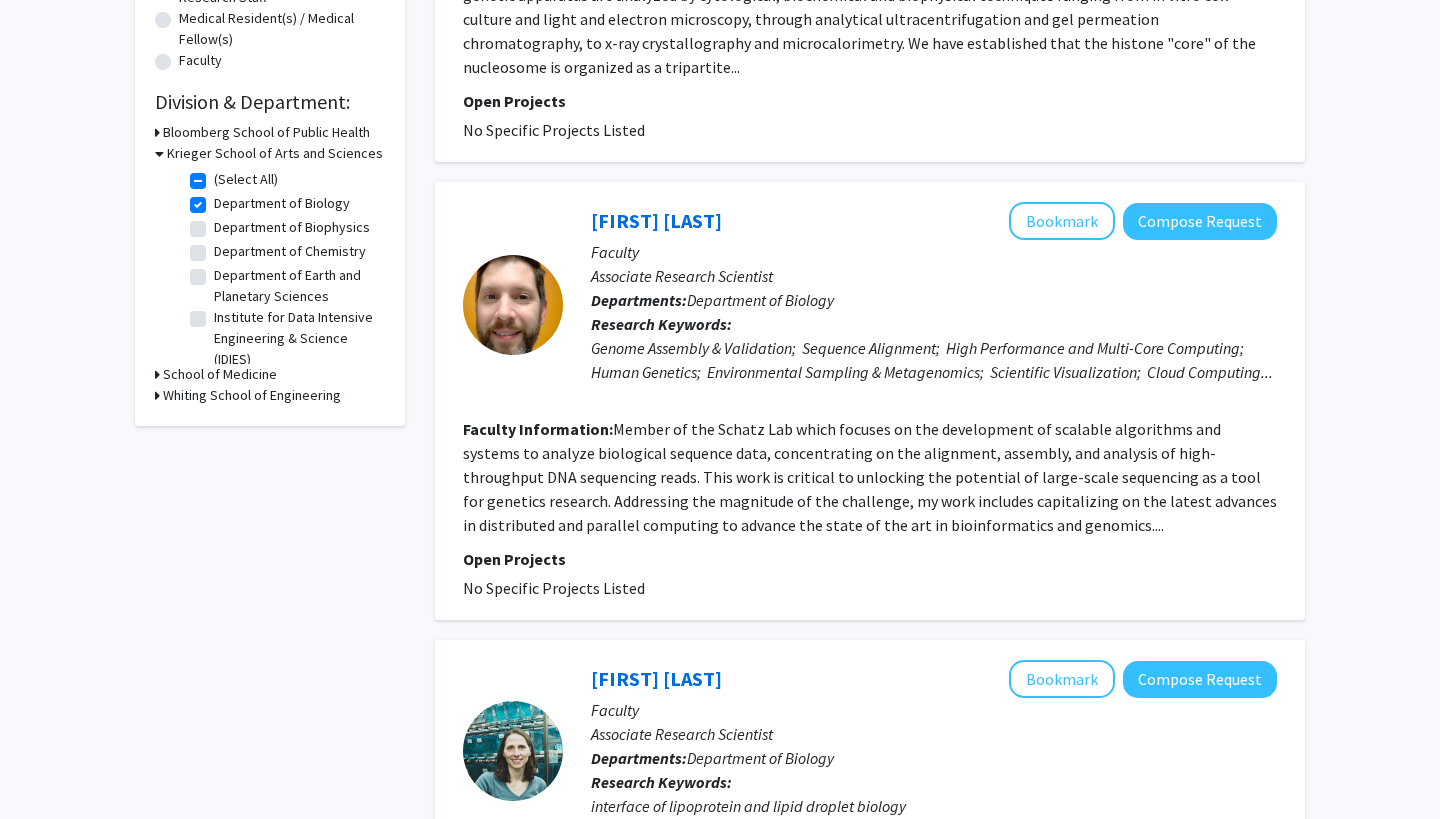 scroll, scrollTop: 629, scrollLeft: 0, axis: vertical 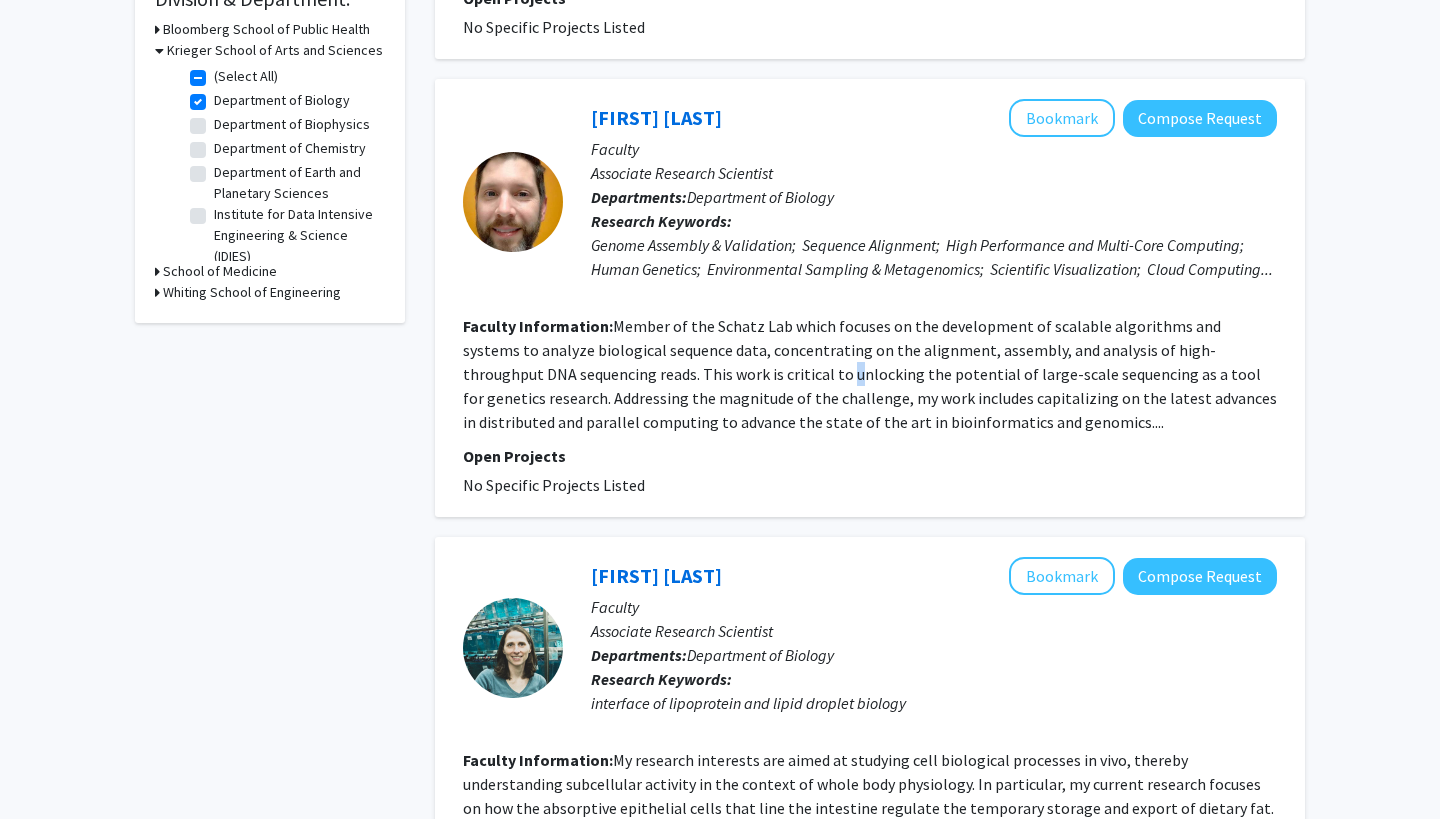 click on "Member of the Schatz Lab which focuses on the development of scalable algorithms and systems to analyze biological sequence data, concentrating on the alignment, assembly, and analysis of high-throughput DNA sequencing reads. This work is critical to unlocking the potential of large-scale sequencing as a tool for genetics research. Addressing the magnitude of the challenge, my work includes capitalizing on the latest advances in distributed and parallel computing to advance the state of the art in bioinformatics and genomics...." 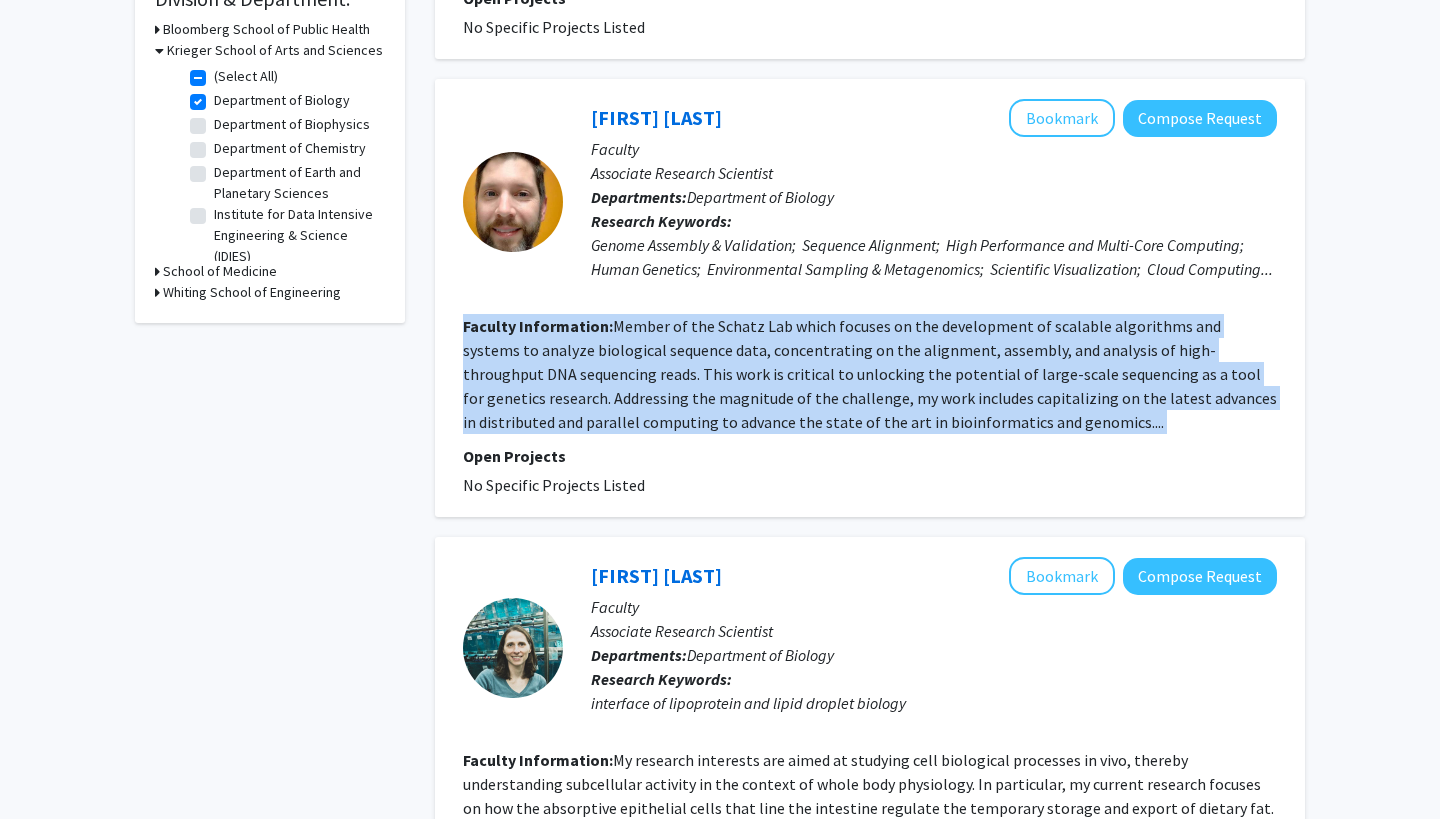 click on "Member of the Schatz Lab which focuses on the development of scalable algorithms and systems to analyze biological sequence data, concentrating on the alignment, assembly, and analysis of high-throughput DNA sequencing reads. This work is critical to unlocking the potential of large-scale sequencing as a tool for genetics research. Addressing the magnitude of the challenge, my work includes capitalizing on the latest advances in distributed and parallel computing to advance the state of the art in bioinformatics and genomics...." 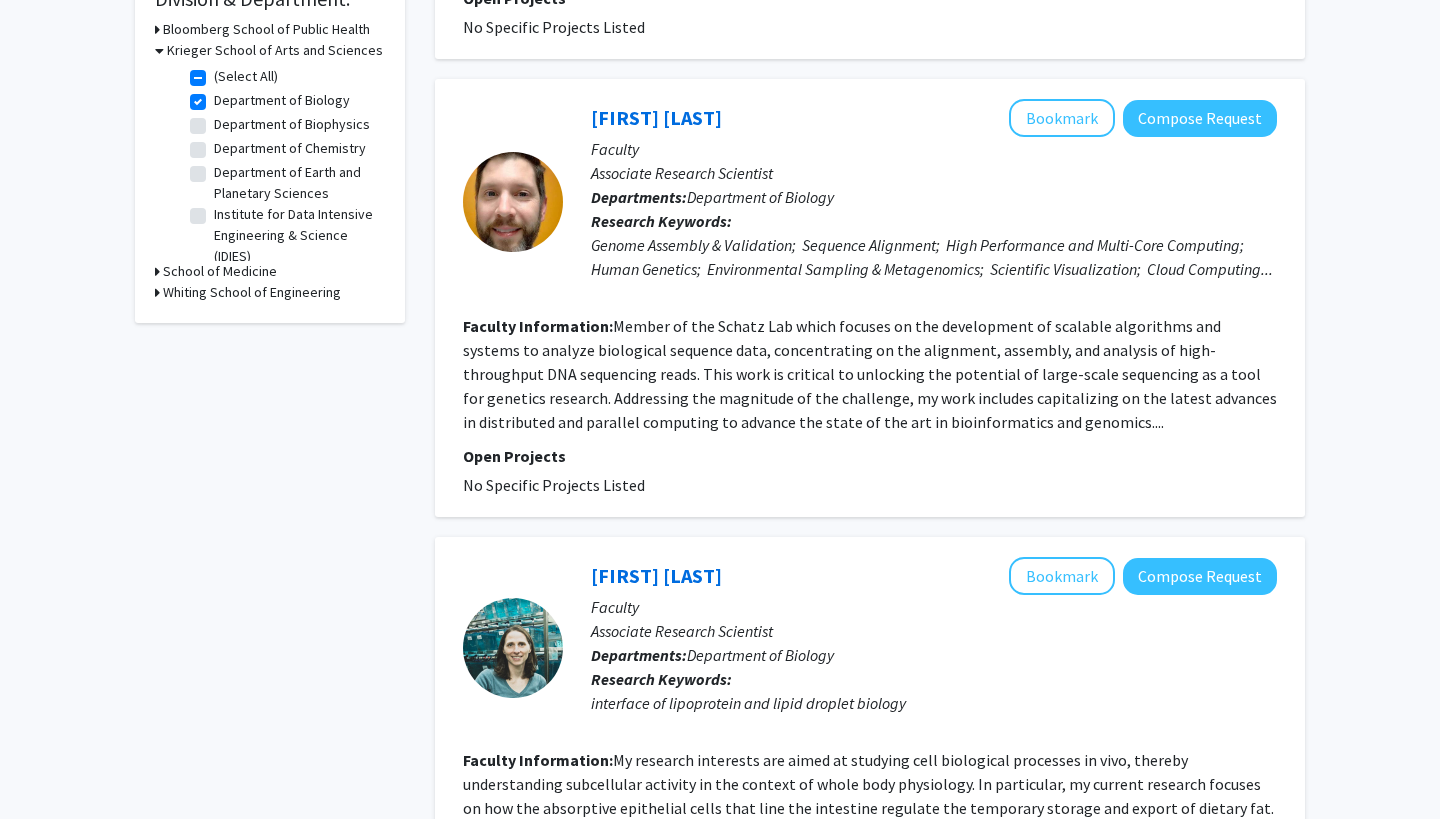 click on "Member of the Schatz Lab which focuses on the development of scalable algorithms and systems to analyze biological sequence data, concentrating on the alignment, assembly, and analysis of high-throughput DNA sequencing reads. This work is critical to unlocking the potential of large-scale sequencing as a tool for genetics research. Addressing the magnitude of the challenge, my work includes capitalizing on the latest advances in distributed and parallel computing to advance the state of the art in bioinformatics and genomics...." 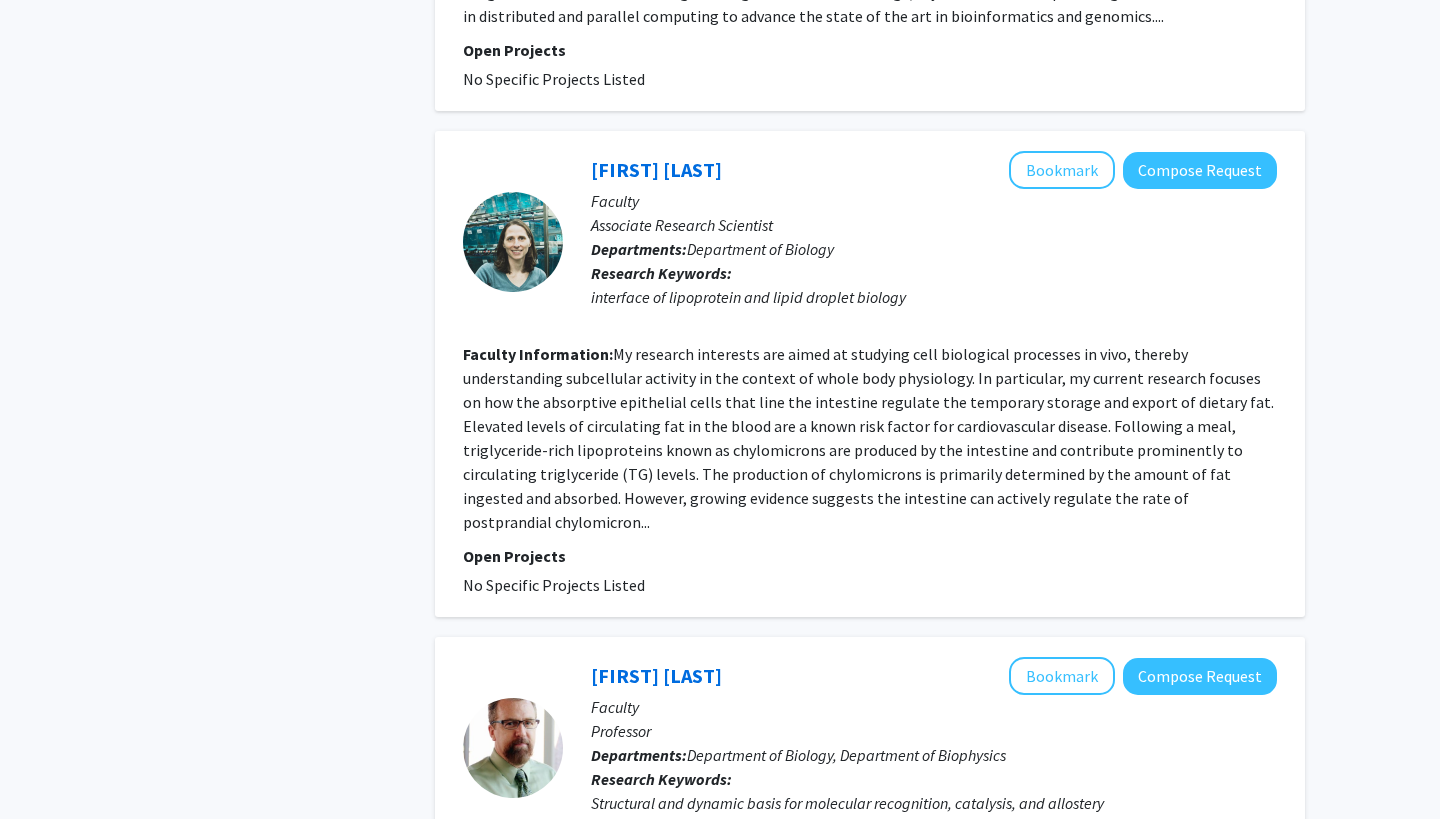 scroll, scrollTop: 1072, scrollLeft: 0, axis: vertical 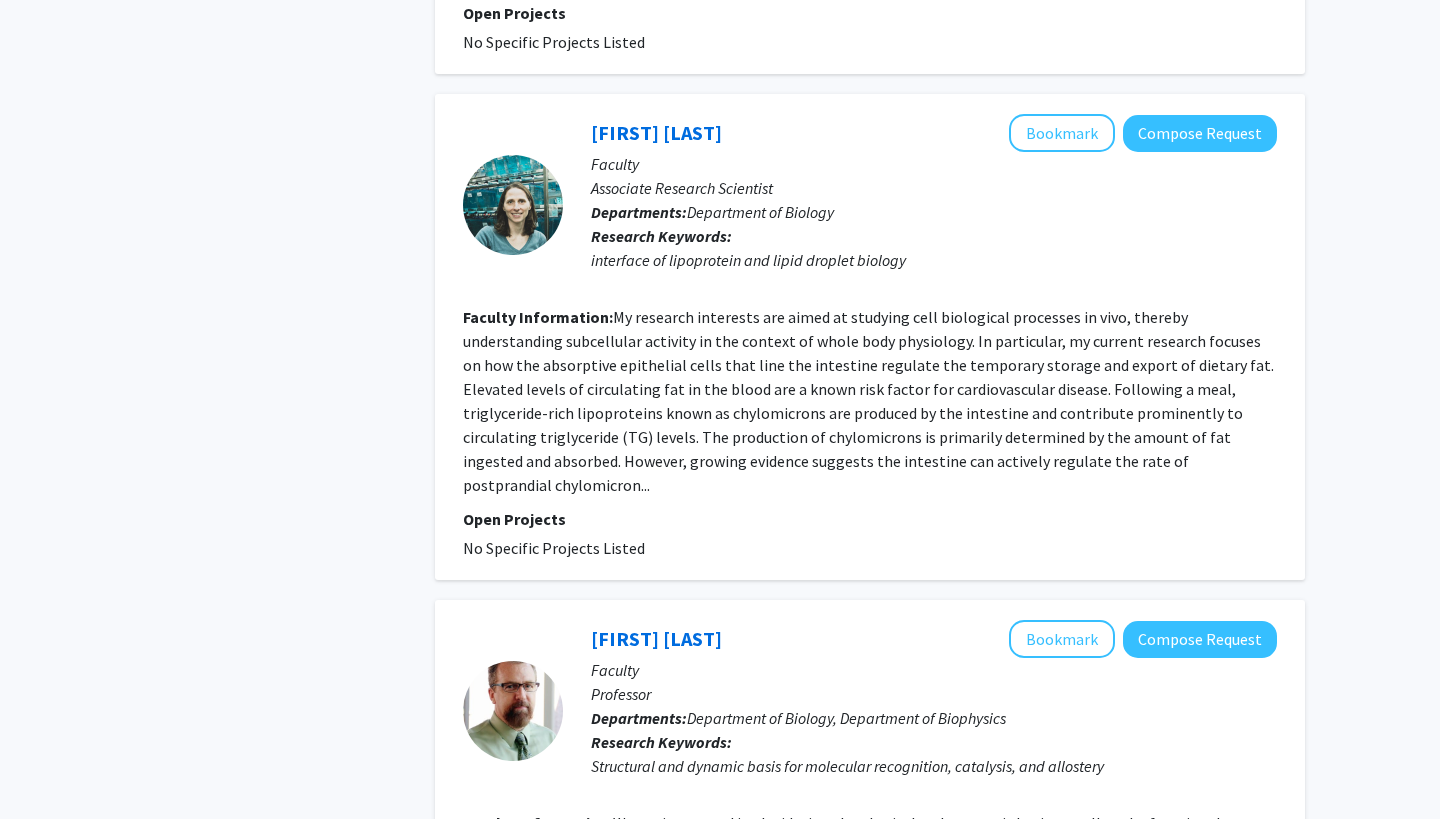 click on "My research interests are aimed at studying cell biological processes in vivo, thereby understanding subcellular activity in the context of whole body physiology. In particular, my current research focuses on how the absorptive epithelial cells that line the intestine regulate the temporary storage and export of dietary fat.
Elevated levels of circulating fat in the blood are a known risk factor for cardiovascular disease. Following a meal, triglyceride-rich lipoproteins known as chylomicrons are produced by the intestine and contribute prominently to circulating triglyceride (TG) levels. The production of chylomicrons is primarily determined by the amount of fat ingested and absorbed. However, growing evidence suggests the intestine can actively regulate the rate of postprandial chylomicron..." 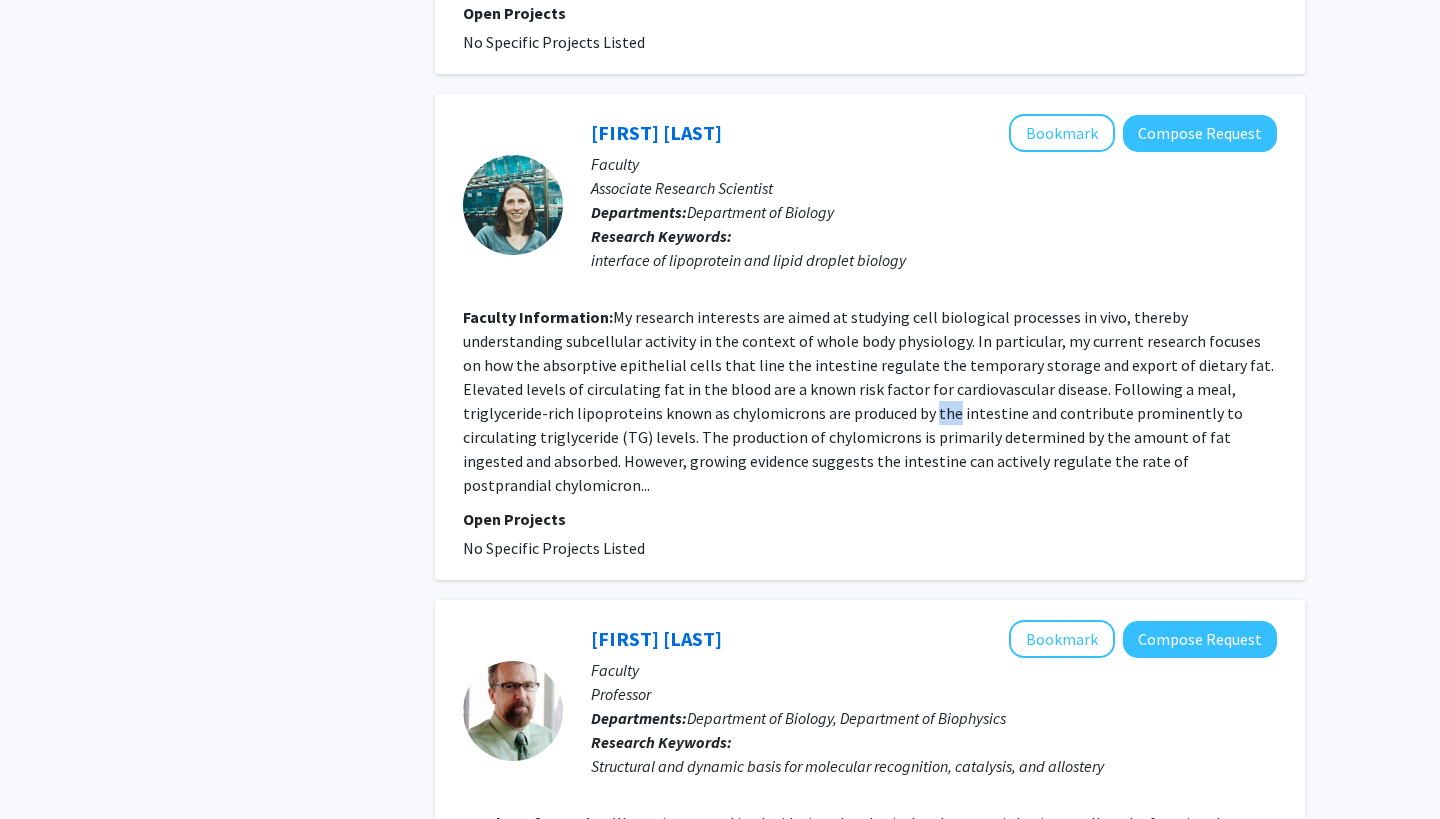 click on "My research interests are aimed at studying cell biological processes in vivo, thereby understanding subcellular activity in the context of whole body physiology. In particular, my current research focuses on how the absorptive epithelial cells that line the intestine regulate the temporary storage and export of dietary fat.
Elevated levels of circulating fat in the blood are a known risk factor for cardiovascular disease. Following a meal, triglyceride-rich lipoproteins known as chylomicrons are produced by the intestine and contribute prominently to circulating triglyceride (TG) levels. The production of chylomicrons is primarily determined by the amount of fat ingested and absorbed. However, growing evidence suggests the intestine can actively regulate the rate of postprandial chylomicron..." 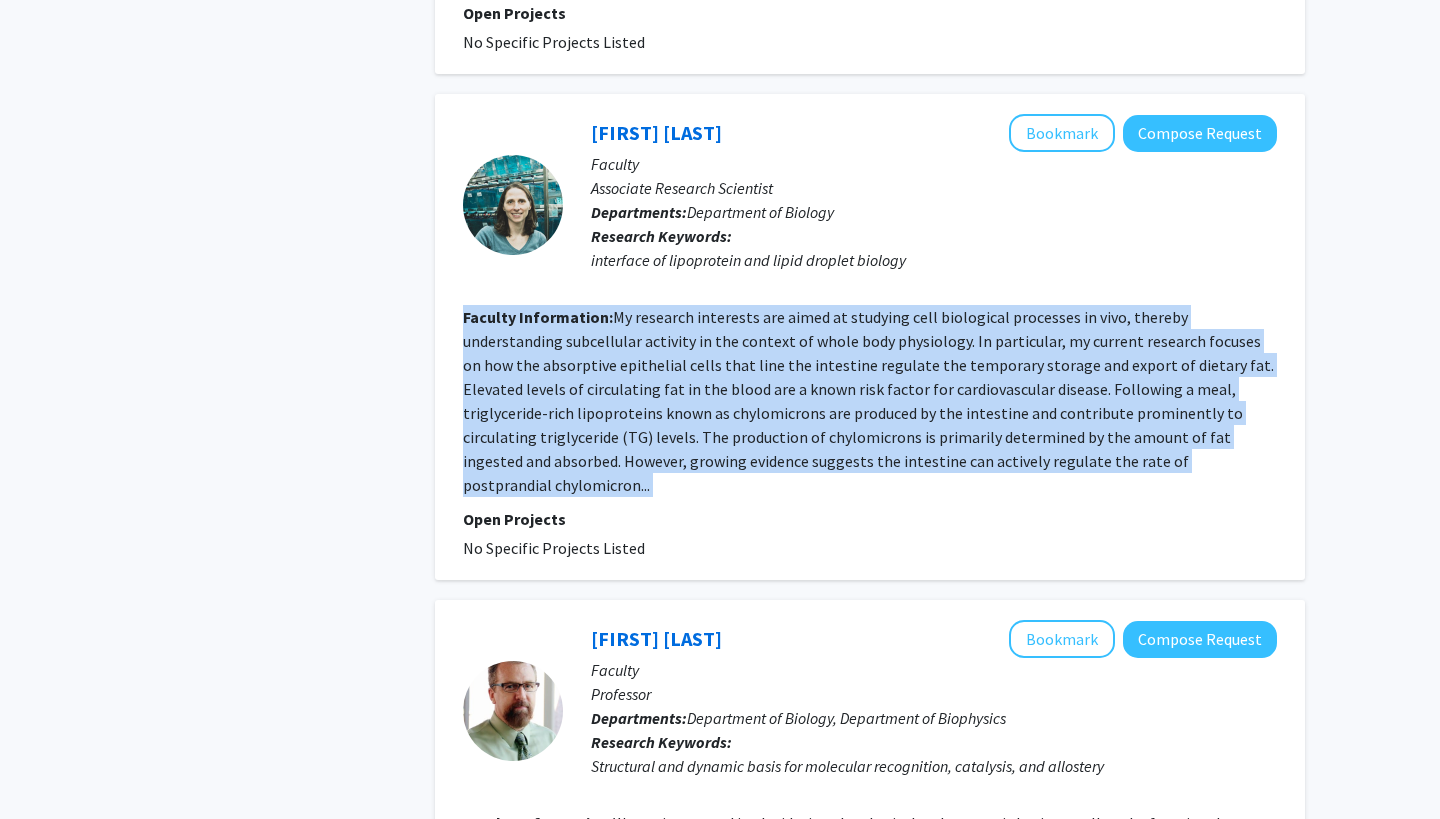 click on "My research interests are aimed at studying cell biological processes in vivo, thereby understanding subcellular activity in the context of whole body physiology. In particular, my current research focuses on how the absorptive epithelial cells that line the intestine regulate the temporary storage and export of dietary fat.
Elevated levels of circulating fat in the blood are a known risk factor for cardiovascular disease. Following a meal, triglyceride-rich lipoproteins known as chylomicrons are produced by the intestine and contribute prominently to circulating triglyceride (TG) levels. The production of chylomicrons is primarily determined by the amount of fat ingested and absorbed. However, growing evidence suggests the intestine can actively regulate the rate of postprandial chylomicron..." 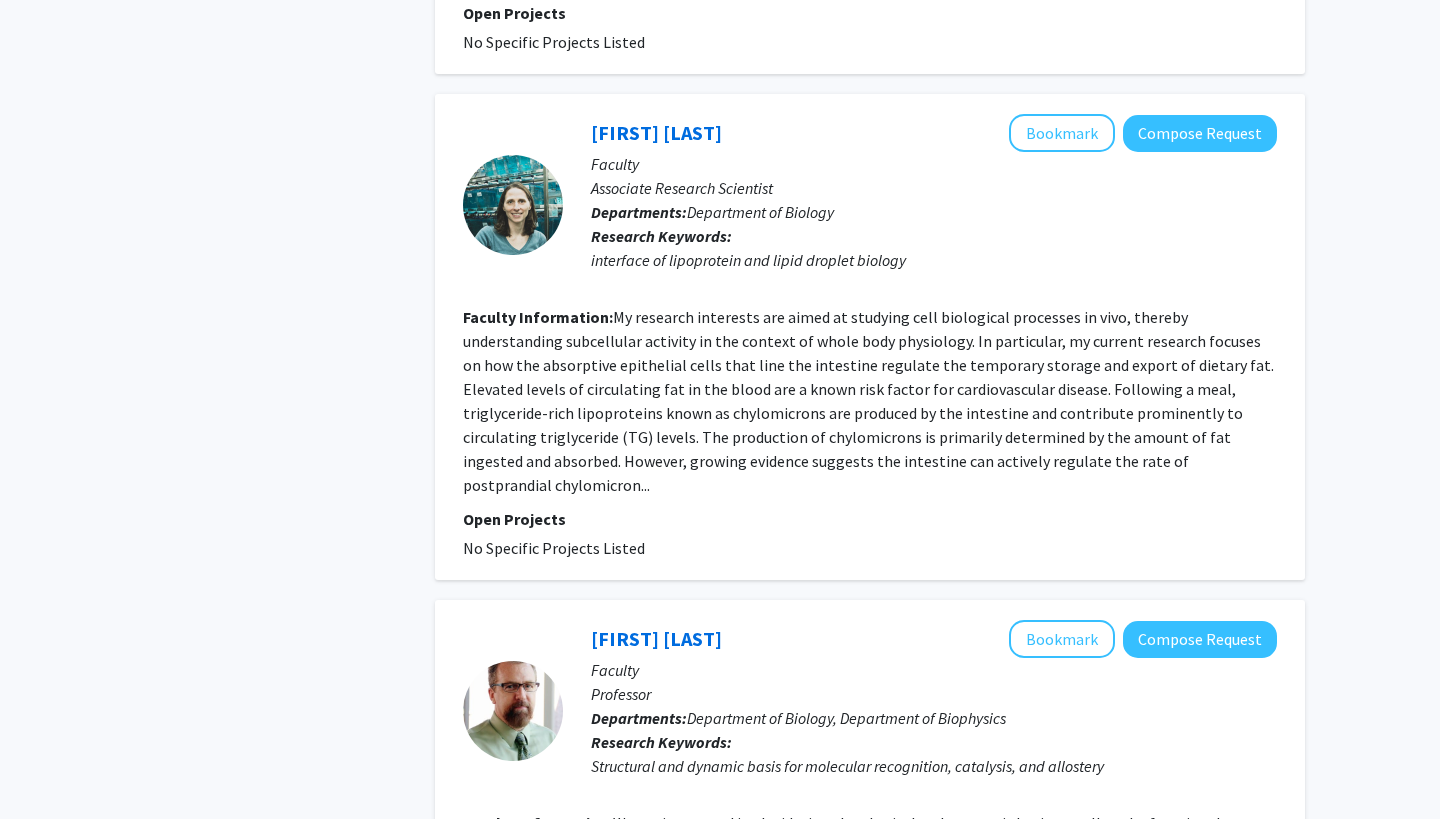 click on "My research interests are aimed at studying cell biological processes in vivo, thereby understanding subcellular activity in the context of whole body physiology. In particular, my current research focuses on how the absorptive epithelial cells that line the intestine regulate the temporary storage and export of dietary fat.
Elevated levels of circulating fat in the blood are a known risk factor for cardiovascular disease. Following a meal, triglyceride-rich lipoproteins known as chylomicrons are produced by the intestine and contribute prominently to circulating triglyceride (TG) levels. The production of chylomicrons is primarily determined by the amount of fat ingested and absorbed. However, growing evidence suggests the intestine can actively regulate the rate of postprandial chylomicron..." 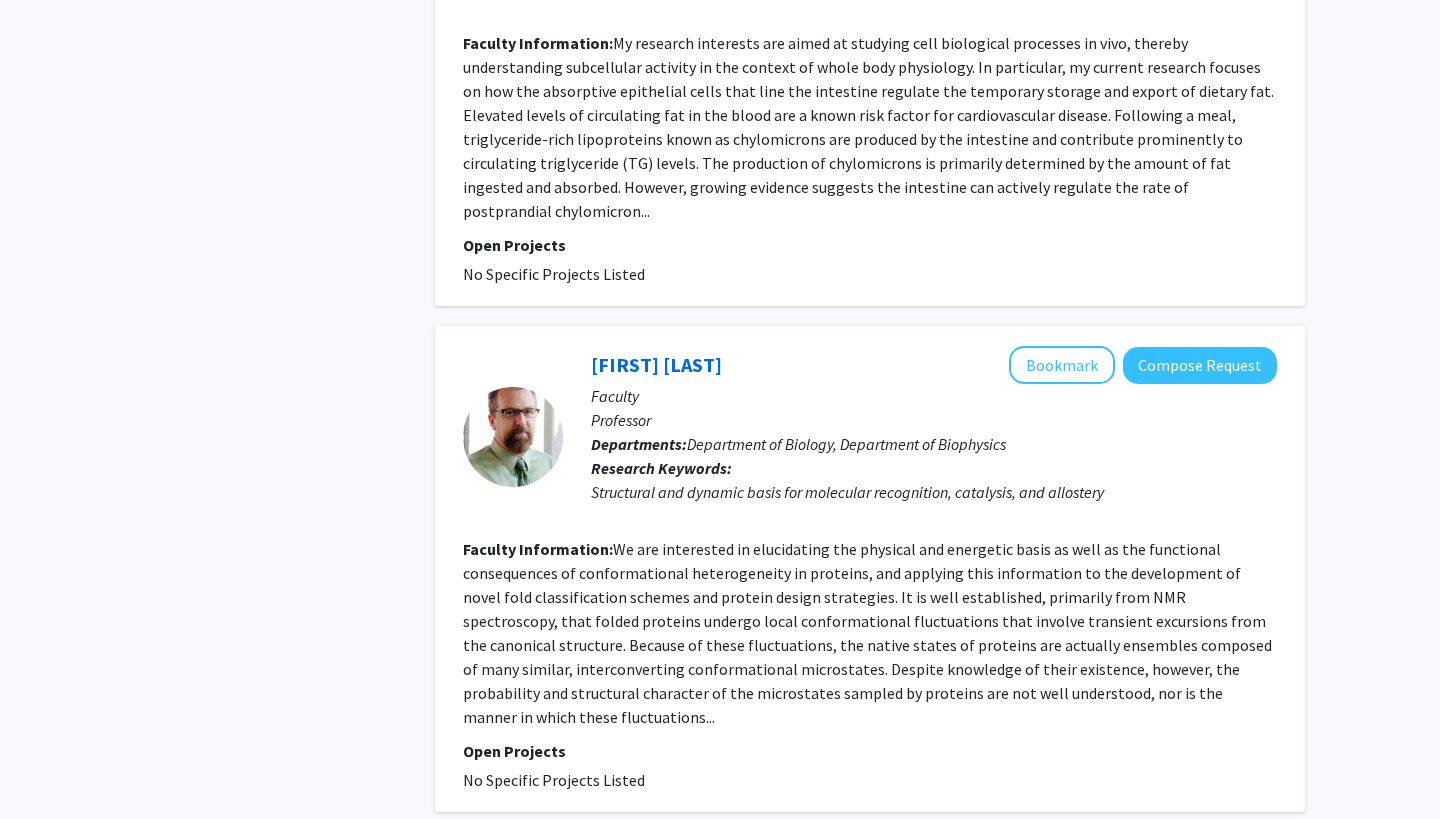 scroll, scrollTop: 1506, scrollLeft: 0, axis: vertical 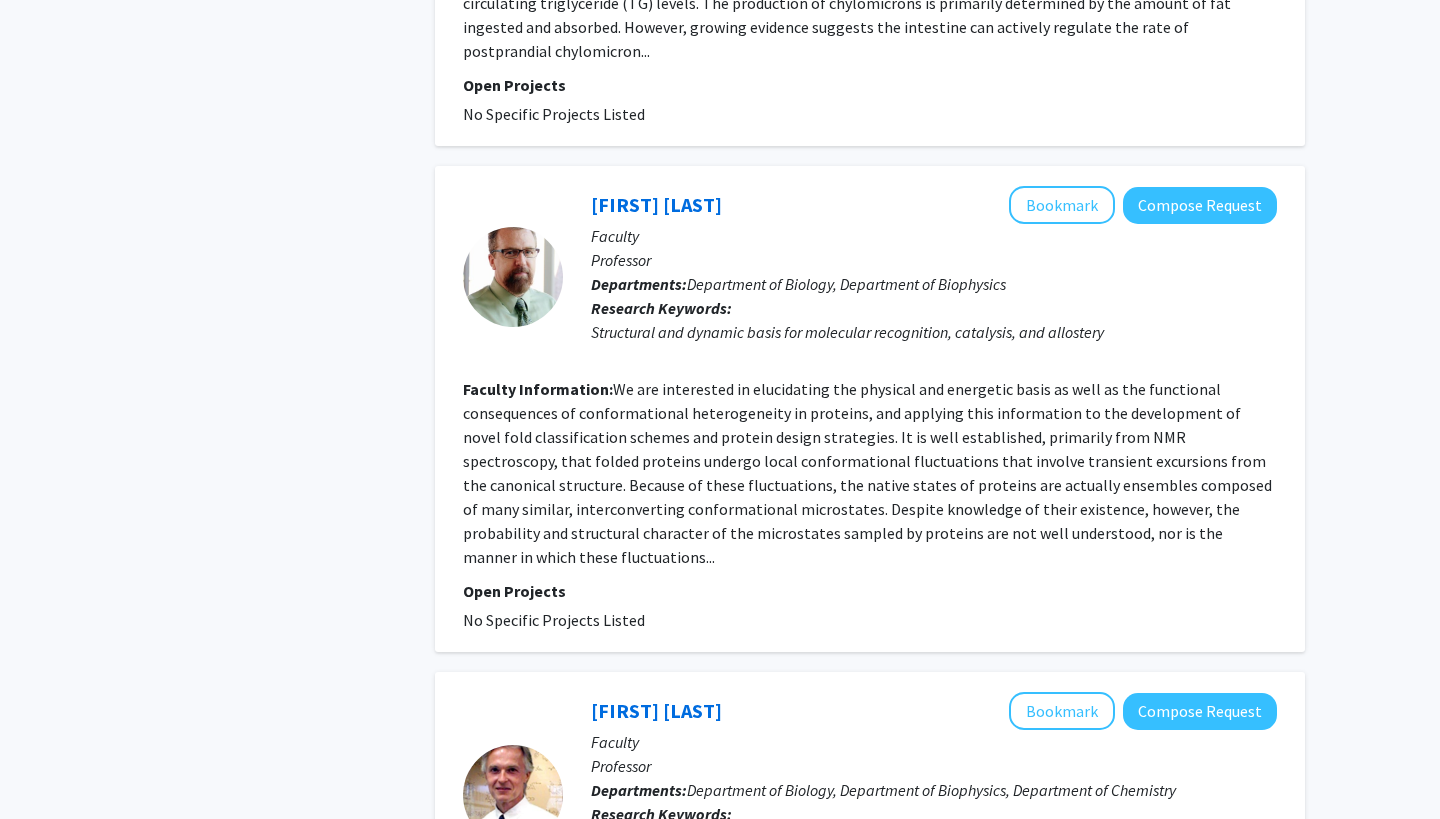 click on "We are interested in elucidating the physical and energetic basis as well as the functional consequences of conformational heterogeneity in proteins, and applying this information to the development of novel fold classification schemes and protein design strategies.
It is well established, primarily from NMR spectroscopy, that folded proteins undergo local conformational fluctuations that involve transient excursions from the canonical structure. Because of these fluctuations, the native states of proteins are actually ensembles composed of many similar, interconverting conformational microstates. Despite knowledge of their existence, however, the probability and structural character of the microstates sampled by proteins are not well understood, nor is the manner in which these fluctuations..." 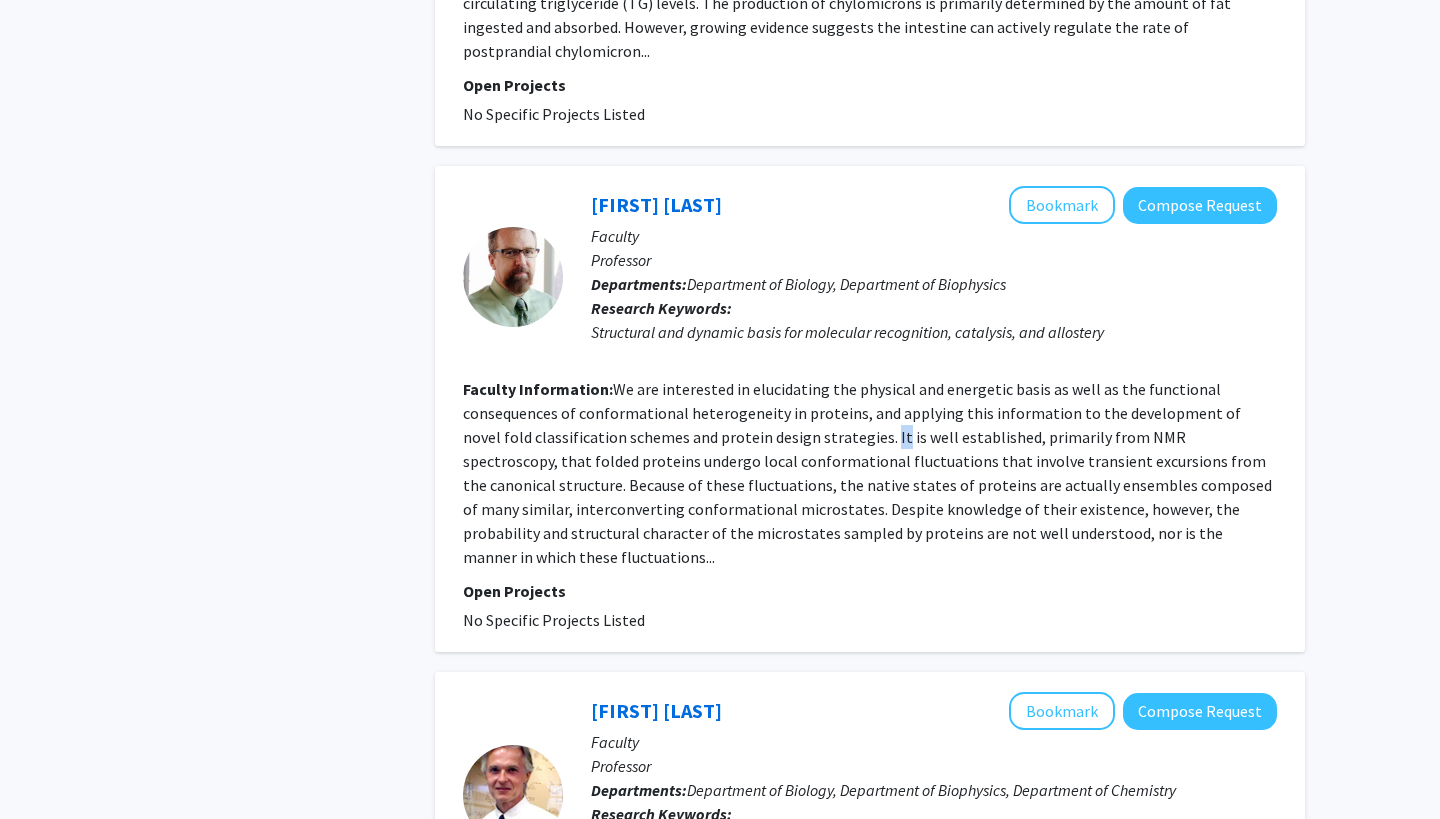 click on "We are interested in elucidating the physical and energetic basis as well as the functional consequences of conformational heterogeneity in proteins, and applying this information to the development of novel fold classification schemes and protein design strategies.
It is well established, primarily from NMR spectroscopy, that folded proteins undergo local conformational fluctuations that involve transient excursions from the canonical structure. Because of these fluctuations, the native states of proteins are actually ensembles composed of many similar, interconverting conformational microstates. Despite knowledge of their existence, however, the probability and structural character of the microstates sampled by proteins are not well understood, nor is the manner in which these fluctuations..." 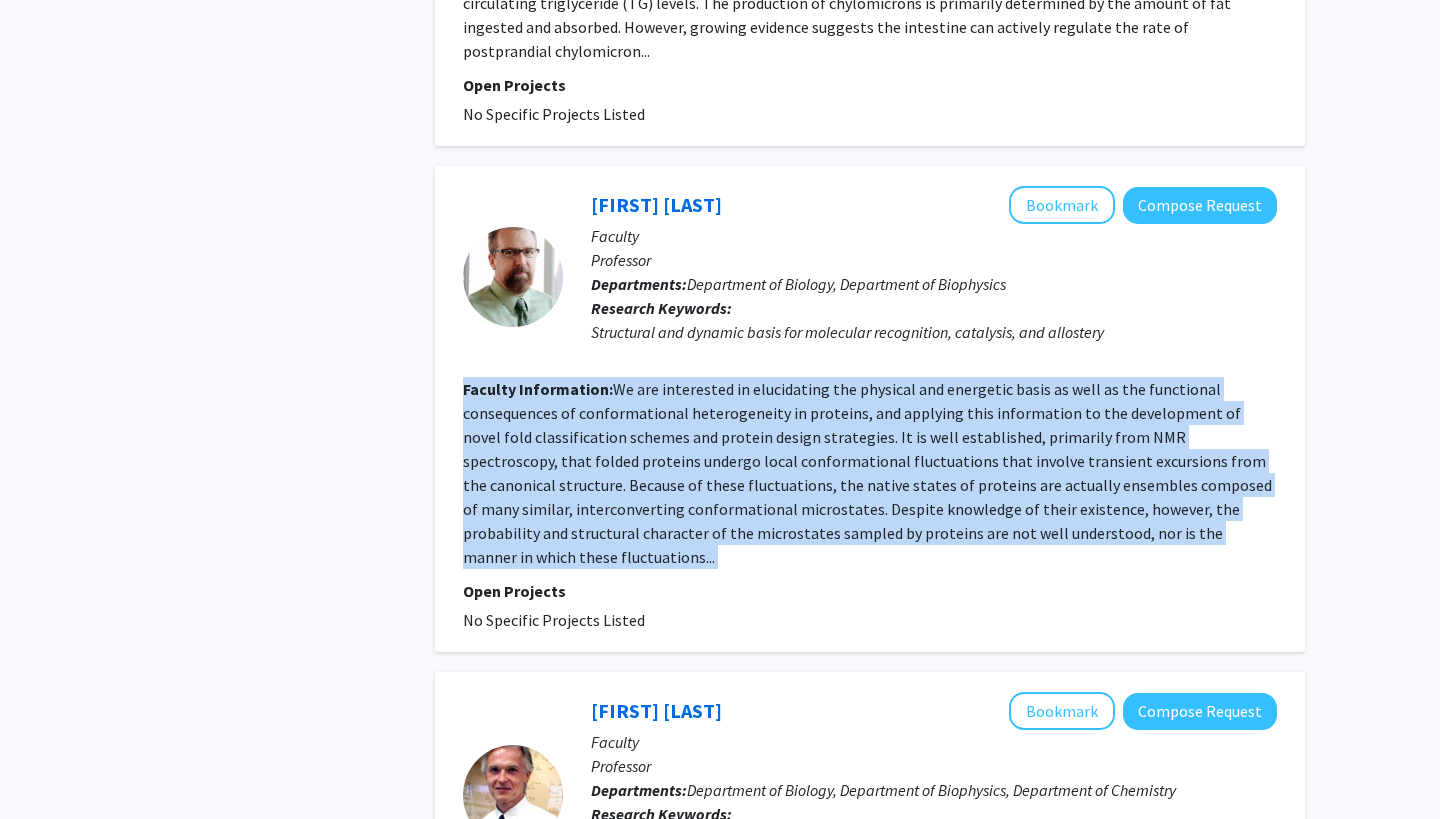 click on "We are interested in elucidating the physical and energetic basis as well as the functional consequences of conformational heterogeneity in proteins, and applying this information to the development of novel fold classification schemes and protein design strategies.
It is well established, primarily from NMR spectroscopy, that folded proteins undergo local conformational fluctuations that involve transient excursions from the canonical structure. Because of these fluctuations, the native states of proteins are actually ensembles composed of many similar, interconverting conformational microstates. Despite knowledge of their existence, however, the probability and structural character of the microstates sampled by proteins are not well understood, nor is the manner in which these fluctuations..." 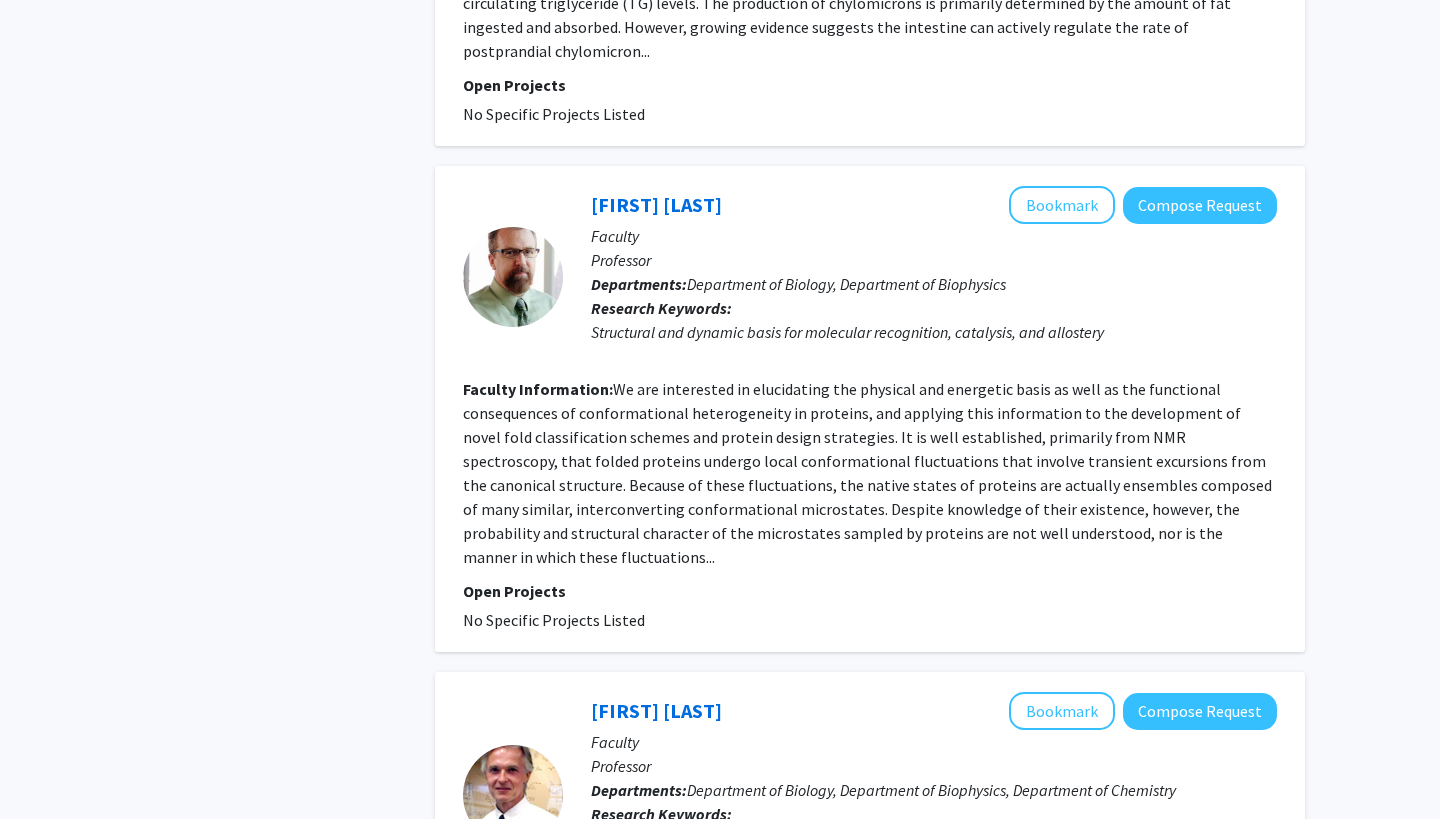 click on "Open Projects  No Specific Projects Listed" 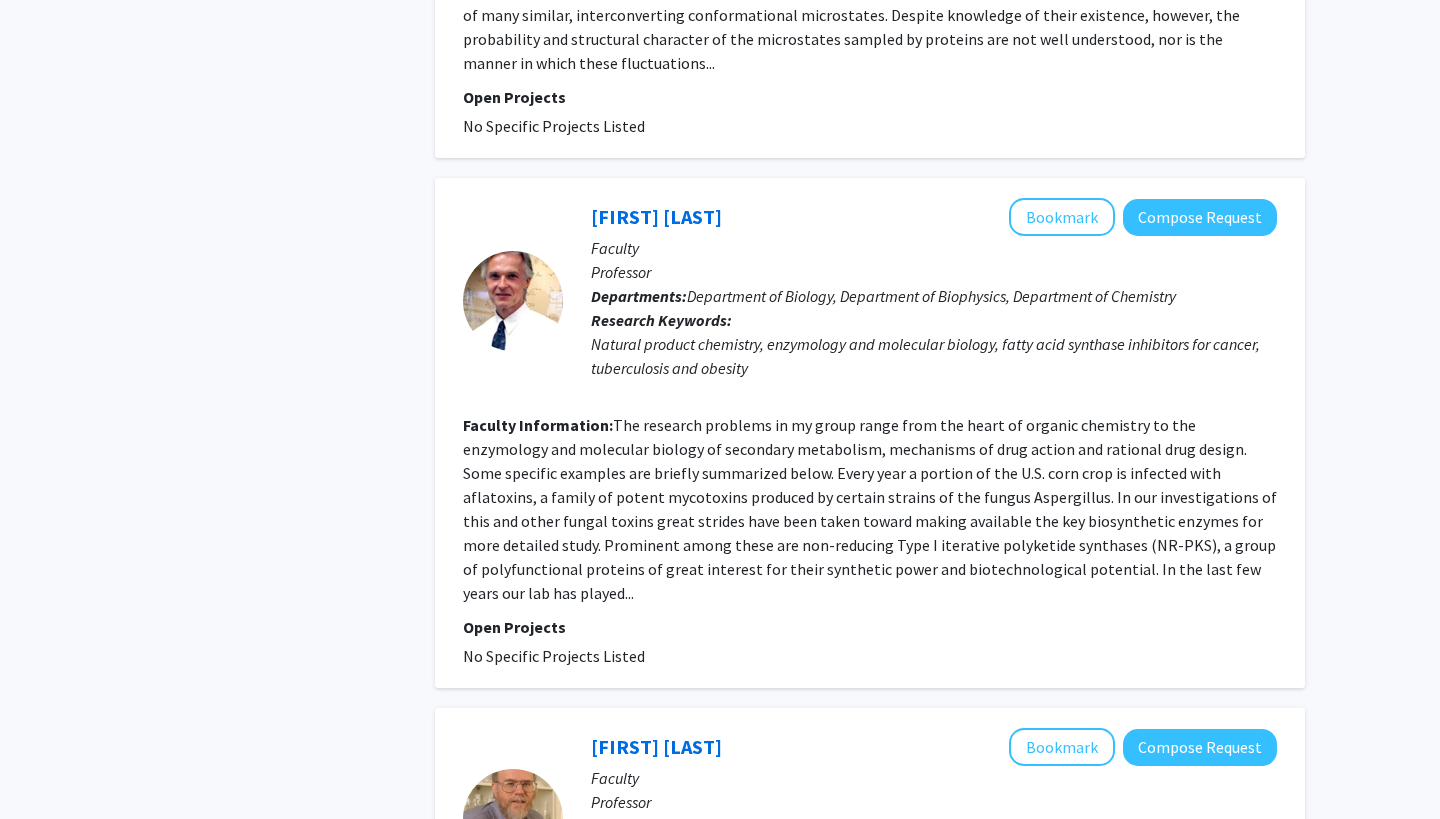 scroll, scrollTop: 2025, scrollLeft: 0, axis: vertical 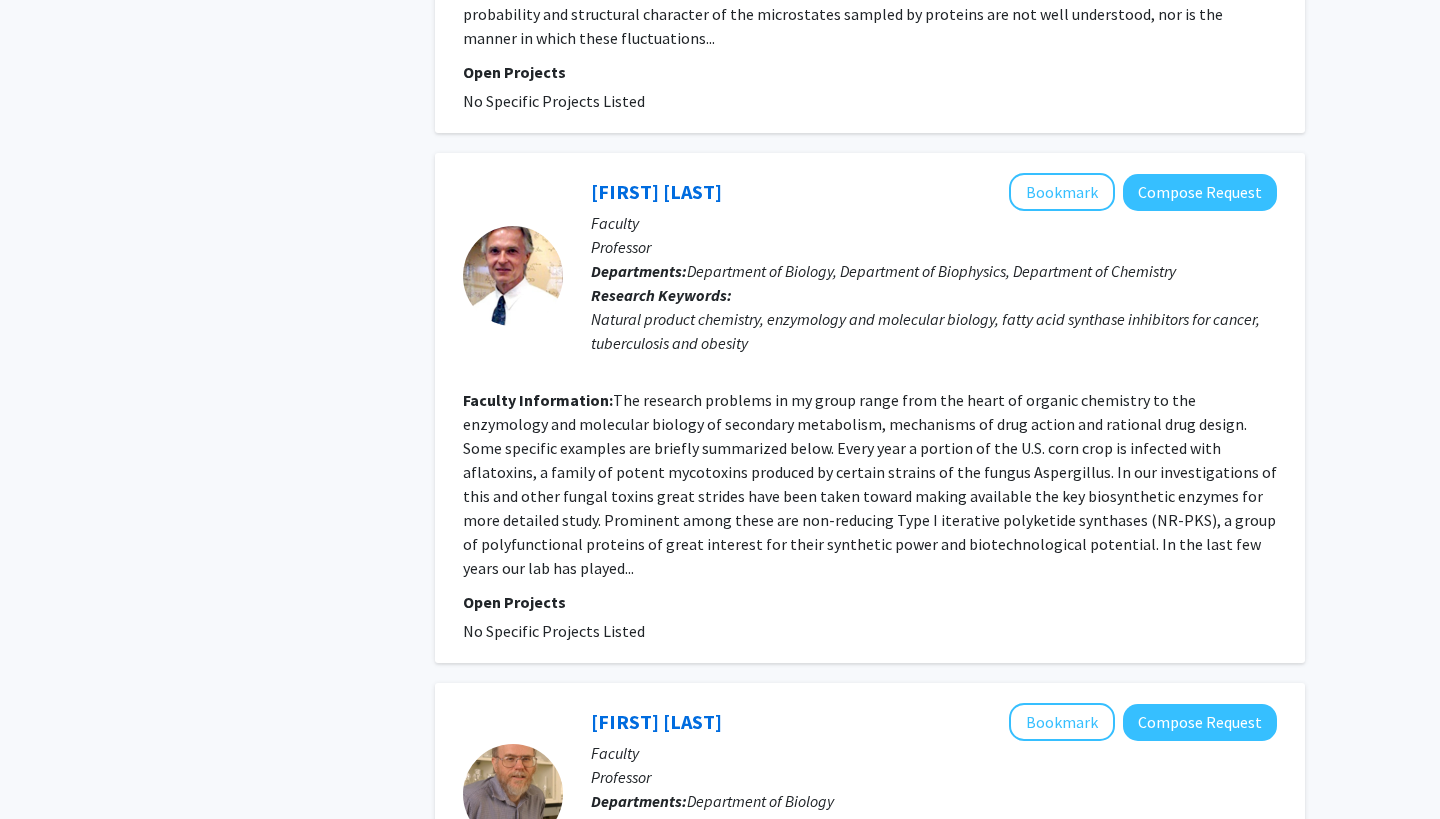 click on "The research problems in my group range from the heart of organic chemistry to the enzymology and molecular biology of secondary metabolism, mechanisms of drug action and rational drug design. Some specific examples are briefly summarized below.
Every year a portion of the U.S. corn crop is infected with aflatoxins, a family of potent mycotoxins produced by certain strains of the fungus Aspergillus. In our investigations of this and other fungal toxins great strides have been taken toward making available the key biosynthetic enzymes for more detailed study. Prominent among these are non-reducing Type I iterative polyketide synthases (NR-PKS), a group of polyfunctional proteins of great interest for their synthetic power and biotechnological potential. In the last few years our lab has played..." 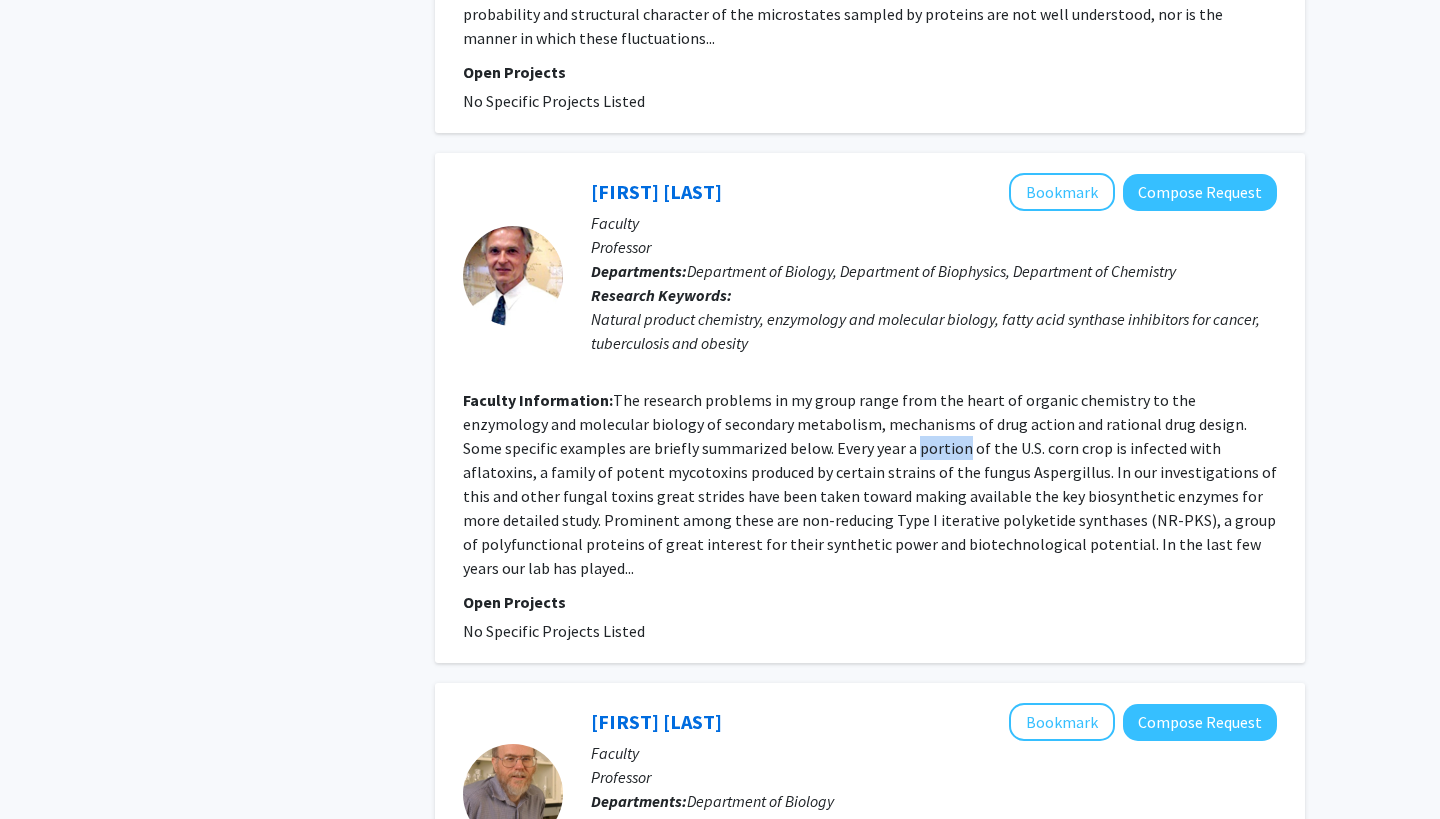click on "The research problems in my group range from the heart of organic chemistry to the enzymology and molecular biology of secondary metabolism, mechanisms of drug action and rational drug design. Some specific examples are briefly summarized below.
Every year a portion of the U.S. corn crop is infected with aflatoxins, a family of potent mycotoxins produced by certain strains of the fungus Aspergillus. In our investigations of this and other fungal toxins great strides have been taken toward making available the key biosynthetic enzymes for more detailed study. Prominent among these are non-reducing Type I iterative polyketide synthases (NR-PKS), a group of polyfunctional proteins of great interest for their synthetic power and biotechnological potential. In the last few years our lab has played..." 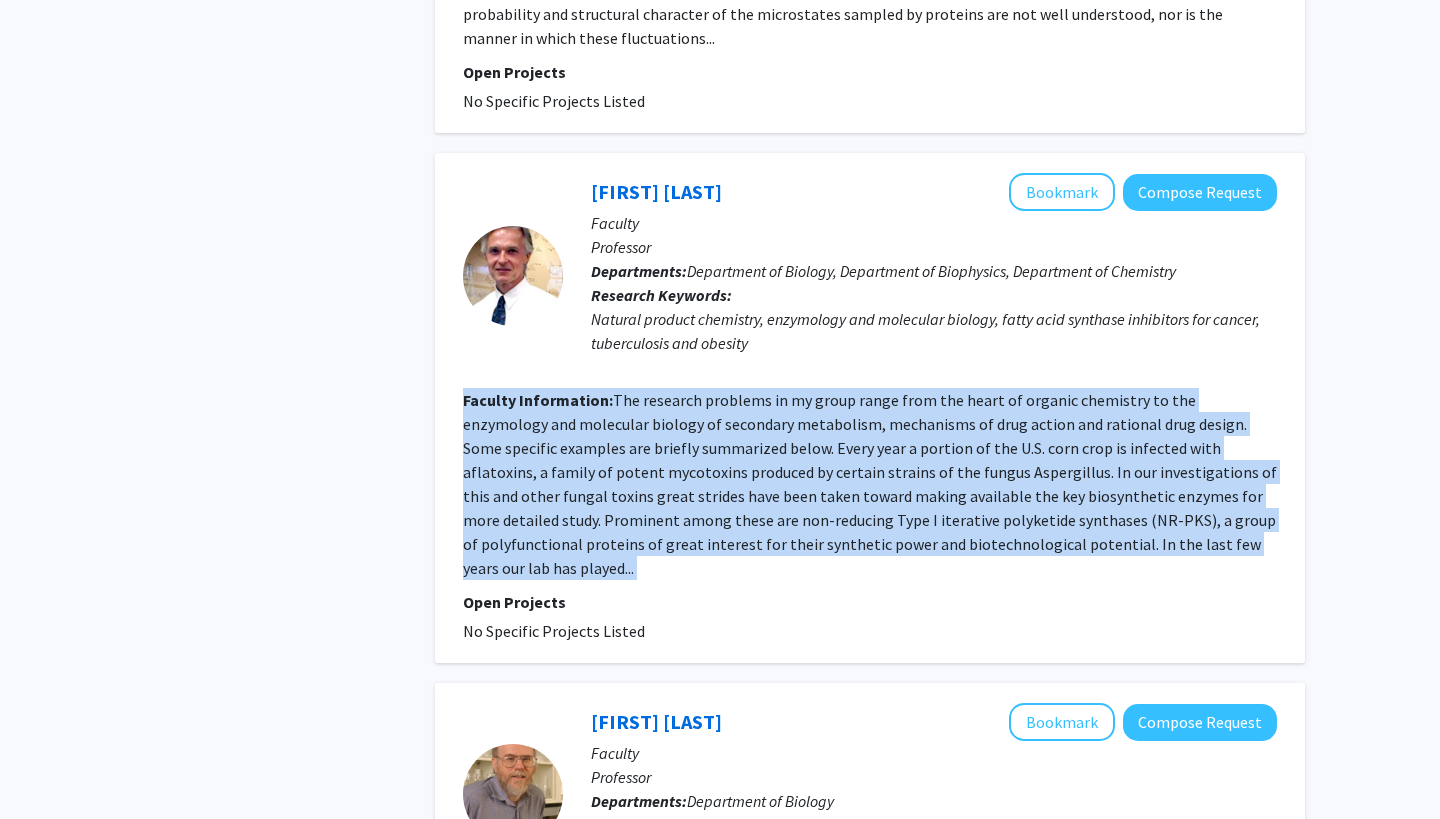 click on "The research problems in my group range from the heart of organic chemistry to the enzymology and molecular biology of secondary metabolism, mechanisms of drug action and rational drug design. Some specific examples are briefly summarized below.
Every year a portion of the U.S. corn crop is infected with aflatoxins, a family of potent mycotoxins produced by certain strains of the fungus Aspergillus. In our investigations of this and other fungal toxins great strides have been taken toward making available the key biosynthetic enzymes for more detailed study. Prominent among these are non-reducing Type I iterative polyketide synthases (NR-PKS), a group of polyfunctional proteins of great interest for their synthetic power and biotechnological potential. In the last few years our lab has played..." 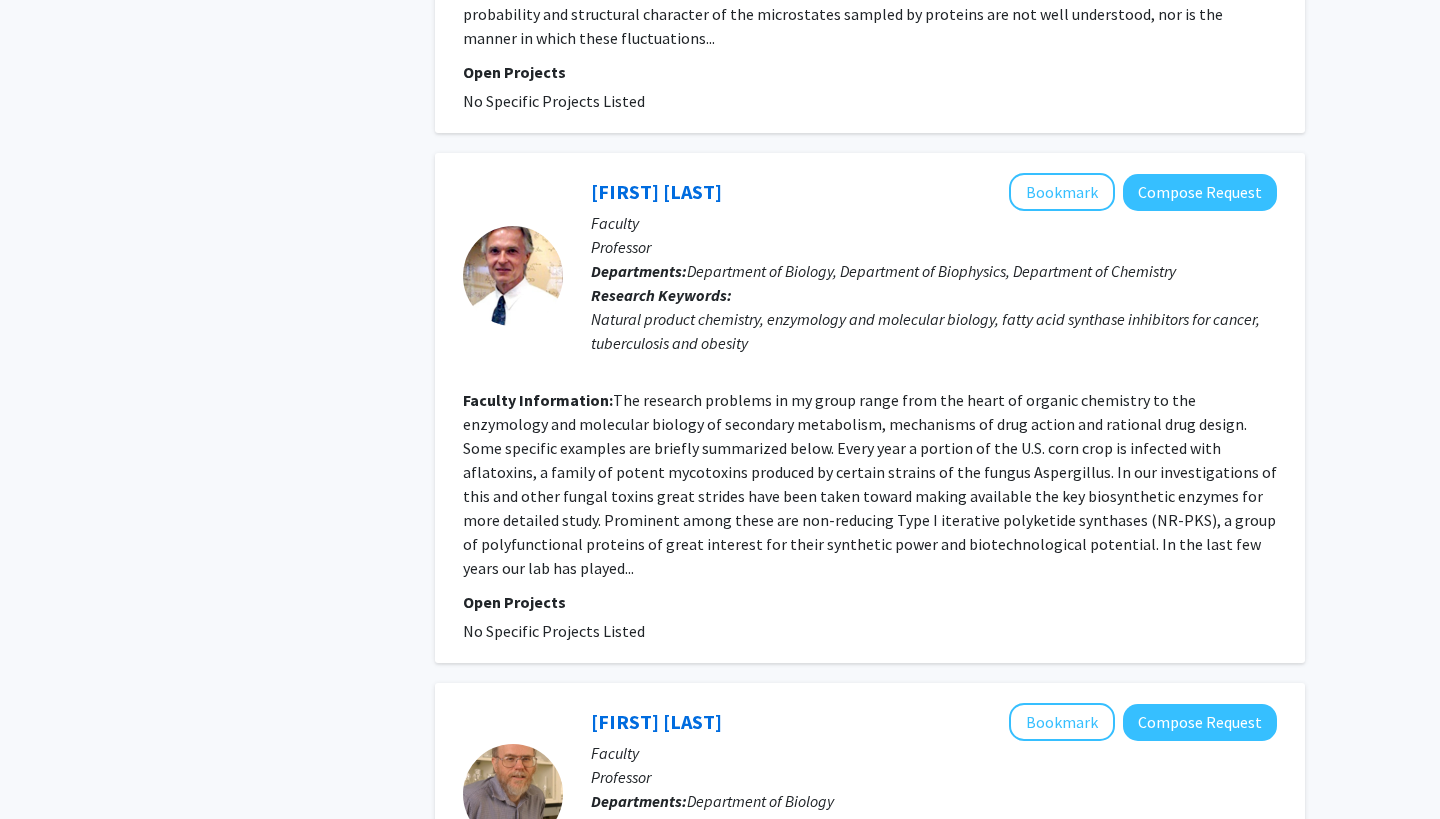 click on "Open Projects" 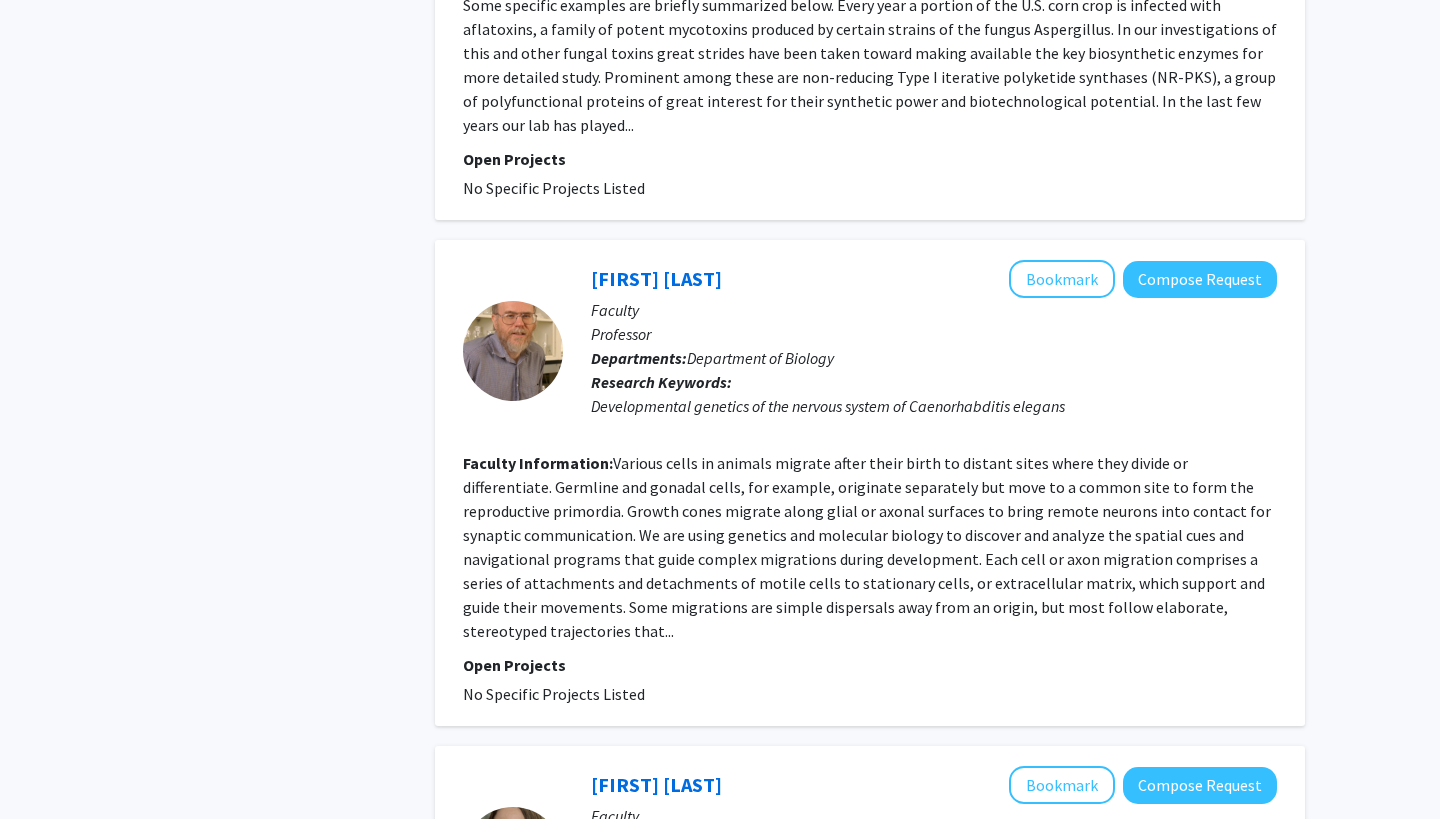 scroll, scrollTop: 2475, scrollLeft: 0, axis: vertical 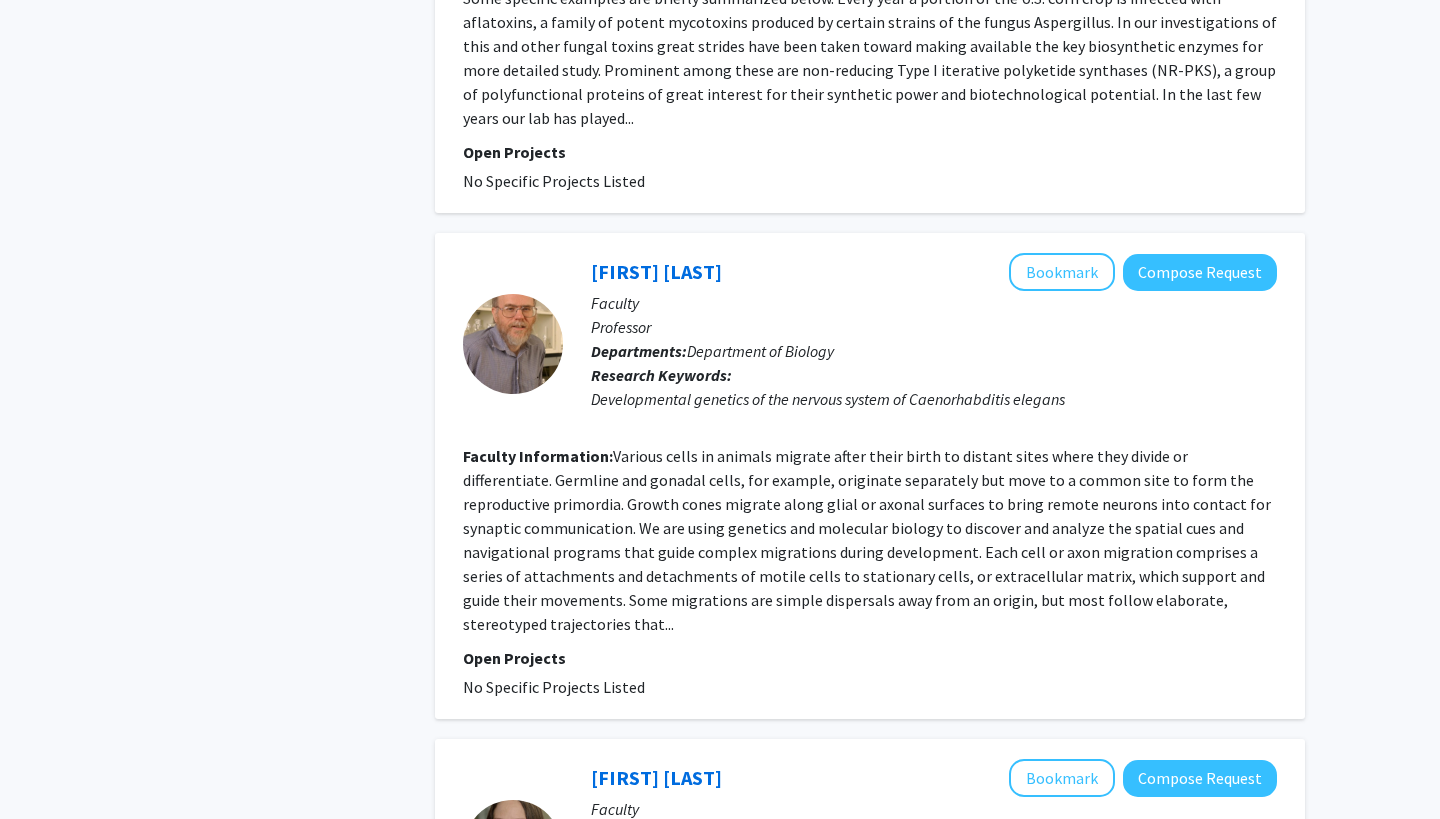 click on "Various cells in animals migrate after their birth to distant sites where they divide or differentiate. Germline and gonadal cells, for example, originate separately but move to a common site to form the reproductive primordia. Growth cones migrate along glial or axonal surfaces to bring remote neurons into contact for synaptic communication. We are using genetics and molecular biology to discover and analyze the spatial cues and navigational programs that guide complex migrations during development.
Each cell or axon migration comprises a series of attachments and detachments of motile cells to stationary cells, or extracellular matrix, which support and guide their movements. Some migrations are simple dispersals away from an origin, but most follow elaborate, stereotyped trajectories that..." 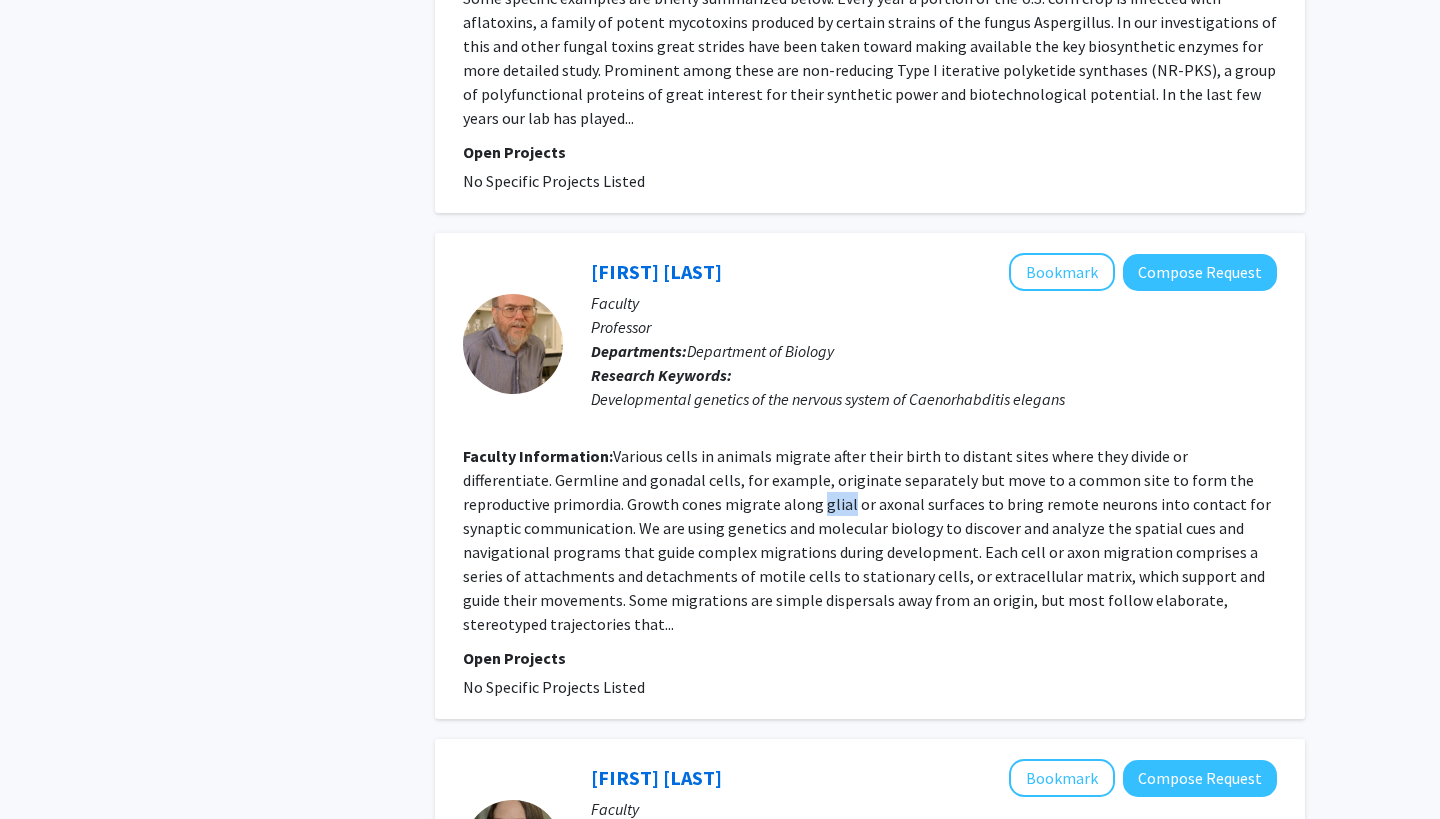 click on "Various cells in animals migrate after their birth to distant sites where they divide or differentiate. Germline and gonadal cells, for example, originate separately but move to a common site to form the reproductive primordia. Growth cones migrate along glial or axonal surfaces to bring remote neurons into contact for synaptic communication. We are using genetics and molecular biology to discover and analyze the spatial cues and navigational programs that guide complex migrations during development.
Each cell or axon migration comprises a series of attachments and detachments of motile cells to stationary cells, or extracellular matrix, which support and guide their movements. Some migrations are simple dispersals away from an origin, but most follow elaborate, stereotyped trajectories that..." 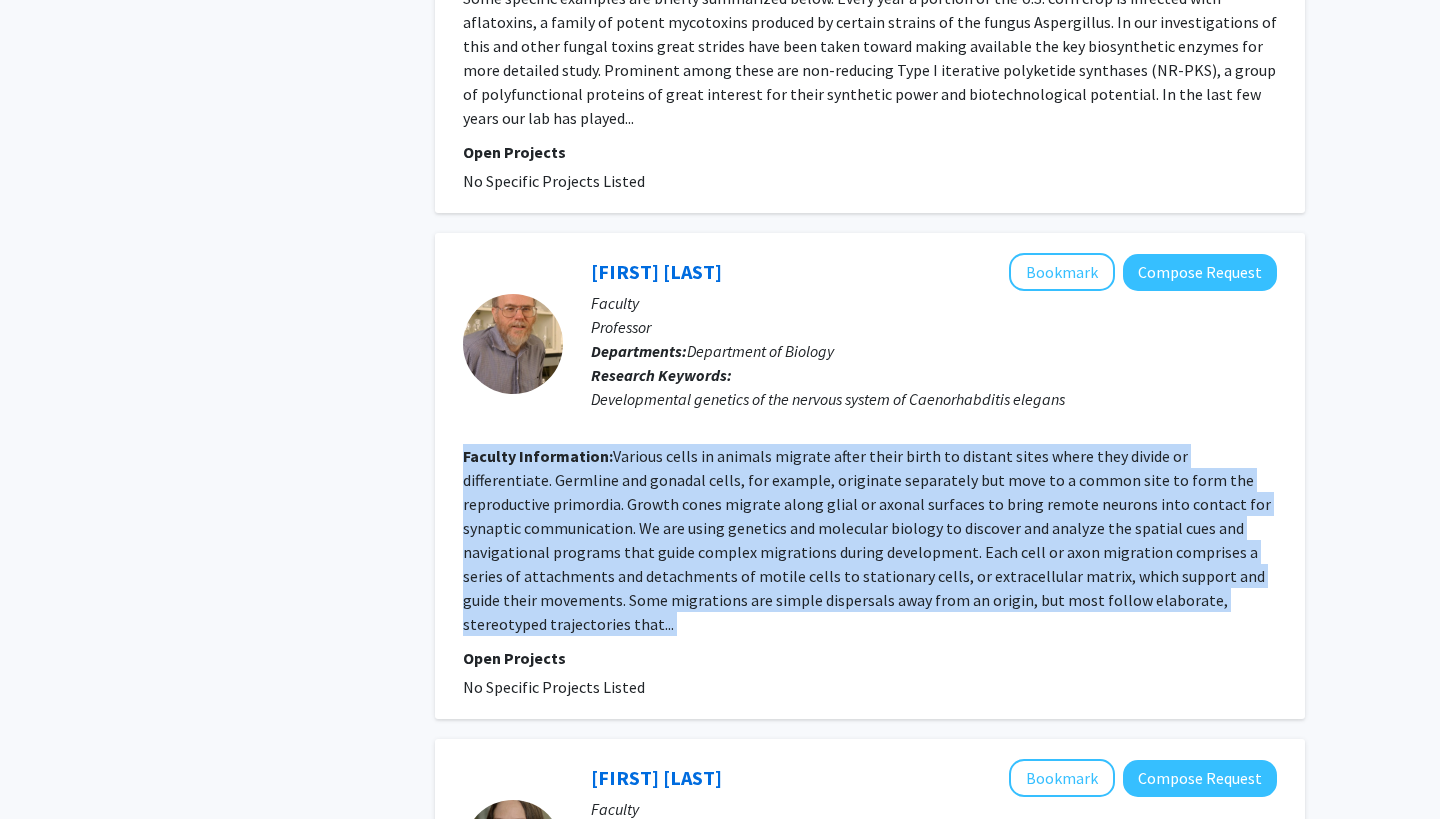 click on "Various cells in animals migrate after their birth to distant sites where they divide or differentiate. Germline and gonadal cells, for example, originate separately but move to a common site to form the reproductive primordia. Growth cones migrate along glial or axonal surfaces to bring remote neurons into contact for synaptic communication. We are using genetics and molecular biology to discover and analyze the spatial cues and navigational programs that guide complex migrations during development.
Each cell or axon migration comprises a series of attachments and detachments of motile cells to stationary cells, or extracellular matrix, which support and guide their movements. Some migrations are simple dispersals away from an origin, but most follow elaborate, stereotyped trajectories that..." 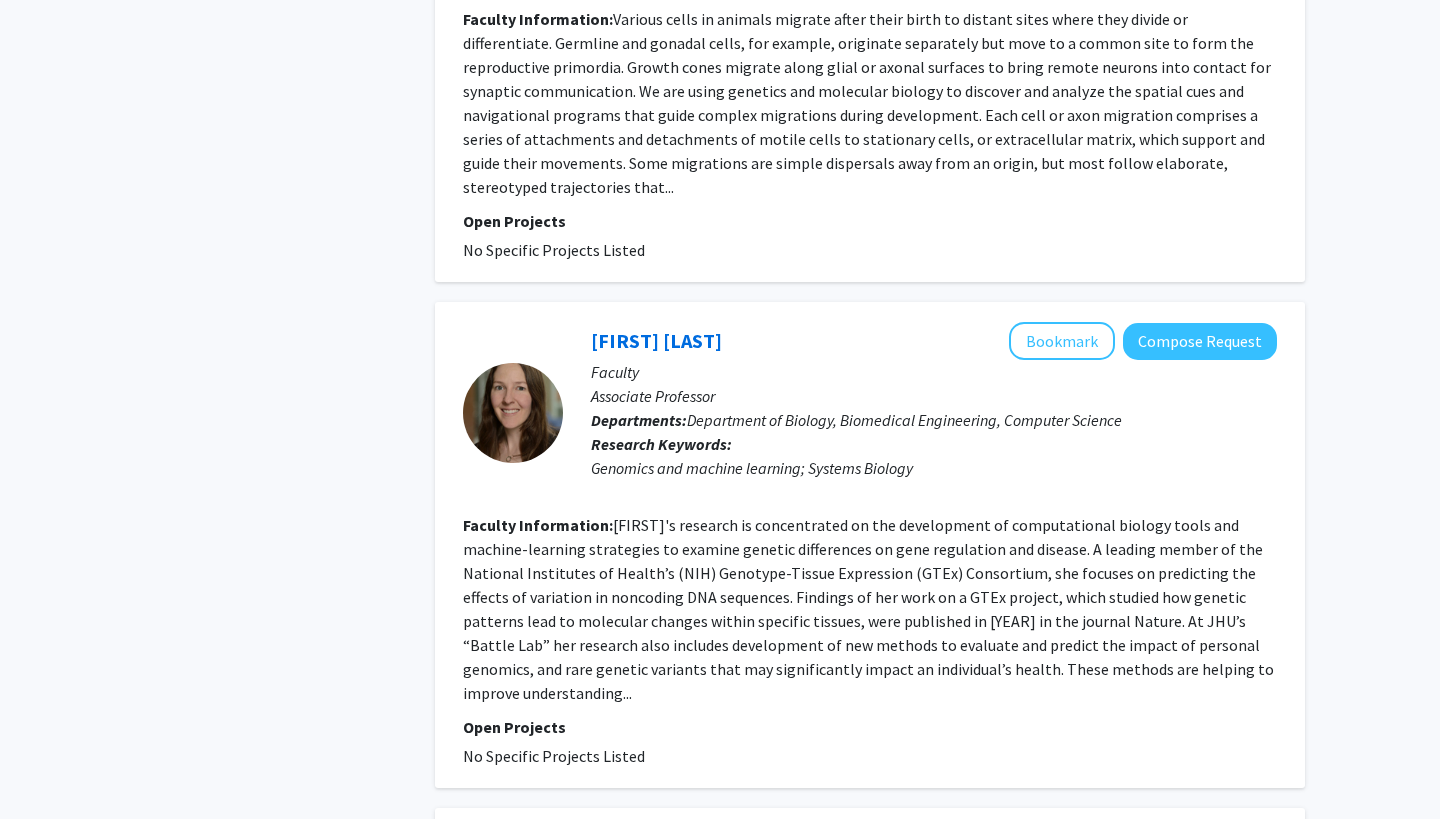 scroll, scrollTop: 2977, scrollLeft: 0, axis: vertical 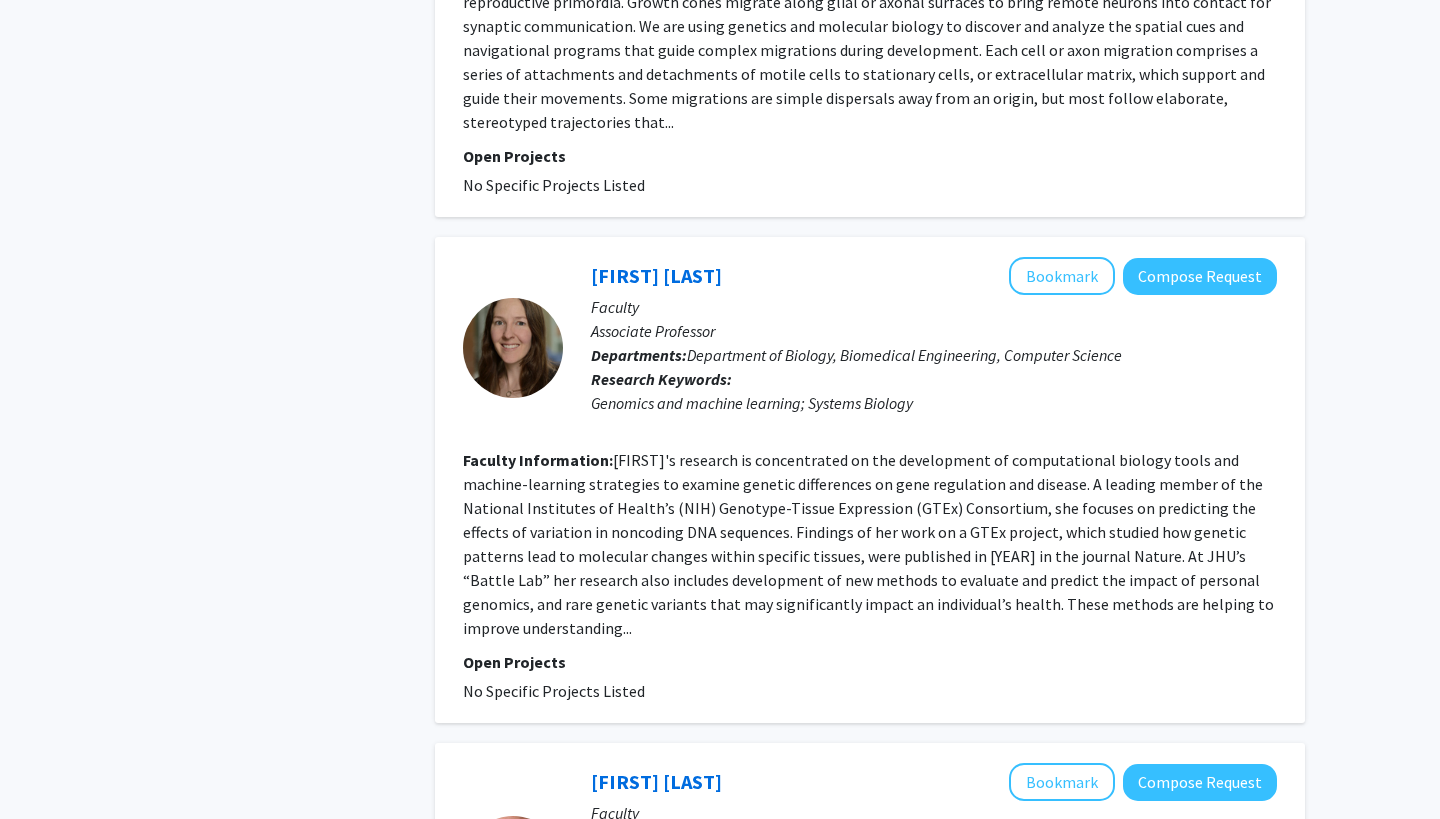 click on "Battle’s research is concentrated on the development of computational biology tools and machine-learning strategies to examine genetic differences on gene regulation and disease. A leading member of the National Institutes of Health’s (NIH) Genotype-Tissue Expression (GTEx) Consortium, she focuses on predicting the effects of variation in noncoding DNA sequences.  Findings of her work on a GTEx project, which studied how genetic patterns lead to molecular changes within specific tissues, were published in 2017 in the journal Nature.
At JHU’s “Battle Lab” her research also includes development of new methods to evaluate and predict the impact of personal genomics, and rare genetic variants that may significantly impact an individual’s health.  These methods are helping to improve understanding..." 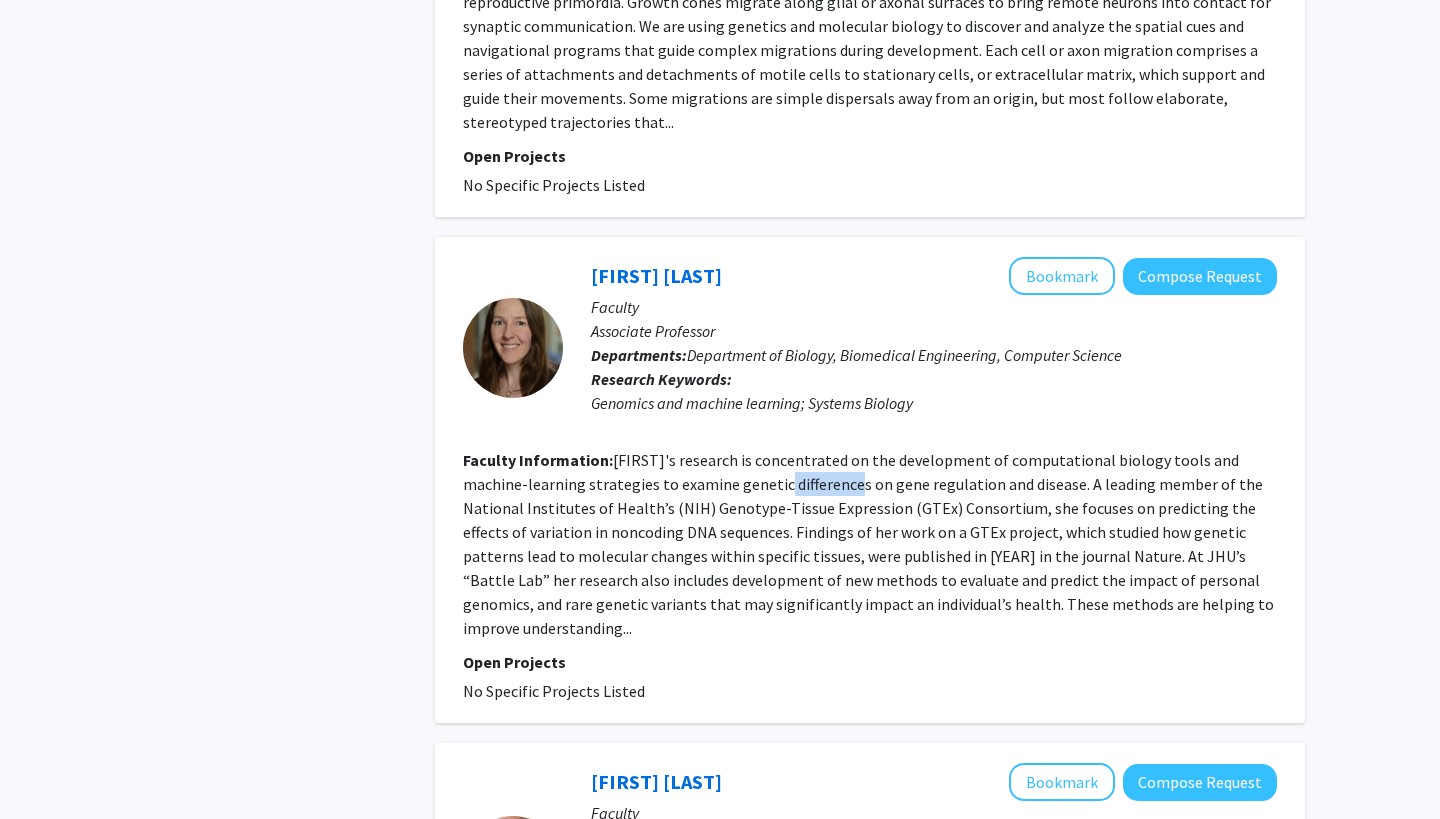 click on "Battle’s research is concentrated on the development of computational biology tools and machine-learning strategies to examine genetic differences on gene regulation and disease. A leading member of the National Institutes of Health’s (NIH) Genotype-Tissue Expression (GTEx) Consortium, she focuses on predicting the effects of variation in noncoding DNA sequences.  Findings of her work on a GTEx project, which studied how genetic patterns lead to molecular changes within specific tissues, were published in 2017 in the journal Nature.
At JHU’s “Battle Lab” her research also includes development of new methods to evaluate and predict the impact of personal genomics, and rare genetic variants that may significantly impact an individual’s health.  These methods are helping to improve understanding..." 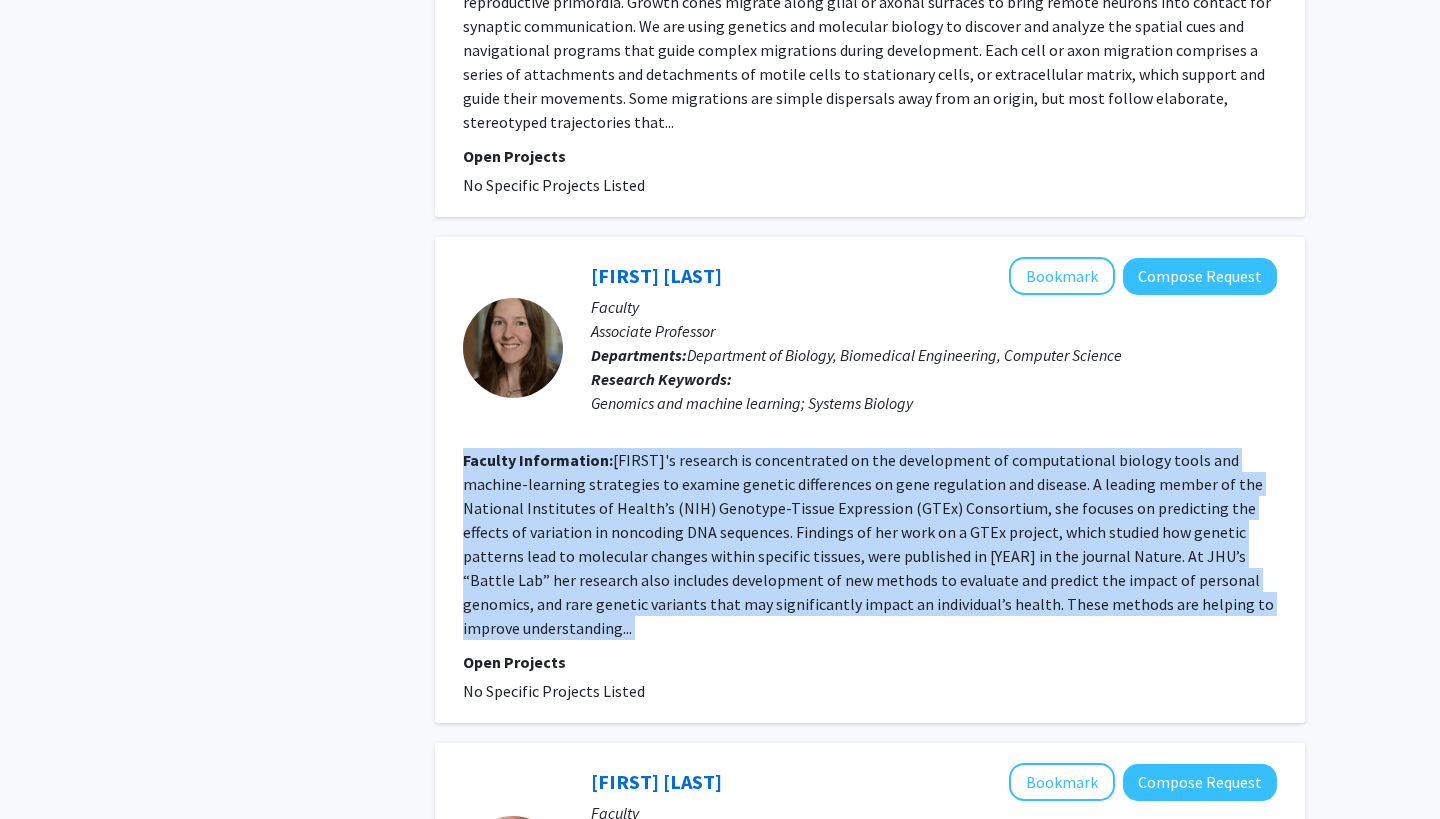 click on "Battle’s research is concentrated on the development of computational biology tools and machine-learning strategies to examine genetic differences on gene regulation and disease. A leading member of the National Institutes of Health’s (NIH) Genotype-Tissue Expression (GTEx) Consortium, she focuses on predicting the effects of variation in noncoding DNA sequences.  Findings of her work on a GTEx project, which studied how genetic patterns lead to molecular changes within specific tissues, were published in 2017 in the journal Nature.
At JHU’s “Battle Lab” her research also includes development of new methods to evaluate and predict the impact of personal genomics, and rare genetic variants that may significantly impact an individual’s health.  These methods are helping to improve understanding..." 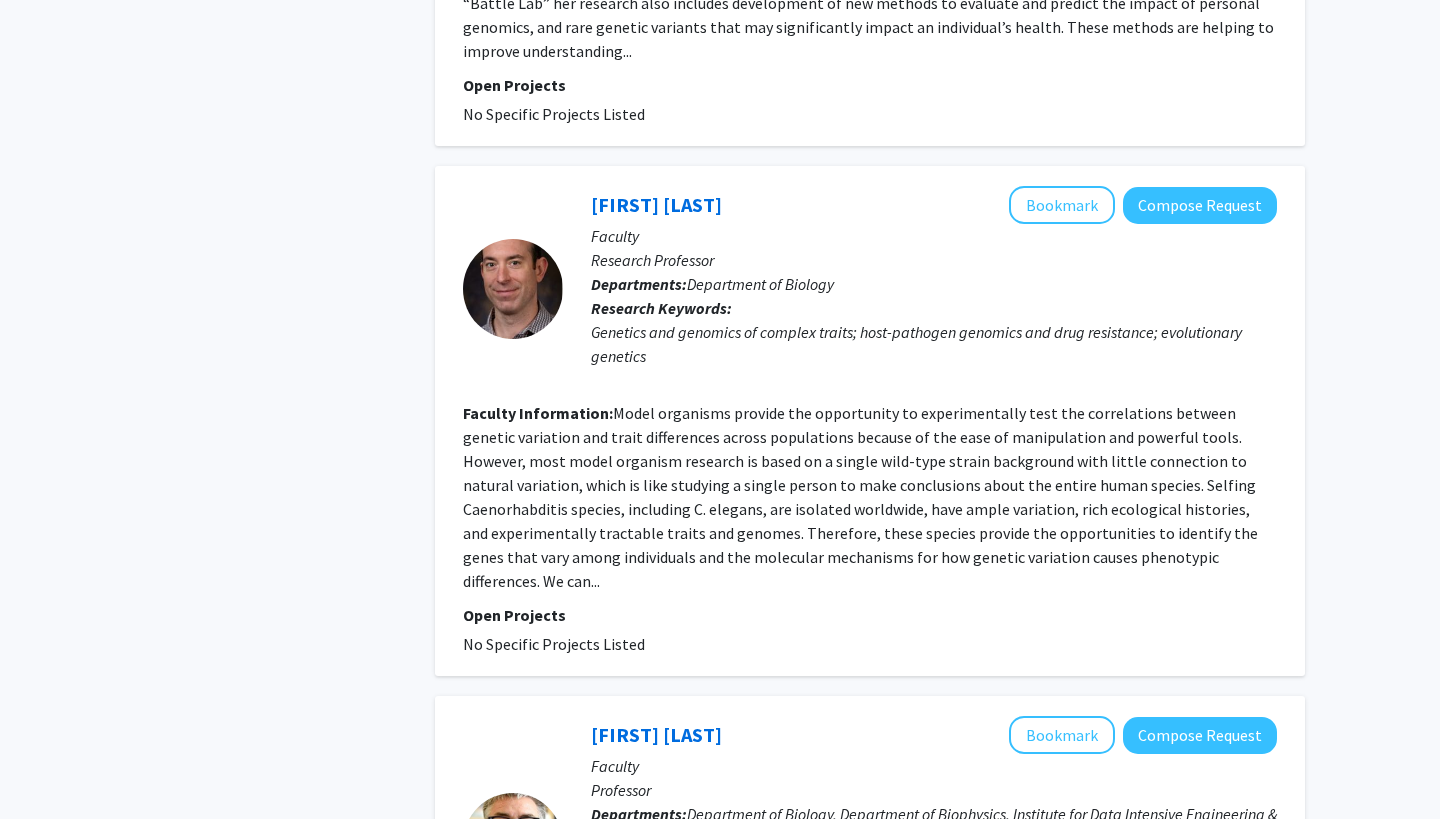 click on "Model organisms provide the opportunity to experimentally test the correlations between genetic variation and trait differences across populations because of the ease of manipulation and powerful tools.
However, most model organism research is based on a single wild-type strain background with little connection to natural variation, which is like studying a single person to make conclusions about the entire human species. Selfing Caenorhabditis species, including C. elegans, are isolated worldwide, have ample variation, rich ecological histories, and experimentally tractable traits and genomes. Therefore, these species provide the opportunities to identify the genes that vary among individuals and the molecular mechanisms for how genetic variation causes phenotypic differences.
We can..." 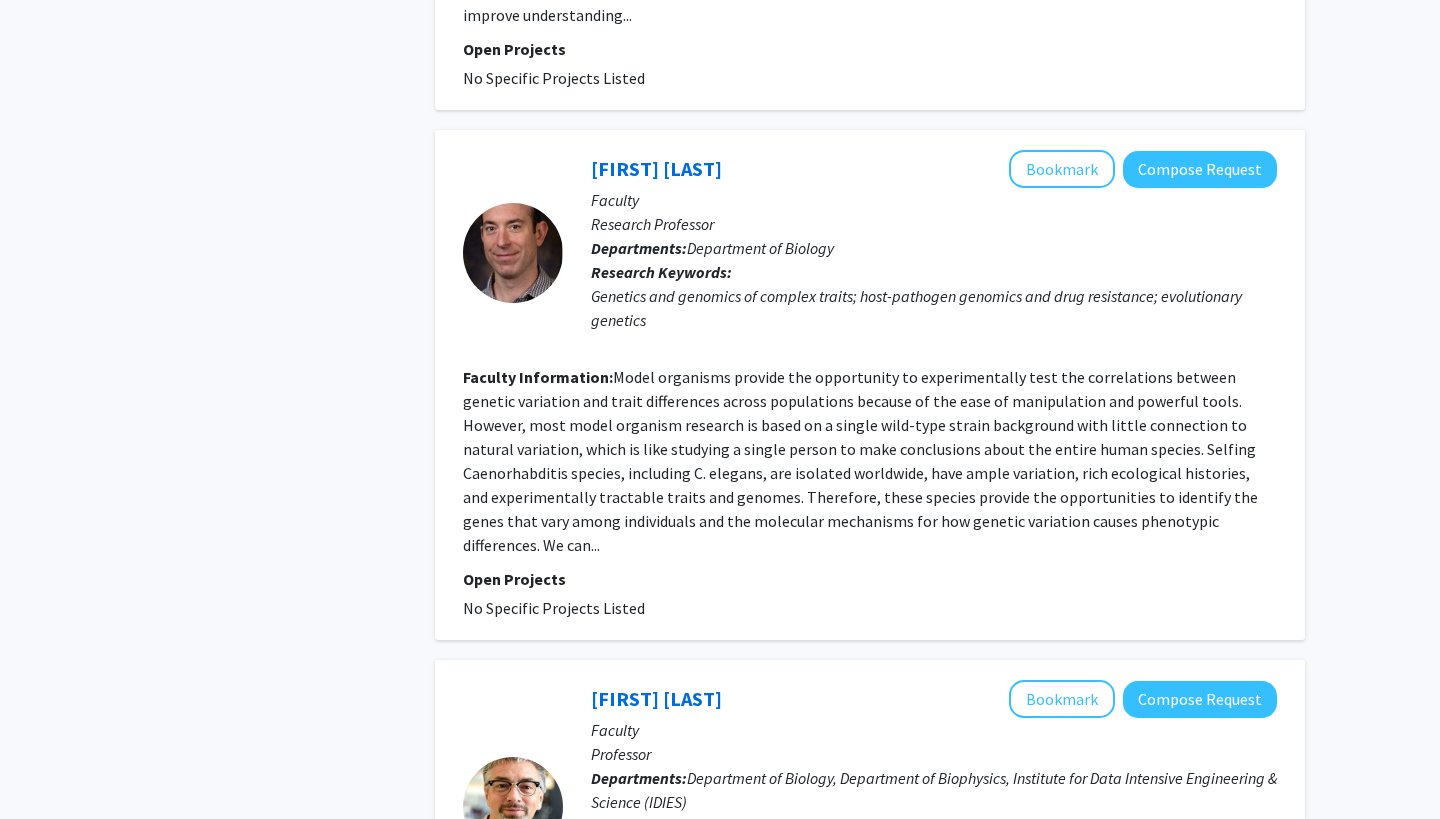 scroll, scrollTop: 3613, scrollLeft: 0, axis: vertical 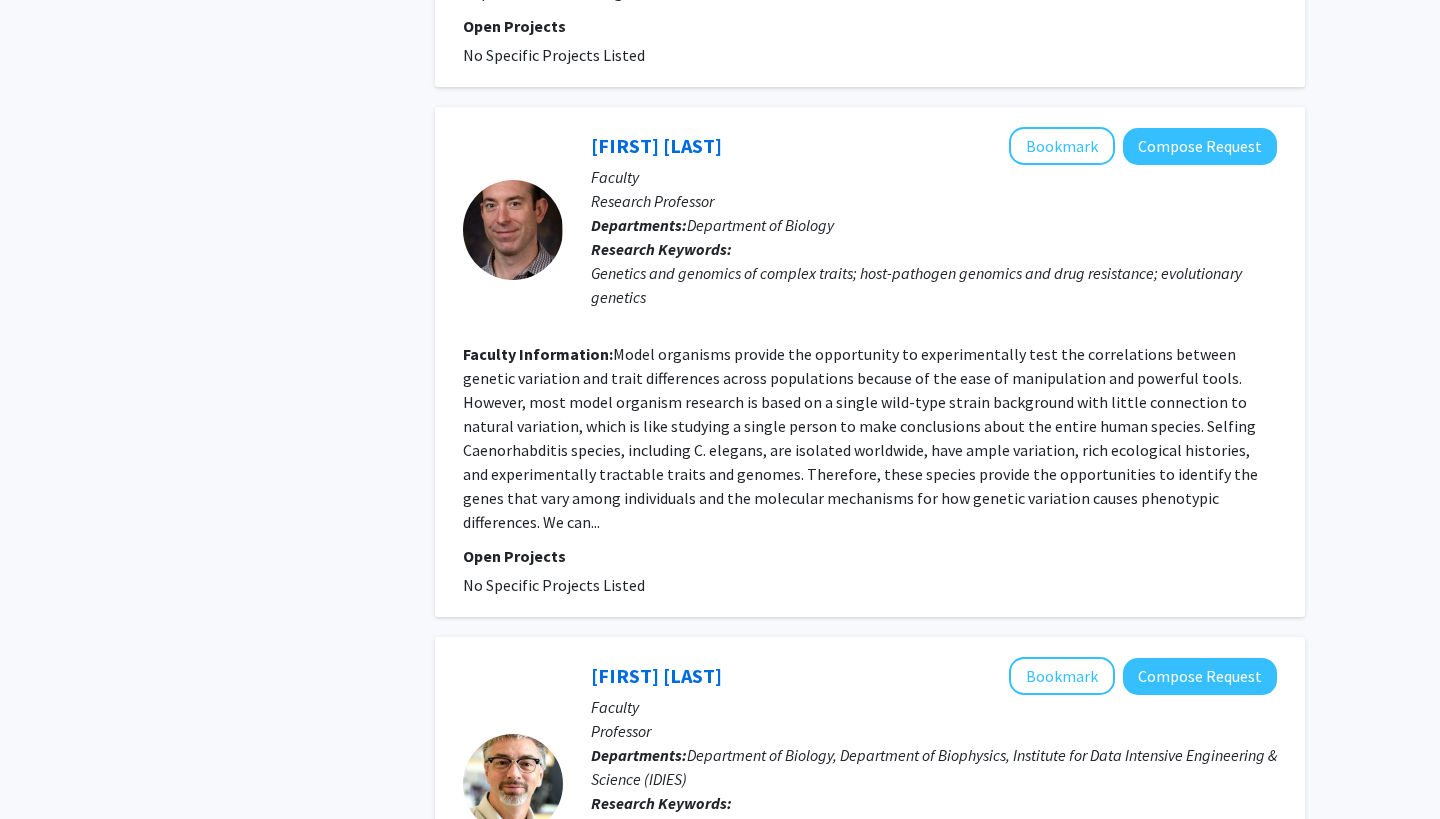 click on "Model organisms provide the opportunity to experimentally test the correlations between genetic variation and trait differences across populations because of the ease of manipulation and powerful tools.
However, most model organism research is based on a single wild-type strain background with little connection to natural variation, which is like studying a single person to make conclusions about the entire human species. Selfing Caenorhabditis species, including C. elegans, are isolated worldwide, have ample variation, rich ecological histories, and experimentally tractable traits and genomes. Therefore, these species provide the opportunities to identify the genes that vary among individuals and the molecular mechanisms for how genetic variation causes phenotypic differences.
We can..." 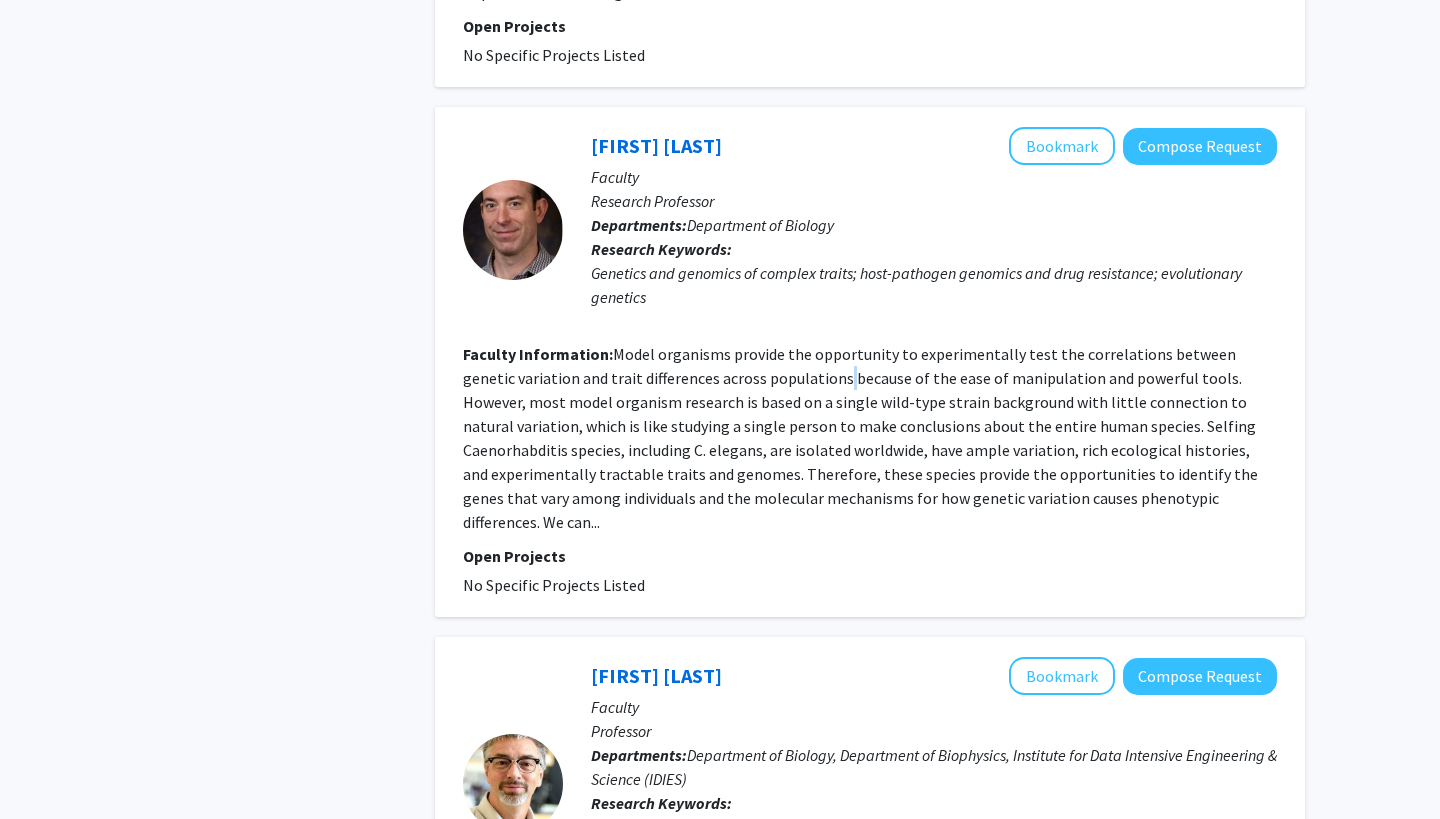click on "Model organisms provide the opportunity to experimentally test the correlations between genetic variation and trait differences across populations because of the ease of manipulation and powerful tools.
However, most model organism research is based on a single wild-type strain background with little connection to natural variation, which is like studying a single person to make conclusions about the entire human species. Selfing Caenorhabditis species, including C. elegans, are isolated worldwide, have ample variation, rich ecological histories, and experimentally tractable traits and genomes. Therefore, these species provide the opportunities to identify the genes that vary among individuals and the molecular mechanisms for how genetic variation causes phenotypic differences.
We can..." 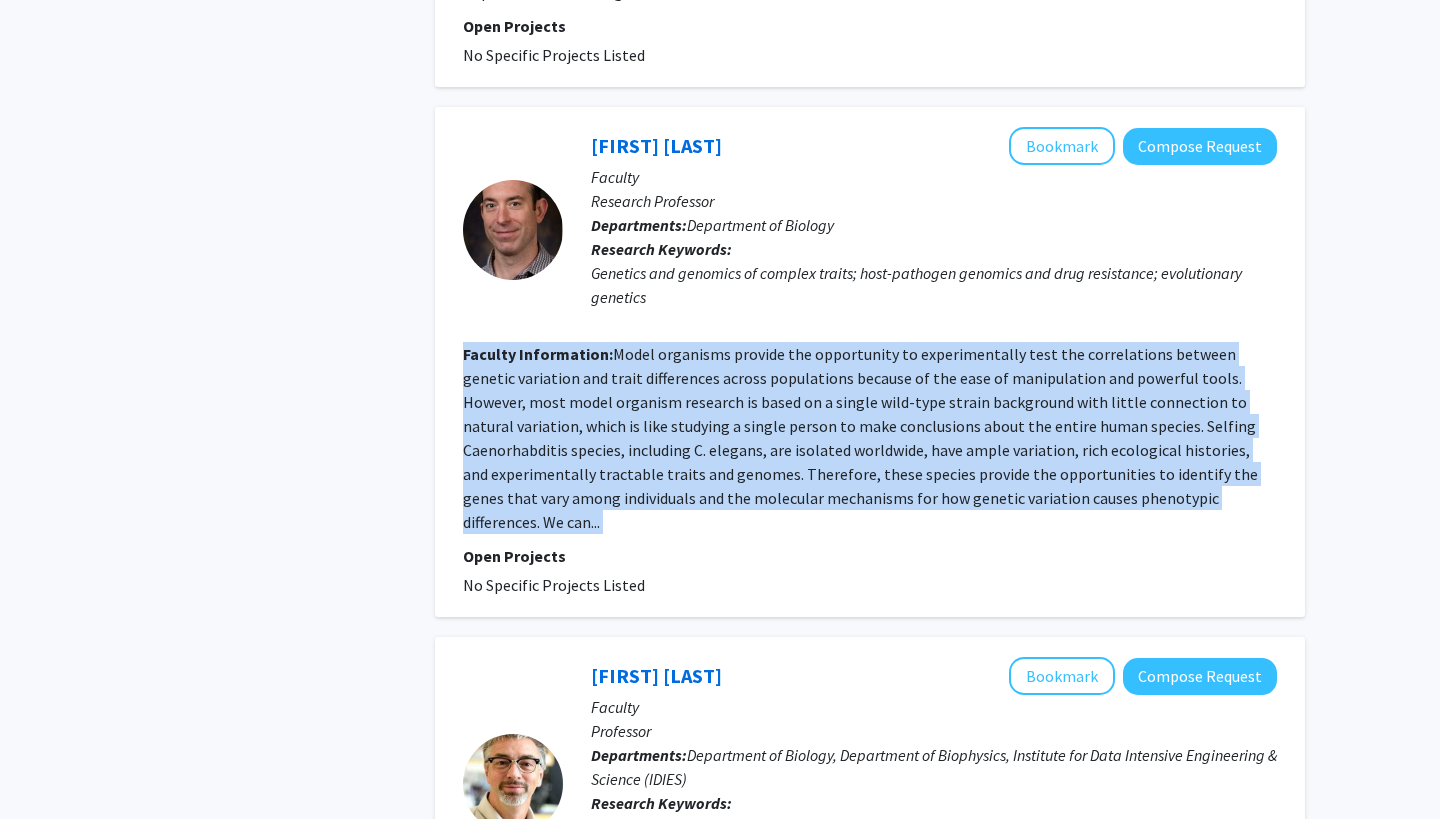 click on "Model organisms provide the opportunity to experimentally test the correlations between genetic variation and trait differences across populations because of the ease of manipulation and powerful tools.
However, most model organism research is based on a single wild-type strain background with little connection to natural variation, which is like studying a single person to make conclusions about the entire human species. Selfing Caenorhabditis species, including C. elegans, are isolated worldwide, have ample variation, rich ecological histories, and experimentally tractable traits and genomes. Therefore, these species provide the opportunities to identify the genes that vary among individuals and the molecular mechanisms for how genetic variation causes phenotypic differences.
We can..." 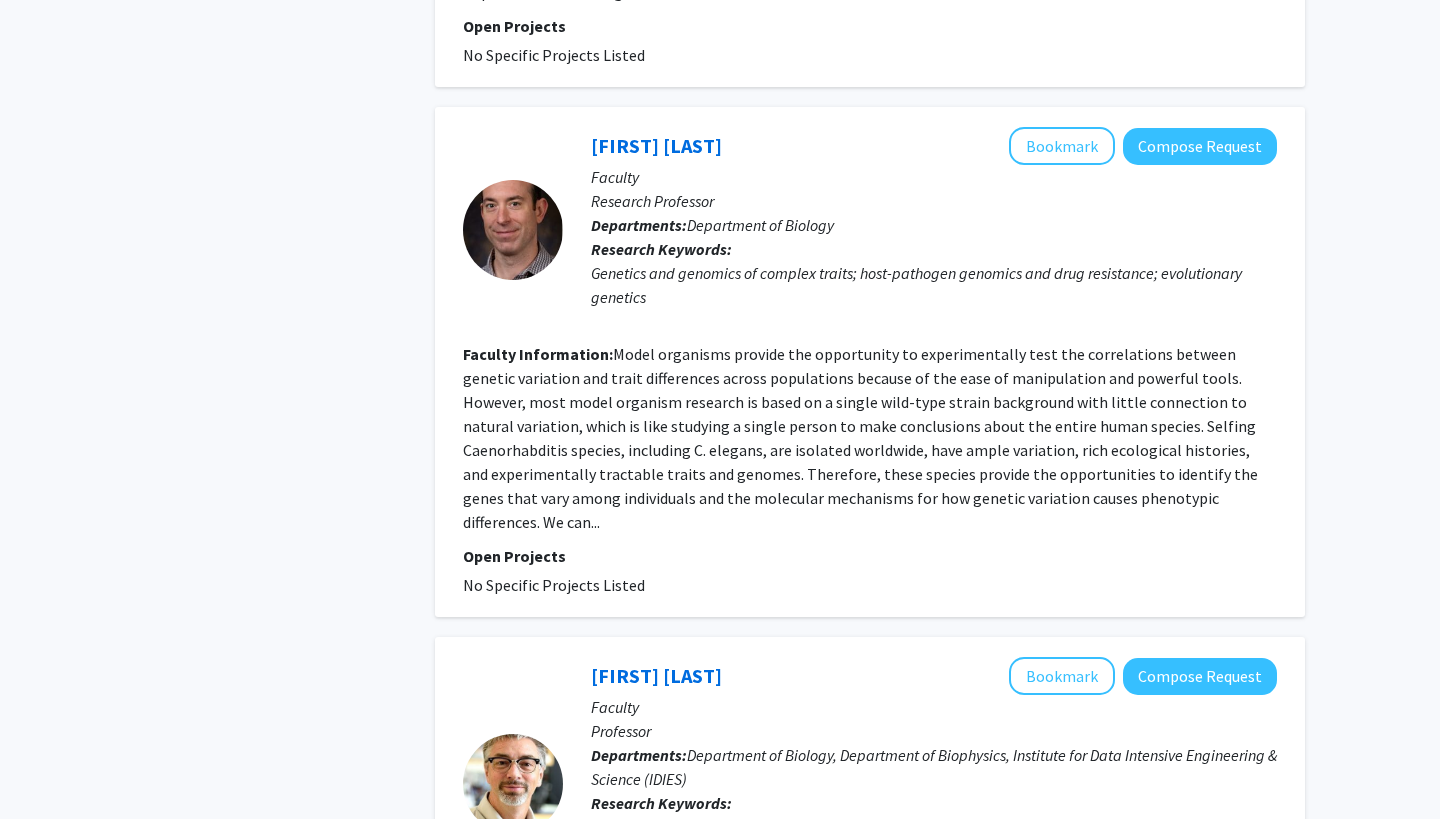 click on "Open Projects" 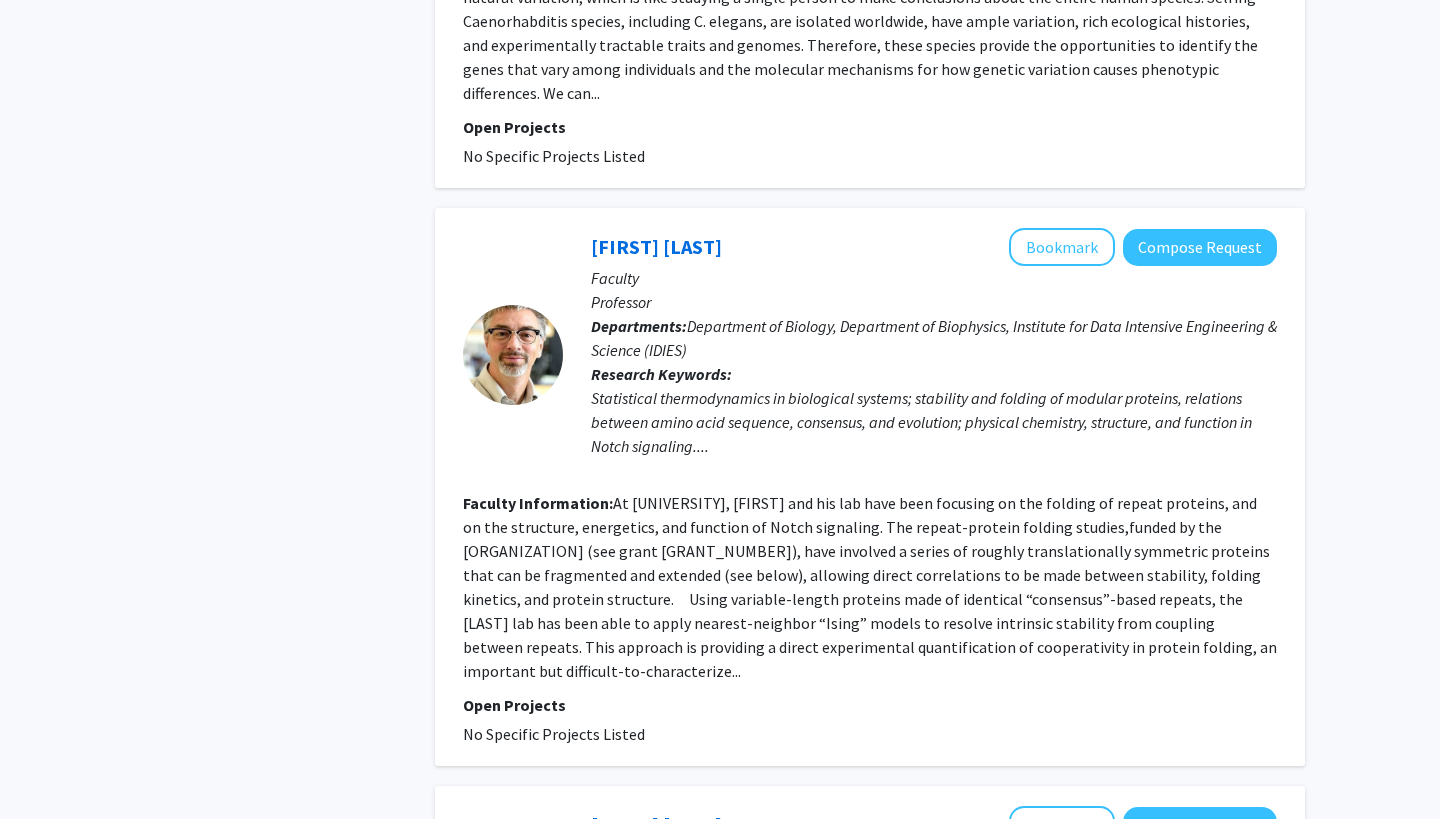 scroll, scrollTop: 4067, scrollLeft: 0, axis: vertical 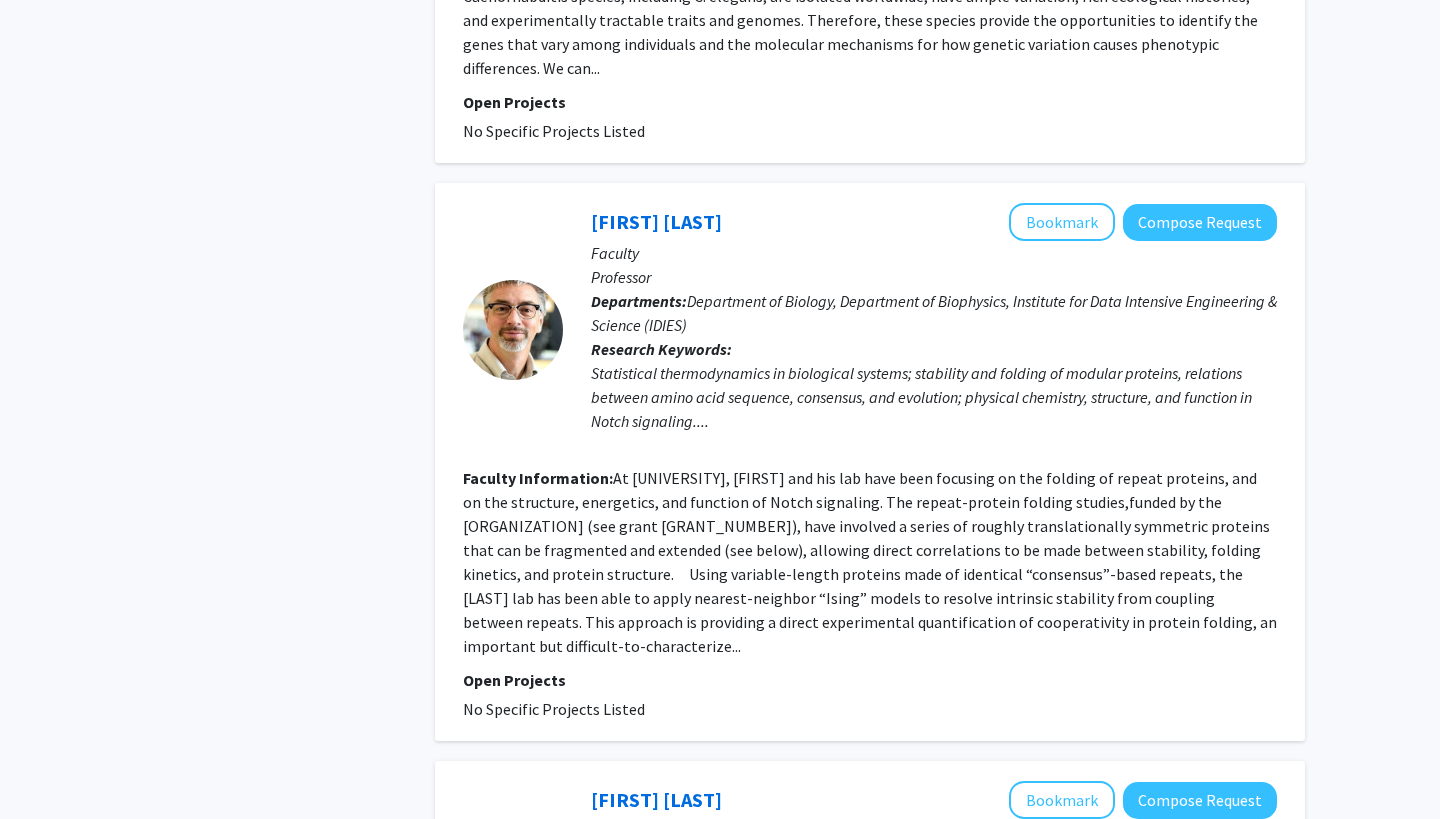 click on "At Johns Hopkins, Doug and his lab have been focusing on the folding of repeat proteins, and on the structure, energetics, and function of Notch signaling. The repeat-protein folding studies,funded by the NIH (see grant 1R01 GM068462), have involved a series of roughly translationally symmetric proteins that can be fragmented and extended (see below), allowing direct correlations to be made between stability, folding kinetics, and protein structure.      Using variable-length proteins made of identical “consensus”-based repeats, the Barrick lab has been able to apply nearest-neighbor “Ising” models to resolve intrinsic stability from coupling between repeats. This approach is providing a direct experimental quantification of cooperativity in protein folding, an important but difficult-to-characterize..." 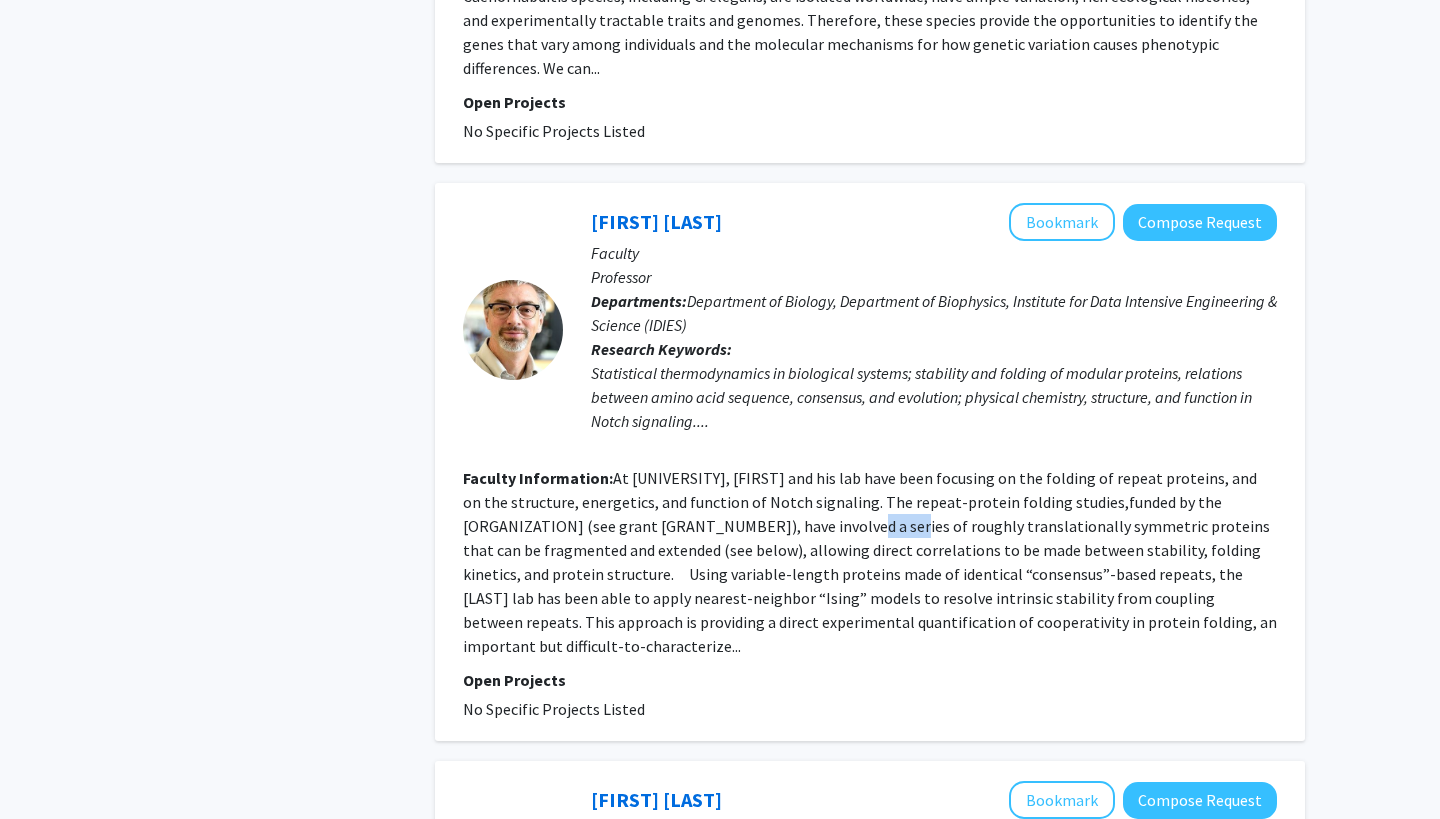 click on "At Johns Hopkins, Doug and his lab have been focusing on the folding of repeat proteins, and on the structure, energetics, and function of Notch signaling. The repeat-protein folding studies,funded by the NIH (see grant 1R01 GM068462), have involved a series of roughly translationally symmetric proteins that can be fragmented and extended (see below), allowing direct correlations to be made between stability, folding kinetics, and protein structure.      Using variable-length proteins made of identical “consensus”-based repeats, the Barrick lab has been able to apply nearest-neighbor “Ising” models to resolve intrinsic stability from coupling between repeats. This approach is providing a direct experimental quantification of cooperativity in protein folding, an important but difficult-to-characterize..." 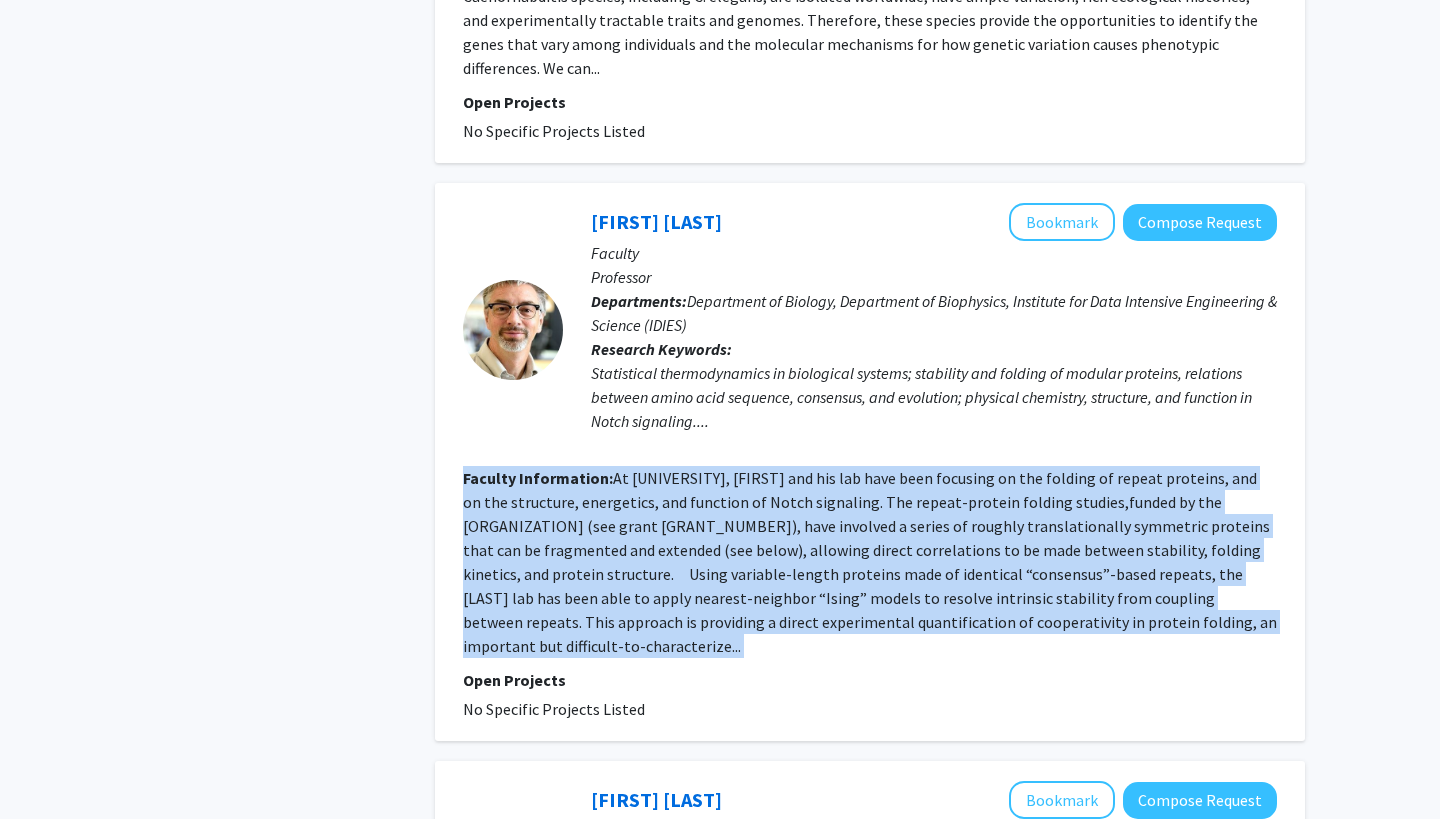 click on "At Johns Hopkins, Doug and his lab have been focusing on the folding of repeat proteins, and on the structure, energetics, and function of Notch signaling. The repeat-protein folding studies,funded by the NIH (see grant 1R01 GM068462), have involved a series of roughly translationally symmetric proteins that can be fragmented and extended (see below), allowing direct correlations to be made between stability, folding kinetics, and protein structure.      Using variable-length proteins made of identical “consensus”-based repeats, the Barrick lab has been able to apply nearest-neighbor “Ising” models to resolve intrinsic stability from coupling between repeats. This approach is providing a direct experimental quantification of cooperativity in protein folding, an important but difficult-to-characterize..." 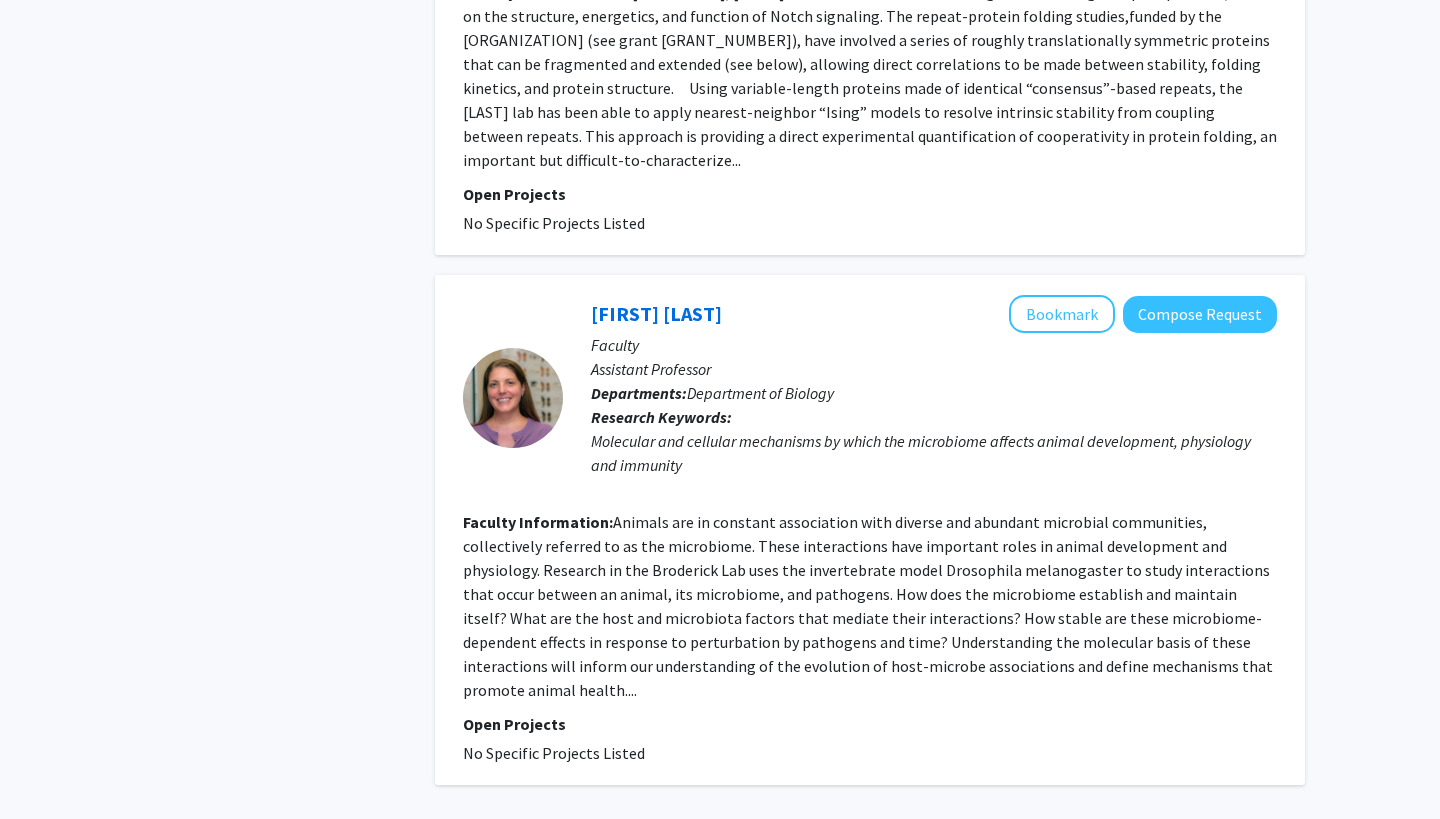 scroll, scrollTop: 4552, scrollLeft: 0, axis: vertical 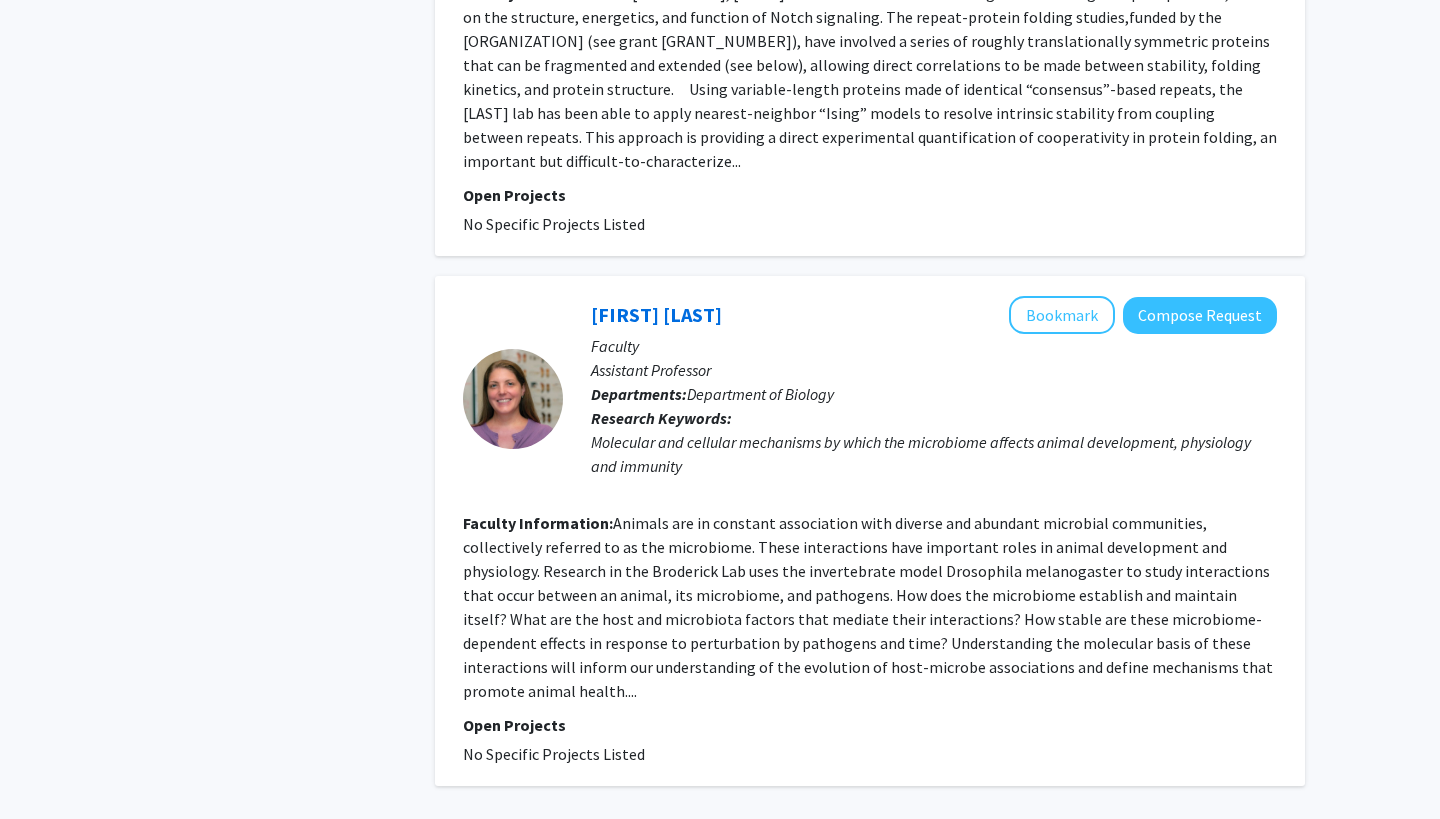 click on "4" 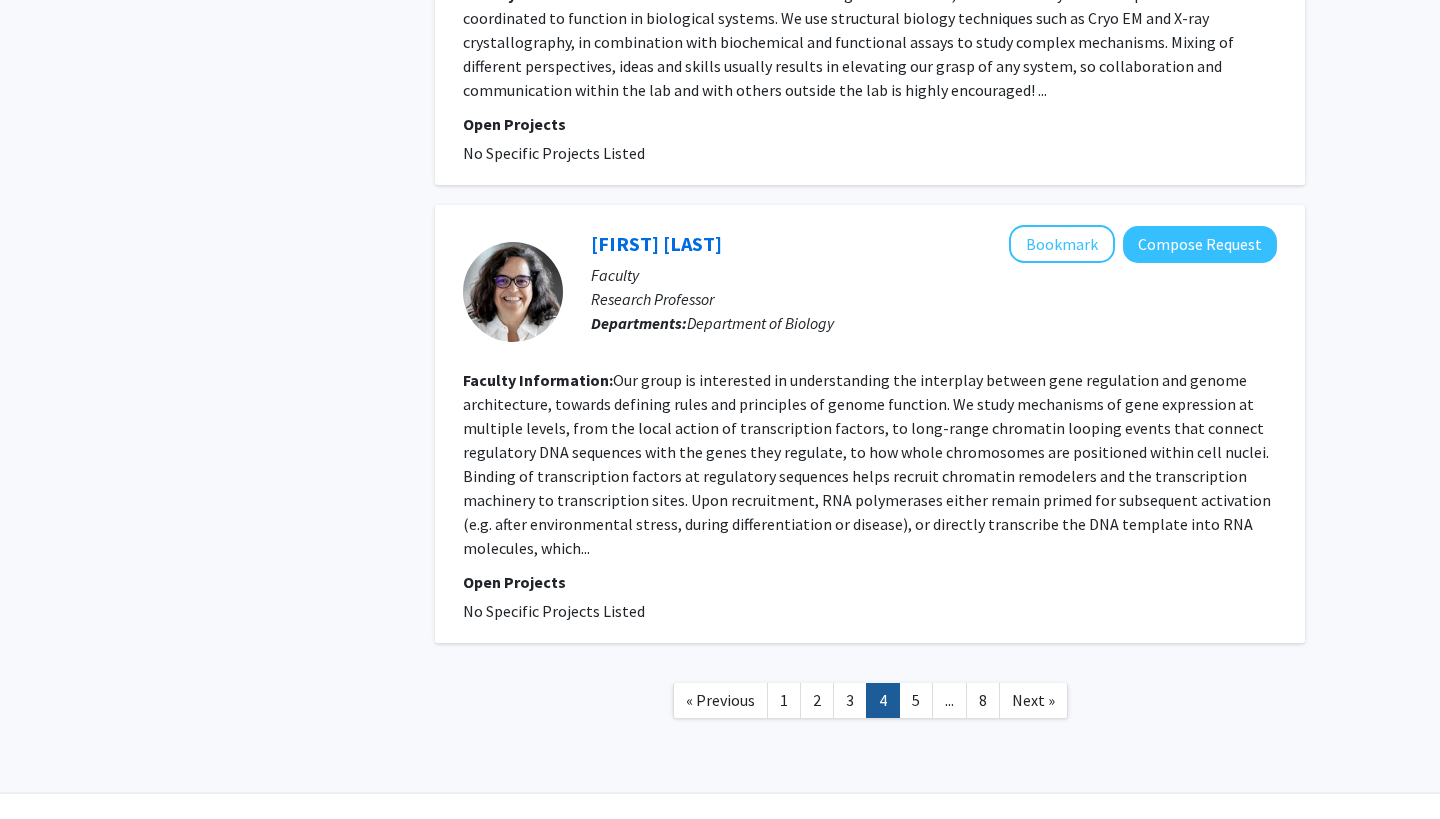 scroll, scrollTop: 3470, scrollLeft: 0, axis: vertical 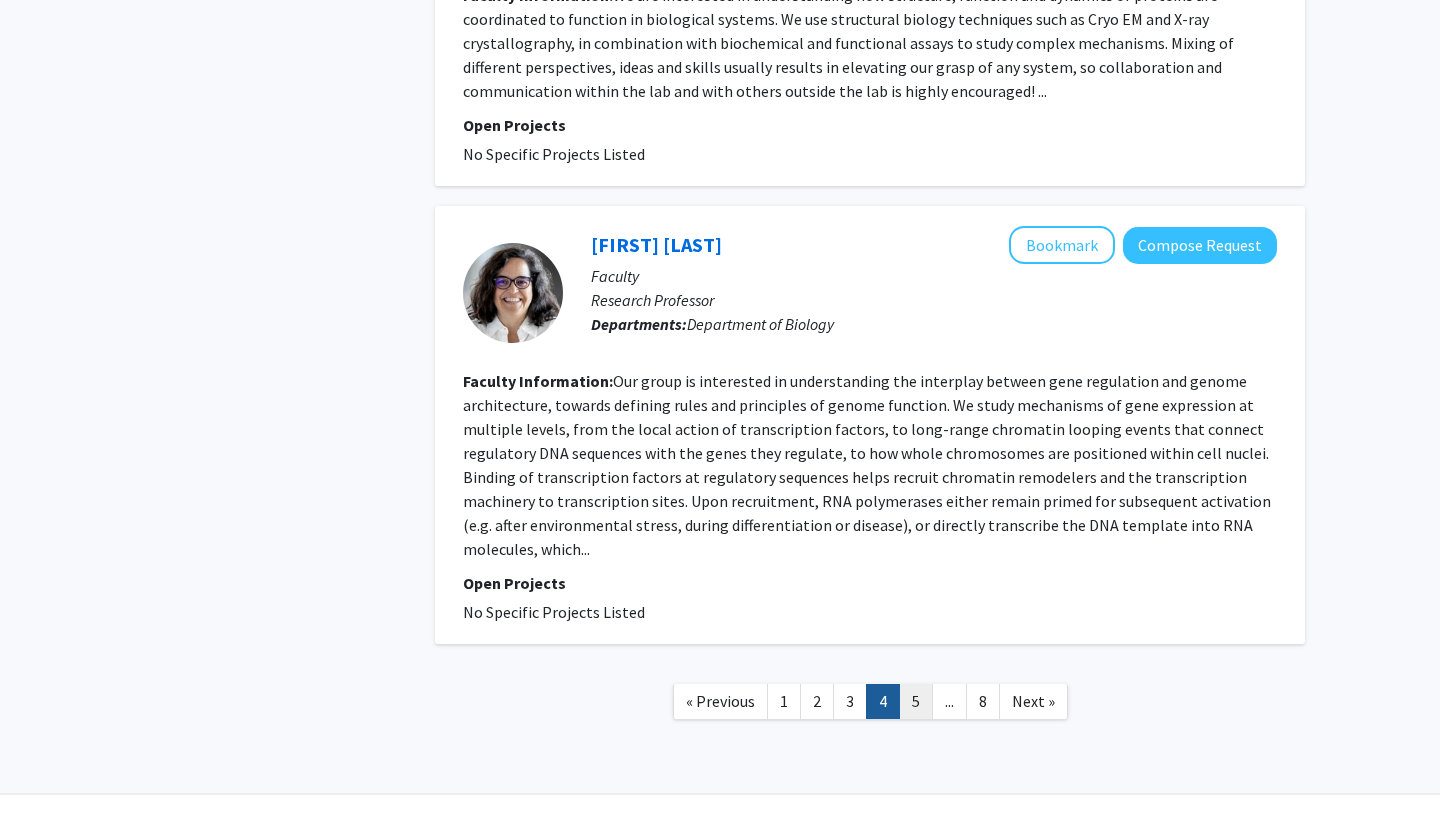 click on "5" 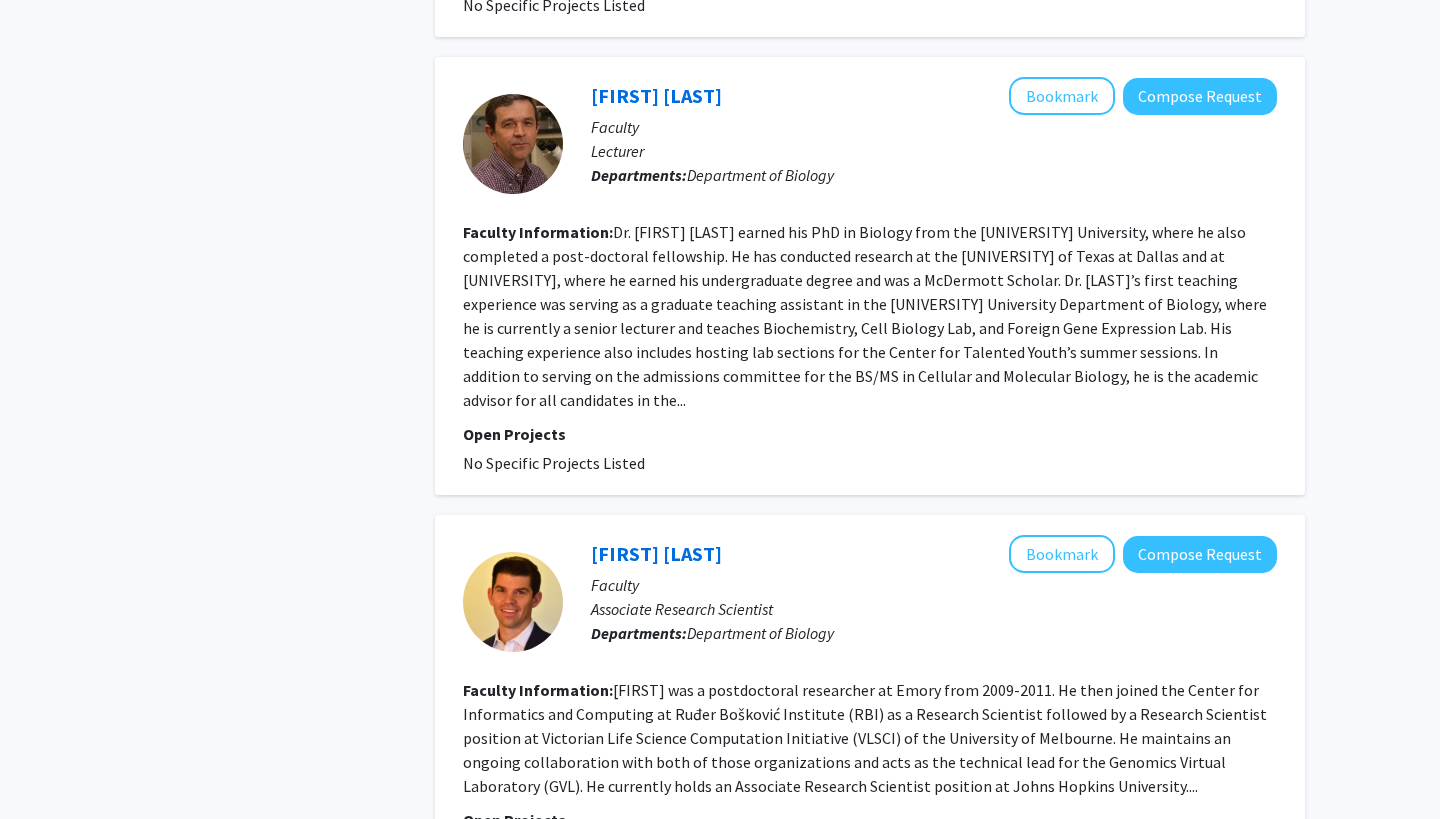 scroll, scrollTop: 1745, scrollLeft: 0, axis: vertical 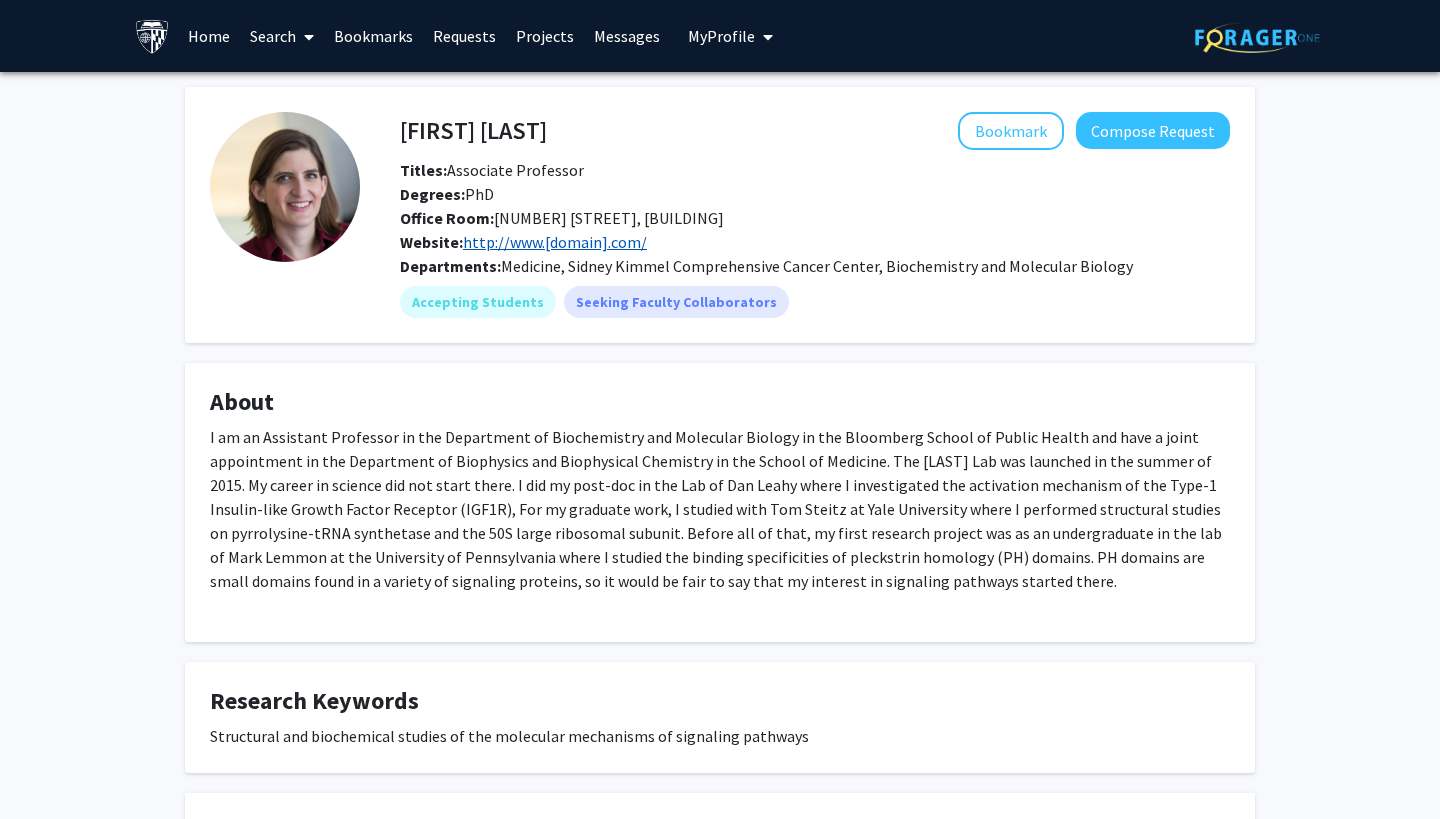click on "http://www.[domain].com/" 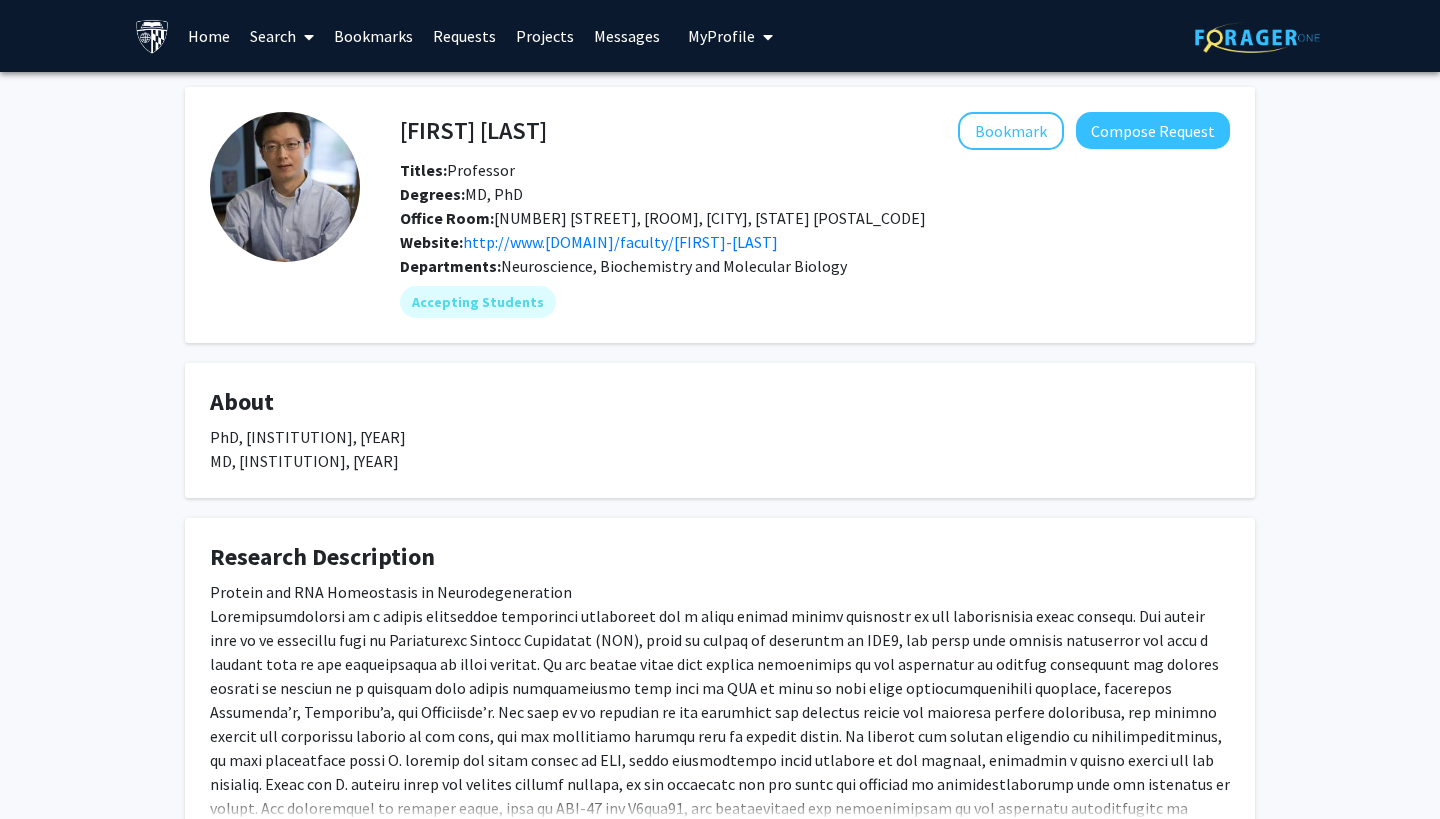 scroll, scrollTop: 0, scrollLeft: 0, axis: both 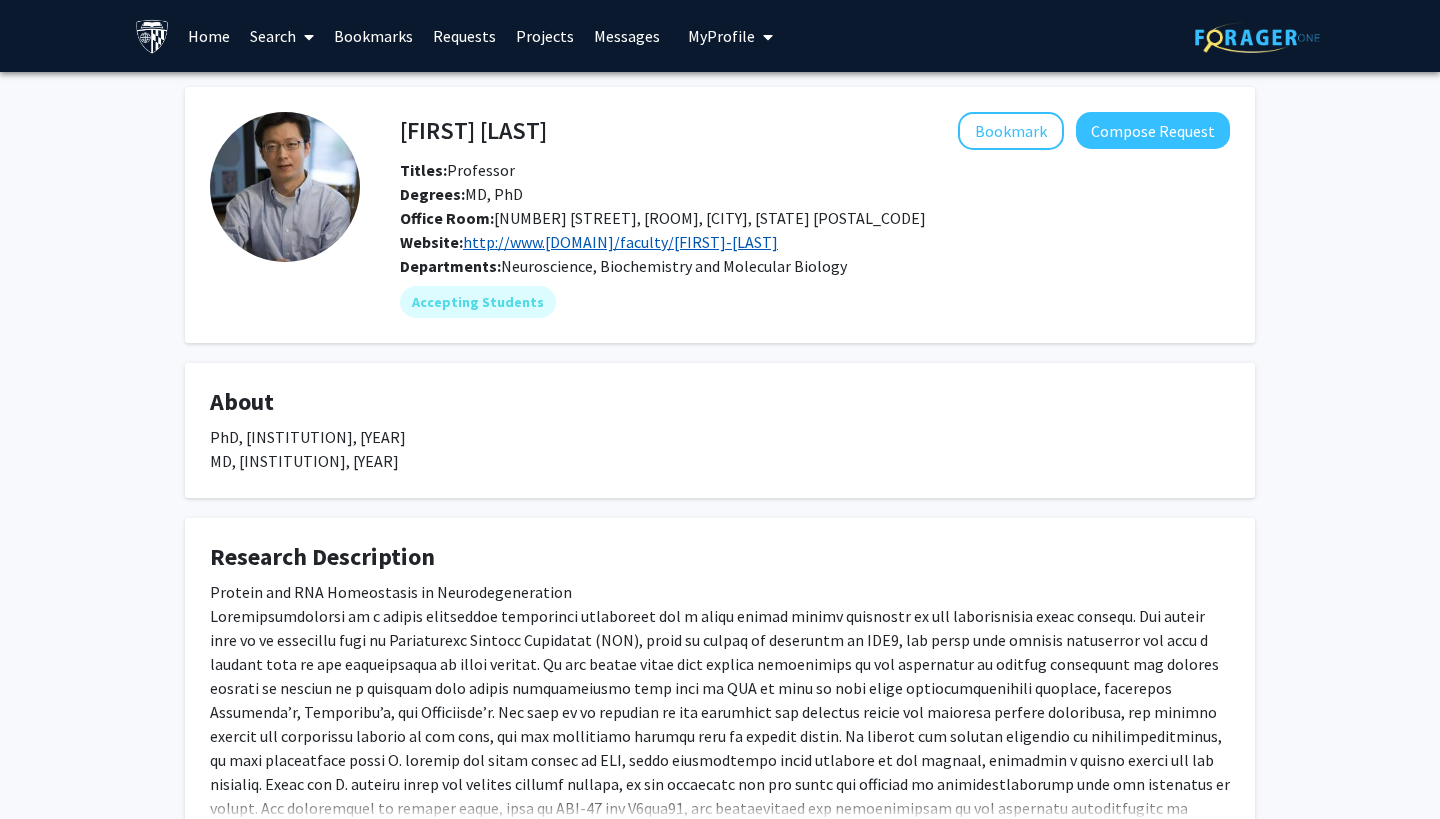 click on "http://www.jhu-bmb-phd.org/faculty/jiou-wang" 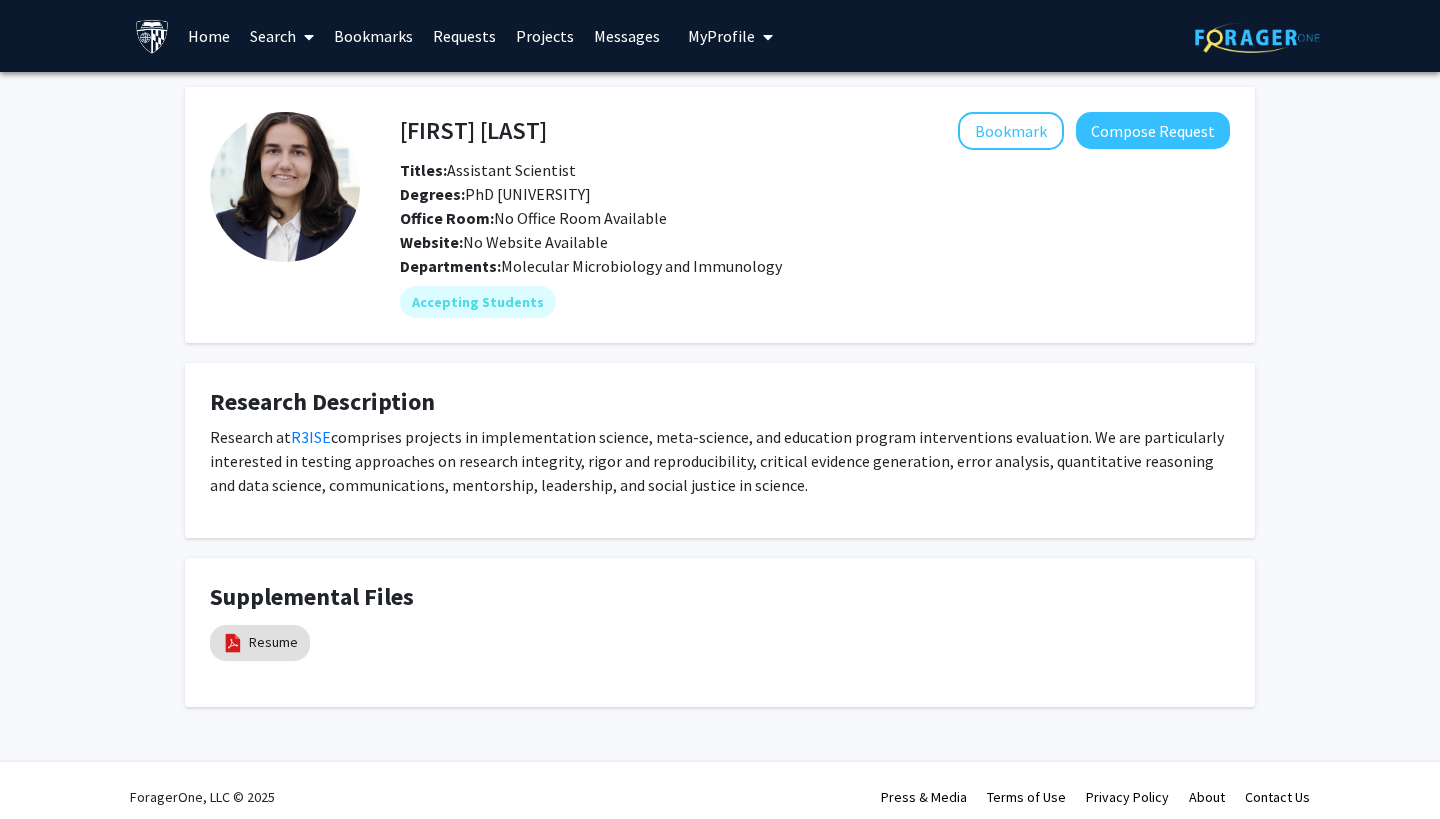 scroll, scrollTop: 0, scrollLeft: 0, axis: both 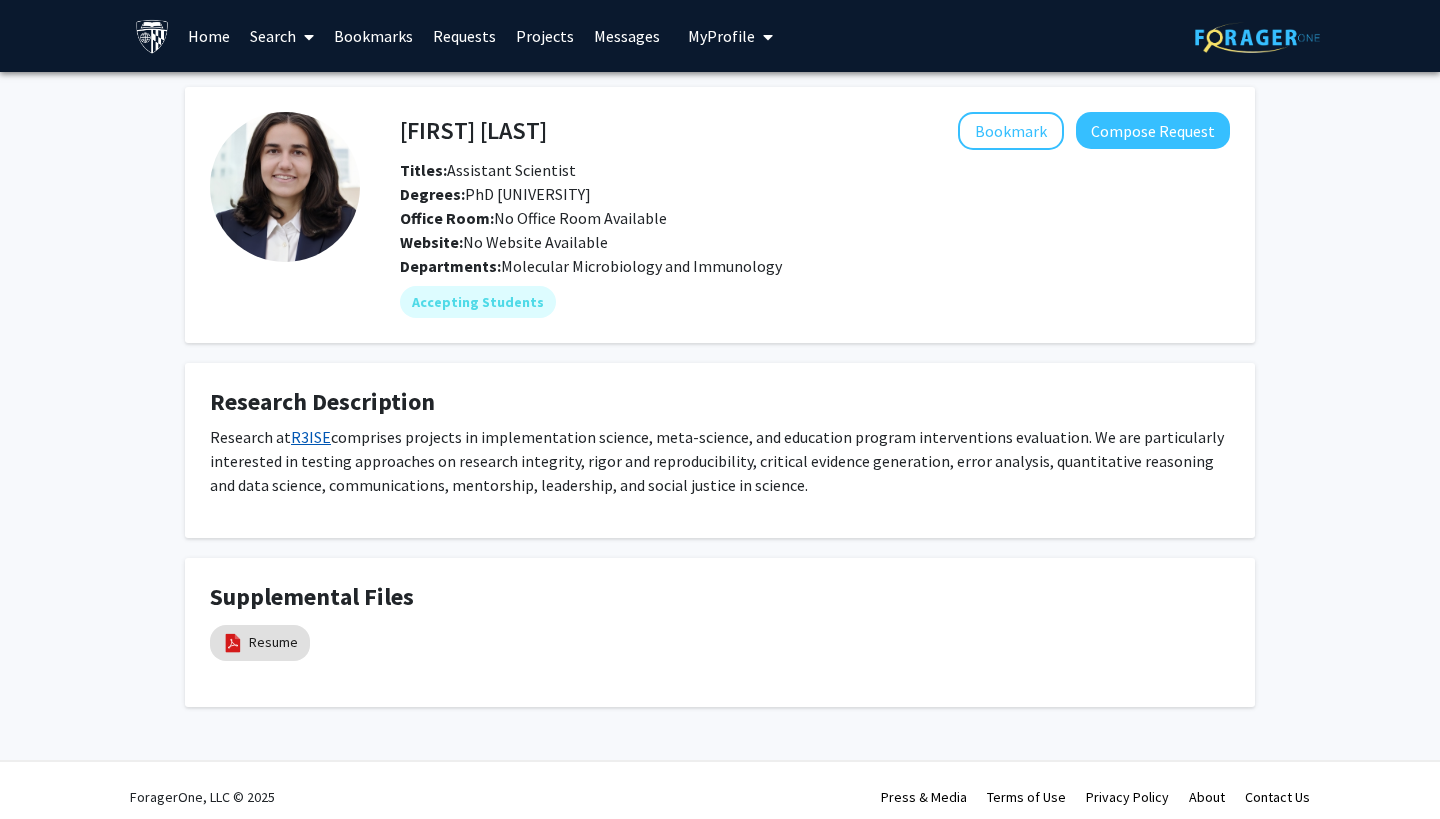 click on "R3ISE" 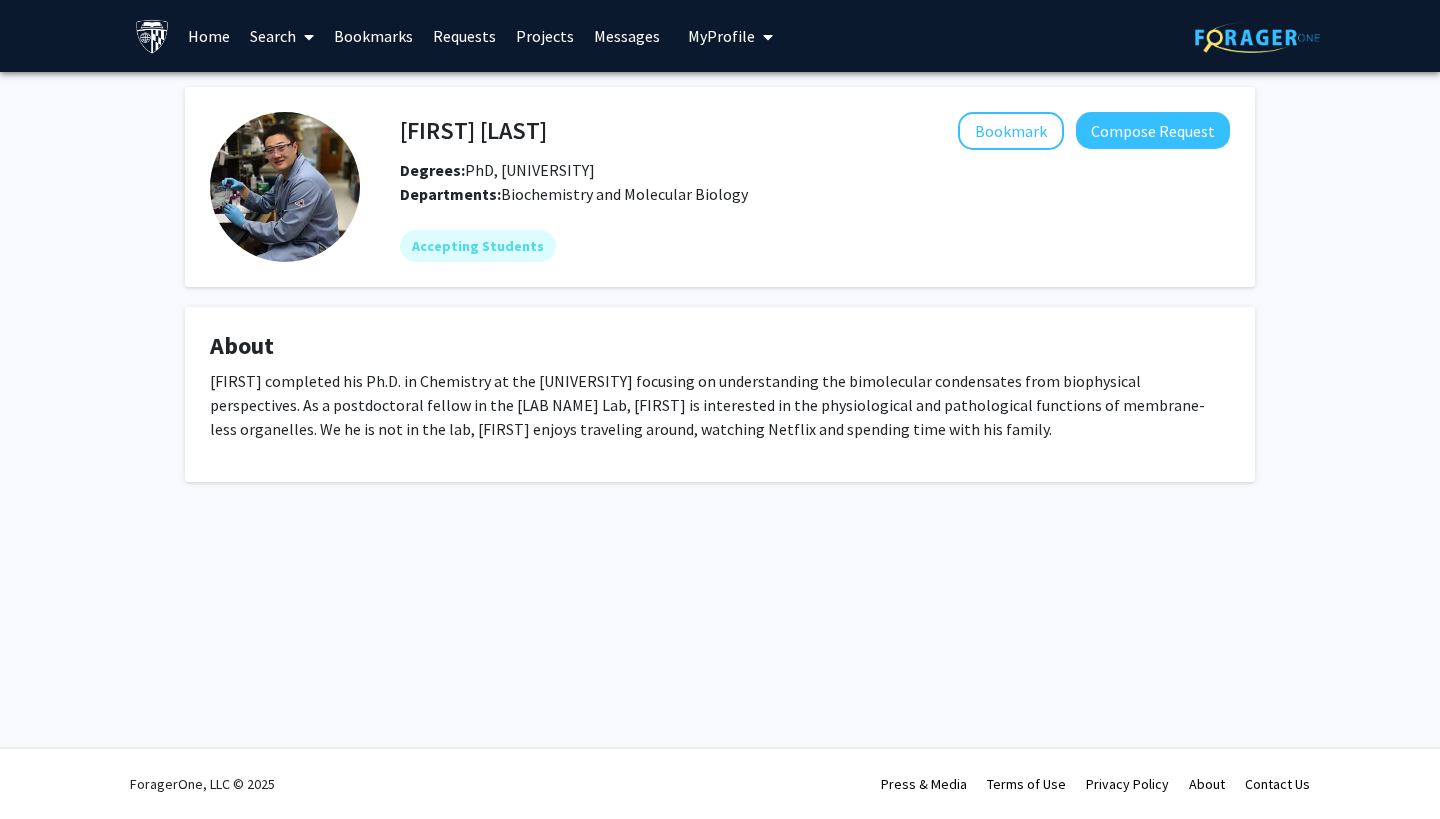 scroll, scrollTop: 0, scrollLeft: 0, axis: both 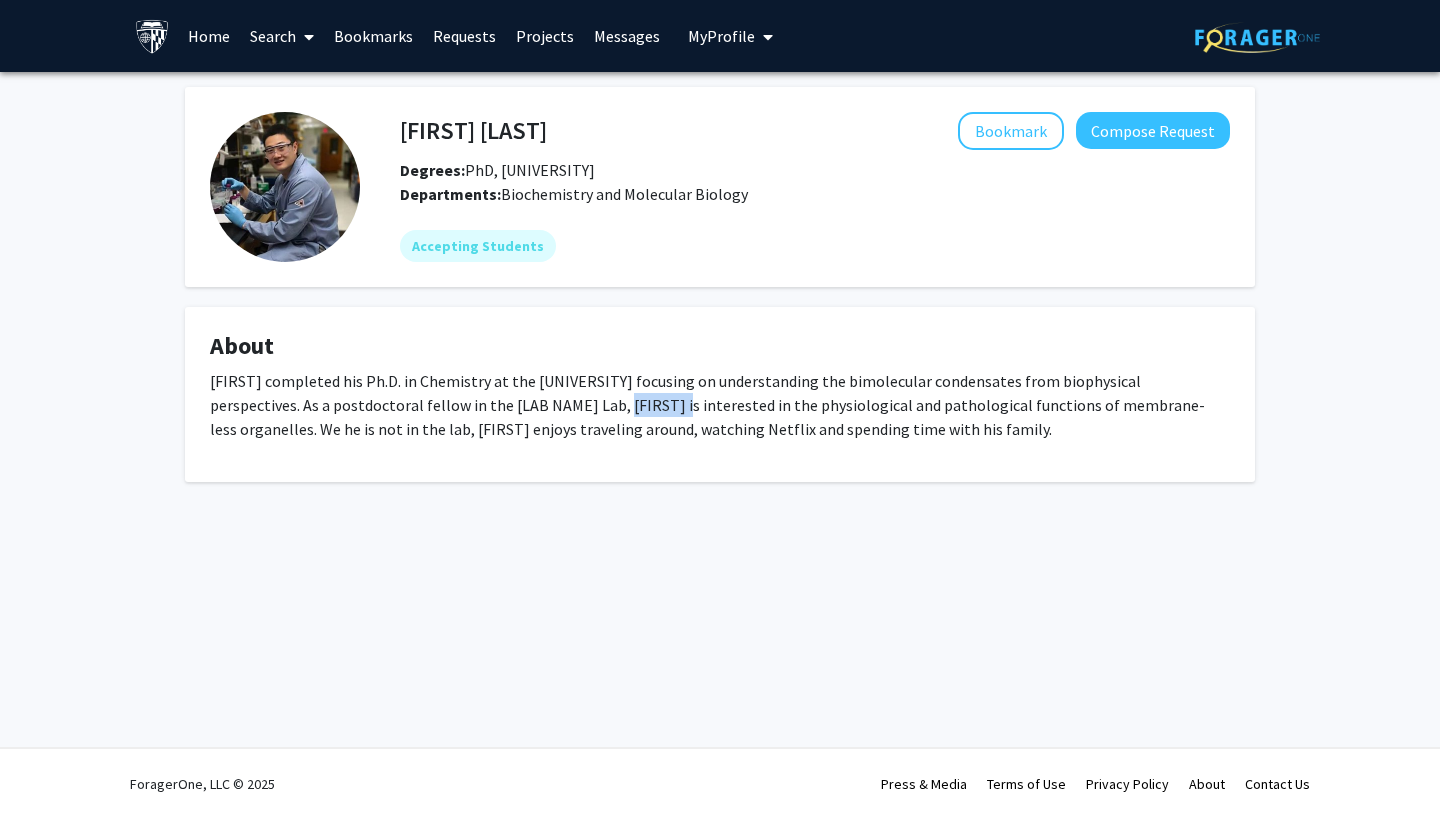 drag, startPoint x: 503, startPoint y: 408, endPoint x: 554, endPoint y: 414, distance: 51.351727 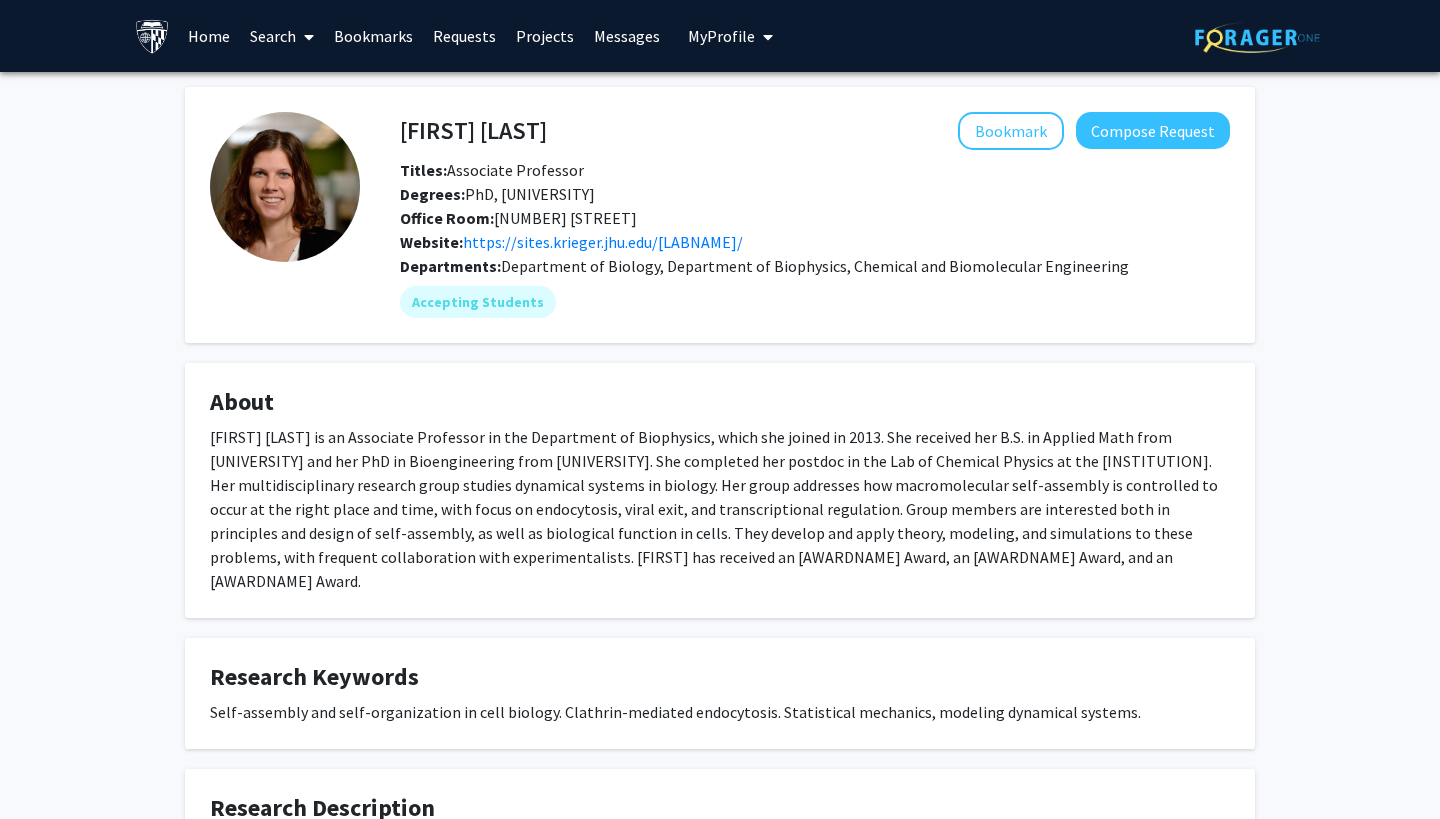 scroll, scrollTop: 0, scrollLeft: 0, axis: both 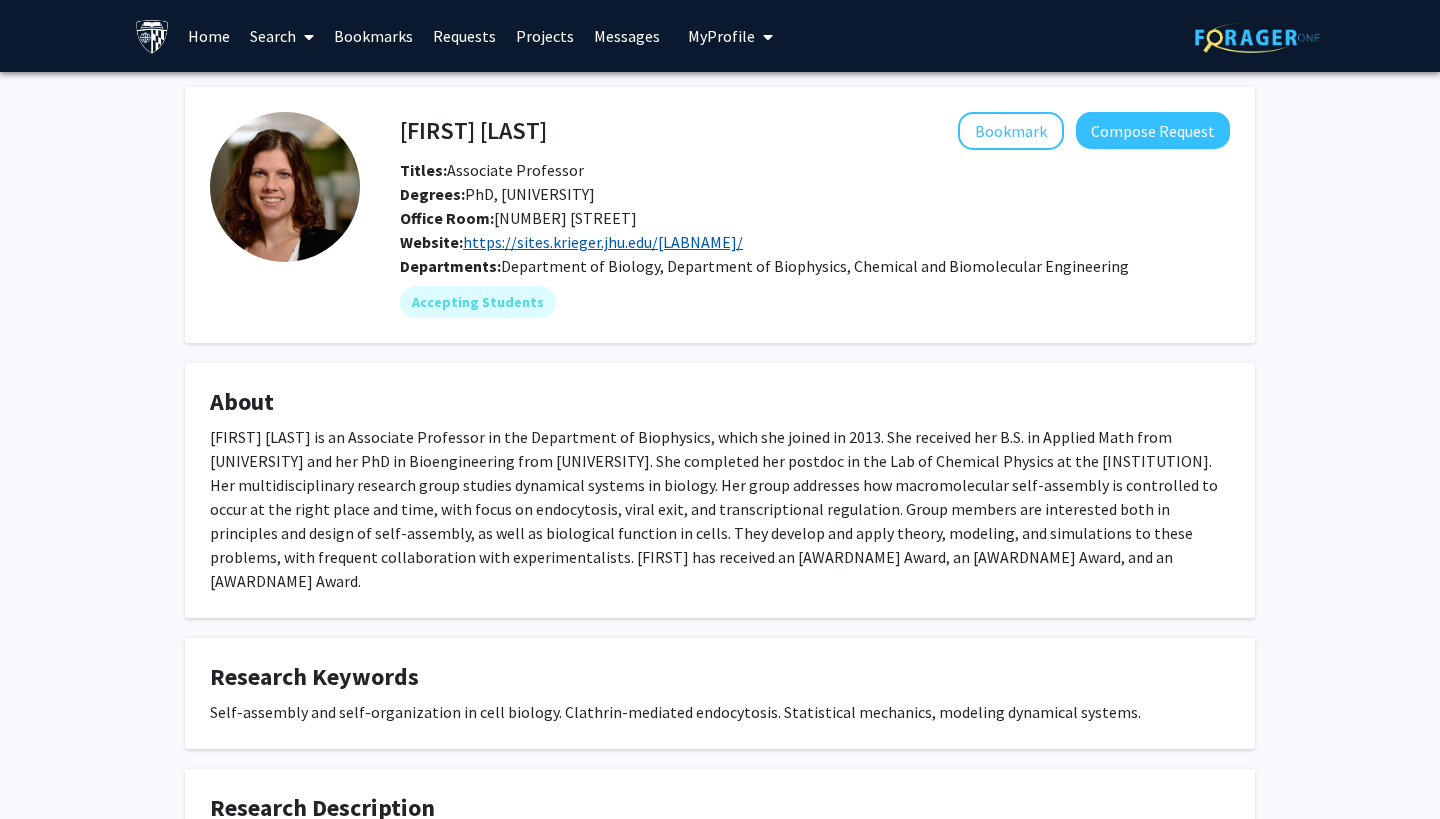 click on "https://sites.krieger.jhu.edu/[LABNAME]/" 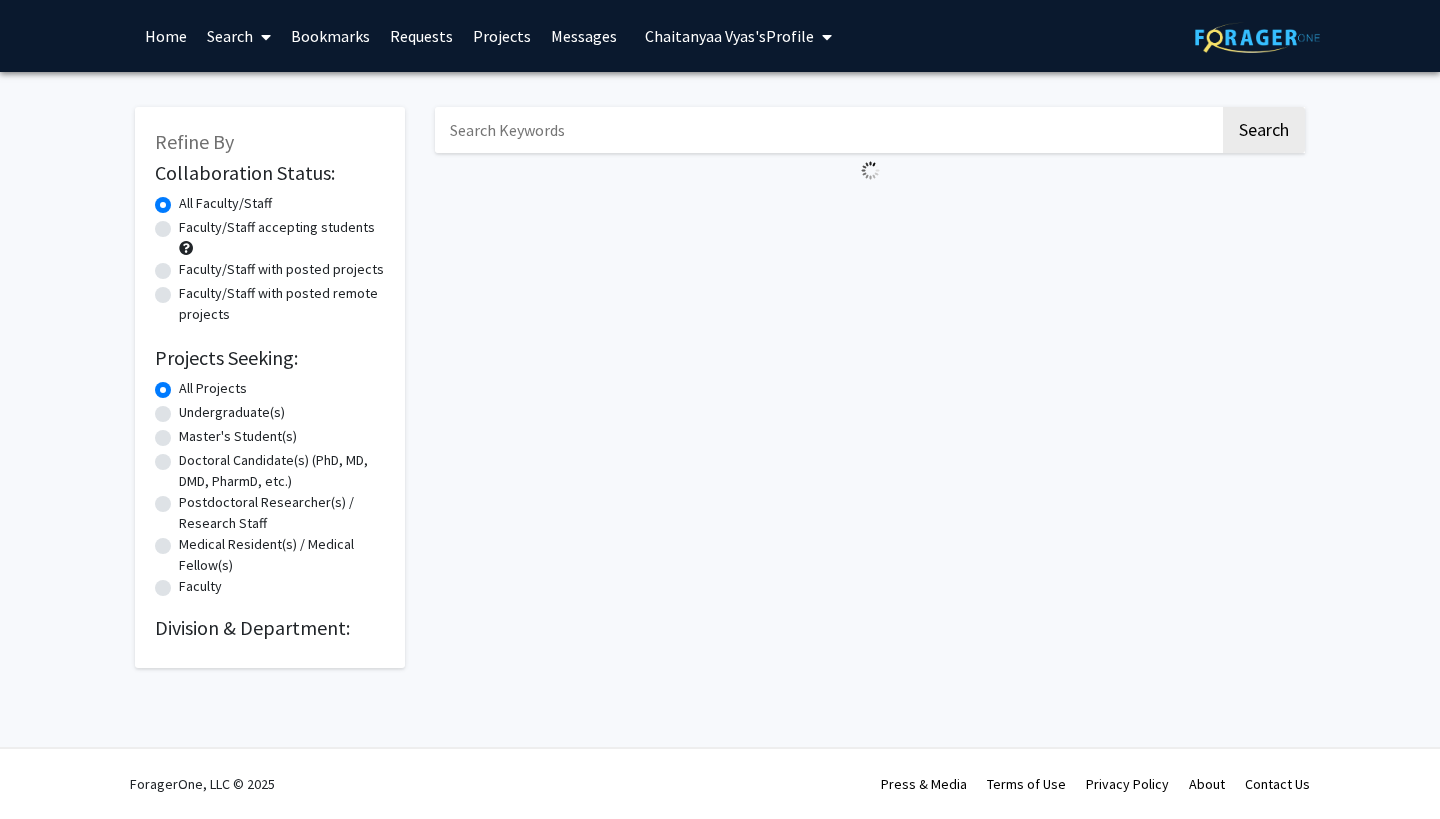 scroll, scrollTop: 0, scrollLeft: 0, axis: both 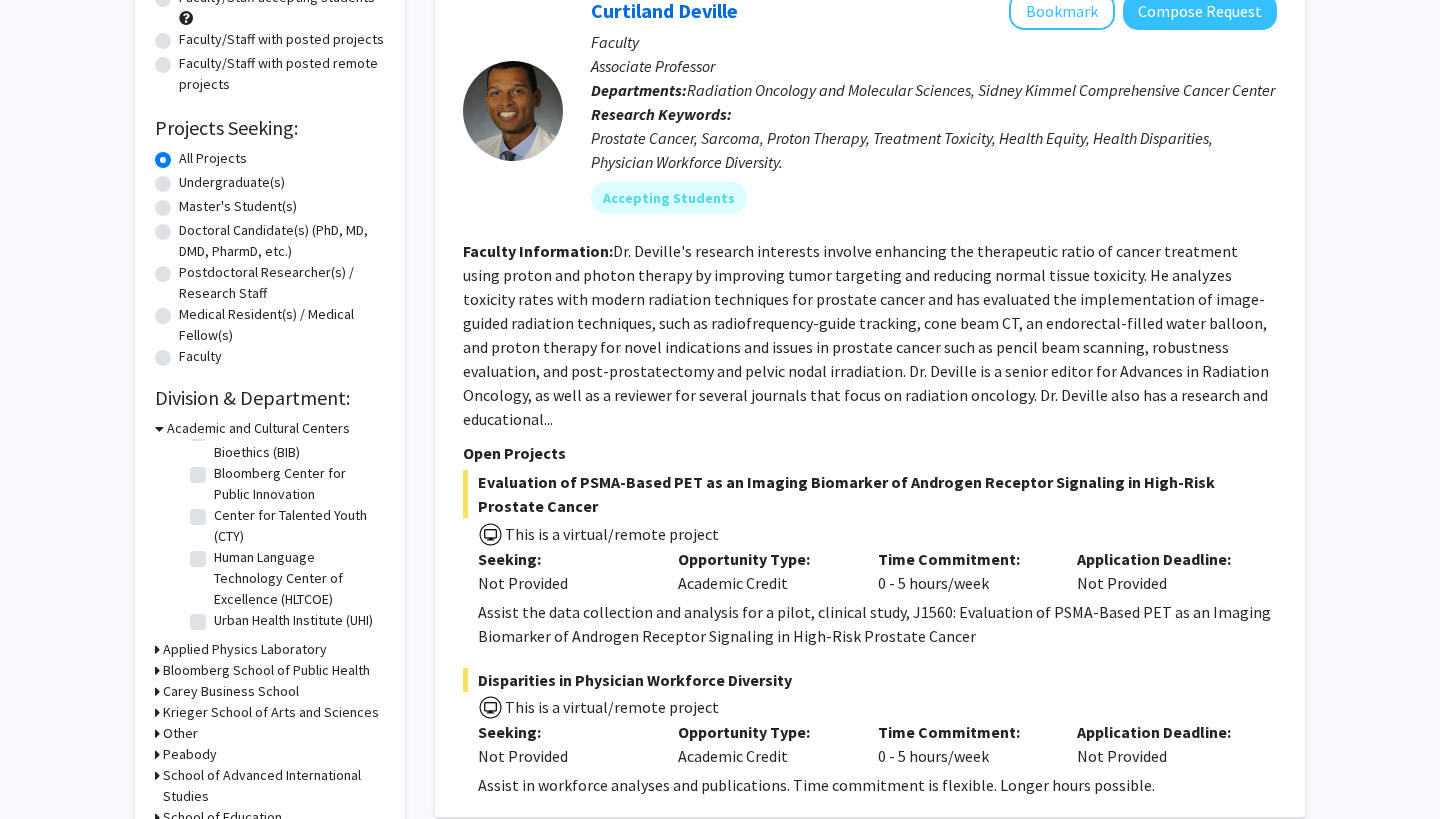 click on "Bloomberg School of Public Health" at bounding box center [266, 670] 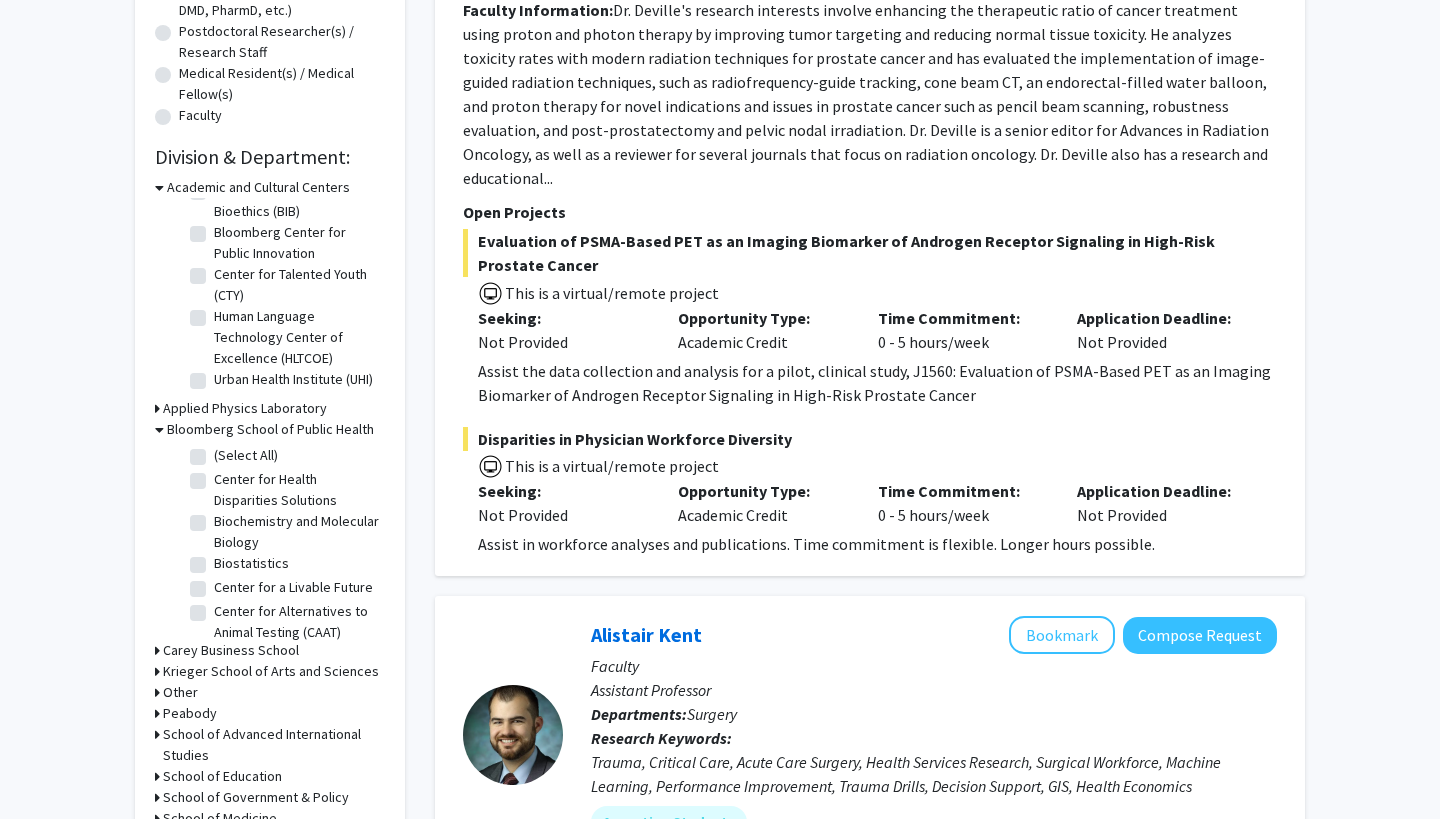 scroll, scrollTop: 532, scrollLeft: 0, axis: vertical 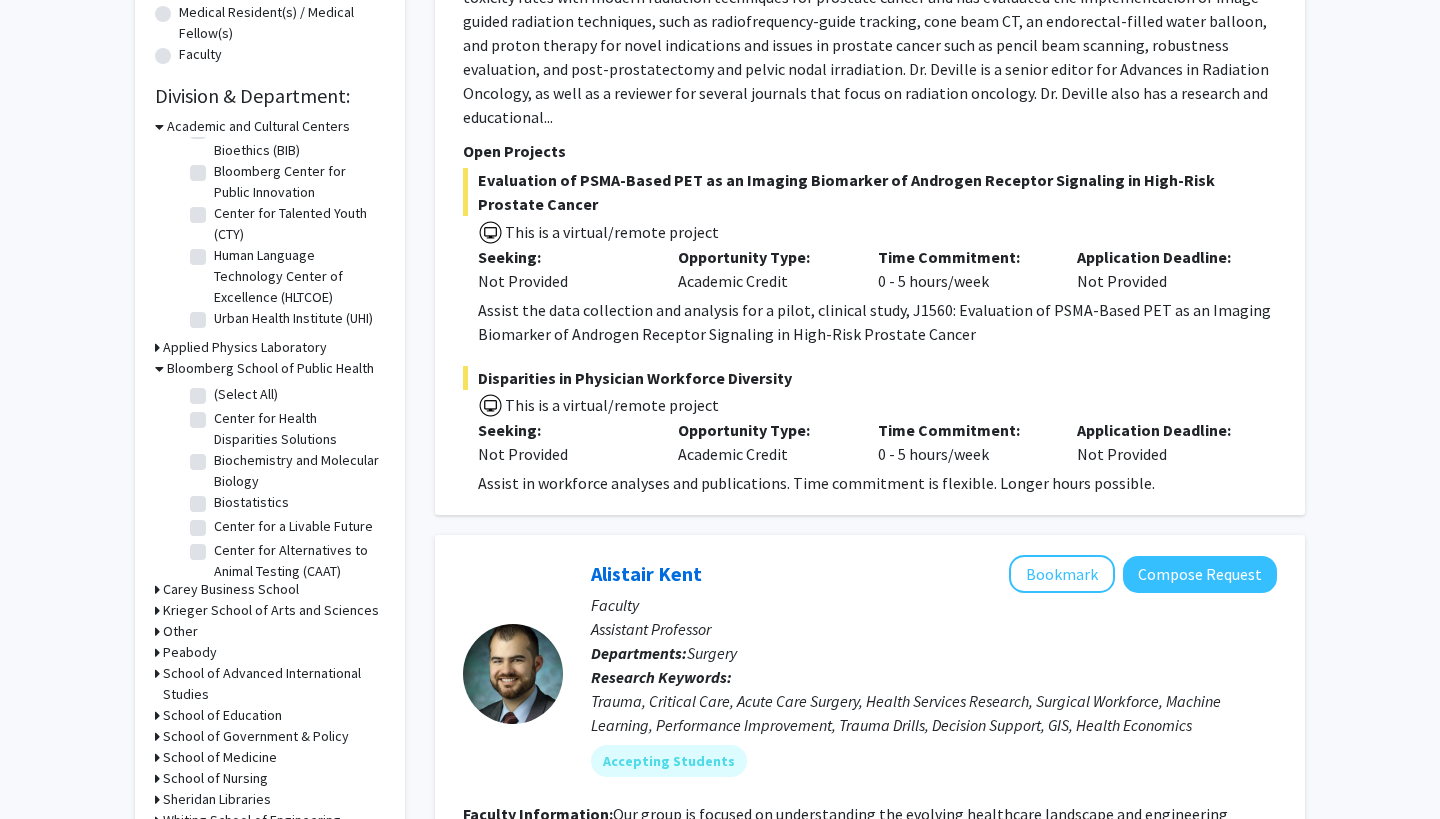 click on "Center for Health Disparities Solutions" 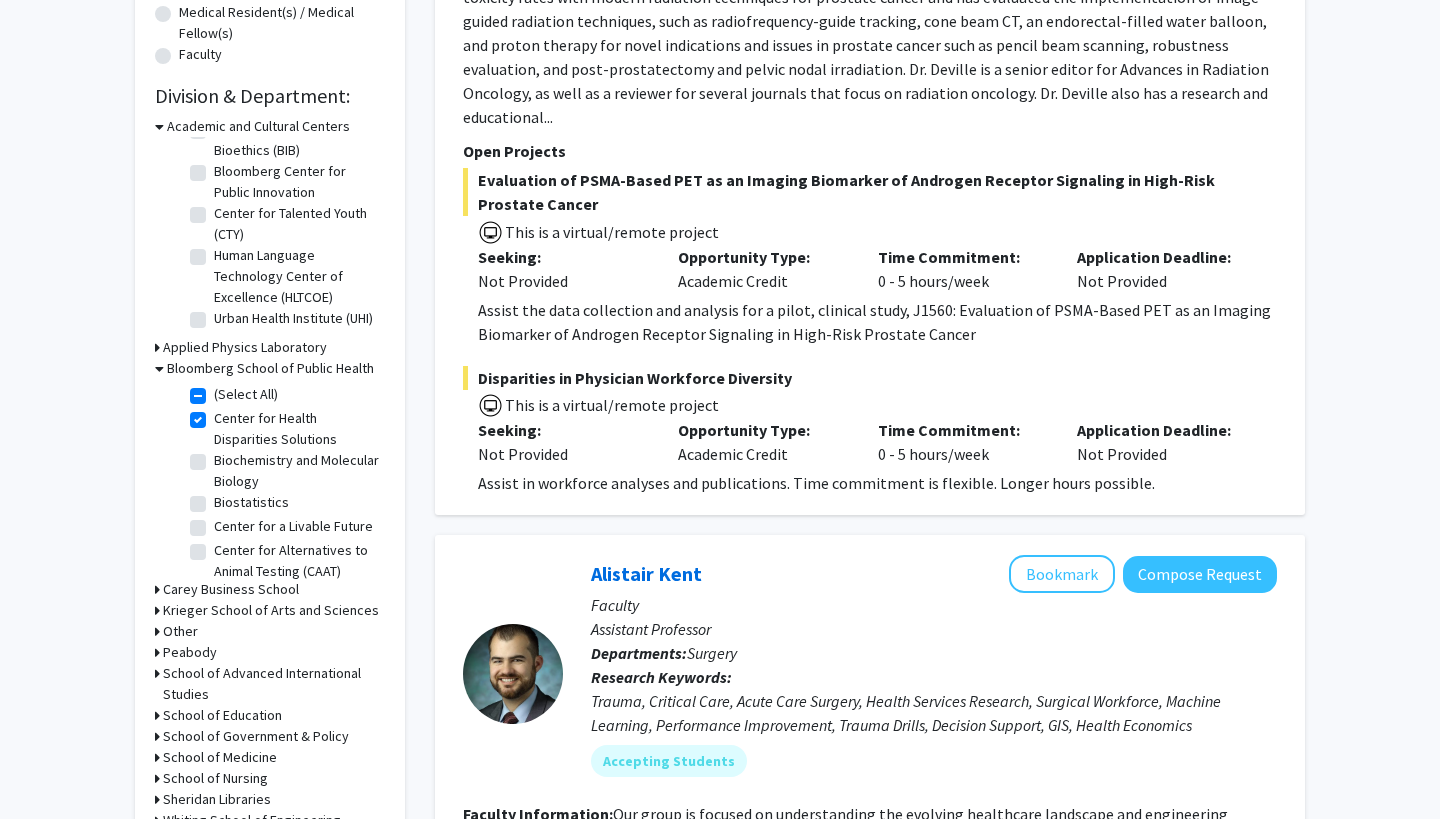 checkbox on "true" 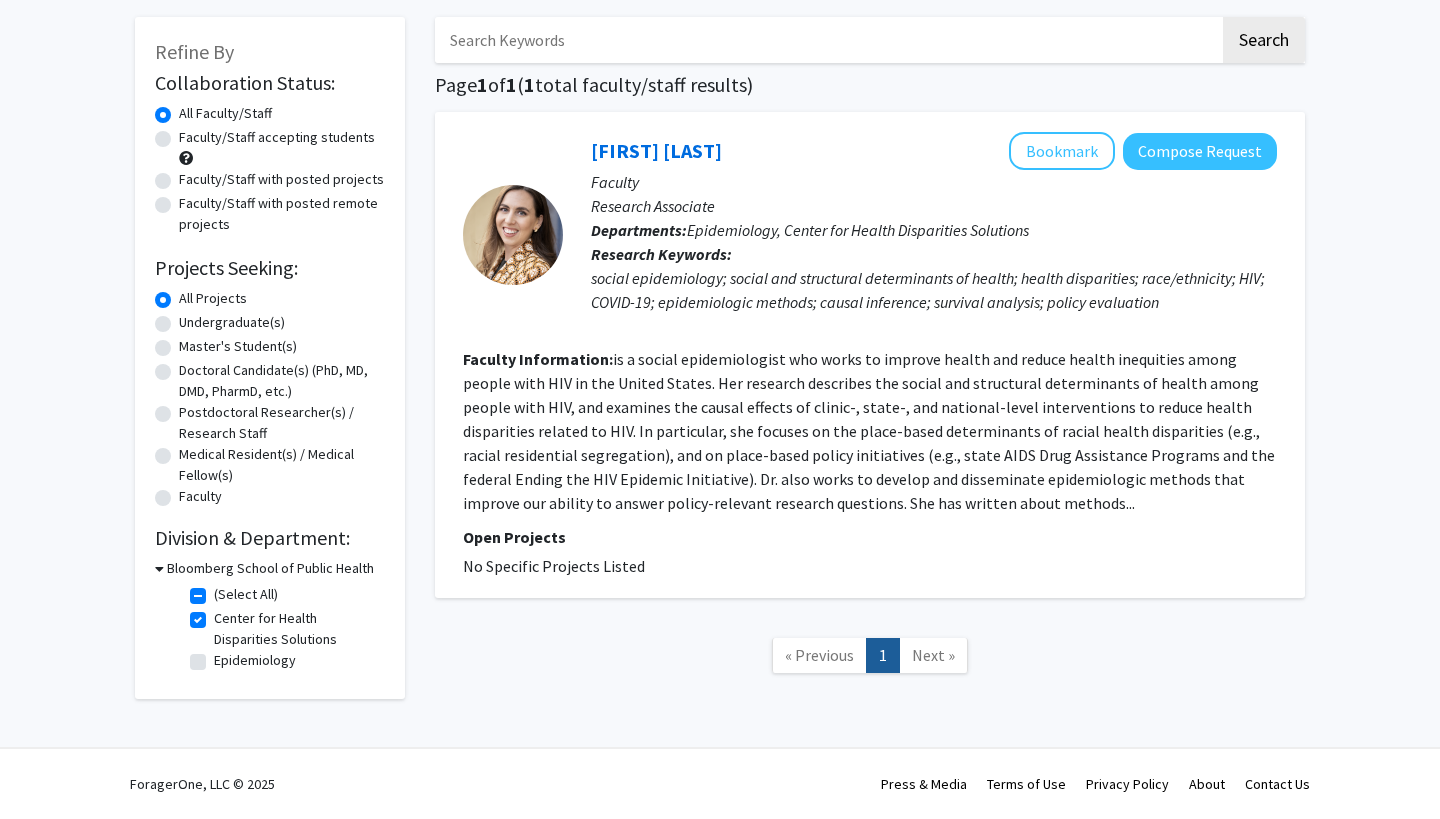 scroll, scrollTop: 92, scrollLeft: 0, axis: vertical 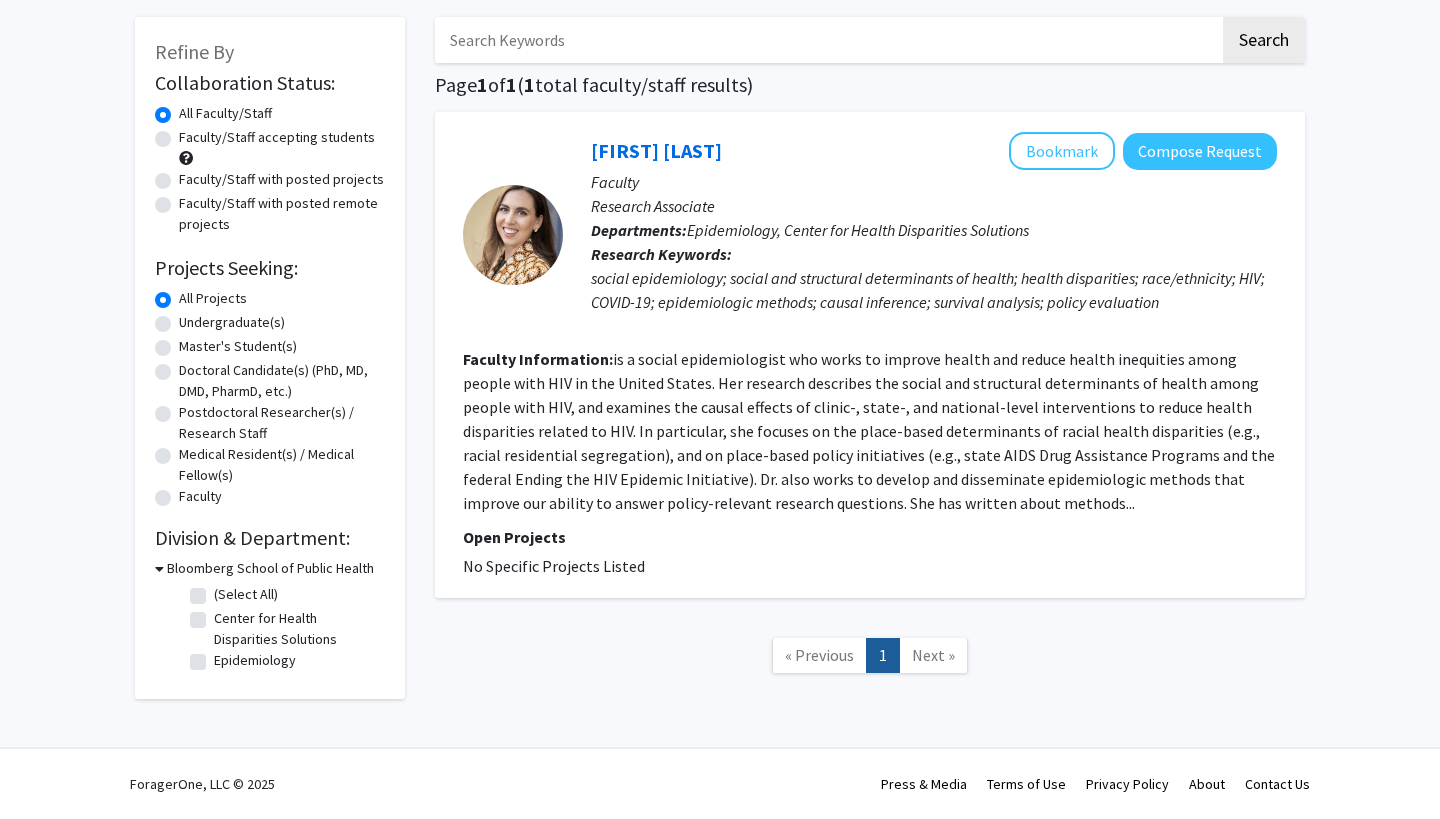 checkbox on "false" 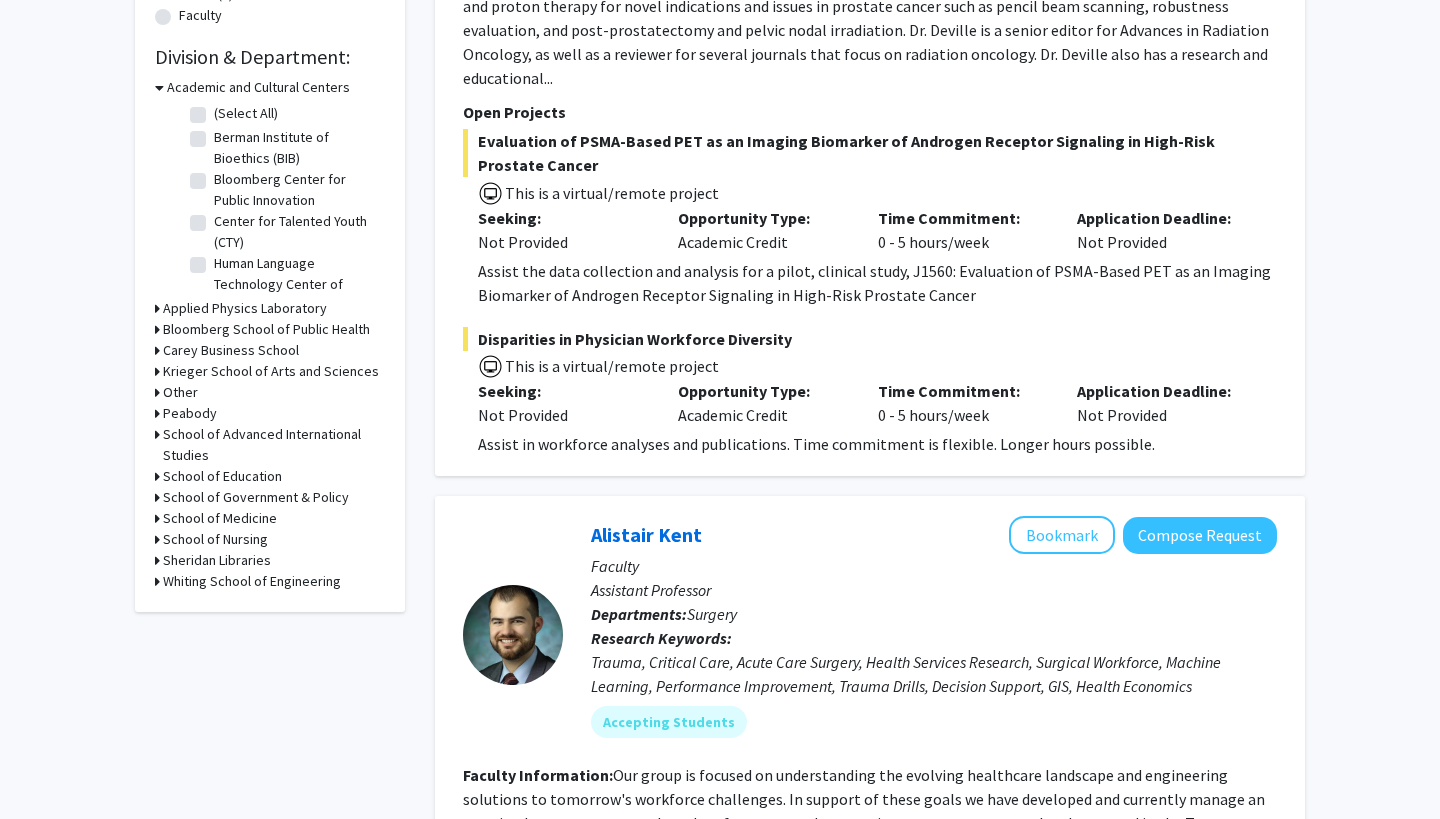 scroll, scrollTop: 639, scrollLeft: 0, axis: vertical 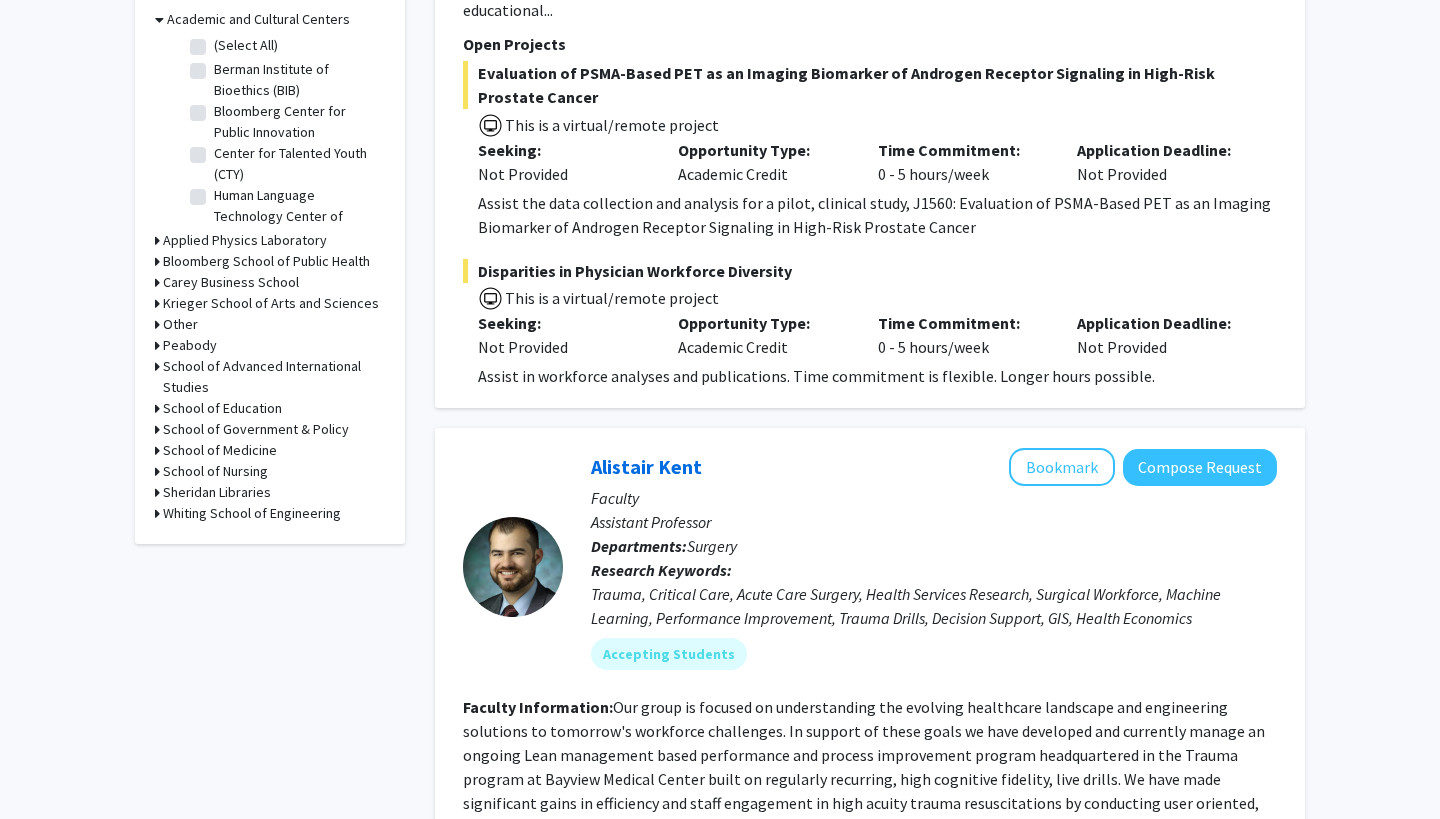 click on "Krieger School of Arts and Sciences" at bounding box center [271, 303] 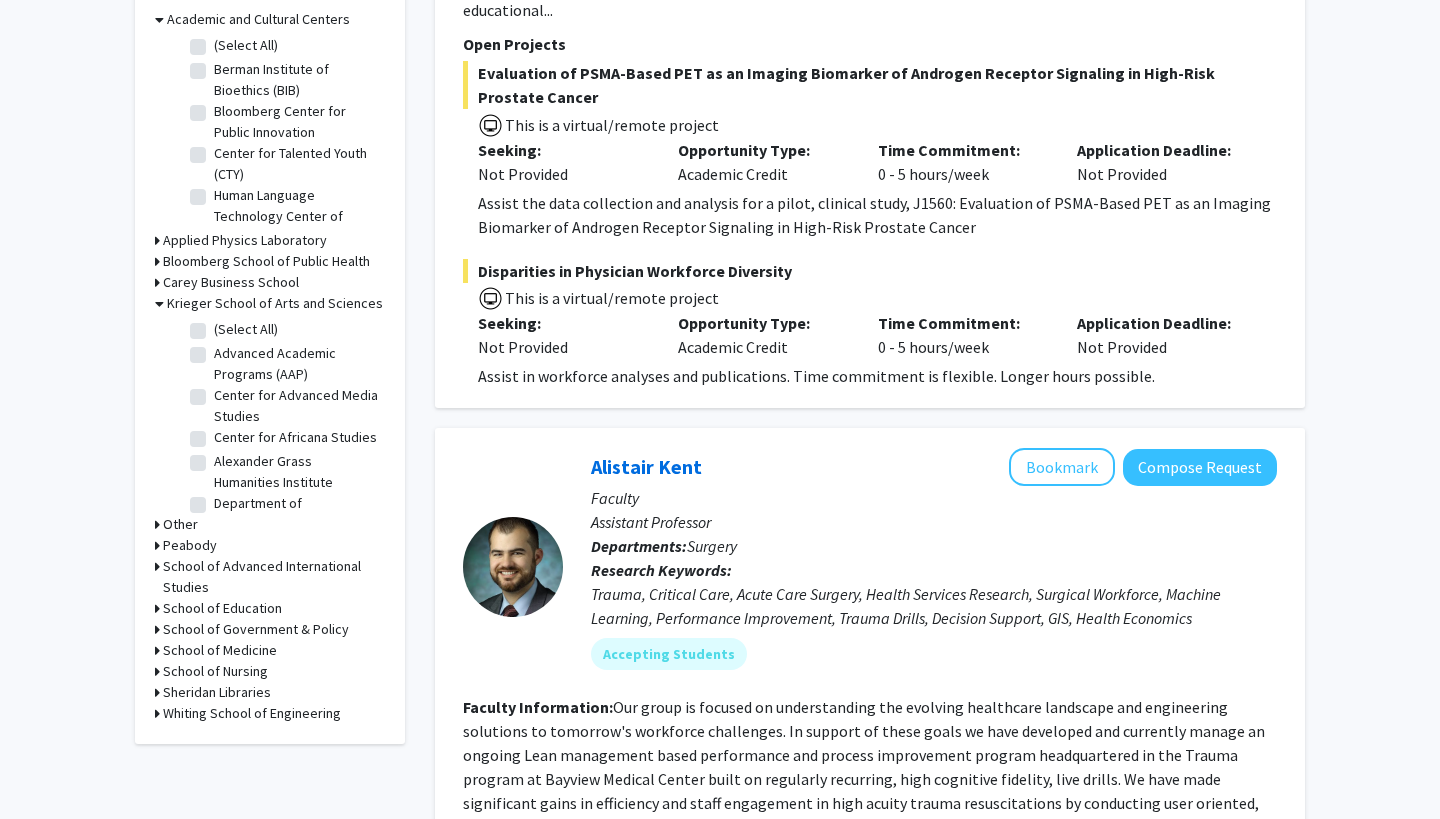 click on "Bloomberg School of Public Health" at bounding box center (266, 261) 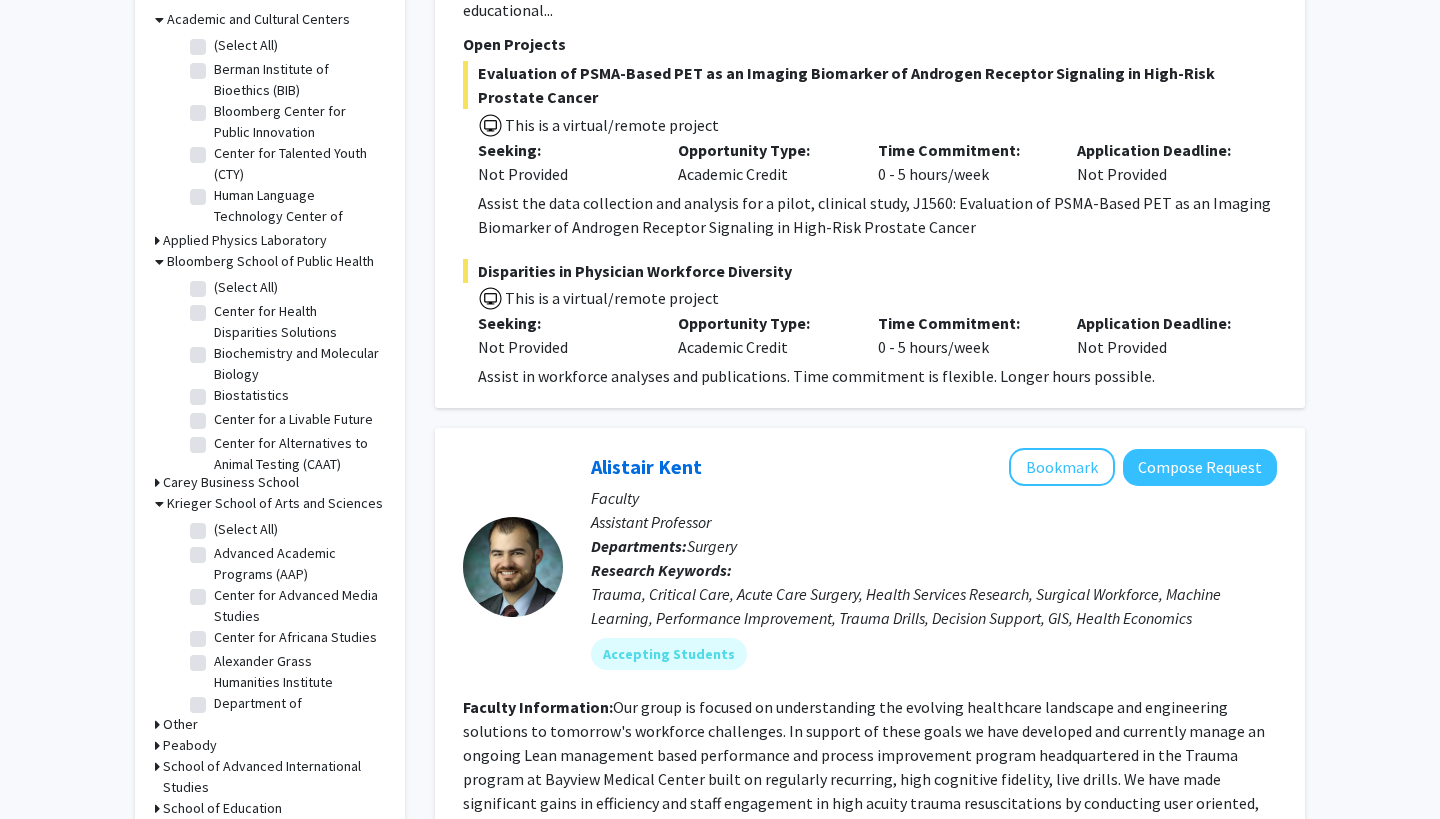 click on "Carey Business School" at bounding box center [231, 482] 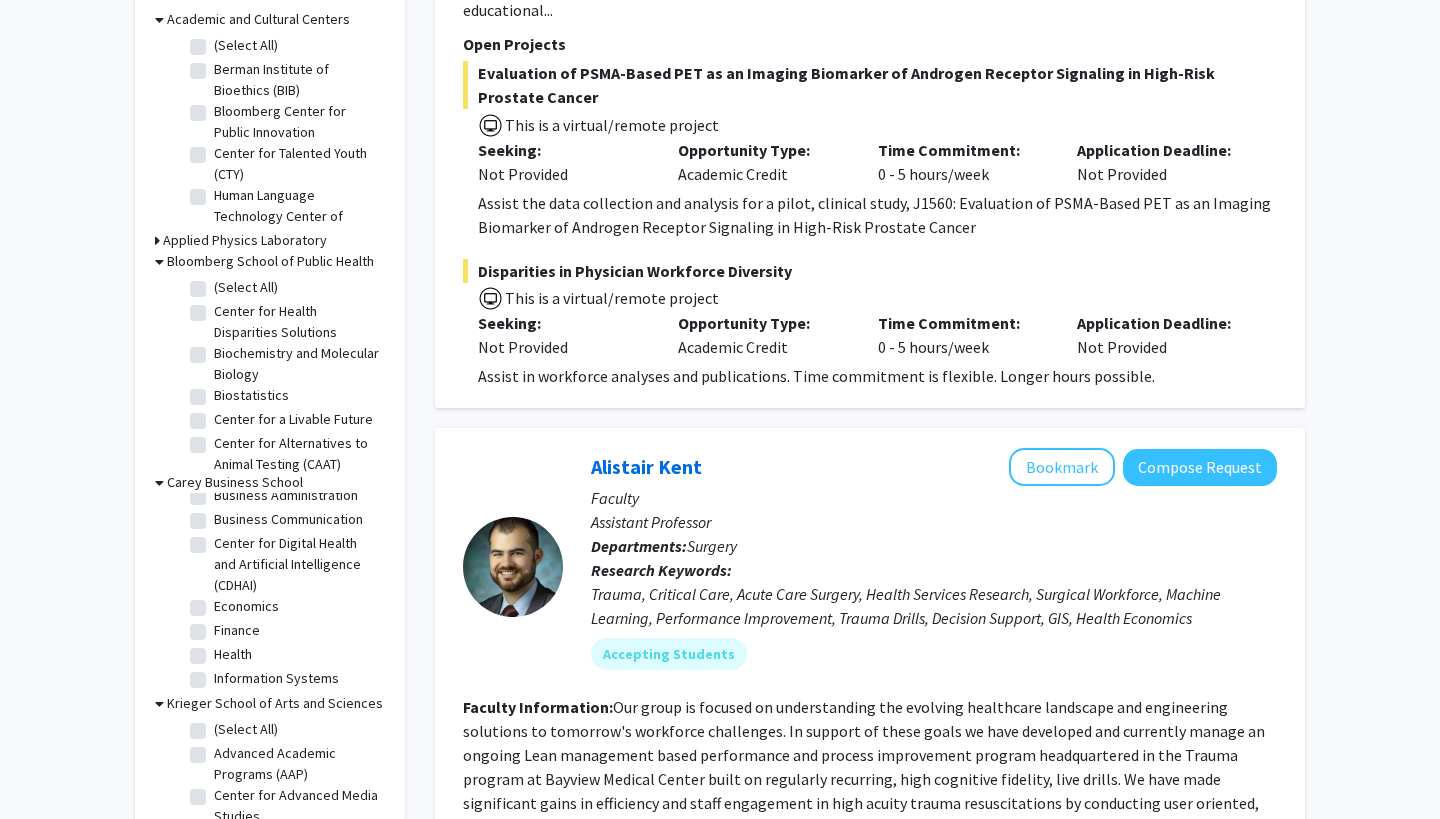 scroll, scrollTop: 69, scrollLeft: 0, axis: vertical 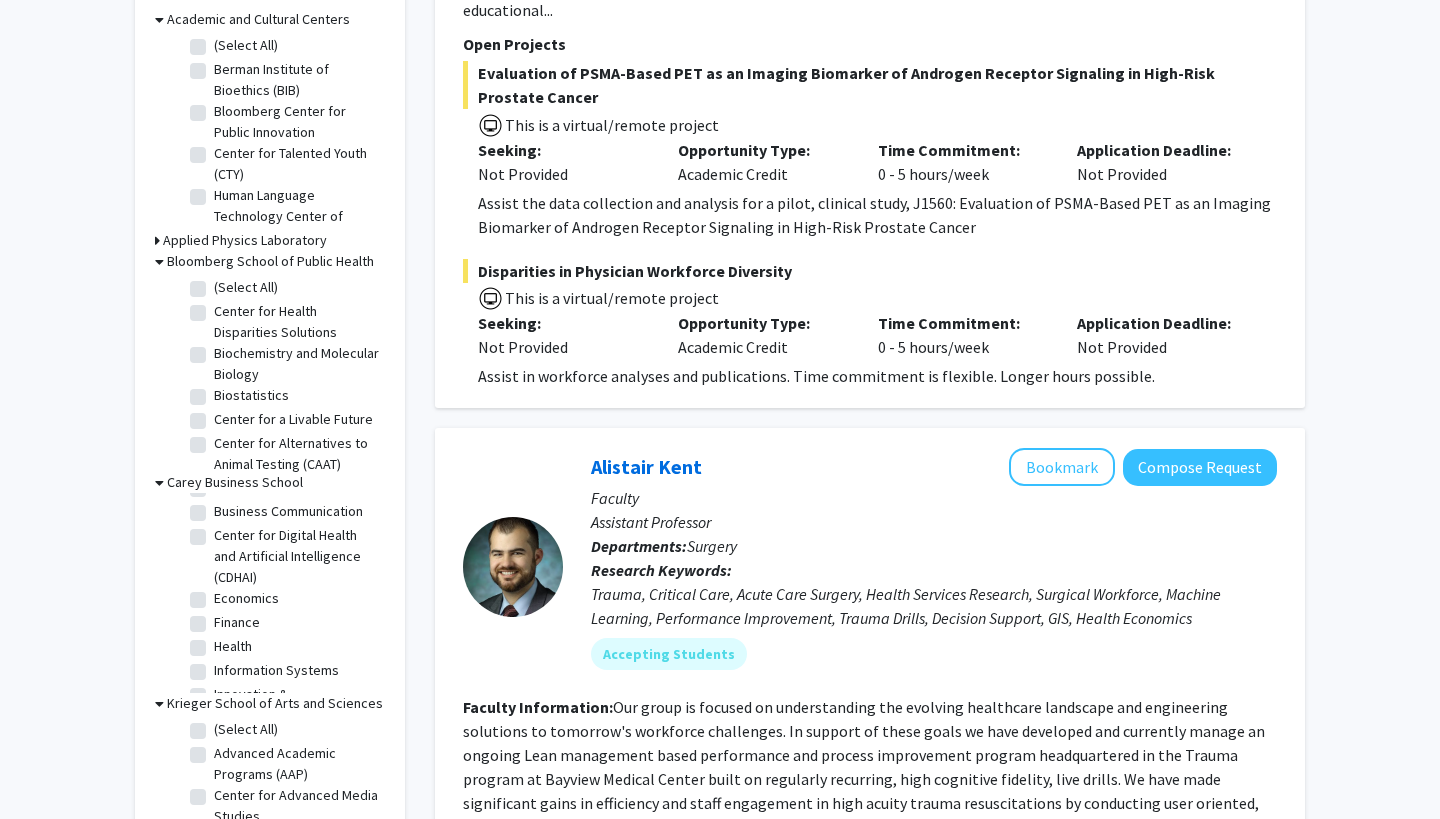 click on "Carey Business School" at bounding box center (235, 482) 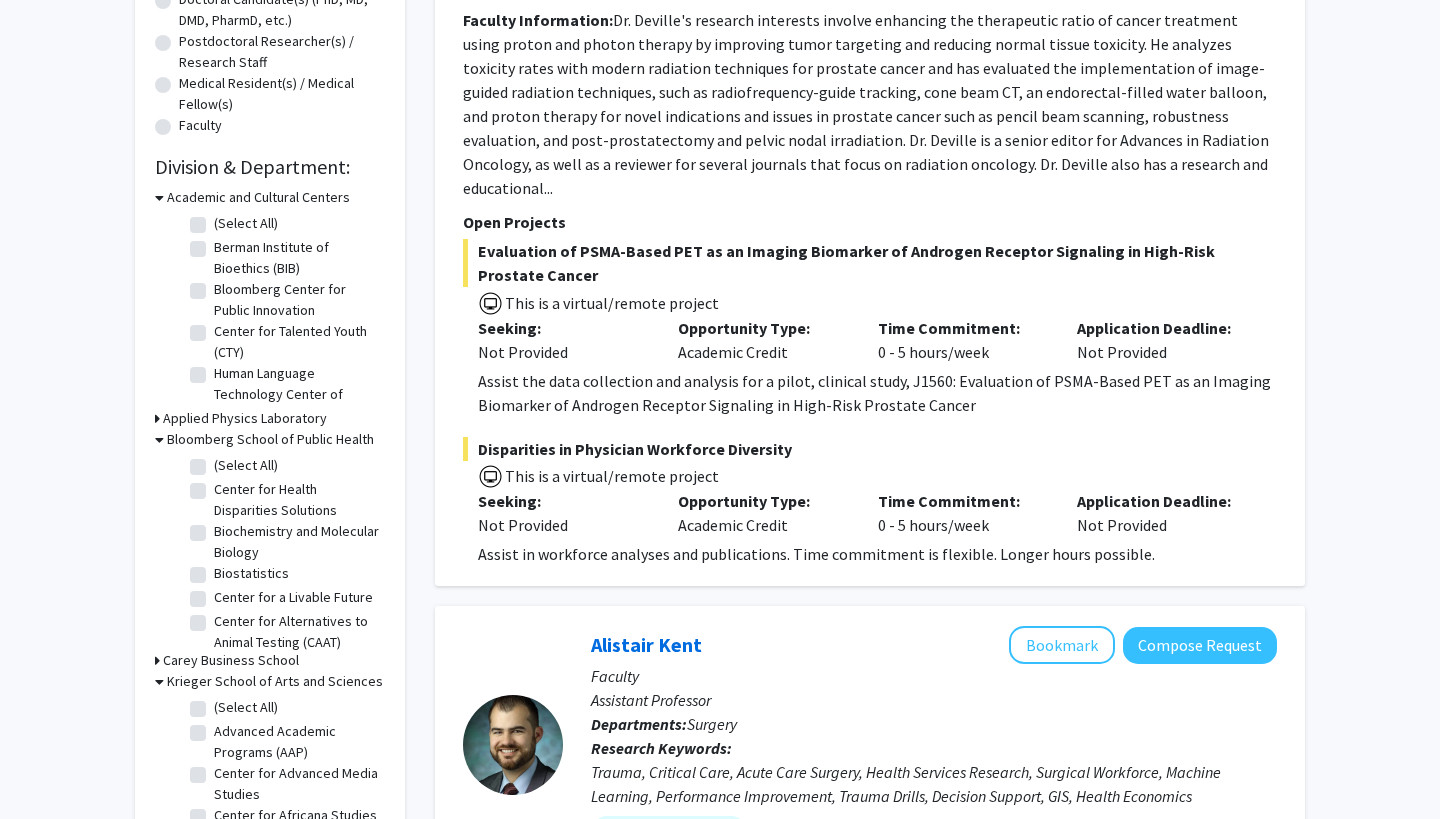 scroll, scrollTop: 425, scrollLeft: 0, axis: vertical 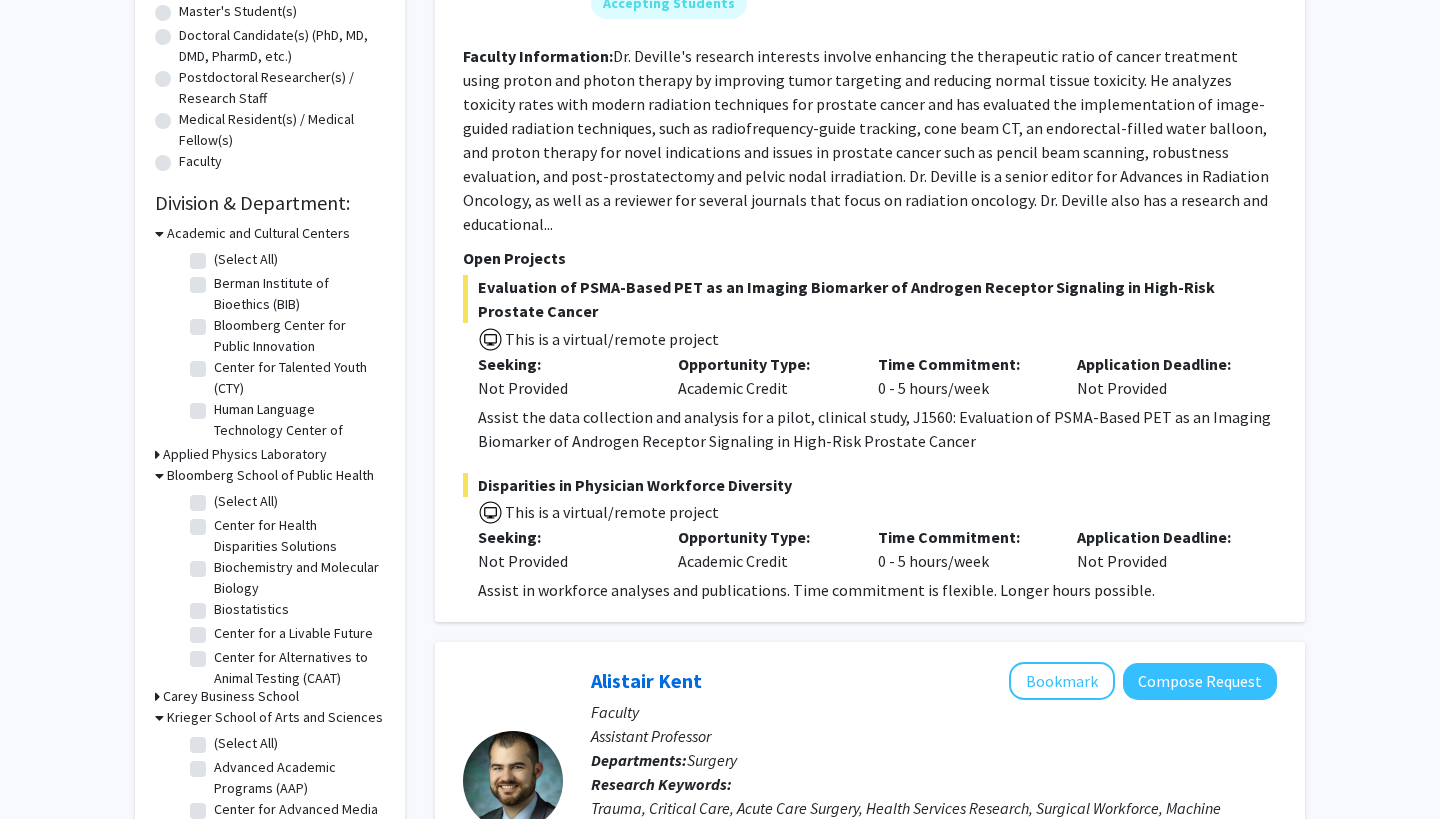 click on "Academic and Cultural Centers" at bounding box center [258, 233] 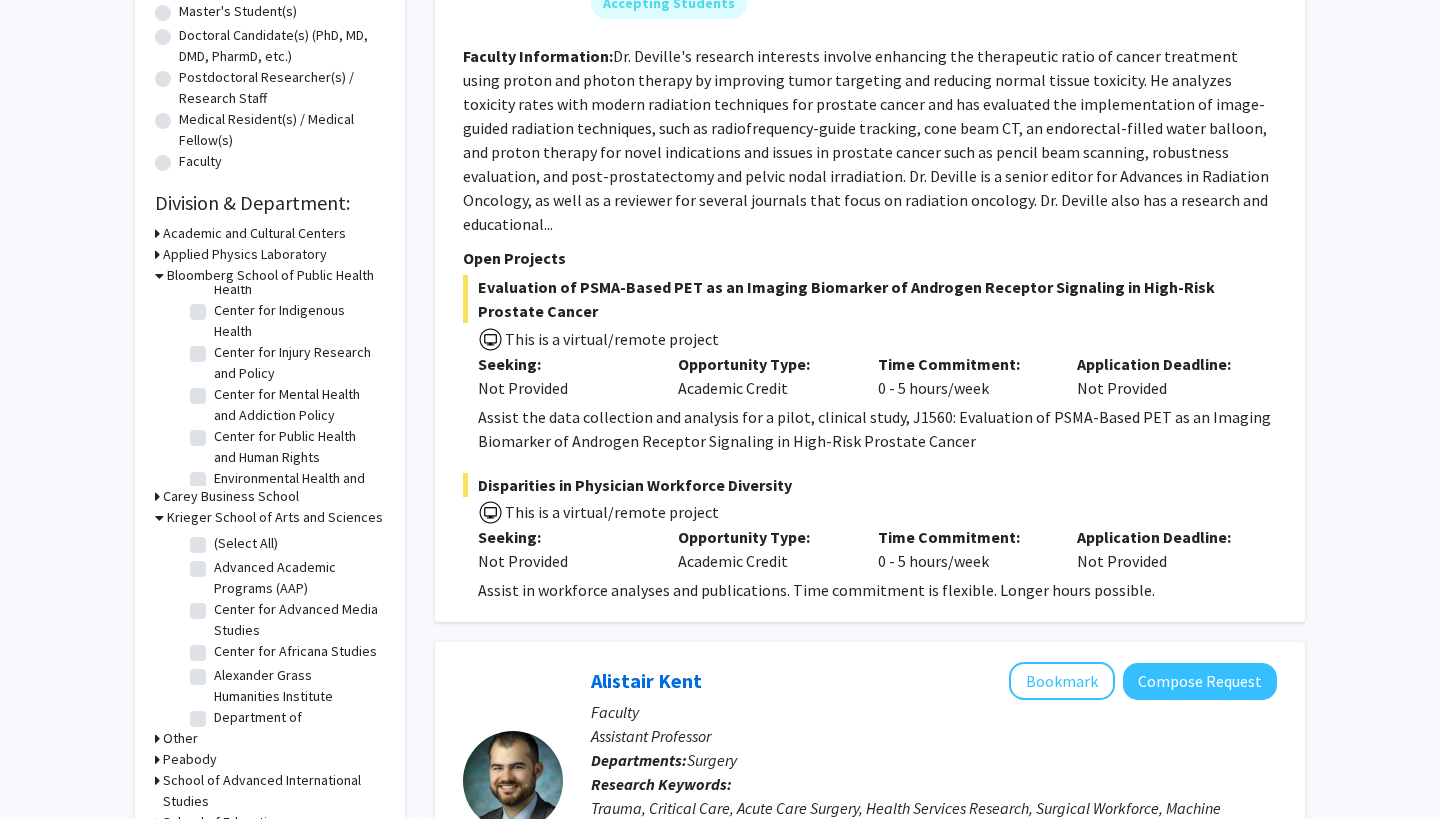 scroll, scrollTop: 500, scrollLeft: 0, axis: vertical 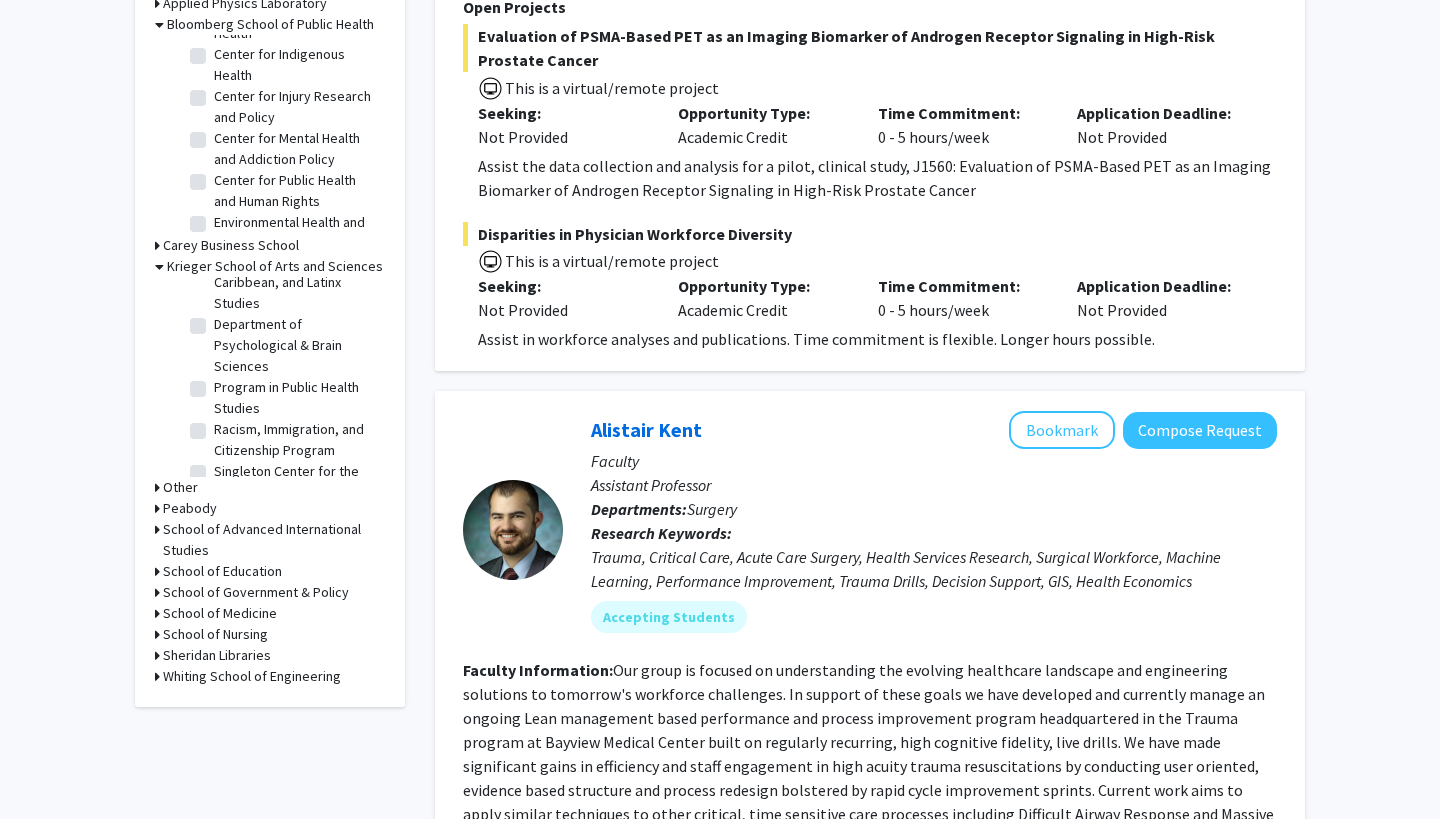 click on "Program in Public Health Studies" 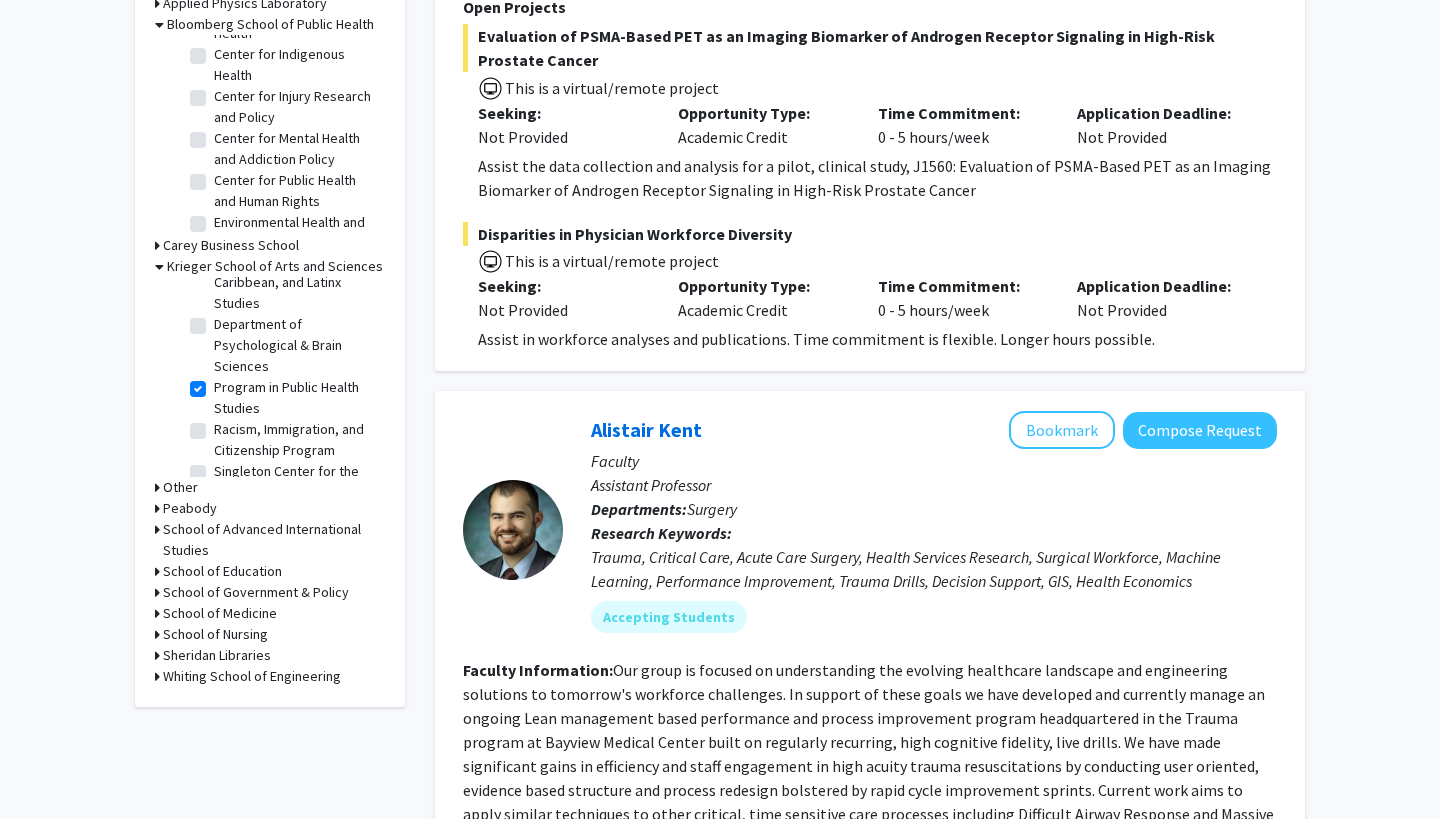 checkbox on "true" 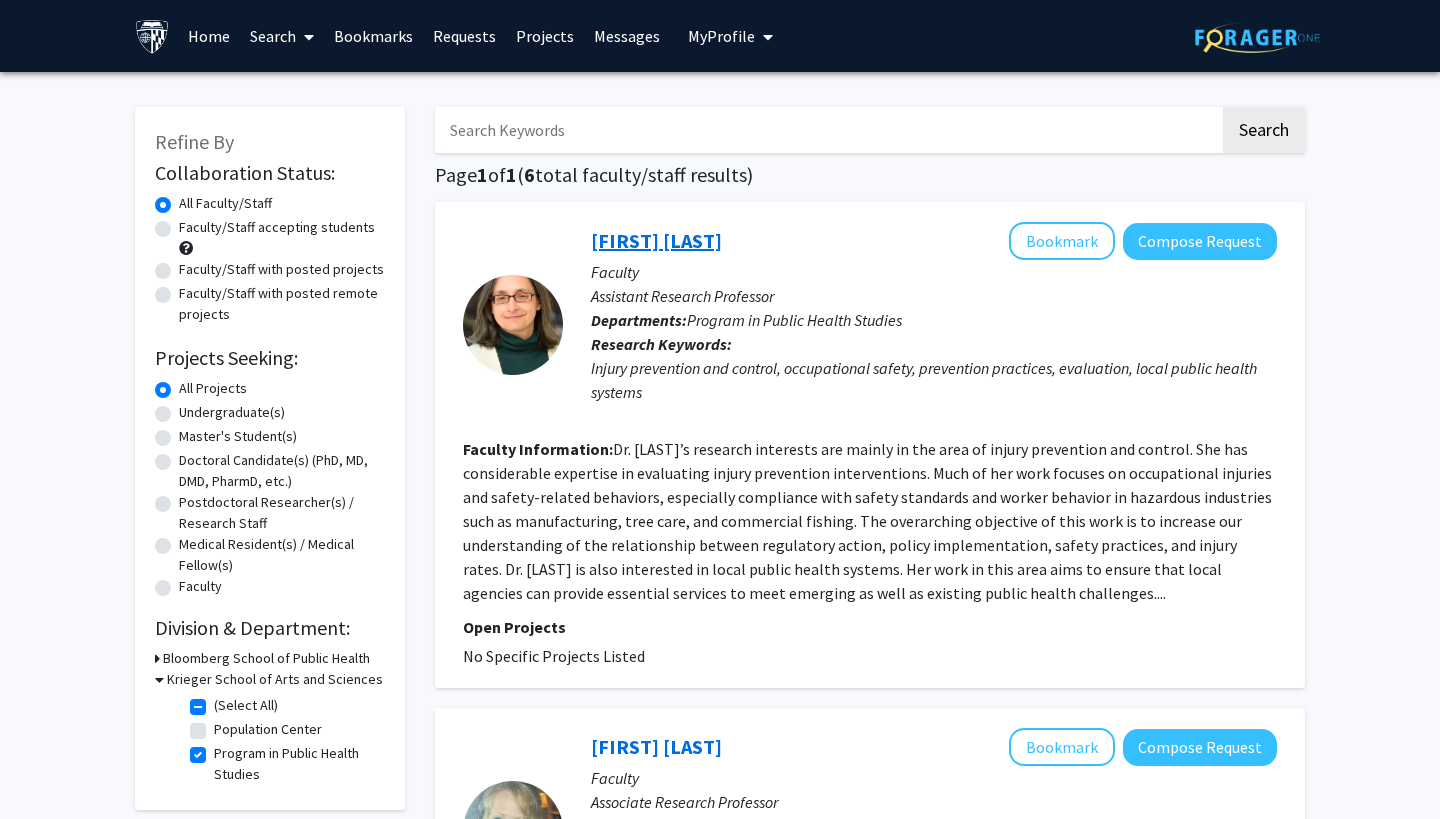 click on "Maria Bulzacchelli" 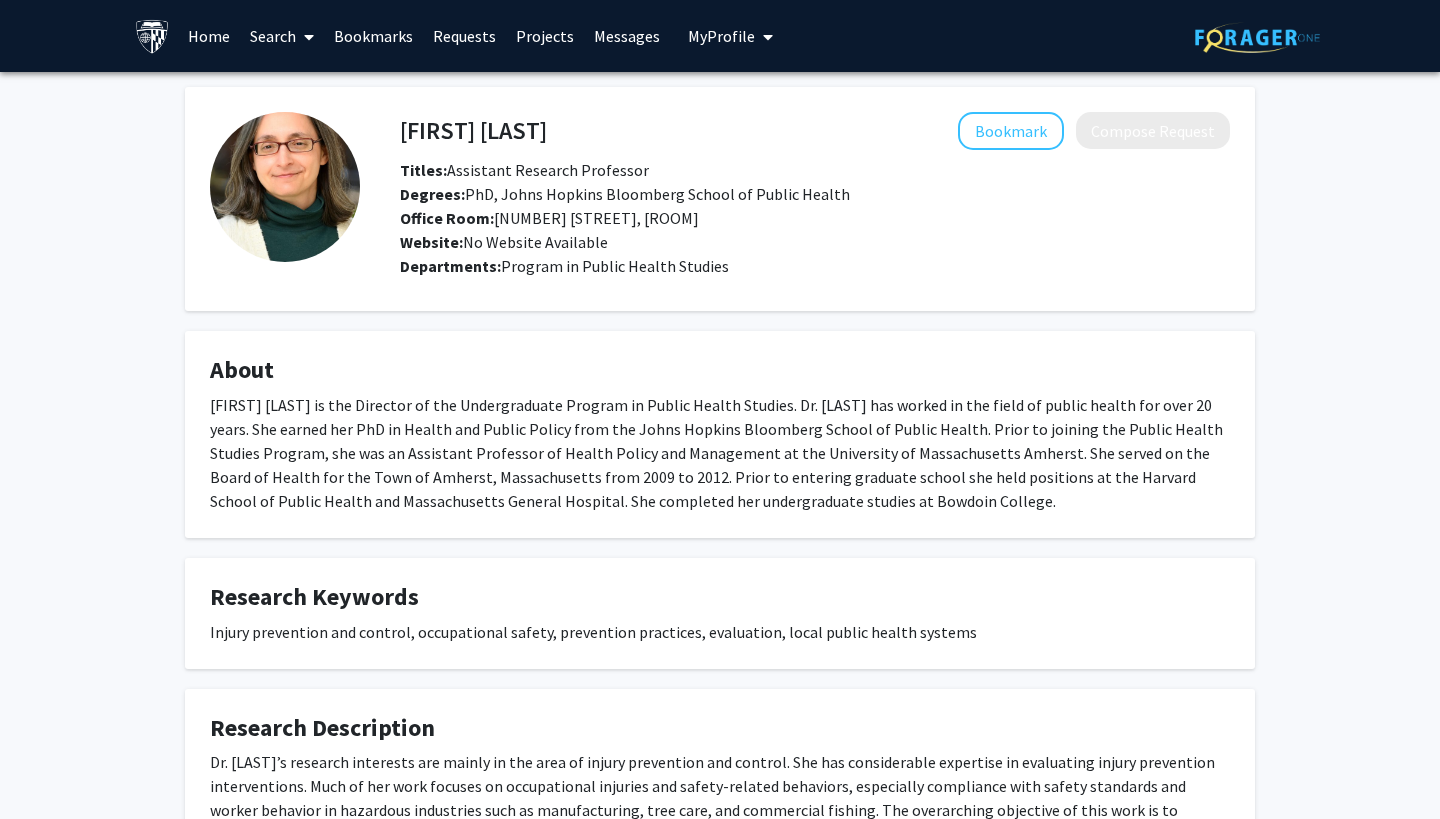 scroll, scrollTop: 110, scrollLeft: 0, axis: vertical 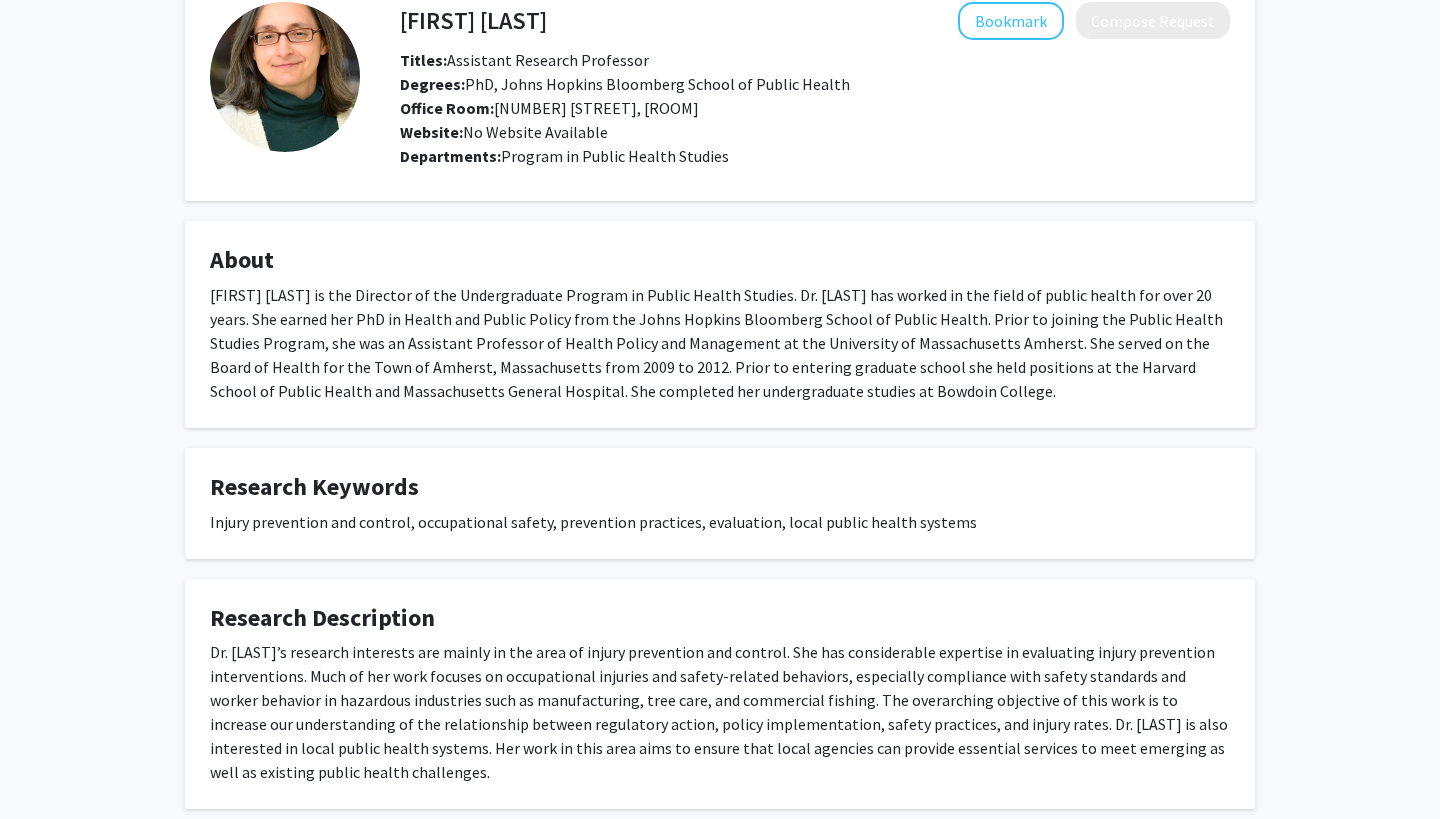 click on "Maria Bulzacchelli is the Director of the Undergraduate Program in Public Health Studies. Dr. Bulzacchelli has worked in the field of public health for over 20 years. She earned her PhD in Health and Public Policy from the Johns Hopkins Bloomberg School of Public Health. Prior to joining the Public Health Studies Program, she was an Assistant Professor of Health Policy and Management at the University of Massachusetts Amherst. She served on the Board of Health for the Town of Amherst, Massachusetts from 2009 to 2012. Prior to entering graduate school she held positions at the Harvard School of Public Health and Massachusetts General Hospital. She completed her undergraduate studies at Bowdoin College." 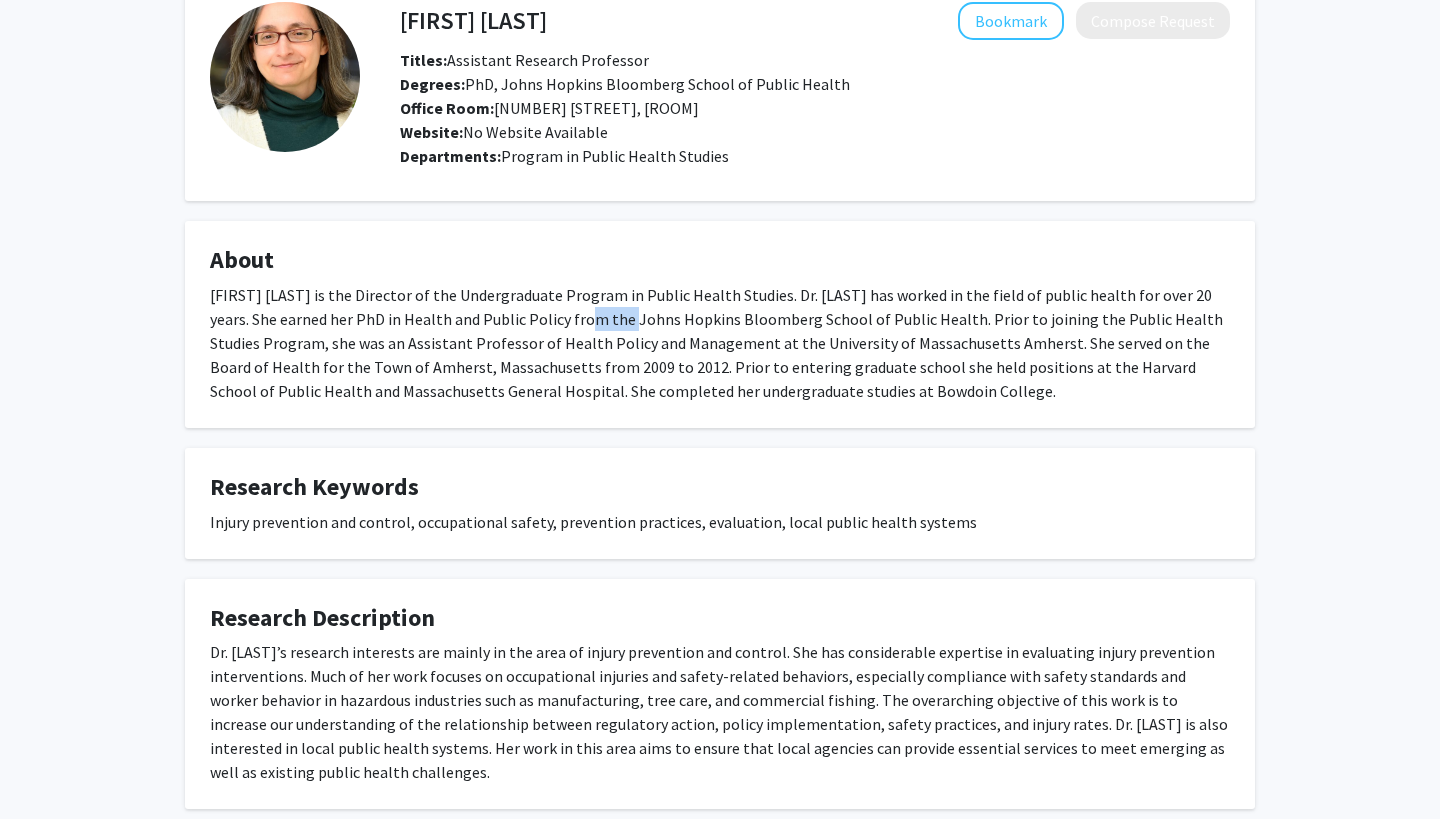 click on "Maria Bulzacchelli is the Director of the Undergraduate Program in Public Health Studies. Dr. Bulzacchelli has worked in the field of public health for over 20 years. She earned her PhD in Health and Public Policy from the Johns Hopkins Bloomberg School of Public Health. Prior to joining the Public Health Studies Program, she was an Assistant Professor of Health Policy and Management at the University of Massachusetts Amherst. She served on the Board of Health for the Town of Amherst, Massachusetts from 2009 to 2012. Prior to entering graduate school she held positions at the Harvard School of Public Health and Massachusetts General Hospital. She completed her undergraduate studies at Bowdoin College." 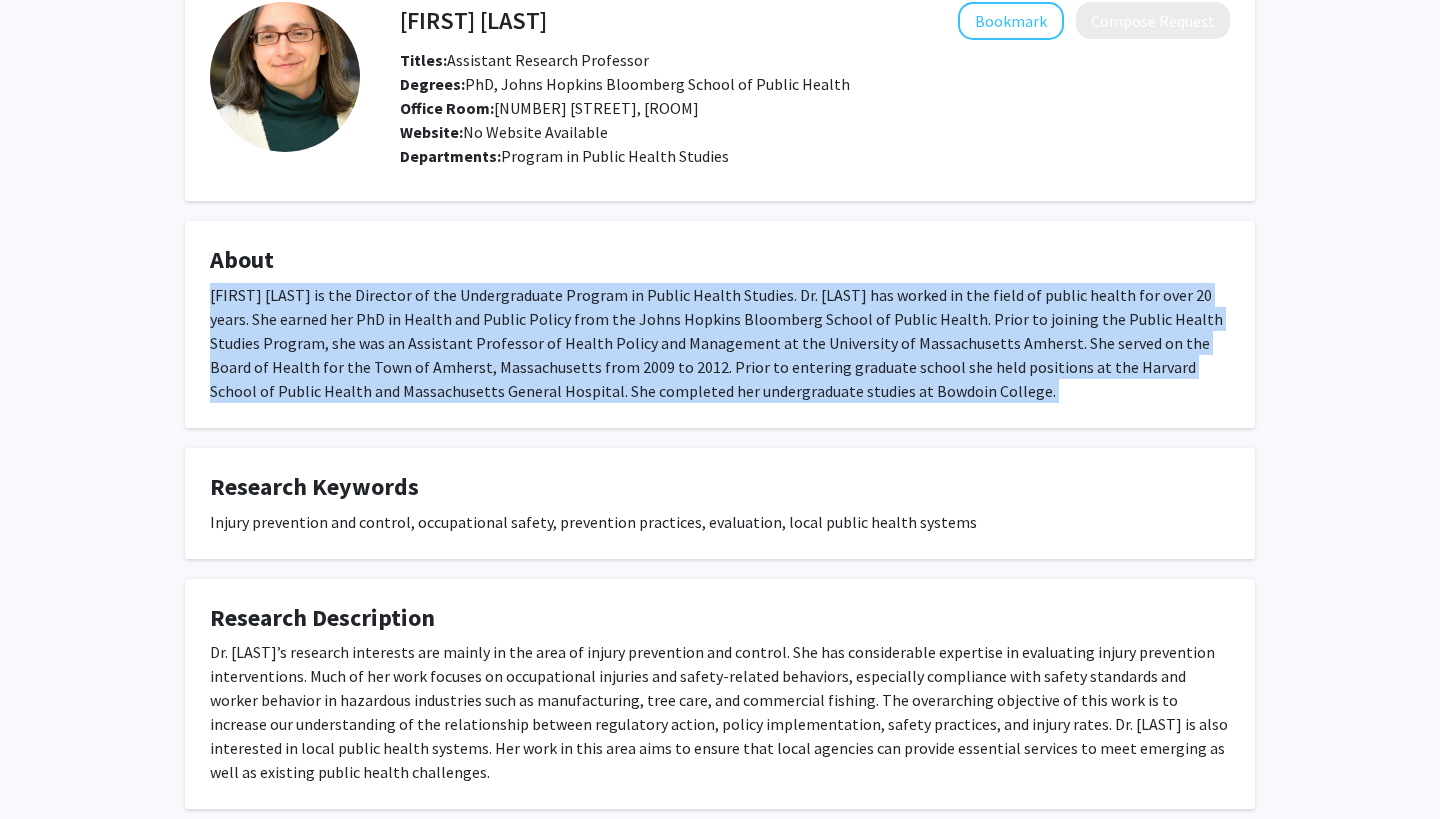 click on "Maria Bulzacchelli is the Director of the Undergraduate Program in Public Health Studies. Dr. Bulzacchelli has worked in the field of public health for over 20 years. She earned her PhD in Health and Public Policy from the Johns Hopkins Bloomberg School of Public Health. Prior to joining the Public Health Studies Program, she was an Assistant Professor of Health Policy and Management at the University of Massachusetts Amherst. She served on the Board of Health for the Town of Amherst, Massachusetts from 2009 to 2012. Prior to entering graduate school she held positions at the Harvard School of Public Health and Massachusetts General Hospital. She completed her undergraduate studies at Bowdoin College." 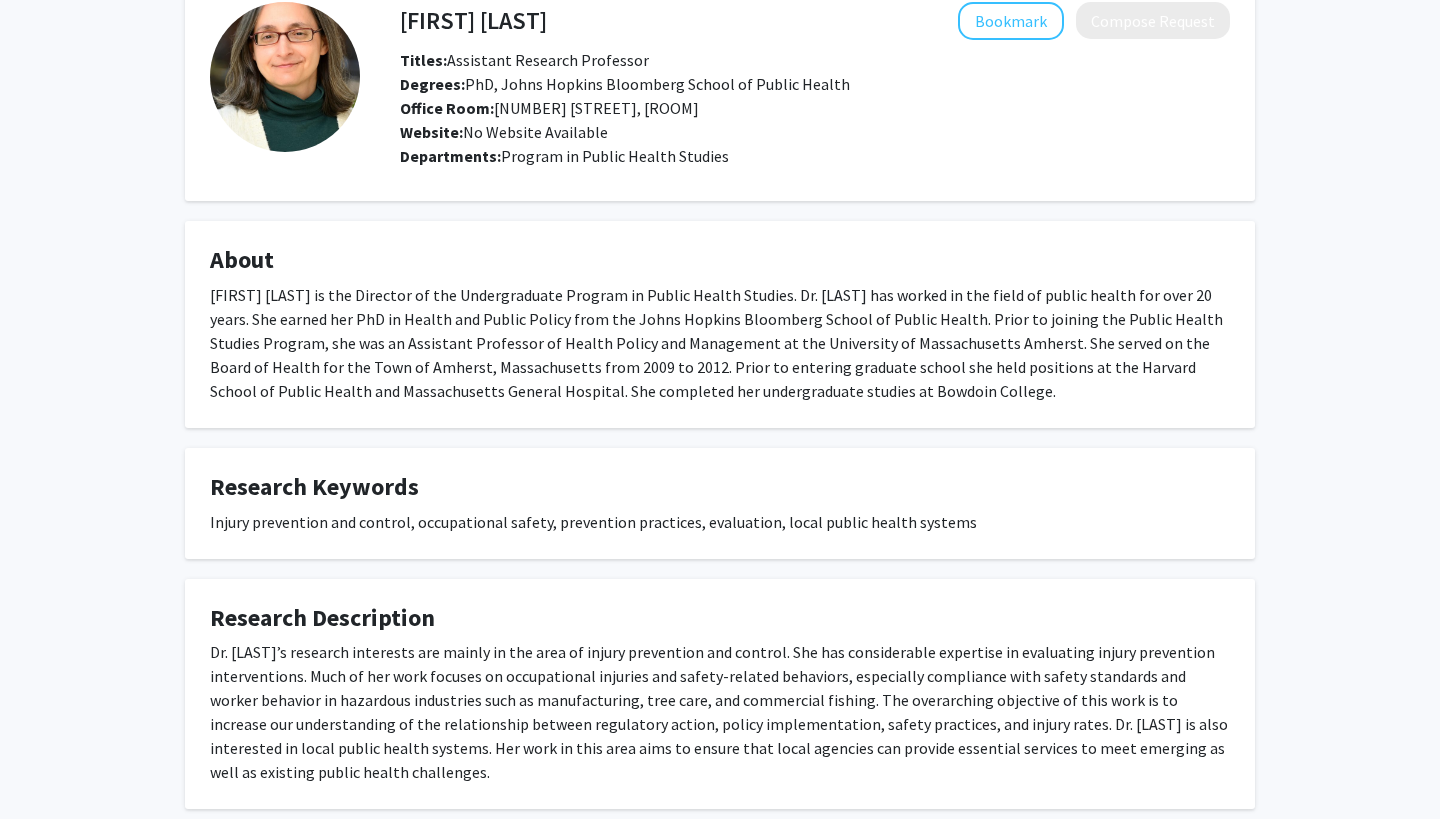 click on "Maria Bulzacchelli   Bookmark
Compose Request  Titles:   Assistant Research Professor  Degrees:   PhD, Johns Hopkins Bloomberg School of Public Health  Office Room:   3505 N. Charles Street, Room 202  Website:   No Website Available  Departments:   Program in Public Health Studies   About  Maria Bulzacchelli is the Director of the Undergraduate Program in Public Health Studies. Dr. Bulzacchelli has worked in the field of public health for over 20 years. She earned her PhD in Health and Public Policy from the Johns Hopkins Bloomberg School of Public Health. Prior to joining the Public Health Studies Program, she was an Assistant Professor of Health Policy and Management at the University of Massachusetts Amherst. She served on the Board of Health for the Town of Amherst, Massachusetts from 2009 to 2012. Prior to entering graduate school she held positions at the Harvard School of Public Health and Massachusetts General Hospital. She completed her undergraduate studies at Bowdoin College.  Research Keywords" 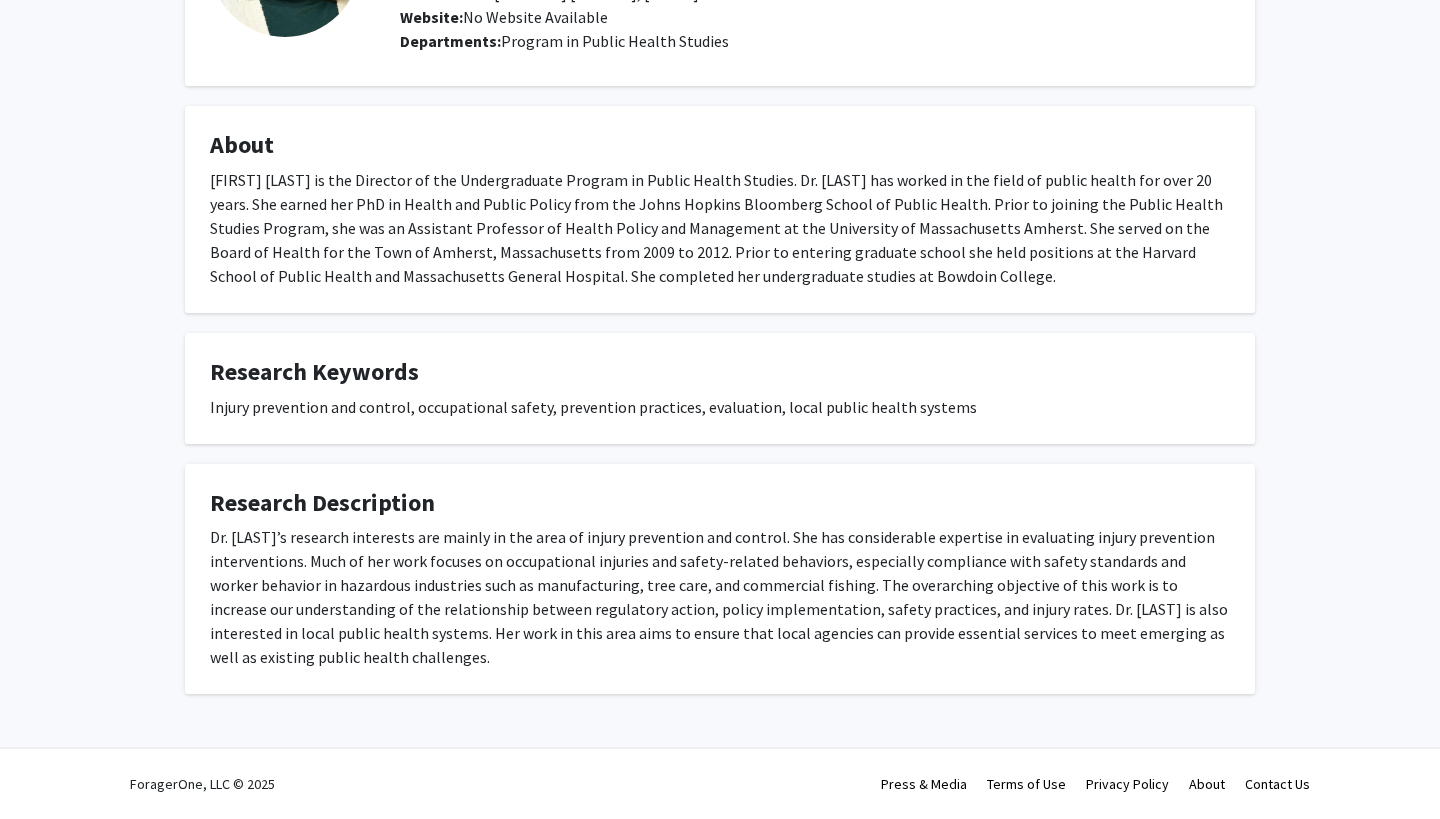 scroll, scrollTop: 226, scrollLeft: 0, axis: vertical 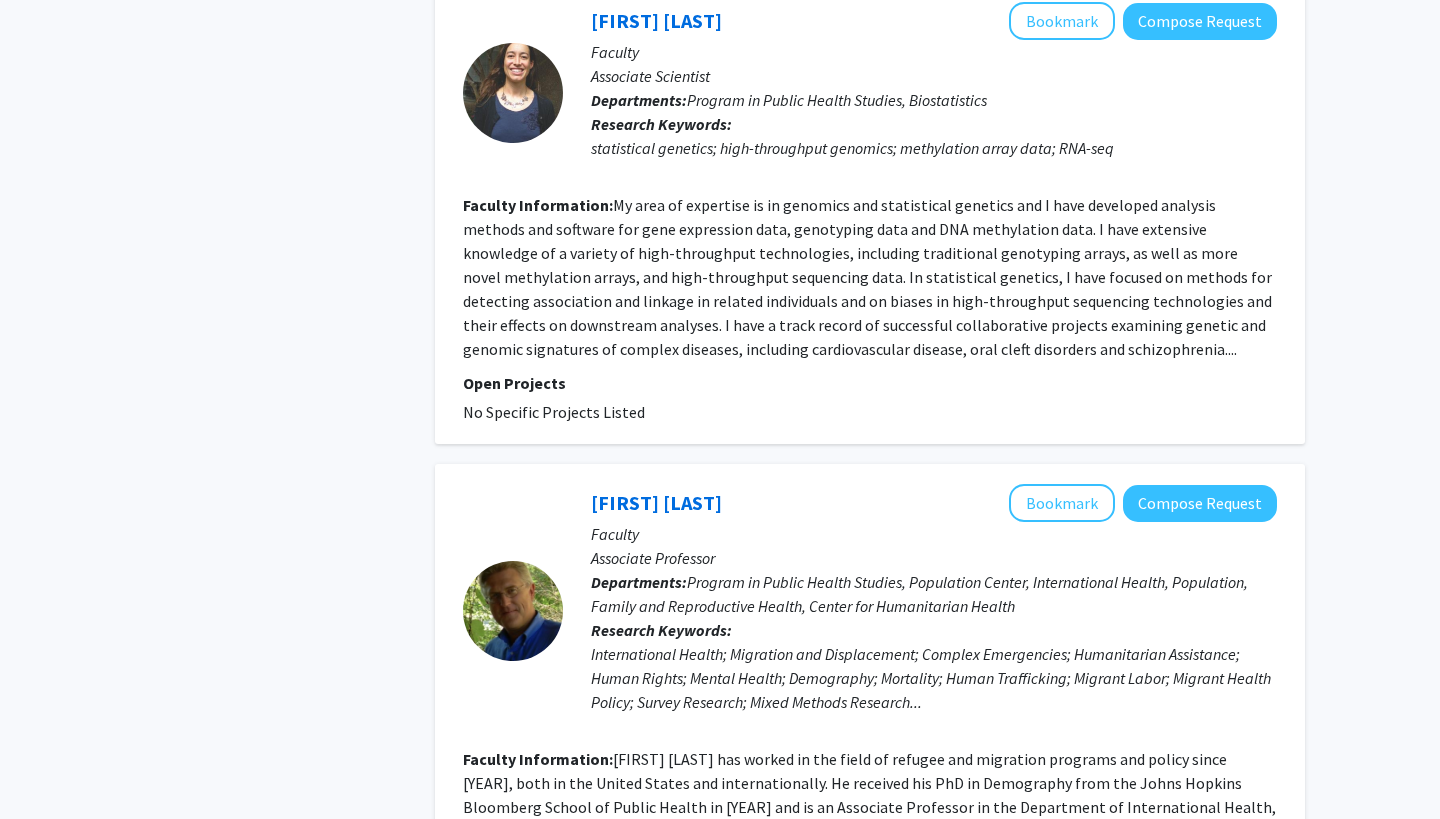 click on "Faculty Information:  My area of expertise is in genomics and statistical genetics and I have developed analysis methods and software for gene expression data, genotyping data and DNA methylation data. I have extensive knowledge of a variety of high-throughput technologies, including traditional genotyping arrays, as well as more novel methylation arrays, and high-throughput sequencing data. In statistical genetics, I have focused on methods for detecting association and linkage in related individuals and on biases in high-throughput sequencing technologies and their effects on downstream analyses. I have a track record of successful collaborative projects examining genetic and genomic signatures of complex diseases, including cardiovascular disease, oral cleft disorders and schizophrenia...." 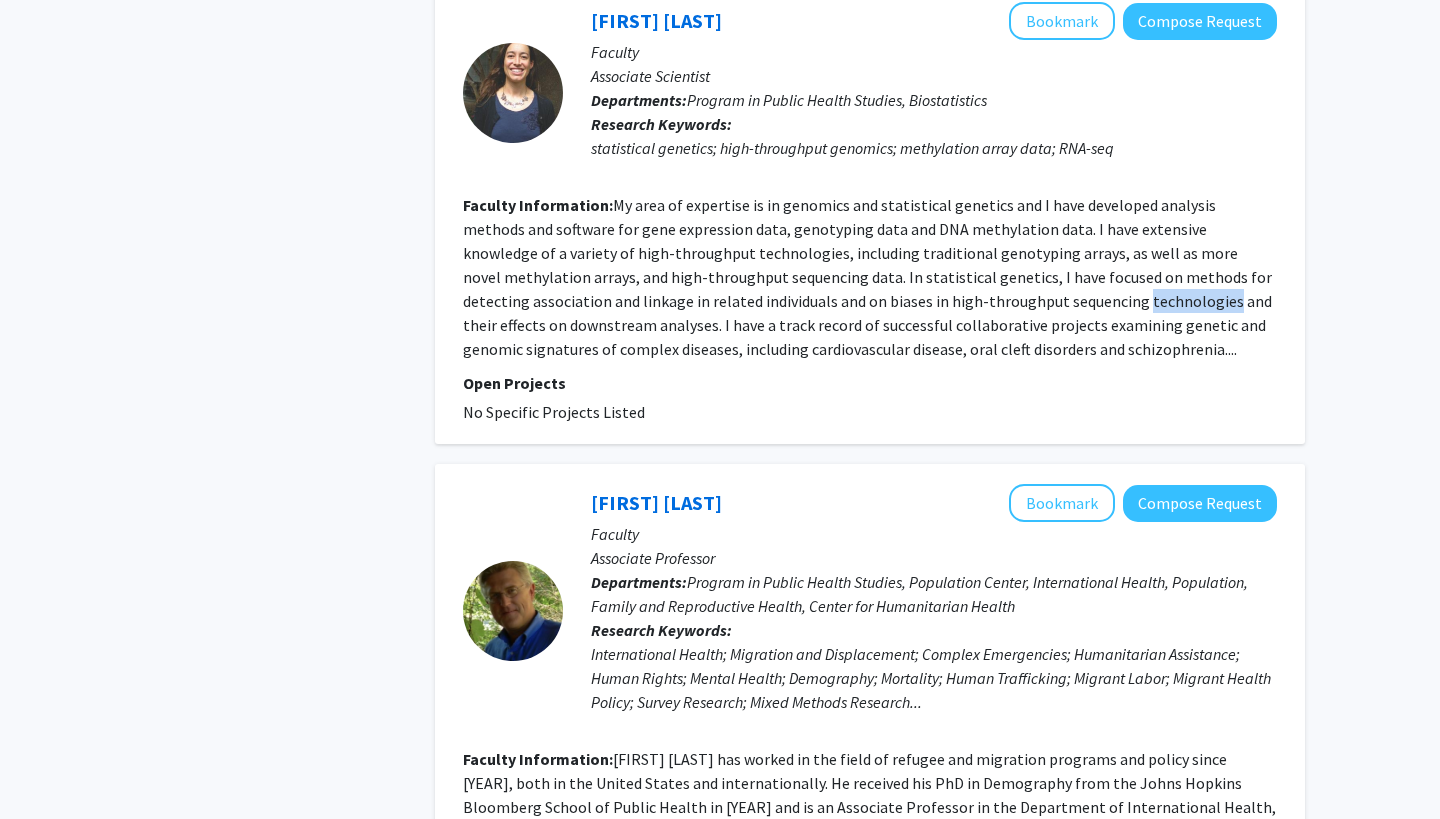 click on "Faculty Information:  My area of expertise is in genomics and statistical genetics and I have developed analysis methods and software for gene expression data, genotyping data and DNA methylation data. I have extensive knowledge of a variety of high-throughput technologies, including traditional genotyping arrays, as well as more novel methylation arrays, and high-throughput sequencing data. In statistical genetics, I have focused on methods for detecting association and linkage in related individuals and on biases in high-throughput sequencing technologies and their effects on downstream analyses. I have a track record of successful collaborative projects examining genetic and genomic signatures of complex diseases, including cardiovascular disease, oral cleft disorders and schizophrenia...." 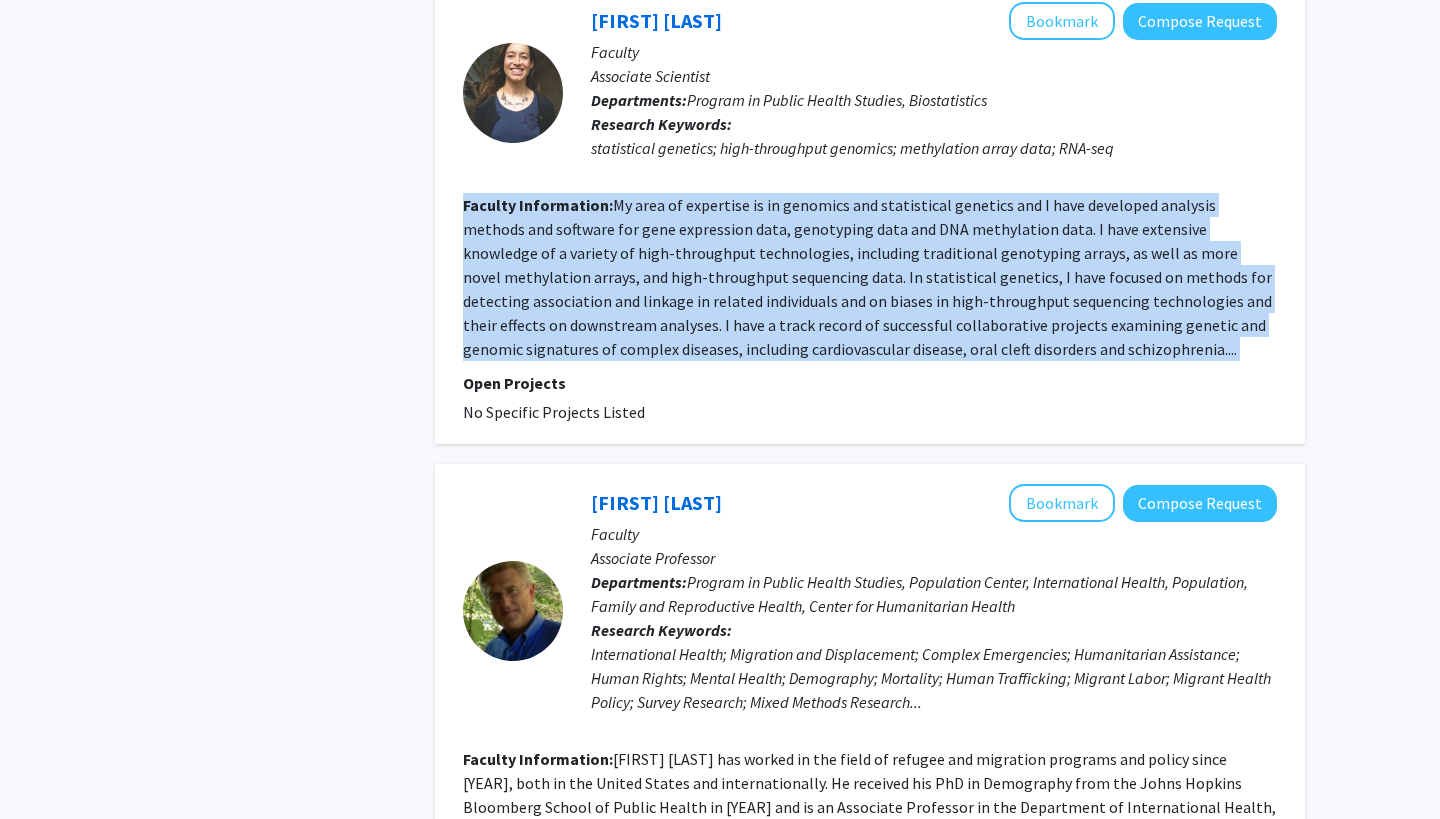 click on "Faculty Information:  My area of expertise is in genomics and statistical genetics and I have developed analysis methods and software for gene expression data, genotyping data and DNA methylation data. I have extensive knowledge of a variety of high-throughput technologies, including traditional genotyping arrays, as well as more novel methylation arrays, and high-throughput sequencing data. In statistical genetics, I have focused on methods for detecting association and linkage in related individuals and on biases in high-throughput sequencing technologies and their effects on downstream analyses. I have a track record of successful collaborative projects examining genetic and genomic signatures of complex diseases, including cardiovascular disease, oral cleft disorders and schizophrenia...." 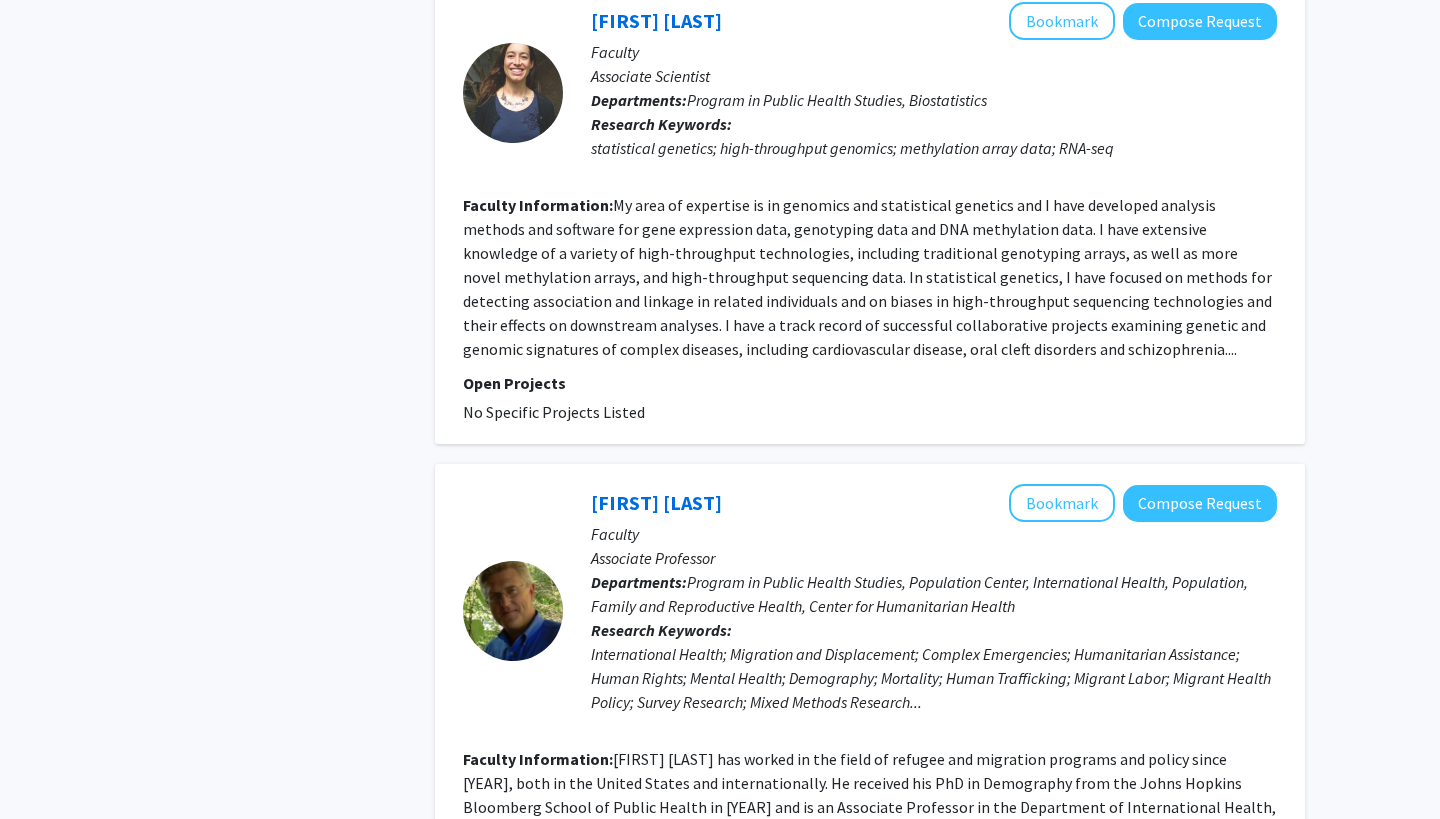click on "My area of expertise is in genomics and statistical genetics and I have developed analysis methods and software for gene expression data, genotyping data and DNA methylation data. I have extensive knowledge of a variety of high-throughput technologies, including traditional genotyping arrays, as well as more novel methylation arrays, and high-throughput sequencing data. In statistical genetics, I have focused on methods for detecting association and linkage in related individuals and on biases in high-throughput sequencing technologies and their effects on downstream analyses. I have a track record of successful collaborative projects examining genetic and genomic signatures of complex diseases, including cardiovascular disease, oral cleft disorders and schizophrenia...." 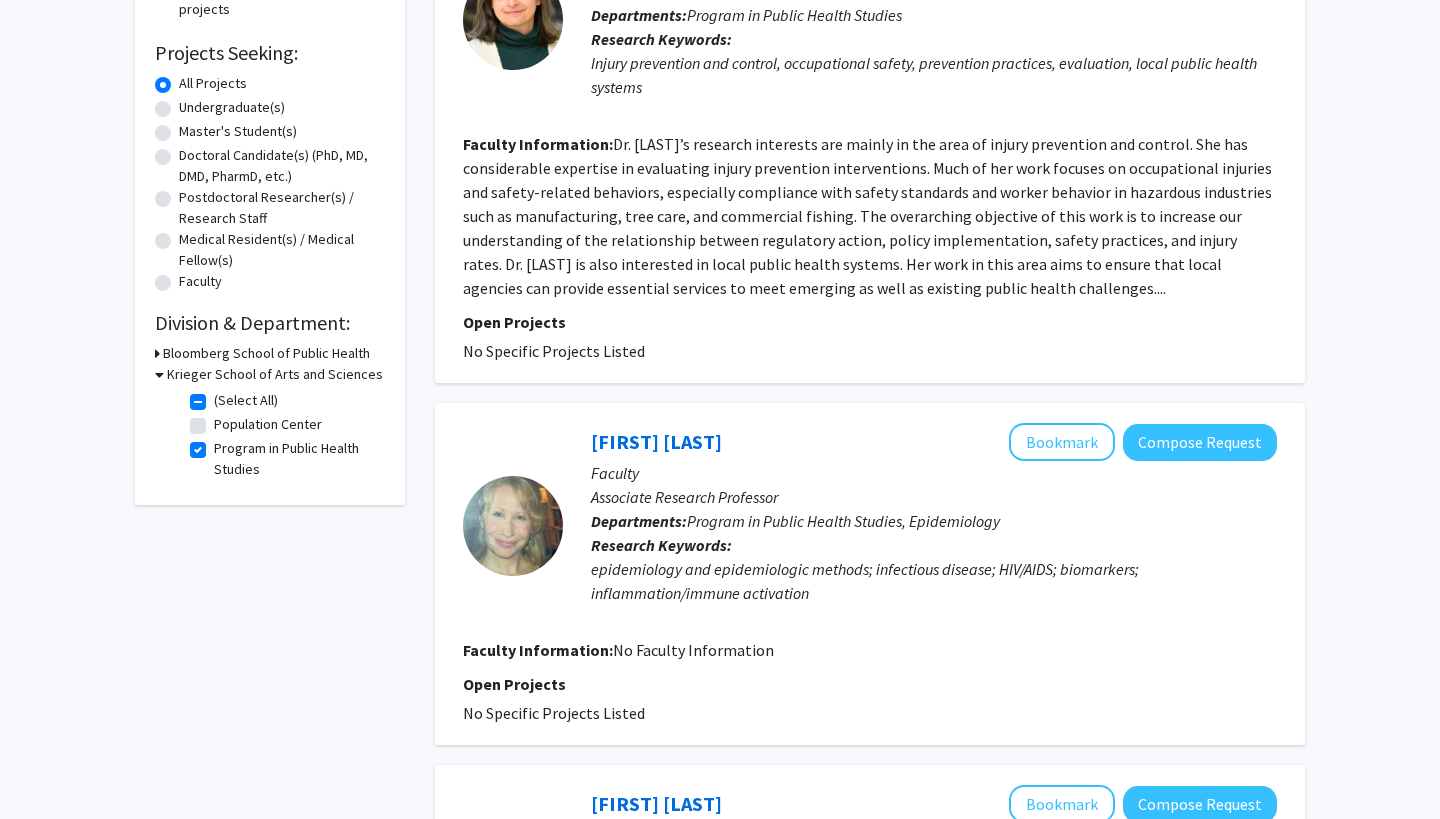 scroll, scrollTop: 347, scrollLeft: 0, axis: vertical 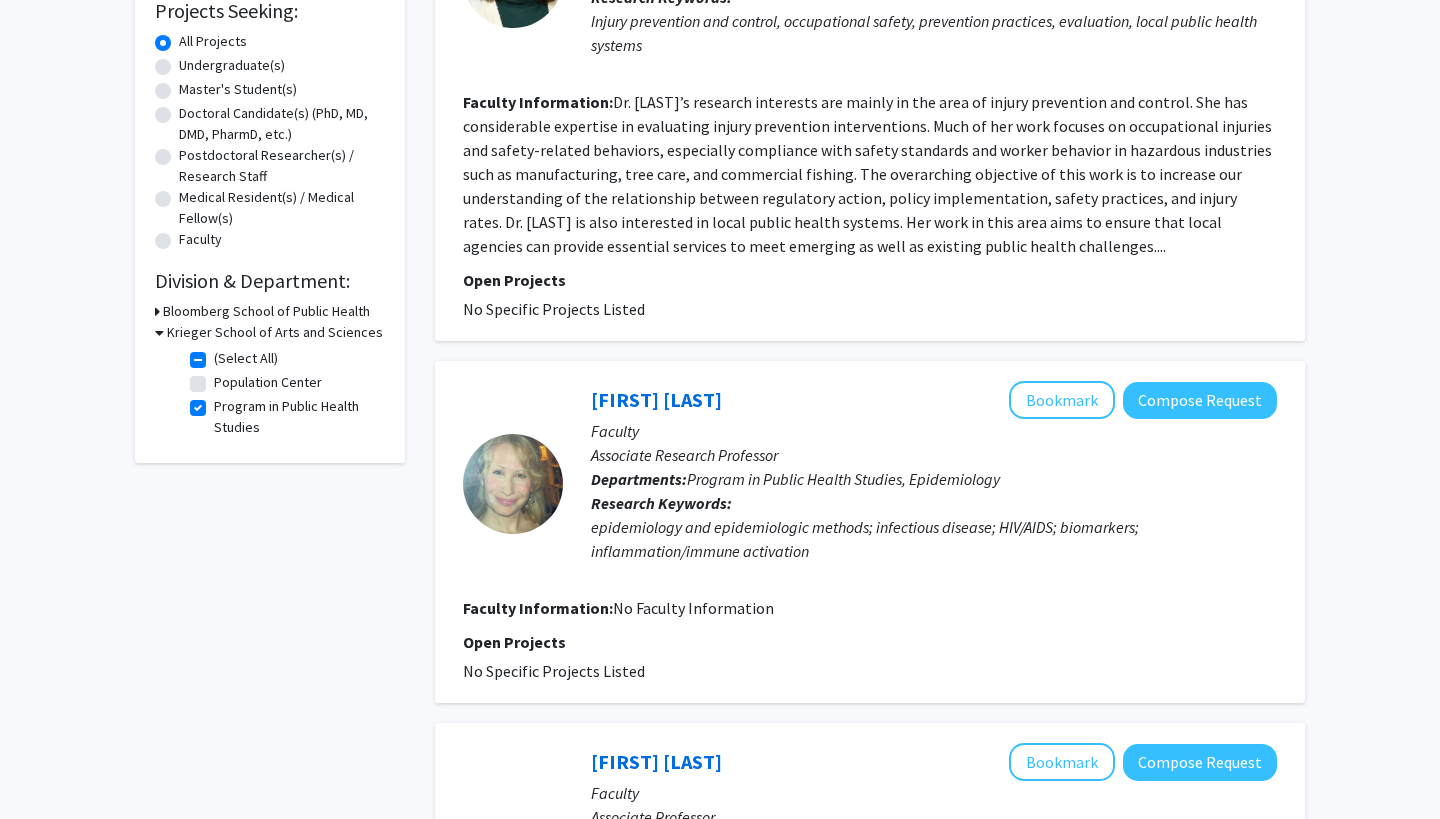 click on "Program in Public Health Studies" 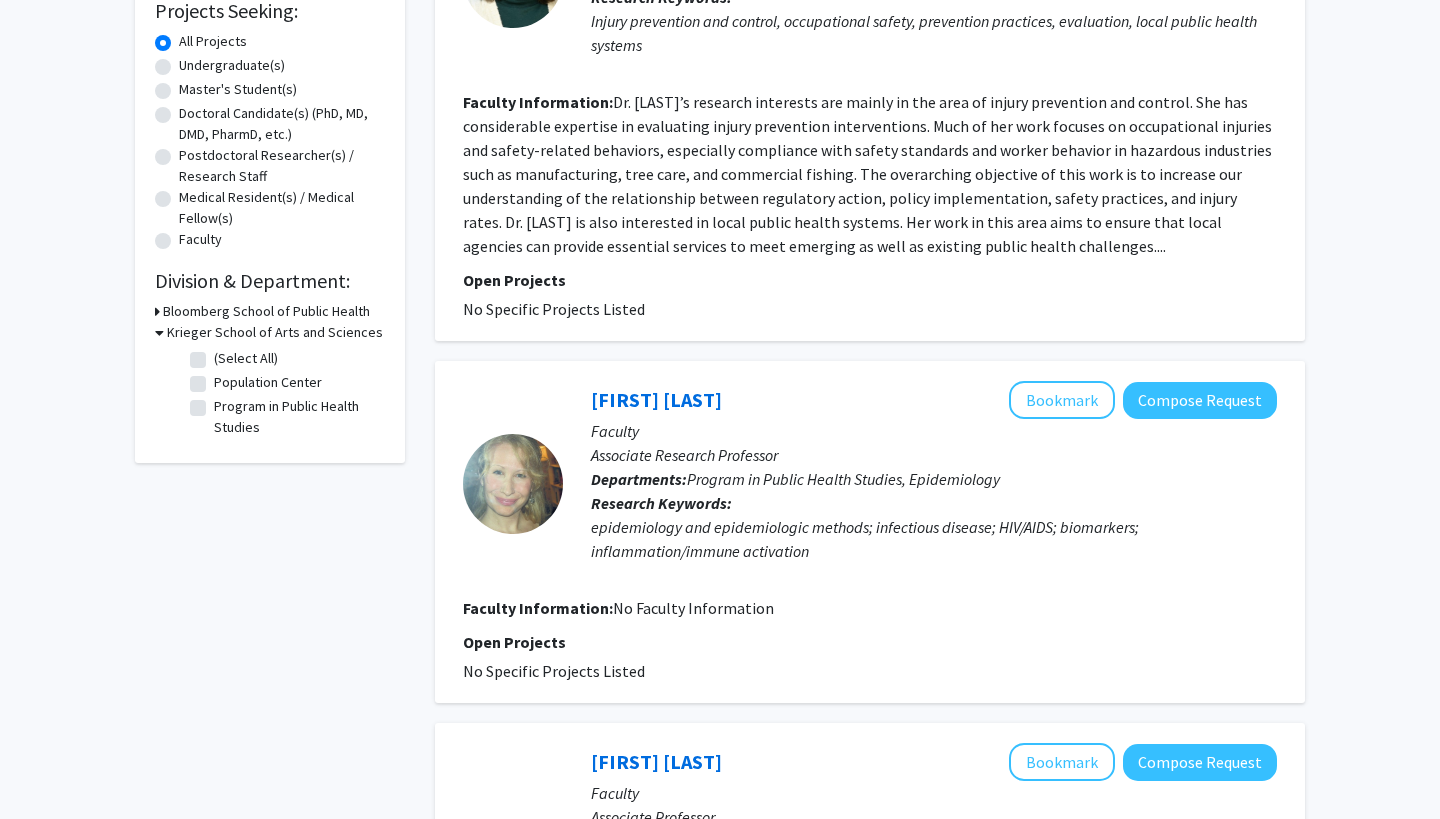 checkbox on "false" 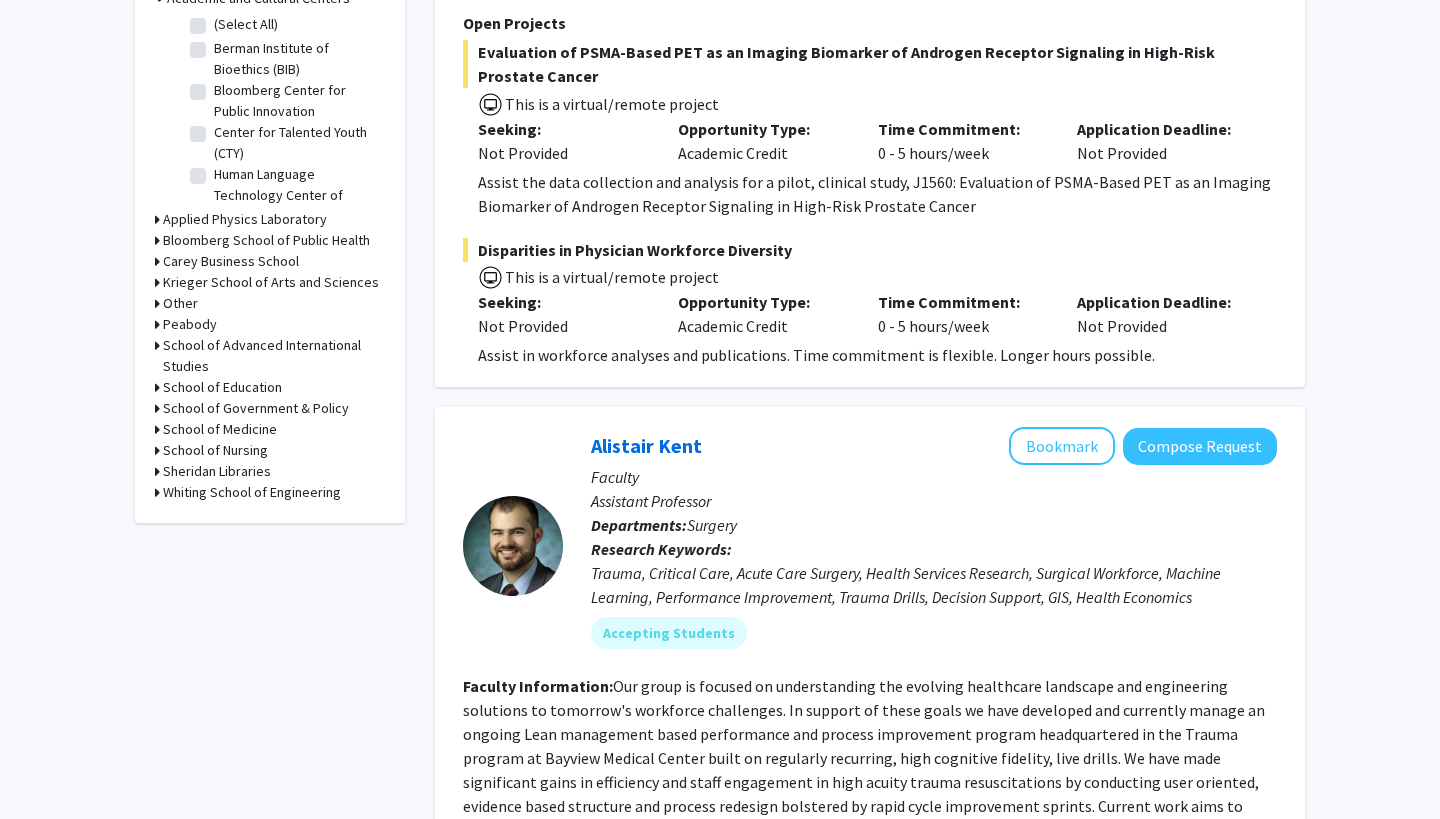 scroll, scrollTop: 663, scrollLeft: 0, axis: vertical 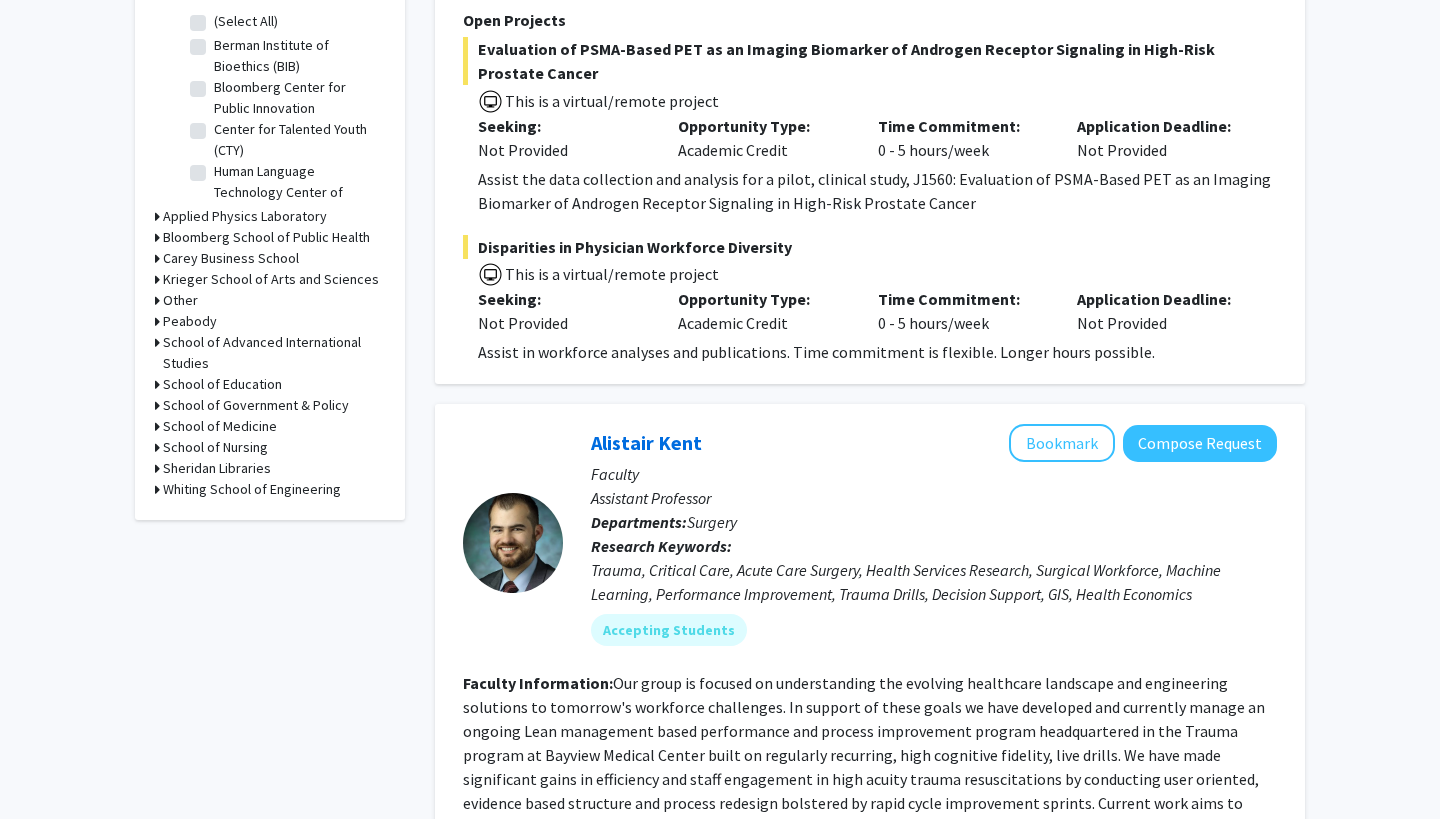 click on "Bloomberg School of Public Health" at bounding box center (266, 237) 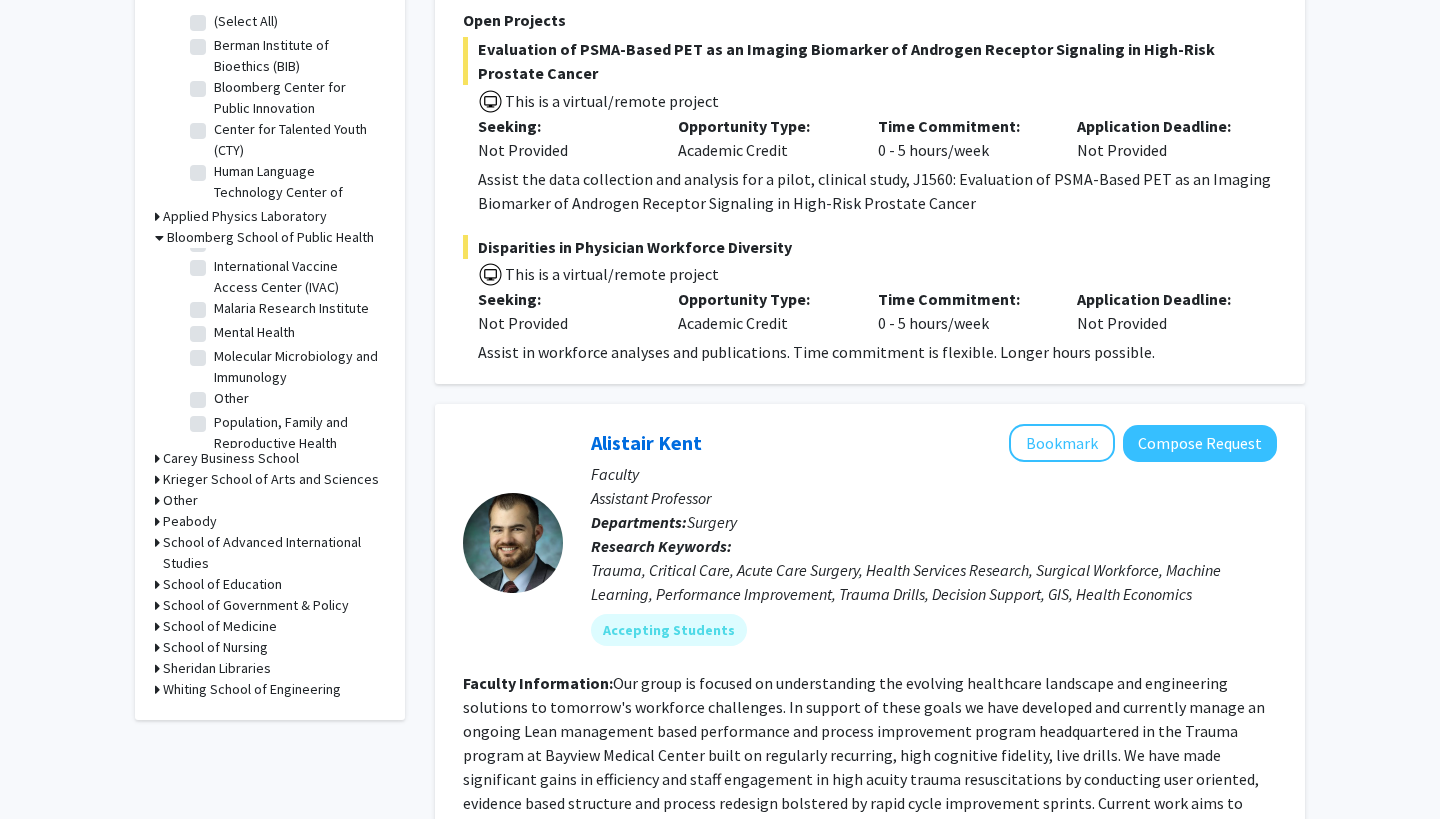 scroll, scrollTop: 905, scrollLeft: 0, axis: vertical 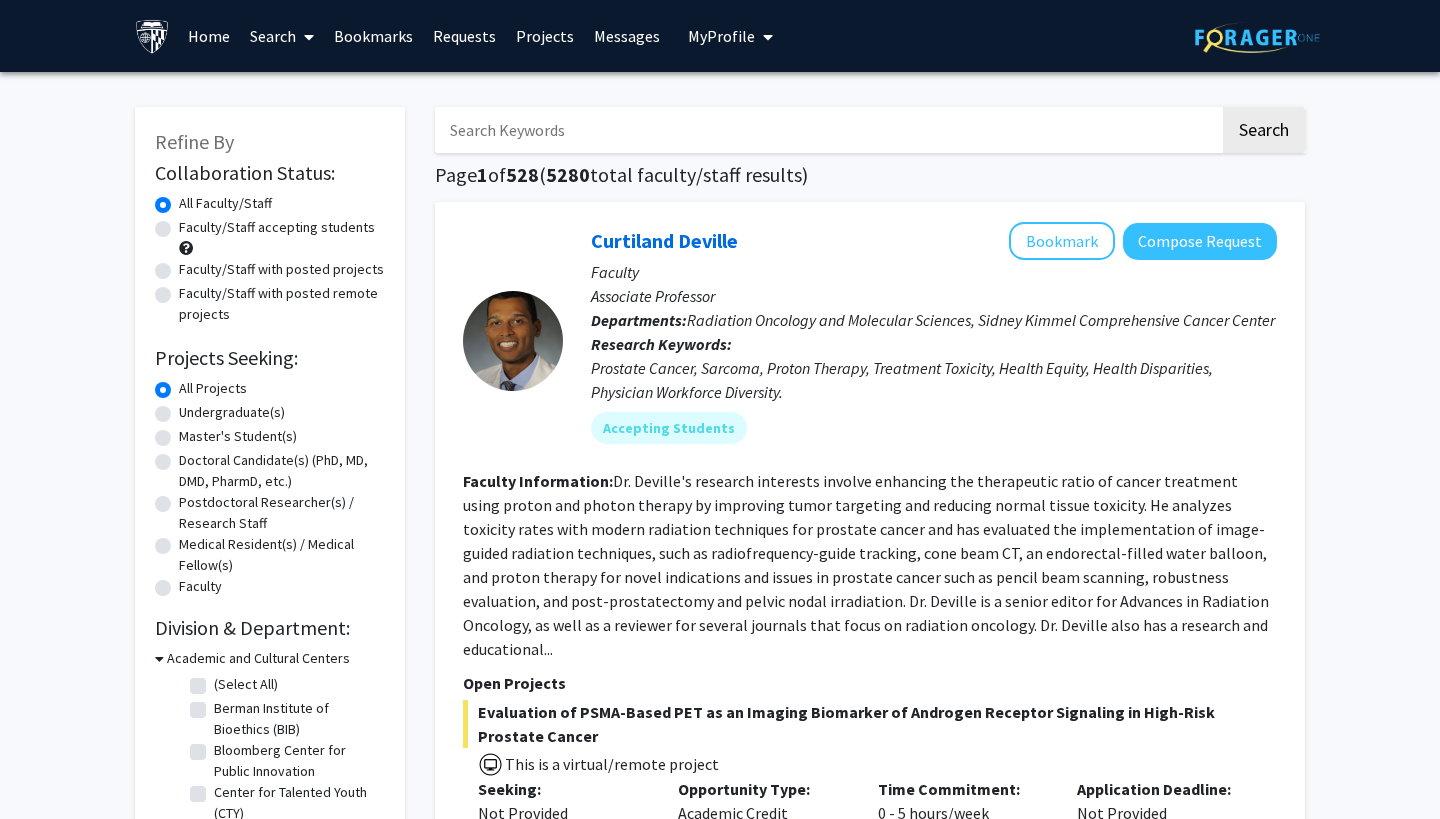 click at bounding box center (827, 130) 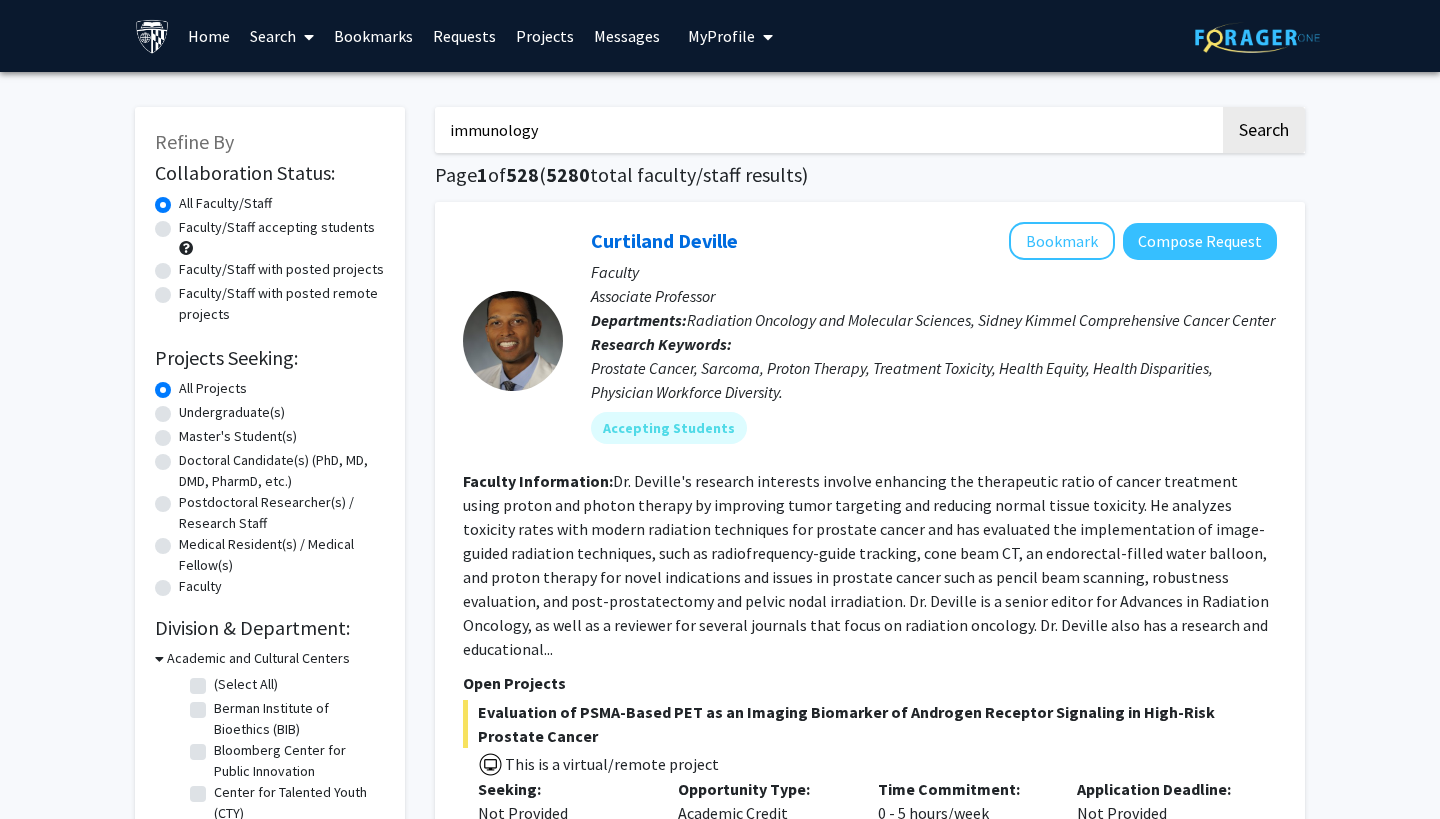 type on "immunology" 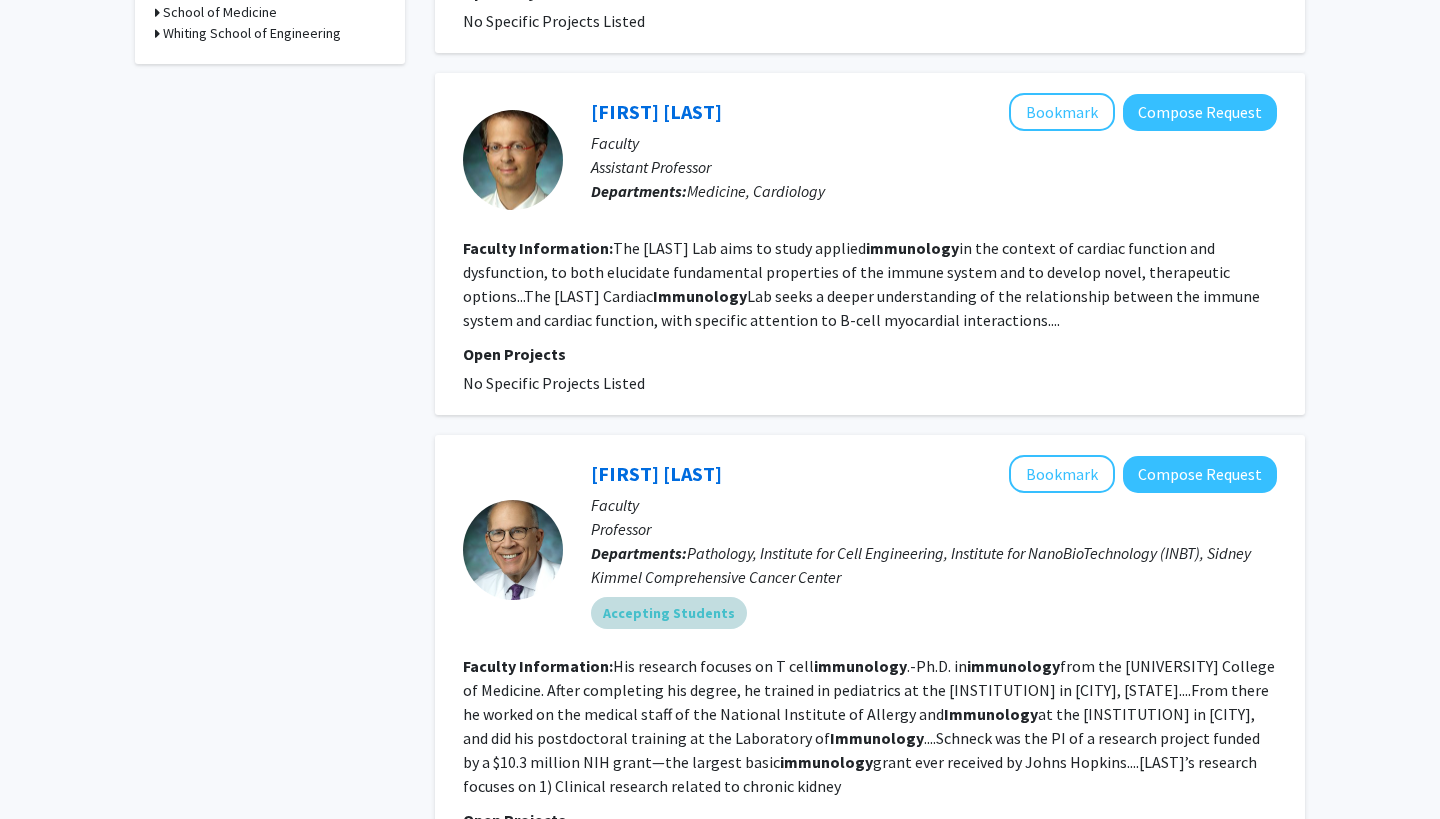scroll, scrollTop: 909, scrollLeft: 0, axis: vertical 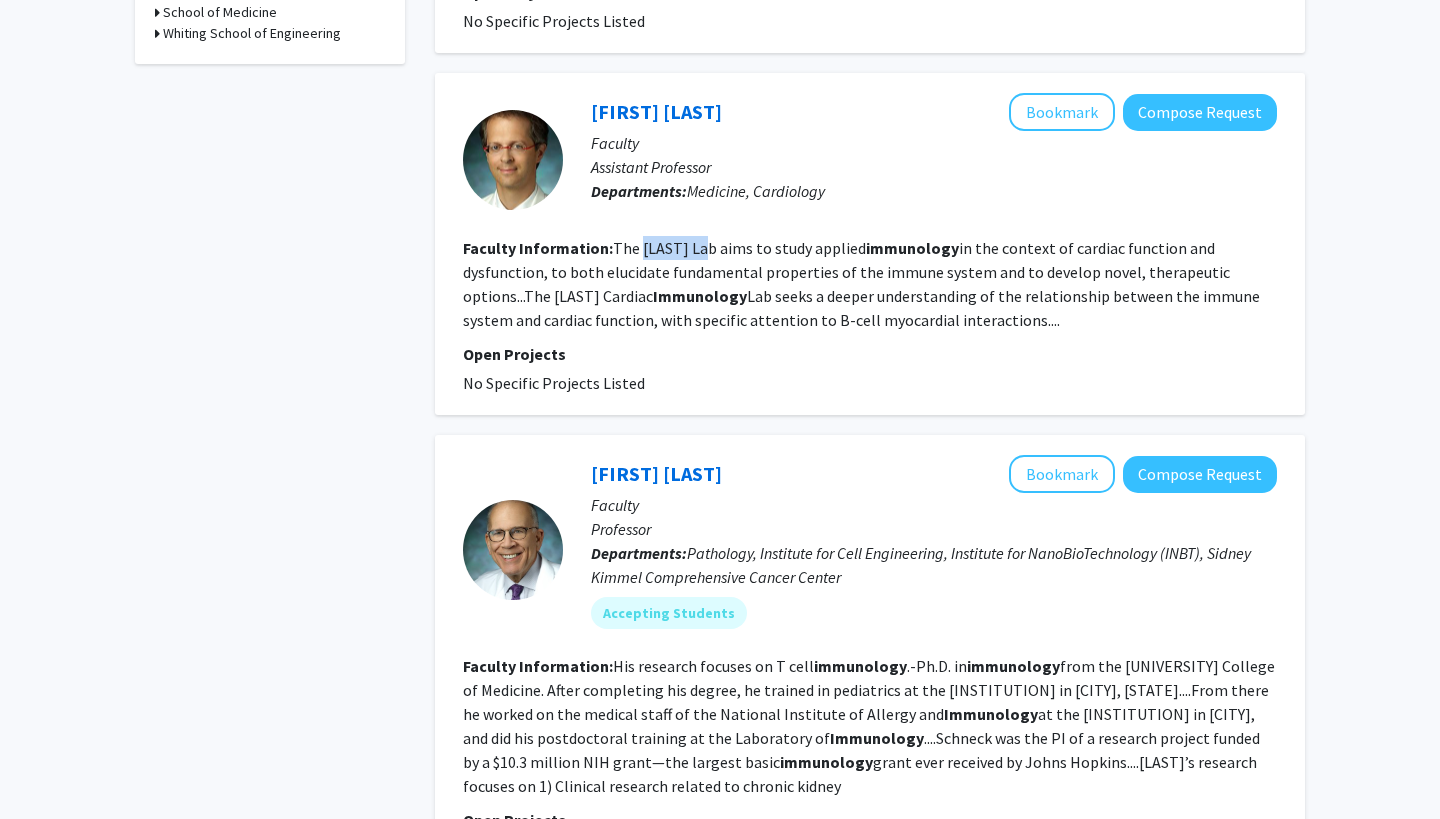 drag, startPoint x: 641, startPoint y: 251, endPoint x: 714, endPoint y: 258, distance: 73.33485 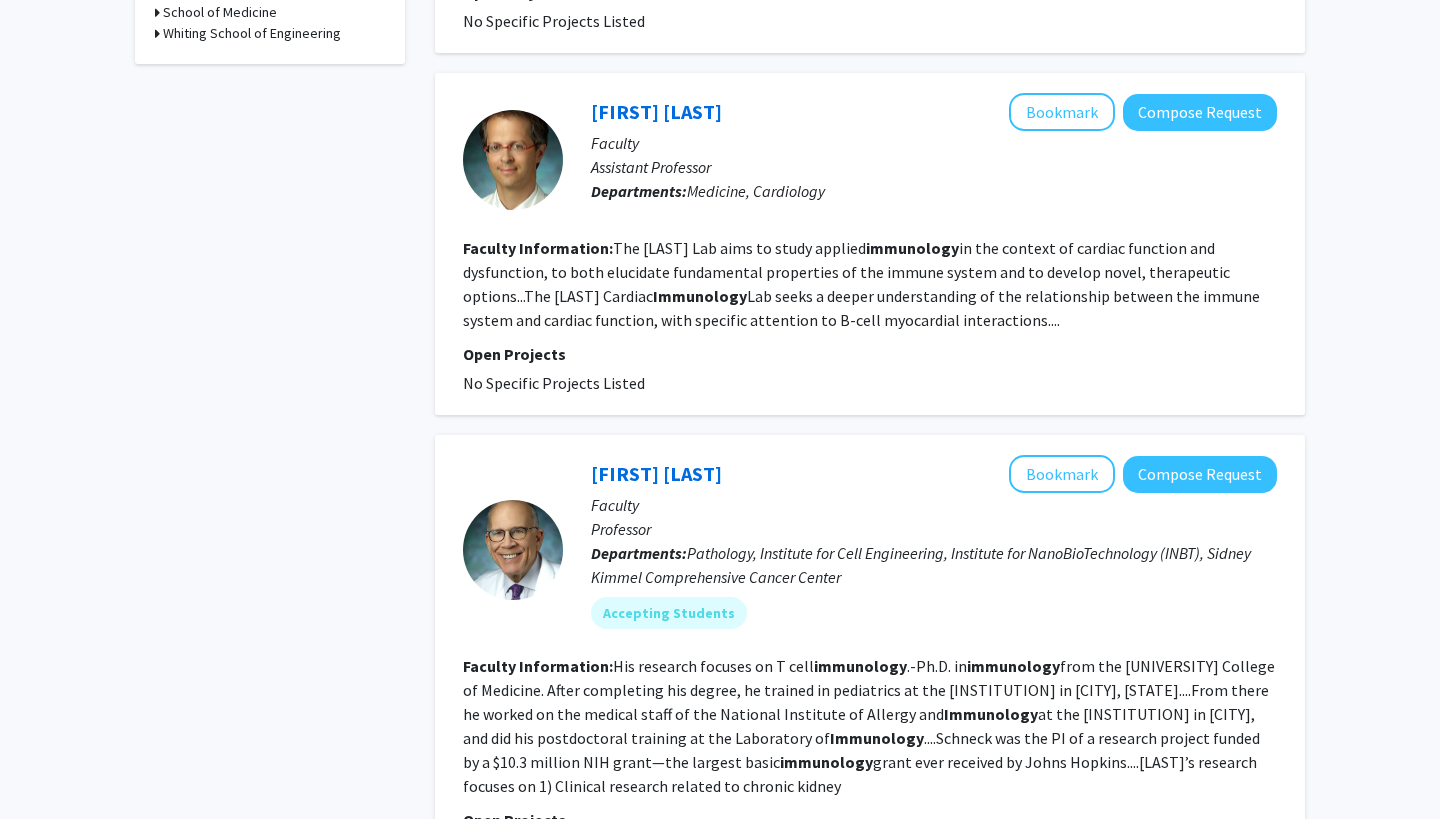 click on "Luigi Adamo   Bookmark
Compose Request  Faculty Assistant Professor Departments:  Medicine, Cardiology Faculty Information:  The Adamo Lab aims to study applied  immunology  in the context of cardiac function and dysfunction, to both elucidate fundamental properties of the immune system and to develop novel, therapeutic options...The Adamo Cardiac  Immunology  Lab seeks a deeper understanding of the relationship between the immune system and cardiac function, with specific attention to B-cell myocardial interactions.... Open Projects  No Specific Projects Listed" 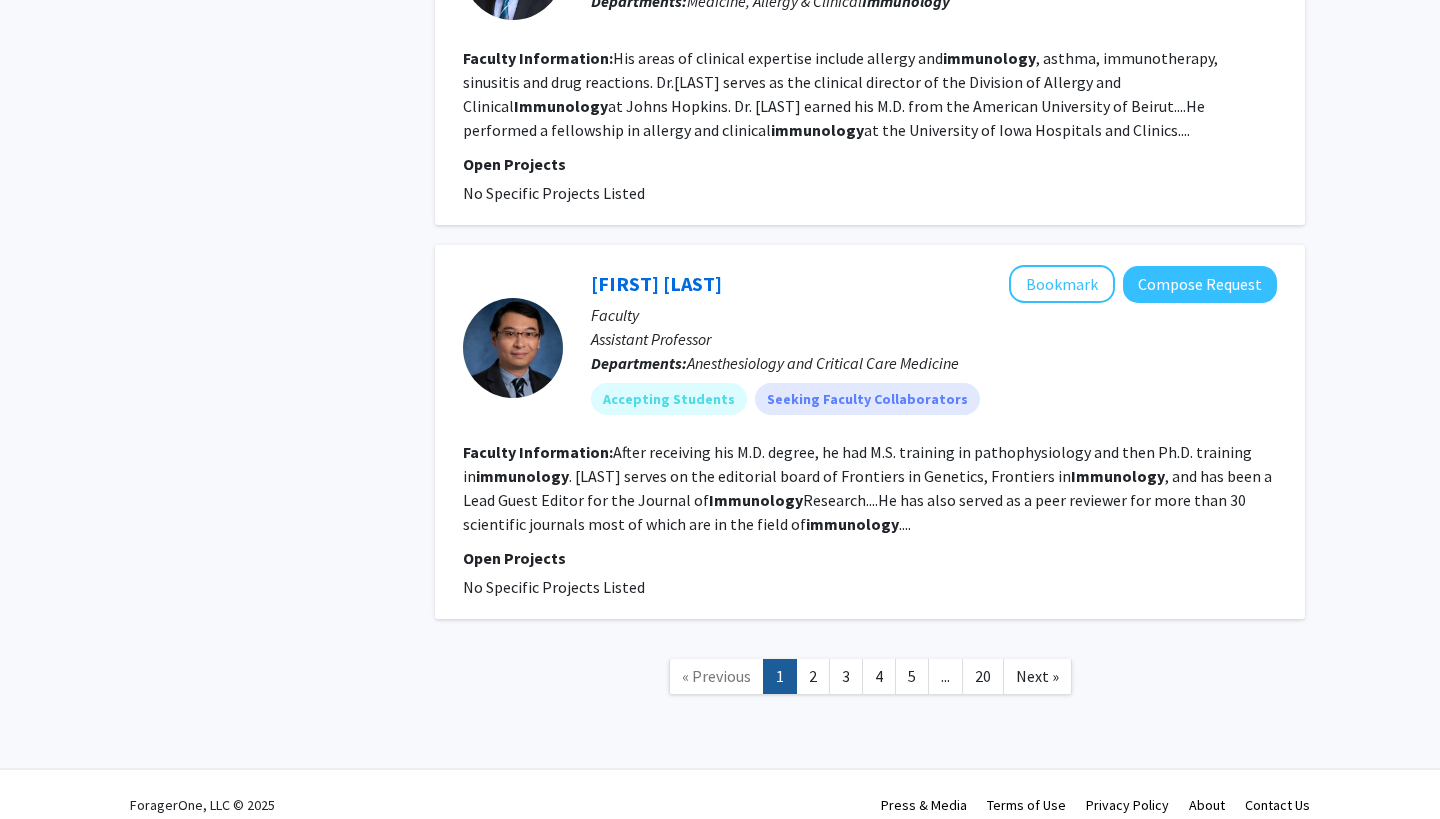 scroll, scrollTop: 3350, scrollLeft: 0, axis: vertical 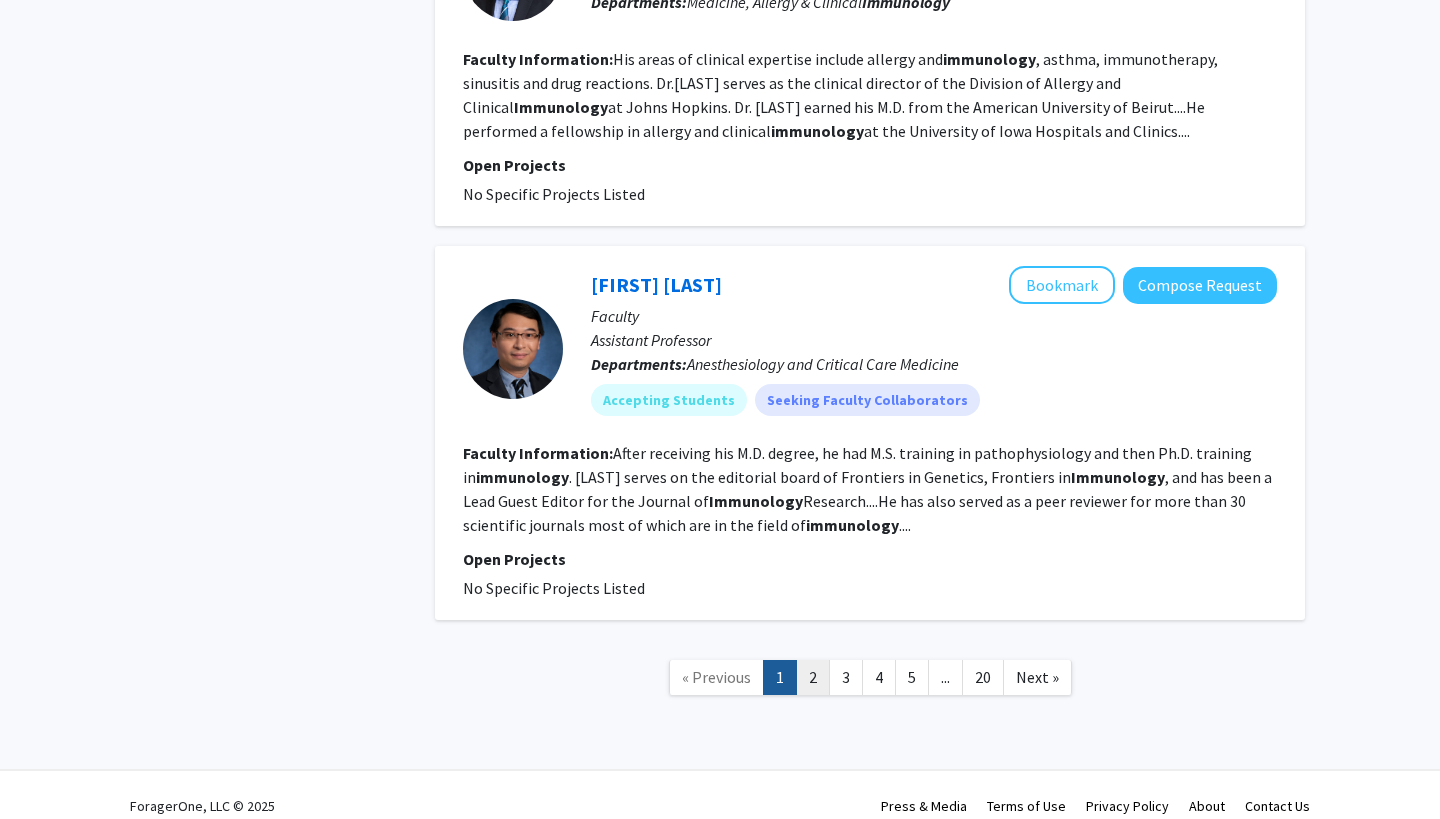 click on "2" 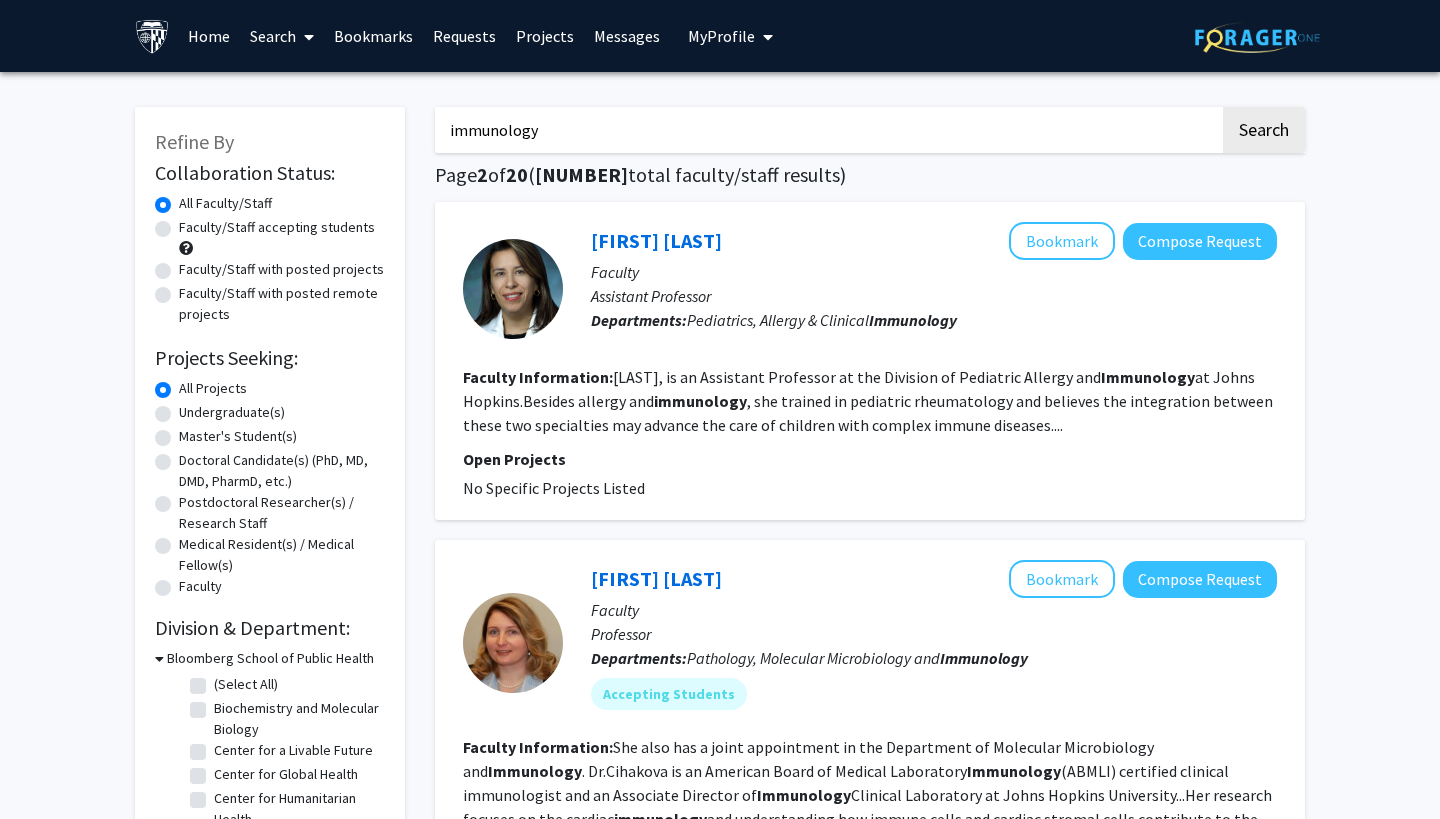 click on "Faculty/Staff accepting students" 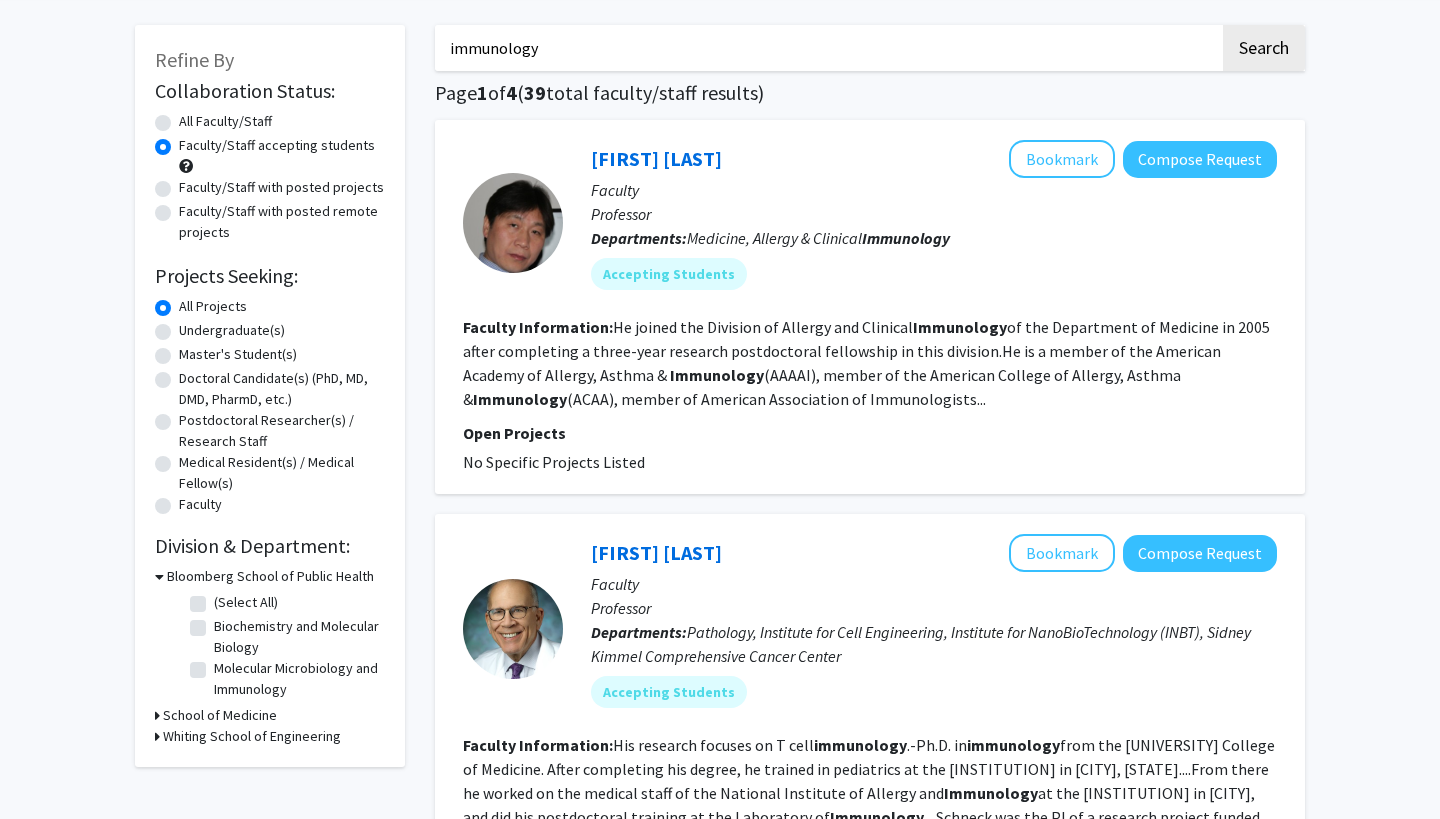 scroll, scrollTop: 83, scrollLeft: 0, axis: vertical 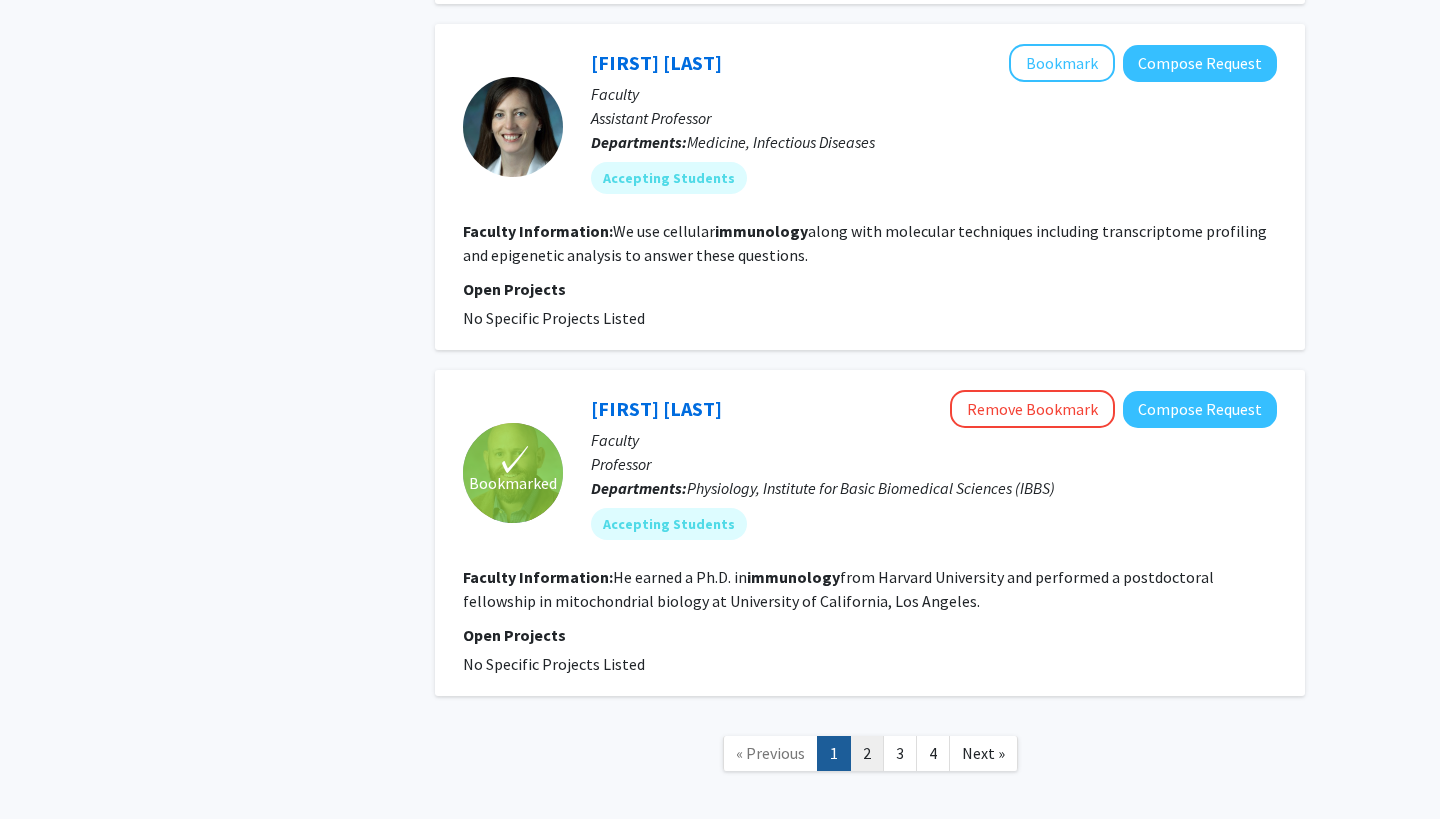 click on "2" 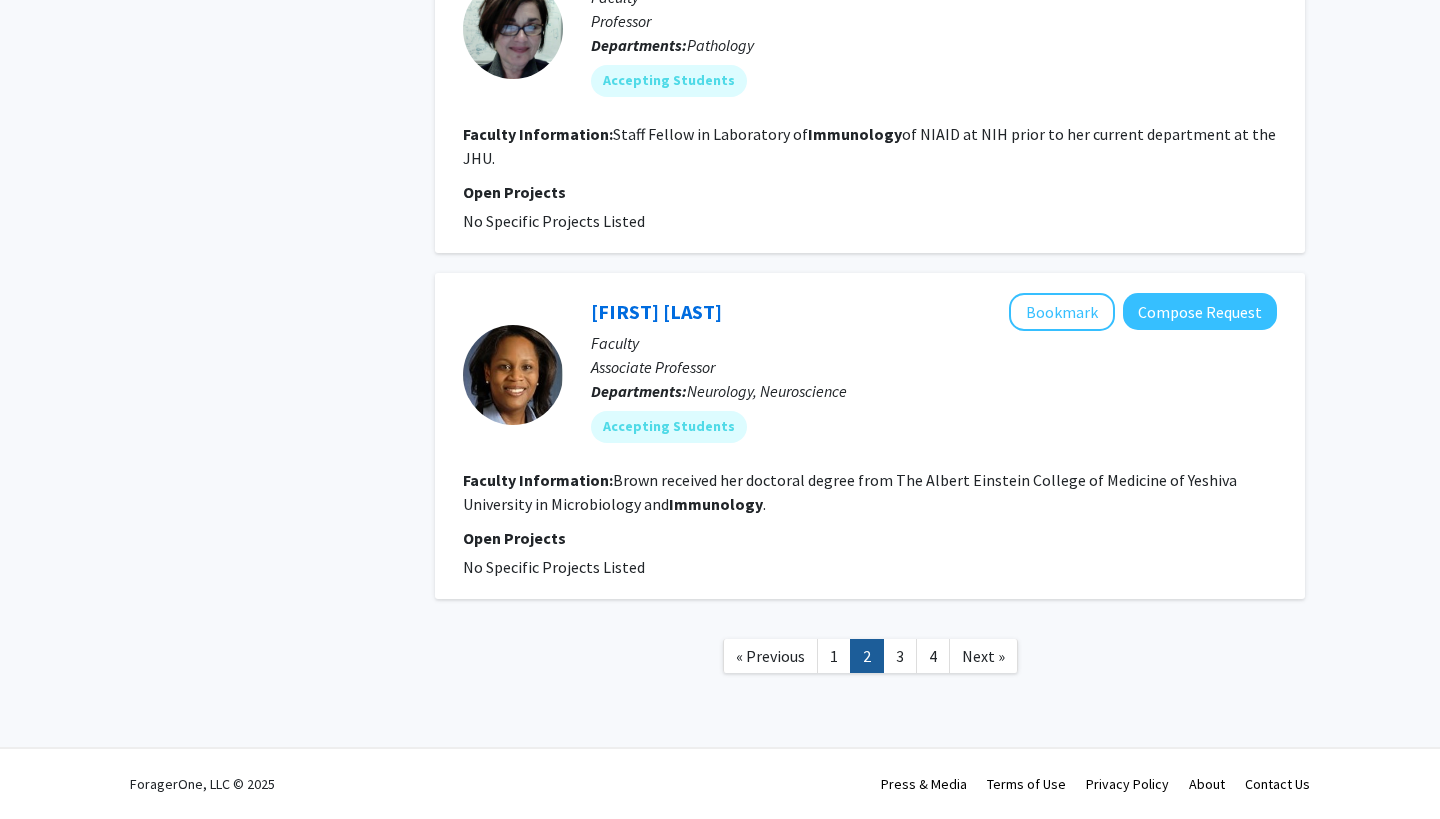scroll, scrollTop: 3416, scrollLeft: 0, axis: vertical 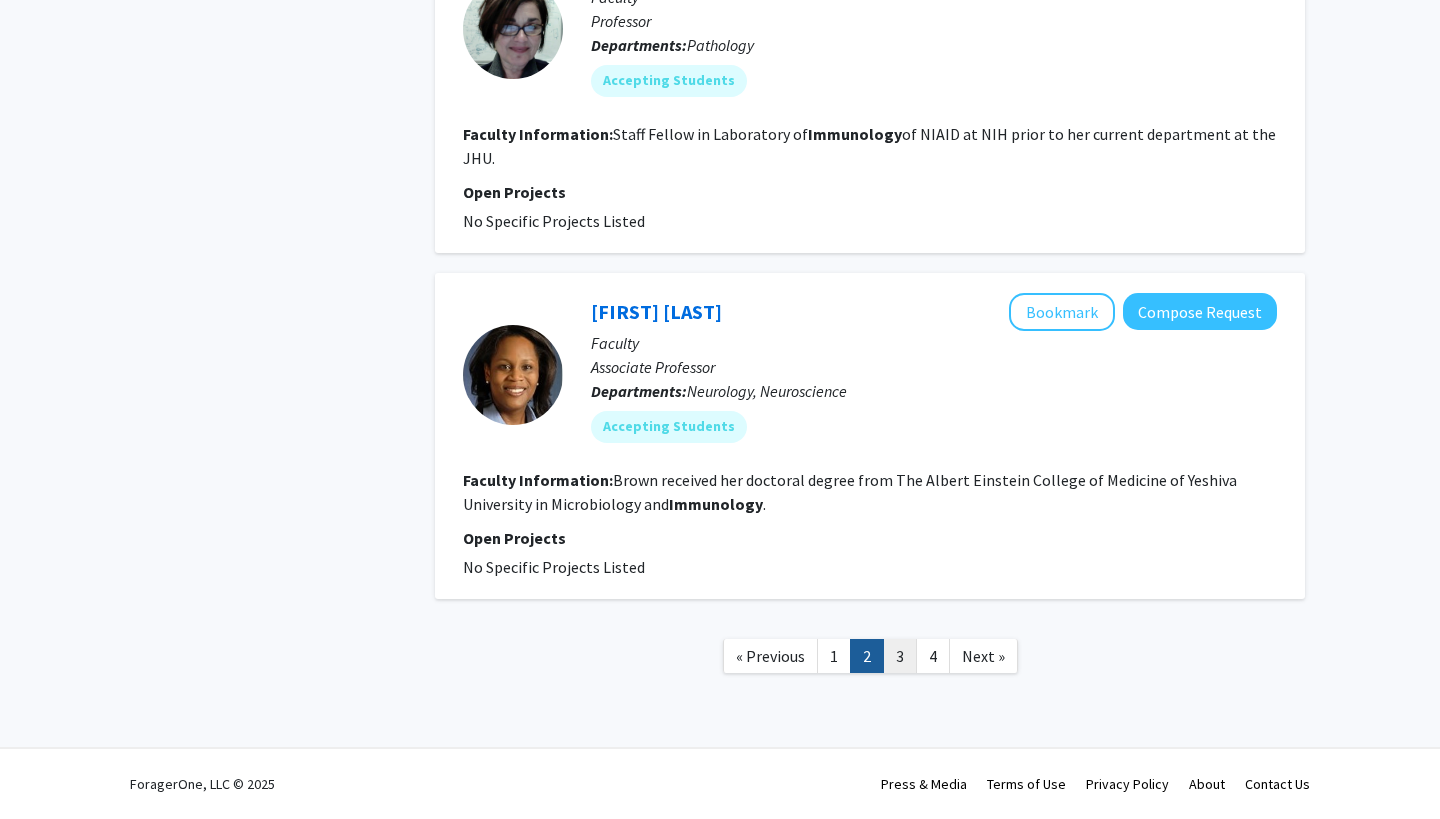 click on "3" 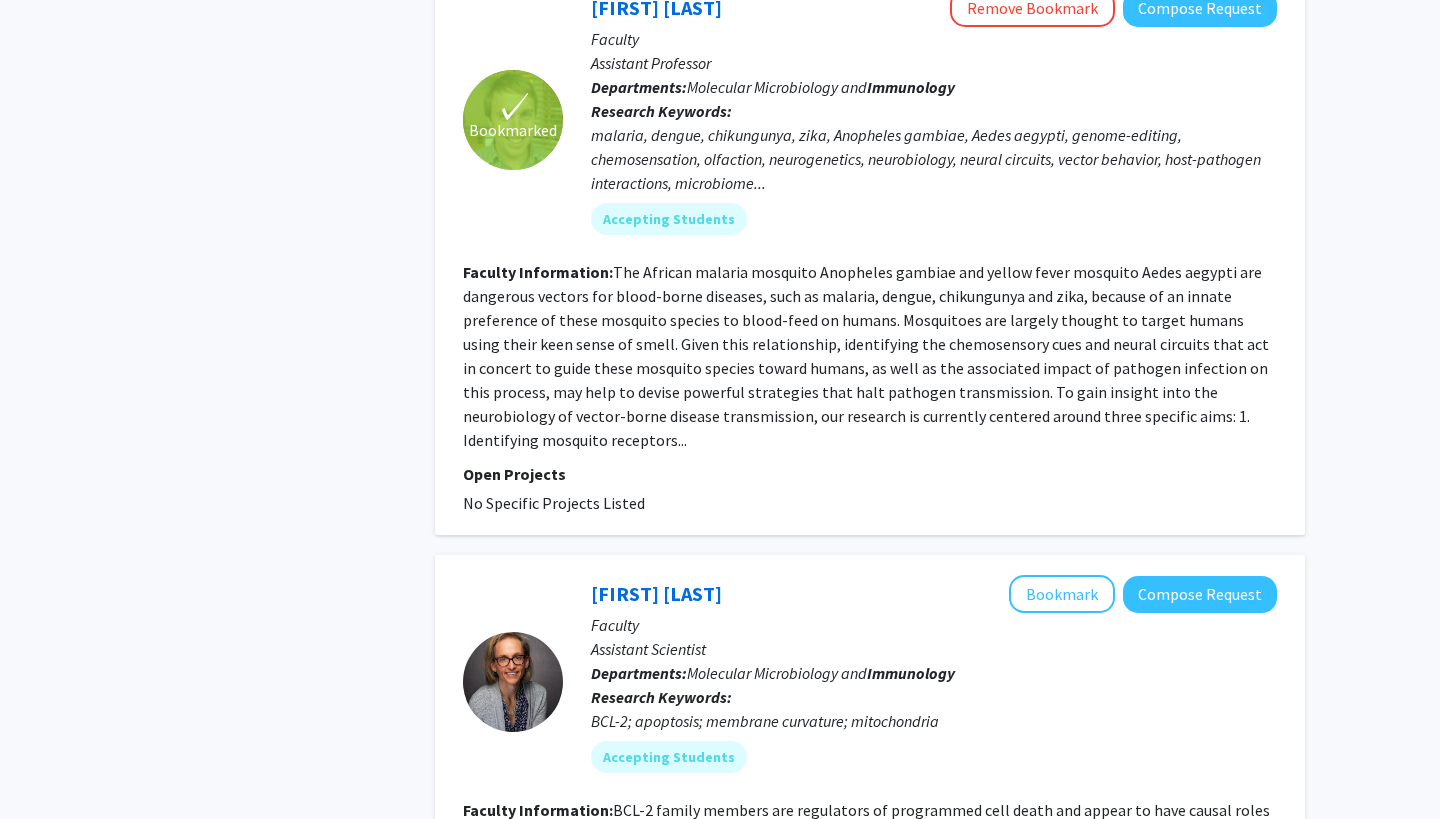 scroll, scrollTop: 2141, scrollLeft: 0, axis: vertical 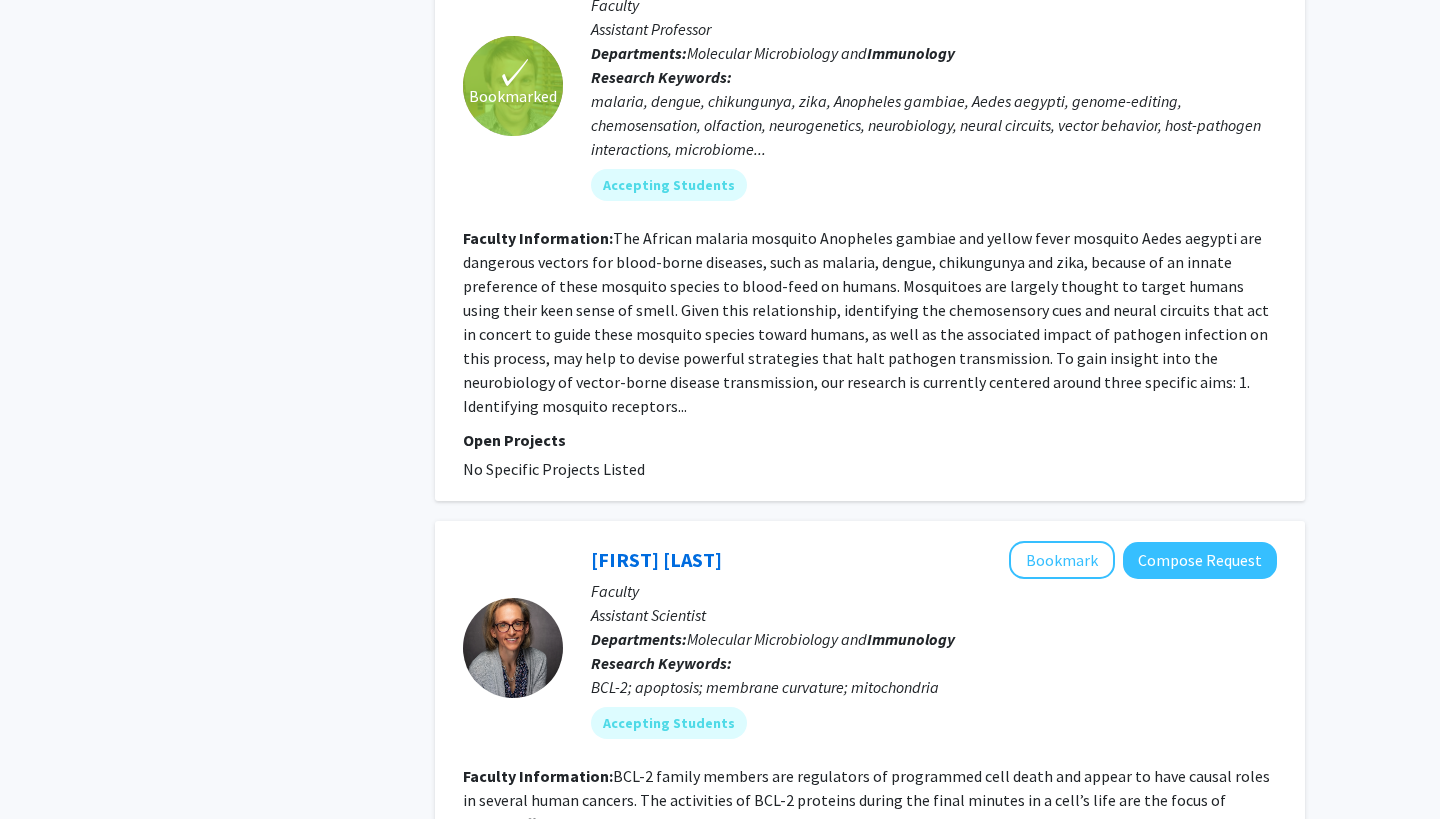 click on "The African malaria mosquito Anopheles gambiae and yellow fever mosquito Aedes aegypti are dangerous vectors for blood-borne diseases, such as malaria, dengue, chikungunya and zika, because of an innate preference of these mosquito species to blood-feed on humans. Mosquitoes are largely thought to target humans using their keen sense of smell. Given this relationship, identifying the chemosensory cues and neural circuits that act in concert to guide these mosquito species toward humans, as well as the associated impact of pathogen infection on this process, may help to devise powerful strategies that halt pathogen transmission. To gain insight into the neurobiology of vector-borne disease transmission, our research is currently centered around three specific aims: 1. Identifying mosquito receptors..." 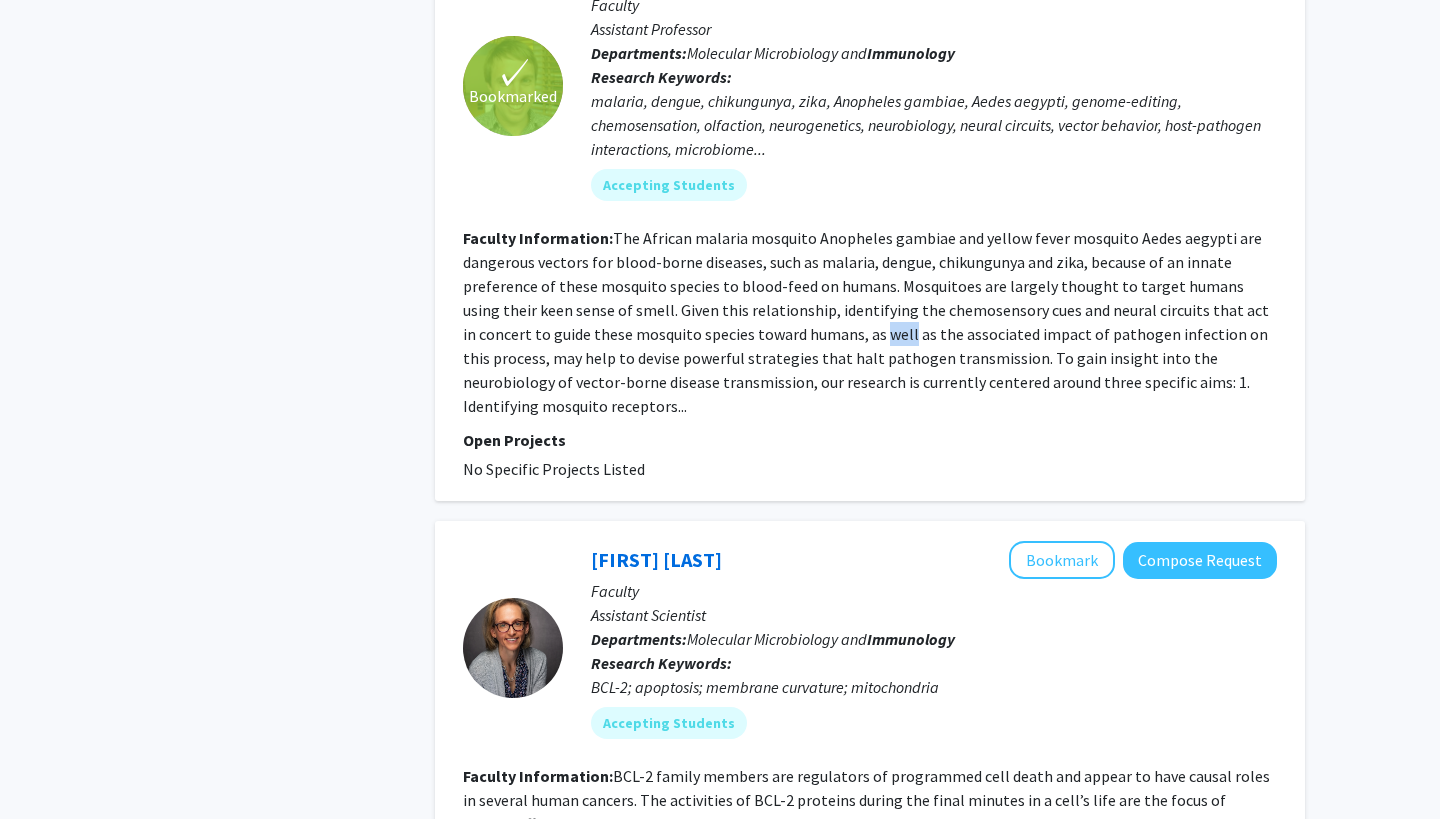 click on "The African malaria mosquito Anopheles gambiae and yellow fever mosquito Aedes aegypti are dangerous vectors for blood-borne diseases, such as malaria, dengue, chikungunya and zika, because of an innate preference of these mosquito species to blood-feed on humans. Mosquitoes are largely thought to target humans using their keen sense of smell. Given this relationship, identifying the chemosensory cues and neural circuits that act in concert to guide these mosquito species toward humans, as well as the associated impact of pathogen infection on this process, may help to devise powerful strategies that halt pathogen transmission. To gain insight into the neurobiology of vector-borne disease transmission, our research is currently centered around three specific aims: 1. Identifying mosquito receptors..." 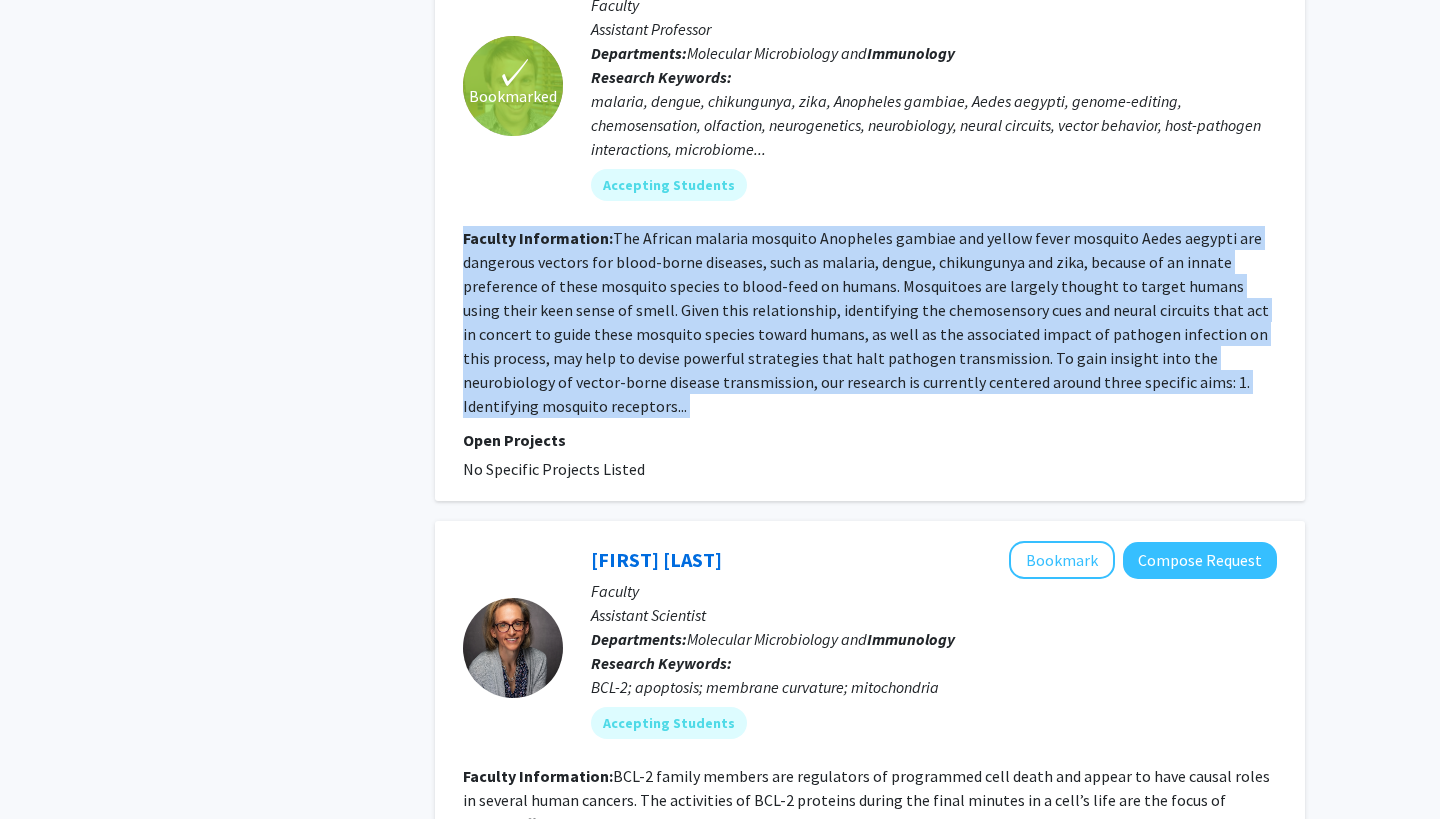 click on "The African malaria mosquito Anopheles gambiae and yellow fever mosquito Aedes aegypti are dangerous vectors for blood-borne diseases, such as malaria, dengue, chikungunya and zika, because of an innate preference of these mosquito species to blood-feed on humans. Mosquitoes are largely thought to target humans using their keen sense of smell. Given this relationship, identifying the chemosensory cues and neural circuits that act in concert to guide these mosquito species toward humans, as well as the associated impact of pathogen infection on this process, may help to devise powerful strategies that halt pathogen transmission. To gain insight into the neurobiology of vector-borne disease transmission, our research is currently centered around three specific aims: 1. Identifying mosquito receptors..." 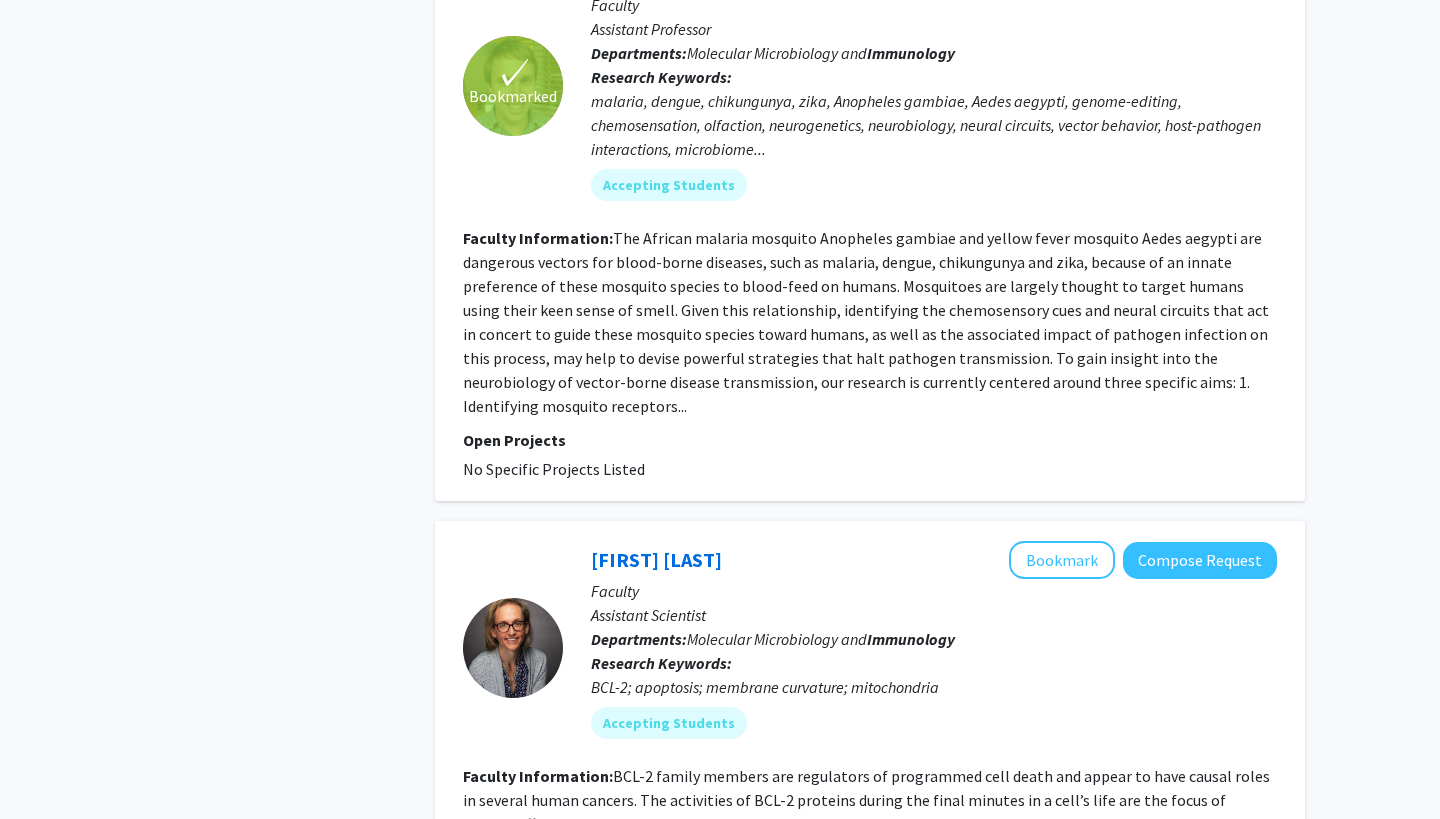 click on "The African malaria mosquito Anopheles gambiae and yellow fever mosquito Aedes aegypti are dangerous vectors for blood-borne diseases, such as malaria, dengue, chikungunya and zika, because of an innate preference of these mosquito species to blood-feed on humans. Mosquitoes are largely thought to target humans using their keen sense of smell. Given this relationship, identifying the chemosensory cues and neural circuits that act in concert to guide these mosquito species toward humans, as well as the associated impact of pathogen infection on this process, may help to devise powerful strategies that halt pathogen transmission. To gain insight into the neurobiology of vector-borne disease transmission, our research is currently centered around three specific aims: 1. Identifying mosquito receptors..." 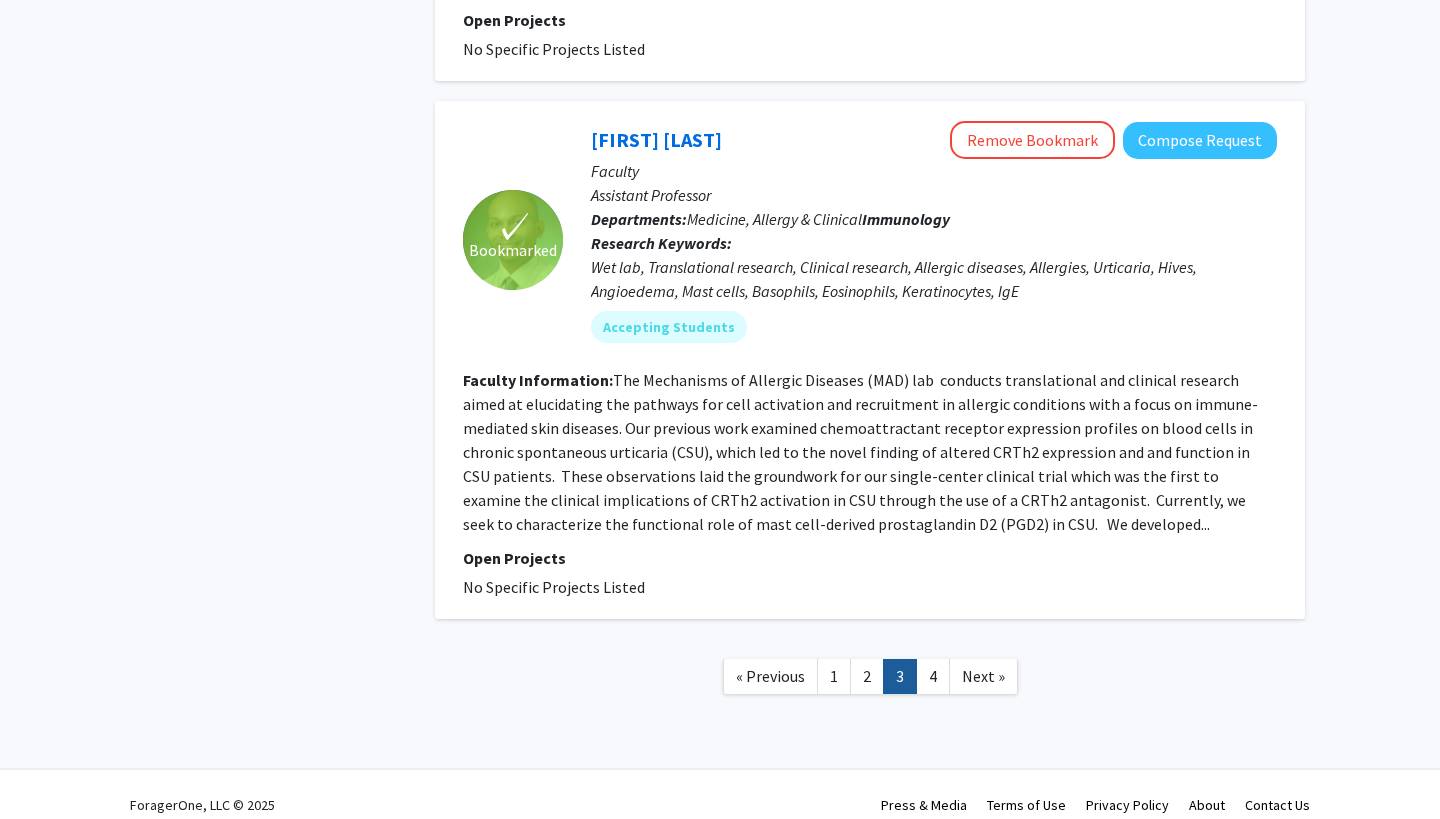 scroll, scrollTop: 3886, scrollLeft: 0, axis: vertical 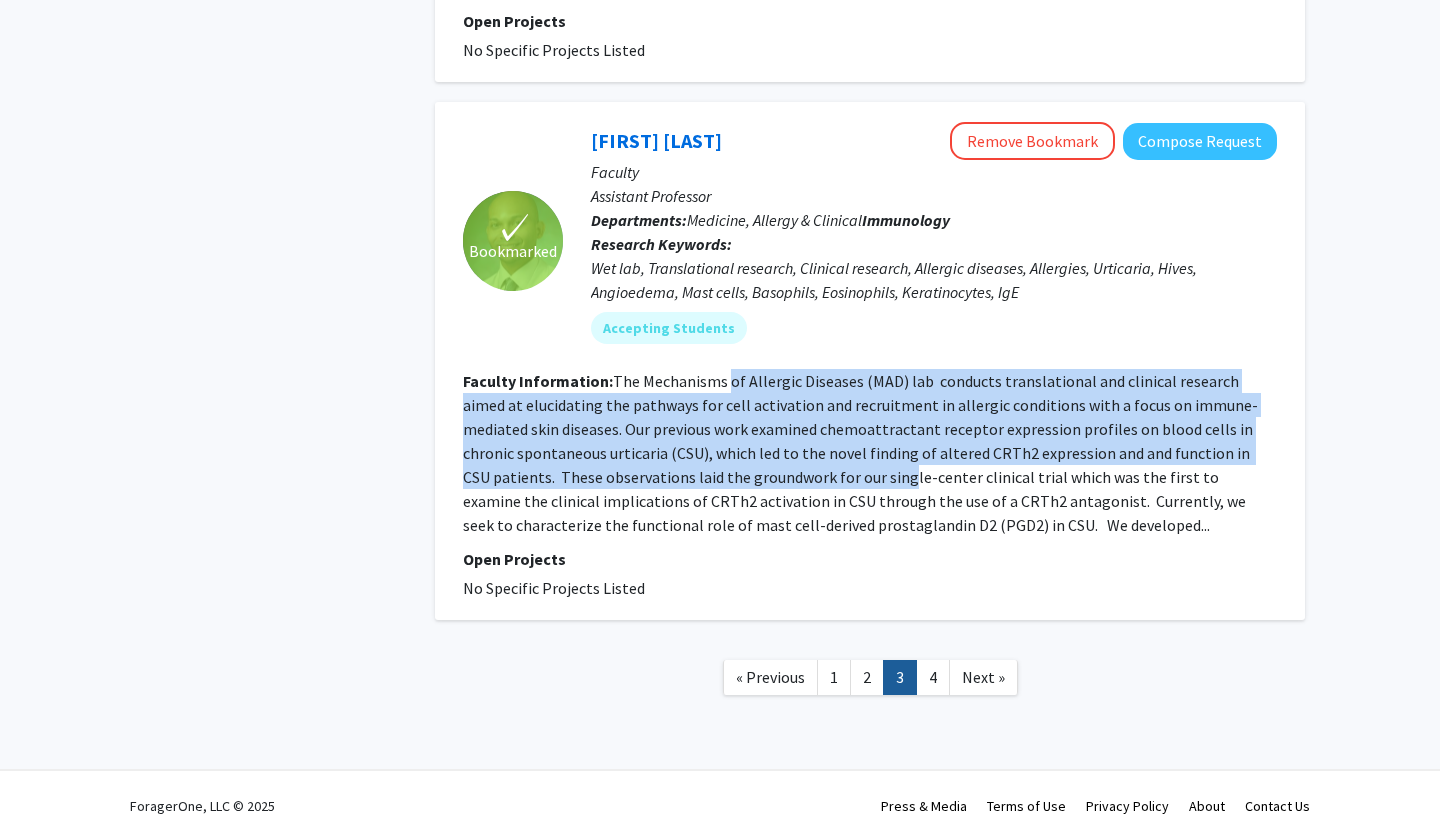 drag, startPoint x: 729, startPoint y: 364, endPoint x: 766, endPoint y: 462, distance: 104.75209 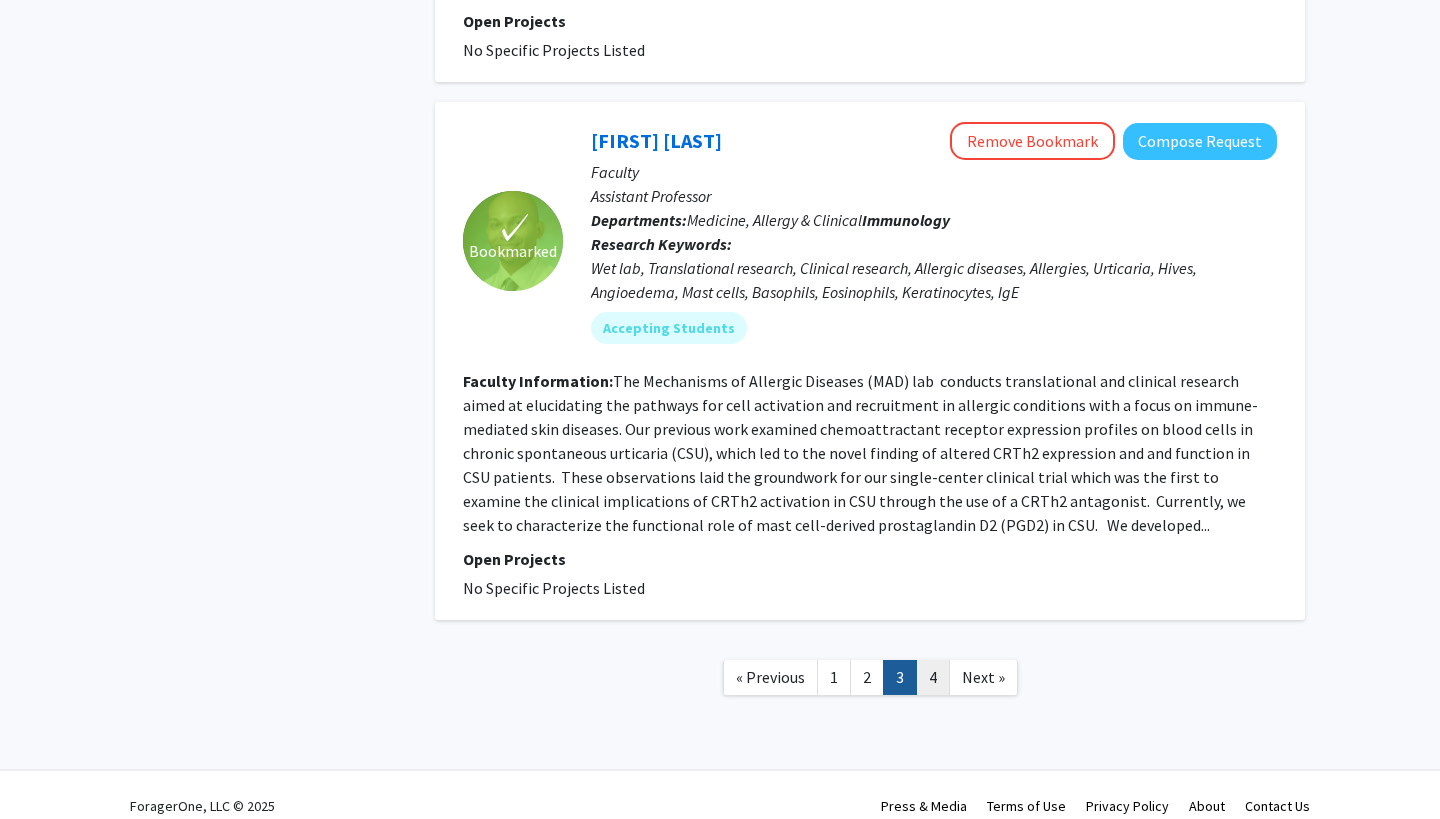 click on "4" 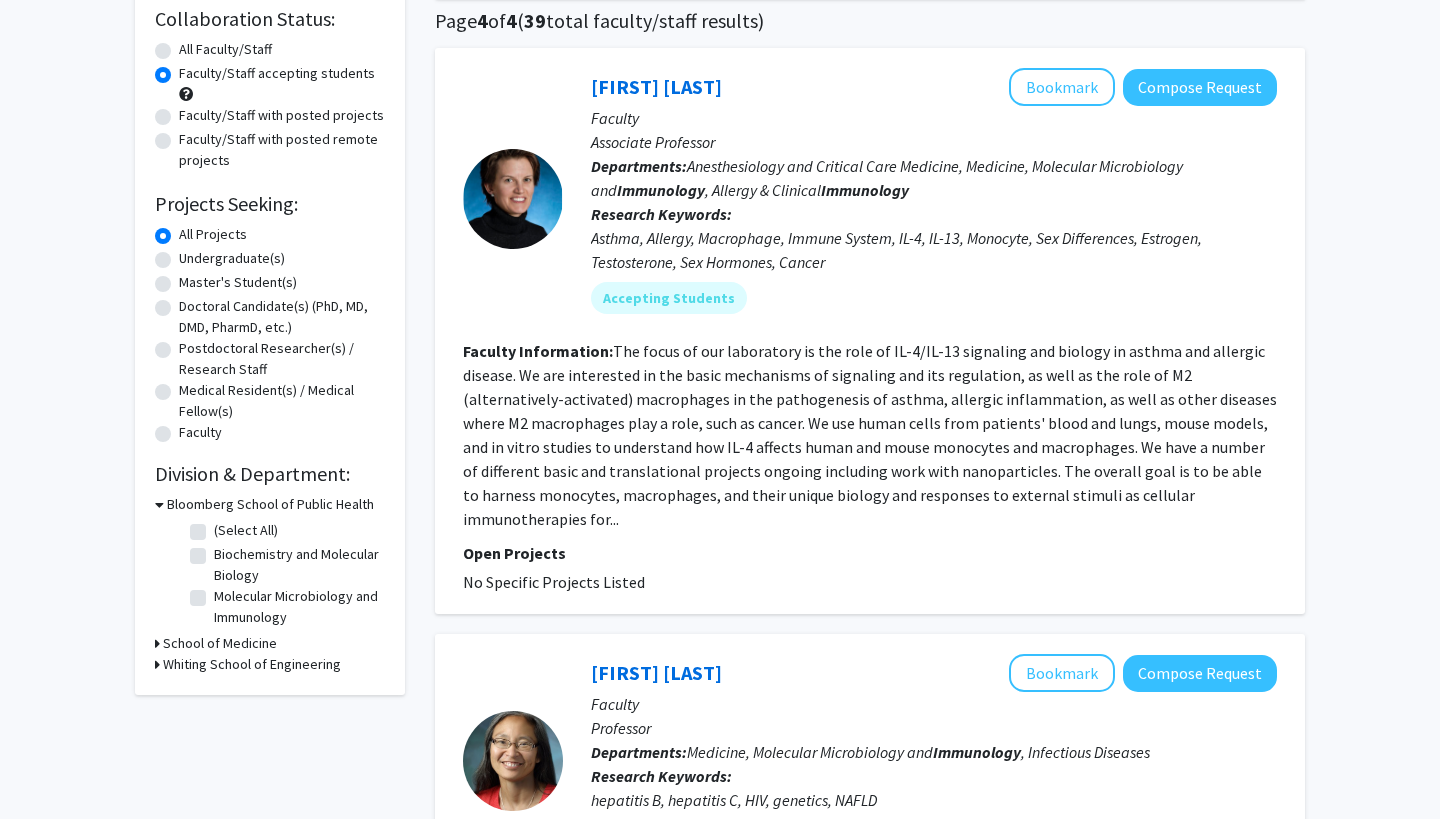 scroll, scrollTop: 152, scrollLeft: 0, axis: vertical 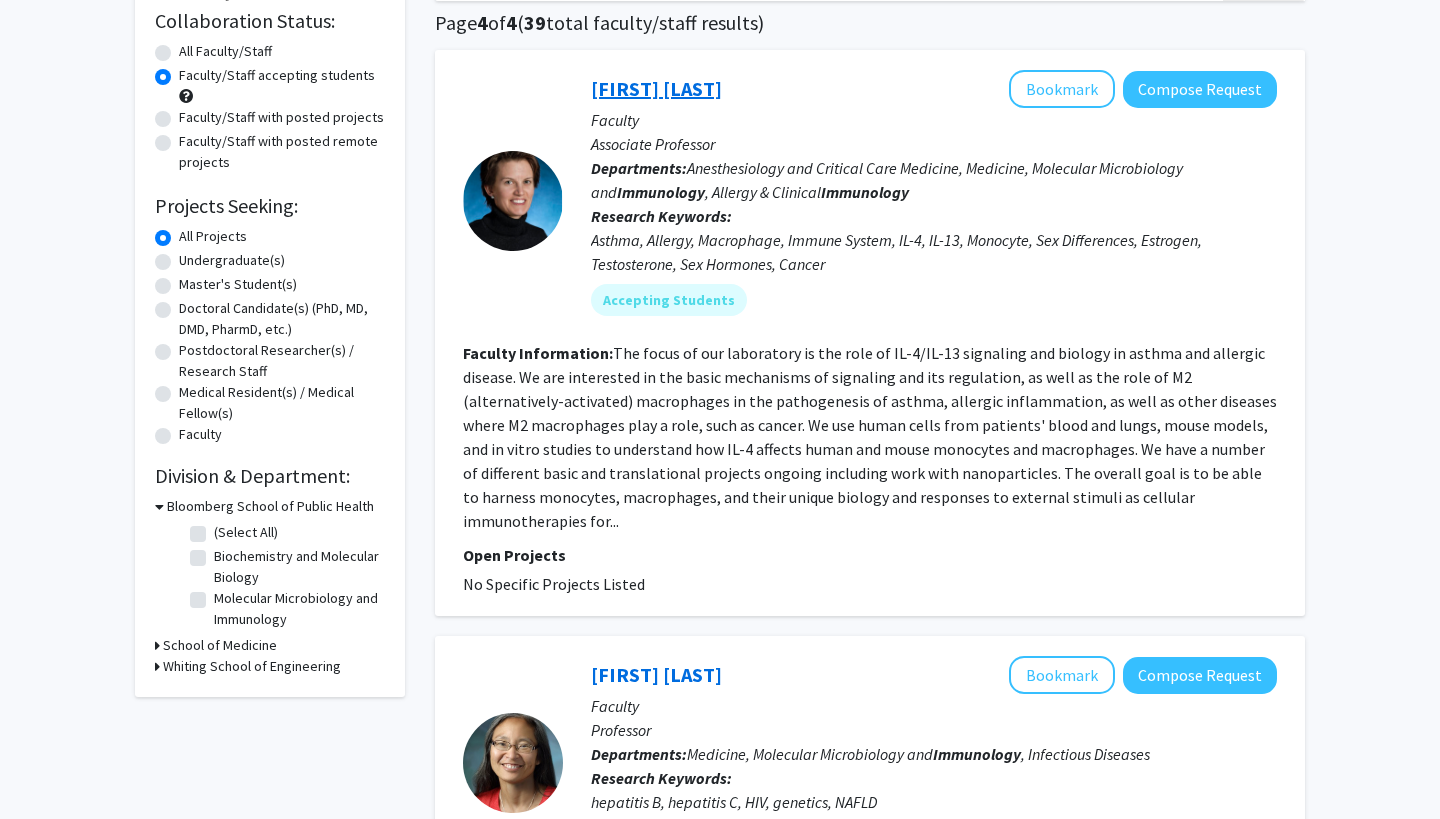 click on "Nicola Heller" 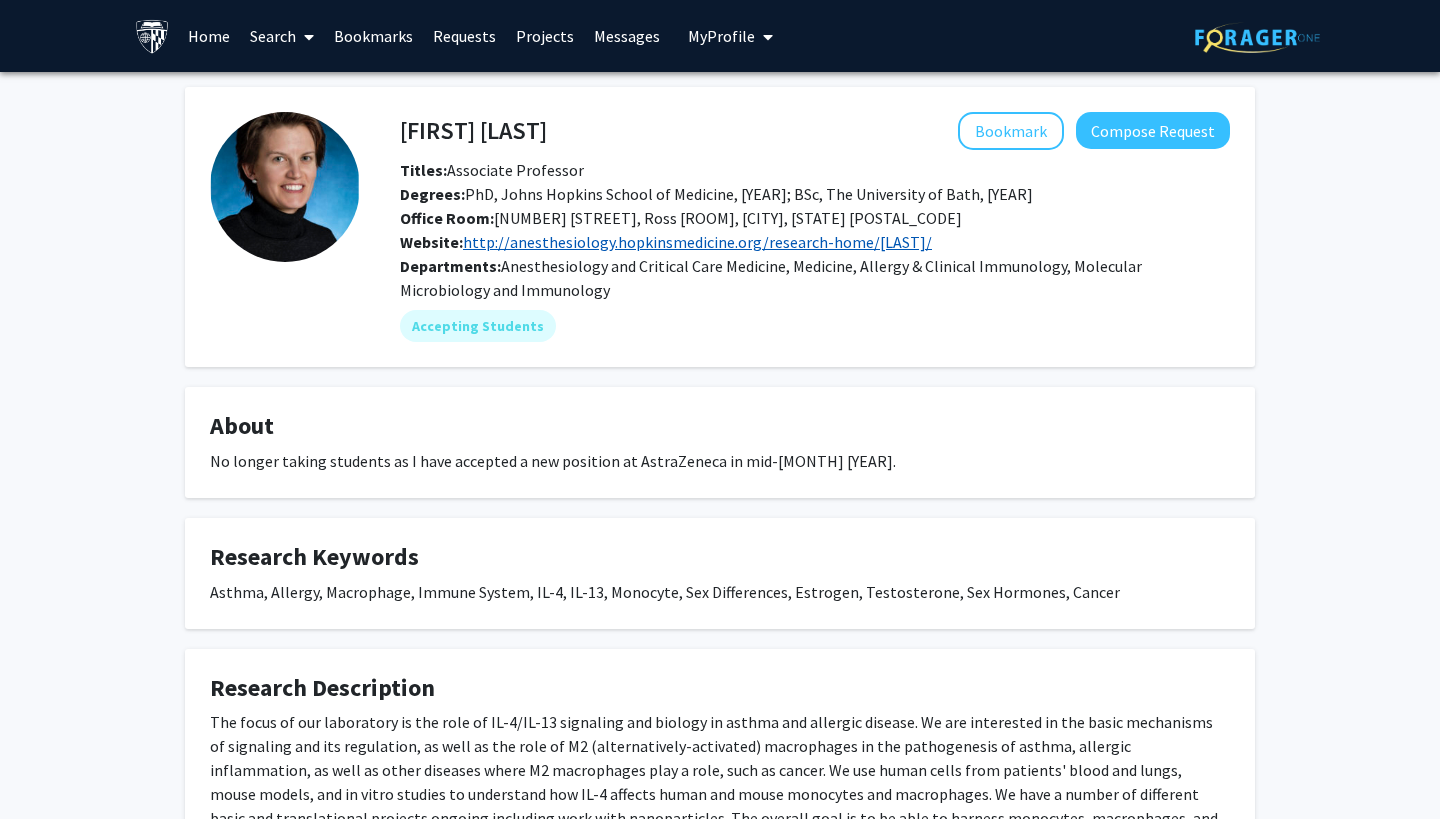 click on "http://anesthesiology.hopkinsmedicine.org/research-home/nikki-heller/" 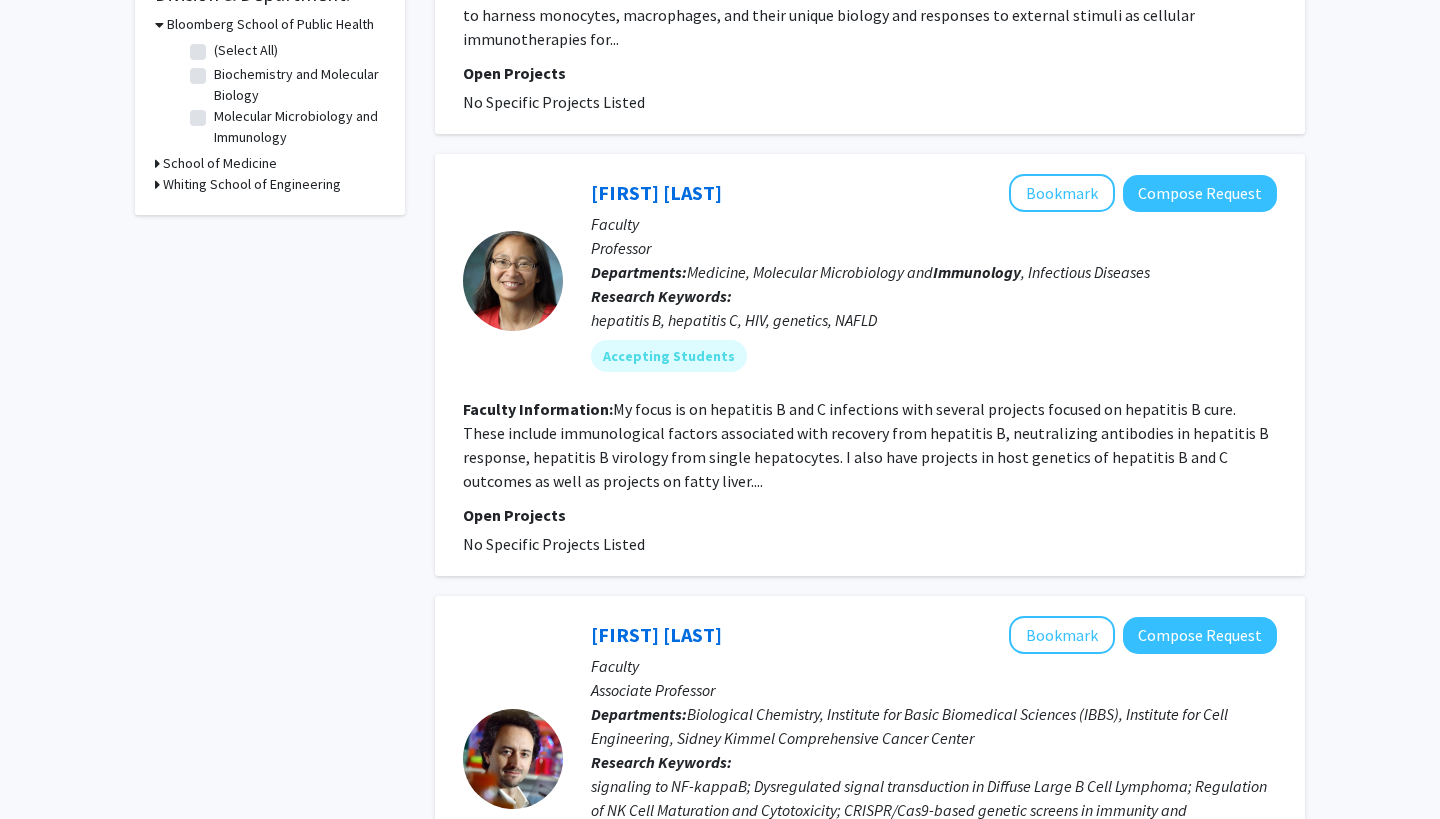 scroll, scrollTop: 639, scrollLeft: 0, axis: vertical 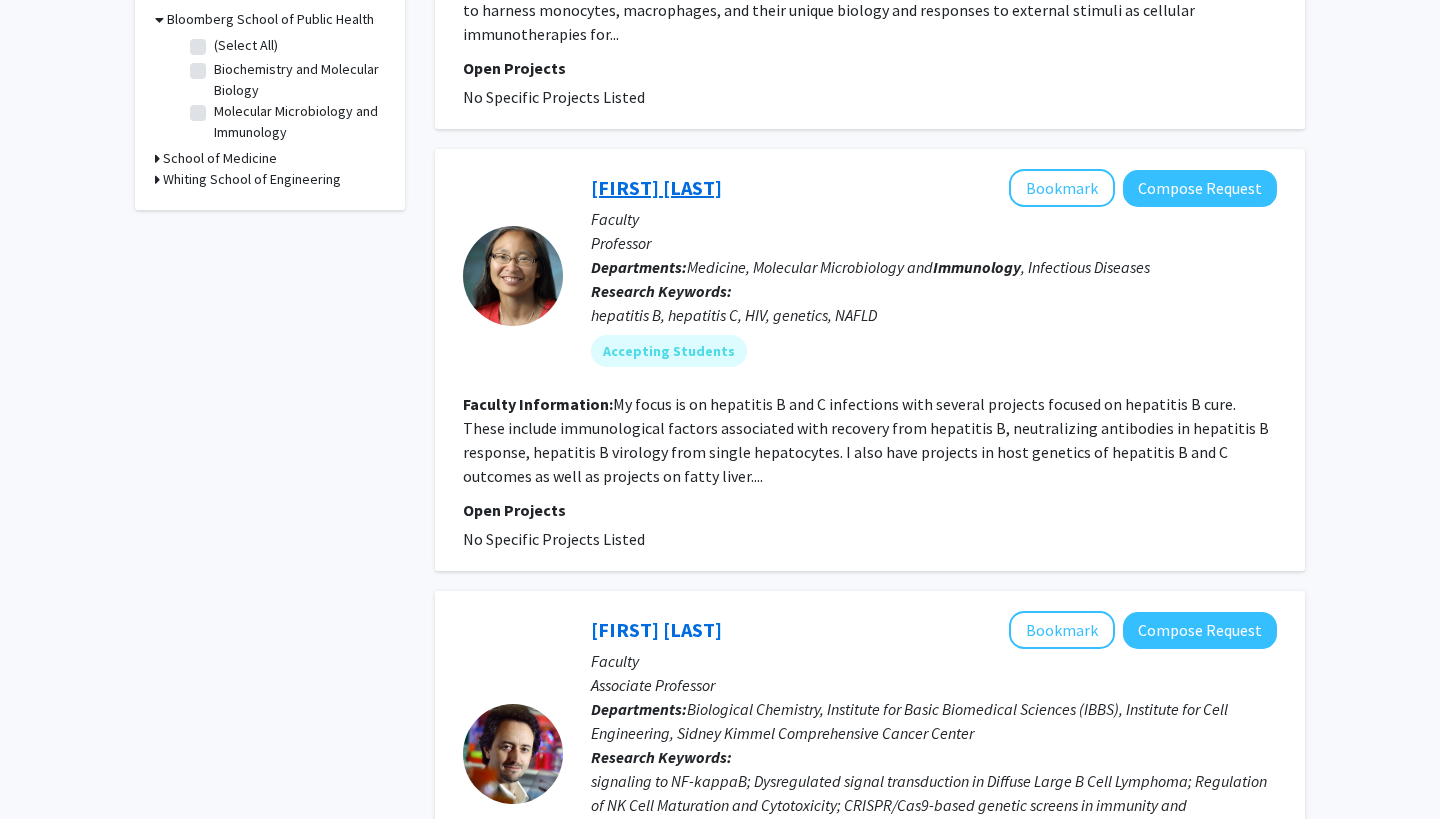 click on "Chloe Thio" 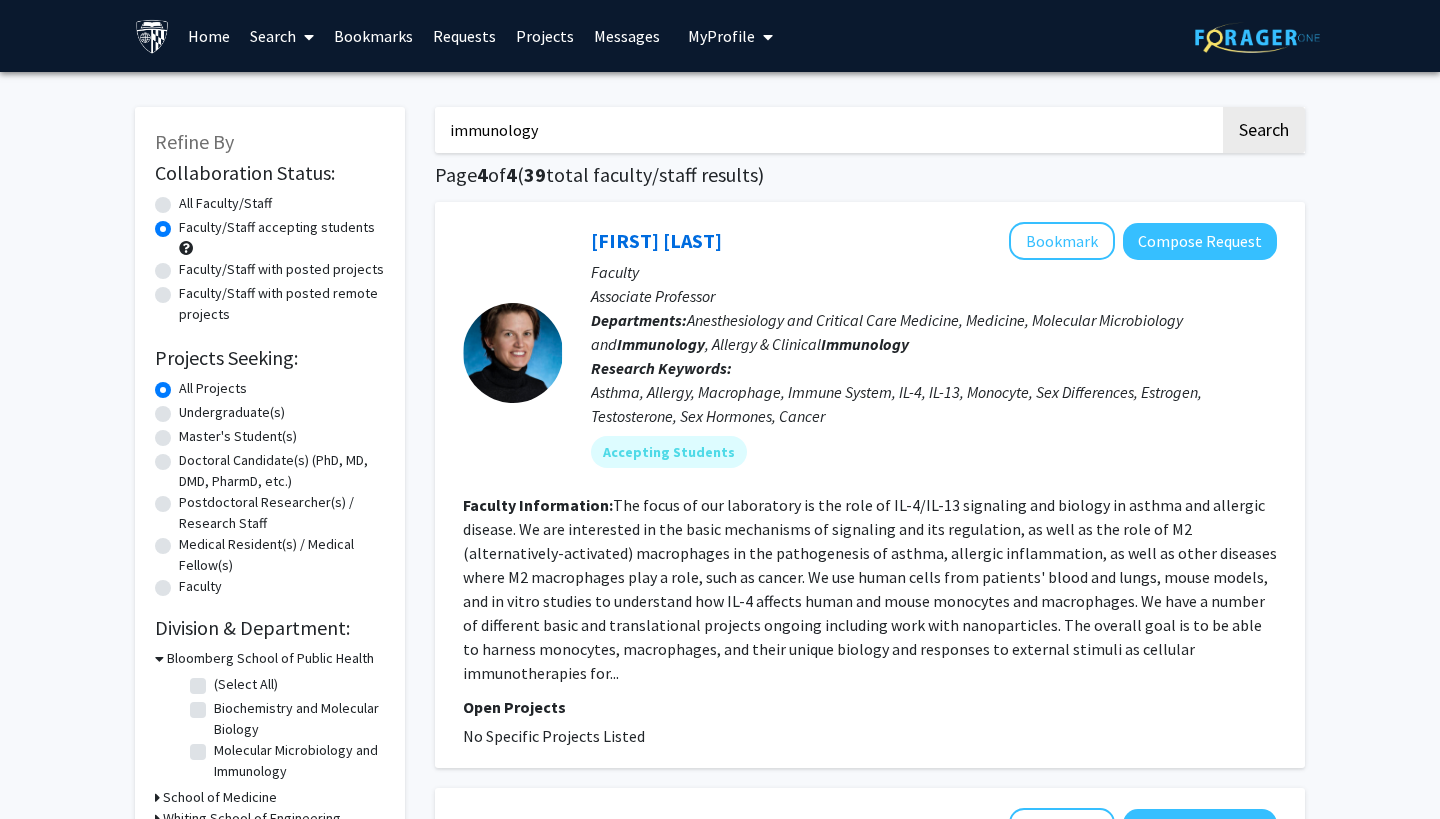 scroll, scrollTop: -1, scrollLeft: 0, axis: vertical 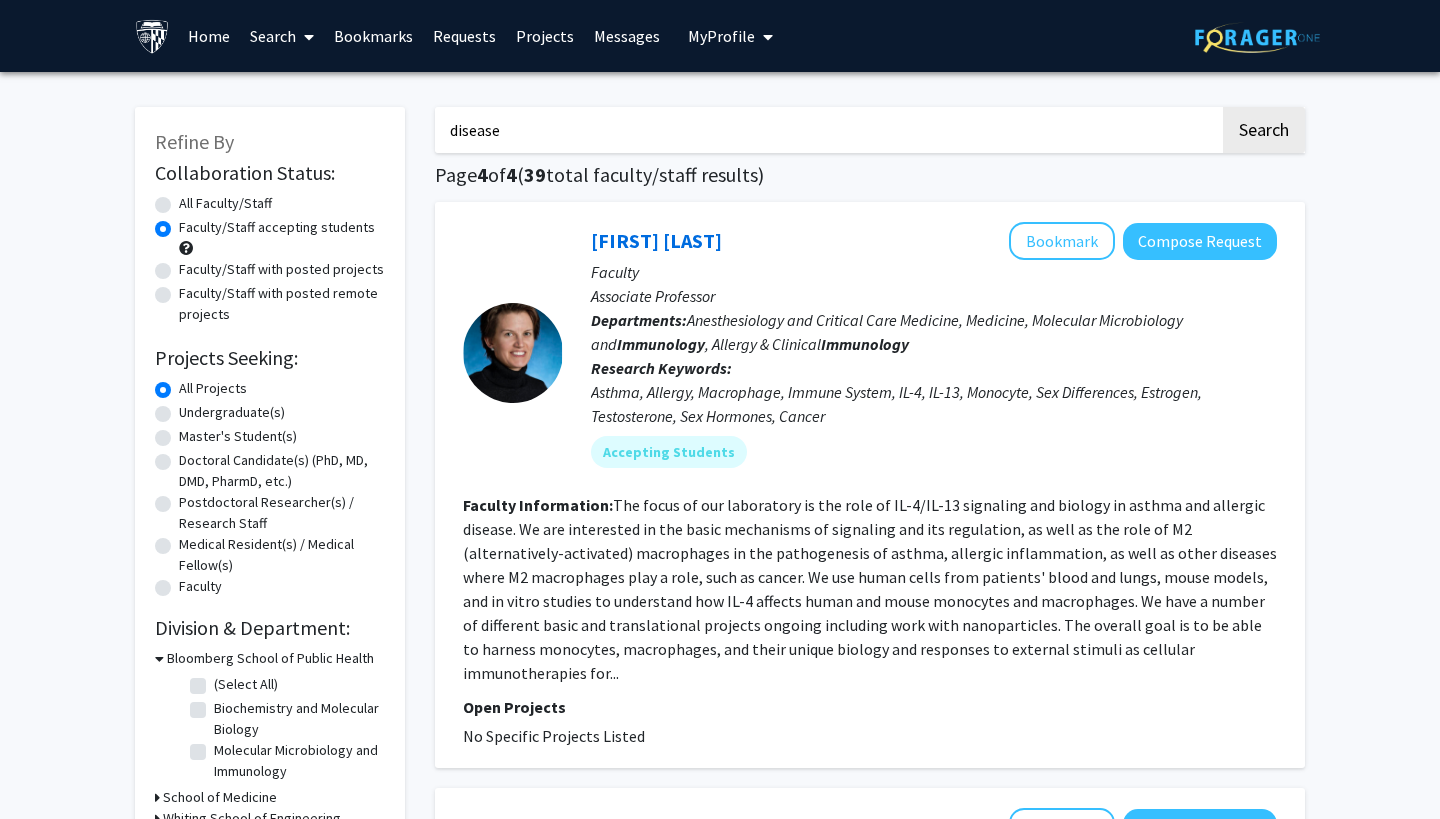 type on "disease" 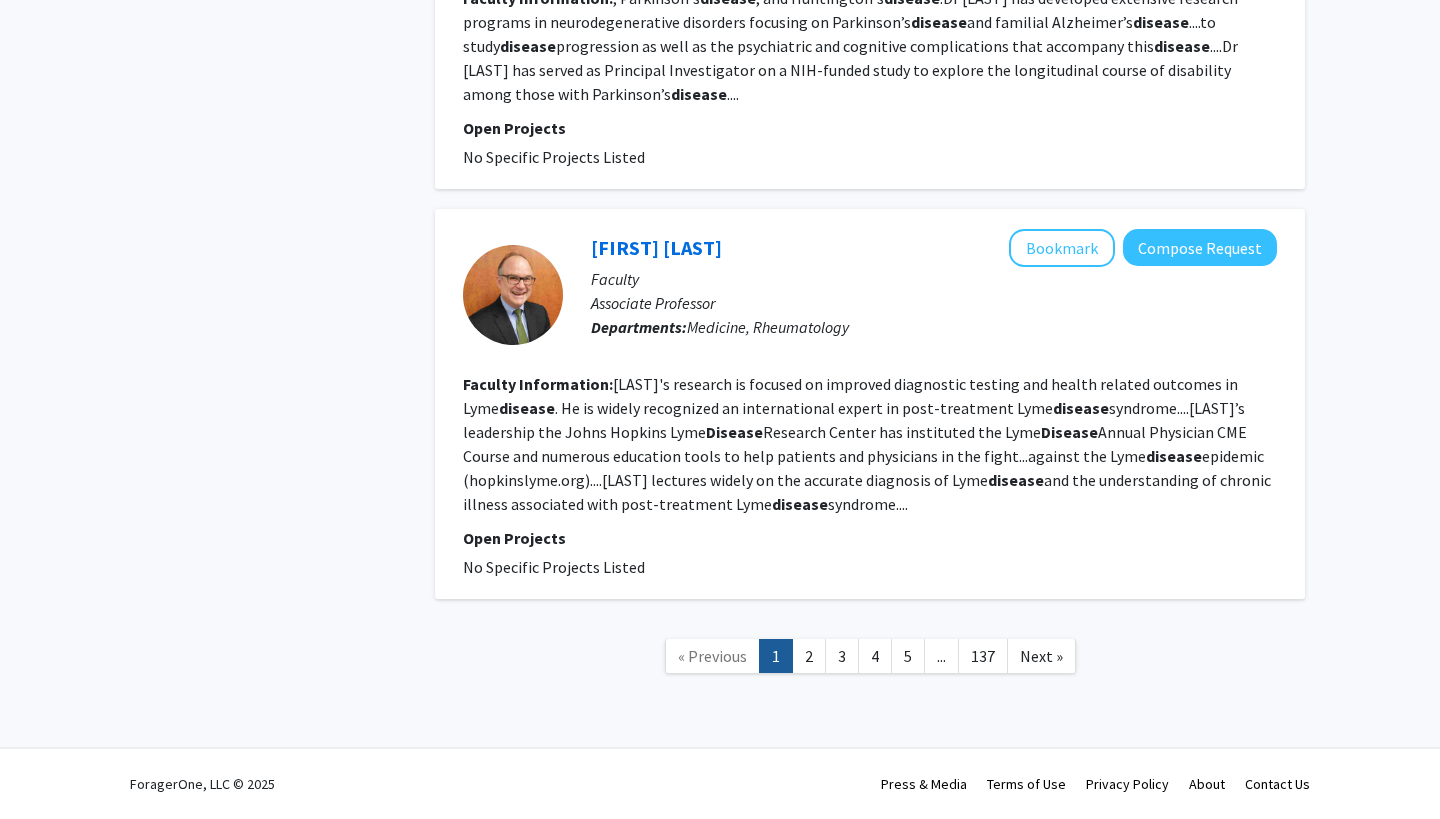 scroll, scrollTop: 4442, scrollLeft: 0, axis: vertical 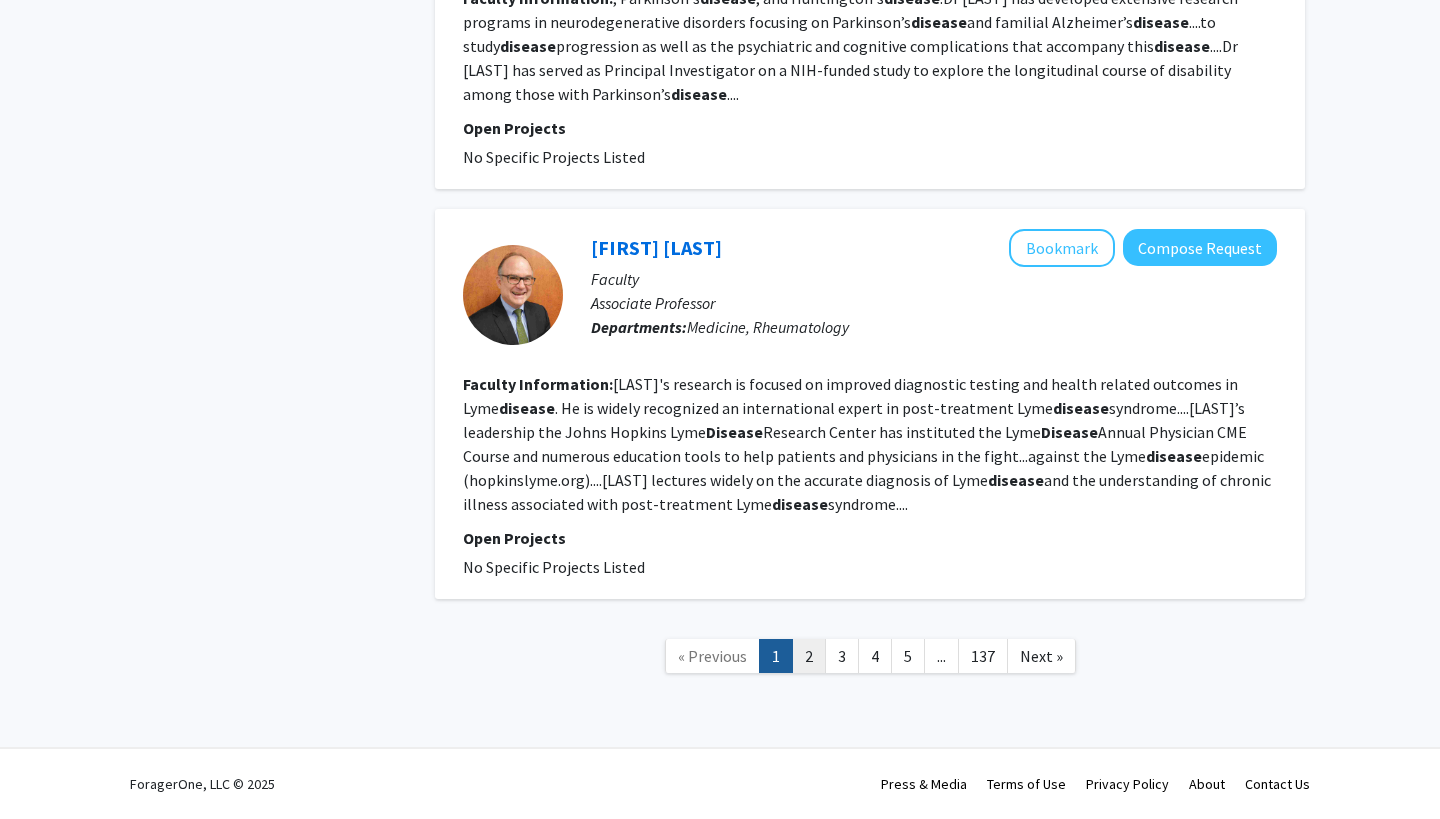 click on "2" 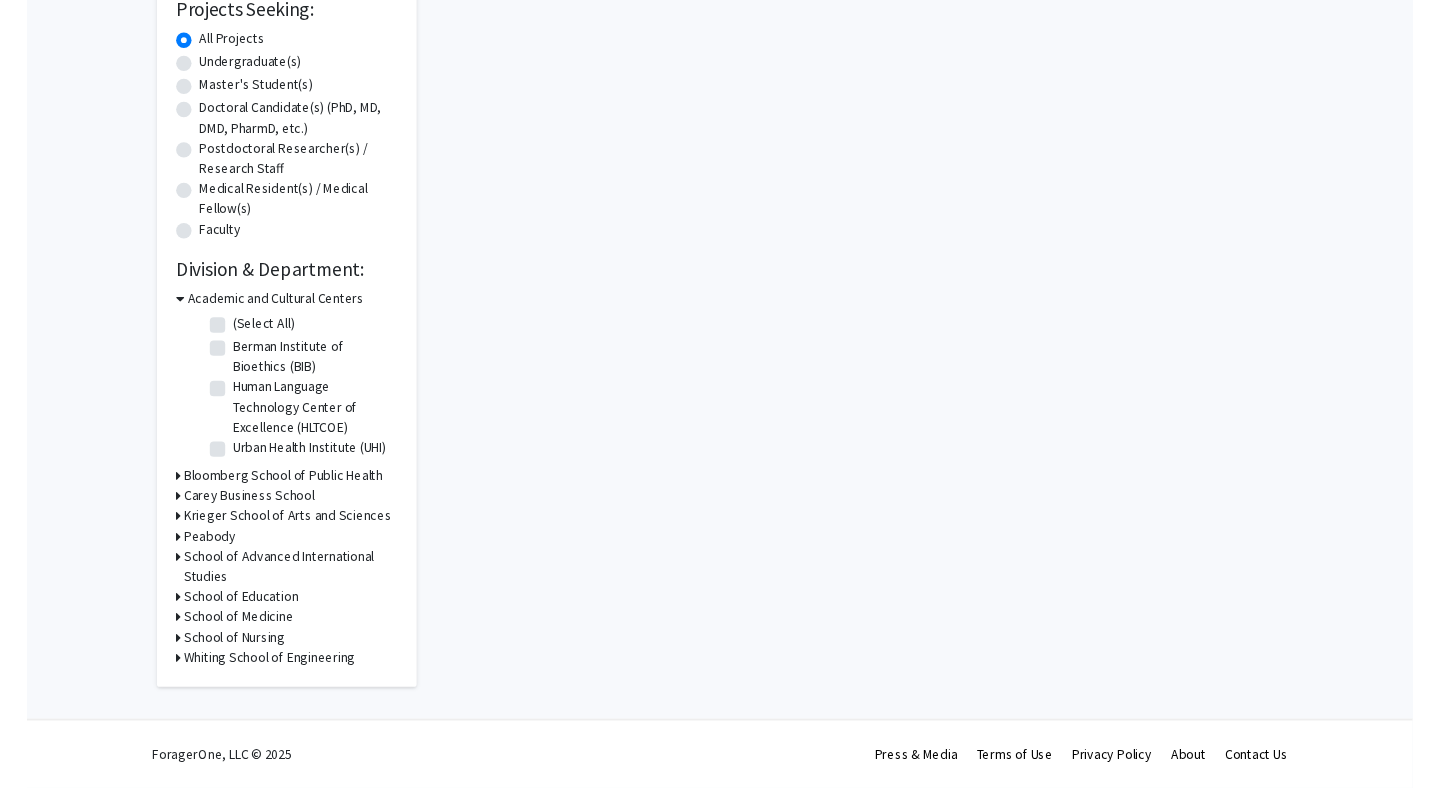 scroll, scrollTop: 0, scrollLeft: 0, axis: both 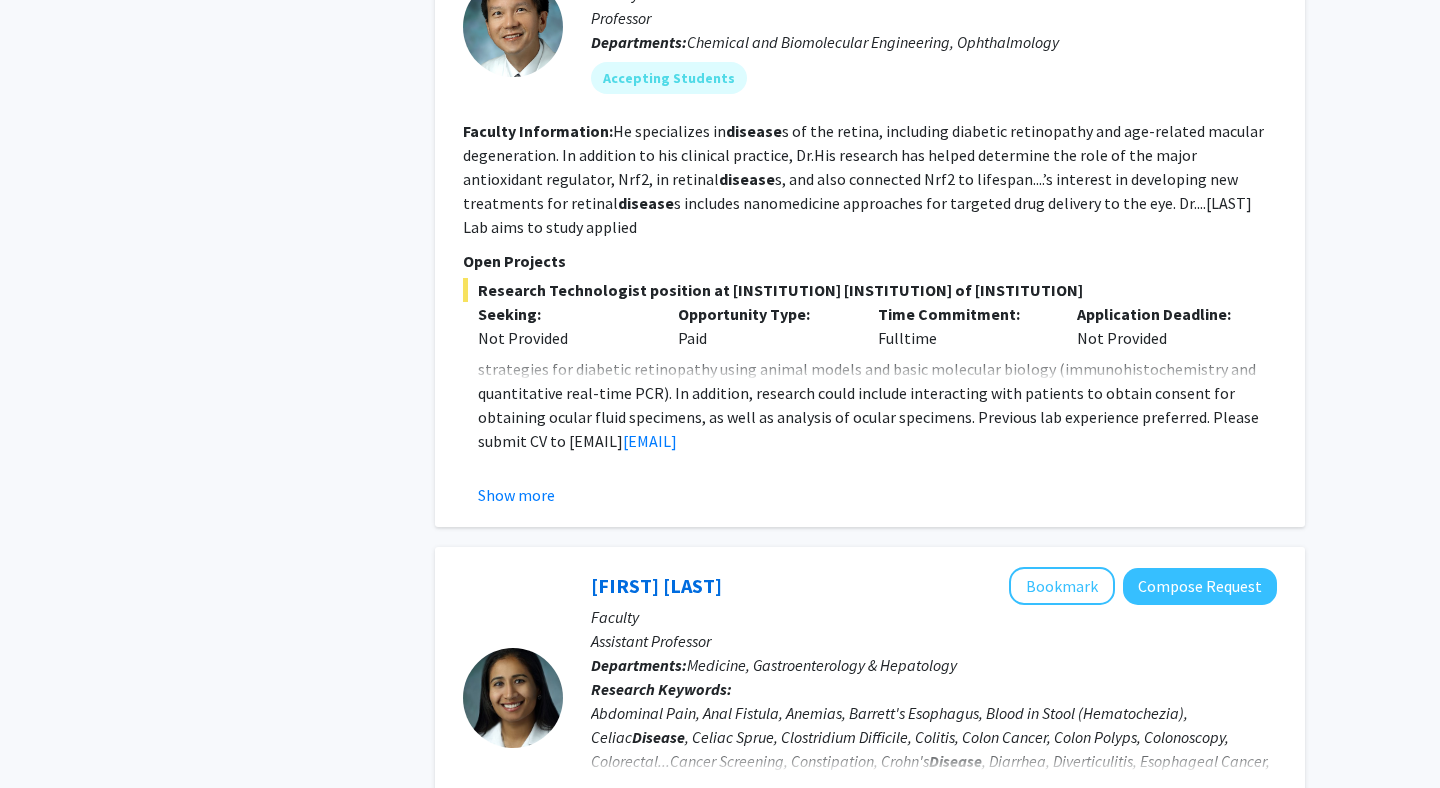 click on "Full-time Research Technologist position is available to carry out research on retinal disease processes with a focus on diabetic retinopathy (one of the major causes of blindness in the U.S.). The researcher will conduct a combination of studies, including management and investigations of rodent models of retinal vascular disease and diabetic retinopathy as well as analysis of retinal tissue specimens from mice/rats. This will include studies of treatment strategies for diabetic retinopathy using animal models and basic molecular biology (immunohistochemistry and quantitative real-time PCR). In addition, research could include interacting with patients to obtain consent for obtaining ocular fluid specimens, as well as analysis of ocular specimens. Previous lab experience preferred. Please submit CV to  eduh@jhmi.edu" 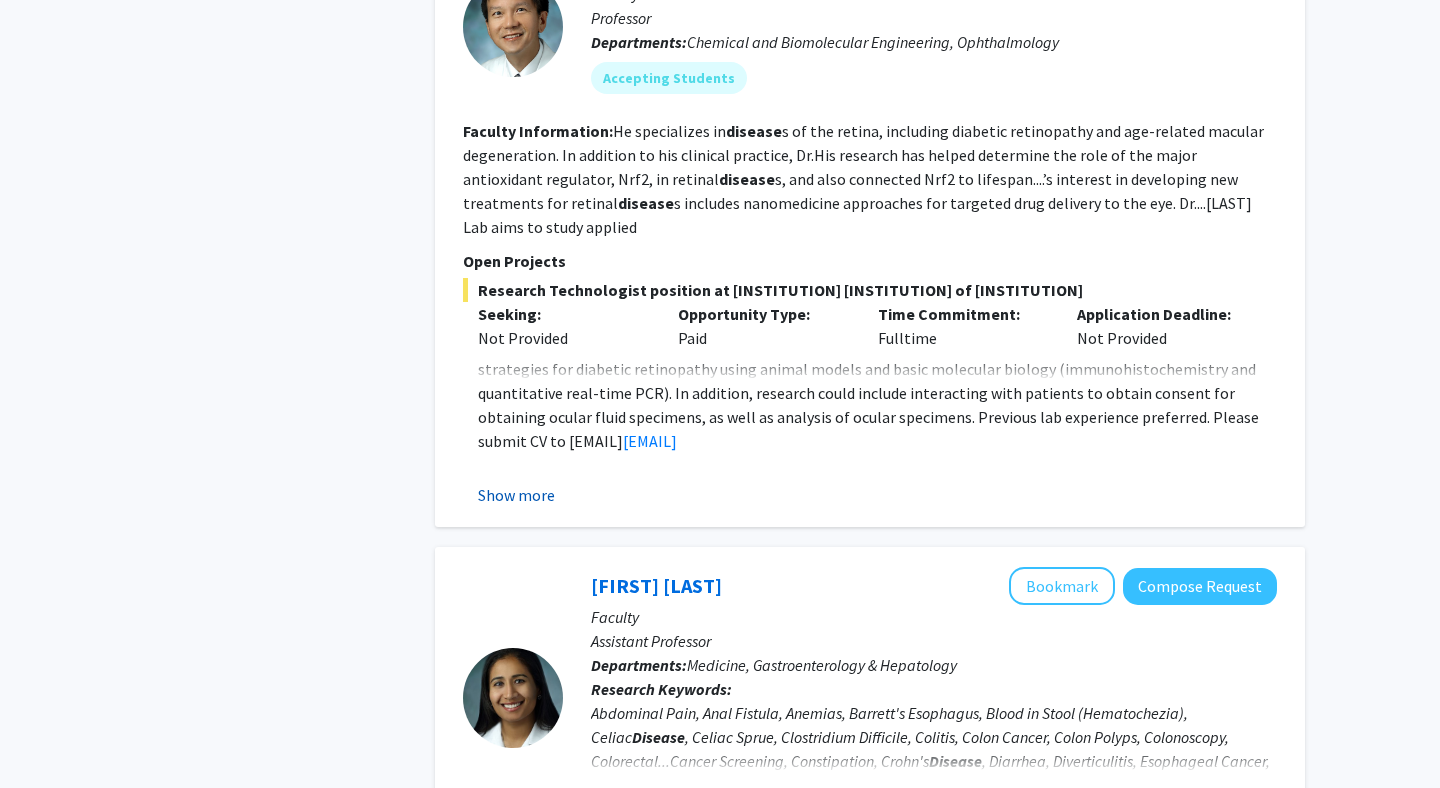 click on "Show more" 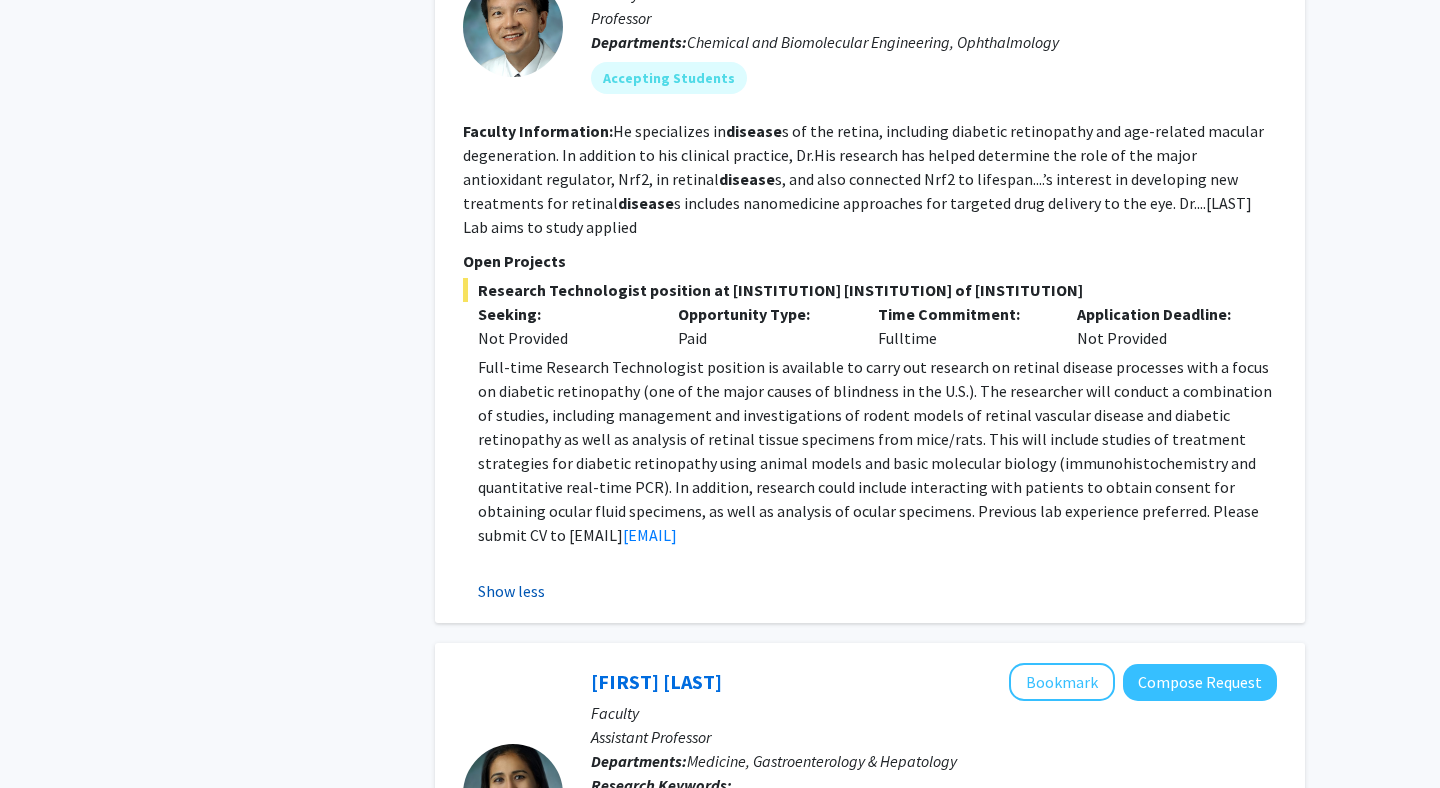 scroll, scrollTop: 0, scrollLeft: 0, axis: both 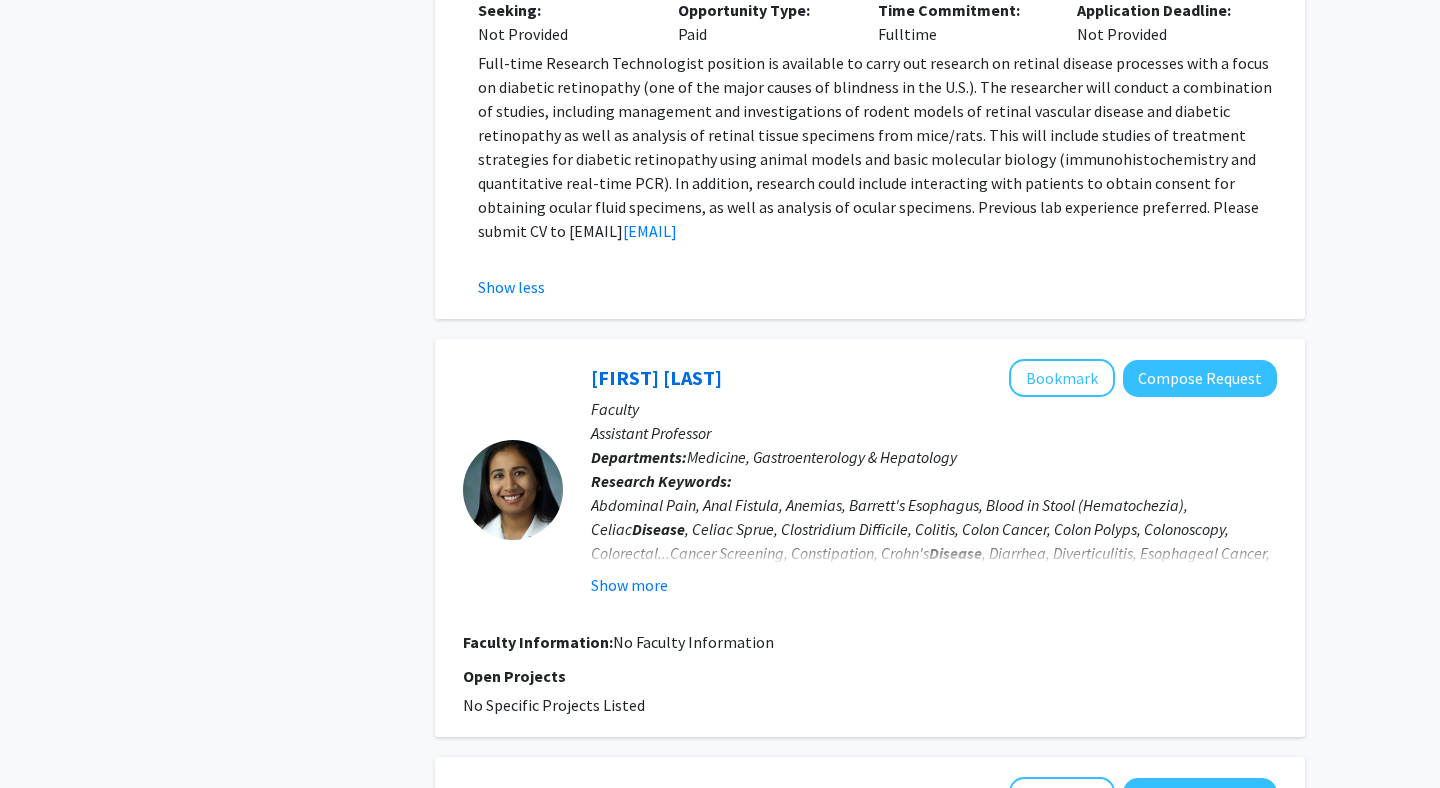 click on "Abdominal Pain, Anal Fistula, Anemias, Barrett's Esophagus, Blood in Stool (Hematochezia), Celiac  Disease , Celiac Sprue, Clostridium Difficile, Colitis, Colon Cancer, Colon Polyps, Colonoscopy, Colorectal...Cancer Screening, Constipation, Crohn's  Disease , Diarrhea, Diverticulitis, Esophageal Cancer, Family History of Cancer, Fecal Incontinence, Fecal Microbiota Transplantation, Gastroenterology, Gastroesophageal...Reflux  Disease  (GERD), Gastrointestinal Bleeding, GI Dysplasia, Heartburn, Ileitis, Inflammatory Bowel  Disease  (IBD), Intestinal Metaplasia, Iron Deficiency, Microscopic Colitis, Stomach Ulcer, Ulcerative..." 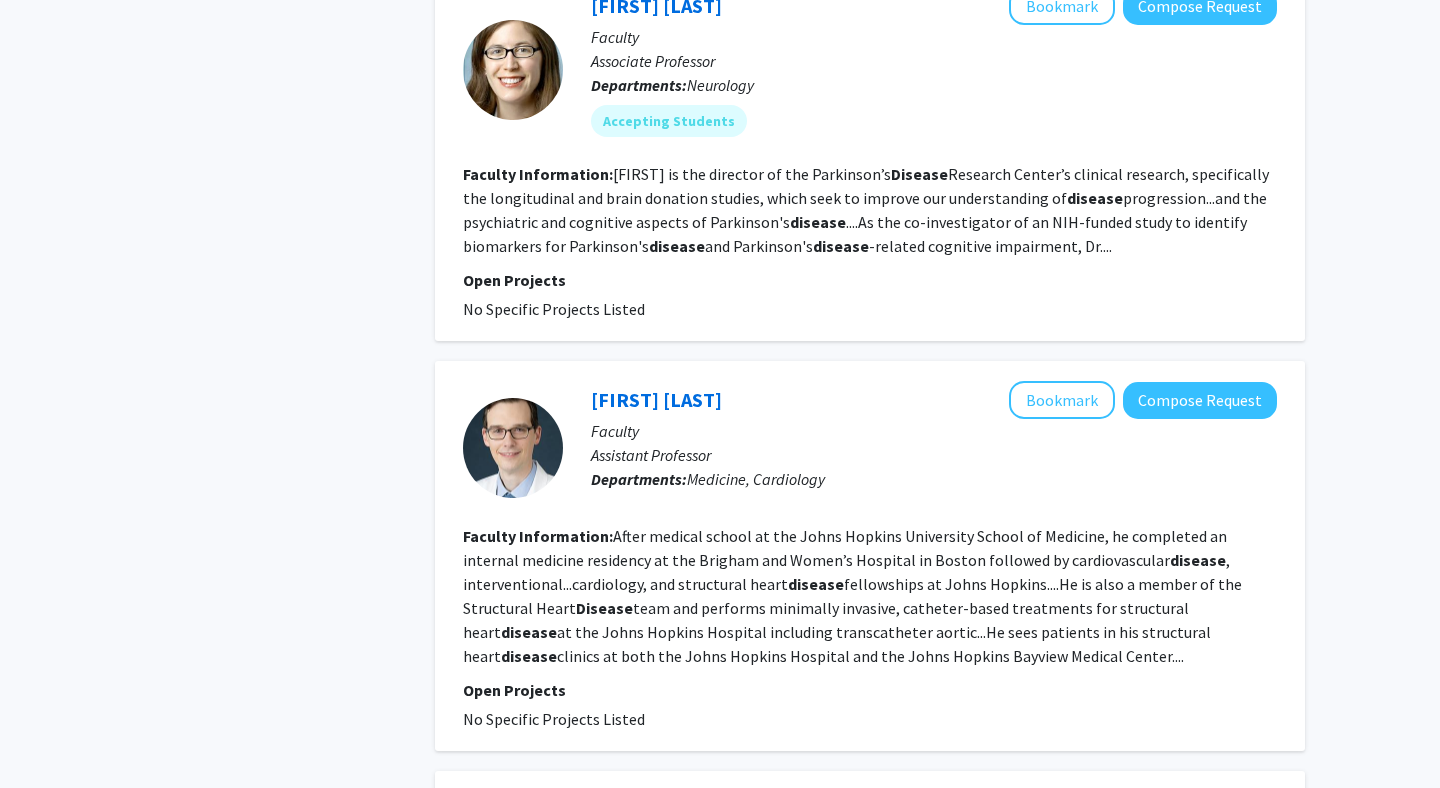 scroll, scrollTop: 3882, scrollLeft: 0, axis: vertical 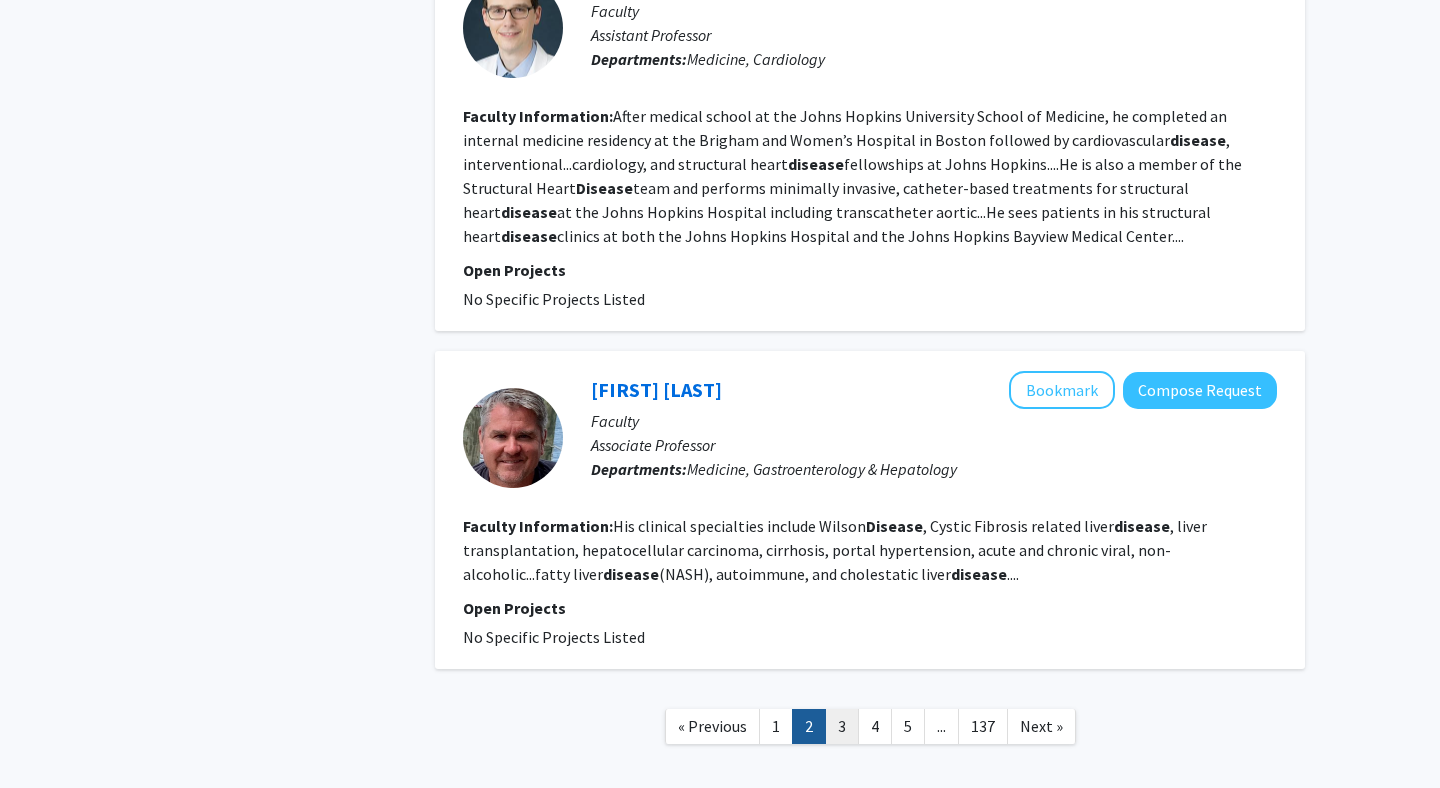 click on "3" 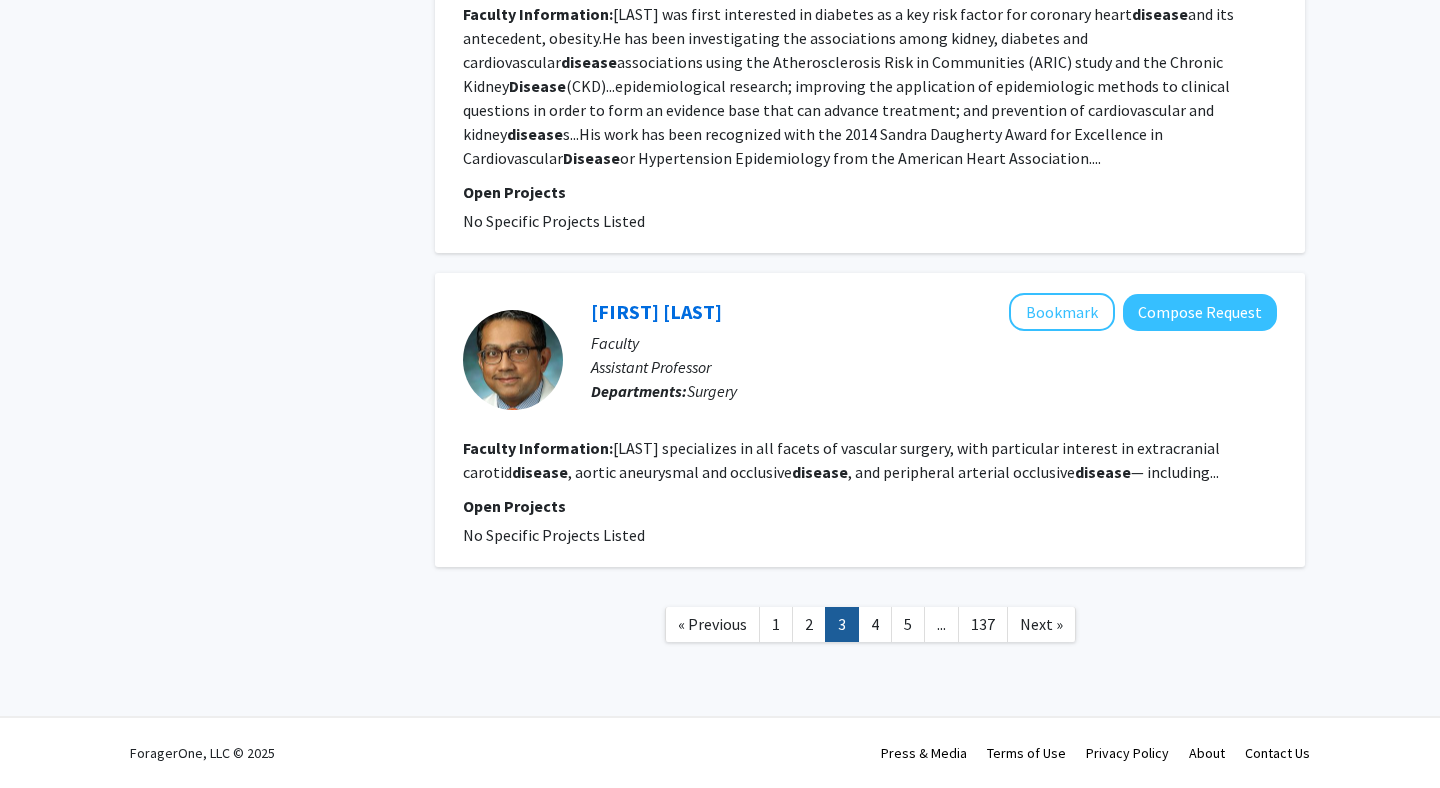 scroll, scrollTop: 3717, scrollLeft: 0, axis: vertical 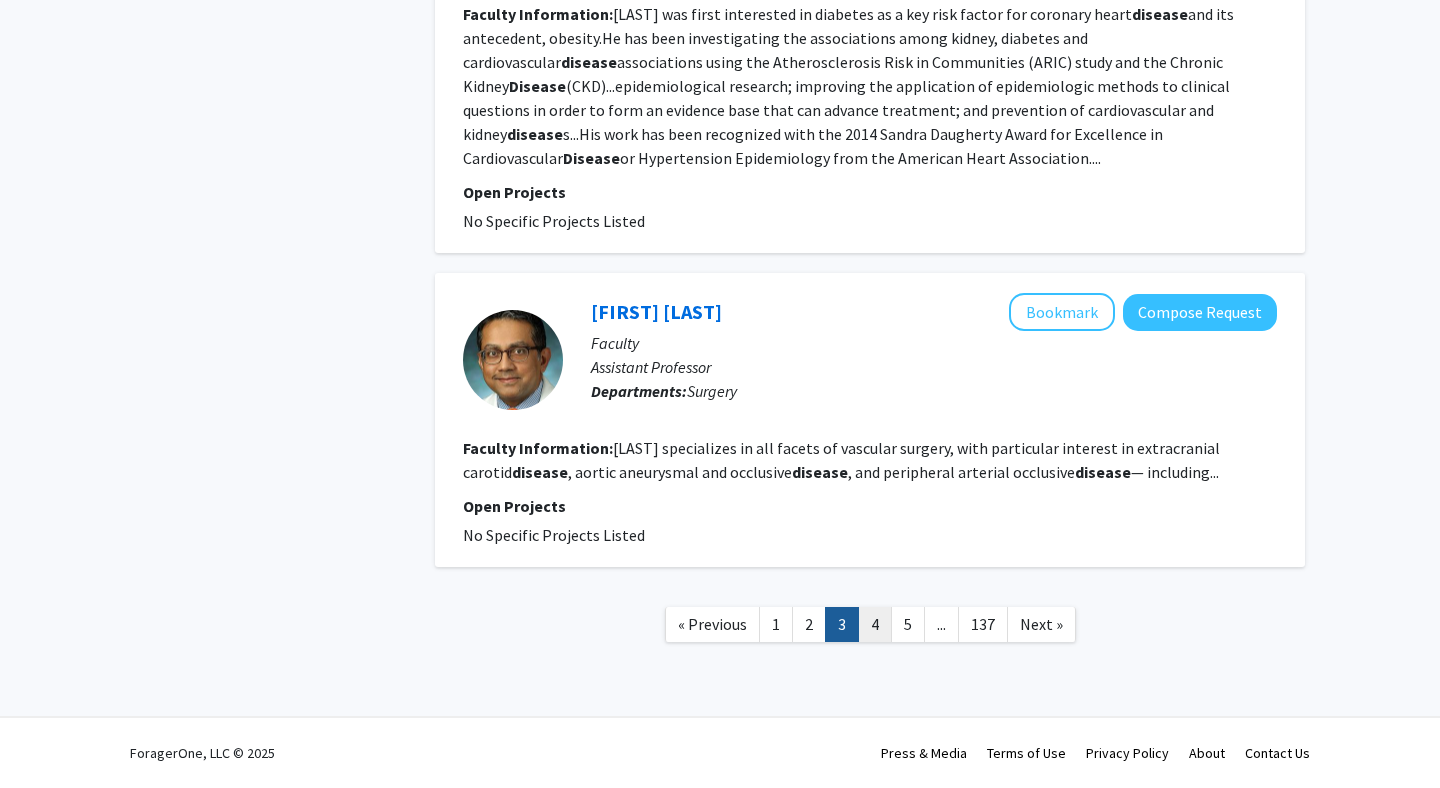click on "4" 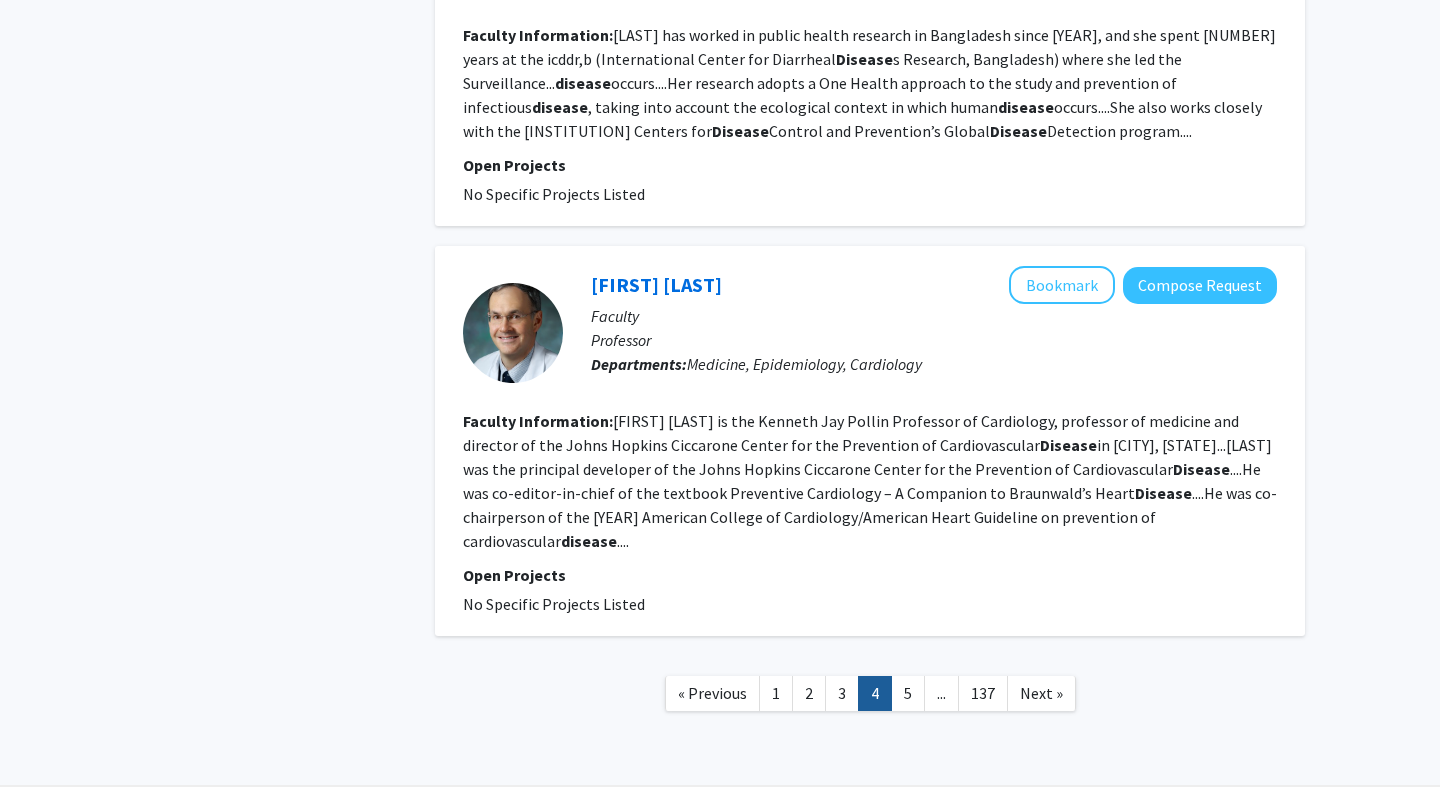 scroll, scrollTop: 3461, scrollLeft: 0, axis: vertical 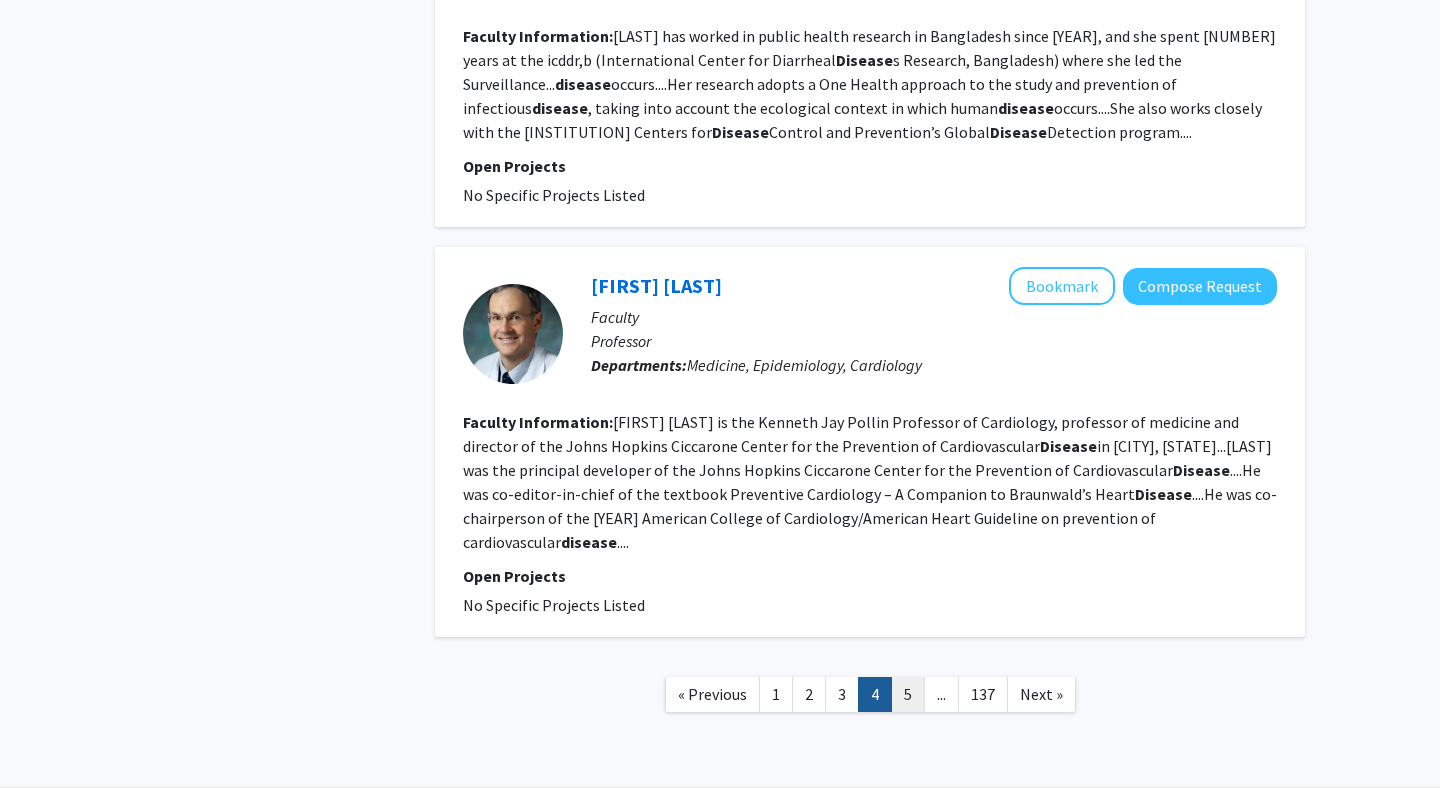 click on "5" 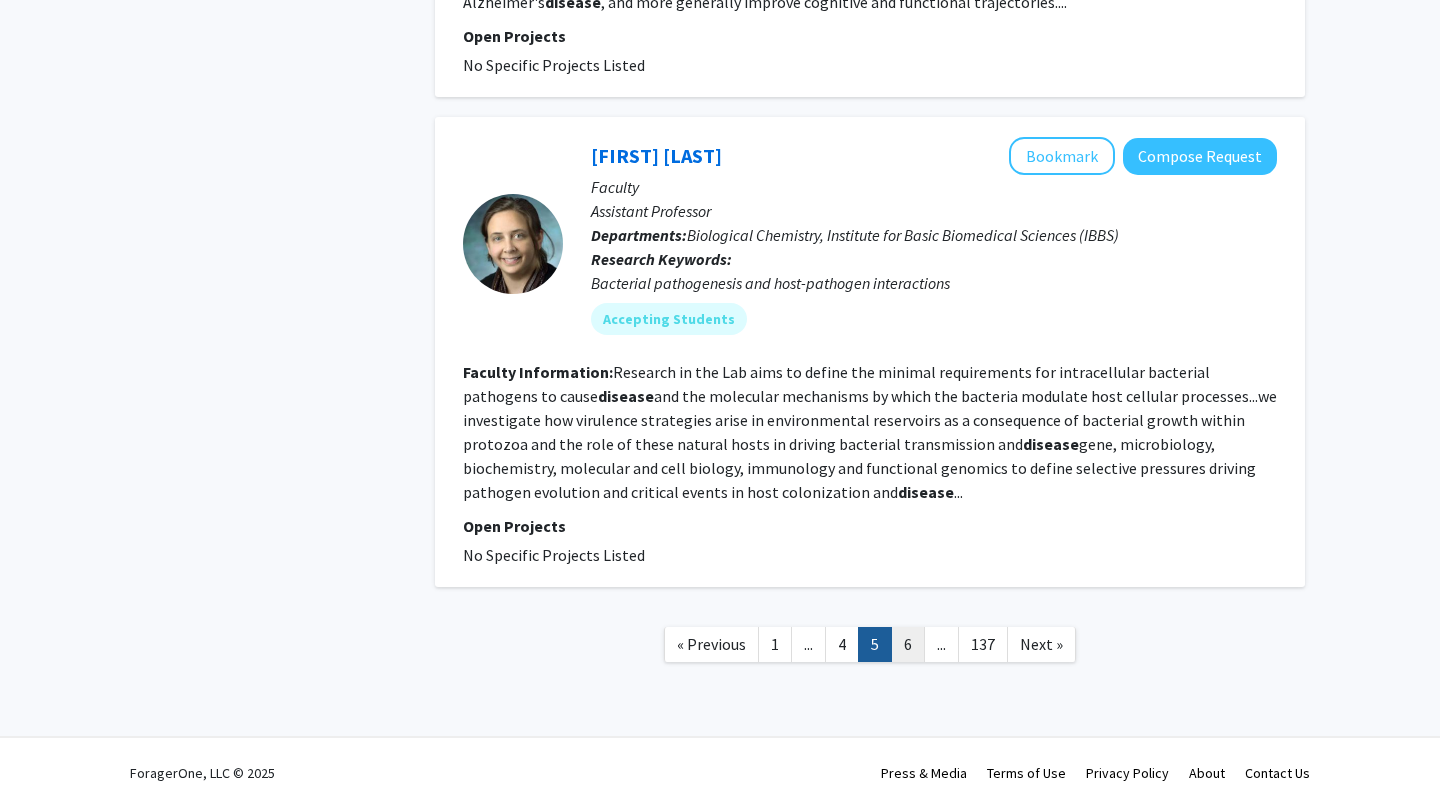 scroll, scrollTop: 3733, scrollLeft: 0, axis: vertical 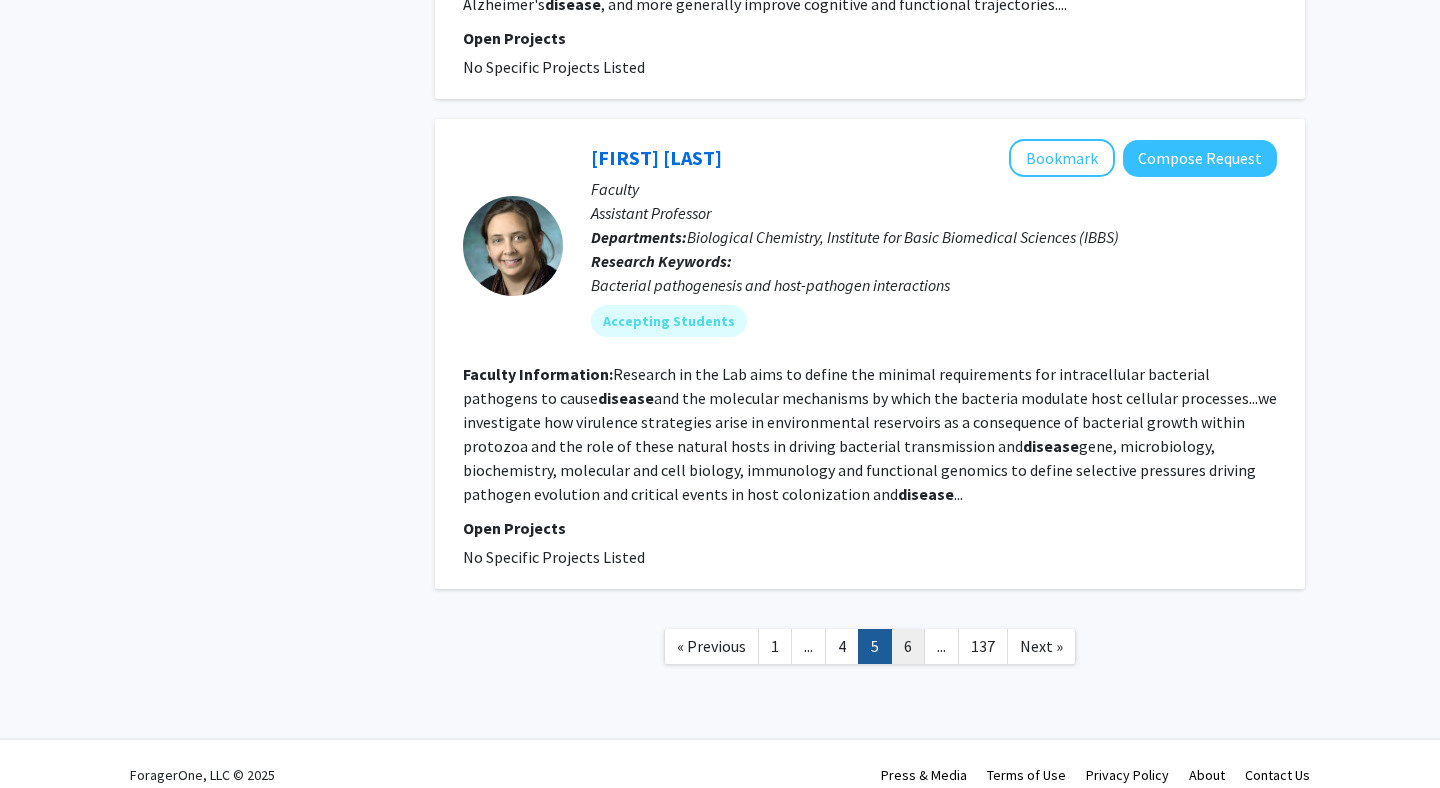 click on "6" 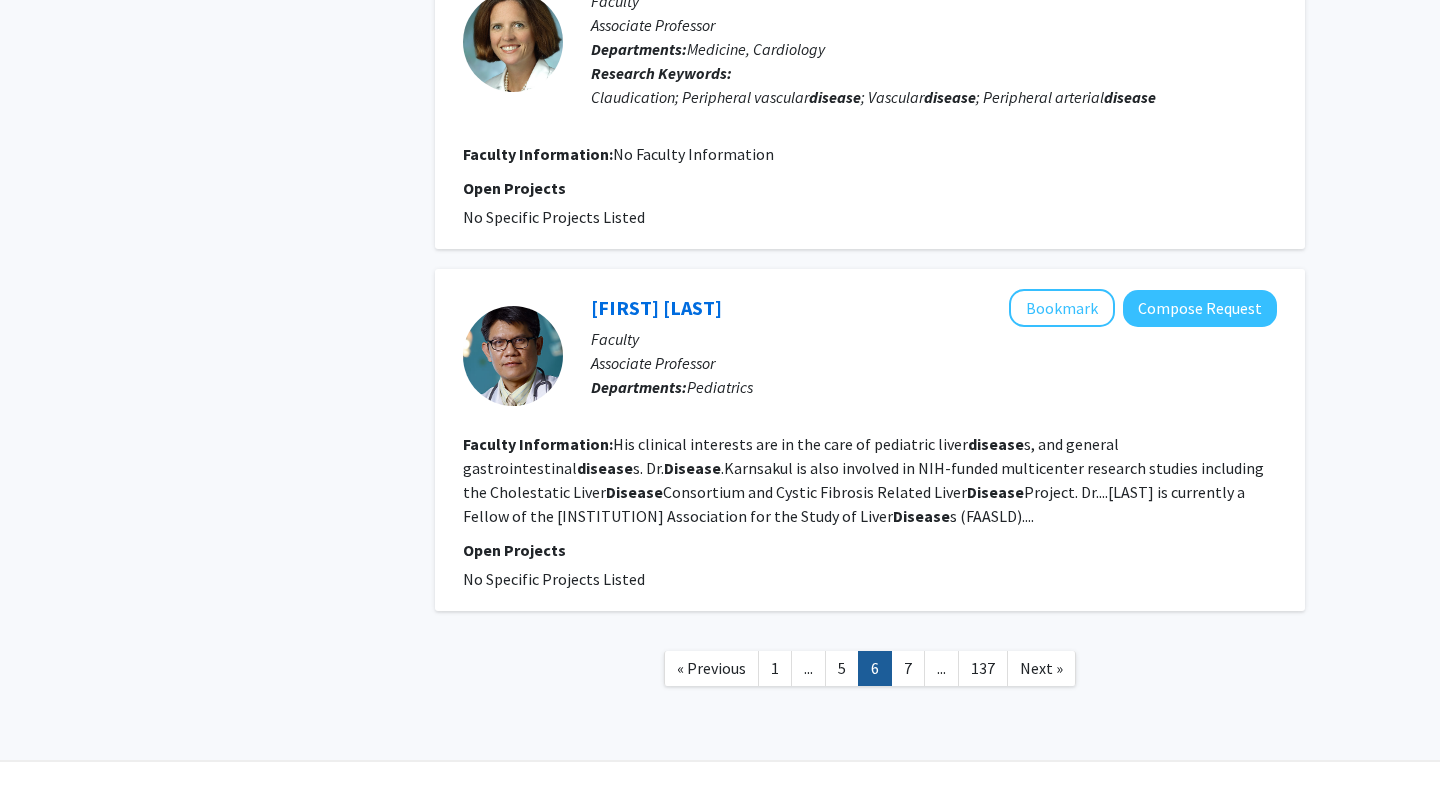scroll, scrollTop: 3525, scrollLeft: 0, axis: vertical 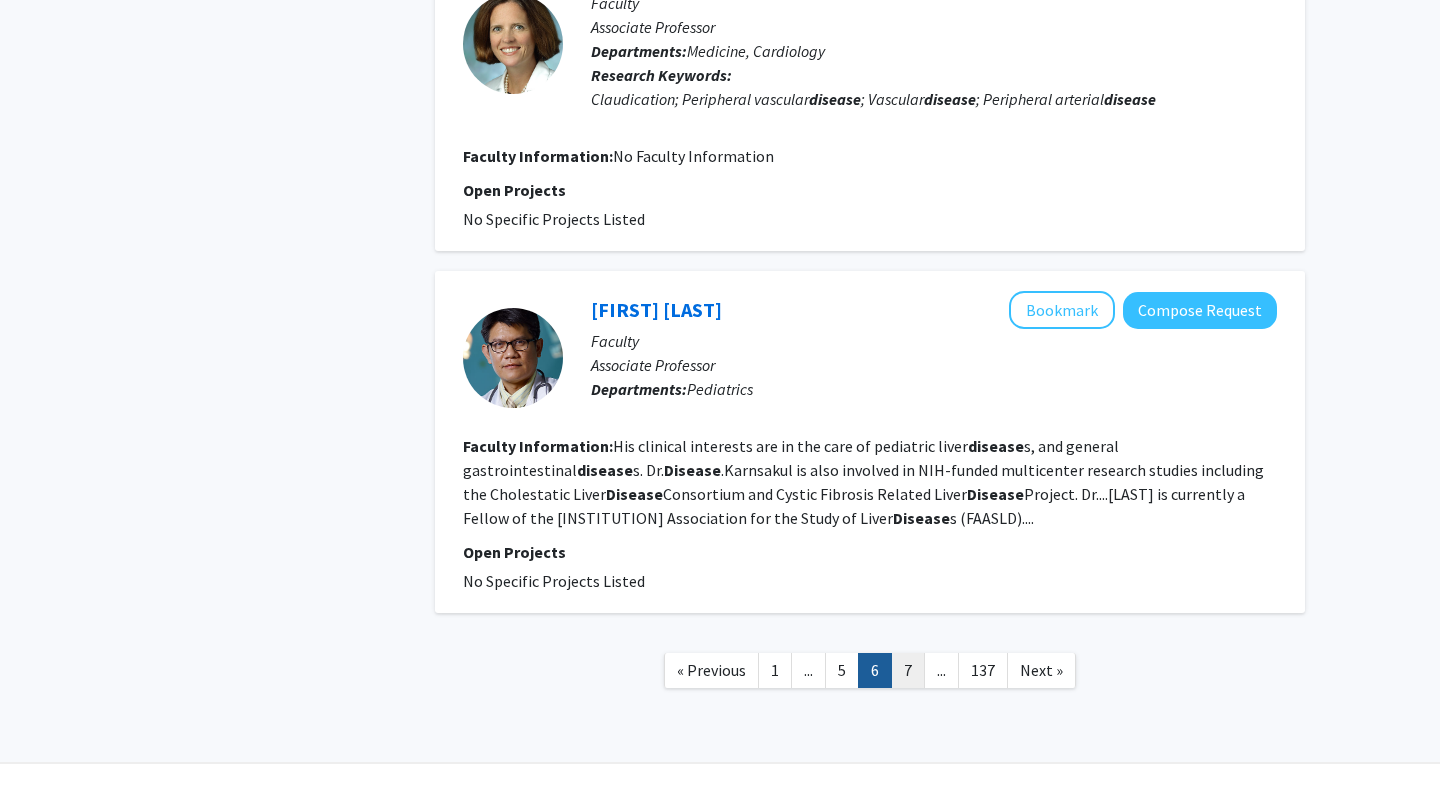 click on "7" 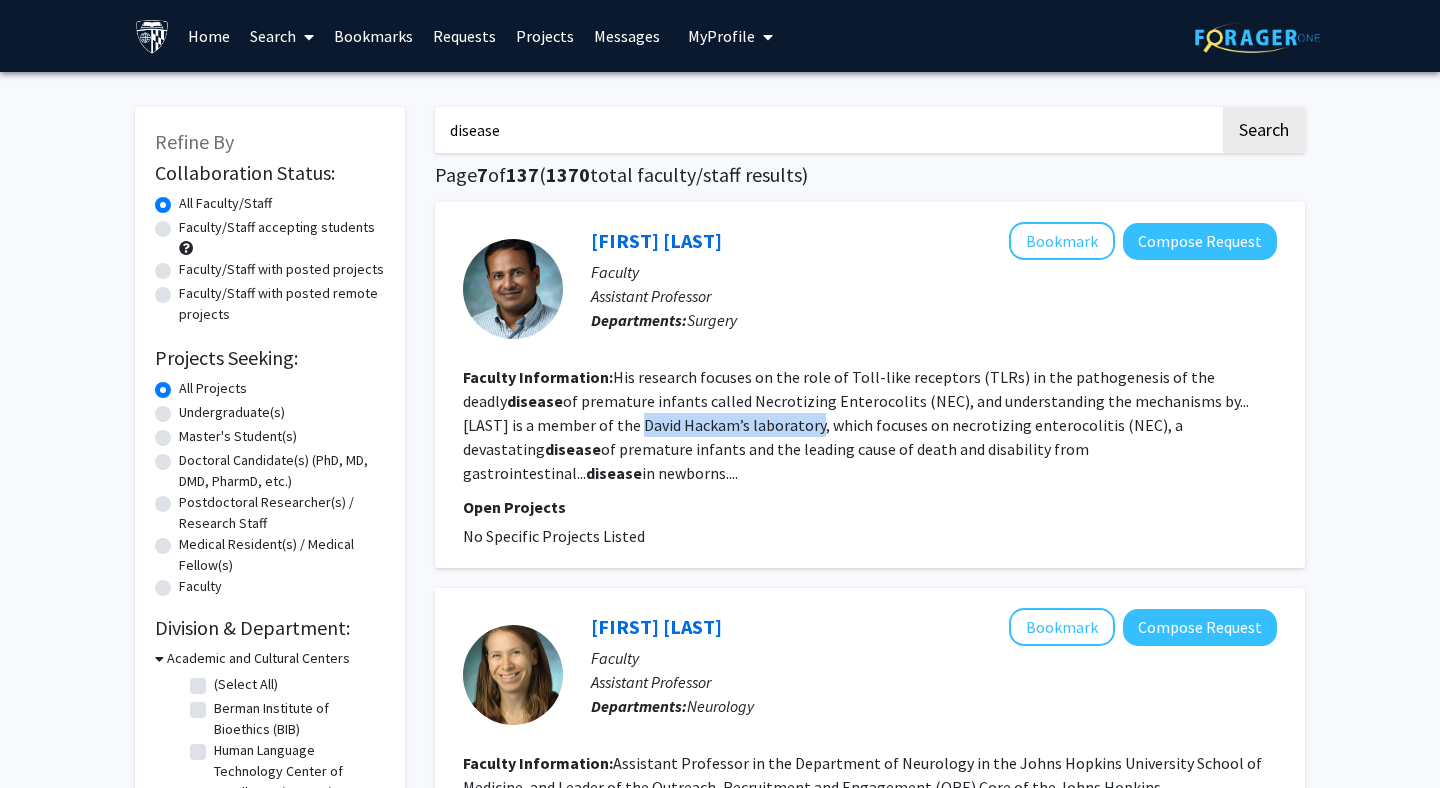 drag, startPoint x: 567, startPoint y: 430, endPoint x: 739, endPoint y: 436, distance: 172.10461 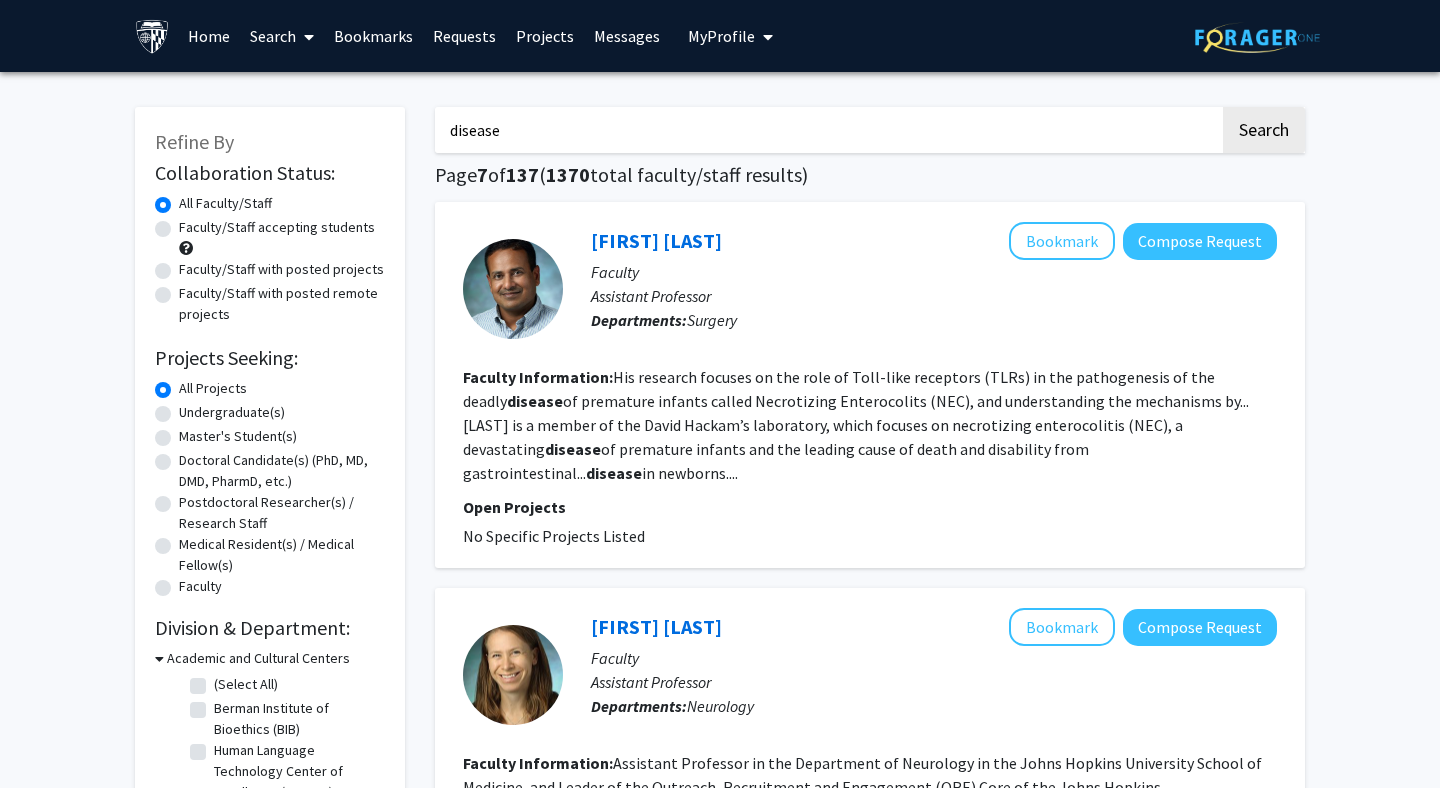 click on "Faculty Information:  His research focuses on the role of Toll-like receptors (TLRs) in the pathogenesis of the deadly  disease  of premature infants called Necrotizing Enterocolits (NEC), and understanding the mechanisms by...Sodhi is a member of the David Hackam’s laboratory, which focuses on necrotizing enterocolitis (NEC), a devastating  disease  of premature infants and the leading cause of death and disability from gastrointestinal... disease  in newborns...." 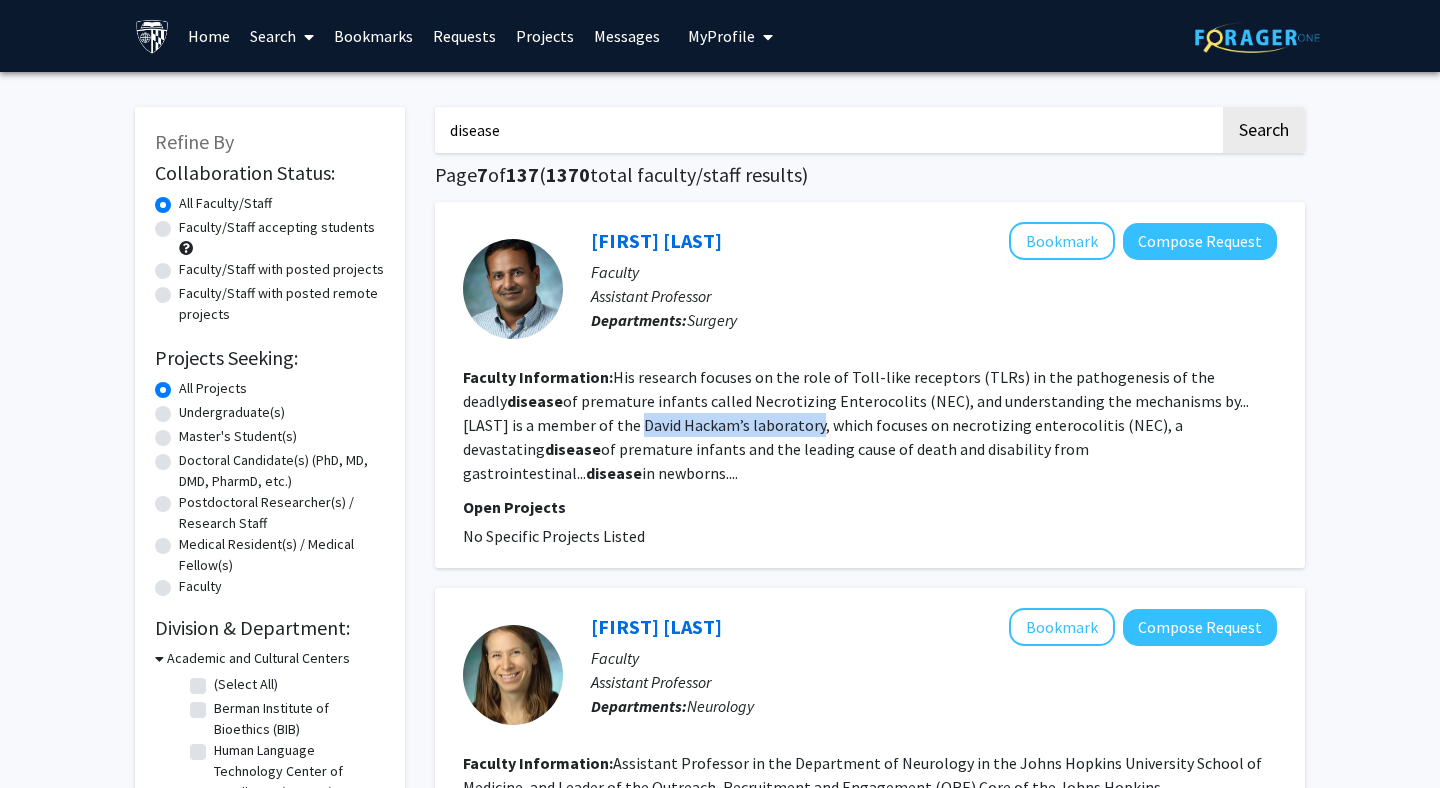 drag, startPoint x: 564, startPoint y: 435, endPoint x: 744, endPoint y: 436, distance: 180.00278 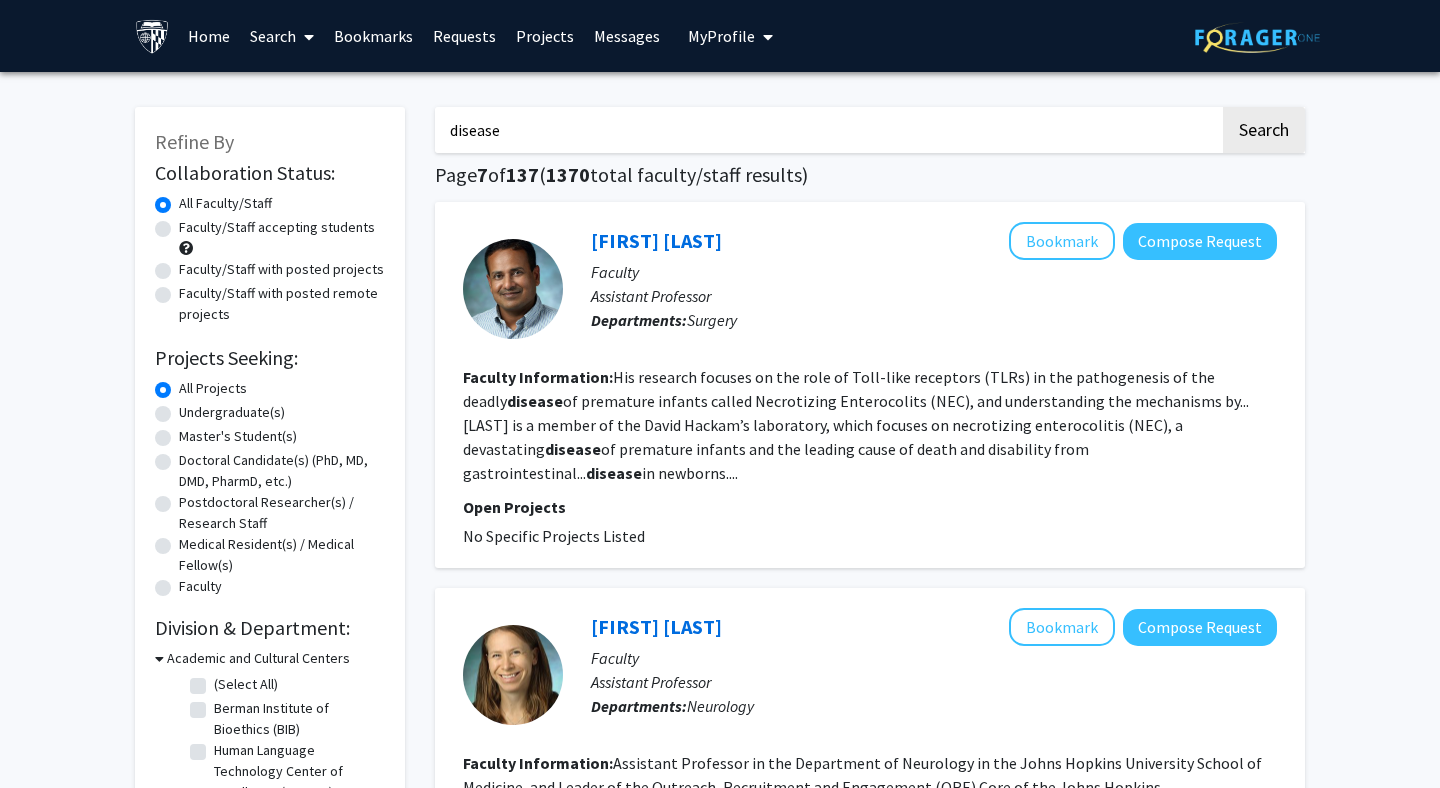 click on "His research focuses on the role of Toll-like receptors (TLRs) in the pathogenesis of the deadly  disease  of premature infants called Necrotizing Enterocolits (NEC), and understanding the mechanisms by...Sodhi is a member of the David Hackam’s laboratory, which focuses on necrotizing enterocolitis (NEC), a devastating  disease  of premature infants and the leading cause of death and disability from gastrointestinal... disease  in newborns...." 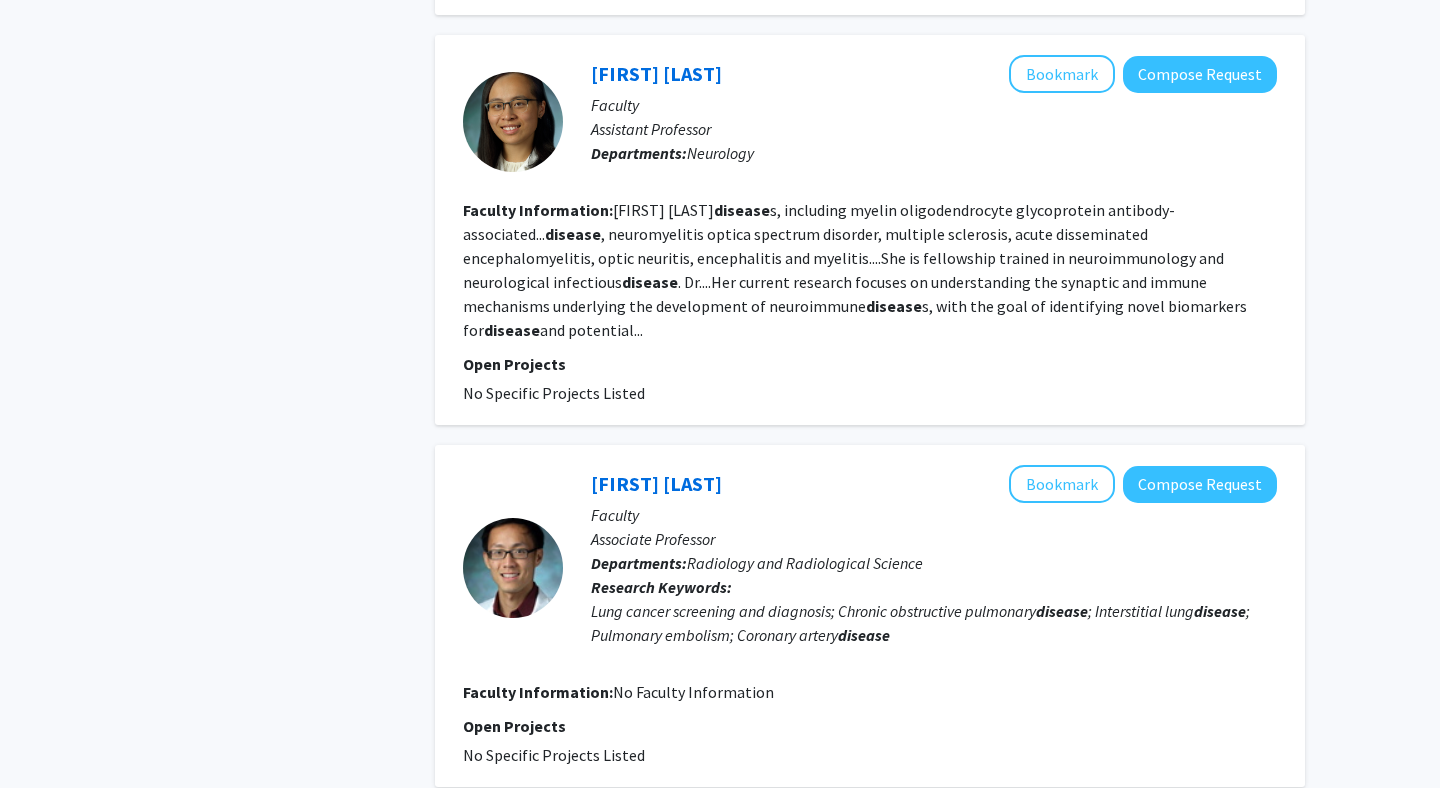 scroll, scrollTop: 3395, scrollLeft: 0, axis: vertical 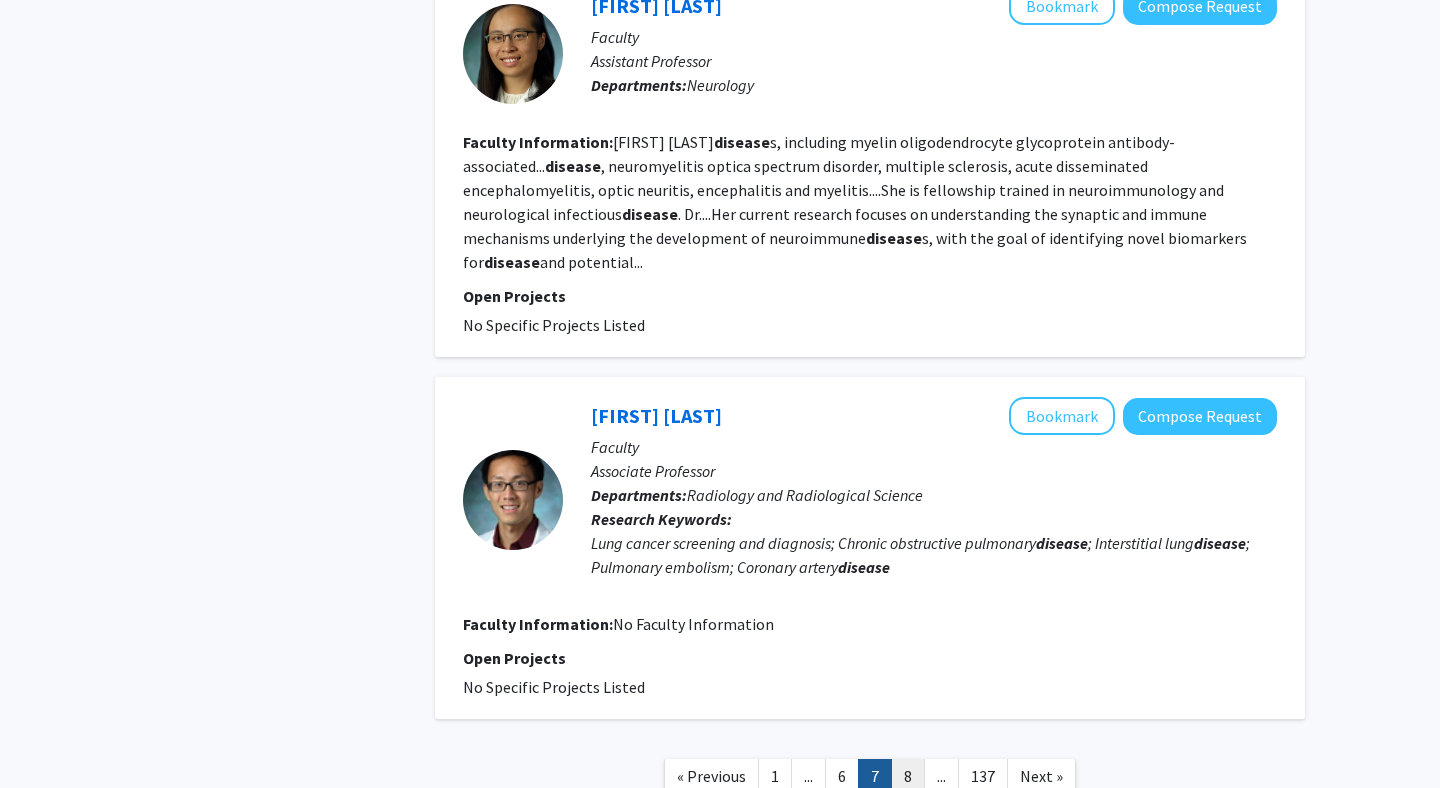 click on "8" 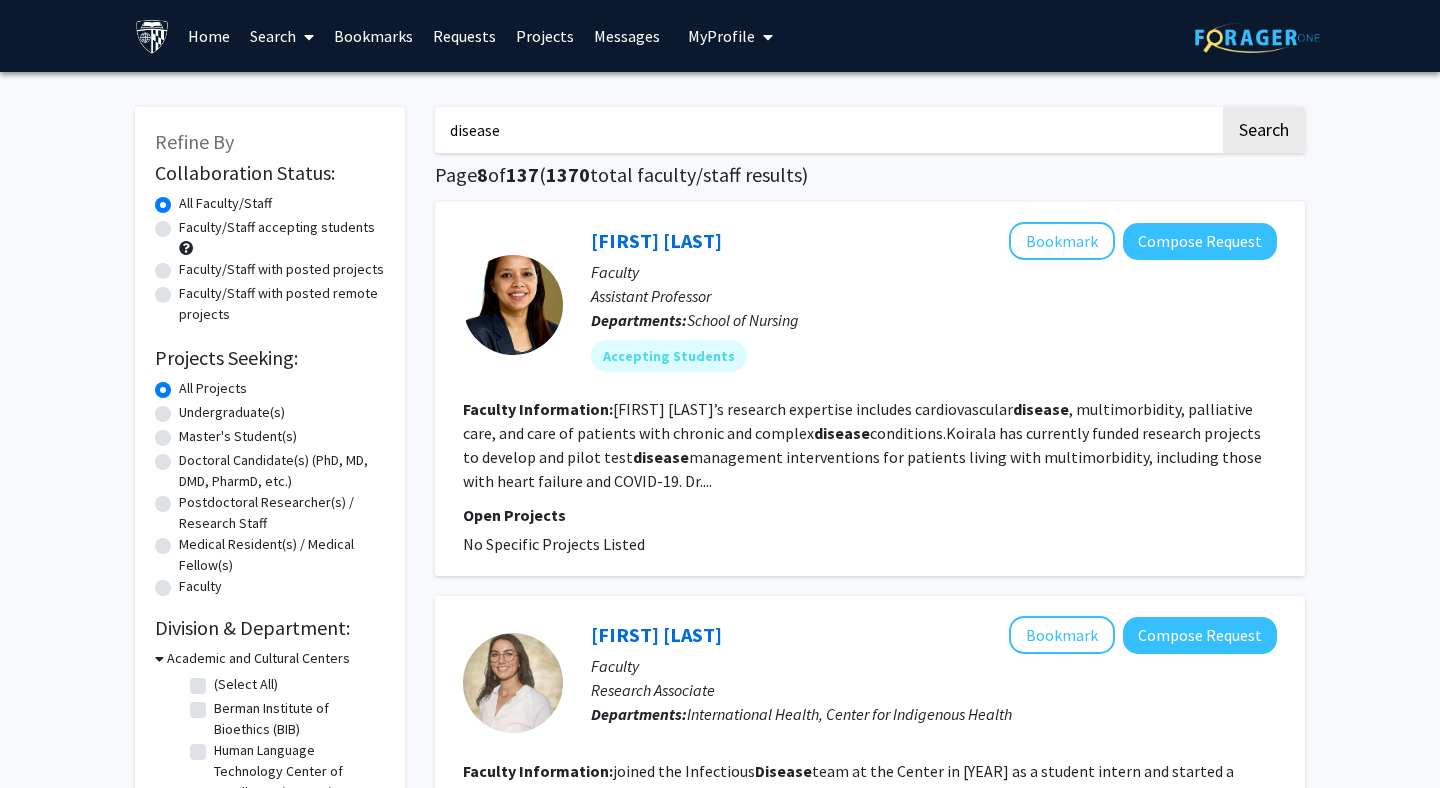 scroll, scrollTop: 1152, scrollLeft: 0, axis: vertical 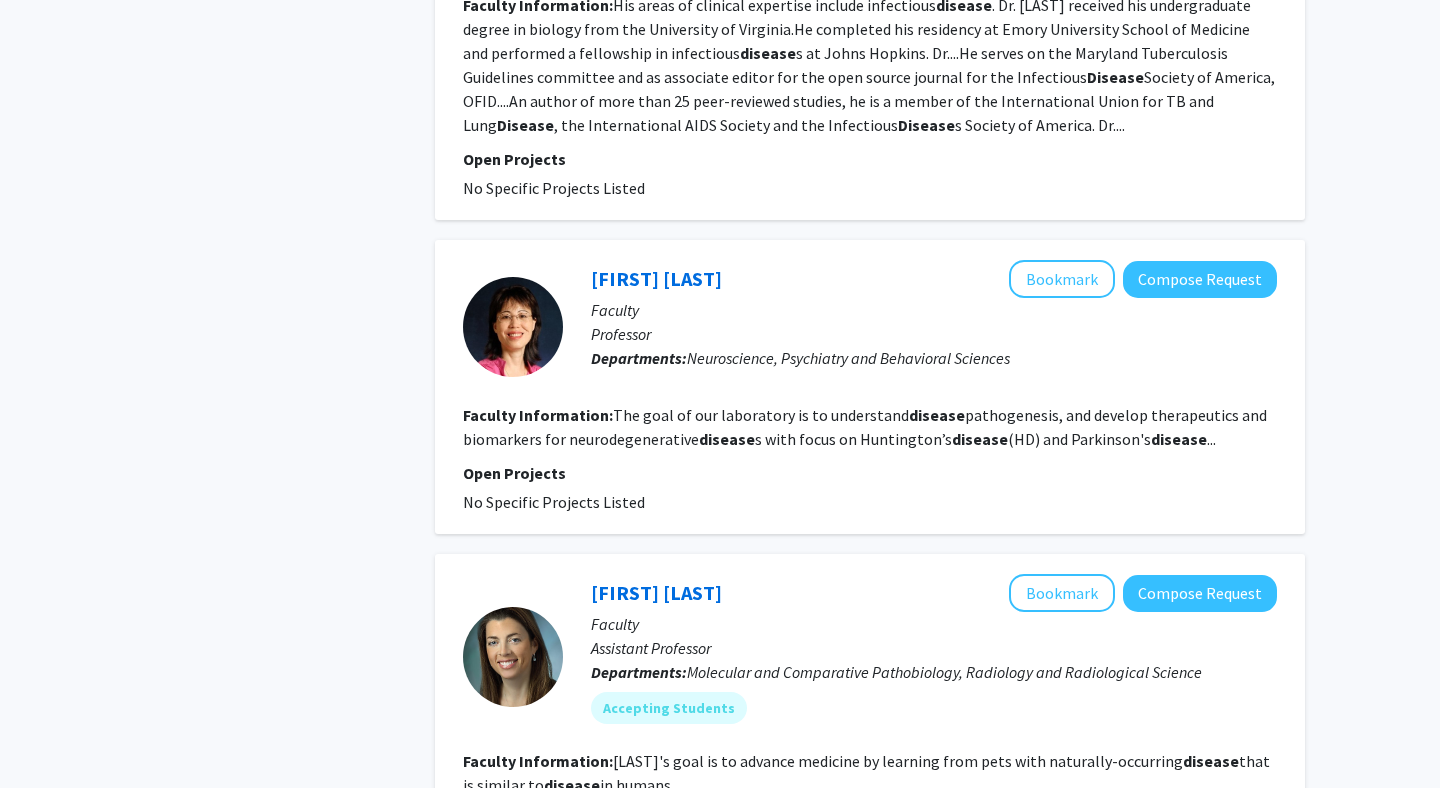 click on "The goal of our laboratory is to understand  disease  pathogenesis, and develop therapeutics and biomarkers for neurodegenerative  disease s with focus on Huntington’s  disease  (HD) and Parkinson's  disease ..." 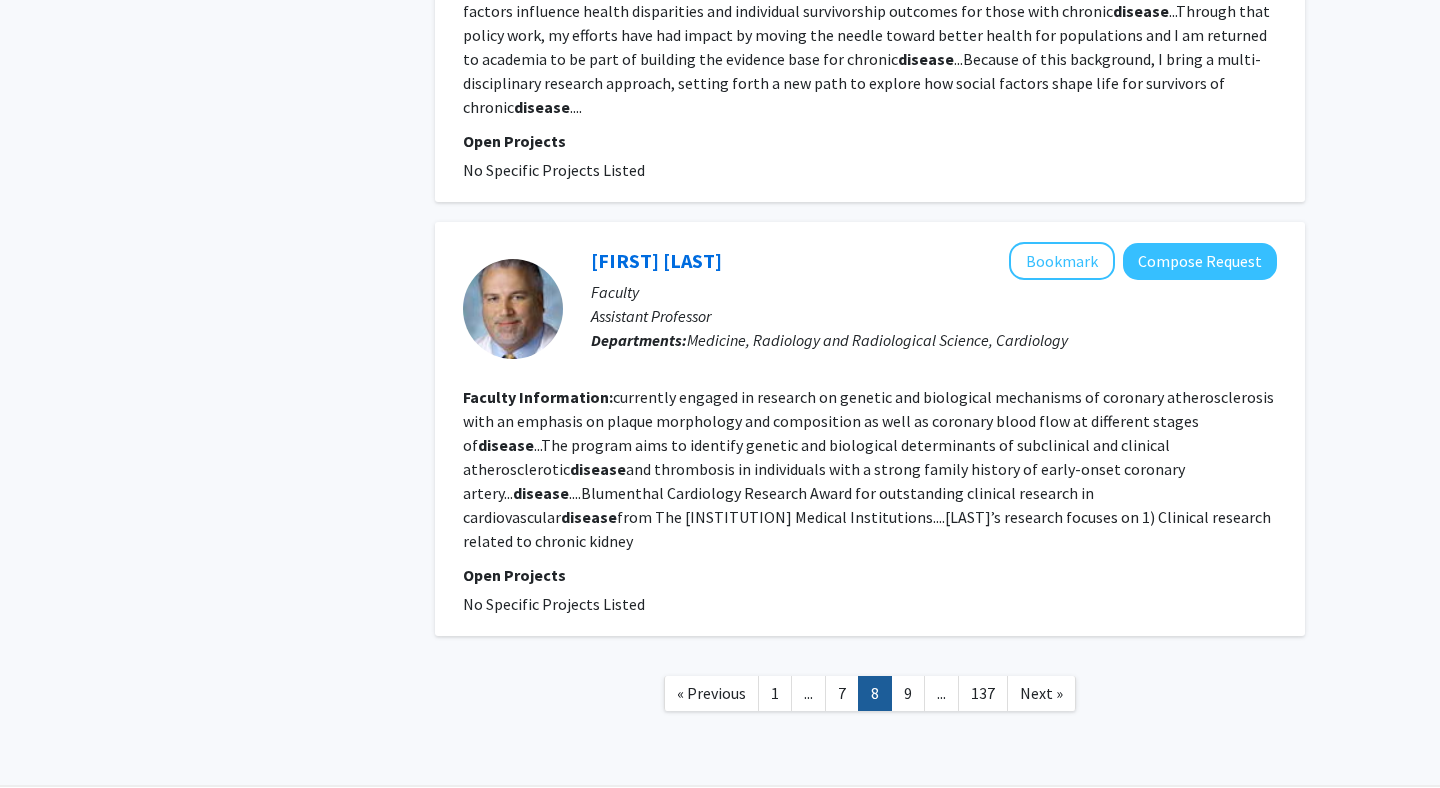 scroll, scrollTop: 3405, scrollLeft: 0, axis: vertical 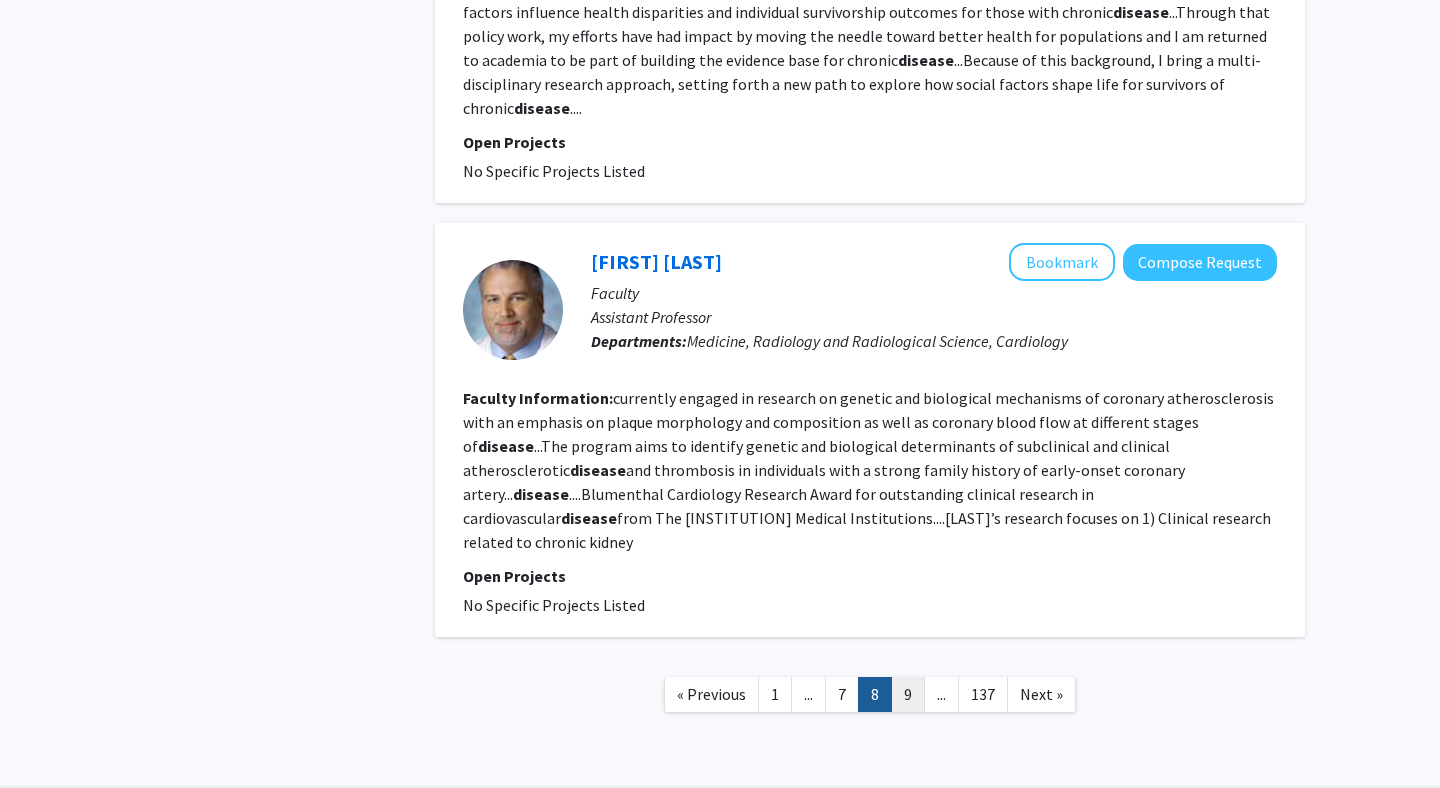 click on "9" 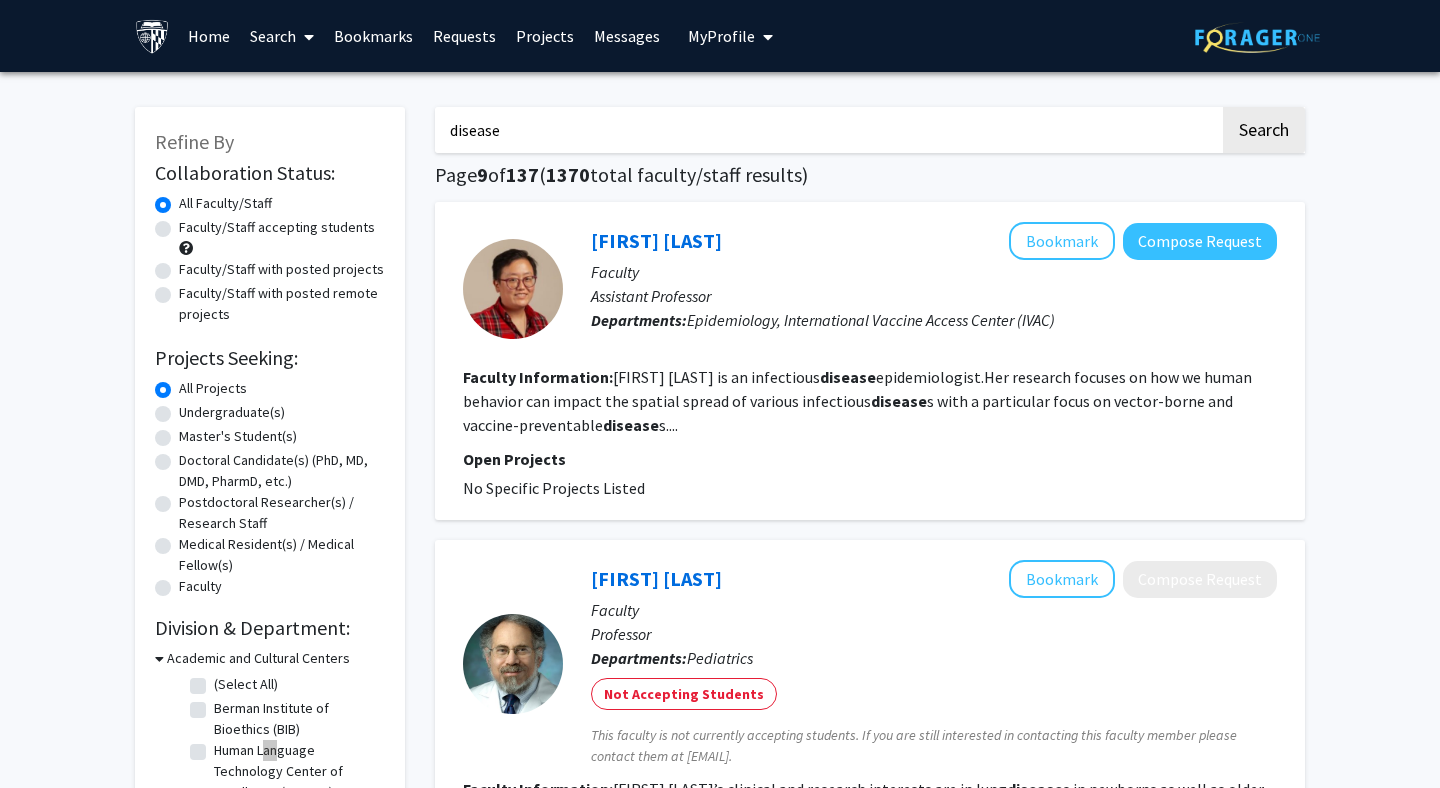 scroll, scrollTop: 420, scrollLeft: 0, axis: vertical 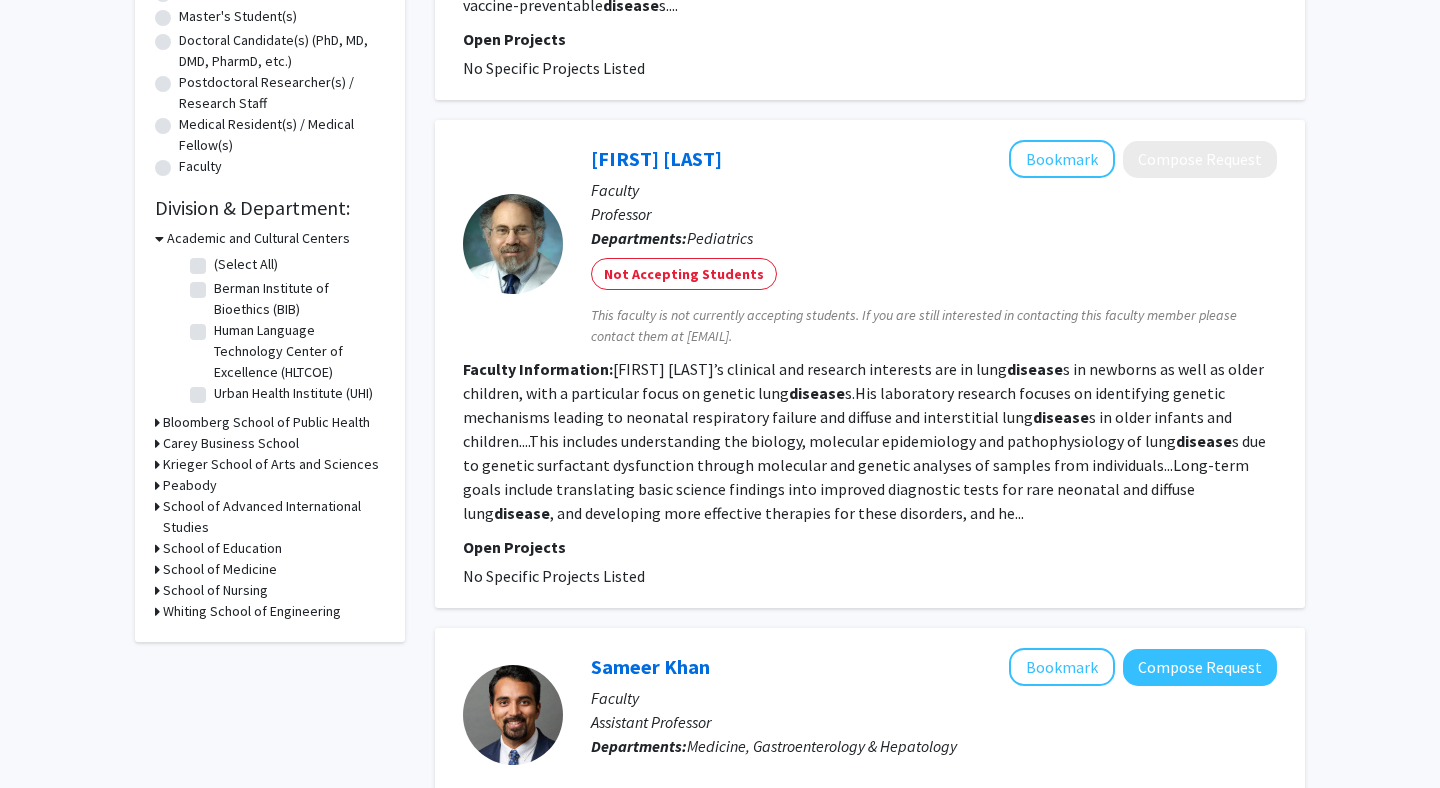 click on "Faculty Information:  Lawrence Nogee’s clinical and research interests are in lung  disease s in newborns as well as older children, with a particular focus on genetic lung  disease s.His laboratory research focuses on identifying genetic mechanisms leading to neonatal respiratory failure and diffuse and interstitial lung  disease s in older infants and children....This includes understanding the biology, molecular epidemiology and pathophysiology of lung  disease s due to genetic surfactant dysfunction through molecular and genetic analyses of samples from individuals...Long-term goals include translating basic science findings into improved diagnostic tests for rare neonatal and diffuse lung  disease , and developing more effective therapies for these disorders, and he..." 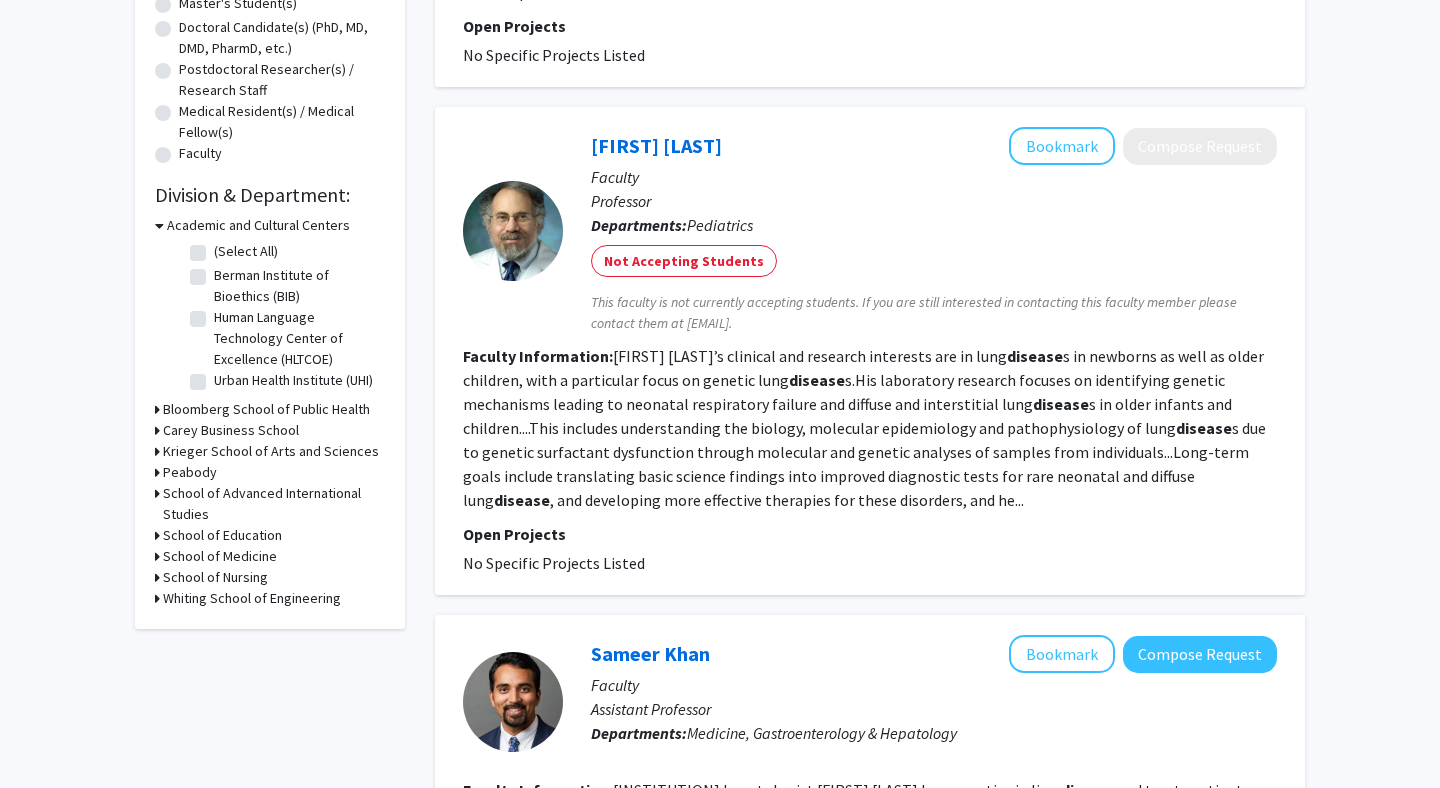 scroll, scrollTop: 433, scrollLeft: 0, axis: vertical 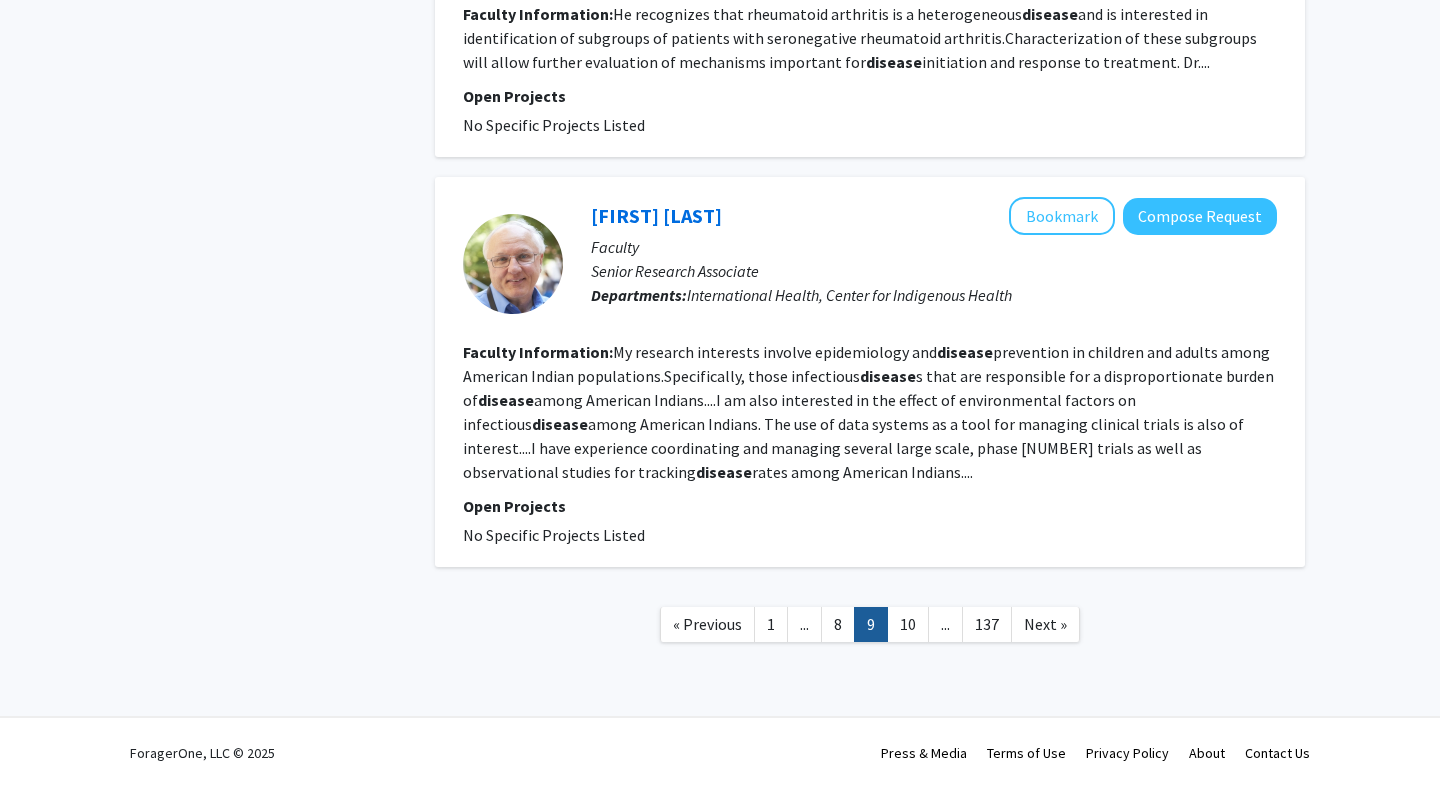 click on "Bob Weatherholtz   Bookmark
Compose Request  Faculty Senior Research Associate Departments:  International Health, Center for Indigenous Health Faculty Information:  My research interests involve epidemiology and  disease  prevention in children and adults among American Indian populations.Specifically, those infectious  disease s that are responsible for a disproportionate burden of  disease  among American Indians....I am also interested in the effect of environmental factors on infectious  disease  among American Indians.   The use of data systems as a tool for managing clinical trials is also of interest....I have experience coordinating and managing several large scale, phase III trials as well as observational studies for tracking  disease  rates among American Indians.... Open Projects  No Specific Projects Listed" 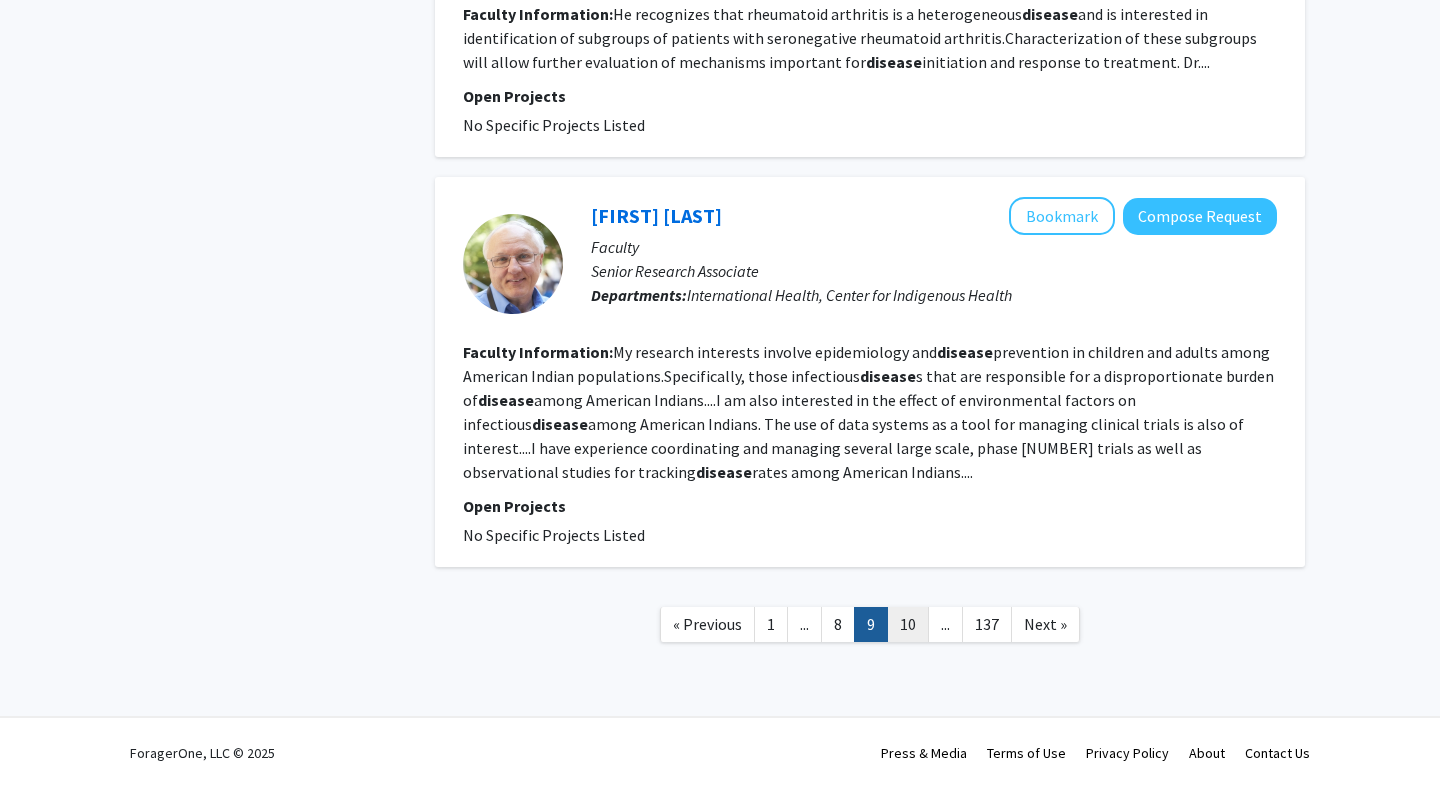 scroll, scrollTop: 3431, scrollLeft: 0, axis: vertical 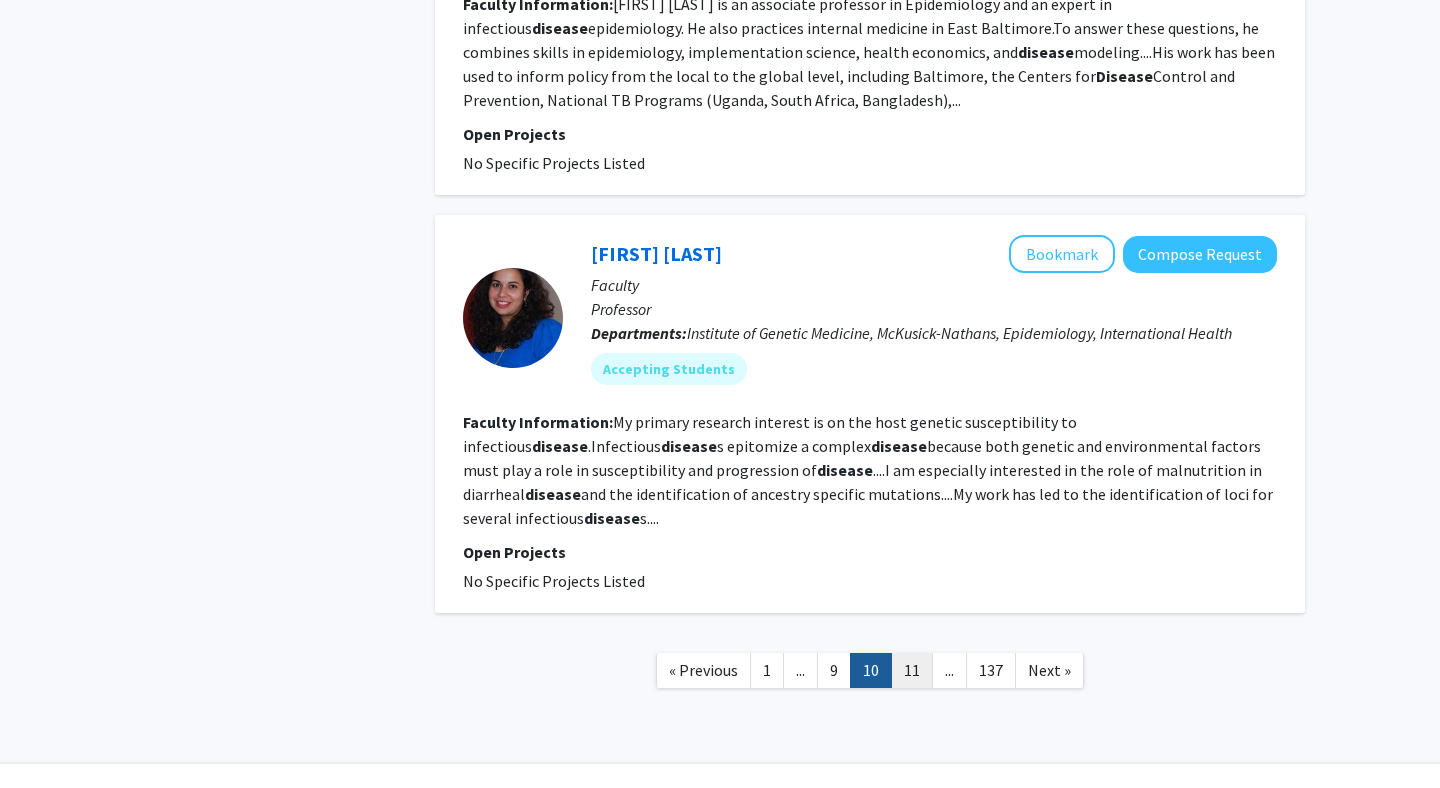 click on "11" 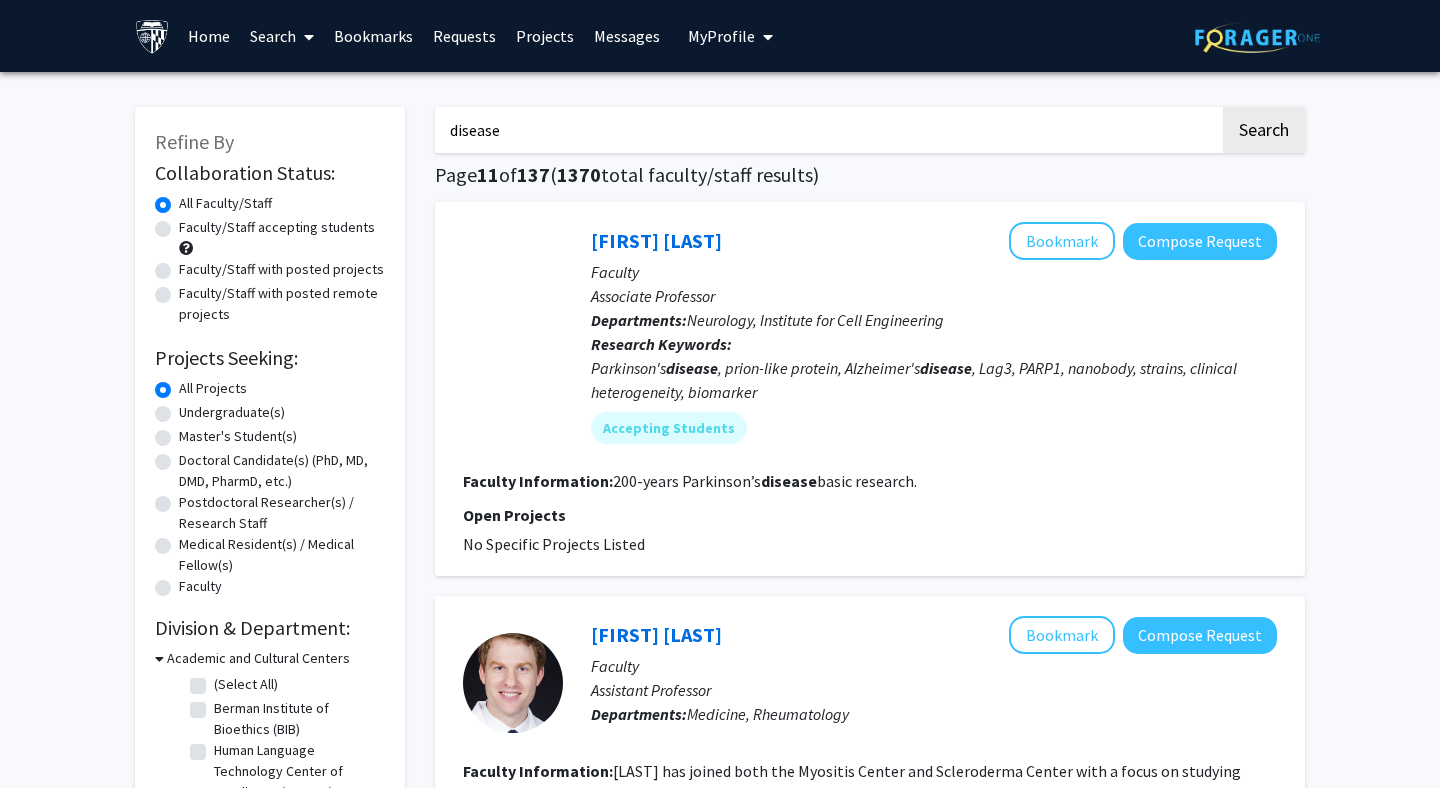 scroll, scrollTop: 1304, scrollLeft: 0, axis: vertical 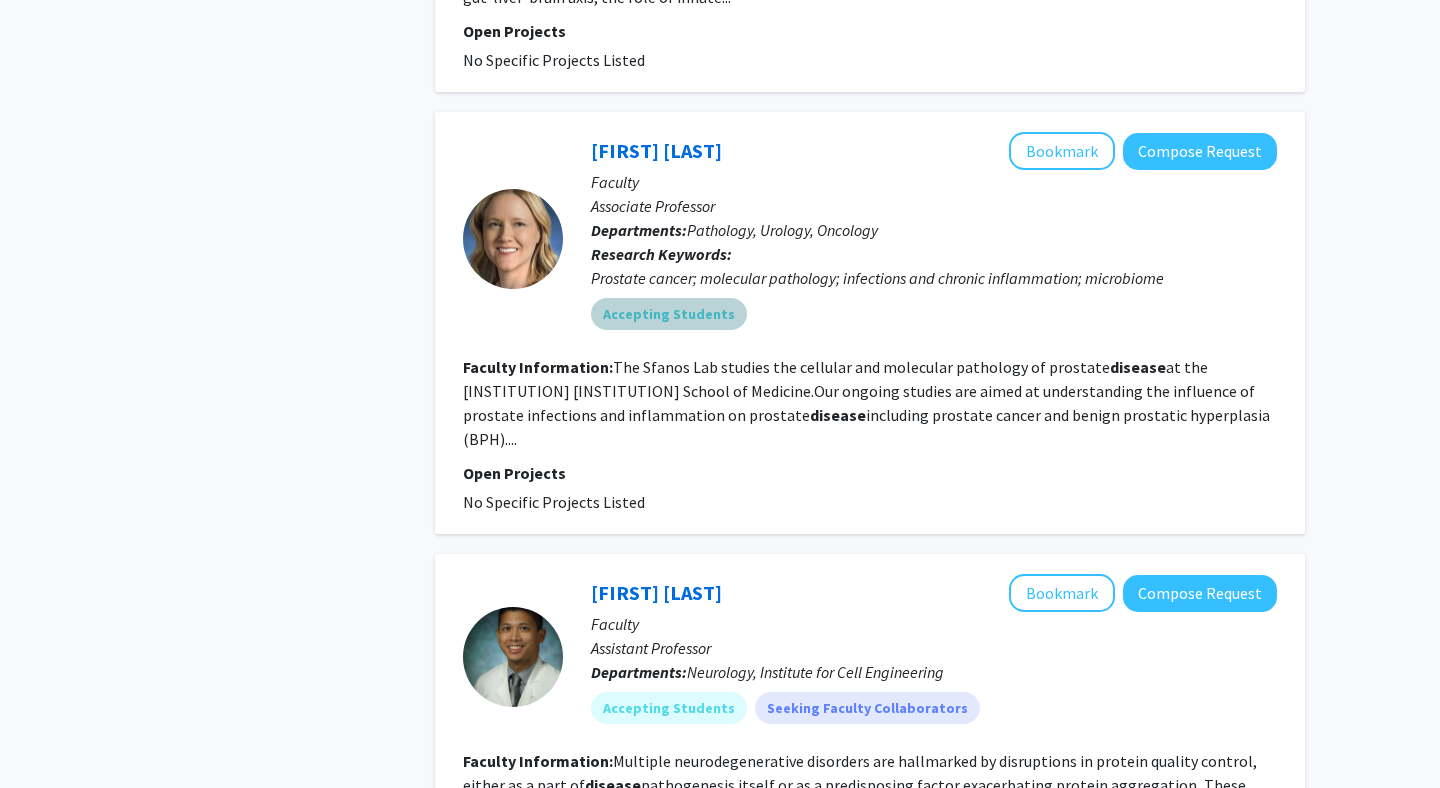 click on "Accepting Students" at bounding box center (934, 314) 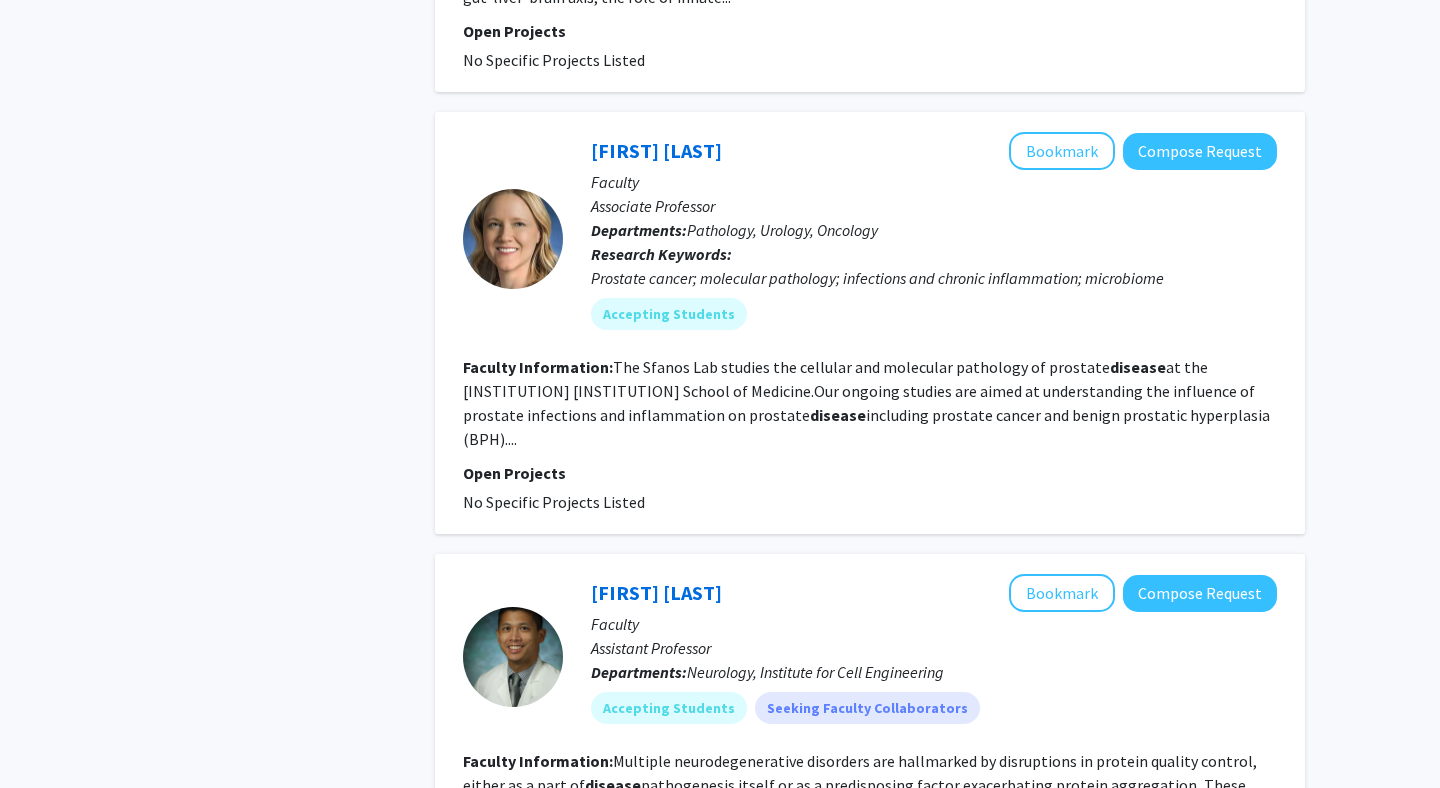 scroll, scrollTop: 2234, scrollLeft: 0, axis: vertical 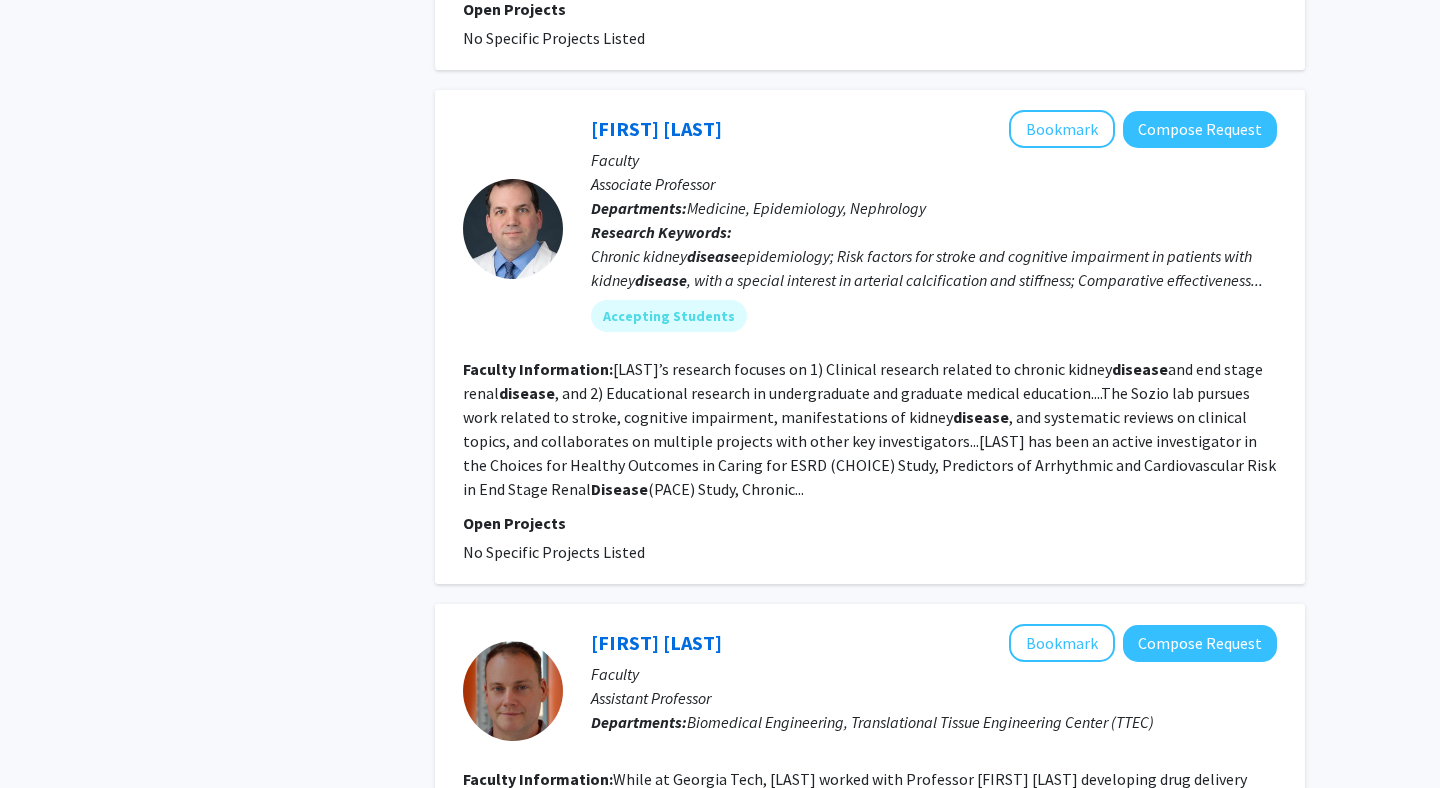 click on "Stephen Sozio   Bookmark
Compose Request" 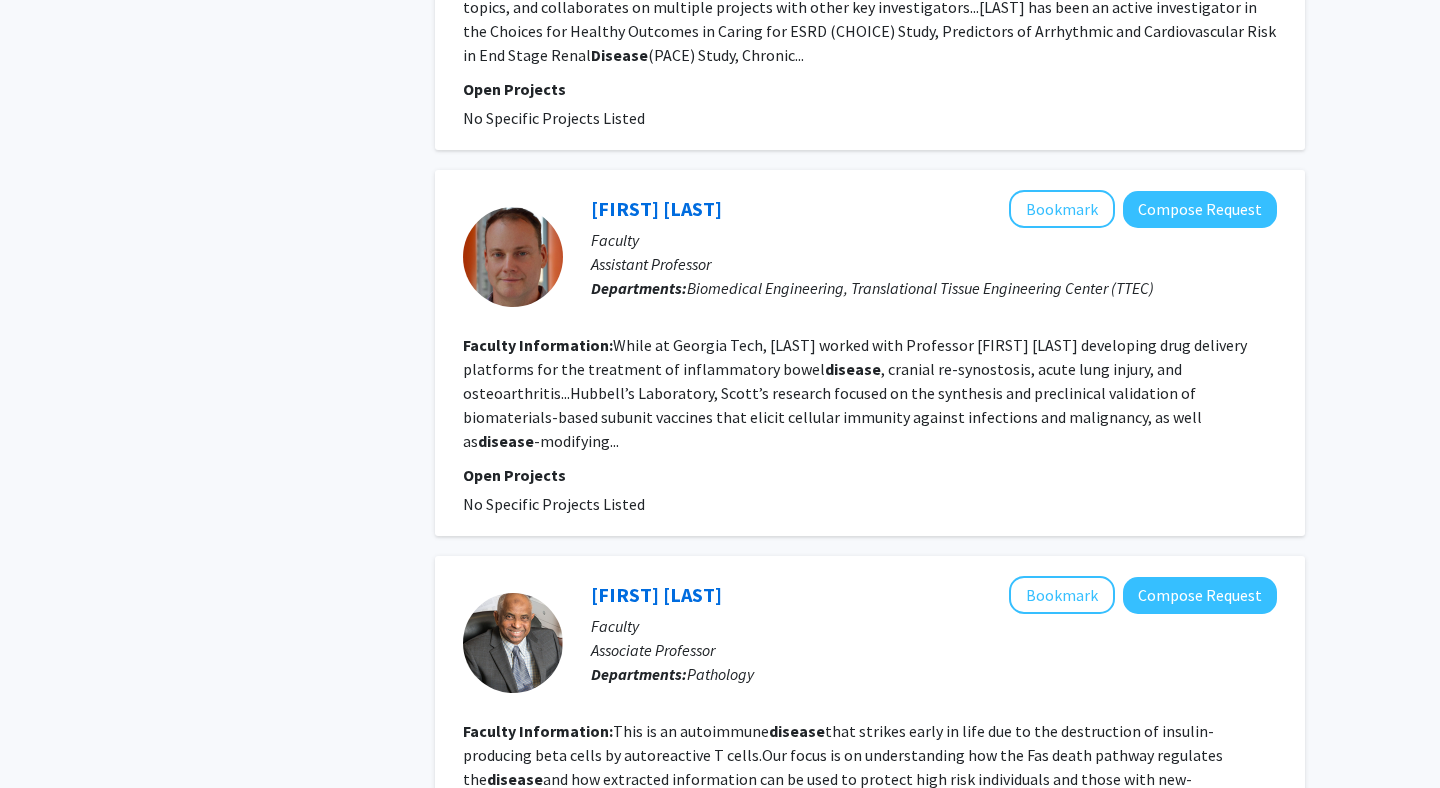 click on "Open Projects" 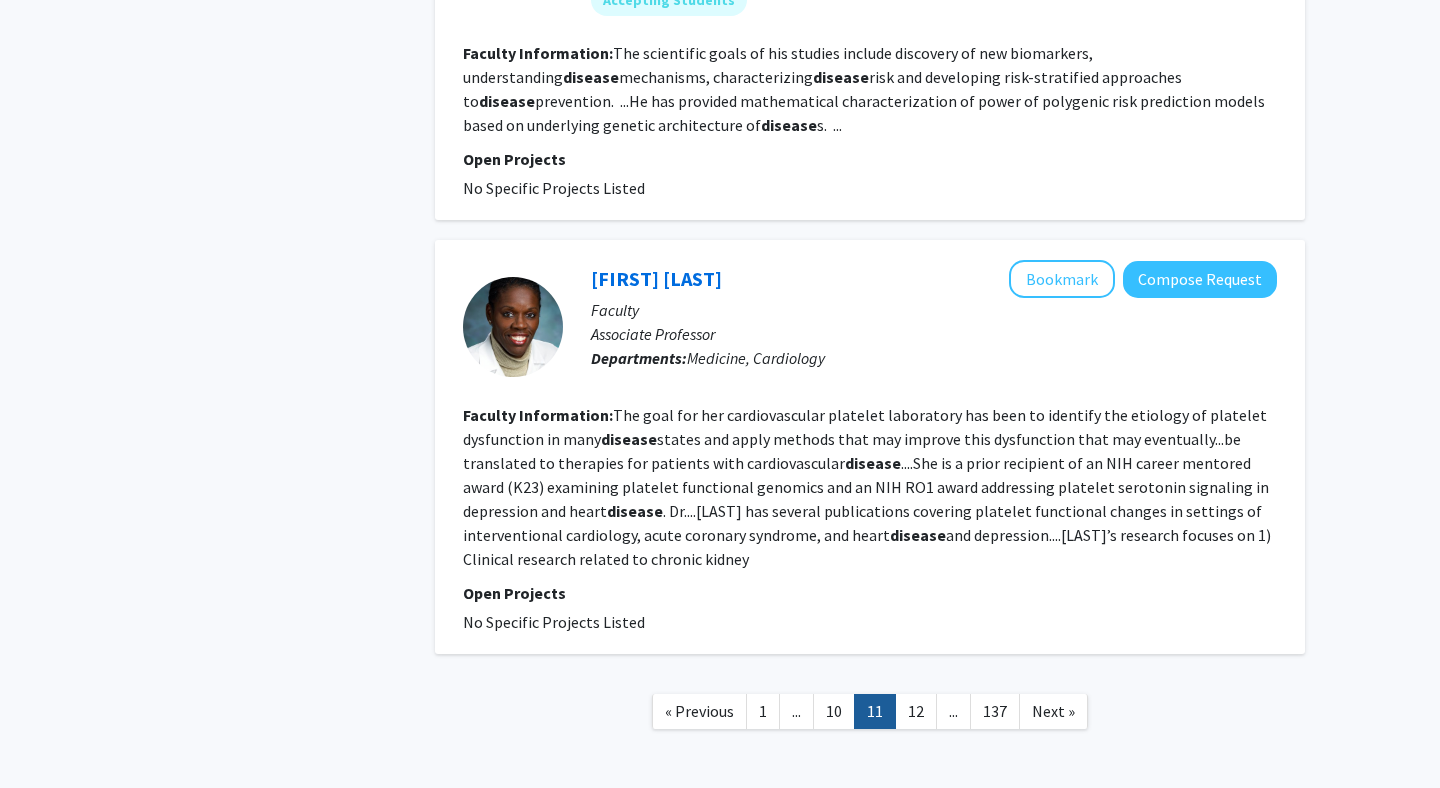 click on "Faculty Information:  The goal for her cardiovascular platelet laboratory has been to identify the etiology of platelet dysfunction in many  disease  states and apply methods that may improve this dysfunction that may eventually...be translated to therapies for patients with cardiovascular  disease ....She is a prior recipient of an NIH career mentored award (K23) examining platelet functional genomics and an NIH RO1 award addressing platelet serotonin signaling in depression and heart  disease . Dr....Williams has several publications covering platelet functional changes in settings of interventional cardiology, acute coronary syndrome, and heart  disease  and depression...." 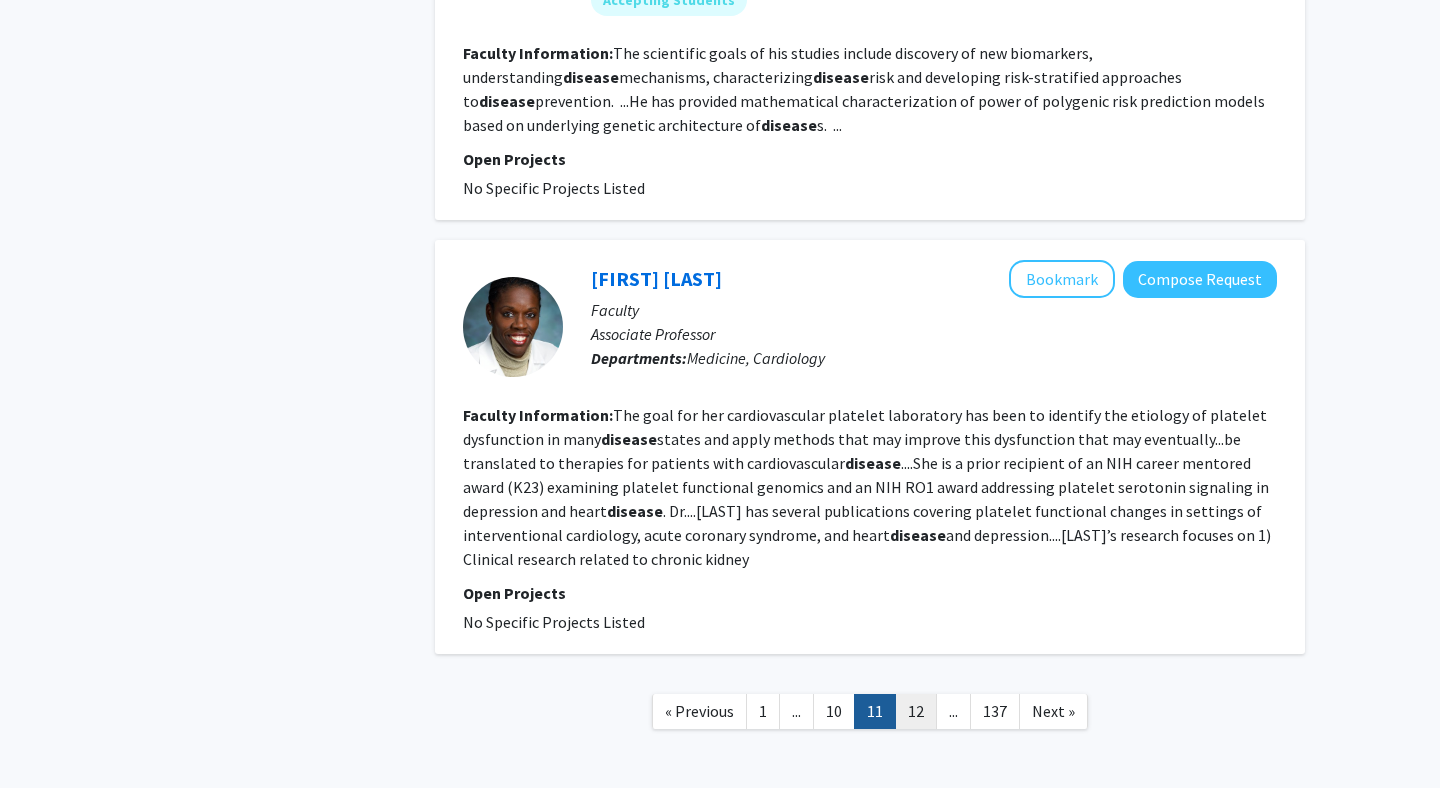 click on "12" 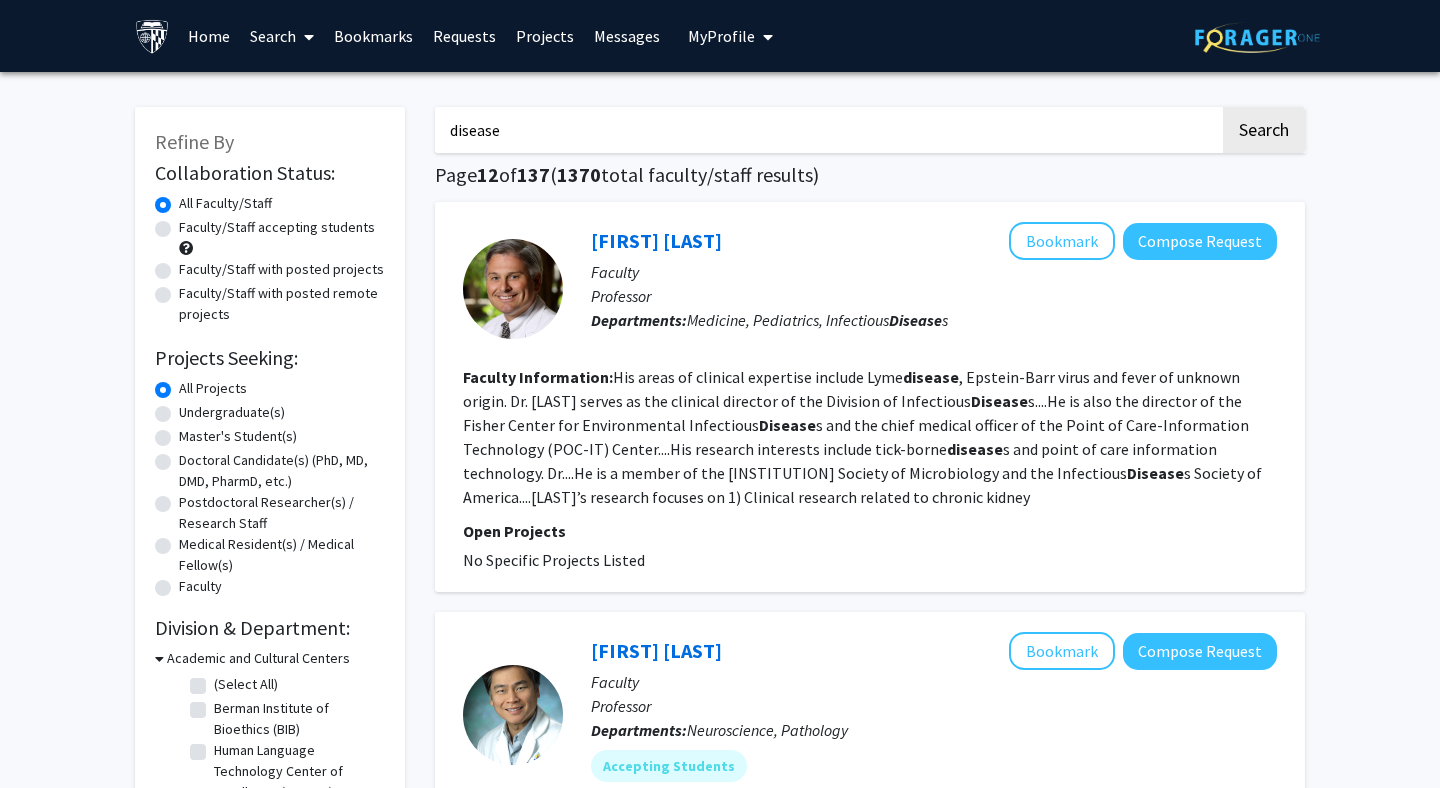 scroll, scrollTop: 404, scrollLeft: 0, axis: vertical 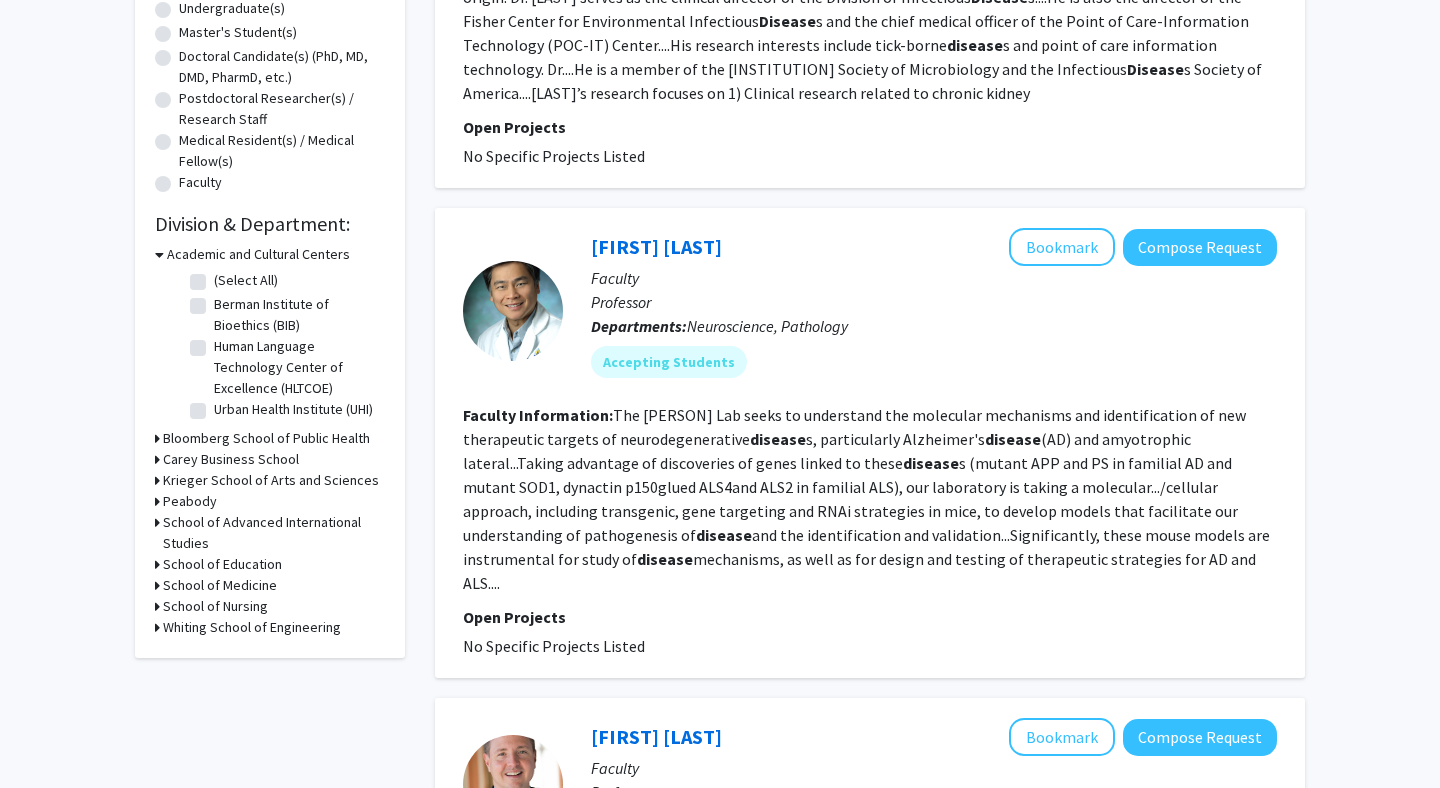 click on "The Philip Wong Lab seeks to understand the molecular mechanisms and identification of new therapeutic targets of neurodegenerative  disease s, particularly Alzheimer's  disease  (AD) and amyotrophic lateral...Taking advantage of discoveries of genes linked to these  disease s (mutant APP and PS in familial AD and mutant SOD1, dynactin p150glued ALS4and ALS2 in familial ALS), our laboratory is taking a molecular.../cellular approach, including transgenic, gene targeting and RNAi strategies in mice, to develop models that facilitate our understanding of pathogenesis of  disease  and the identification and validation...Significantly, these mouse models are instrumental for study of  disease  mechanisms, as well as for design and testing of therapeutic strategies for AD and ALS...." 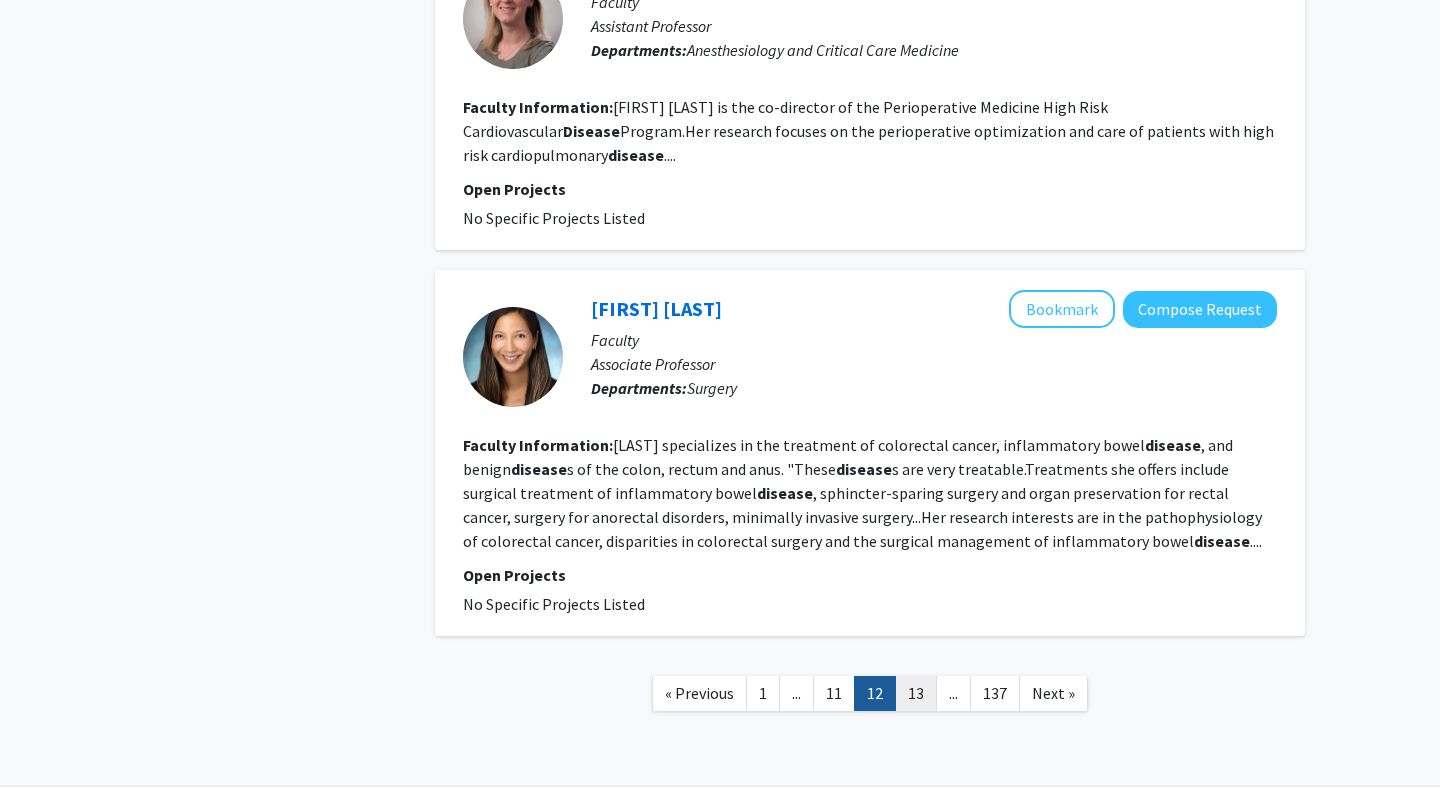 scroll, scrollTop: 3471, scrollLeft: 0, axis: vertical 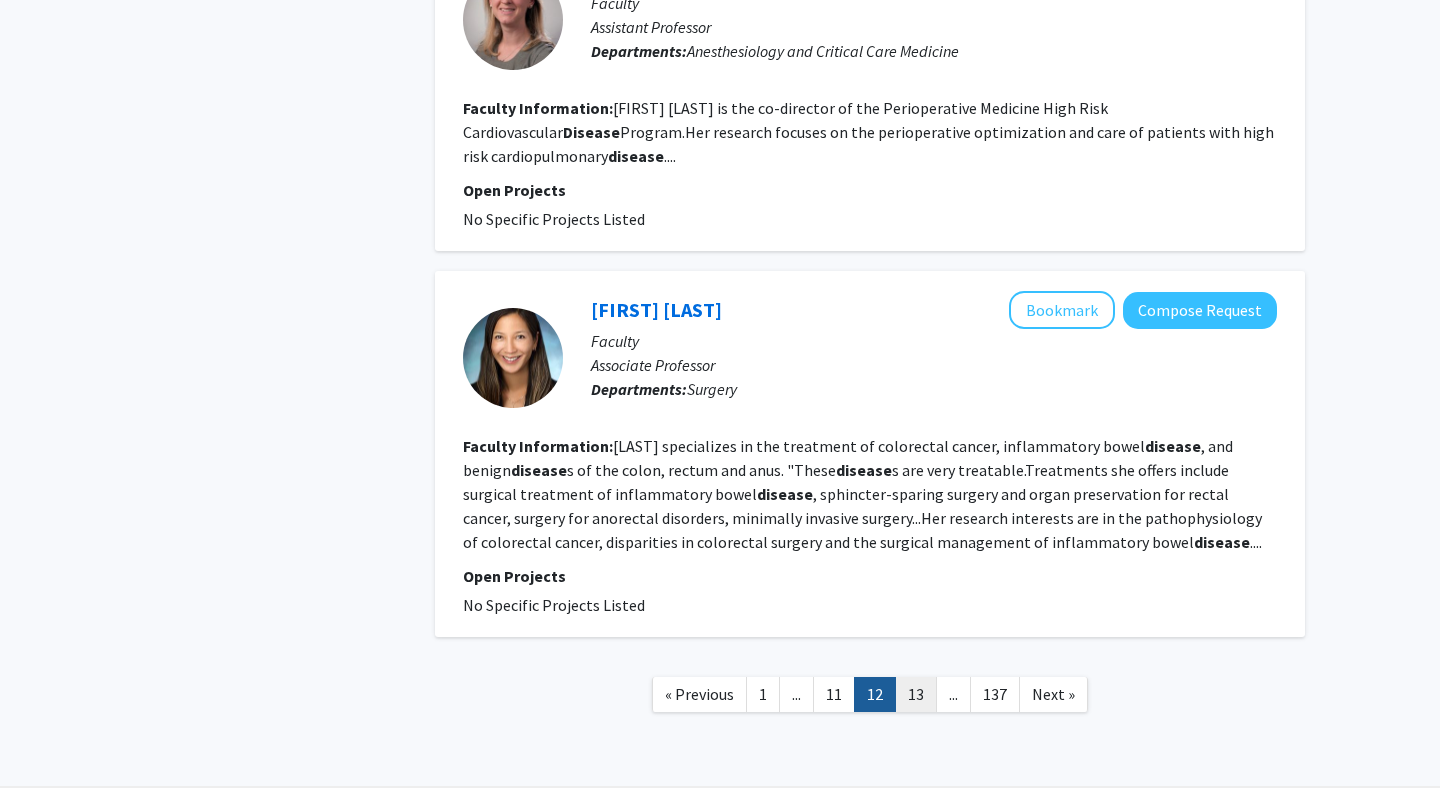 click on "13" 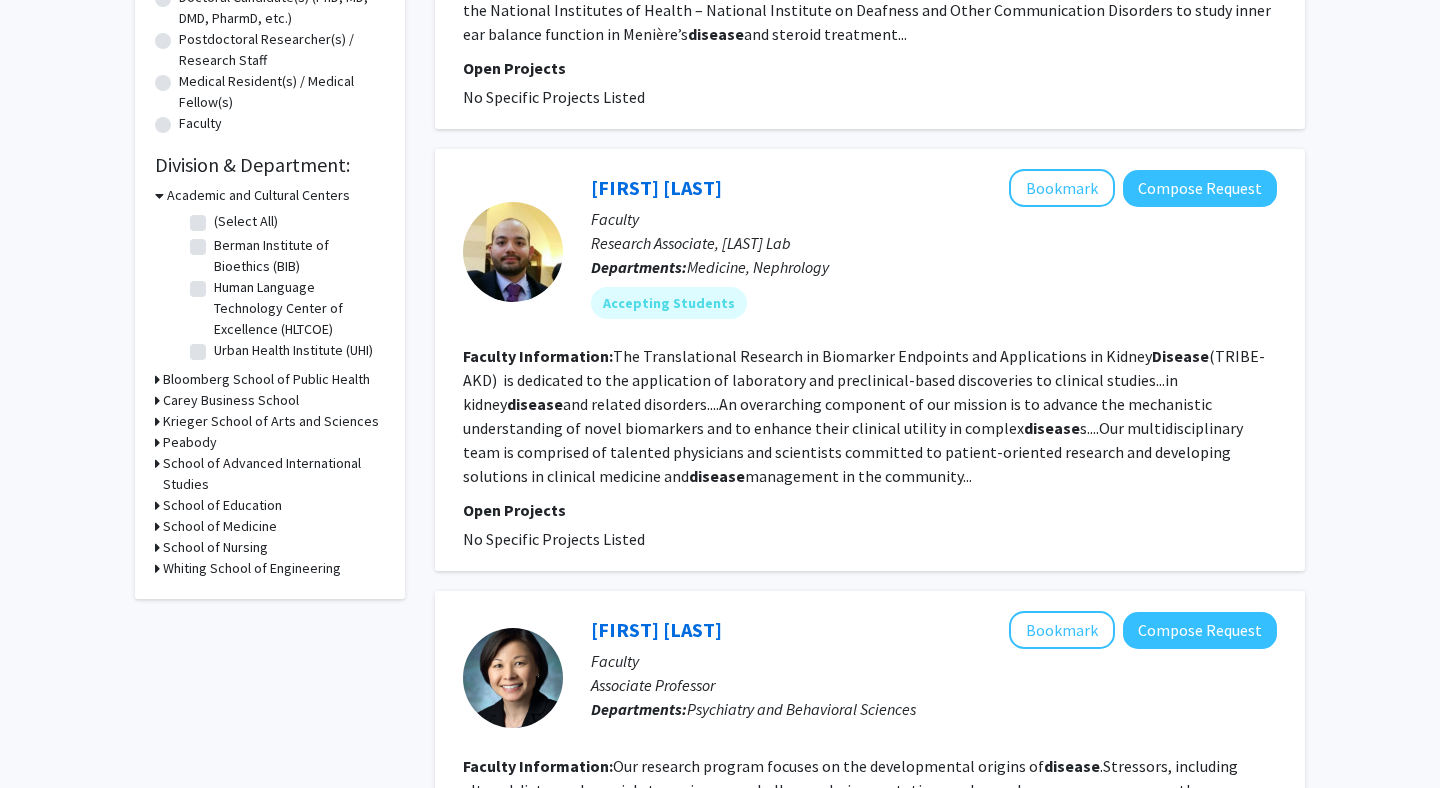 scroll, scrollTop: 470, scrollLeft: 0, axis: vertical 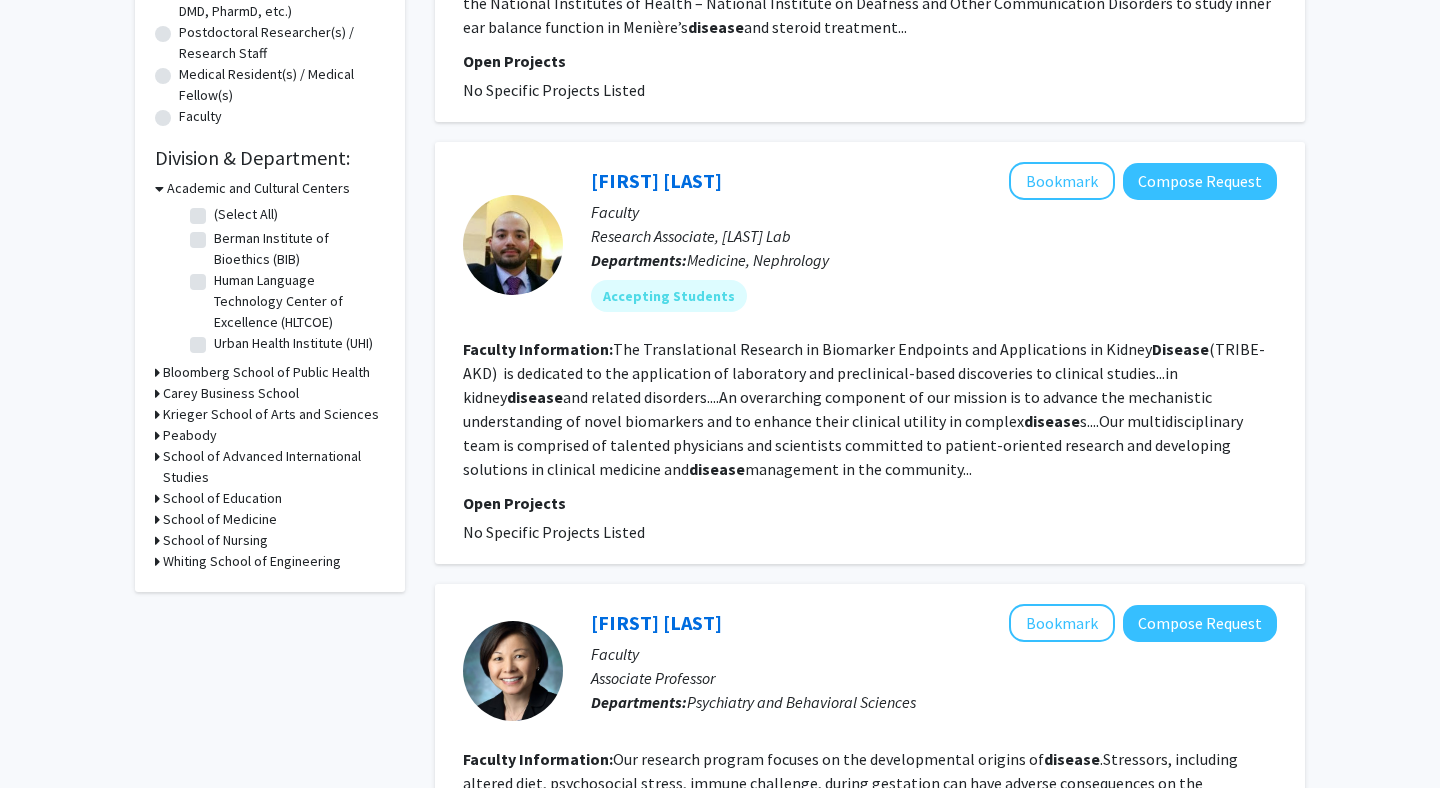 click on "The Translational Research in Biomarker Endpoints and Applications in Kidney  Disease  (TRIBE-AKD)  is dedicated to the application of laboratory and preclinical-based discoveries to clinical studies...in kidney  disease  and related disorders....An overarching component of our mission is to advance the mechanistic understanding of novel biomarkers and to enhance their clinical utility in complex  disease s....Our multidisciplinary team is comprised of talented physicians and scientists committed to patient-oriented research and developing solutions in clinical medicine and  disease  management in the community..." 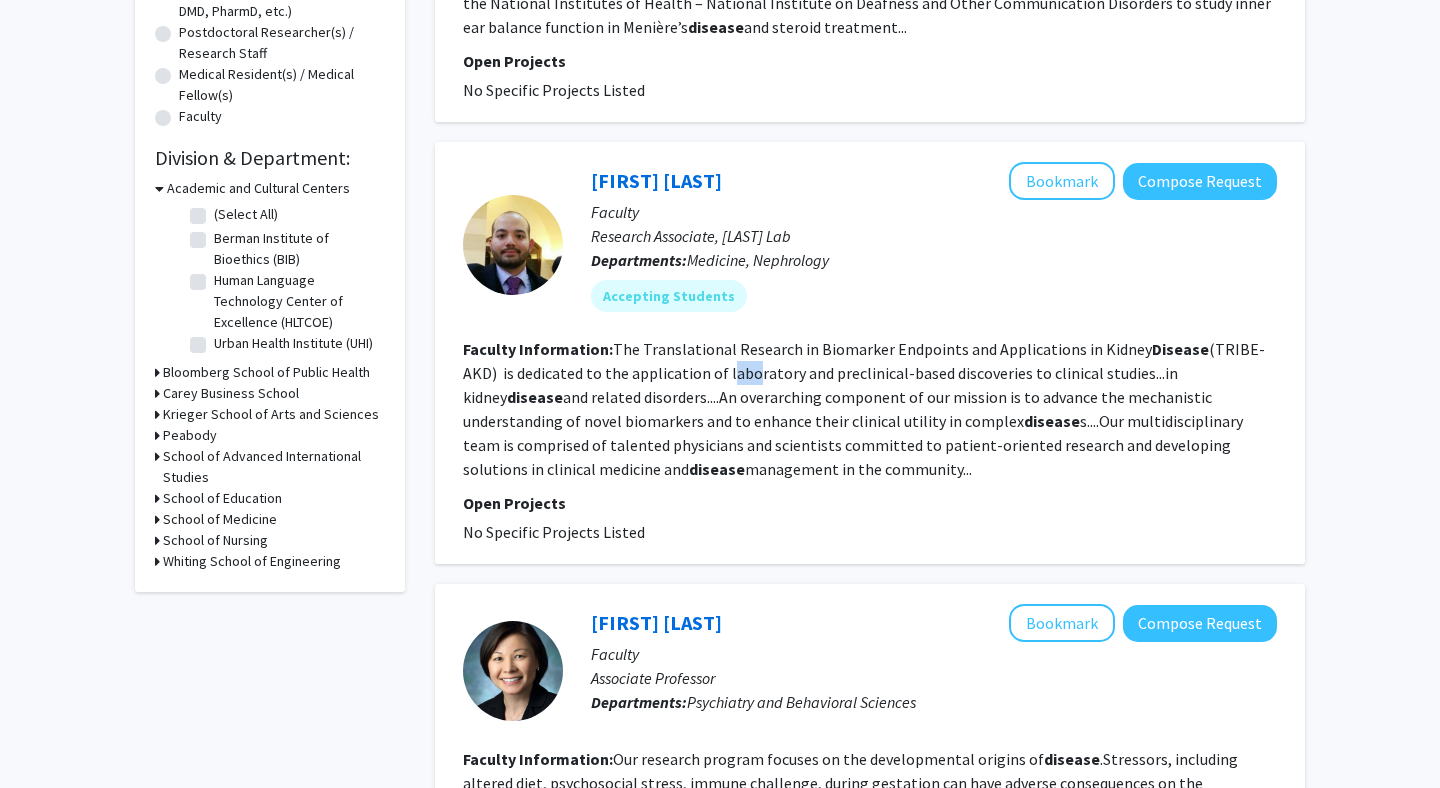 scroll, scrollTop: 884, scrollLeft: 0, axis: vertical 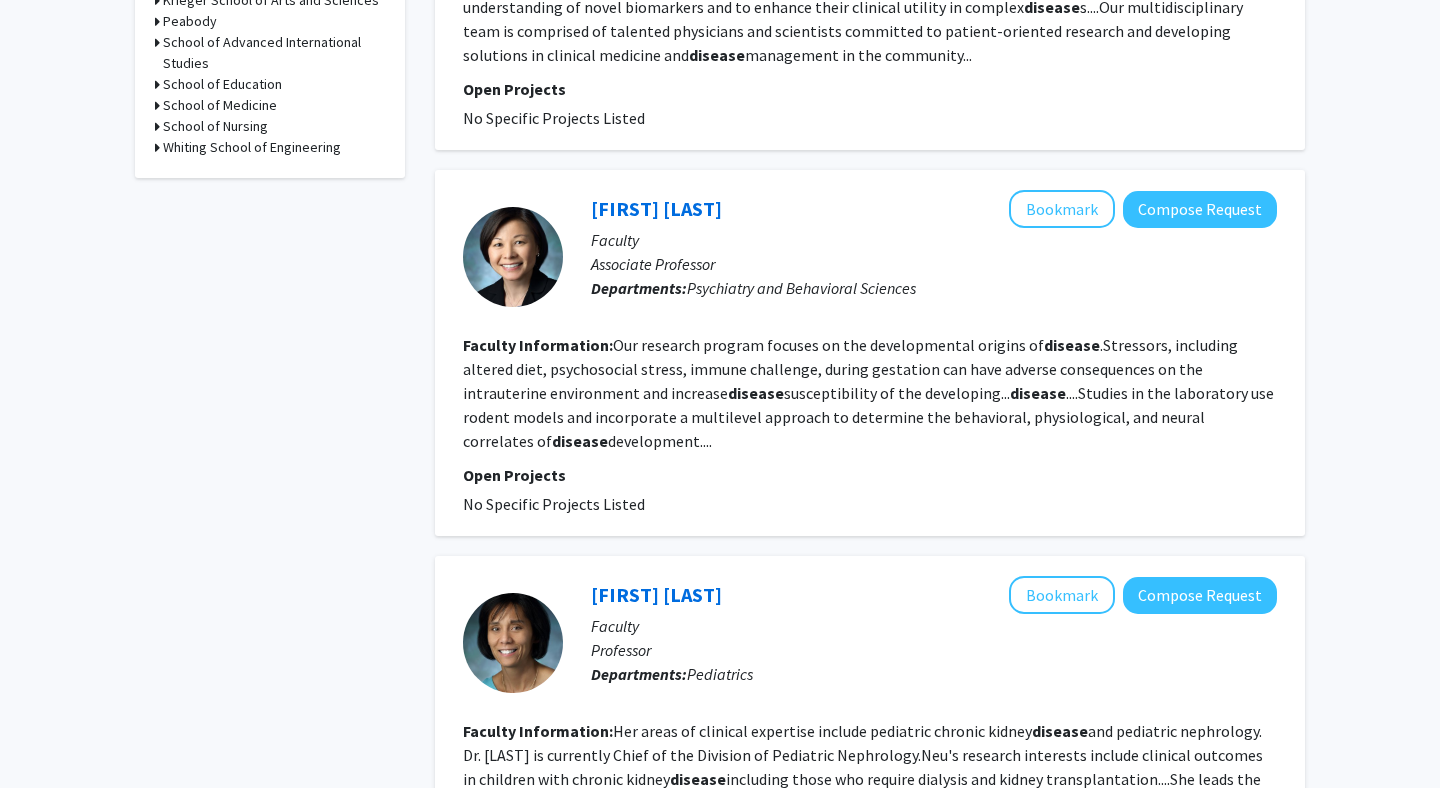 click on "Faculty Information:  Our research program focuses on the developmental origins of  disease .Stressors, including altered diet, psychosocial stress, immune challenge, during gestation can have adverse consequences on the intrauterine environment and increase  disease  susceptibility of the developing... disease ....Studies in the laboratory use rodent models and incorporate a multilevel approach to determine the behavioral, physiological, and neural correlates of  disease  development...." 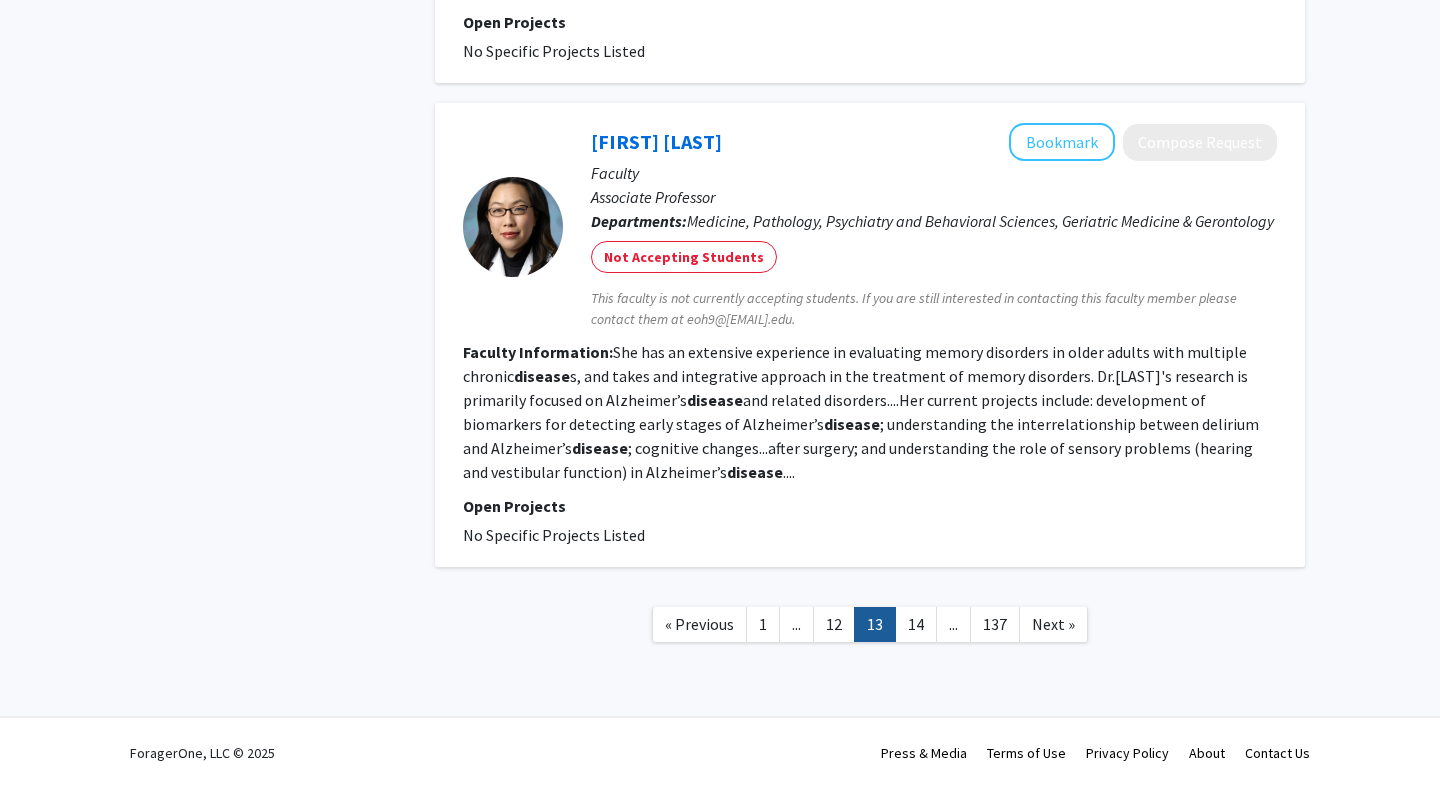 scroll, scrollTop: 3703, scrollLeft: 0, axis: vertical 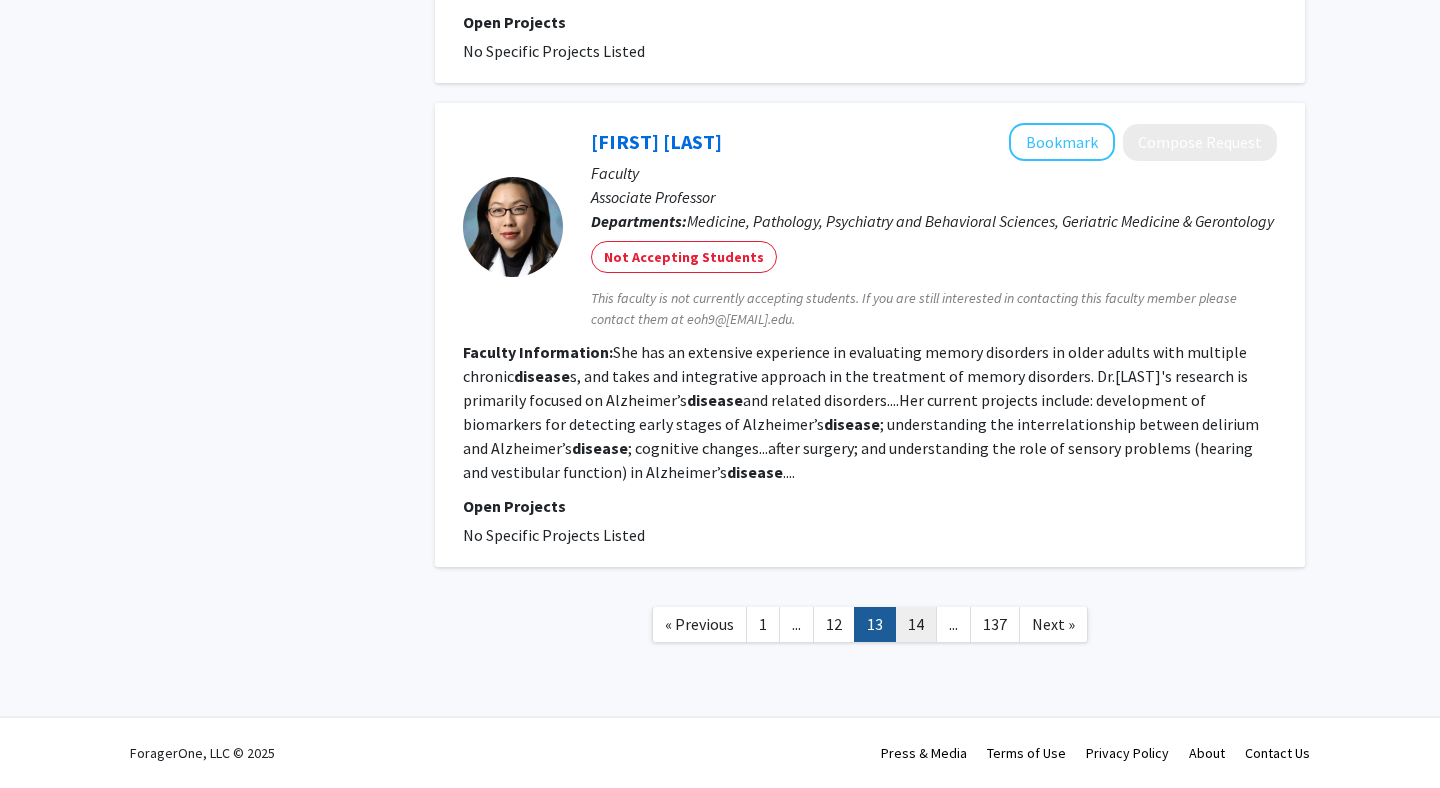 click on "14" 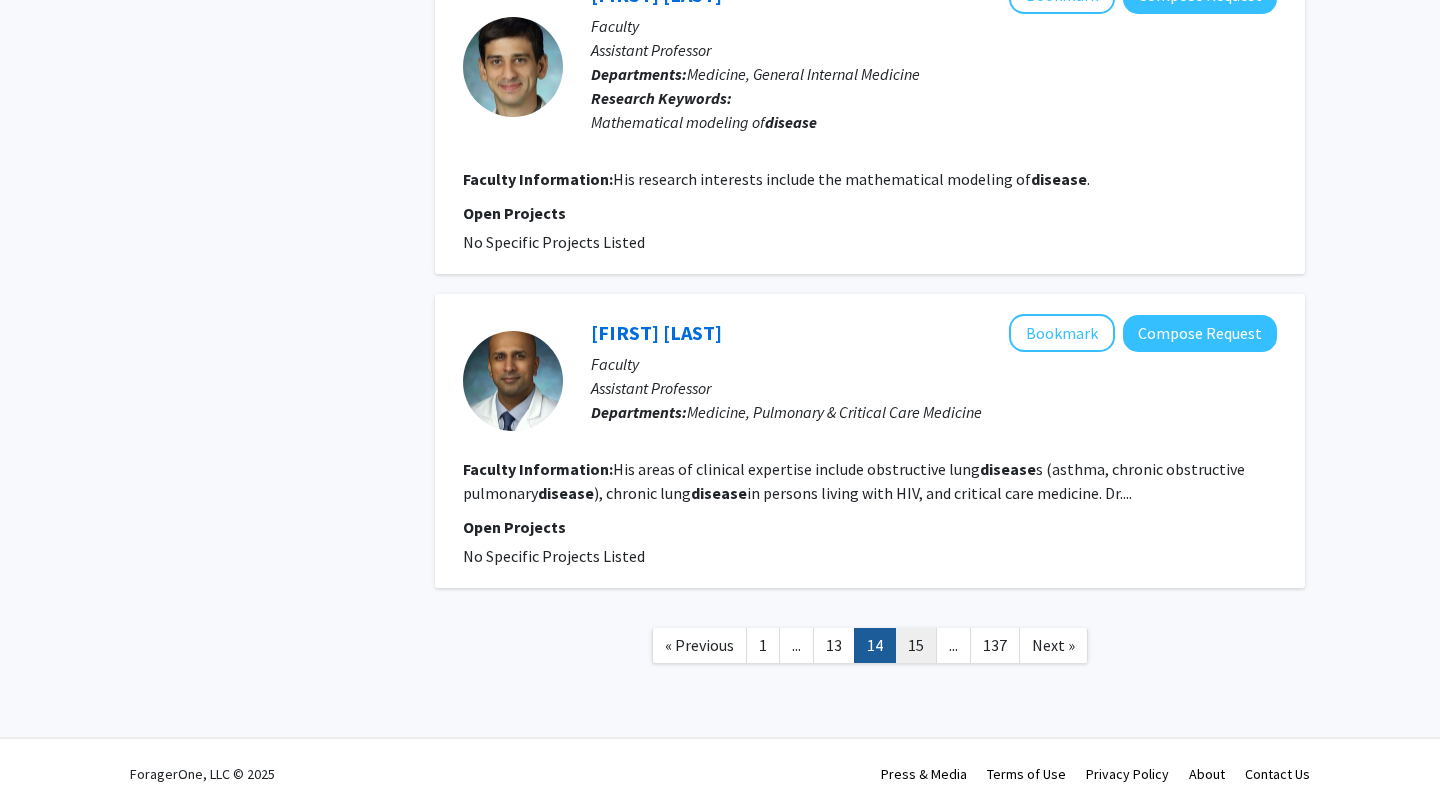 scroll, scrollTop: 3455, scrollLeft: 0, axis: vertical 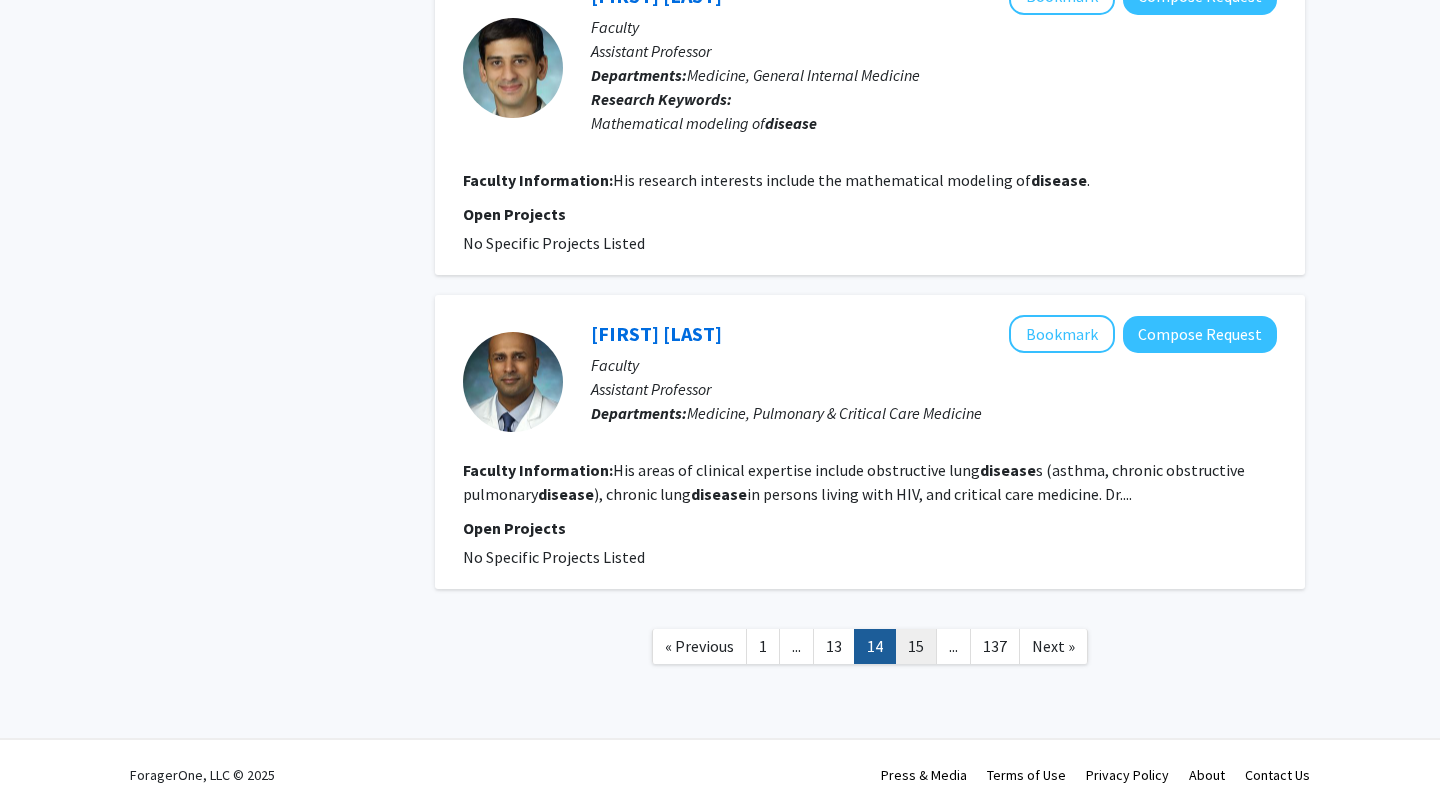 click on "15" 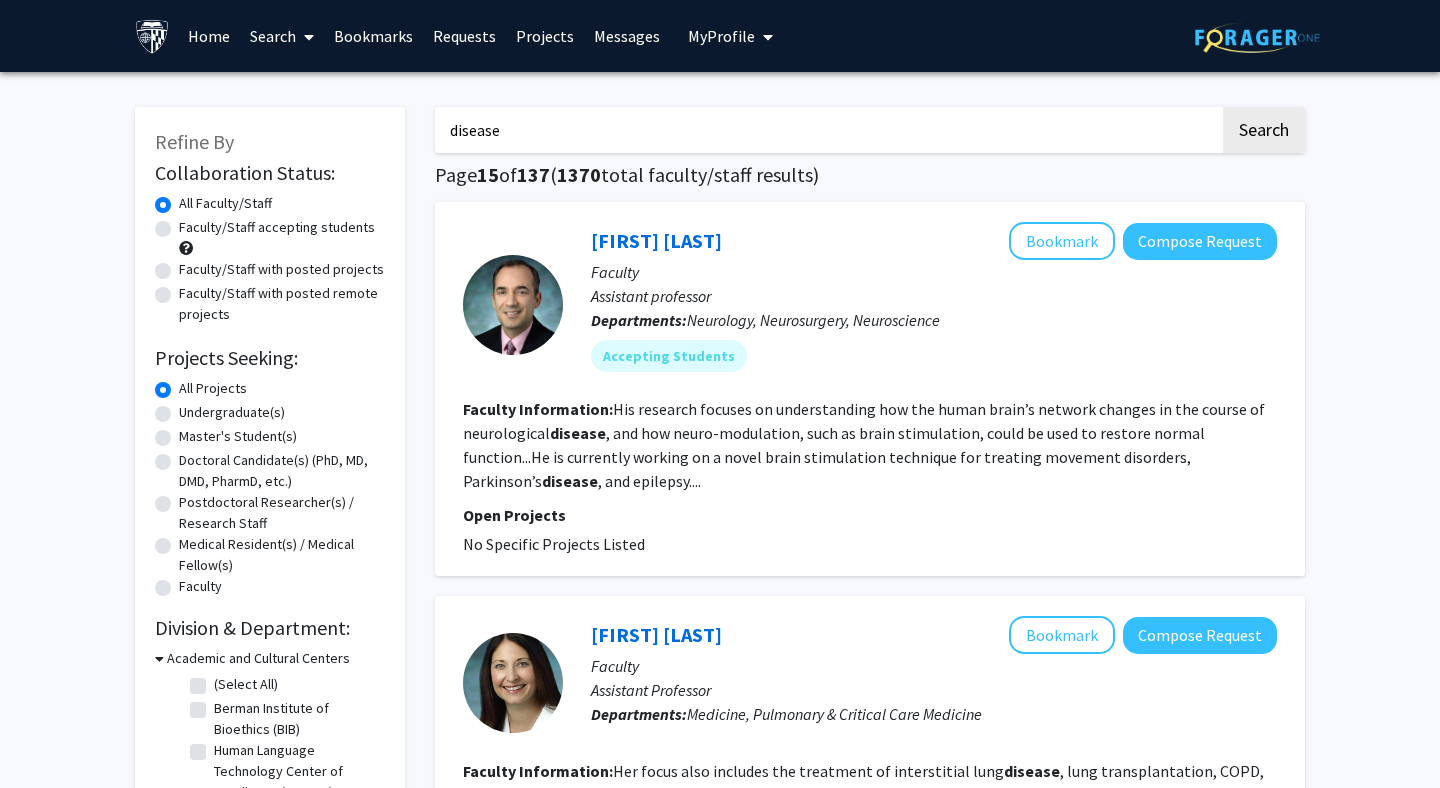 scroll, scrollTop: 2670, scrollLeft: 0, axis: vertical 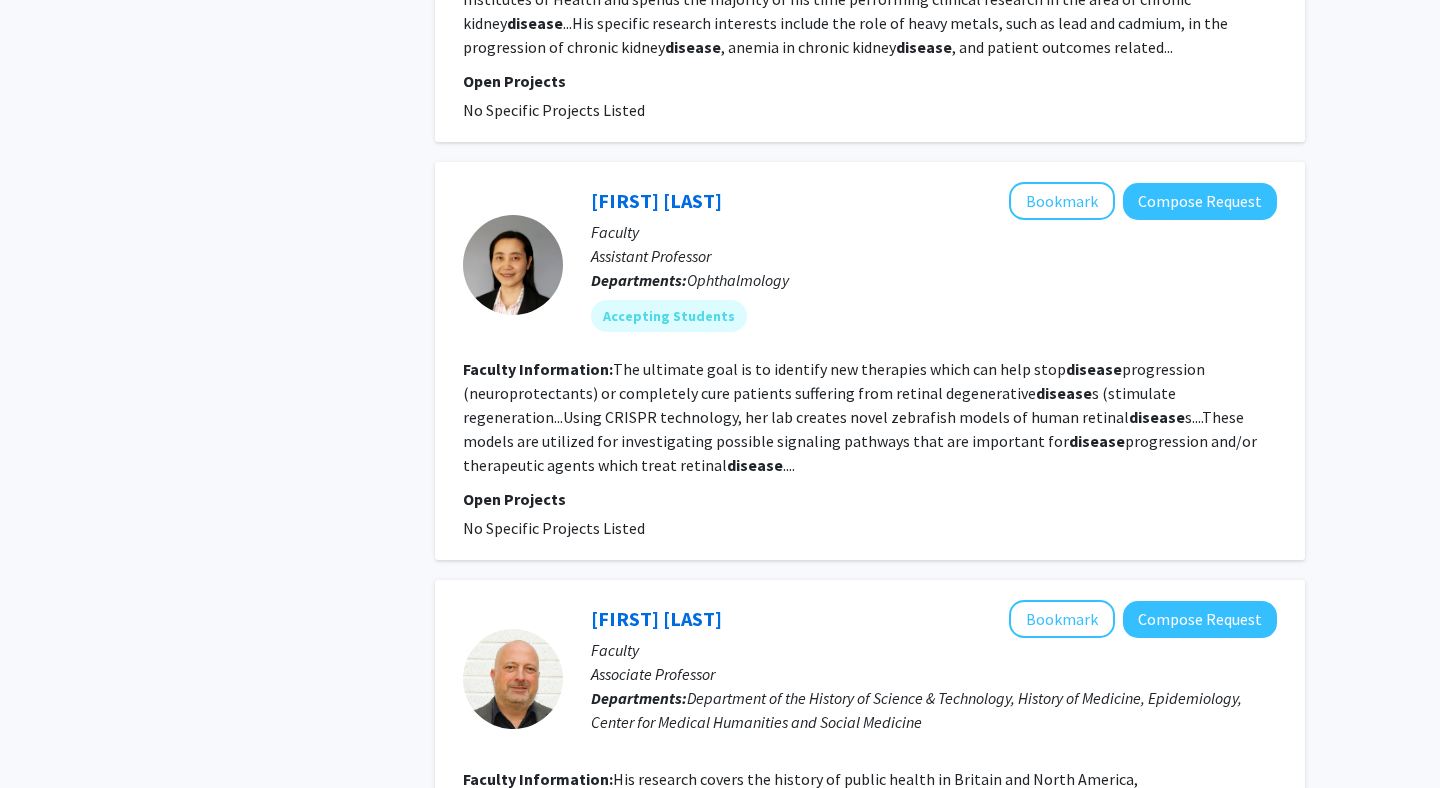 click on "Faculty Information:  The ultimate goal is to identify new therapies which can help stop  disease  progression (neuroprotectants) or completely cure patients suffering from retinal degenerative  disease s (stimulate regeneration...Using CRISPR technology, her lab creates novel zebrafish models of human retinal  disease s....These models are utilized for investigating  possible signaling pathways that are important for  disease  progression and/or therapeutic agents which treat retinal  disease ...." 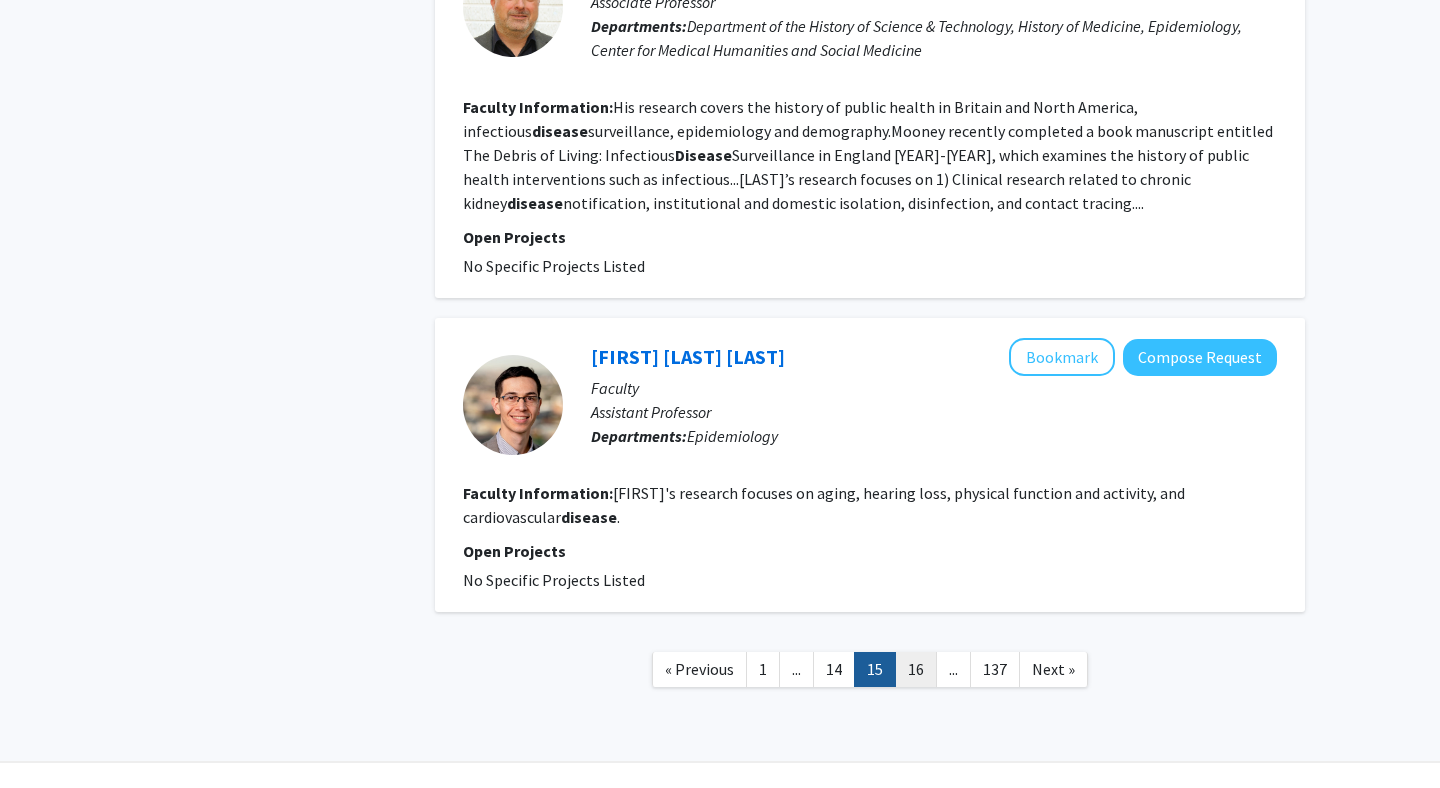 scroll, scrollTop: 3341, scrollLeft: 0, axis: vertical 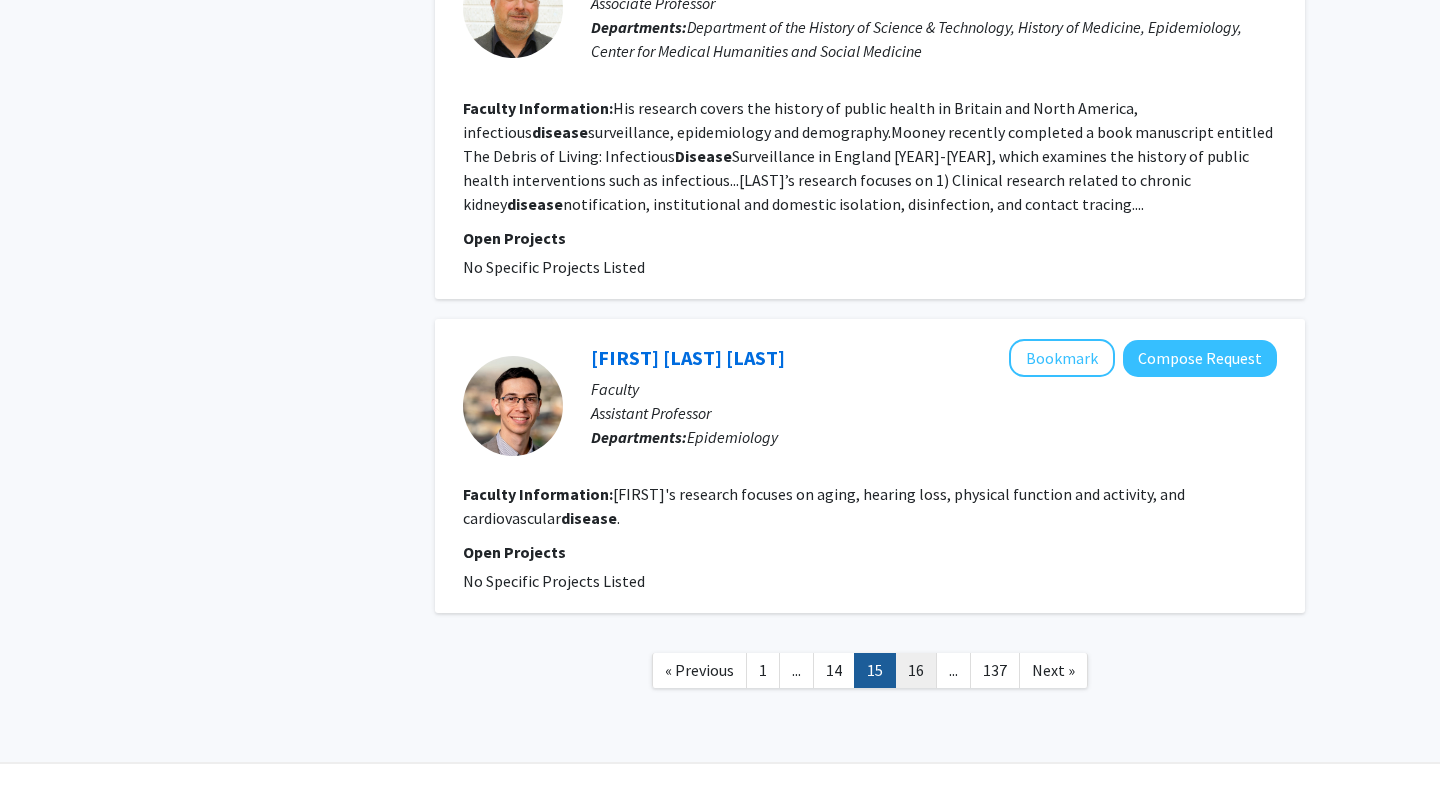 click on "16" 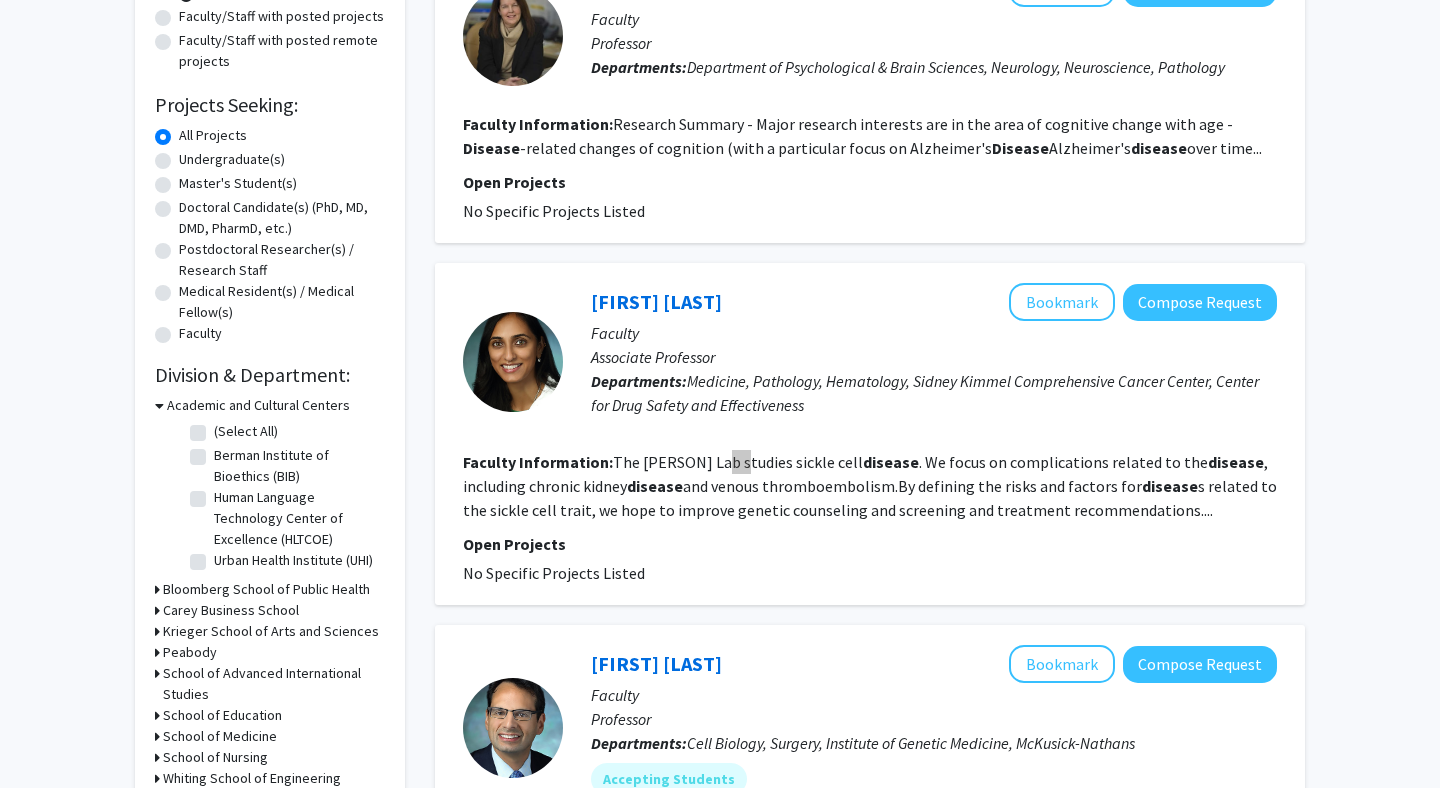 scroll, scrollTop: 317, scrollLeft: 0, axis: vertical 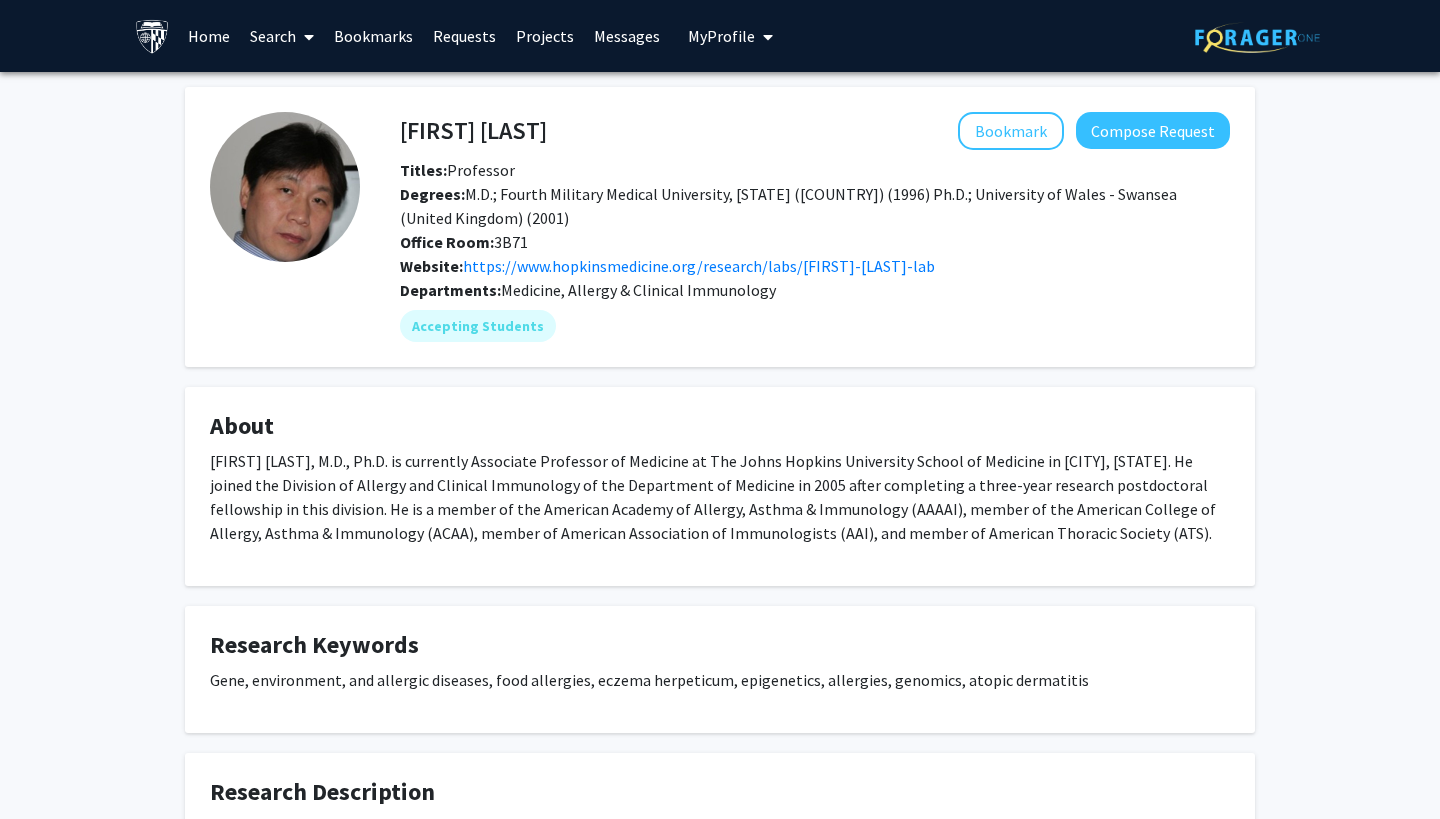 click on "[FIRST] [LAST], M.D., Ph.D. is currently Associate Professor of Medicine at The Johns Hopkins University School of Medicine in [CITY], [STATE]. He joined the Division of Allergy and Clinical Immunology of the Department of Medicine in 2005 after completing a three-year research postdoctoral fellowship in this division. He is a member of the American Academy of Allergy, Asthma & Immunology (AAAAI), member of the American College of Allergy, Asthma & Immunology (ACAA), member of American Association of Immunologists (AAI), and member of American Thoracic Society (ATS)." 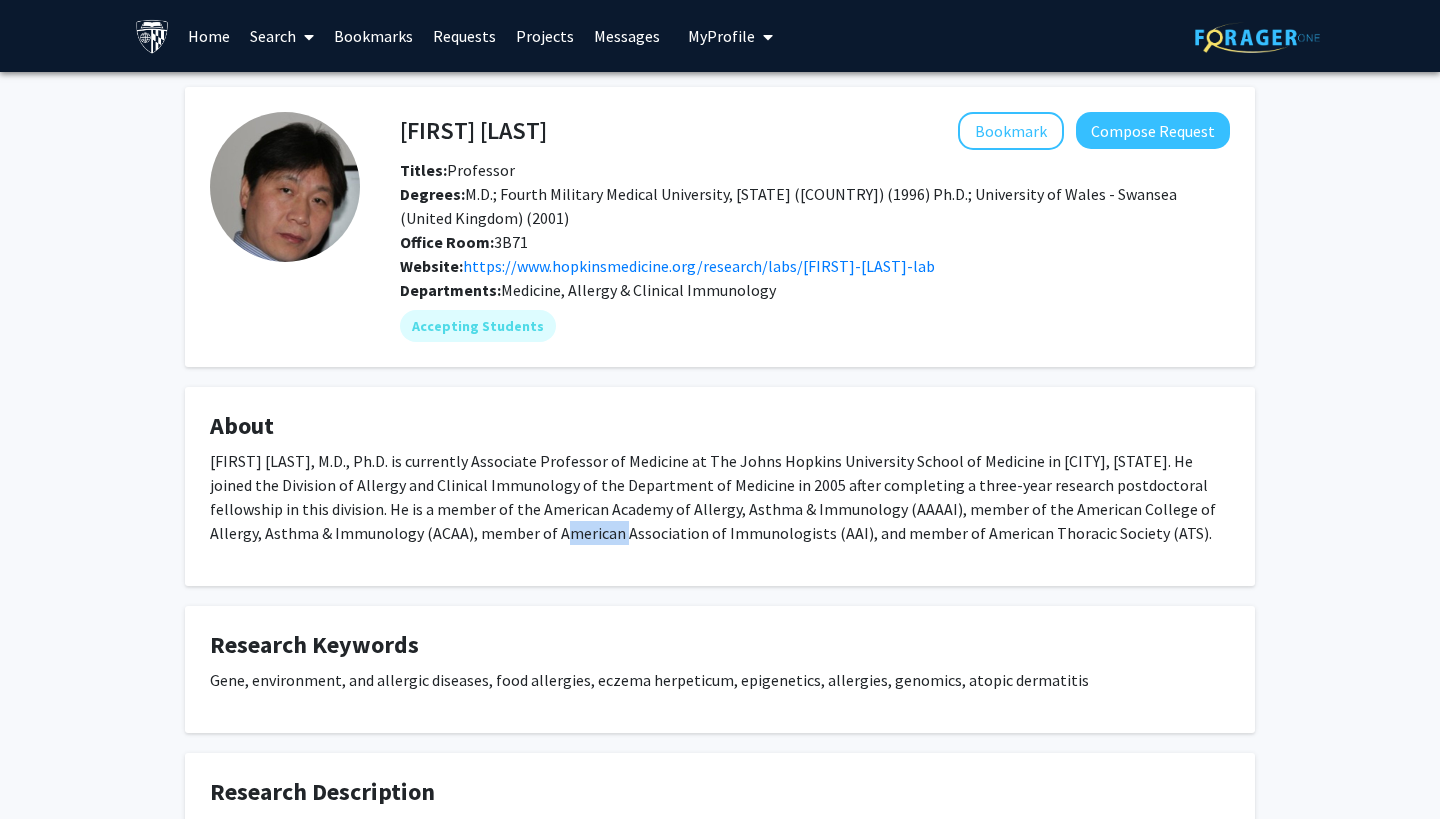 click on "[FIRST] [LAST], M.D., Ph.D. is currently Associate Professor of Medicine at The Johns Hopkins University School of Medicine in [CITY], [STATE]. He joined the Division of Allergy and Clinical Immunology of the Department of Medicine in 2005 after completing a three-year research postdoctoral fellowship in this division. He is a member of the American Academy of Allergy, Asthma & Immunology (AAAAI), member of the American College of Allergy, Asthma & Immunology (ACAA), member of American Association of Immunologists (AAI), and member of American Thoracic Society (ATS)." 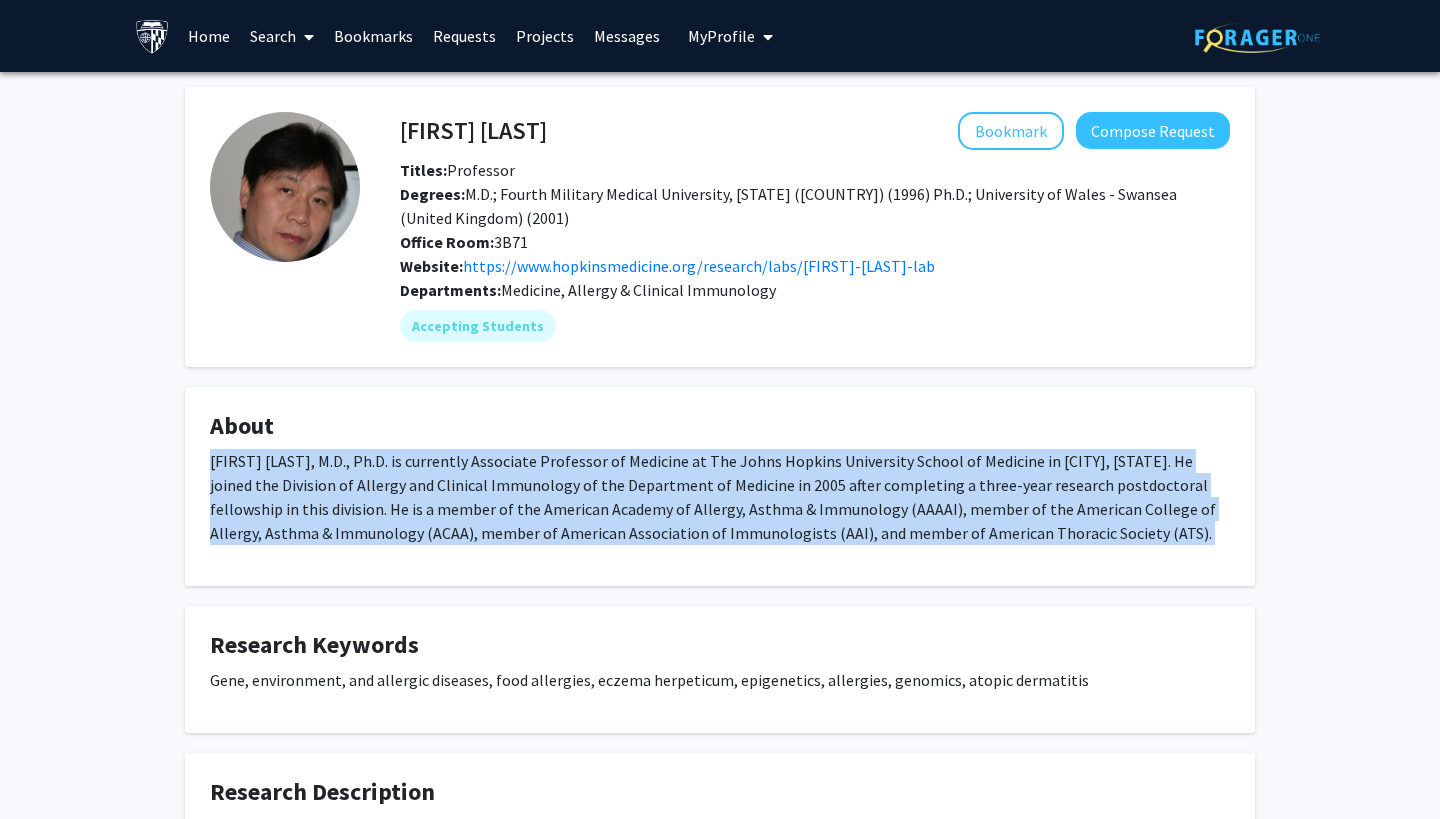 click on "[FIRST] [LAST], M.D., Ph.D. is currently Associate Professor of Medicine at The Johns Hopkins University School of Medicine in [CITY], [STATE]. He joined the Division of Allergy and Clinical Immunology of the Department of Medicine in 2005 after completing a three-year research postdoctoral fellowship in this division. He is a member of the American Academy of Allergy, Asthma & Immunology (AAAAI), member of the American College of Allergy, Asthma & Immunology (ACAA), member of American Association of Immunologists (AAI), and member of American Thoracic Society (ATS)." 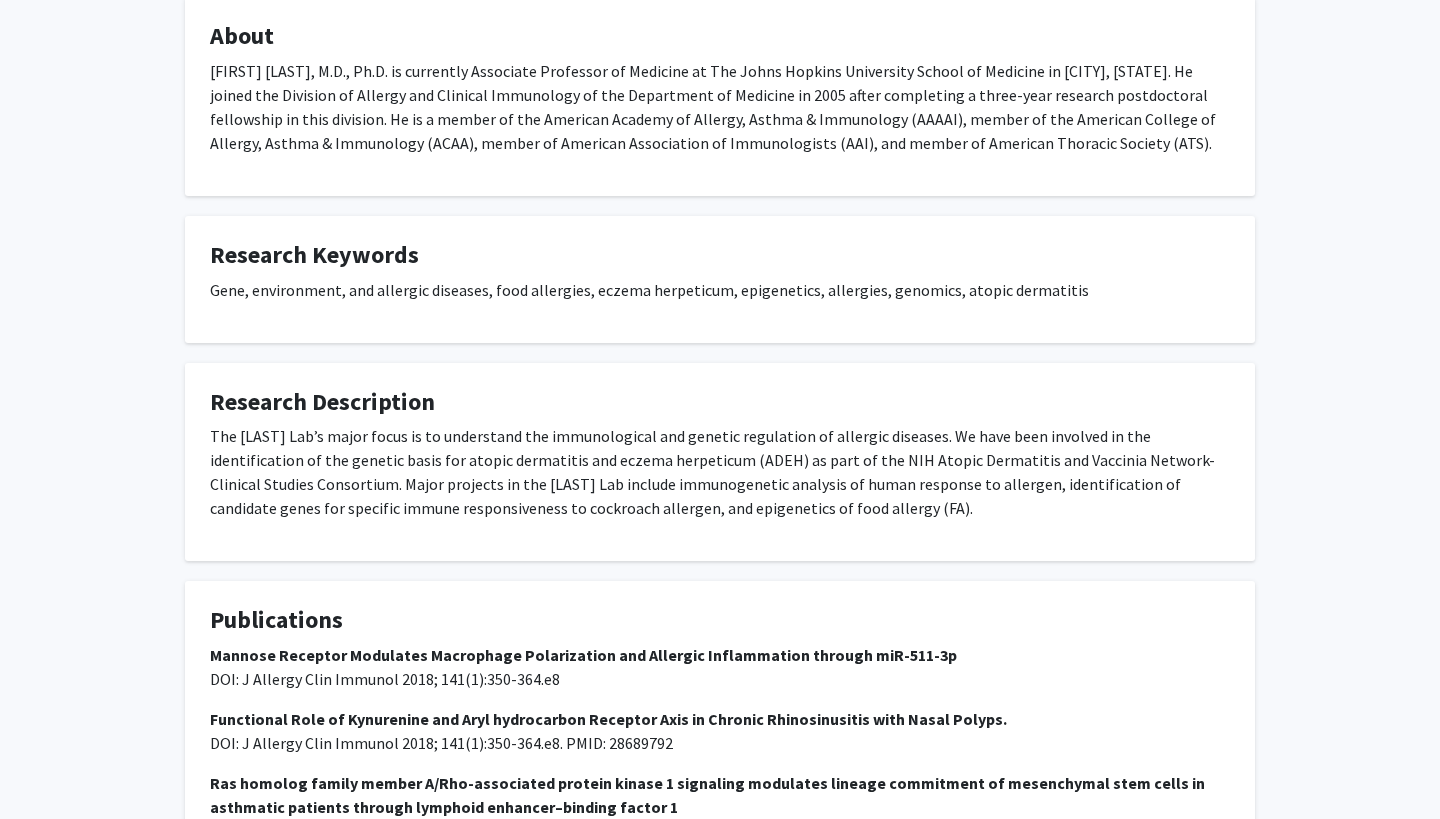 click on "The [LAST] Lab’s major focus is to understand the immunological and genetic regulation of allergic diseases. We have been involved in the identification of the genetic basis for atopic dermatitis and eczema herpeticum (ADEH) as part of the NIH Atopic Dermatitis and Vaccinia Network-Clinical Studies Consortium. Major projects in the [LAST] Lab include immunogenetic analysis of human response to allergen, identification of candidate genes for specific immune responsiveness to cockroach allergen, and epigenetics of food allergy (FA)." 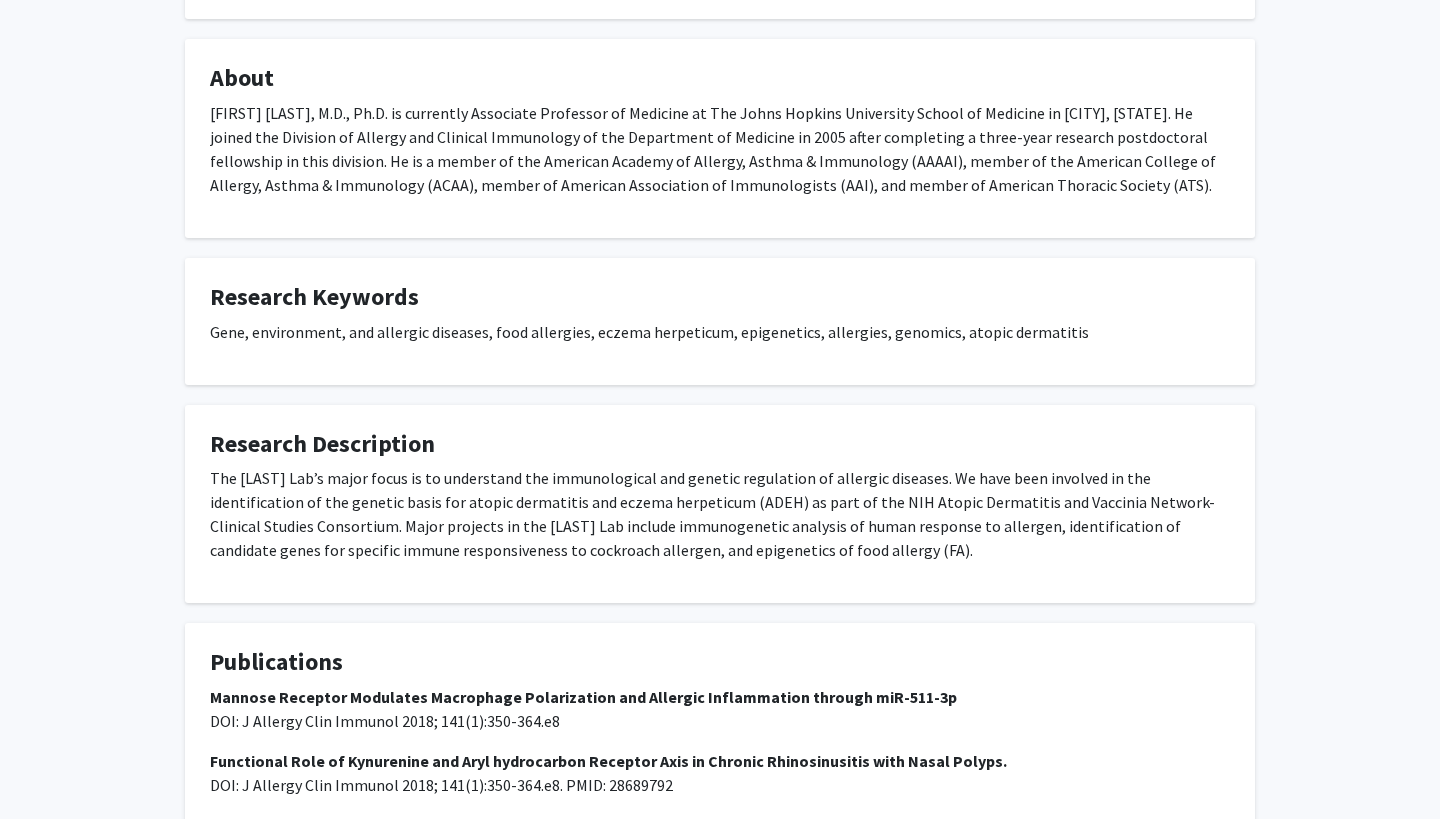 scroll, scrollTop: 346, scrollLeft: 0, axis: vertical 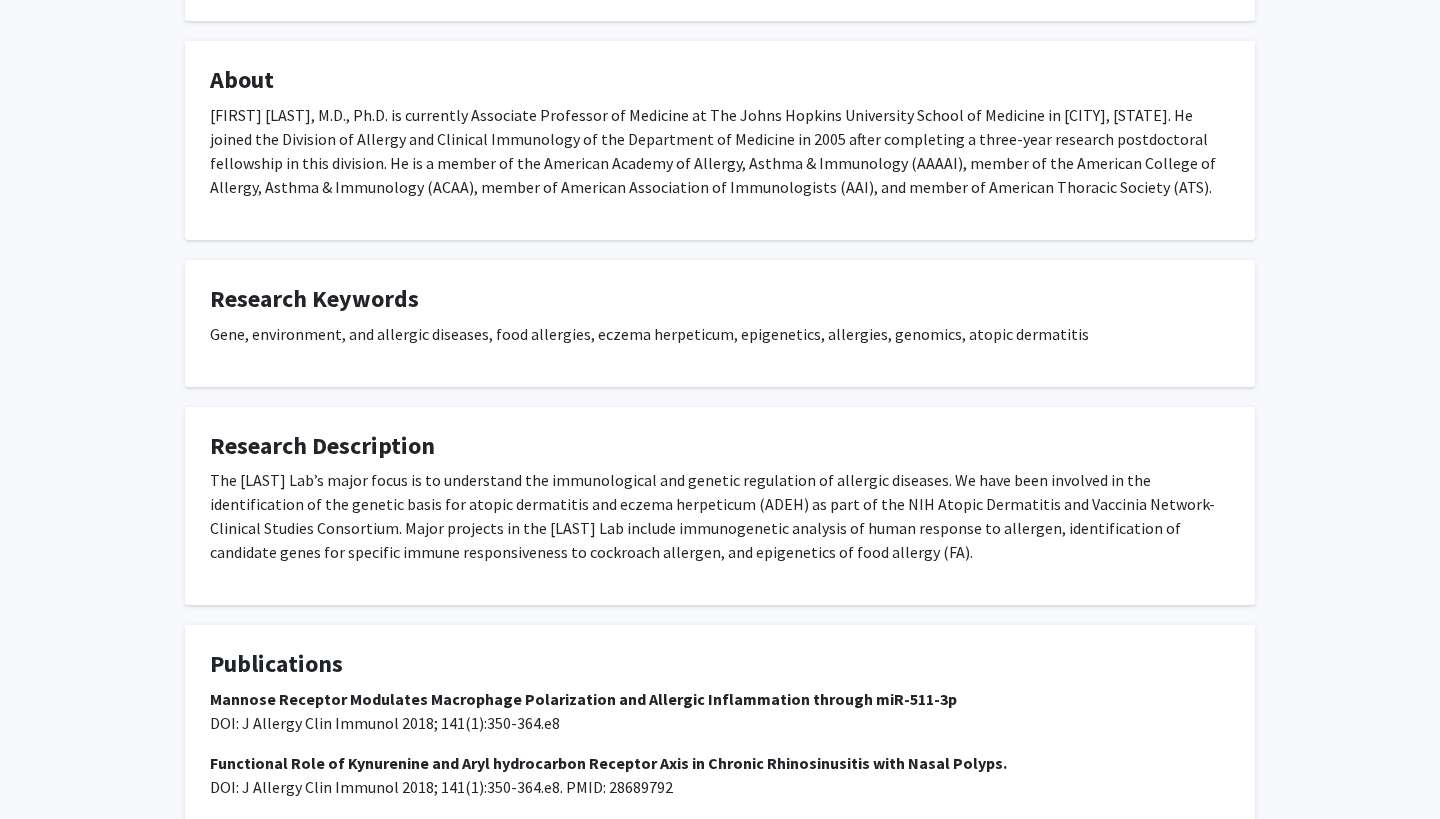 click on "The [LAST] Lab’s major focus is to understand the immunological and genetic regulation of allergic diseases. We have been involved in the identification of the genetic basis for atopic dermatitis and eczema herpeticum (ADEH) as part of the NIH Atopic Dermatitis and Vaccinia Network-Clinical Studies Consortium. Major projects in the [LAST] Lab include immunogenetic analysis of human response to allergen, identification of candidate genes for specific immune responsiveness to cockroach allergen, and epigenetics of food allergy (FA)." 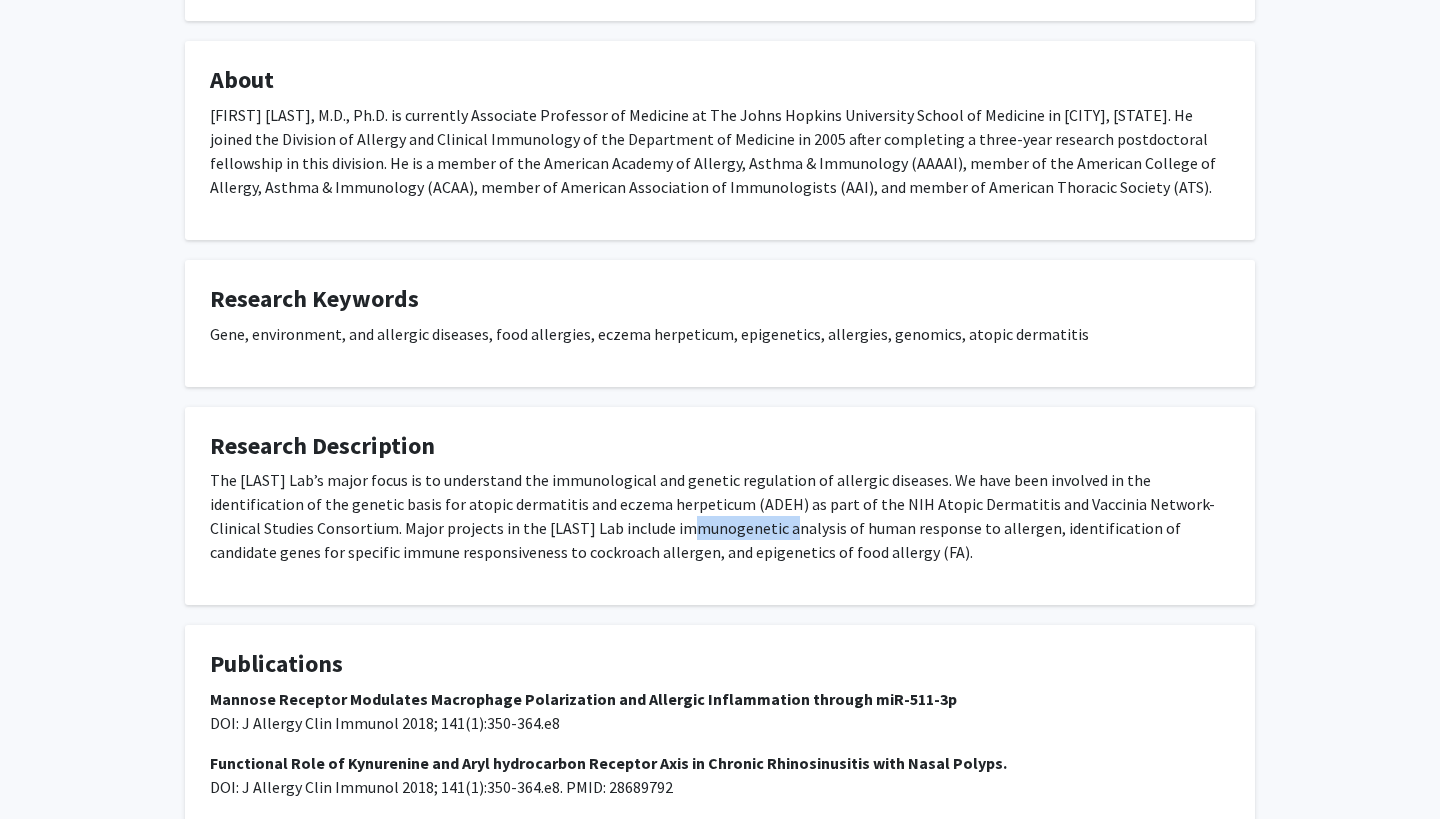click on "The Peisong Gao Lab’s major focus is to understand the immunological and genetic regulation of allergic diseases. We have been involved in the identification of the genetic basis for atopic dermatitis and eczema herpeticum (ADEH) as part of the NIH Atopic Dermatitis and Vaccinia Network-Clinical Studies Consortium. Major projects in the Gao Lab include immunogenetic analysis of human response to allergen, identification of candidate genes for specific immune responsiveness to cockroach allergen, and epigenetics of food allergy (FA)." 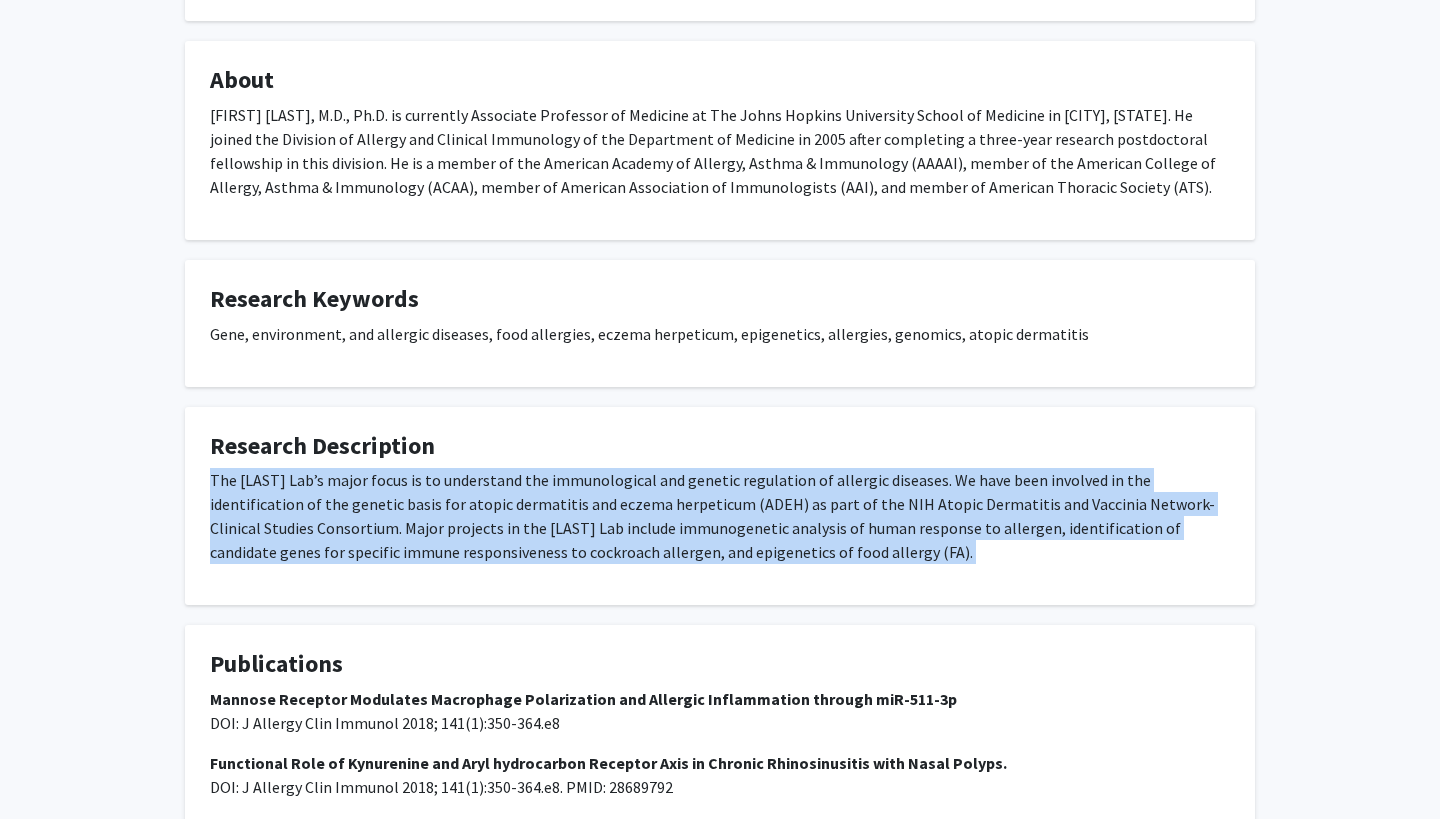 click on "The Peisong Gao Lab’s major focus is to understand the immunological and genetic regulation of allergic diseases. We have been involved in the identification of the genetic basis for atopic dermatitis and eczema herpeticum (ADEH) as part of the NIH Atopic Dermatitis and Vaccinia Network-Clinical Studies Consortium. Major projects in the Gao Lab include immunogenetic analysis of human response to allergen, identification of candidate genes for specific immune responsiveness to cockroach allergen, and epigenetics of food allergy (FA)." 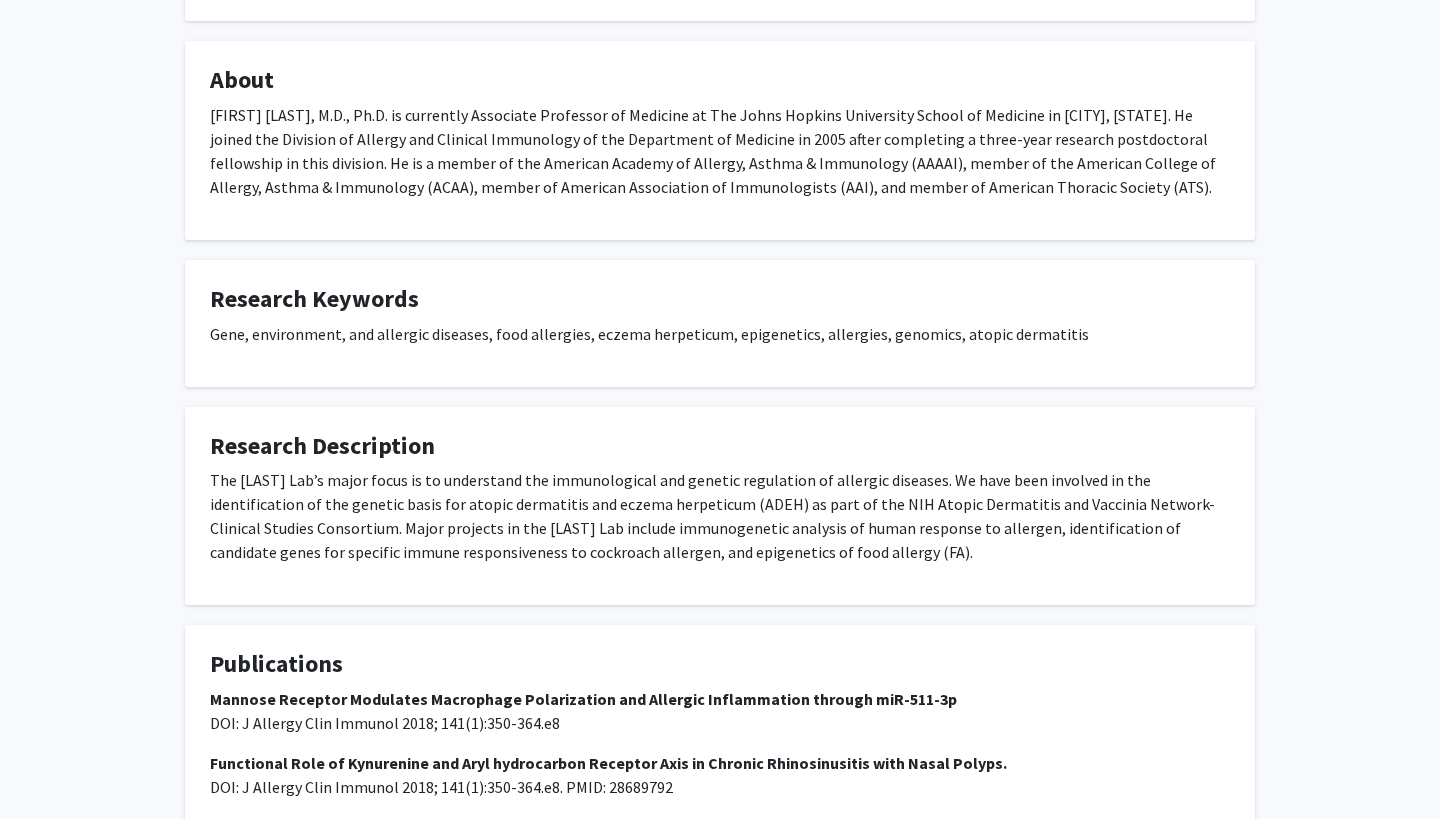 click on "The Peisong Gao Lab’s major focus is to understand the immunological and genetic regulation of allergic diseases. We have been involved in the identification of the genetic basis for atopic dermatitis and eczema herpeticum (ADEH) as part of the NIH Atopic Dermatitis and Vaccinia Network-Clinical Studies Consortium. Major projects in the Gao Lab include immunogenetic analysis of human response to allergen, identification of candidate genes for specific immune responsiveness to cockroach allergen, and epigenetics of food allergy (FA)." 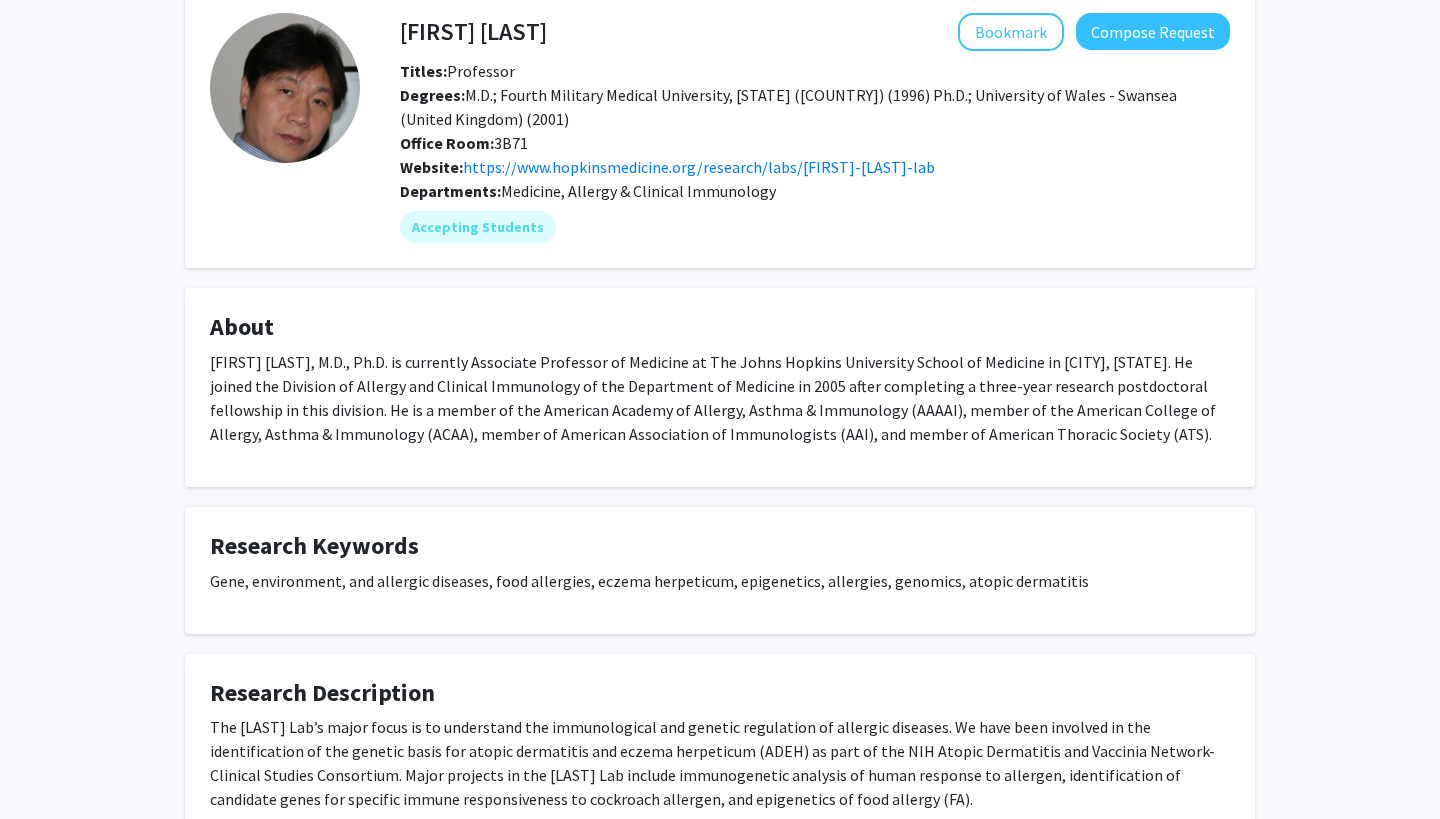 scroll, scrollTop: 44, scrollLeft: 0, axis: vertical 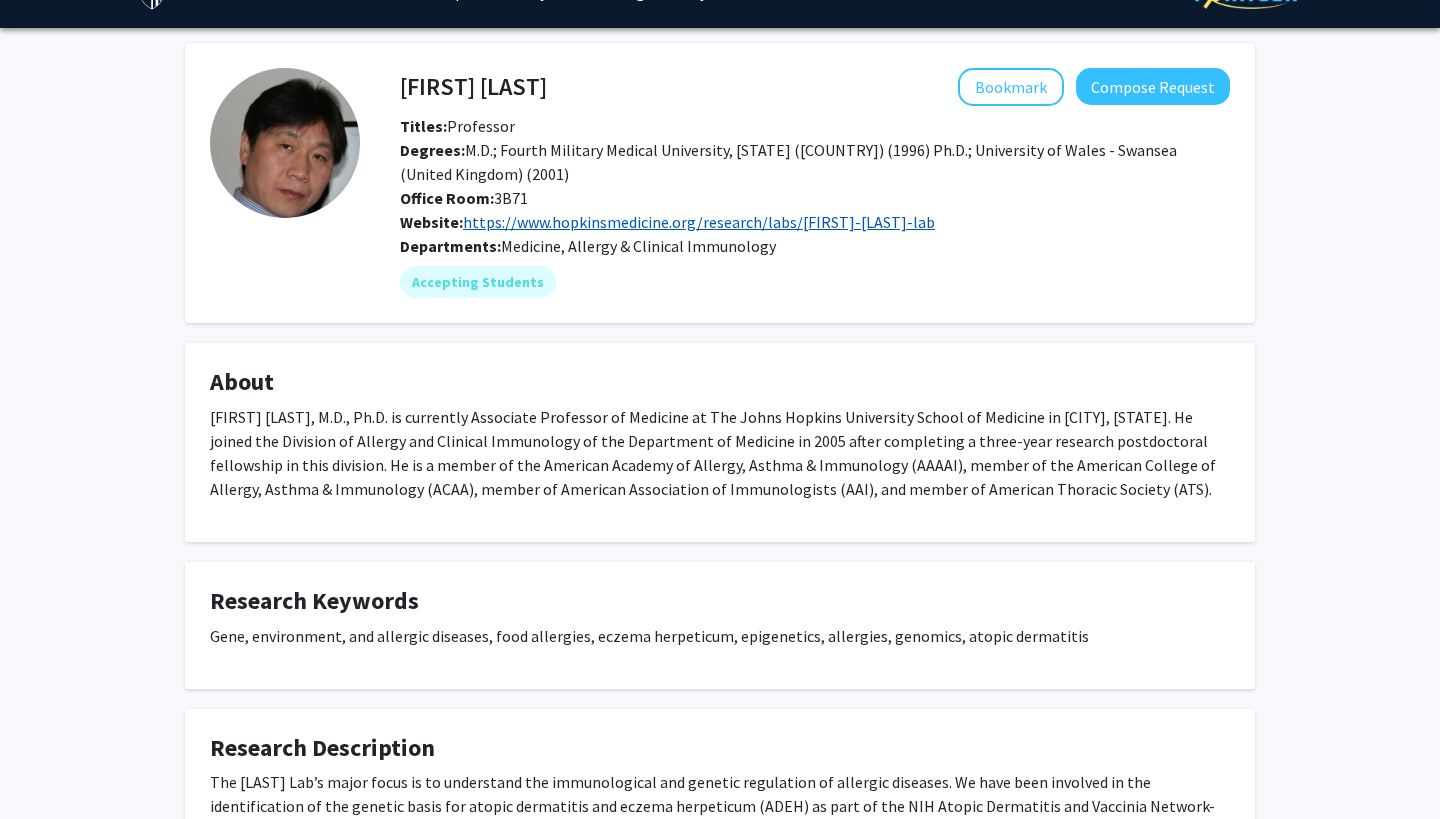 click on "https://www.hopkinsmedicine.org/research/labs/peisong-gao-lab" 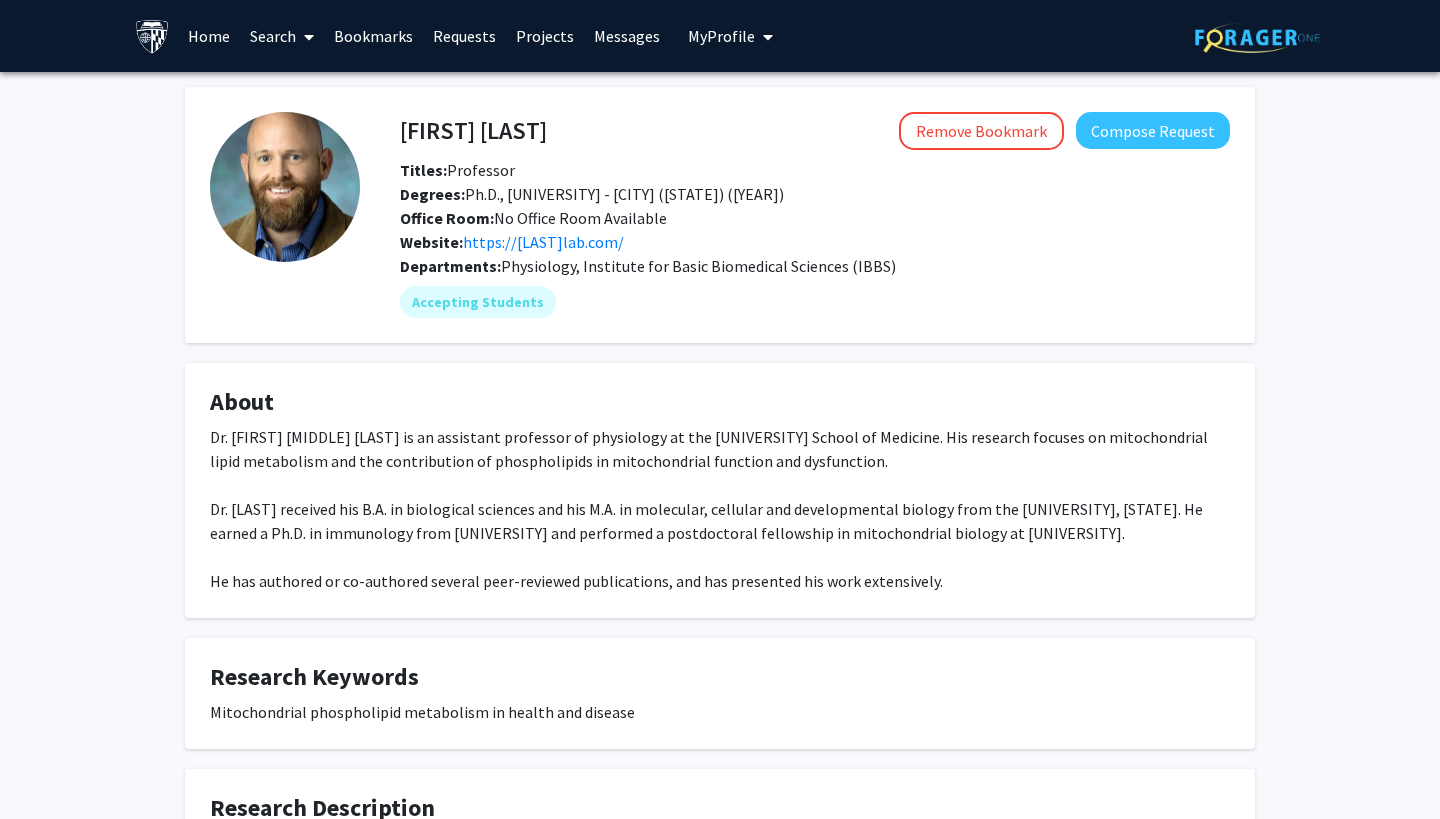 scroll, scrollTop: 0, scrollLeft: 0, axis: both 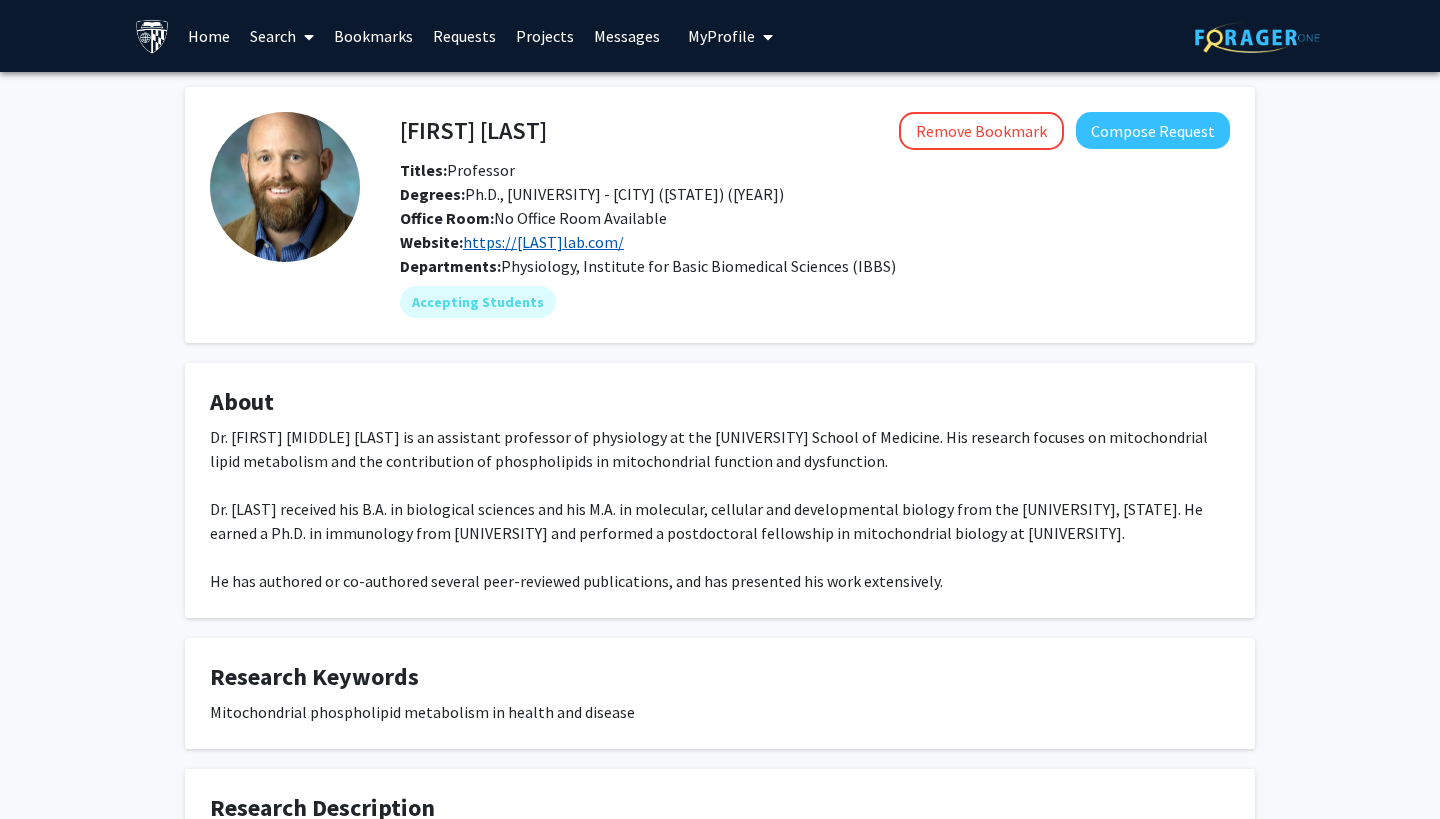 click on "https://[LAST]lab.com/" 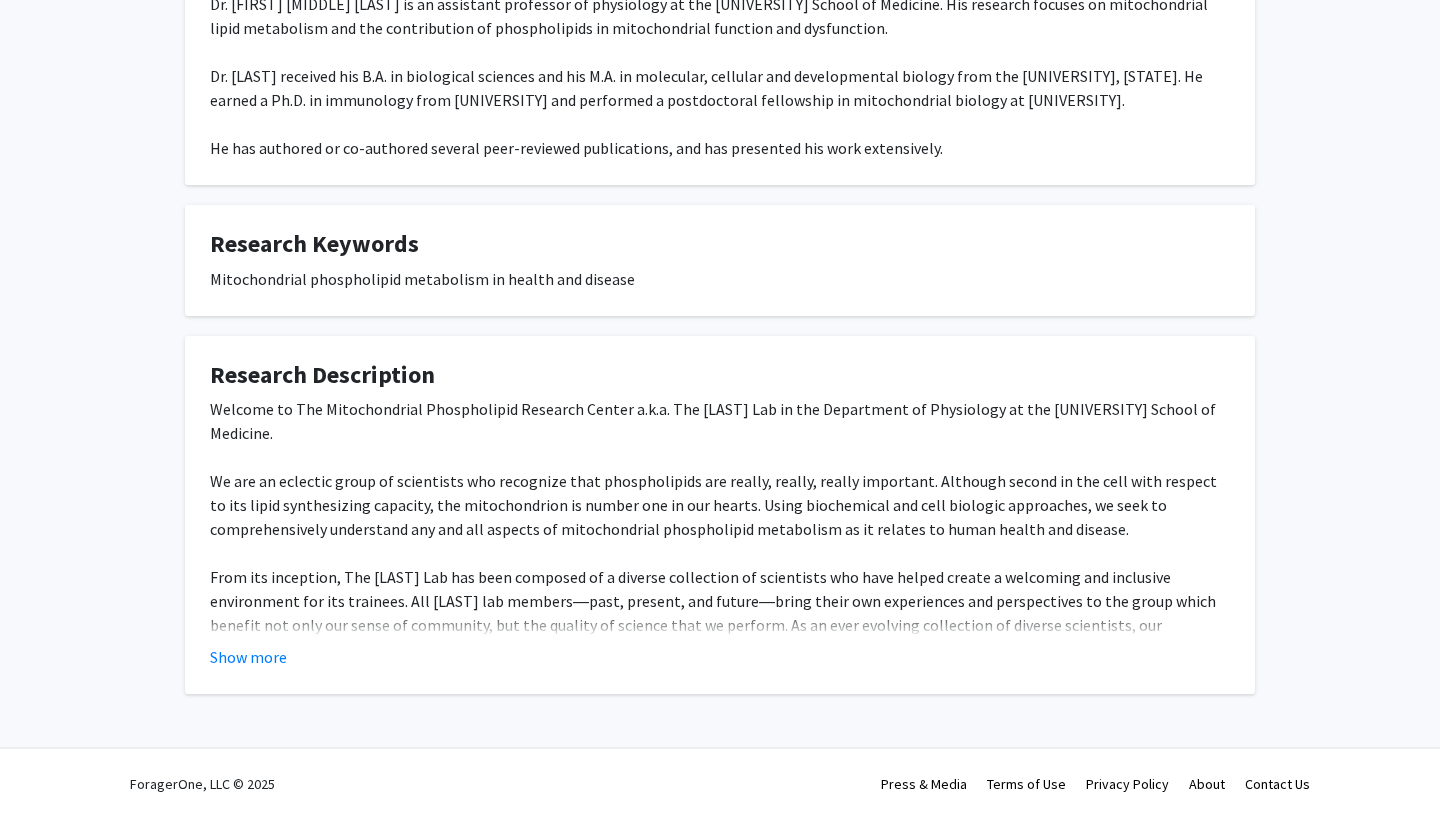 scroll, scrollTop: 458, scrollLeft: 0, axis: vertical 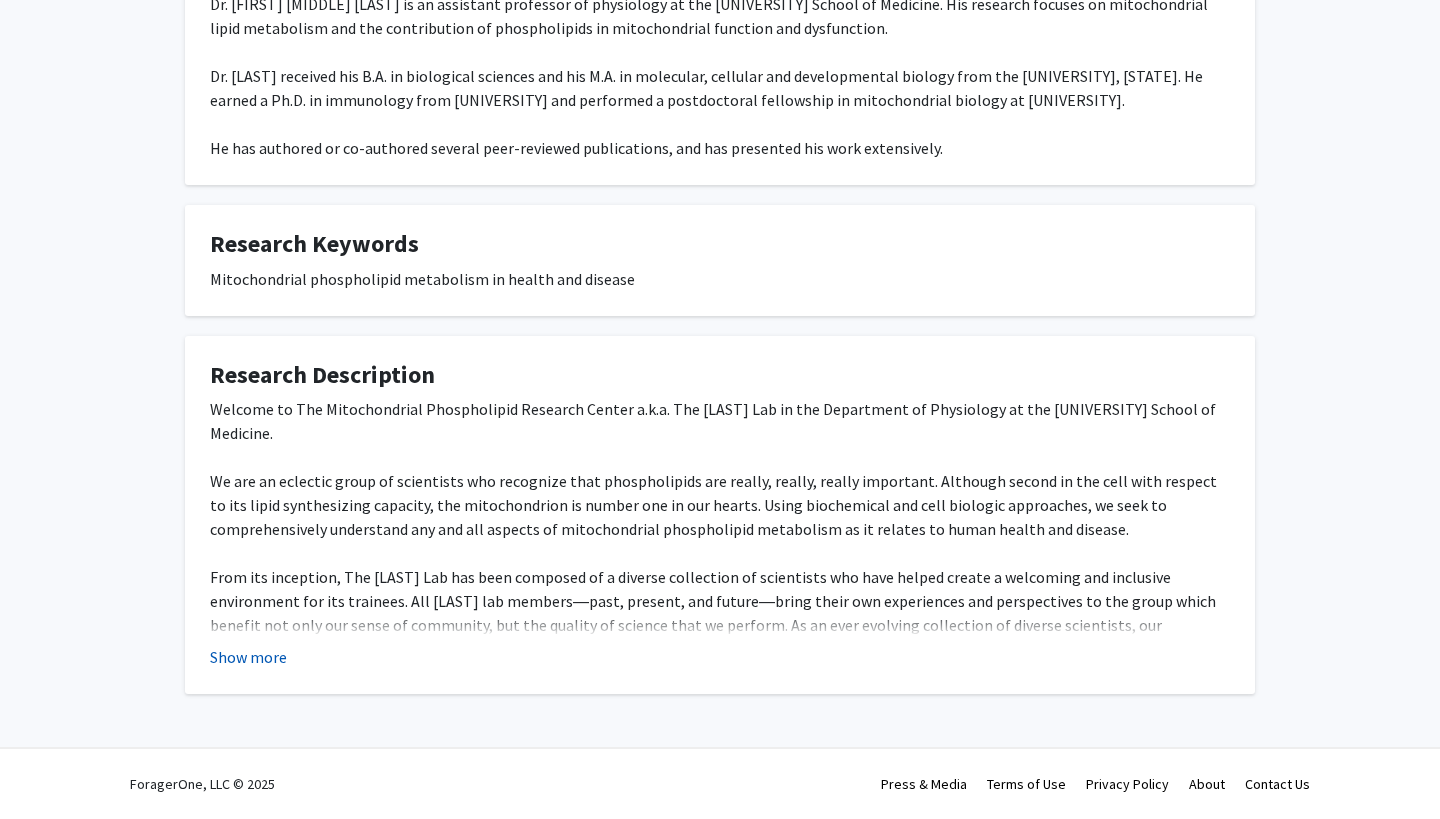 click on "Show more" 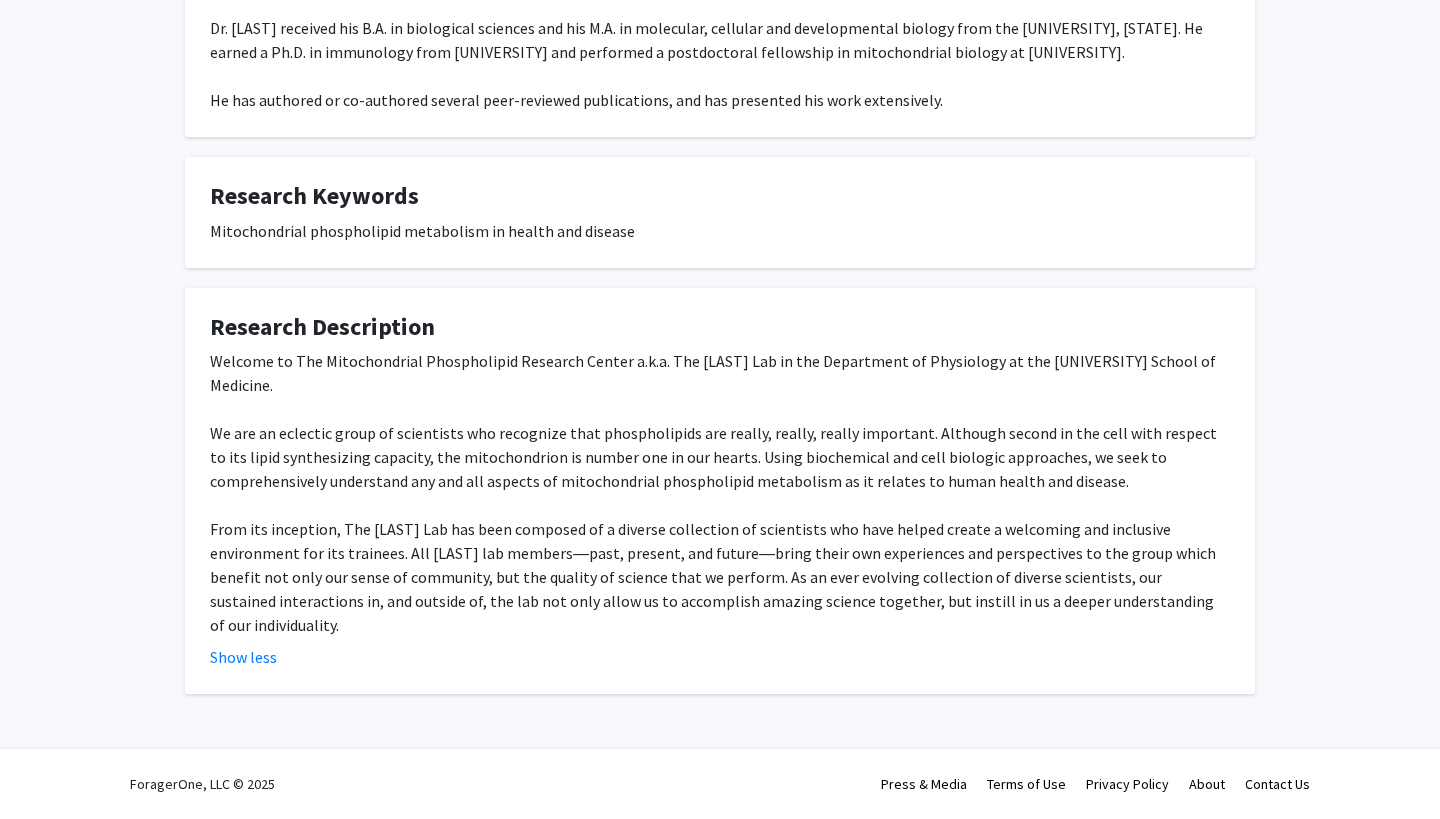 scroll, scrollTop: 506, scrollLeft: 0, axis: vertical 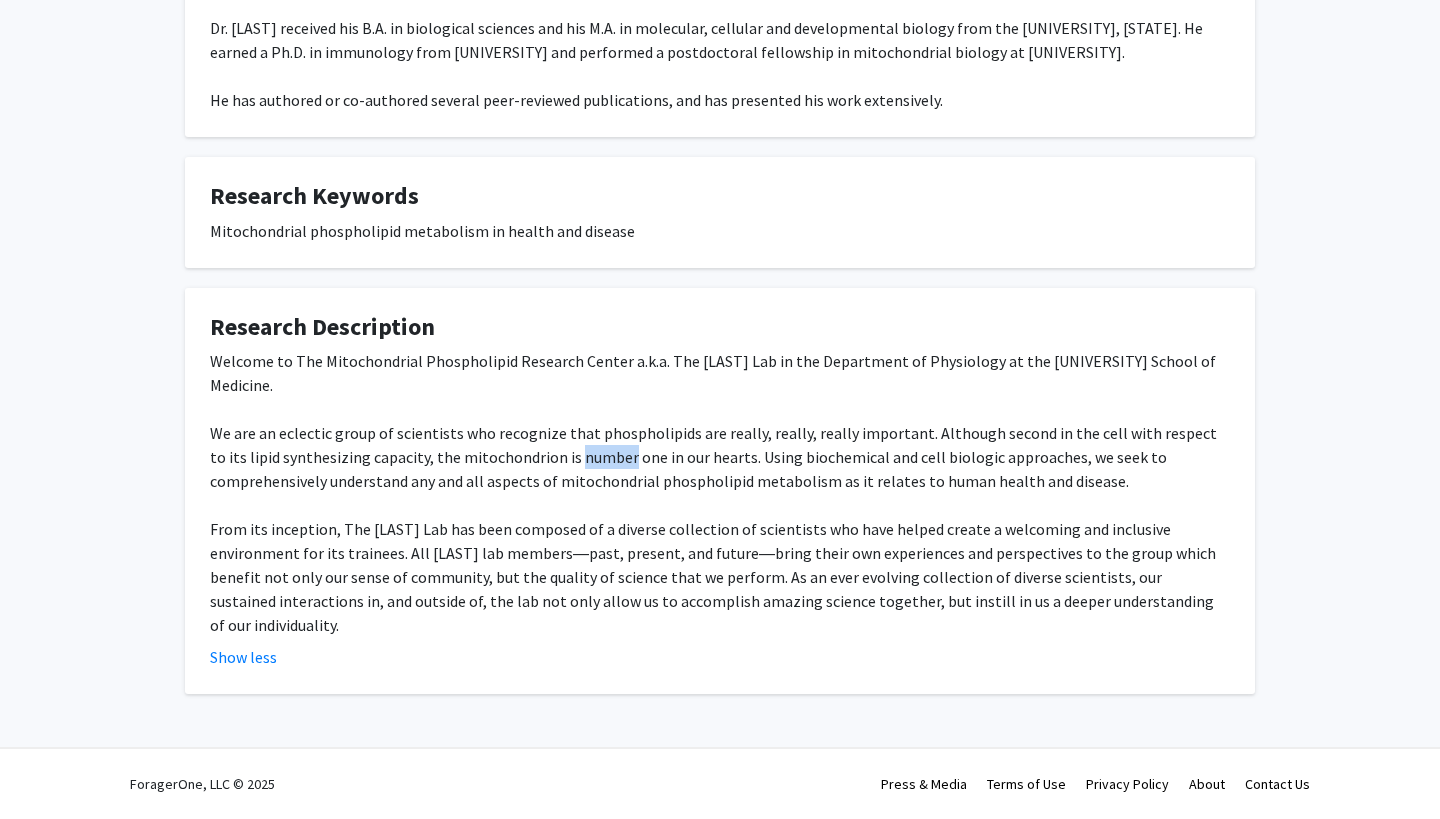 click on "Welcome  to The Mitochondrial Phospholipid Research Center  a.k.a. The [LAST]  Lab in the Department of Physiology at the [UNIVERSITY]  School of Medicine.  We are an eclectic group of scientists who recognize   that phospholipids are really, really, really important. Although  second in the  cell with respect to its lipid synthesizing capacity, the  mitochondrion is number  one in our hearts. Using biochemical and cell  biologic approaches, we seek to comprehensively  understand any and all  aspects of mitochondrial phospholipid metabolism as it  relates to human  health and disease." 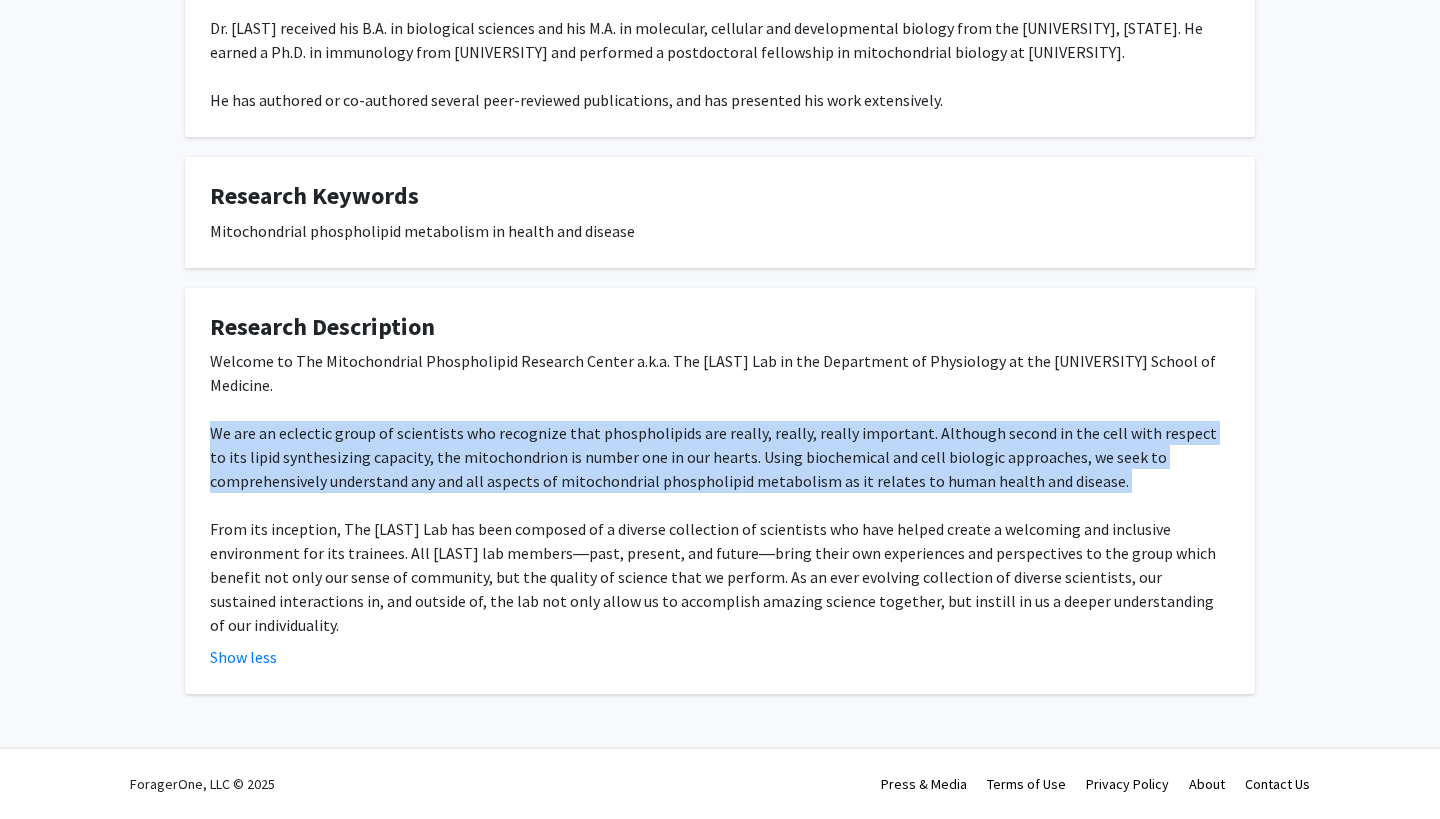 click on "Welcome  to The Mitochondrial Phospholipid Research Center  a.k.a. The [LAST]  Lab in the Department of Physiology at the [UNIVERSITY]  School of Medicine.  We are an eclectic group of scientists who recognize   that phospholipids are really, really, really important. Although  second in the  cell with respect to its lipid synthesizing capacity, the  mitochondrion is number  one in our hearts. Using biochemical and cell  biologic approaches, we seek to comprehensively  understand any and all  aspects of mitochondrial phospholipid metabolism as it  relates to human  health and disease." 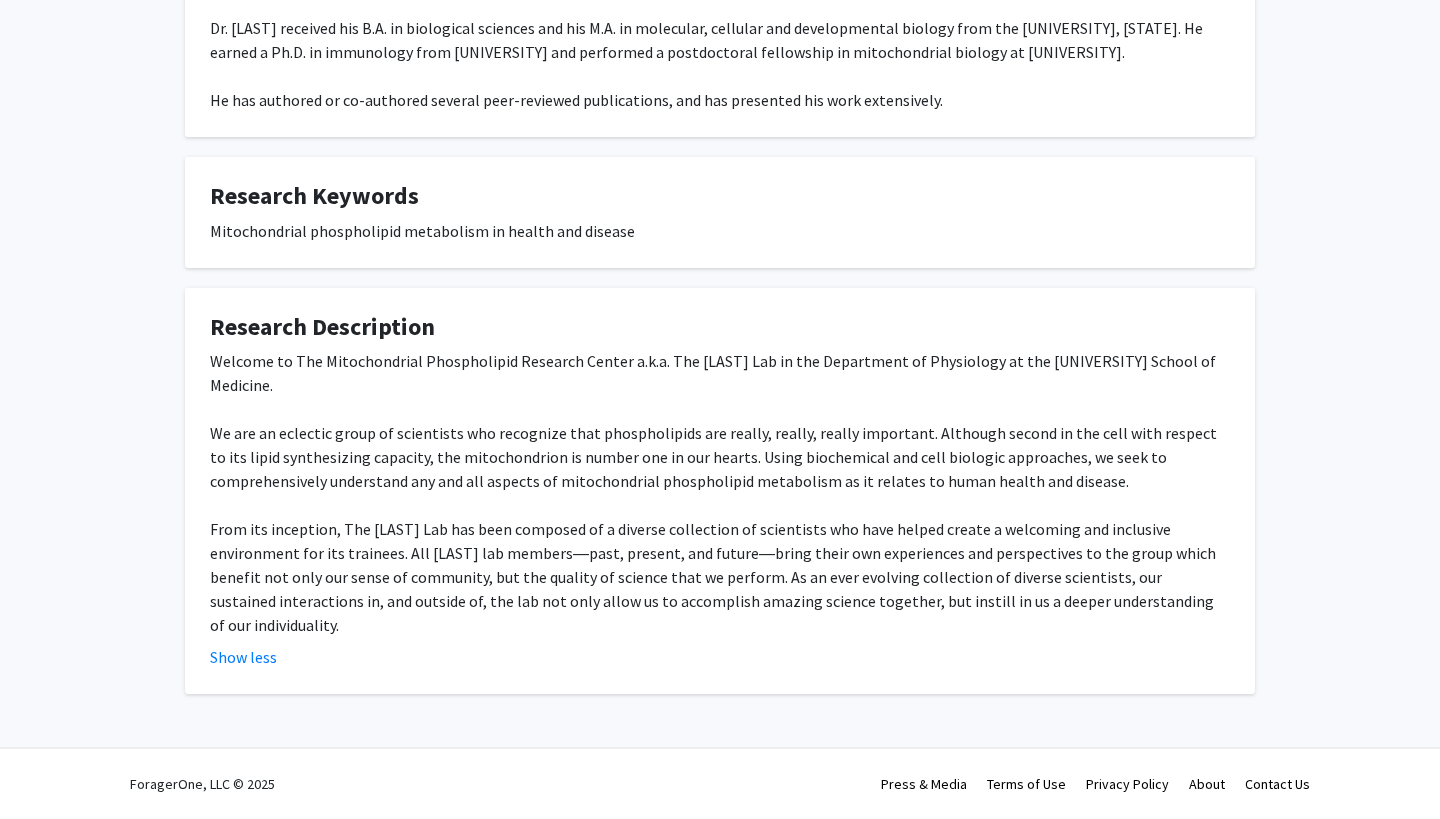 click on "Welcome  to The Mitochondrial Phospholipid Research Center  a.k.a. The [LAST]  Lab in the Department of Physiology at the [UNIVERSITY]  School of Medicine.  We are an eclectic group of scientists who recognize   that phospholipids are really, really, really important. Although  second in the  cell with respect to its lipid synthesizing capacity, the  mitochondrion is number  one in our hearts. Using biochemical and cell  biologic approaches, we seek to comprehensively  understand any and all  aspects of mitochondrial phospholipid metabolism as it  relates to human  health and disease." 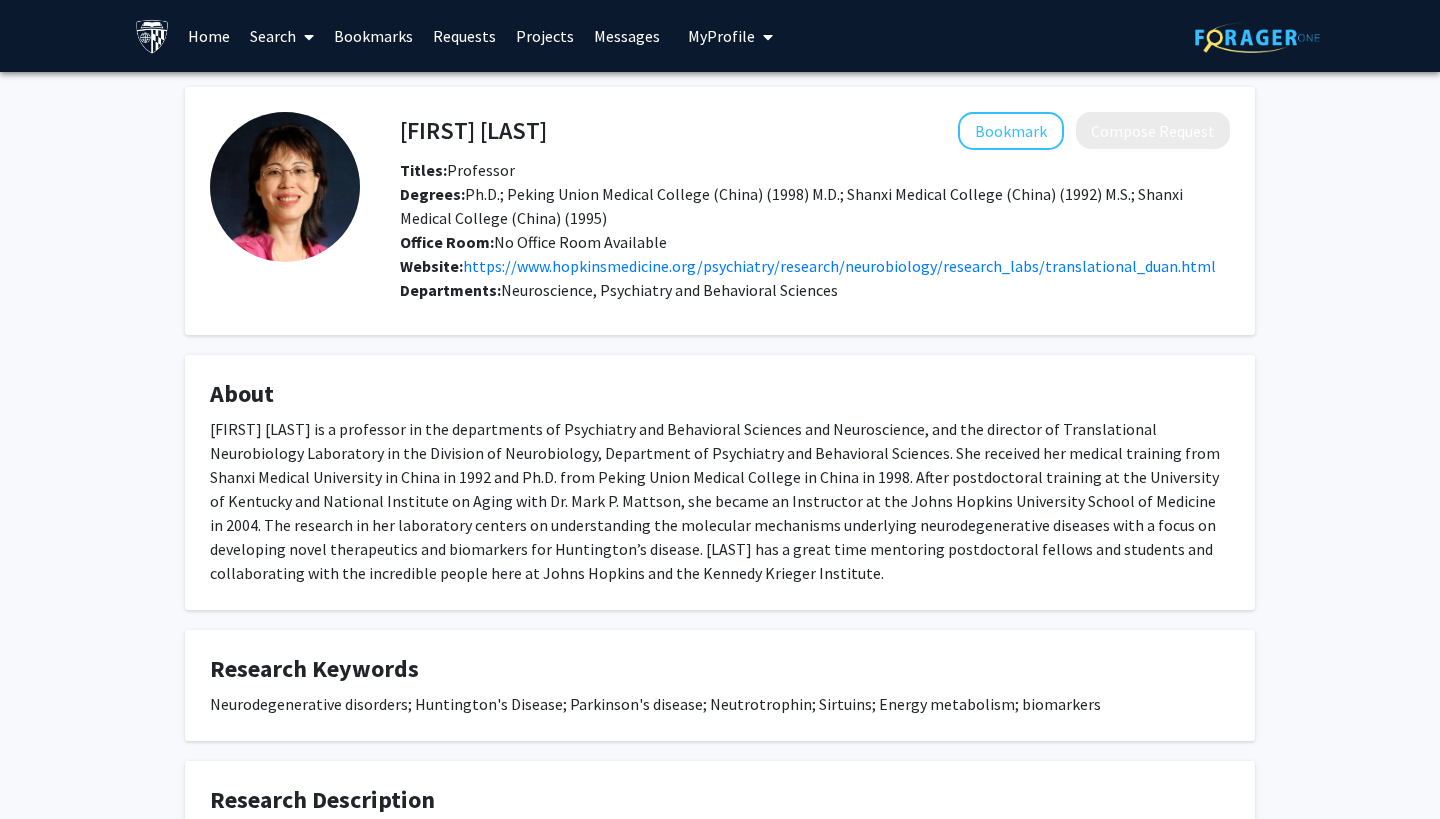 scroll, scrollTop: 0, scrollLeft: 0, axis: both 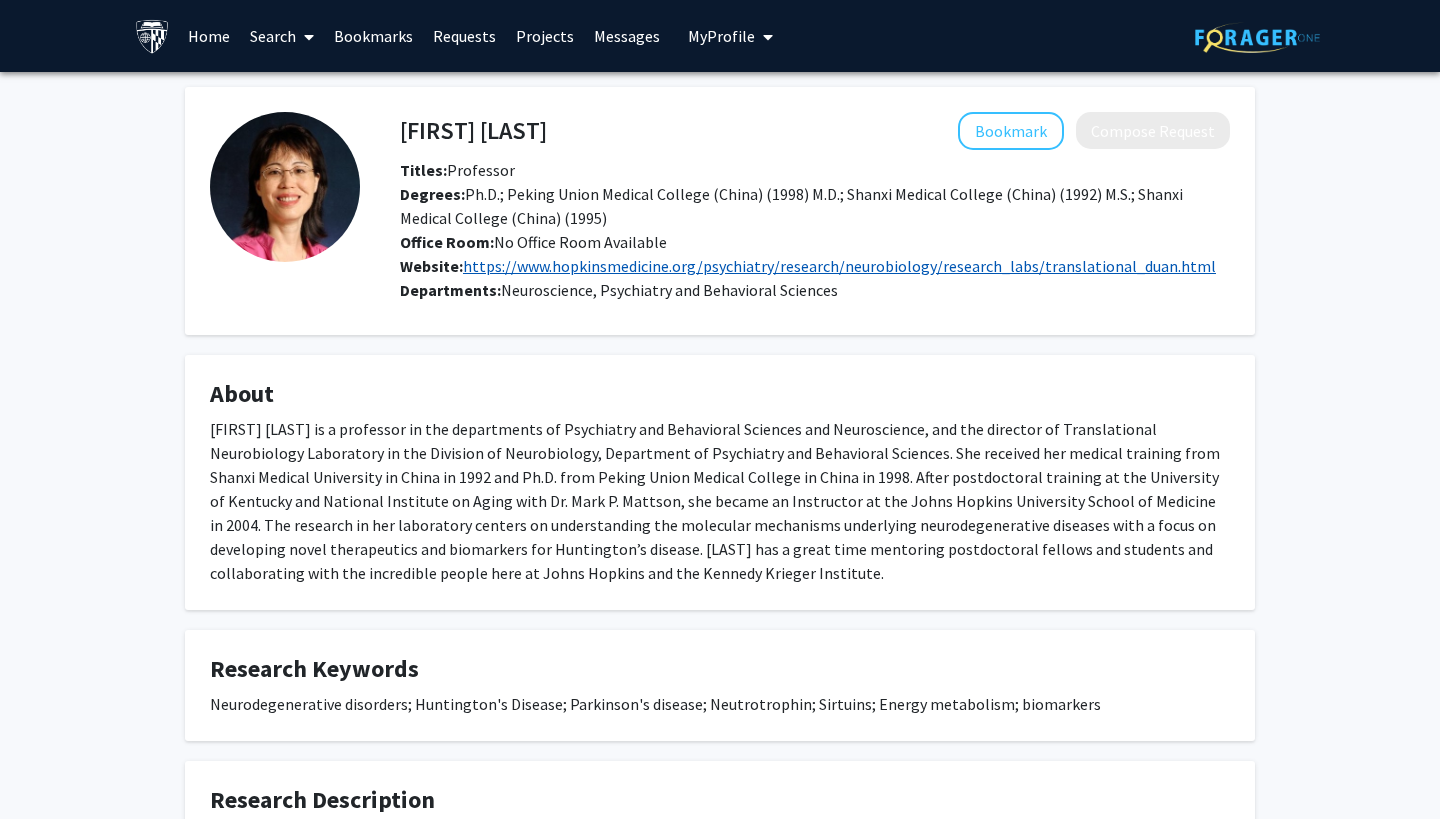 click on "https://www.hopkinsmedicine.org/psychiatry/research/neurobiology/research_labs/translational_duan.html" 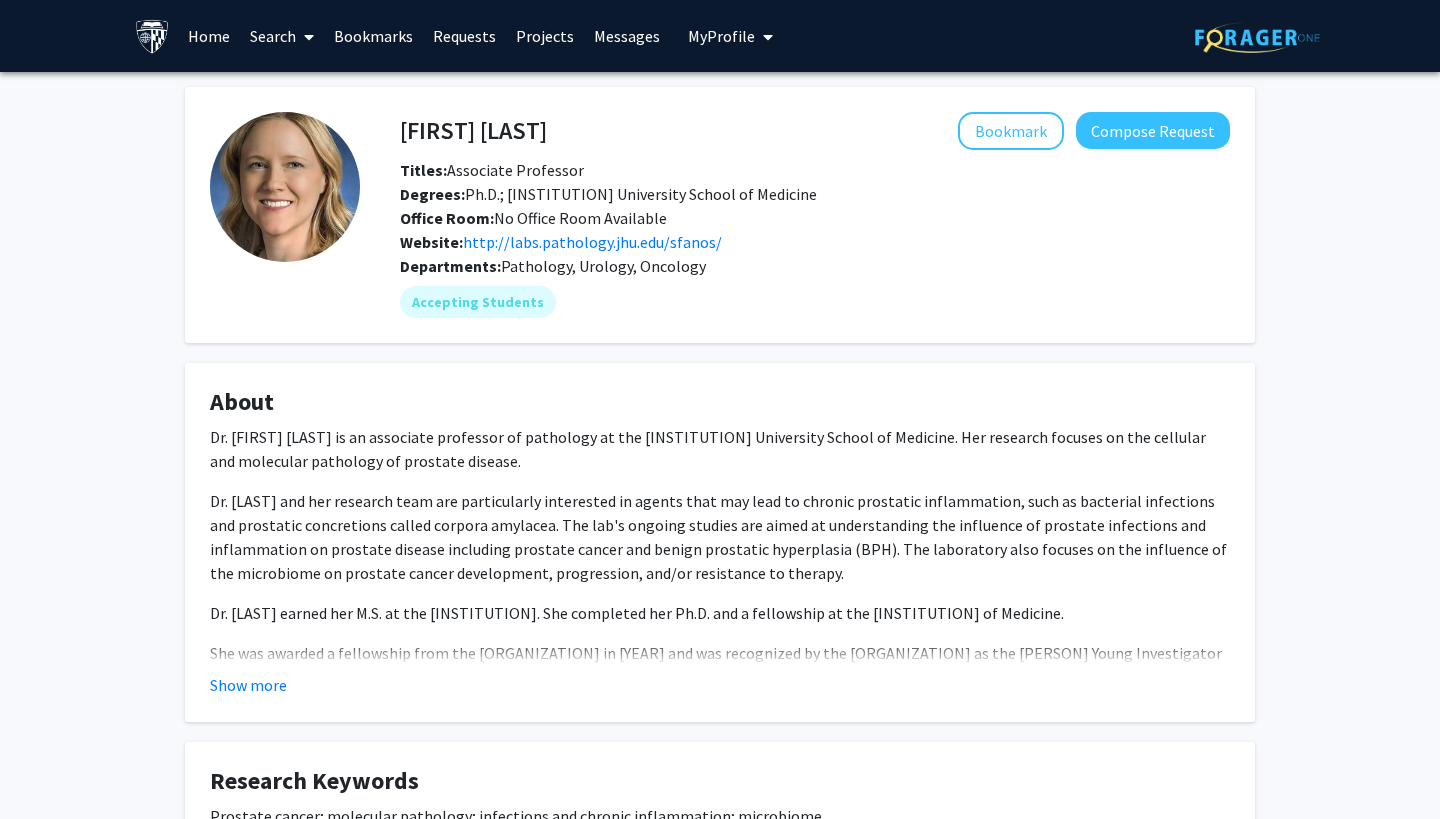 scroll, scrollTop: 0, scrollLeft: 0, axis: both 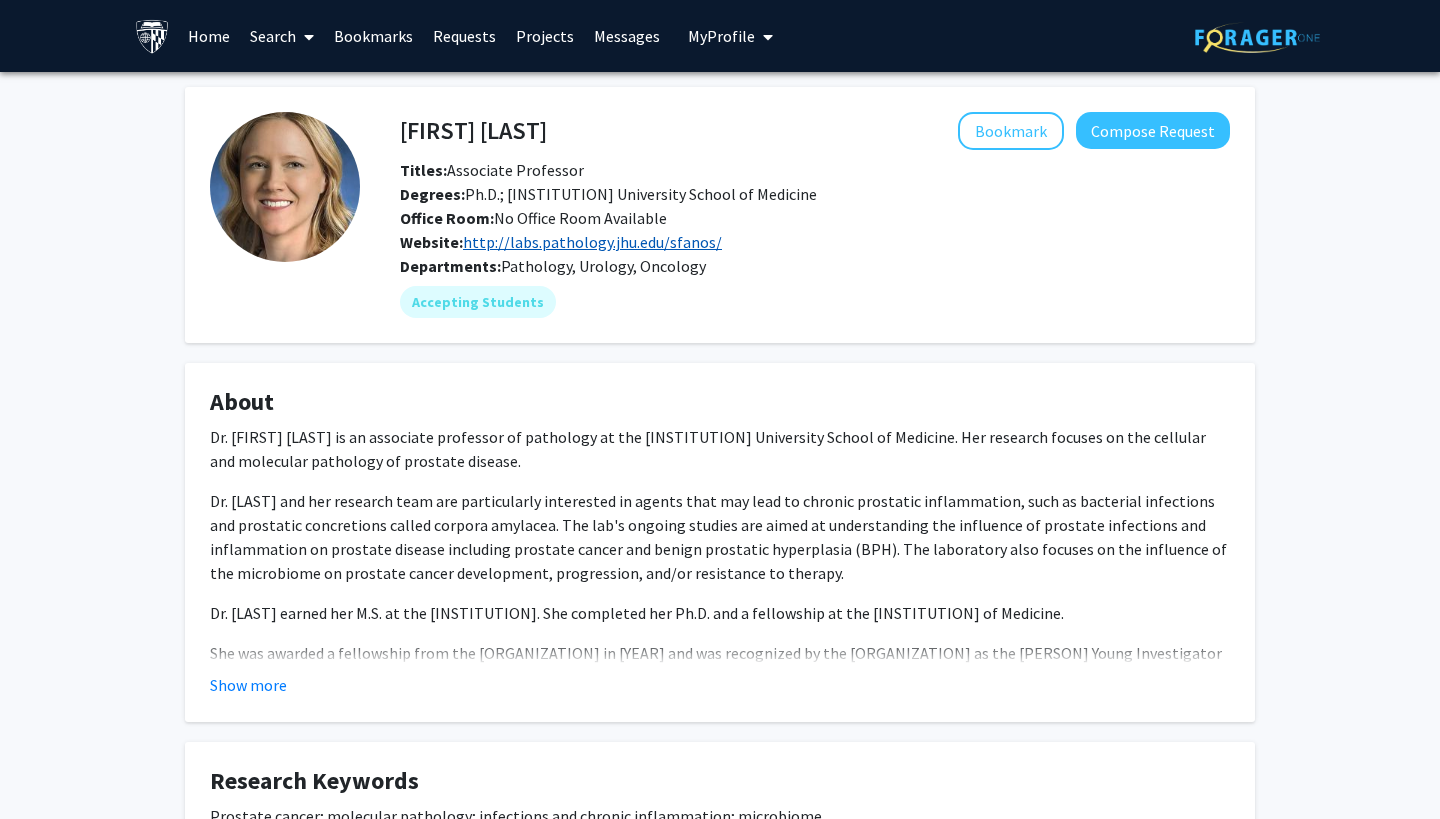click on "http://labs.pathology.jhu.edu/sfanos/" 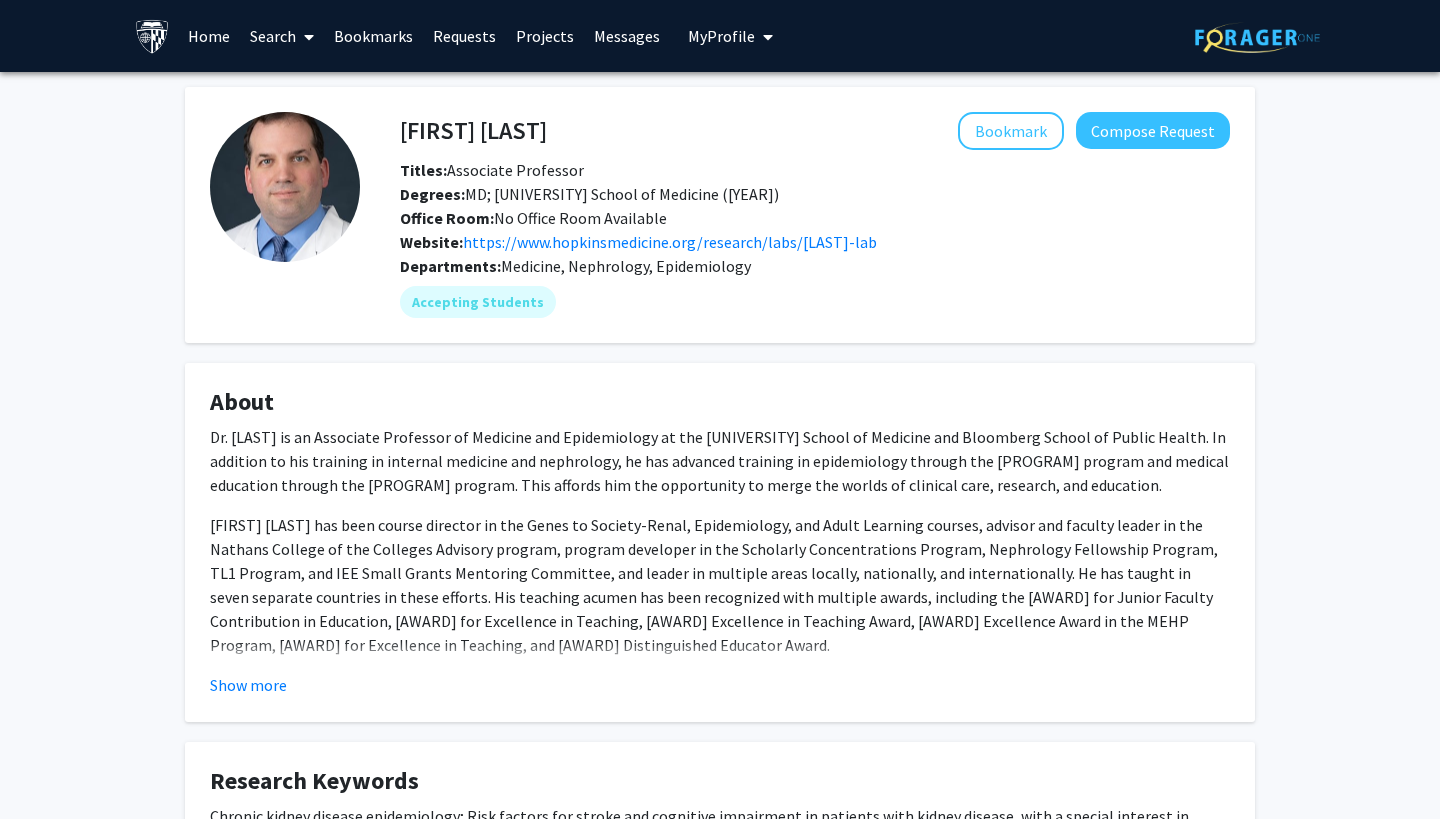 scroll, scrollTop: 0, scrollLeft: 0, axis: both 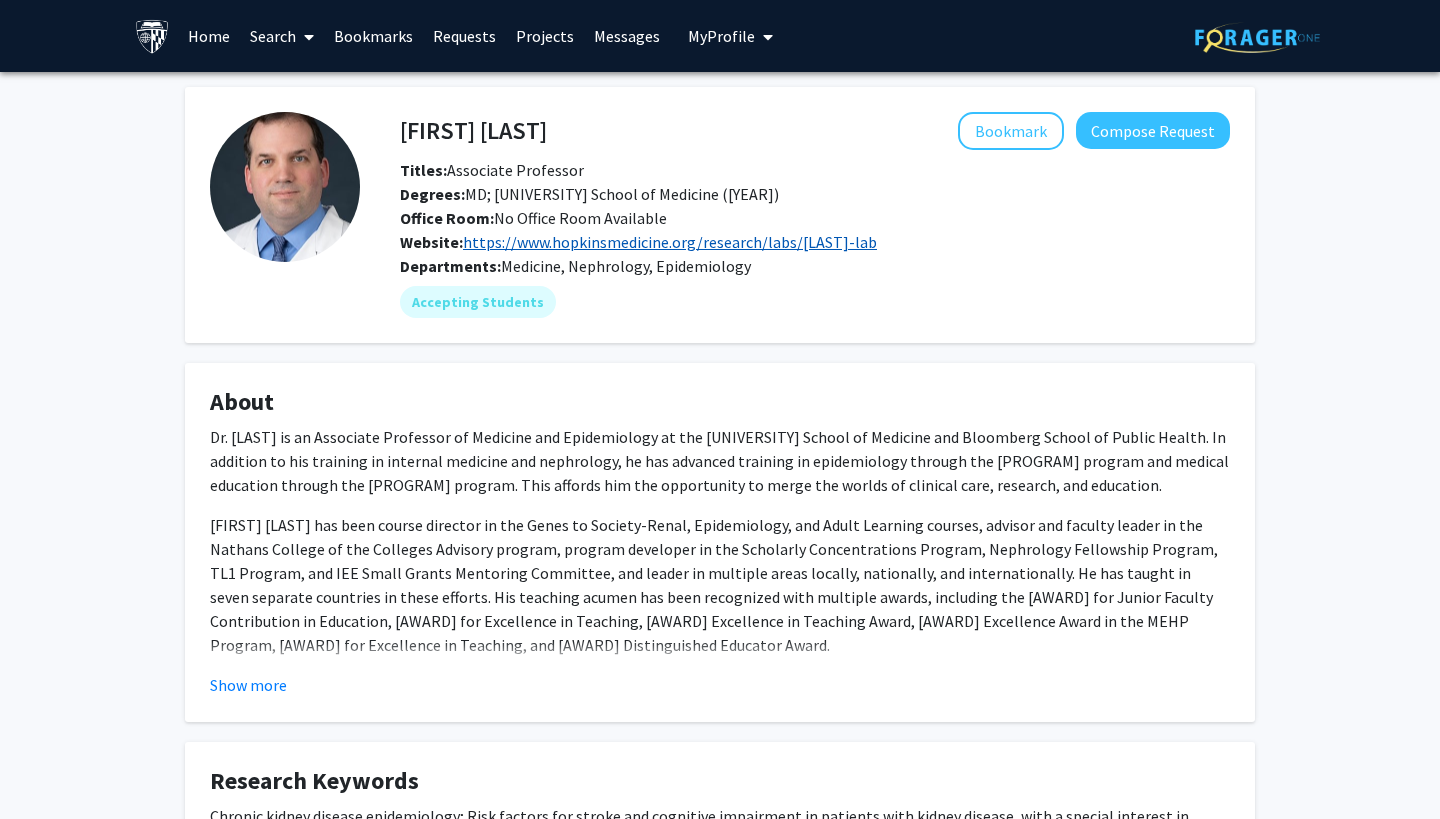 click on "https://www.hopkinsmedicine.org/research/labs/[LAST]-lab" 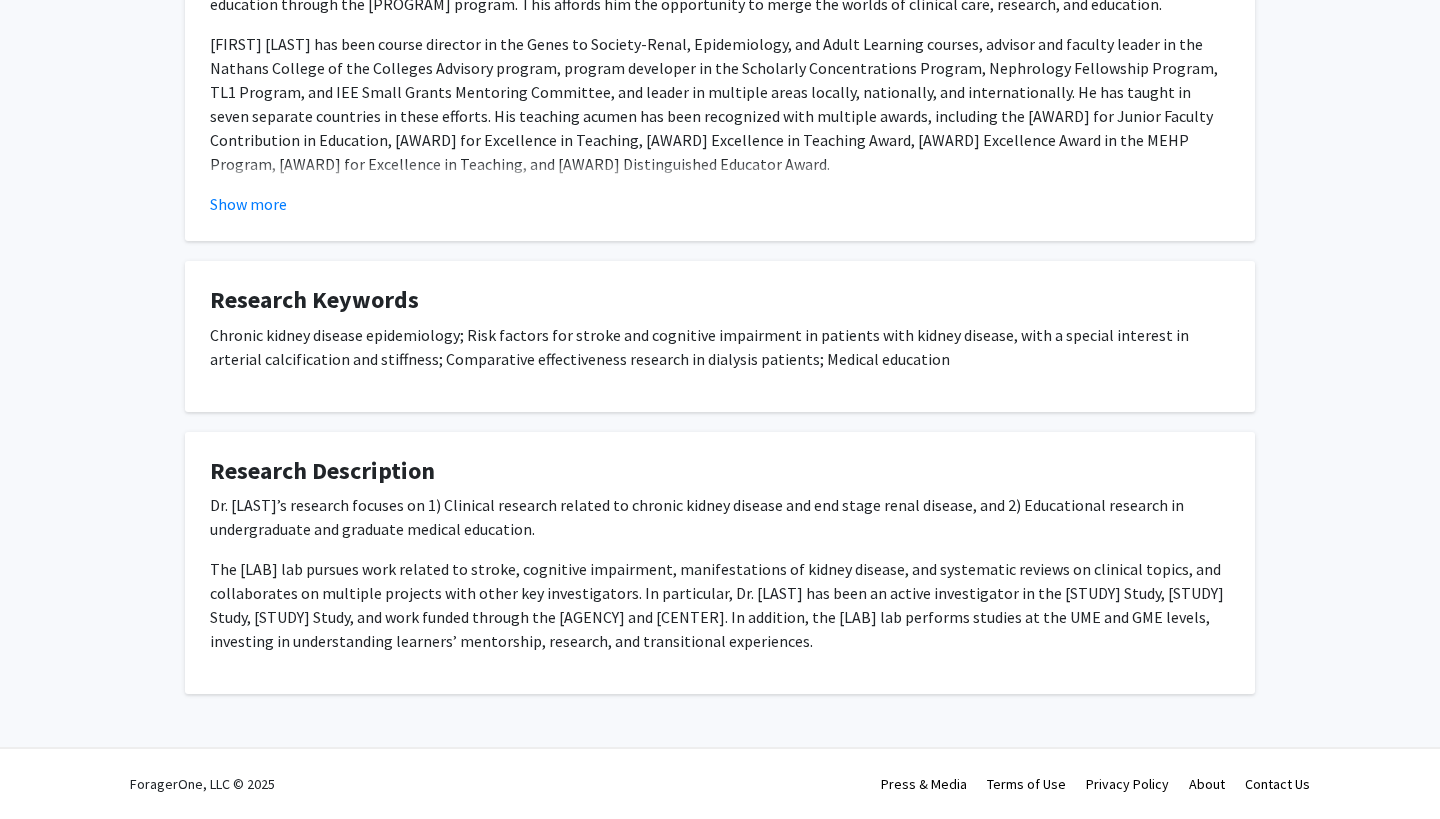 scroll, scrollTop: 530, scrollLeft: 0, axis: vertical 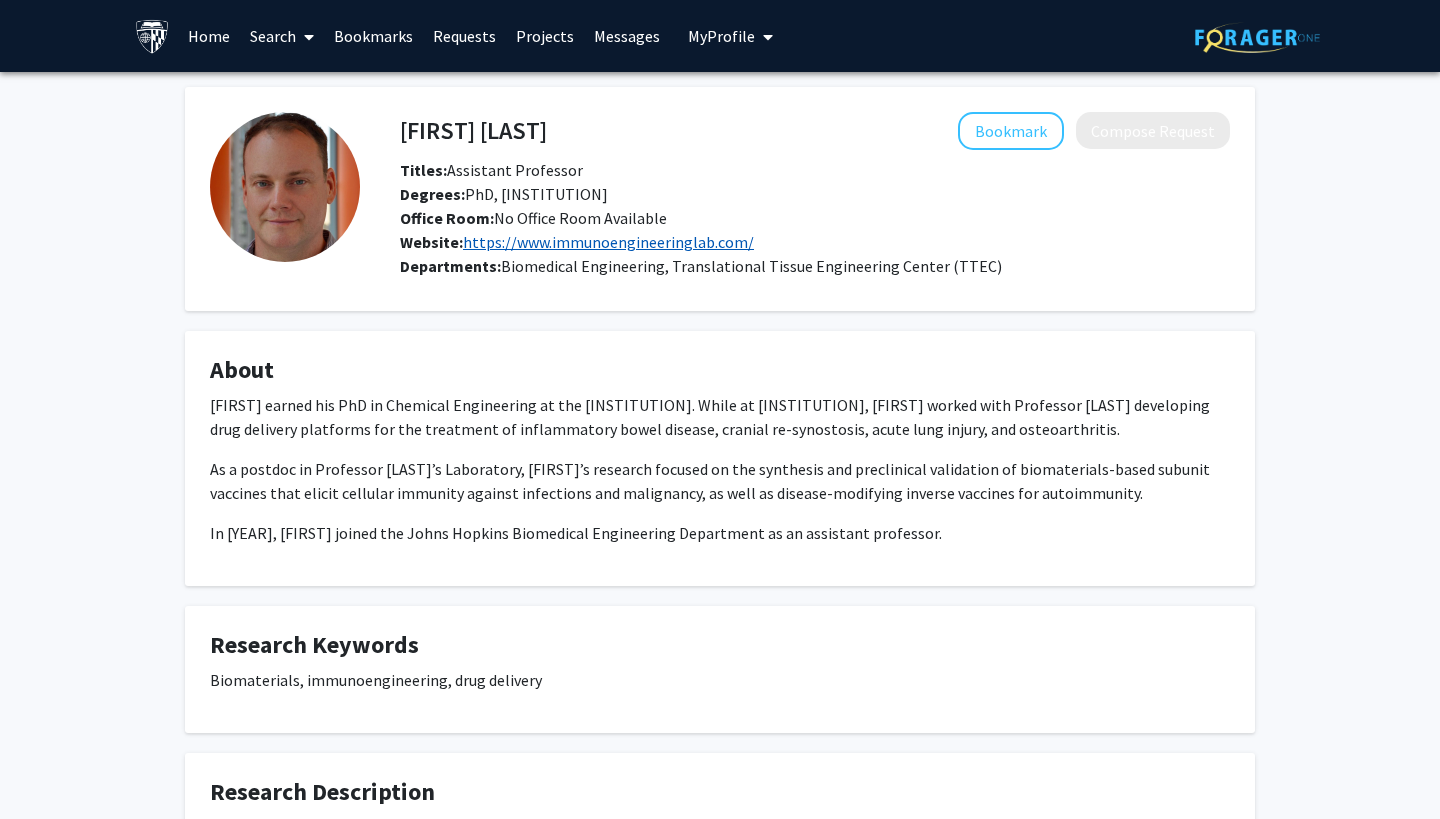 click on "https://www.immunoengineeringlab.com/" 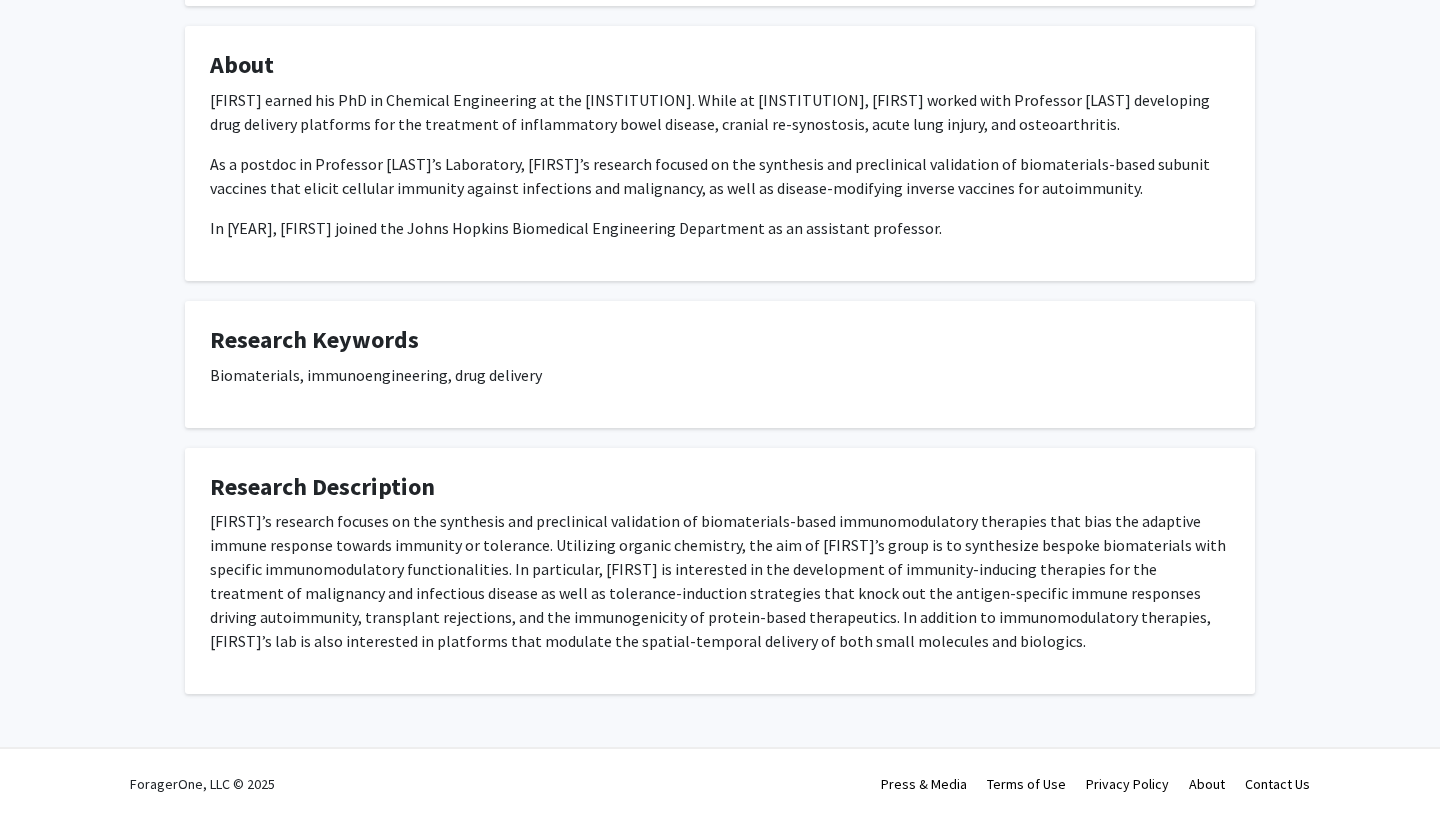 scroll, scrollTop: 306, scrollLeft: 0, axis: vertical 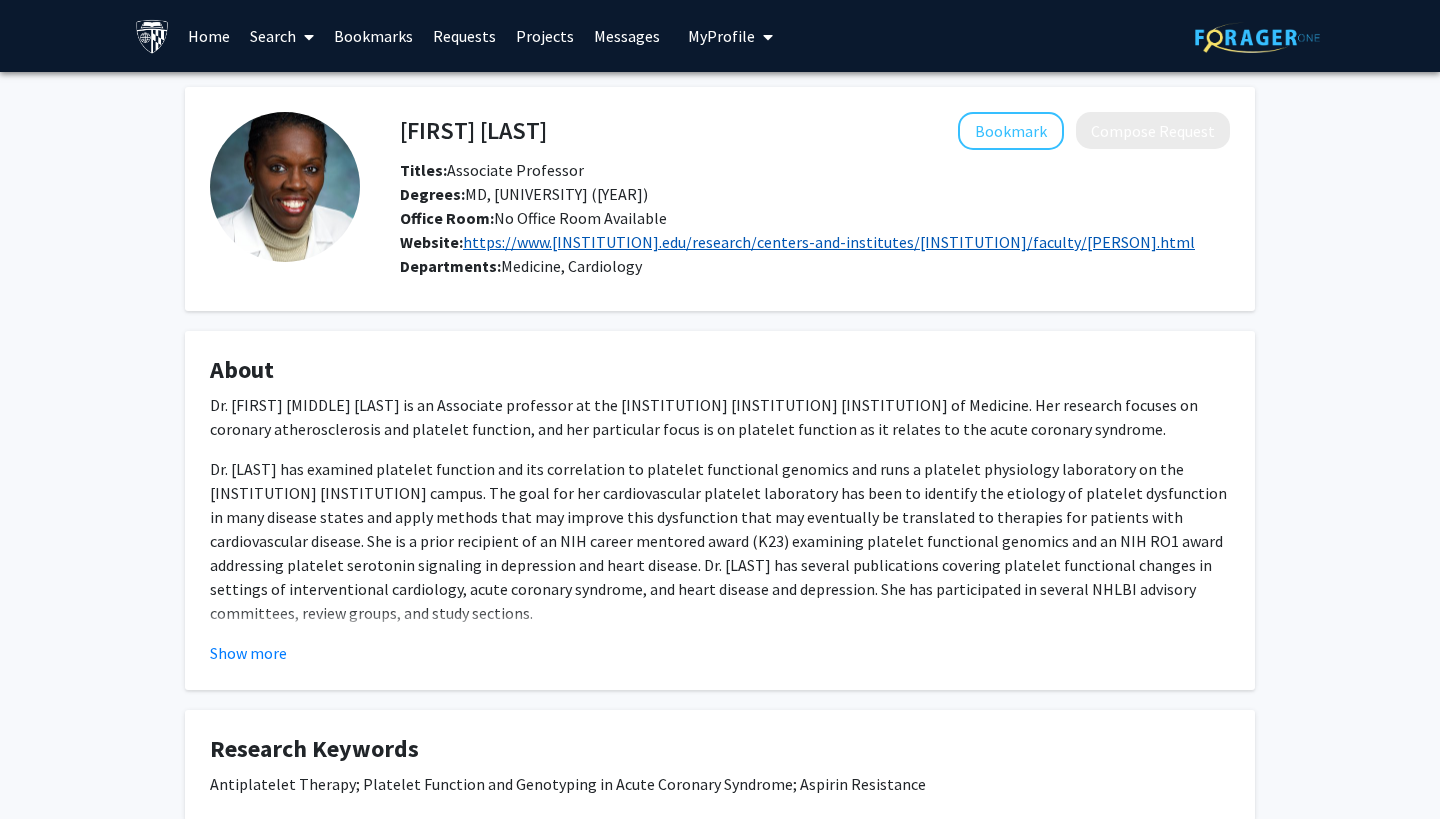 click on "https://www.[INSTITUTION].edu/research/centers-and-institutes/[INSTITUTION]/faculty/[PERSON].html" 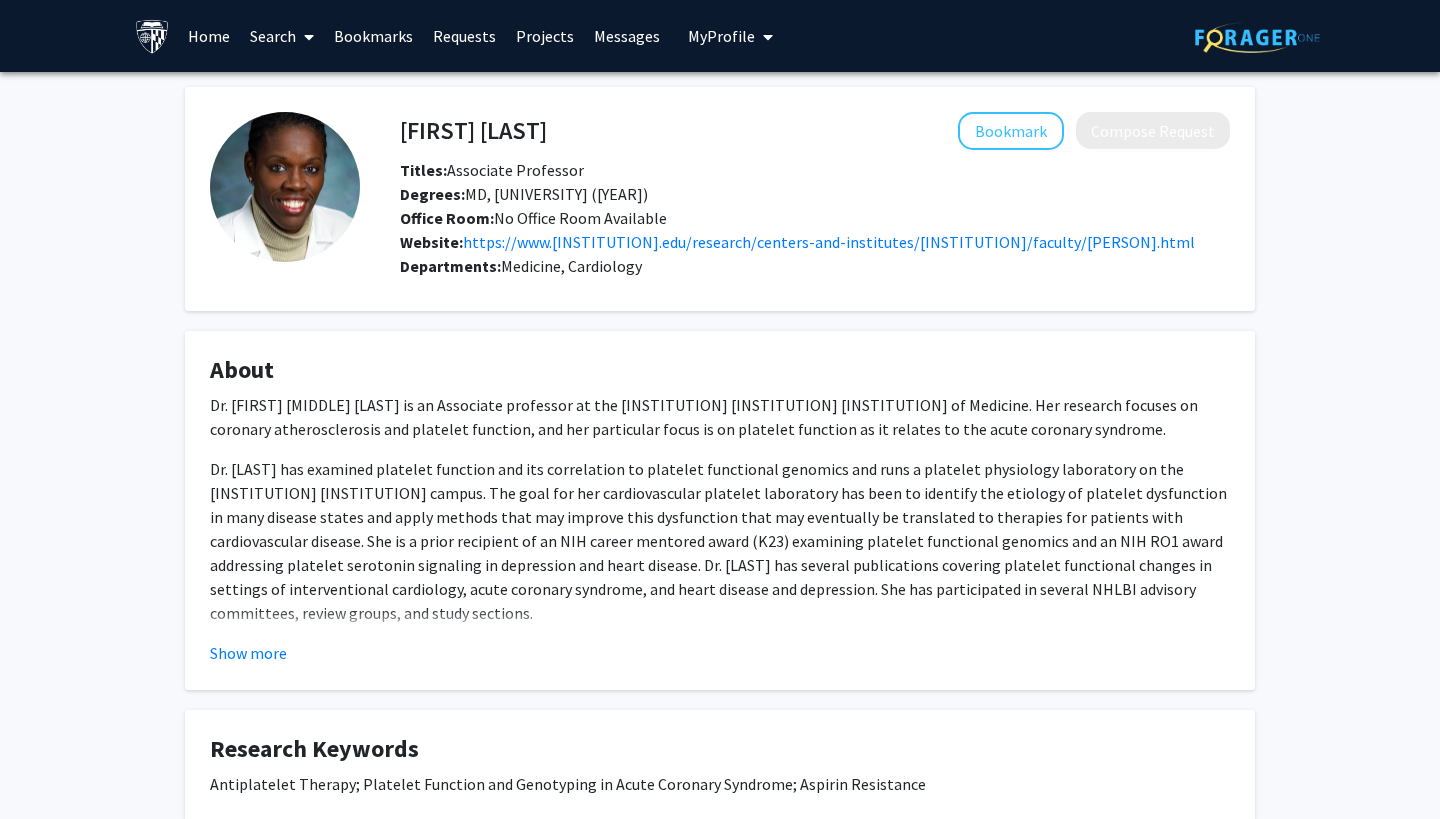 click on "Dr. [FIRST] [MIDDLE] [LAST] is an Associate professor at the [INSTITUTION] [INSTITUTION] [INSTITUTION] of Medicine. Her research focuses on coronary atherosclerosis and platelet function, and her particular focus is on platelet function as it relates to the acute coronary syndrome.
Dr. [LAST] has been the Course Director, of the advanced clinical clerkship in coronary intensive care at the [INSTITUTION] [INSTITUTION] center and has mentored many medical residents and cardiology fellows.
Dr. [LAST] received her undergraduate degree in biochemistry from [UNIVERSITY]. She earned a medical degree from the [UNIVERSITY] [UNIVERSITY] [UNIVERSITY] and completed a residency at [INSTITUTION] [INSTITUTION]. After completing a residency, Dr. [LAST] was a cardiology fellow at [INSTITUTION] [INSTITUTION] and [INSTITUTION] [INSTITUTION].
Dr. [LAST] is currently the Clinical Director of Cardiology at [INSTITUTION] [INSTITUTION] [INSTITUTION]." 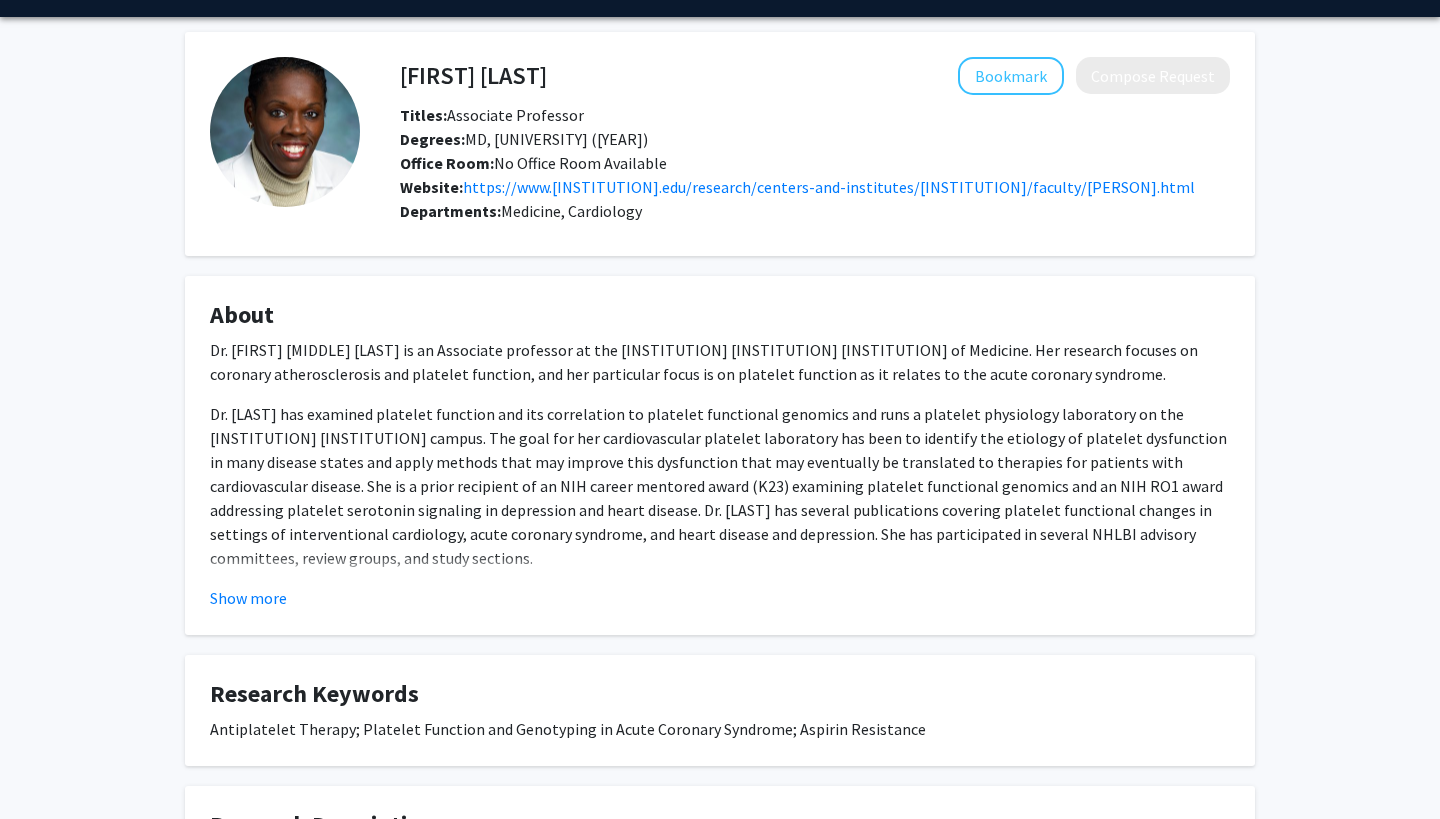 scroll, scrollTop: 35, scrollLeft: 0, axis: vertical 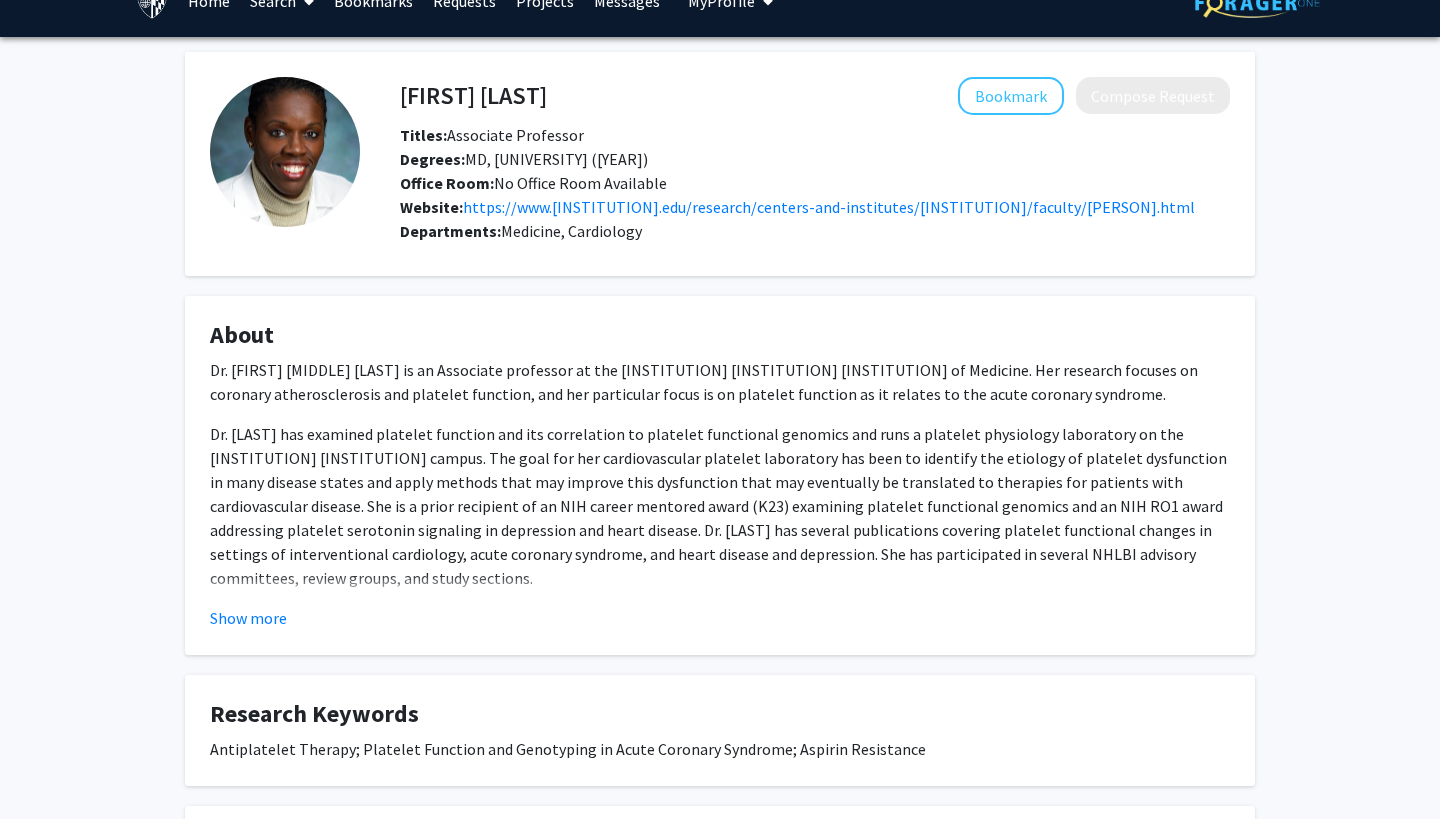 click on "Dr. [FIRST] [MIDDLE] [LAST] is an Associate professor at the [INSTITUTION] [INSTITUTION] [INSTITUTION] of Medicine. Her research focuses on coronary atherosclerosis and platelet function, and her particular focus is on platelet function as it relates to the acute coronary syndrome.
Dr. [LAST] has been the Course Director, of the advanced clinical clerkship in coronary intensive care at the [INSTITUTION] [INSTITUTION] center and has mentored many medical residents and cardiology fellows.
Dr. [LAST] received her undergraduate degree in biochemistry from [UNIVERSITY]. She earned a medical degree from the [UNIVERSITY] [UNIVERSITY] [UNIVERSITY] and completed a residency at [INSTITUTION] [INSTITUTION]. After completing a residency, Dr. [LAST] was a cardiology fellow at [INSTITUTION] [INSTITUTION] and [INSTITUTION] [INSTITUTION].
Dr. [LAST] is currently the Clinical Director of Cardiology at [INSTITUTION] [INSTITUTION] [INSTITUTION]." 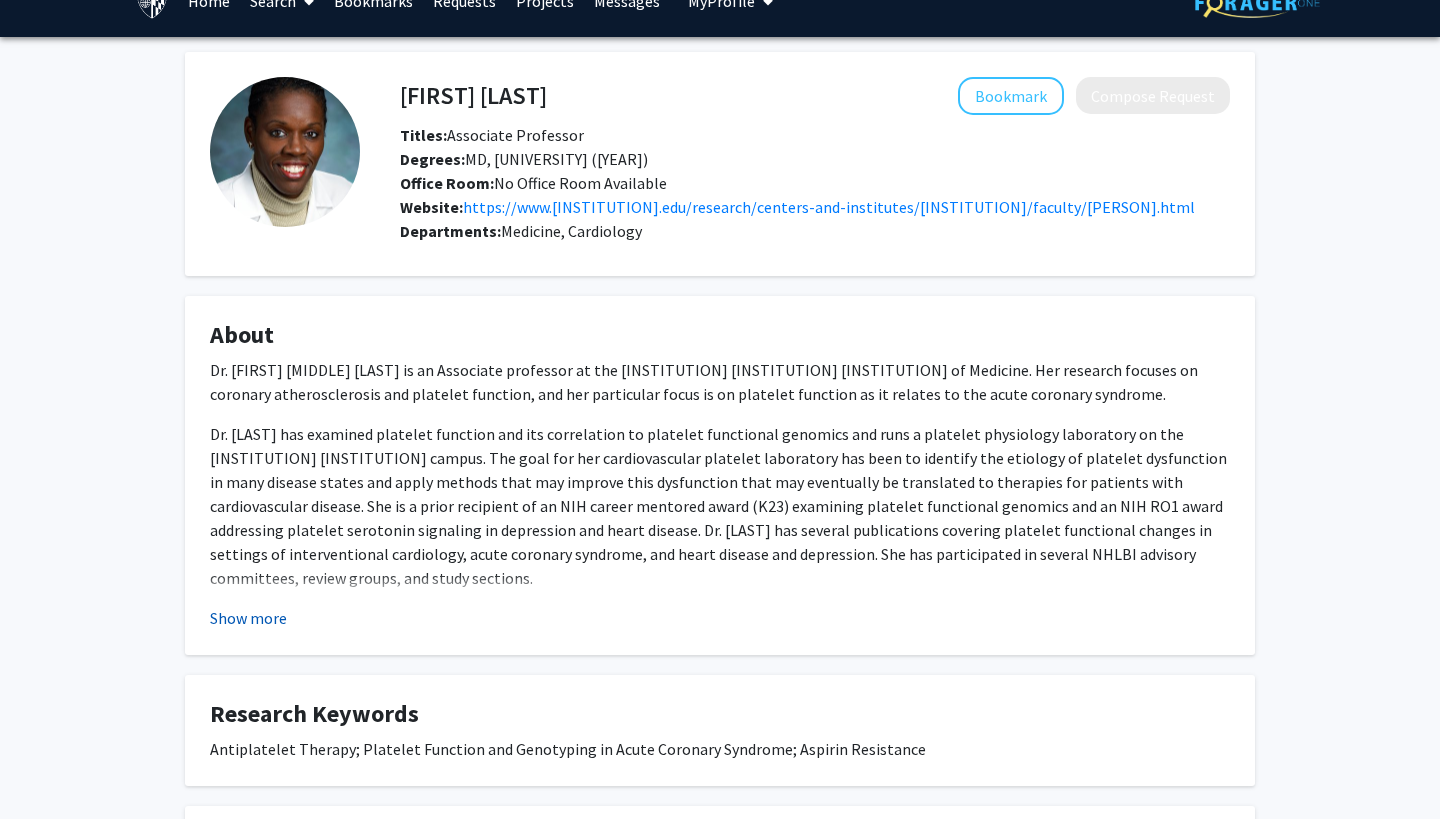 click on "Show more" 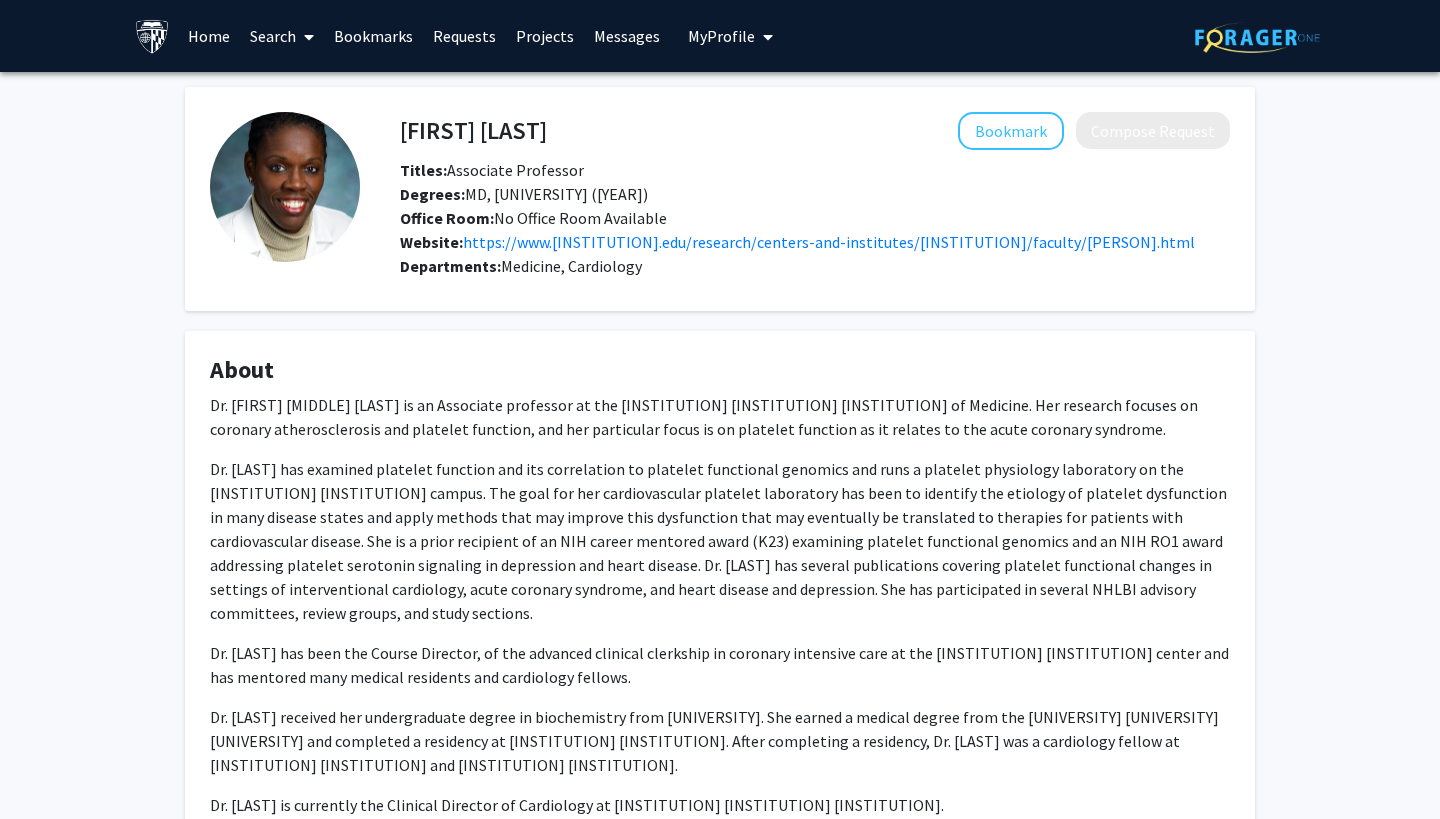 scroll, scrollTop: 0, scrollLeft: 0, axis: both 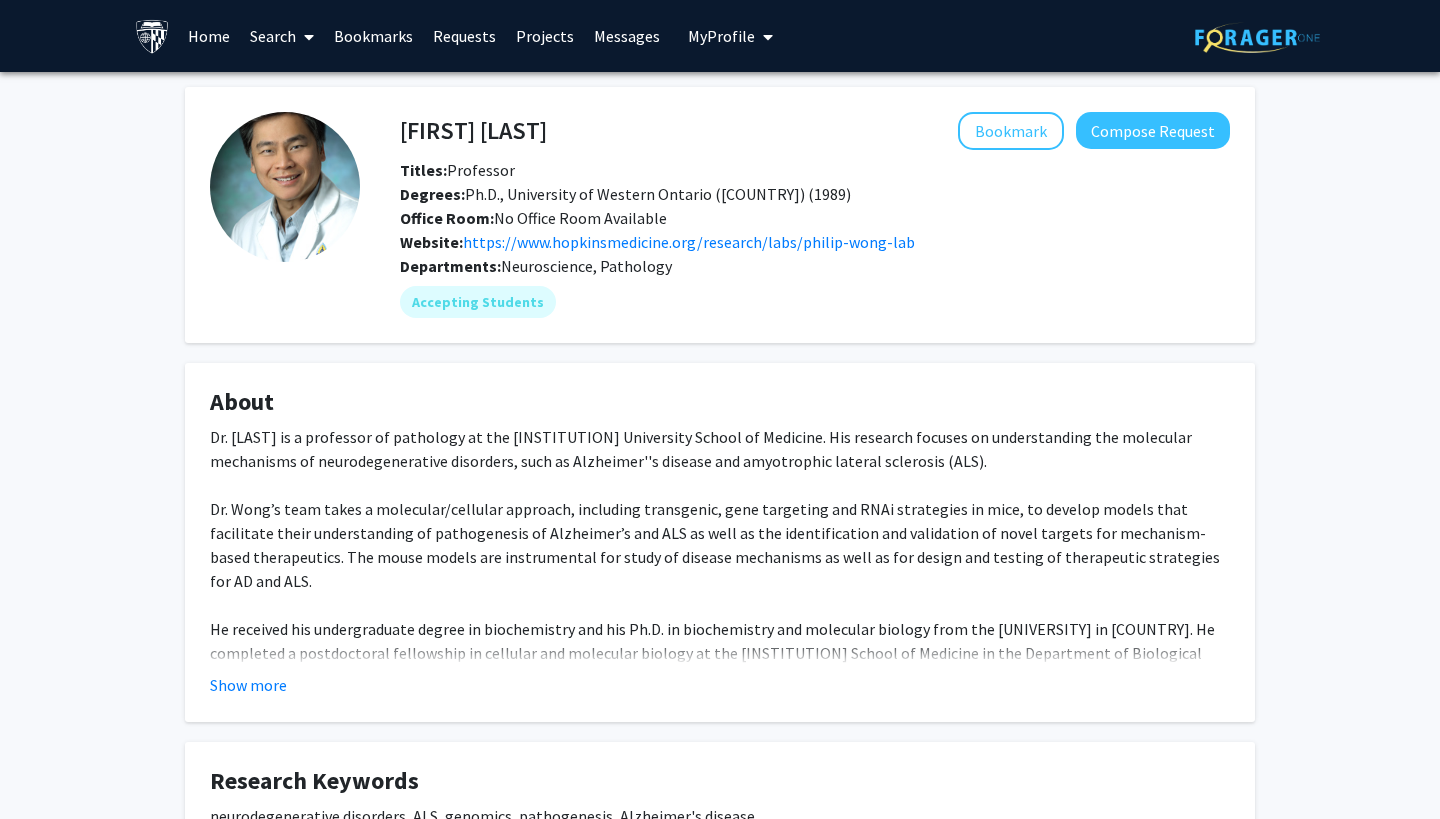 click on "Departments:   Neuroscience, Pathology" 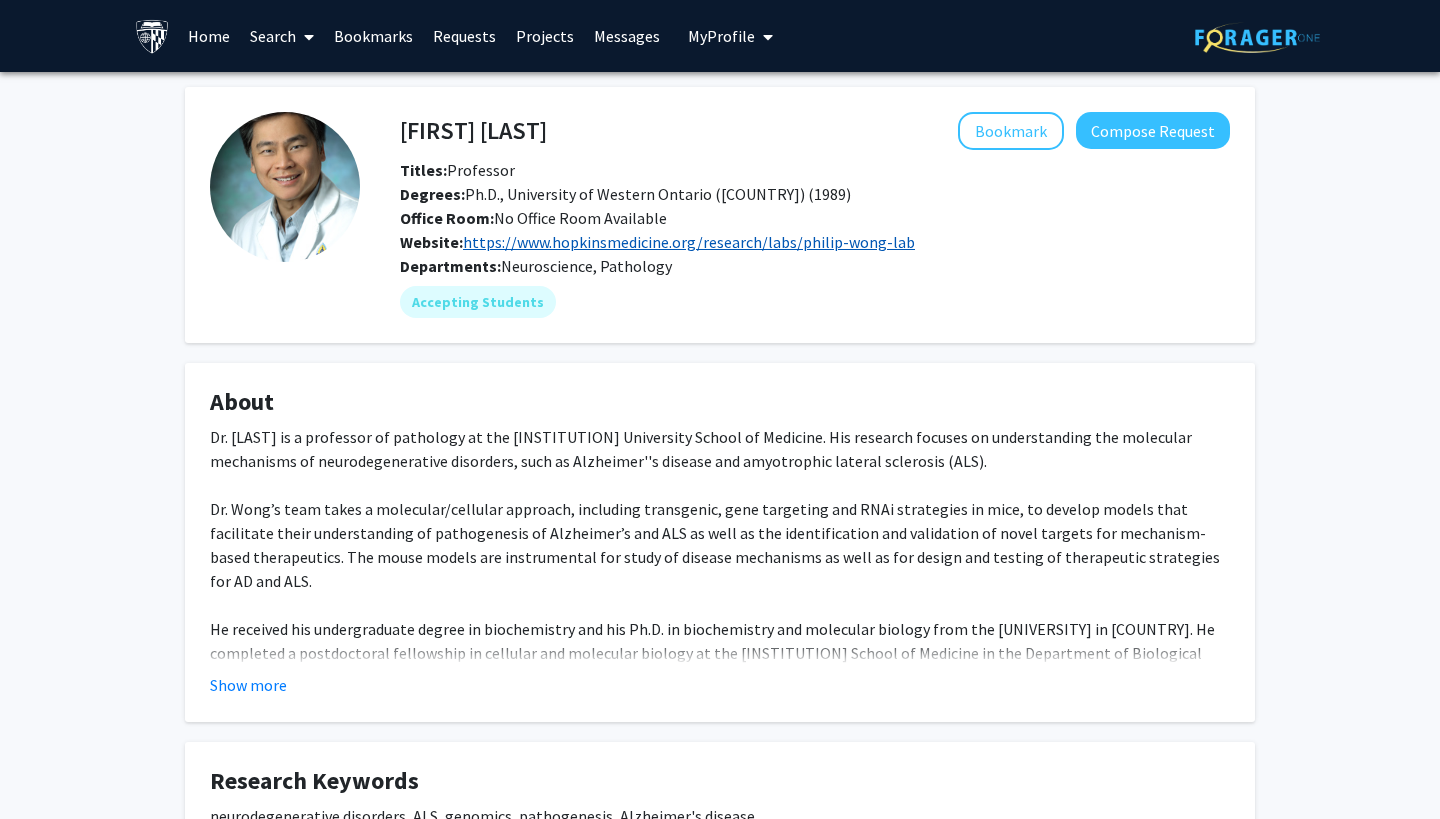 click on "https://www.hopkinsmedicine.org/research/labs/philip-wong-lab" 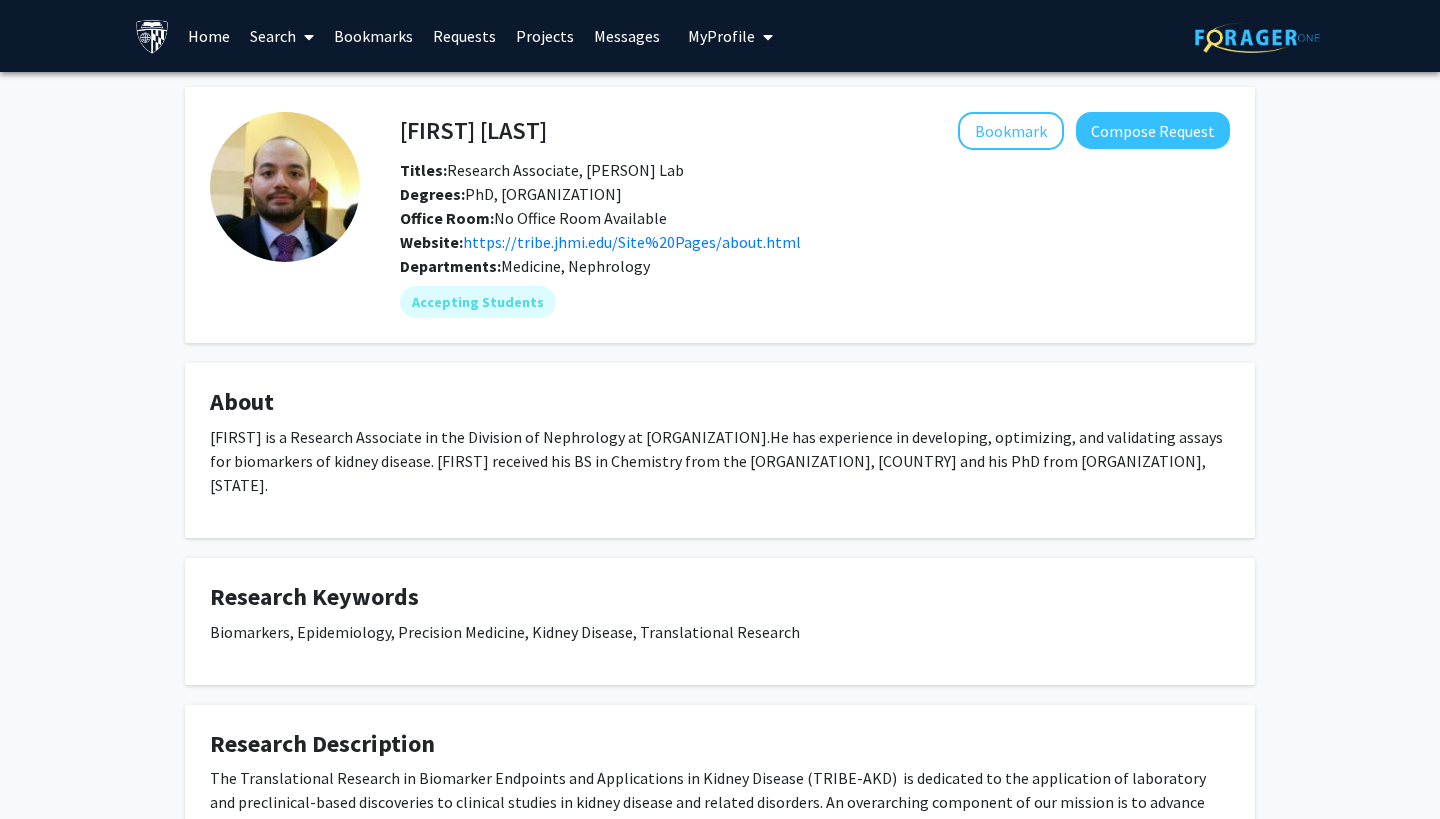 scroll, scrollTop: 0, scrollLeft: 0, axis: both 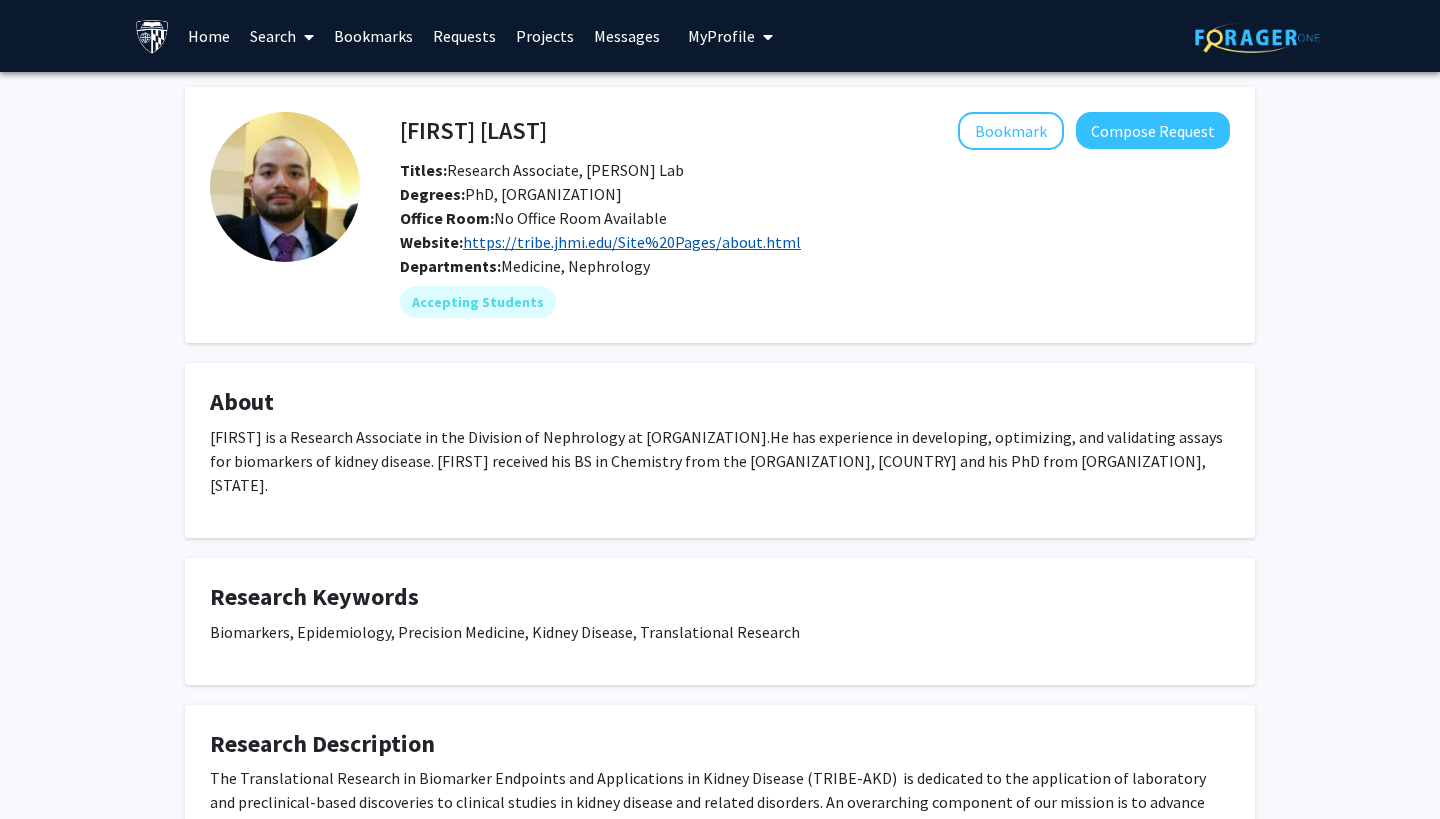 click on "https://tribe.jhmi.edu/Site%20Pages/about.html" 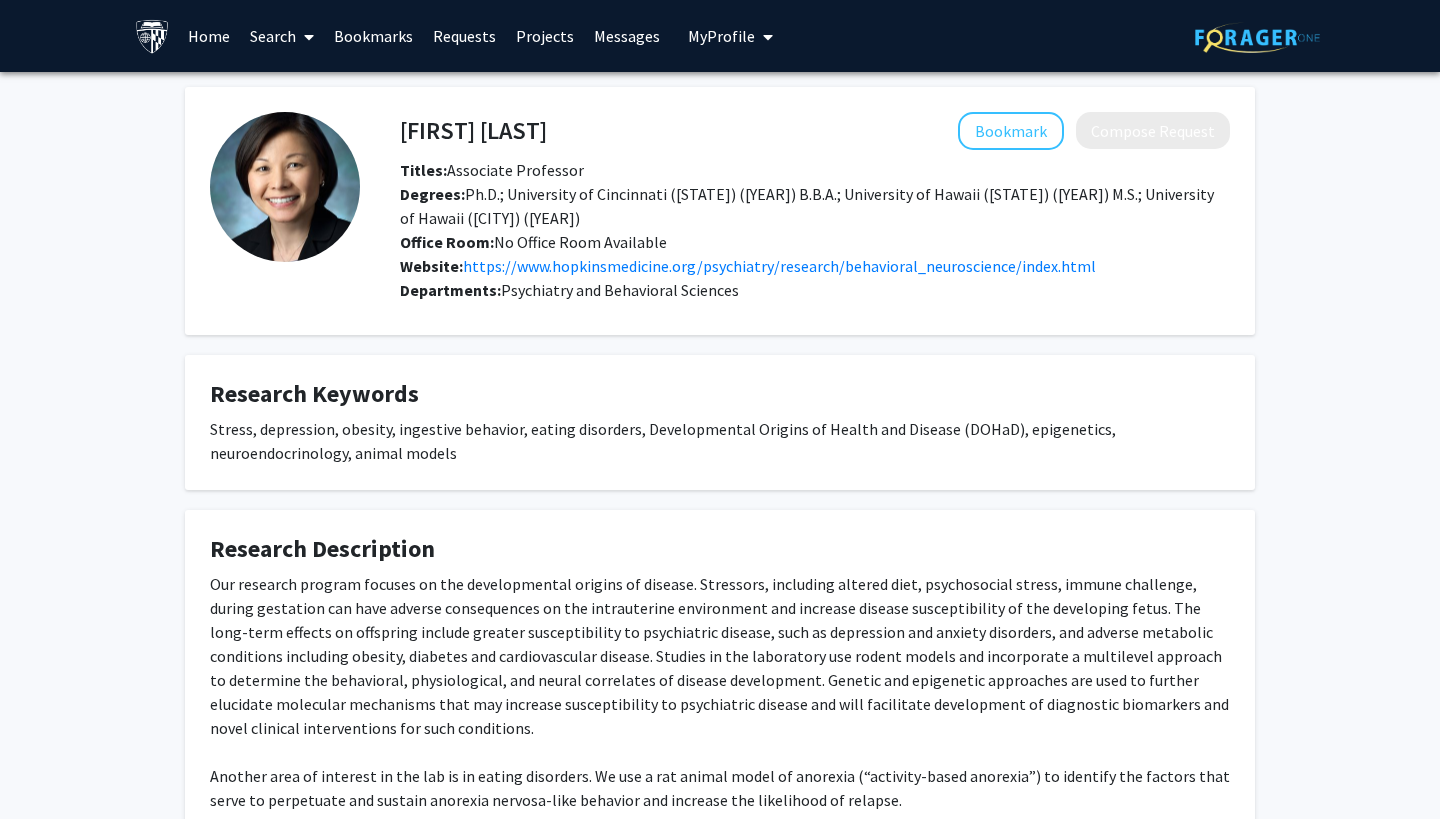 scroll, scrollTop: 0, scrollLeft: 0, axis: both 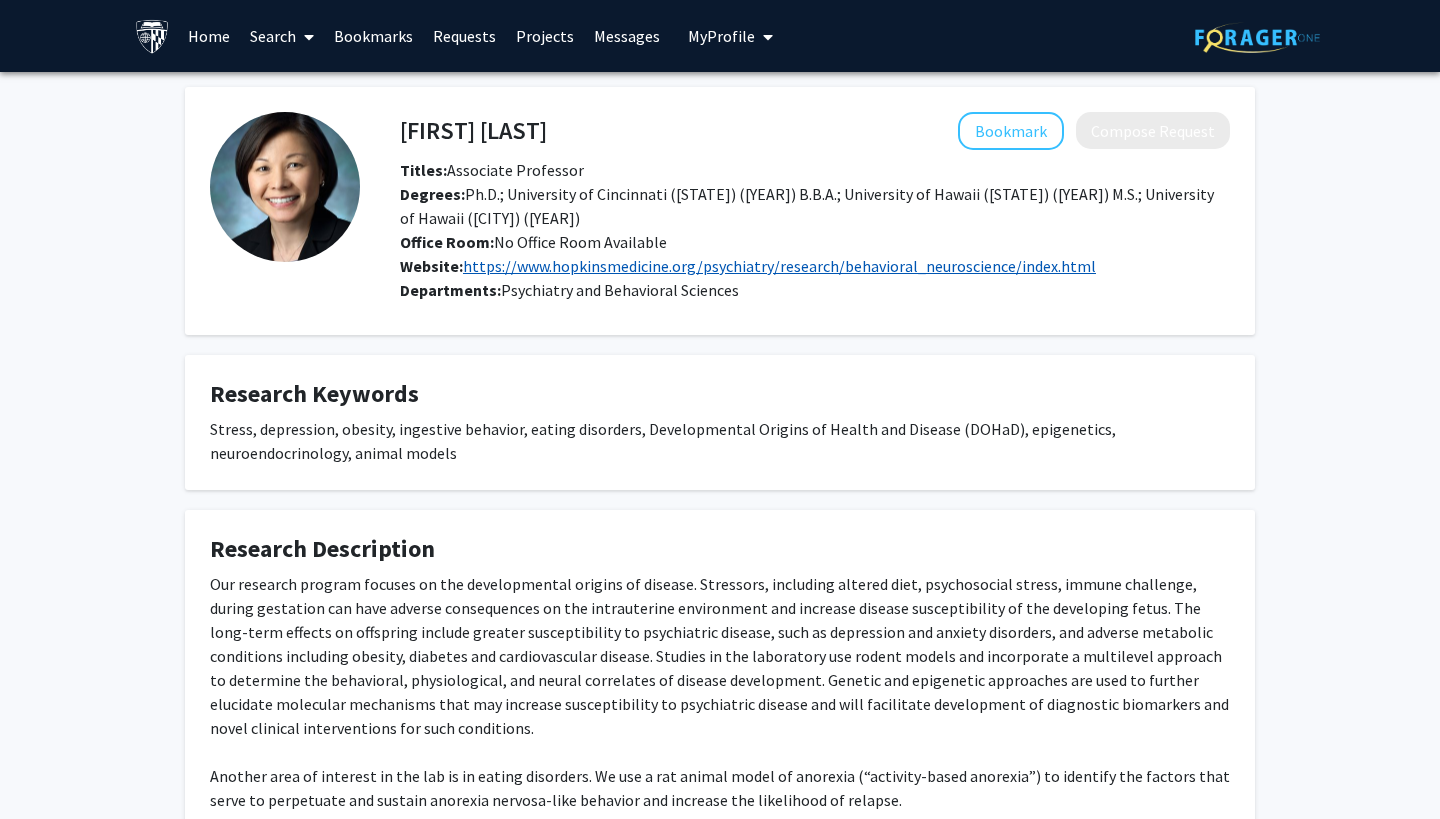 click on "https://www.hopkinsmedicine.org/psychiatry/research/behavioral_neuroscience/index.html" 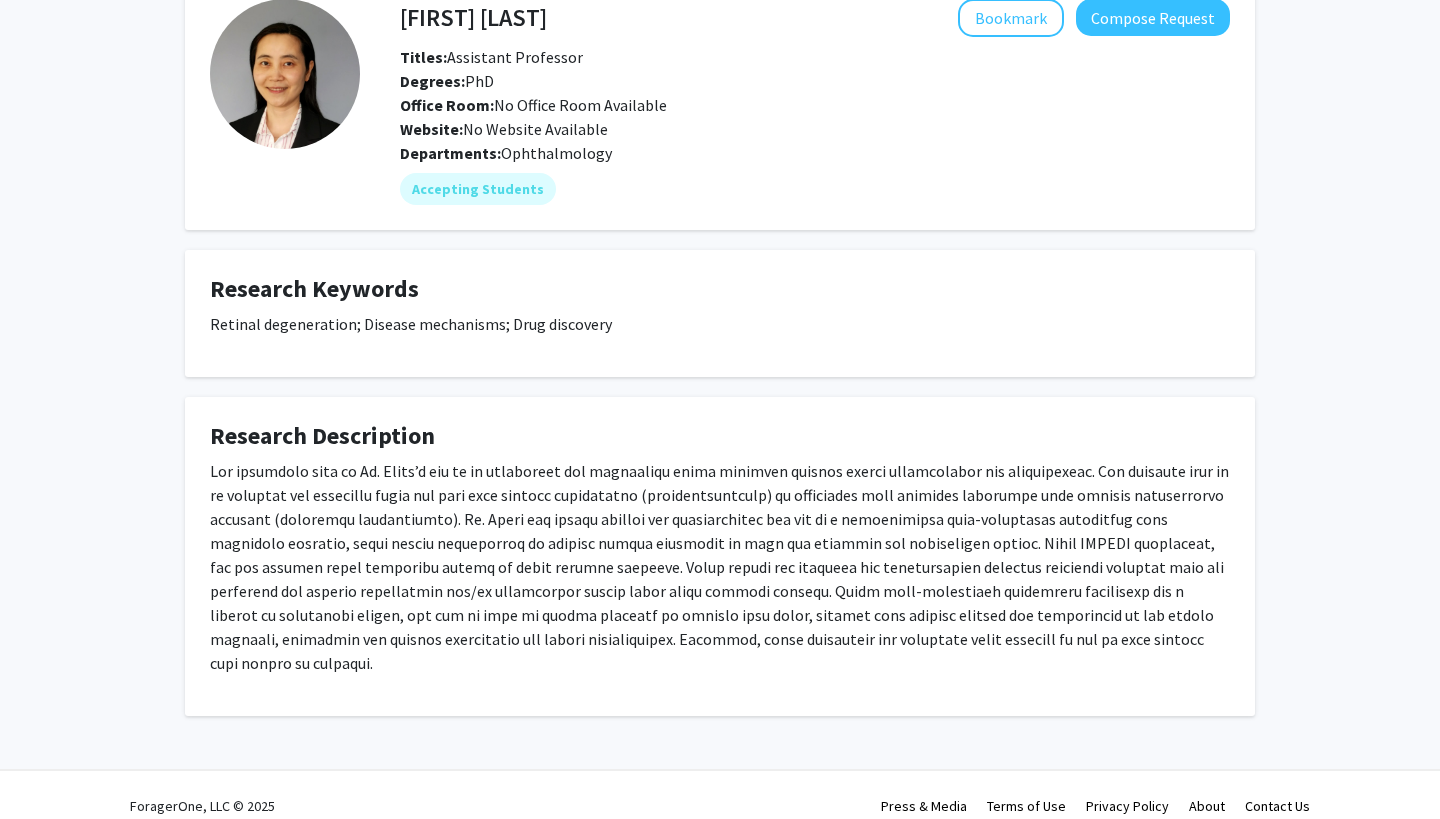 scroll, scrollTop: 112, scrollLeft: 0, axis: vertical 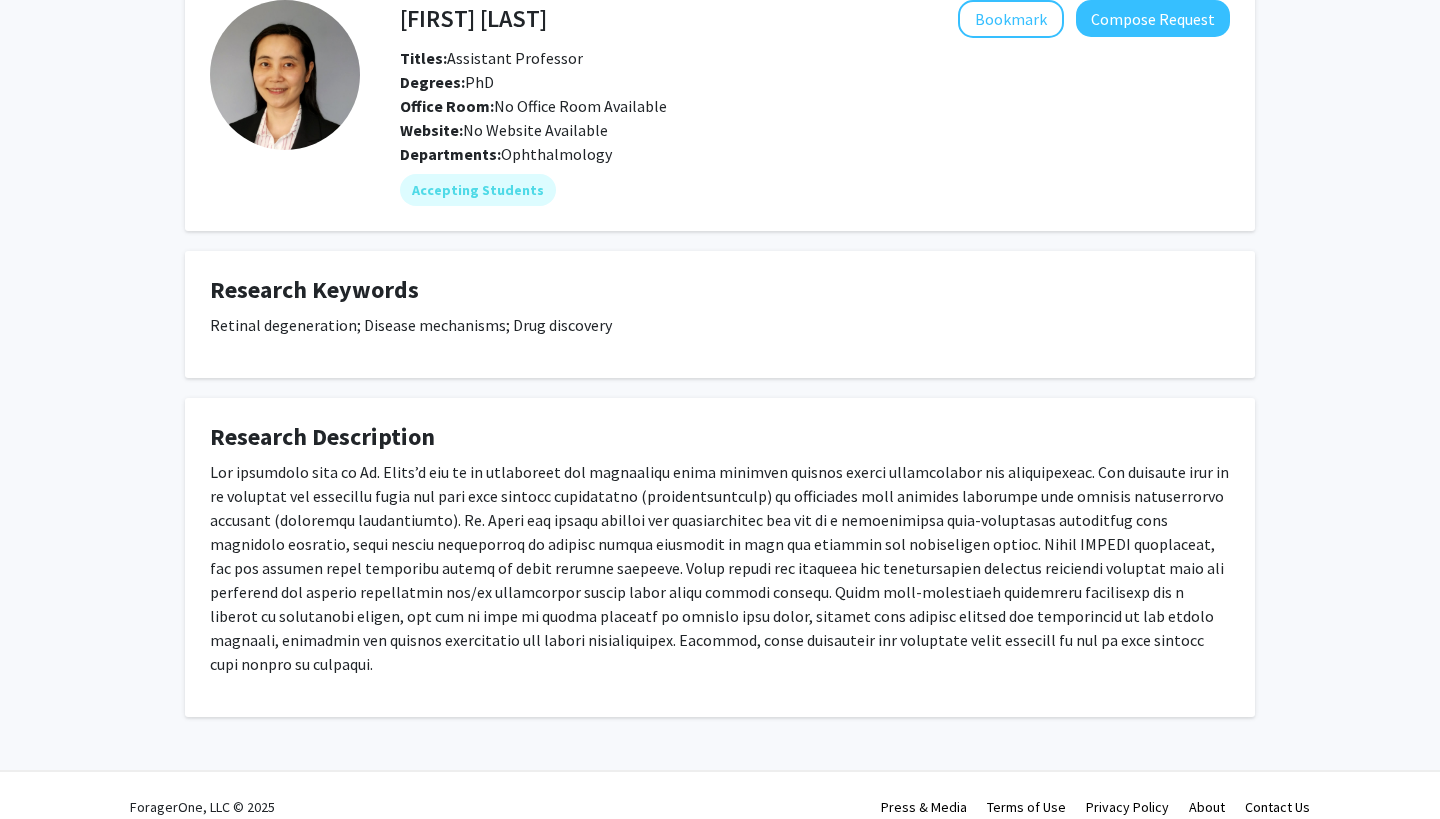 click 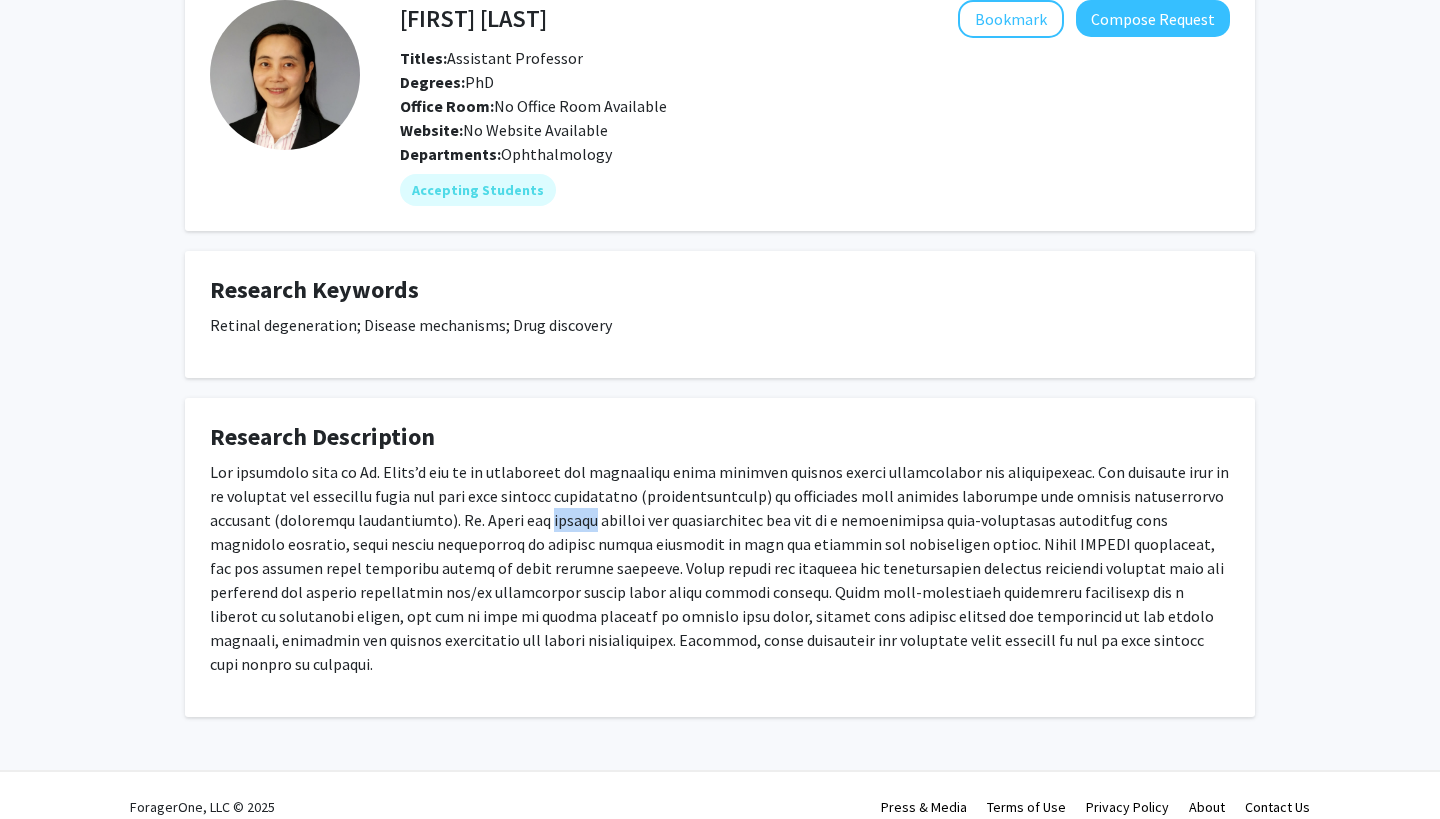 click 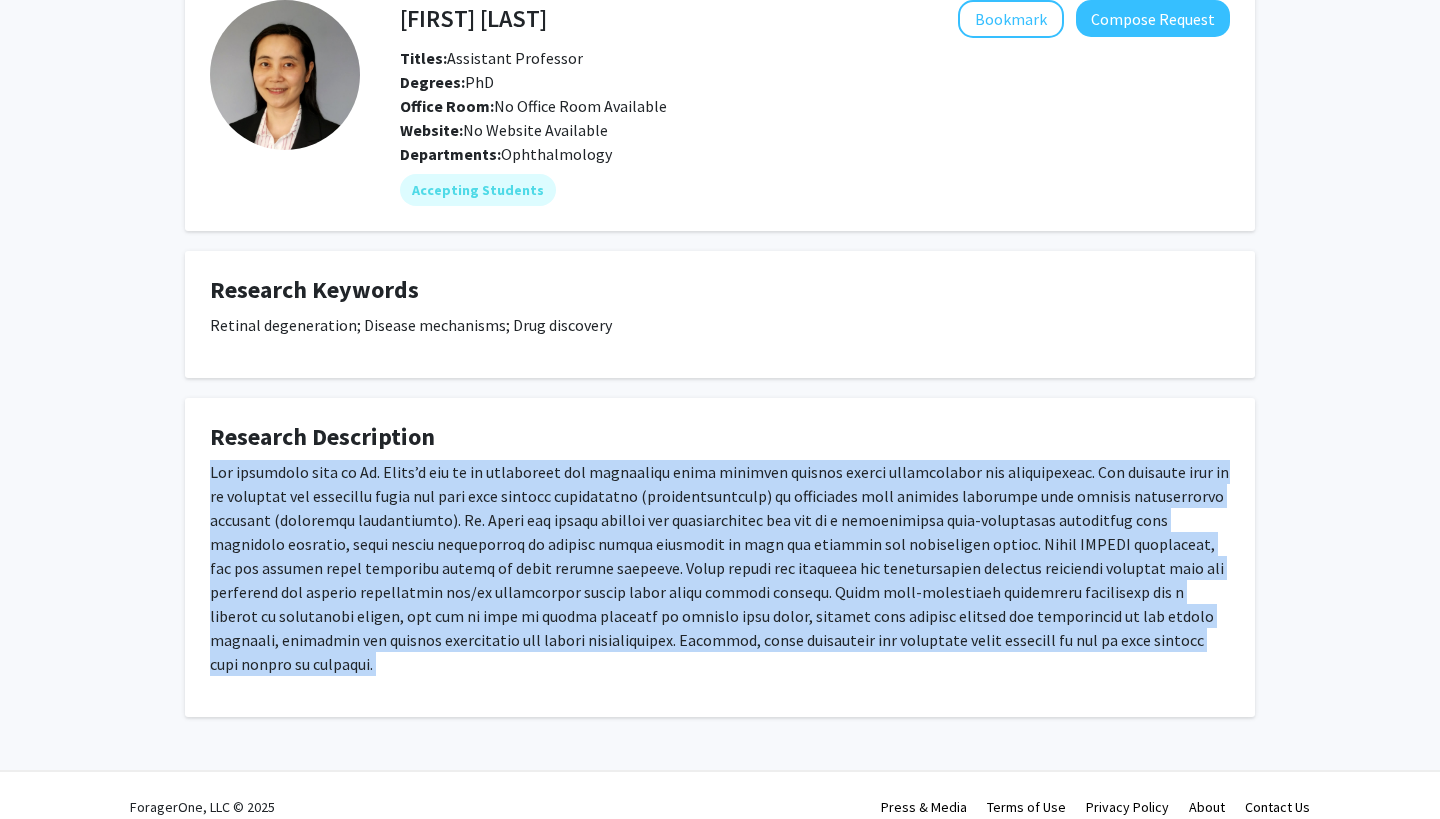 click 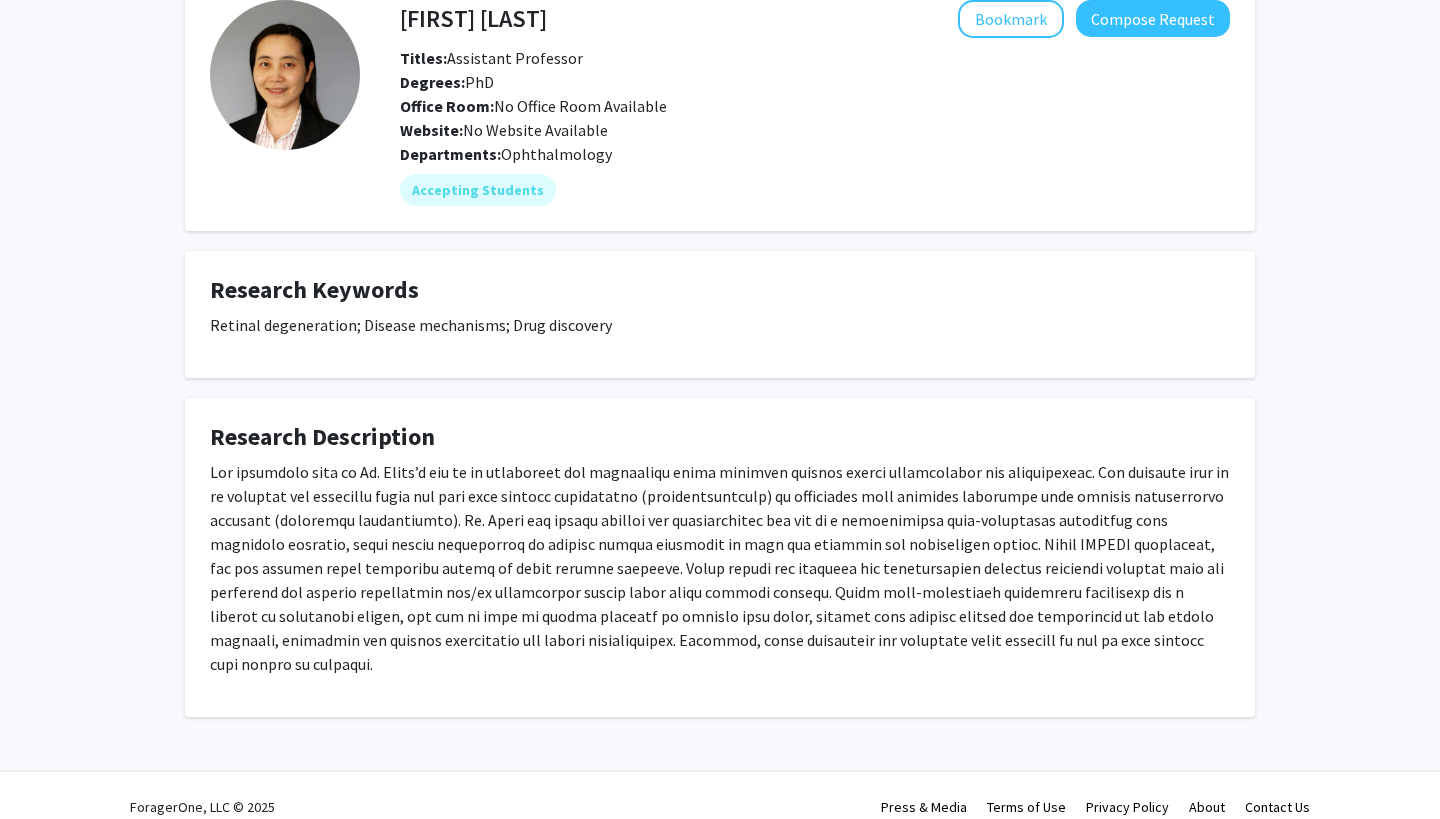 click 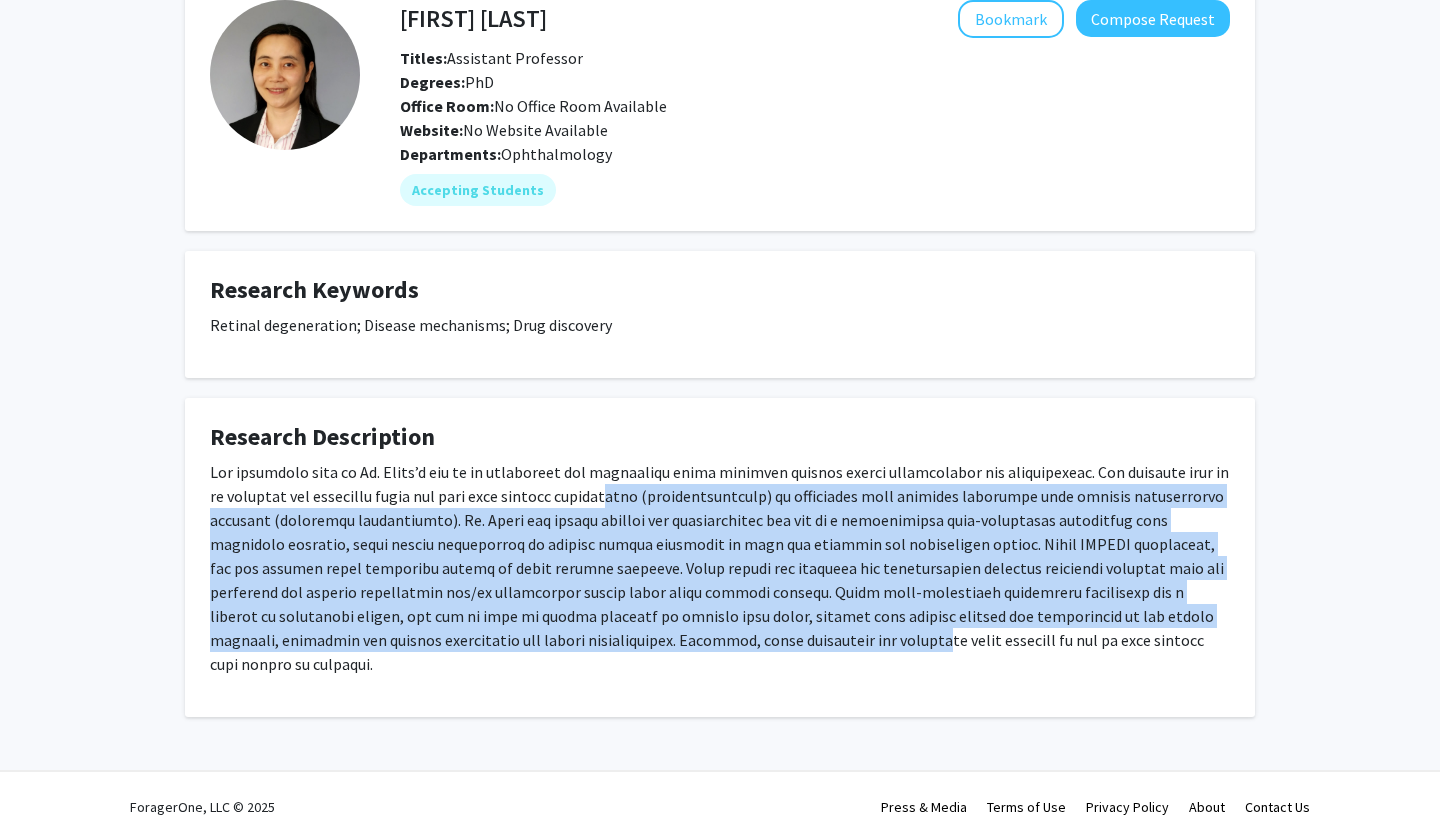 drag, startPoint x: 630, startPoint y: 496, endPoint x: 635, endPoint y: 639, distance: 143.08739 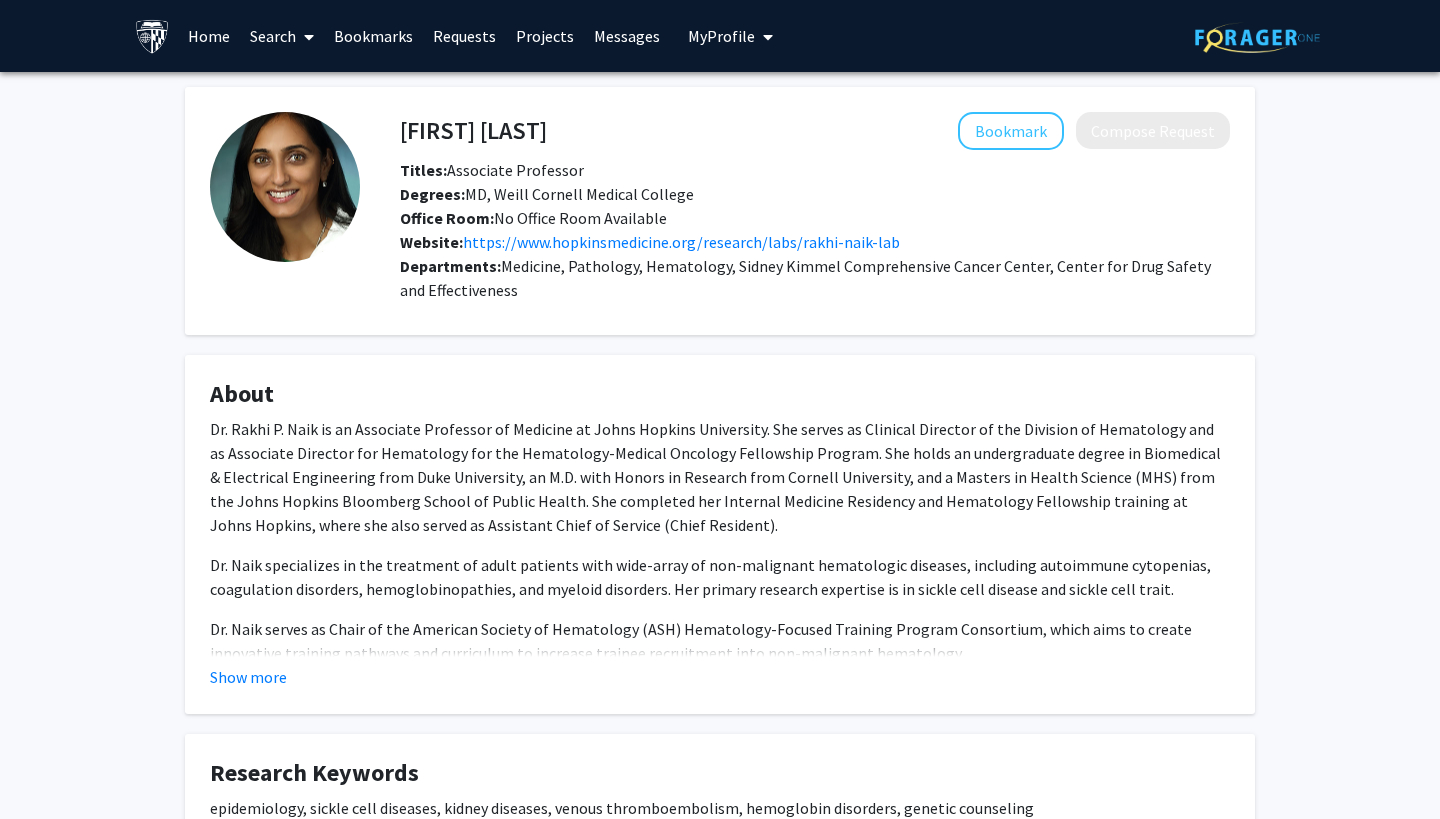 scroll, scrollTop: 0, scrollLeft: 0, axis: both 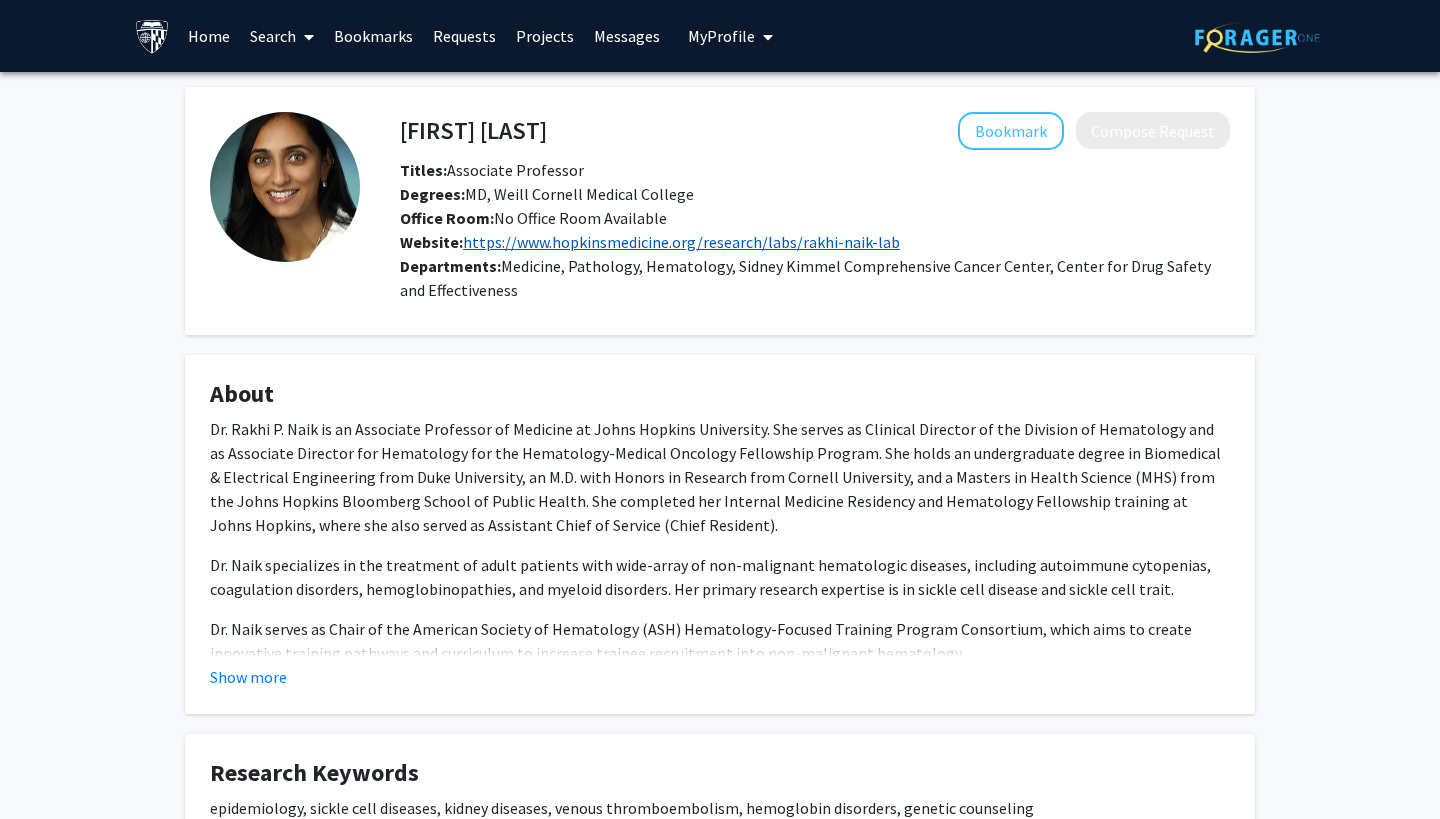 click on "https://www.hopkinsmedicine.org/research/labs/rakhi-naik-lab" 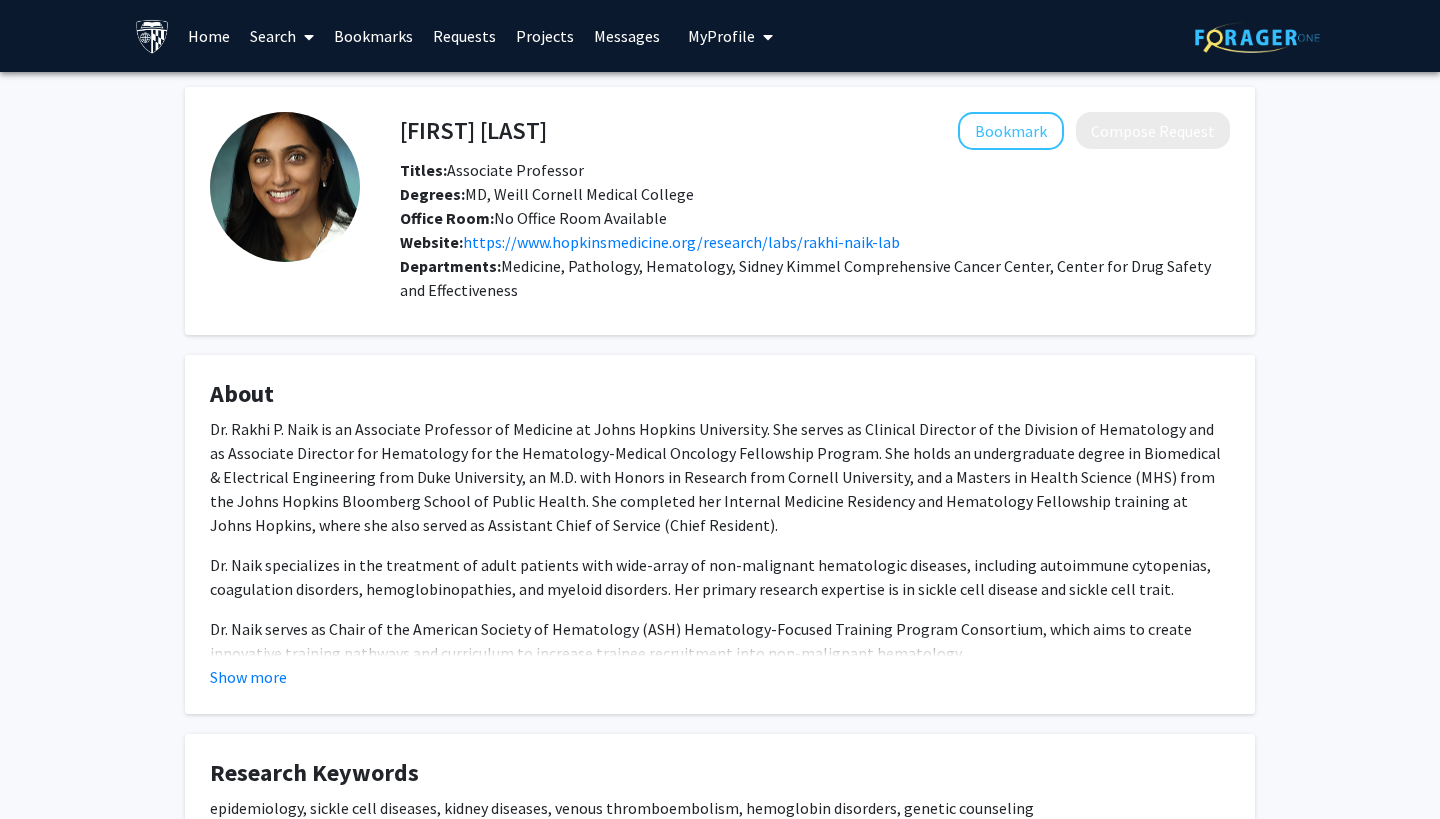 click on "[FIRST] [LAST]" 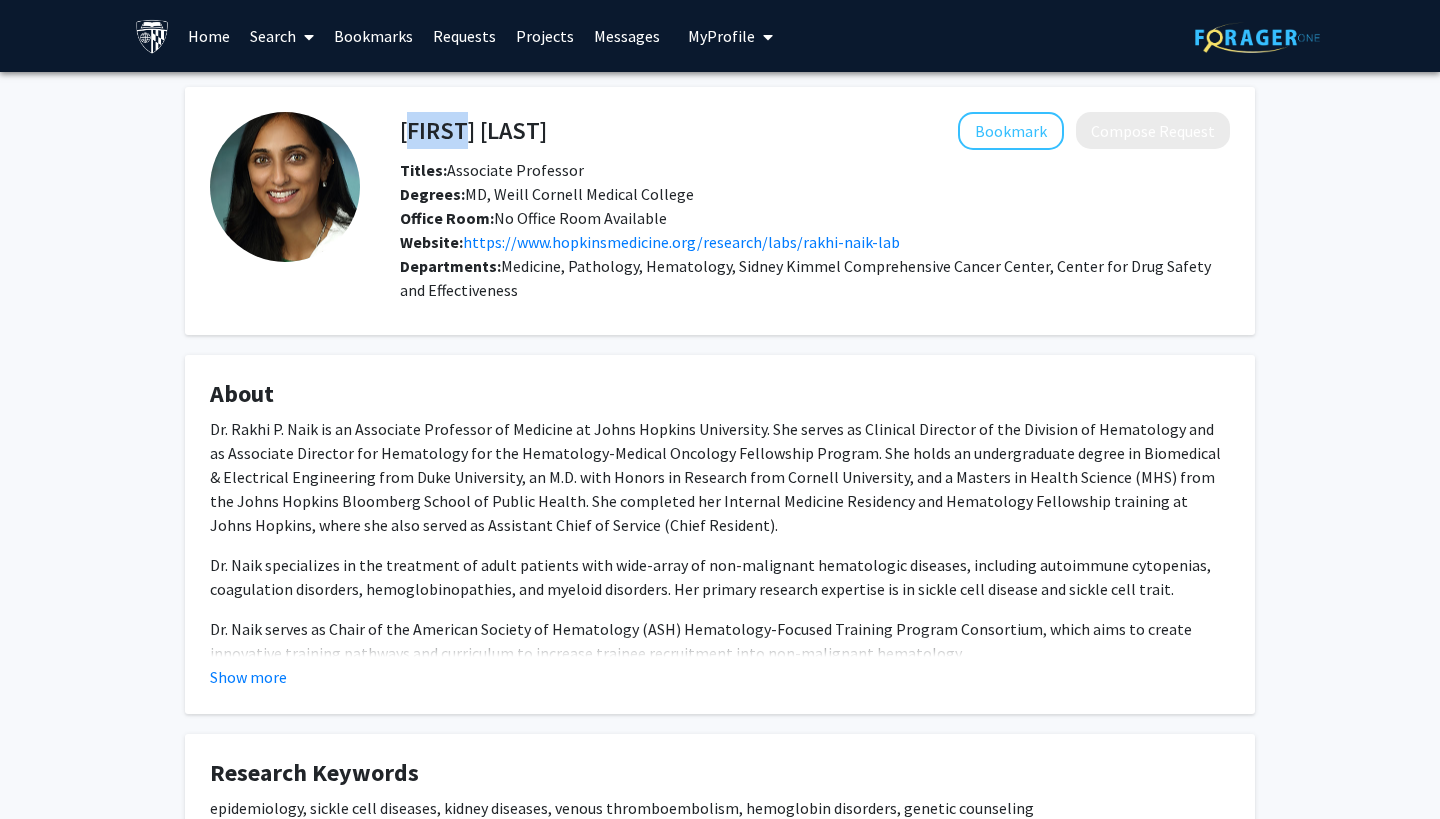 click on "[FIRST] [LAST]" 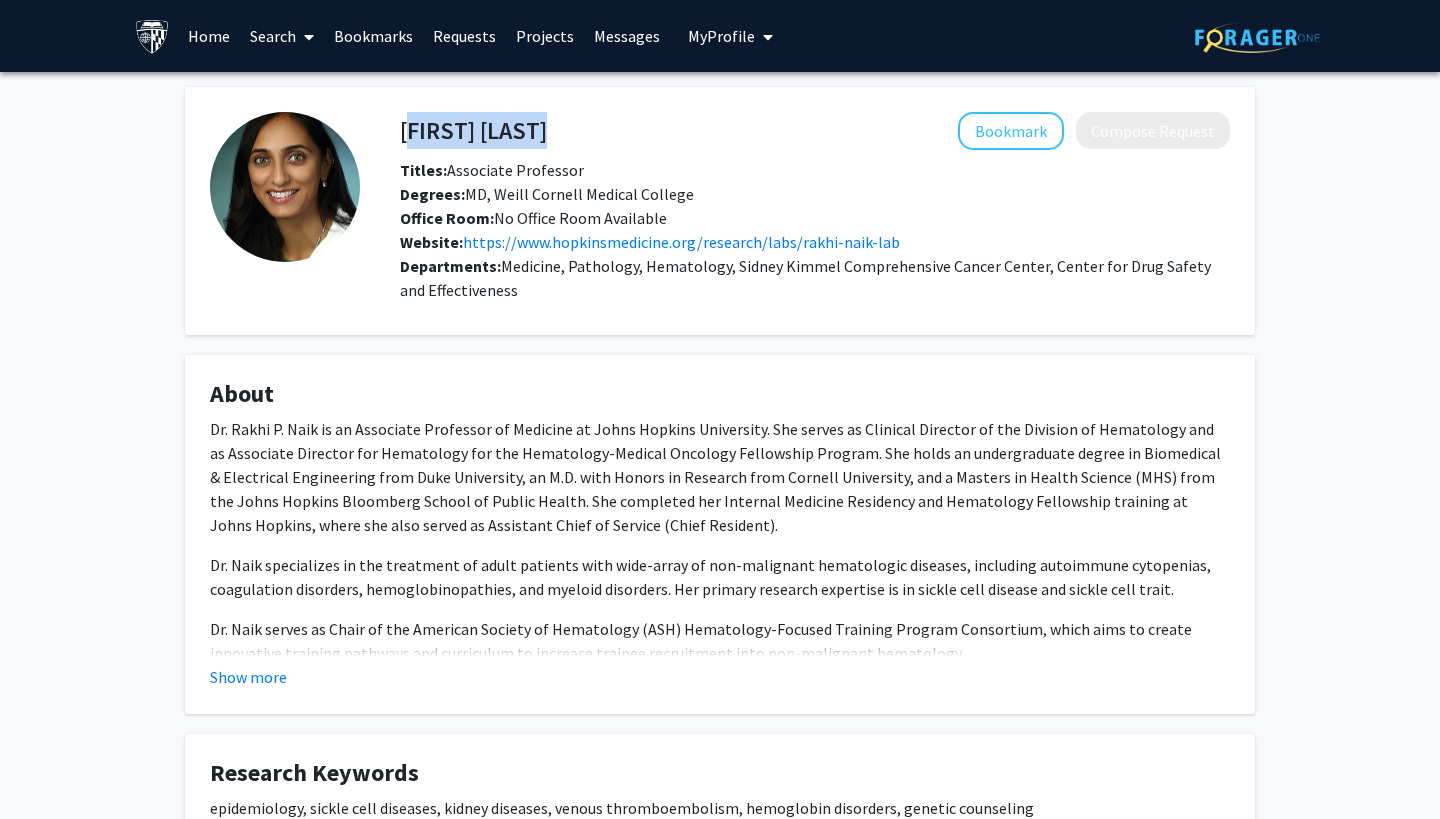 click on "[FIRST] [LAST]" 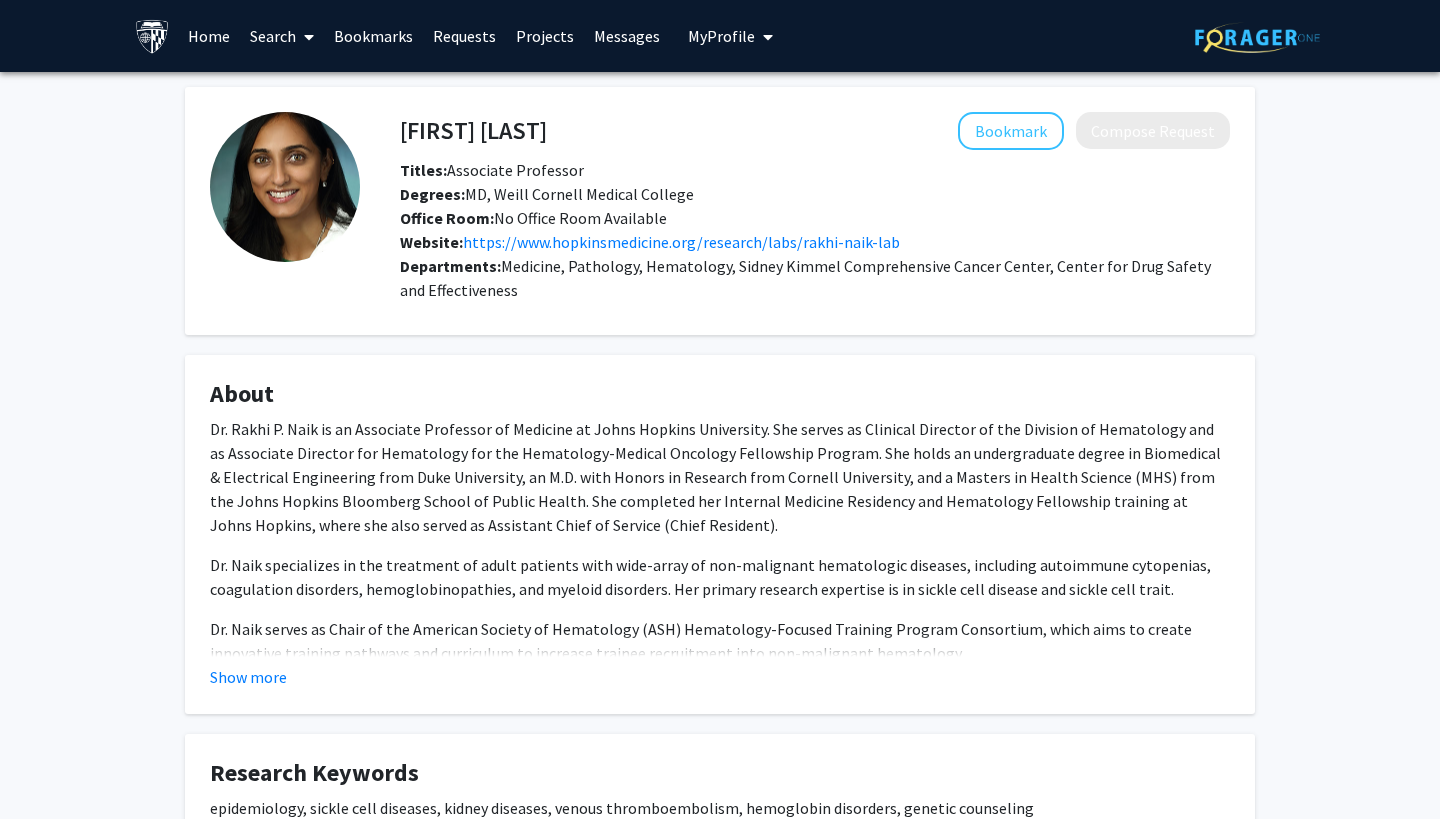 click on "[FIRST] [LAST]" 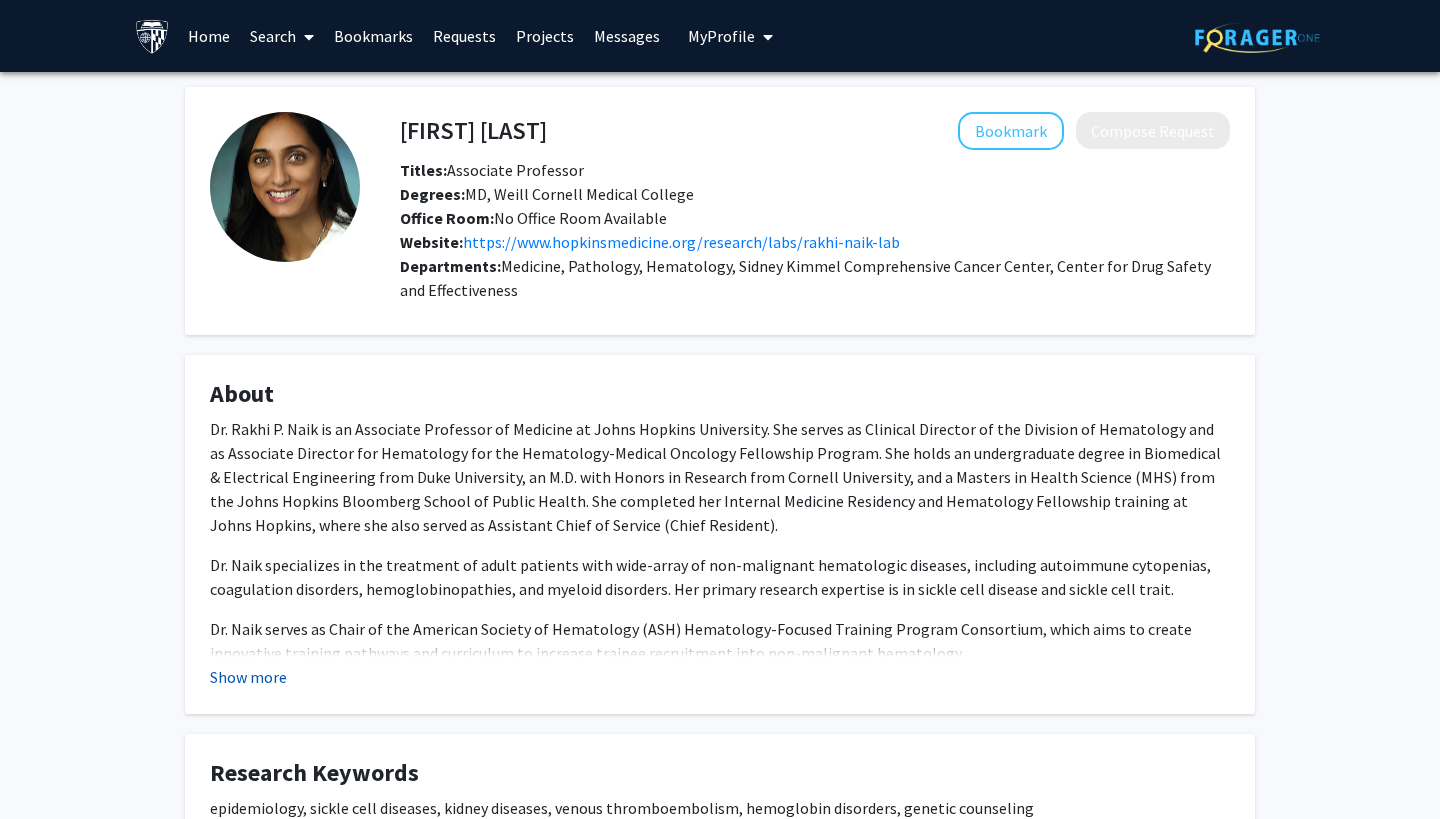 click on "Show more" 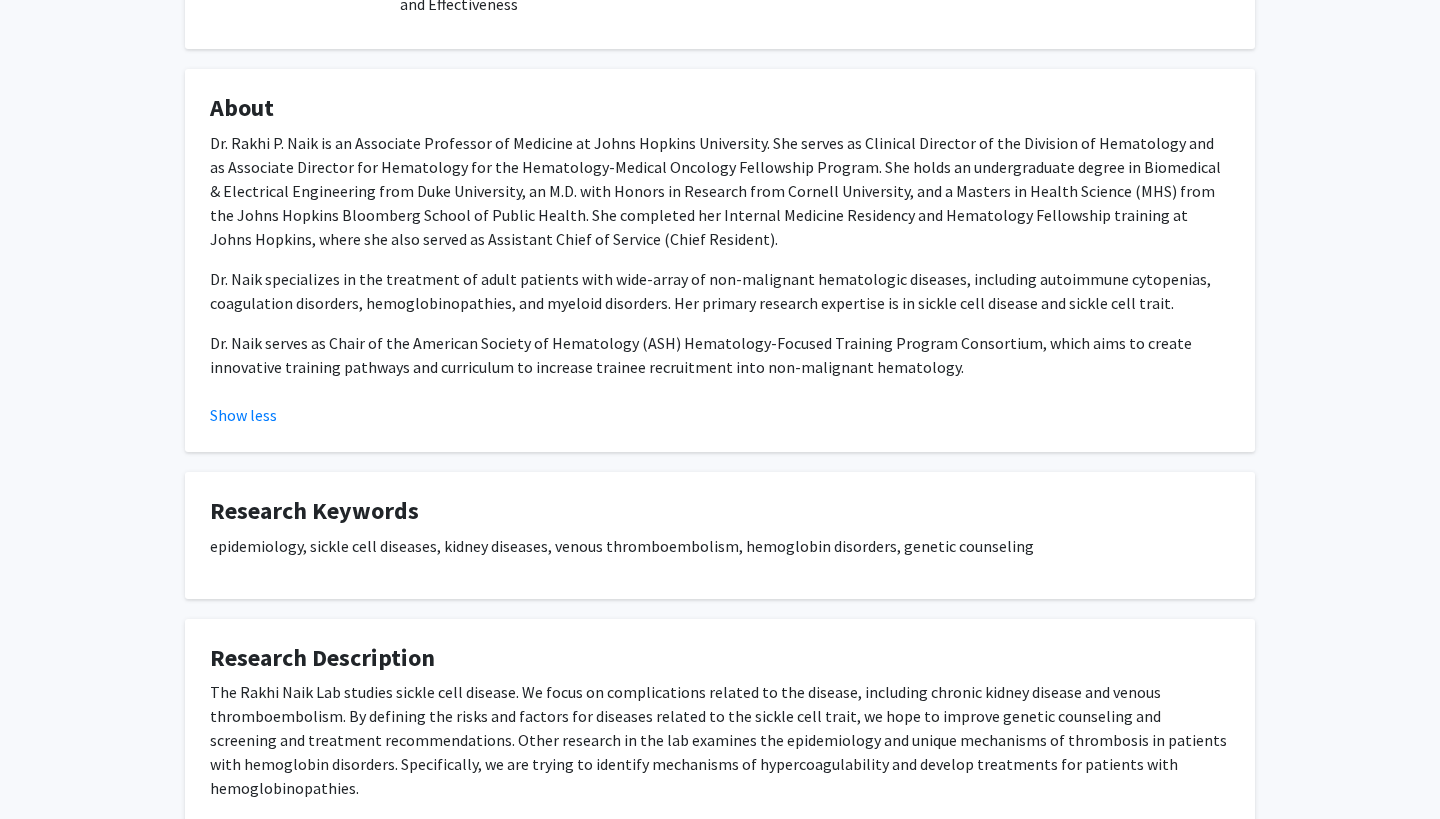 scroll, scrollTop: 212, scrollLeft: 0, axis: vertical 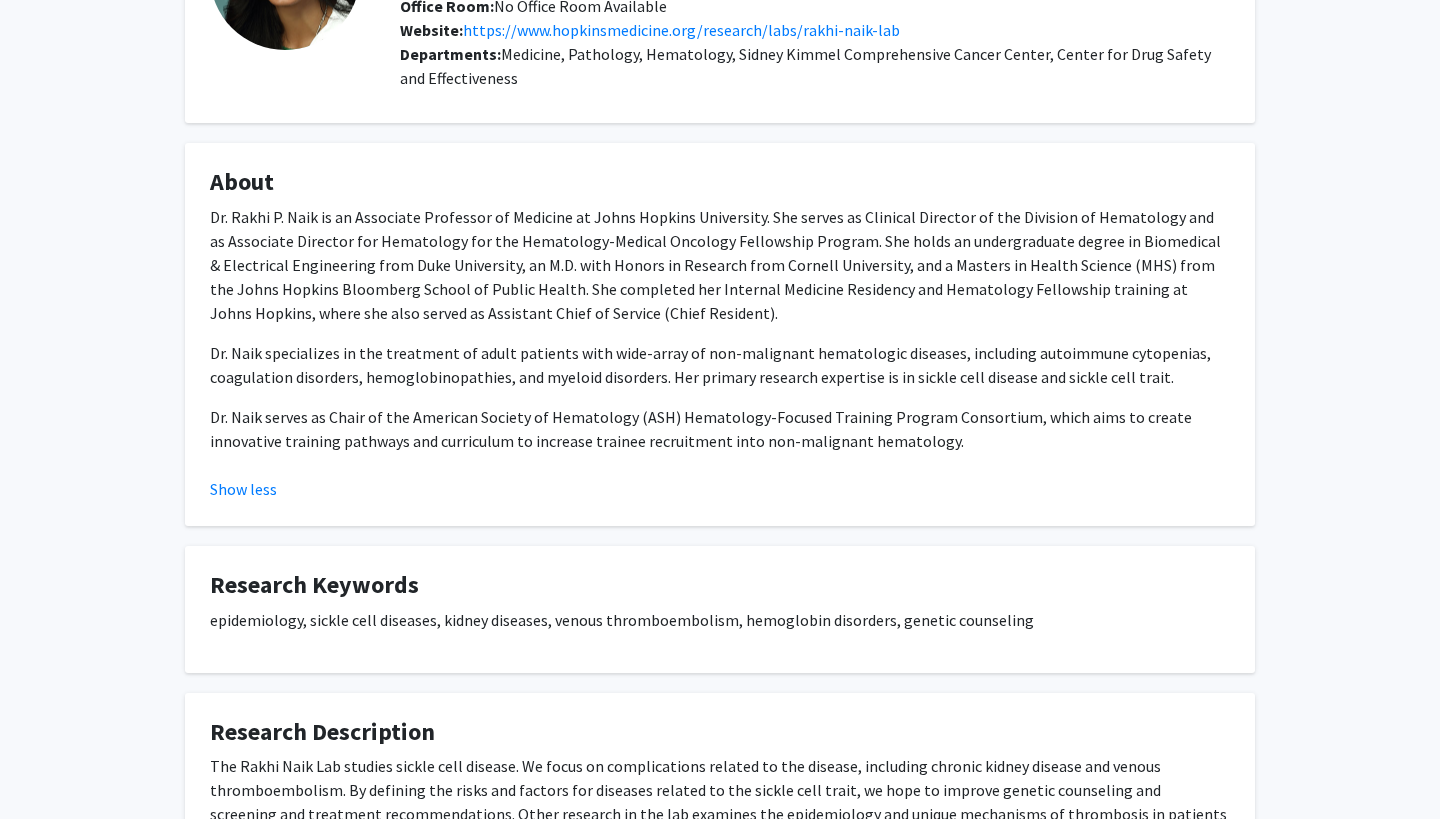 click on "Dr. Rakhi P. Naik is an Associate Professor of Medicine at Johns Hopkins University. She serves as Clinical Director of the Division of Hematology and as Associate Director for Hematology for the Hematology-Medical Oncology Fellowship Program. She holds an undergraduate degree in Biomedical & Electrical Engineering from Duke University, an M.D. with Honors in Research from Cornell University, and a Masters in Health Science (MHS) from the Johns Hopkins Bloomberg School of Public Health. She completed her Internal Medicine Residency and Hematology Fellowship training at Johns Hopkins, where she also served as Assistant Chief of Service (Chief Resident)." 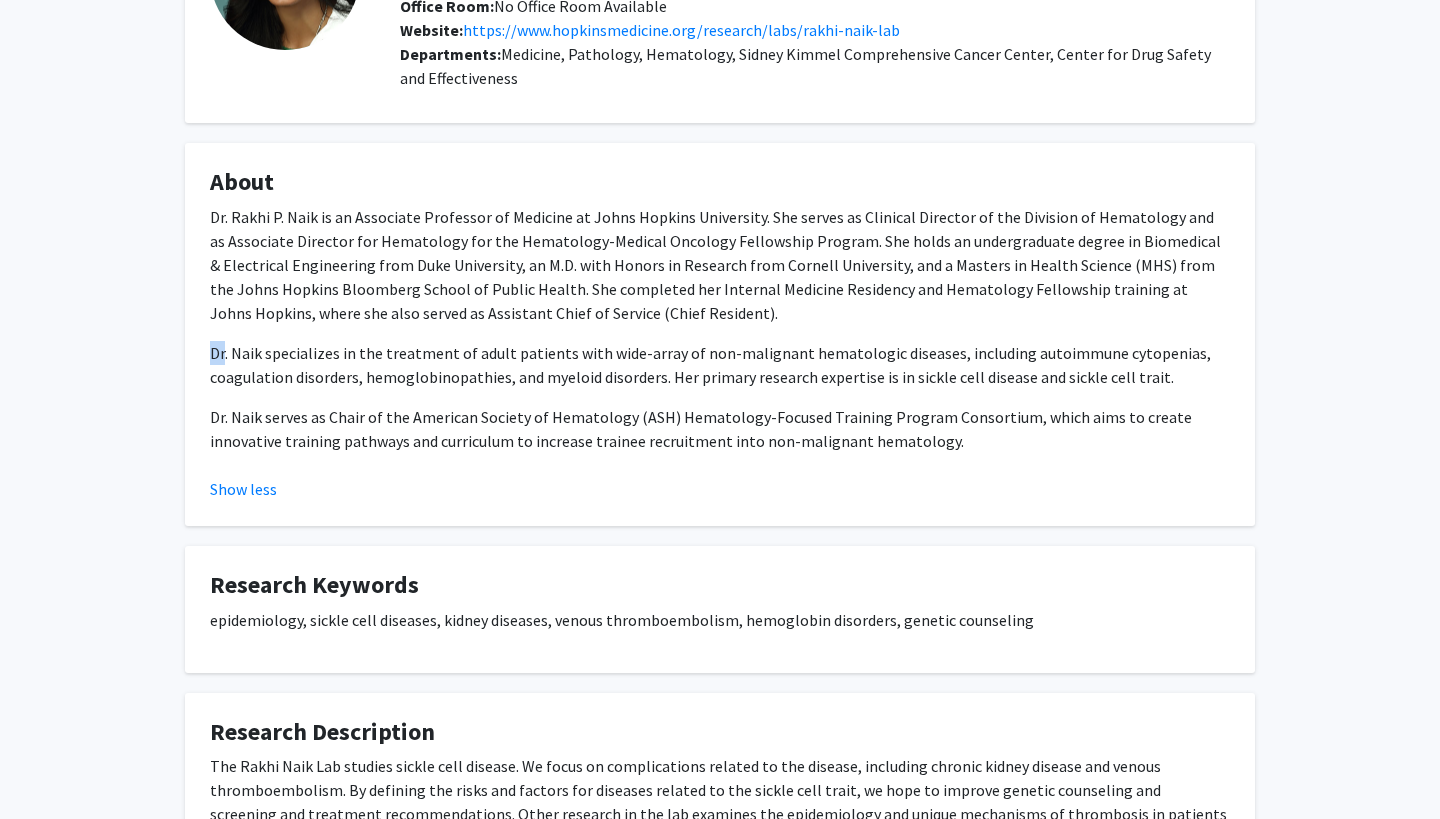 click on "Dr. Rakhi P. Naik is an Associate Professor of Medicine at Johns Hopkins University. She serves as Clinical Director of the Division of Hematology and as Associate Director for Hematology for the Hematology-Medical Oncology Fellowship Program. She holds an undergraduate degree in Biomedical & Electrical Engineering from Duke University, an M.D. with Honors in Research from Cornell University, and a Masters in Health Science (MHS) from the Johns Hopkins Bloomberg School of Public Health. She completed her Internal Medicine Residency and Hematology Fellowship training at Johns Hopkins, where she also served as Assistant Chief of Service (Chief Resident)." 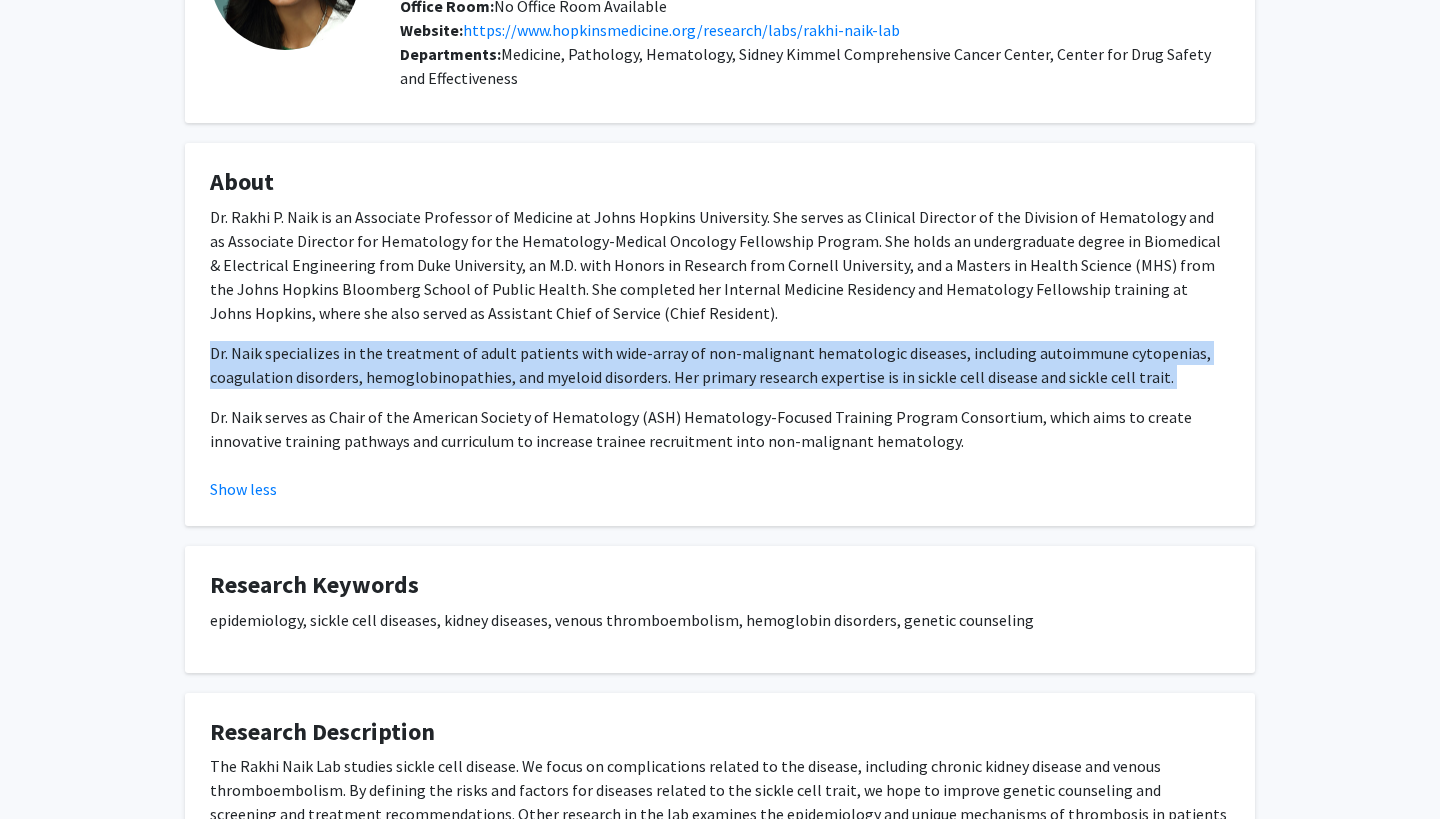 click on "Dr. Rakhi P. Naik is an Associate Professor of Medicine at Johns Hopkins University. She serves as Clinical Director of the Division of Hematology and as Associate Director for Hematology for the Hematology-Medical Oncology Fellowship Program. She holds an undergraduate degree in Biomedical & Electrical Engineering from Duke University, an M.D. with Honors in Research from Cornell University, and a Masters in Health Science (MHS) from the Johns Hopkins Bloomberg School of Public Health. She completed her Internal Medicine Residency and Hematology Fellowship training at Johns Hopkins, where she also served as Assistant Chief of Service (Chief Resident)." 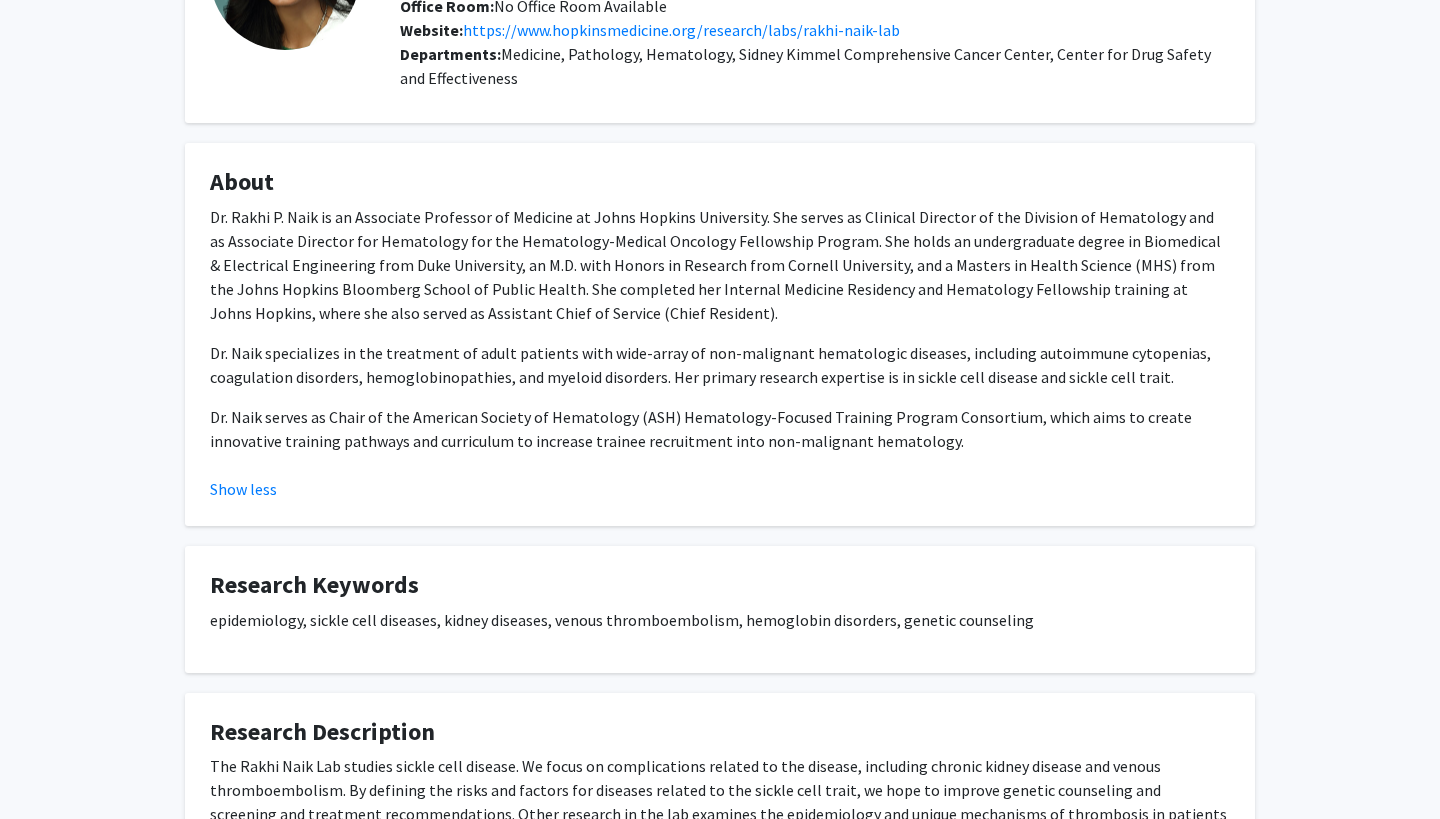 click on "Dr. Rakhi P. Naik is an Associate Professor of Medicine at Johns Hopkins University. She serves as Clinical Director of the Division of Hematology and as Associate Director for Hematology for the Hematology-Medical Oncology Fellowship Program. She holds an undergraduate degree in Biomedical & Electrical Engineering from Duke University, an M.D. with Honors in Research from Cornell University, and a Masters in Health Science (MHS) from the Johns Hopkins Bloomberg School of Public Health. She completed her Internal Medicine Residency and Hematology Fellowship training at Johns Hopkins, where she also served as Assistant Chief of Service (Chief Resident)." 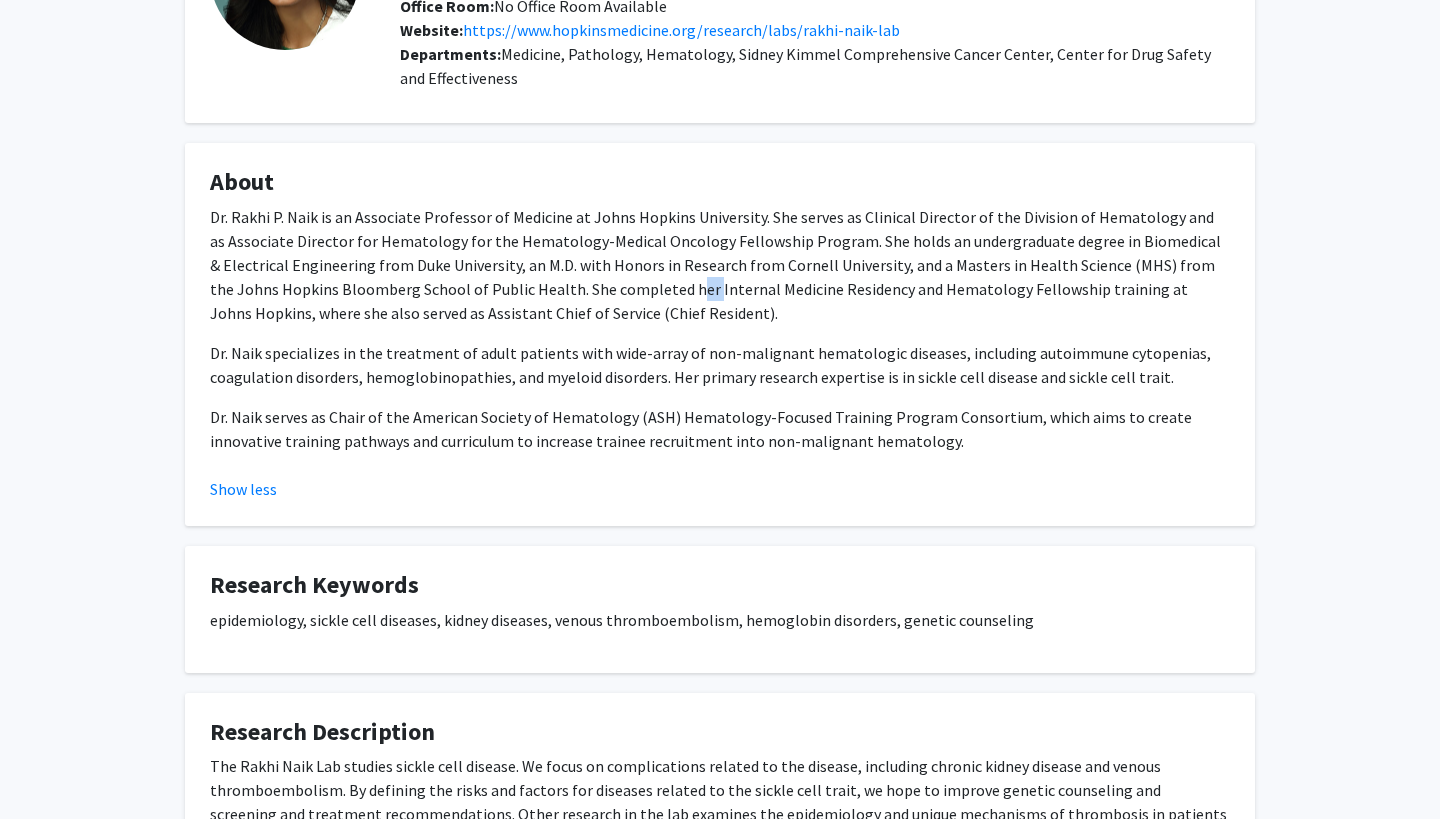 click on "Dr. Rakhi P. Naik is an Associate Professor of Medicine at Johns Hopkins University. She serves as Clinical Director of the Division of Hematology and as Associate Director for Hematology for the Hematology-Medical Oncology Fellowship Program. She holds an undergraduate degree in Biomedical & Electrical Engineering from Duke University, an M.D. with Honors in Research from Cornell University, and a Masters in Health Science (MHS) from the Johns Hopkins Bloomberg School of Public Health. She completed her Internal Medicine Residency and Hematology Fellowship training at Johns Hopkins, where she also served as Assistant Chief of Service (Chief Resident)." 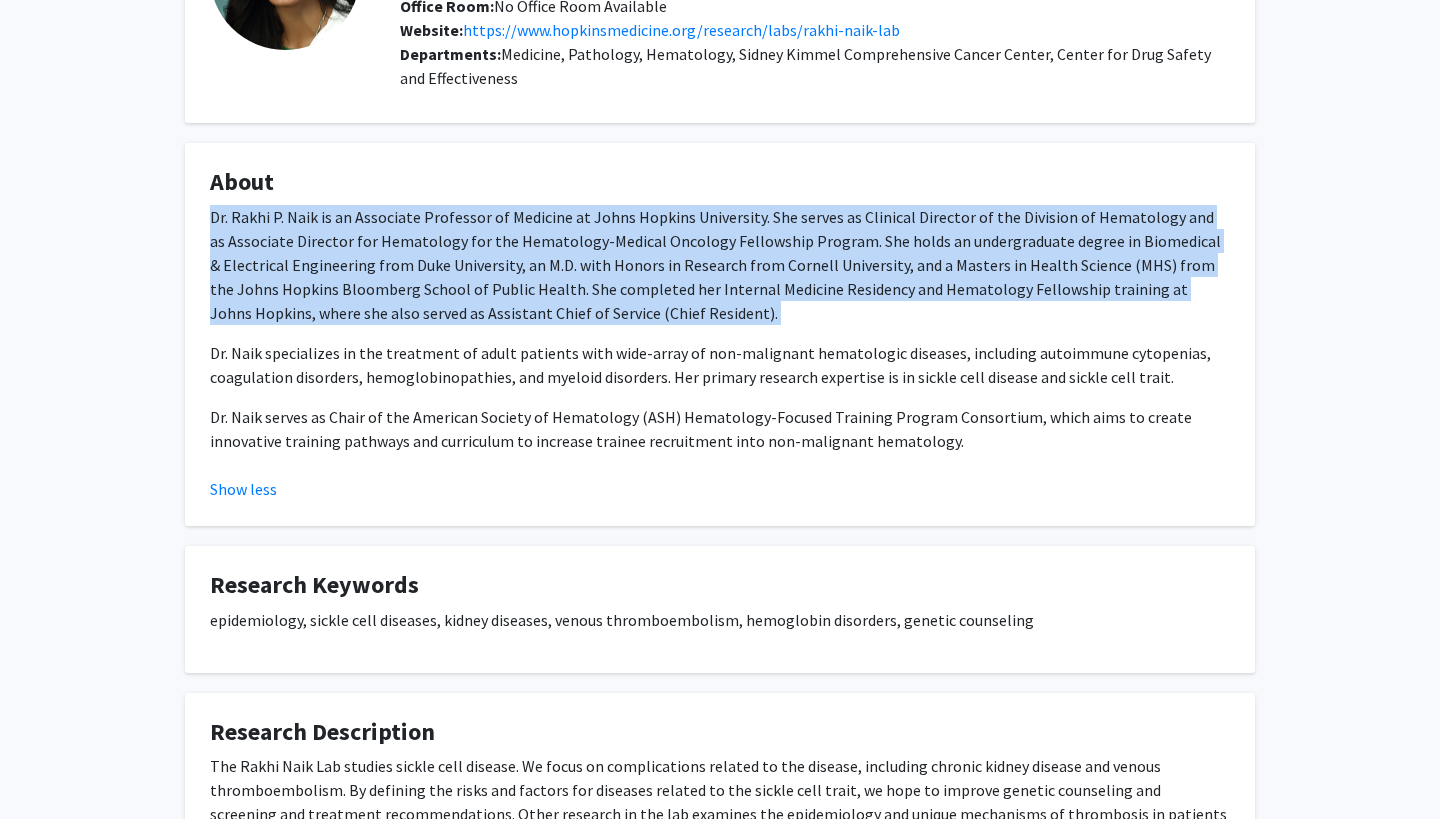 click on "Dr. Rakhi P. Naik is an Associate Professor of Medicine at Johns Hopkins University. She serves as Clinical Director of the Division of Hematology and as Associate Director for Hematology for the Hematology-Medical Oncology Fellowship Program. She holds an undergraduate degree in Biomedical & Electrical Engineering from Duke University, an M.D. with Honors in Research from Cornell University, and a Masters in Health Science (MHS) from the Johns Hopkins Bloomberg School of Public Health. She completed her Internal Medicine Residency and Hematology Fellowship training at Johns Hopkins, where she also served as Assistant Chief of Service (Chief Resident)." 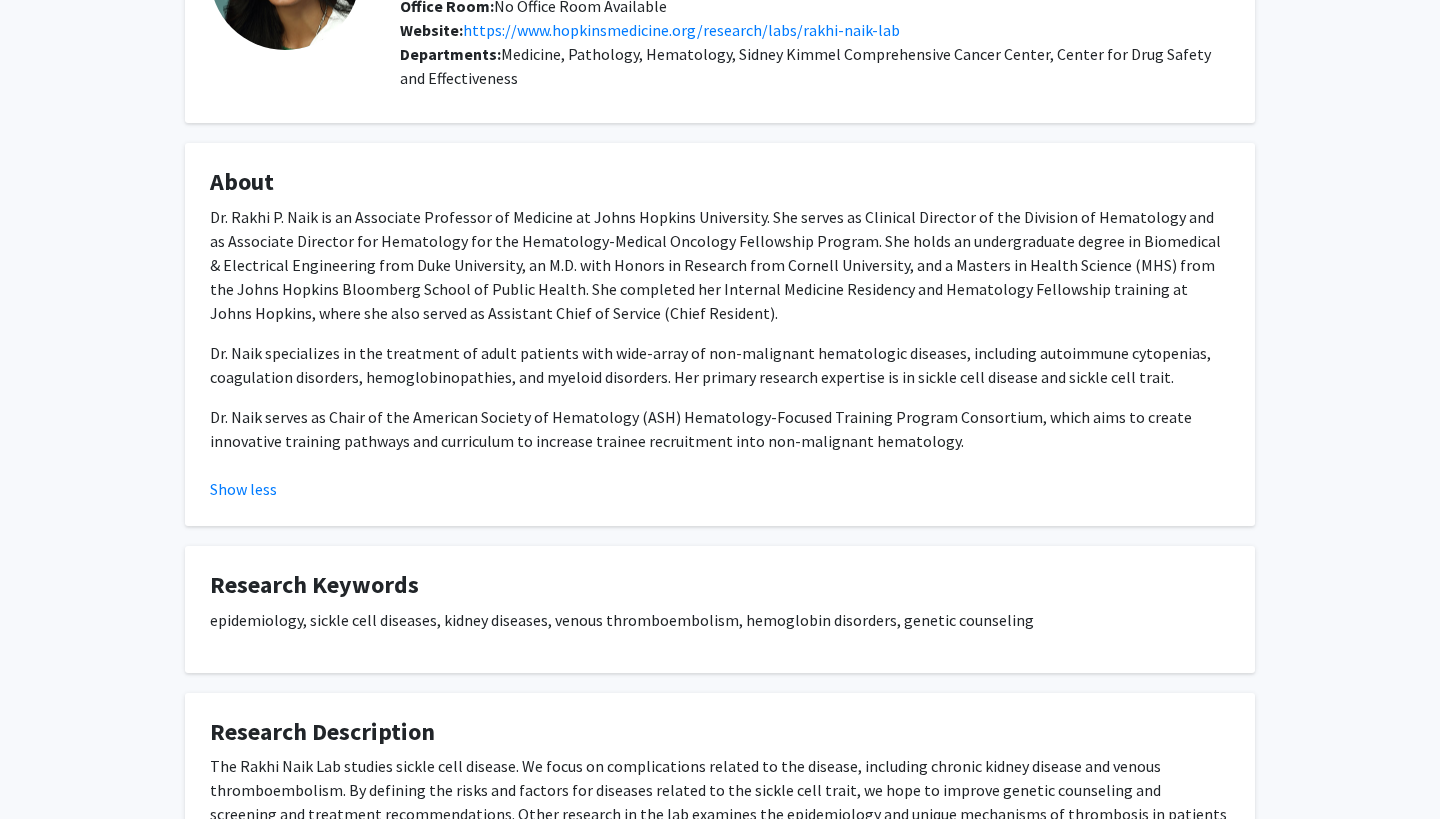 click on "Dr. Naik specializes in the treatment of adult patients with wide-array of non-malignant hematologic diseases, including autoimmune cytopenias, coagulation disorders, hemoglobinopathies, and myeloid disorders. Her primary research expertise is in sickle cell disease and sickle cell trait." 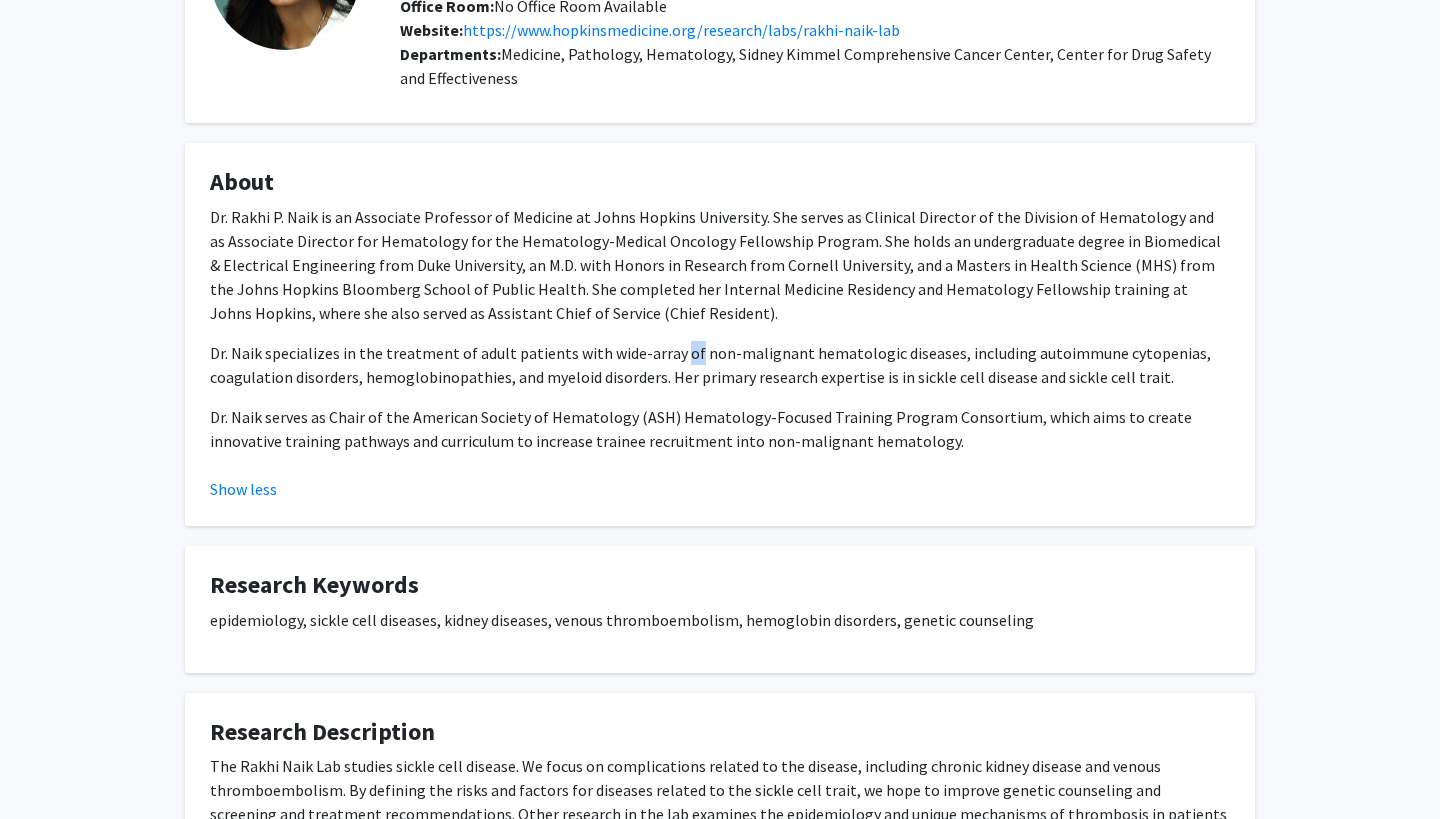 click on "Dr. Naik specializes in the treatment of adult patients with wide-array of non-malignant hematologic diseases, including autoimmune cytopenias, coagulation disorders, hemoglobinopathies, and myeloid disorders. Her primary research expertise is in sickle cell disease and sickle cell trait." 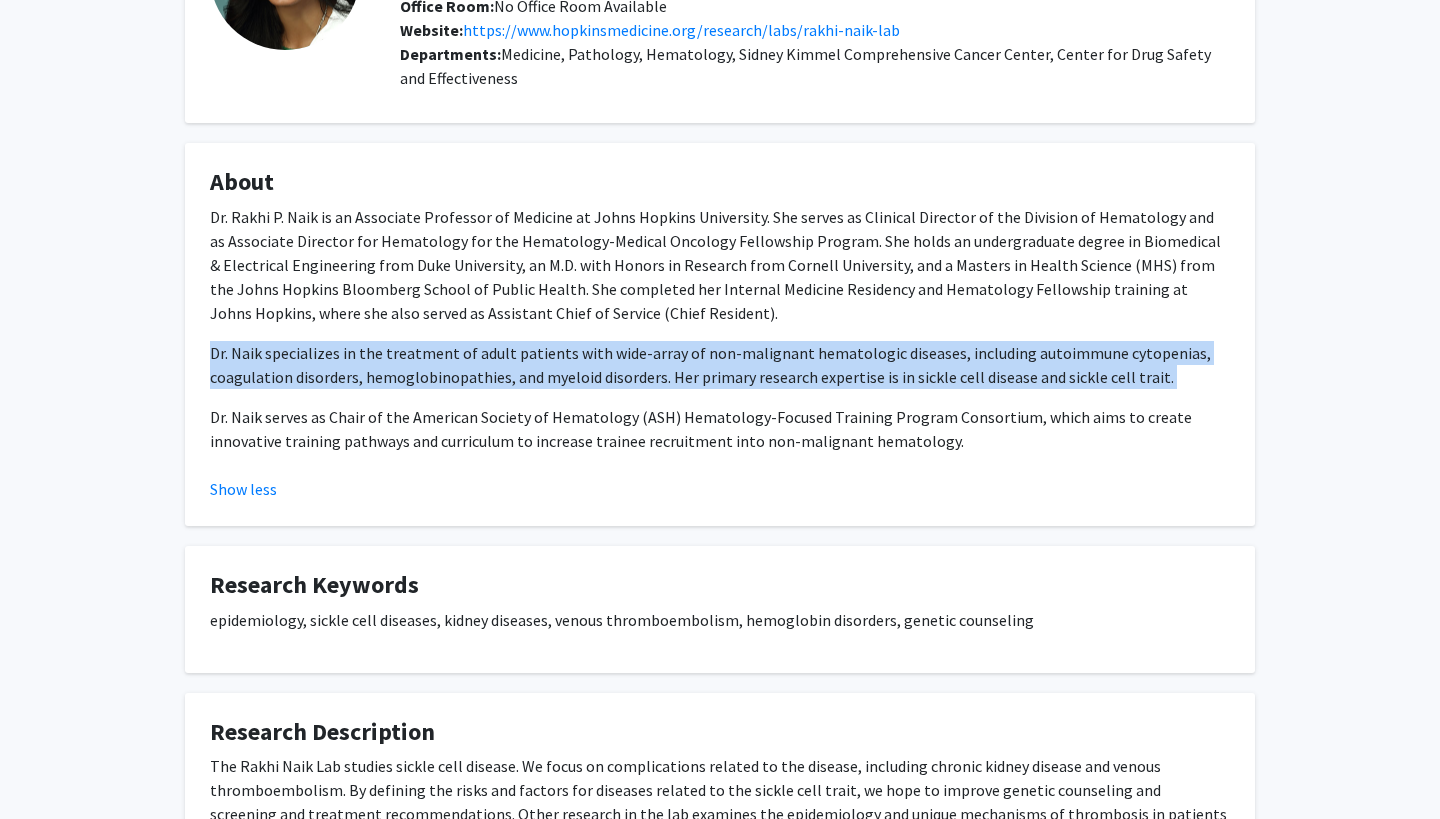 click on "Dr. Naik specializes in the treatment of adult patients with wide-array of non-malignant hematologic diseases, including autoimmune cytopenias, coagulation disorders, hemoglobinopathies, and myeloid disorders. Her primary research expertise is in sickle cell disease and sickle cell trait." 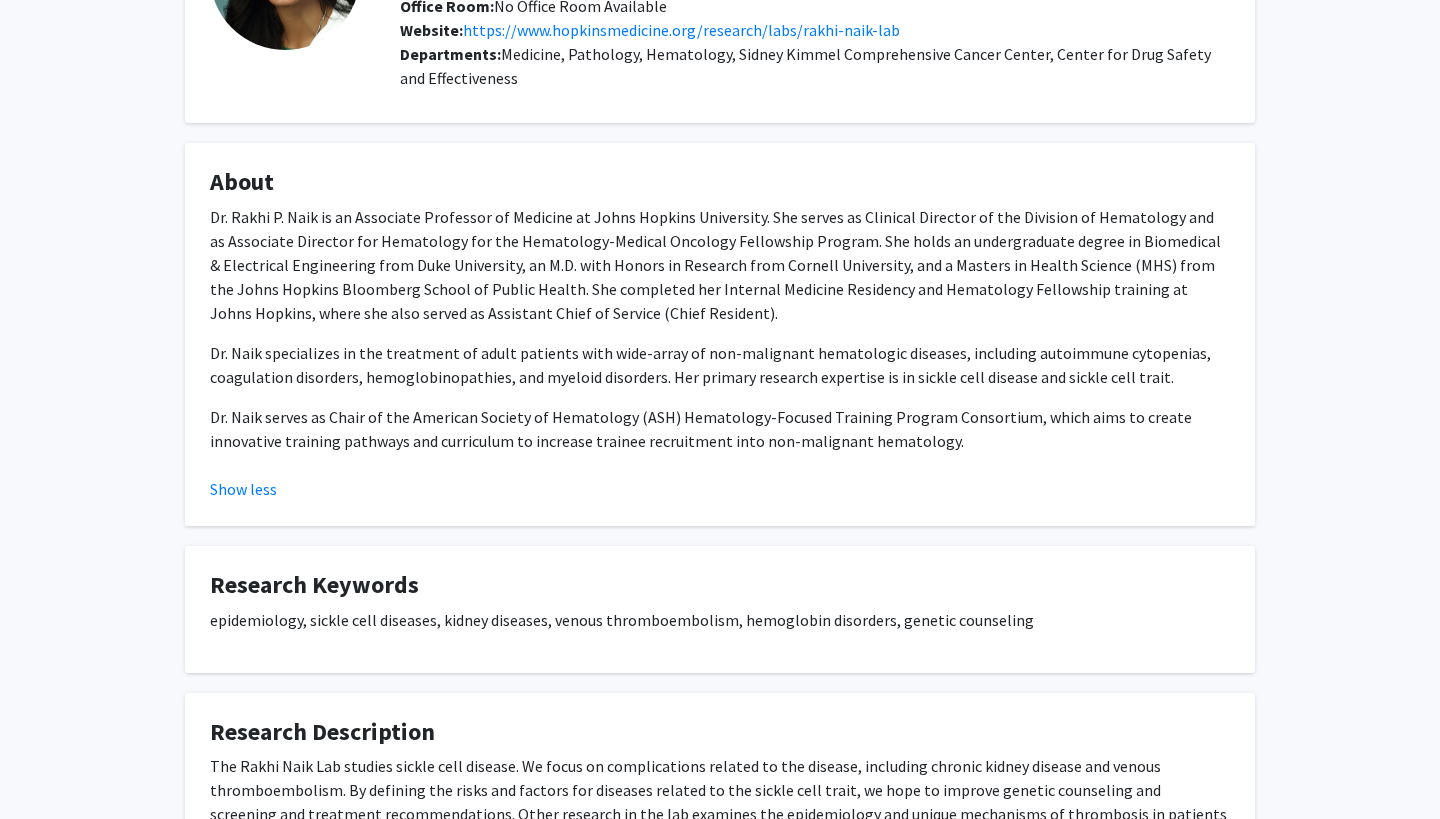 click on "Dr. Naik serves as Chair of the American Society of Hematology (ASH) Hematology-Focused Training Program Consortium, which aims to create innovative training pathways and curriculum to increase trainee recruitment into non-malignant hematology." 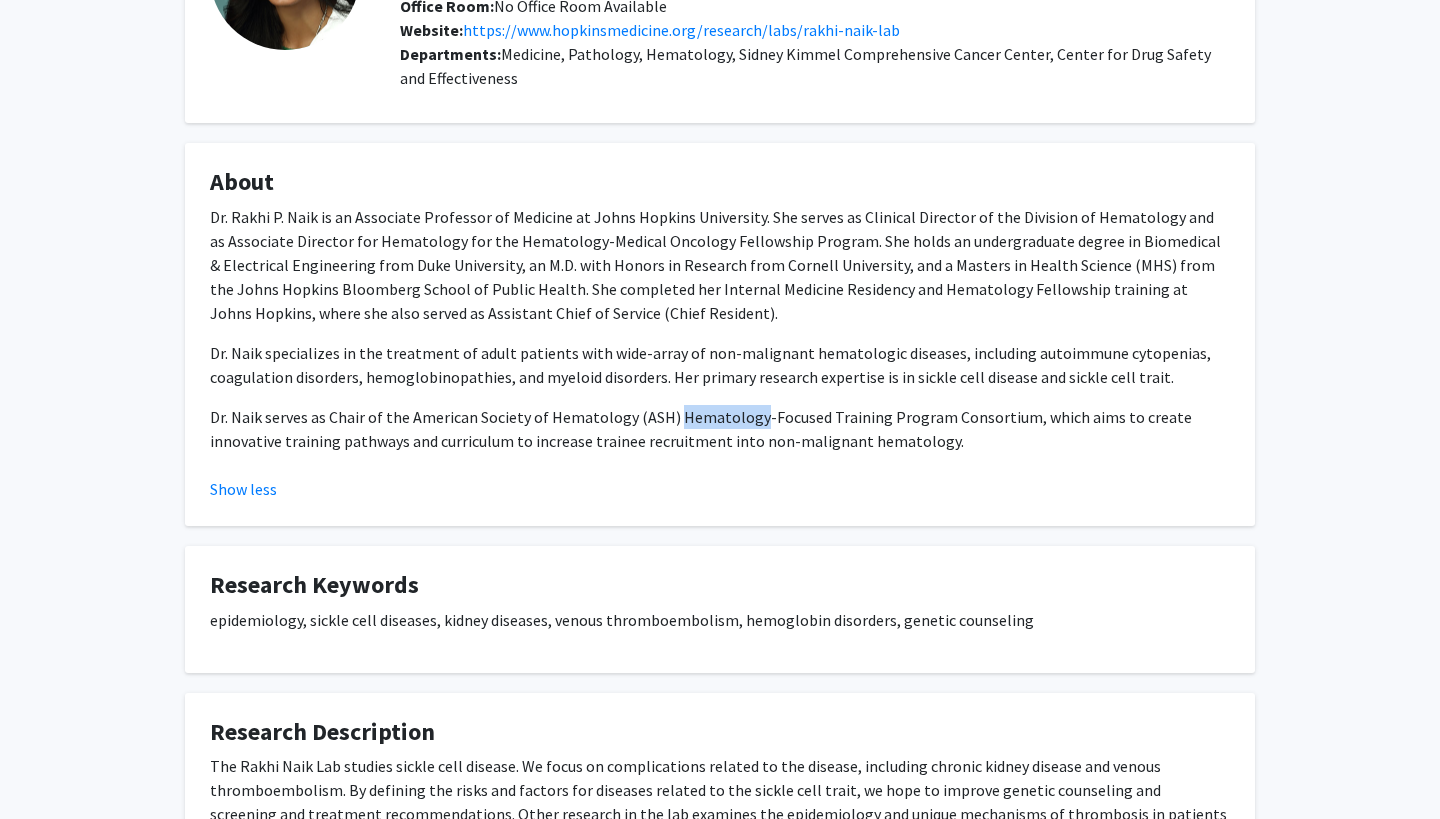 click on "Dr. Naik serves as Chair of the American Society of Hematology (ASH) Hematology-Focused Training Program Consortium, which aims to create innovative training pathways and curriculum to increase trainee recruitment into non-malignant hematology." 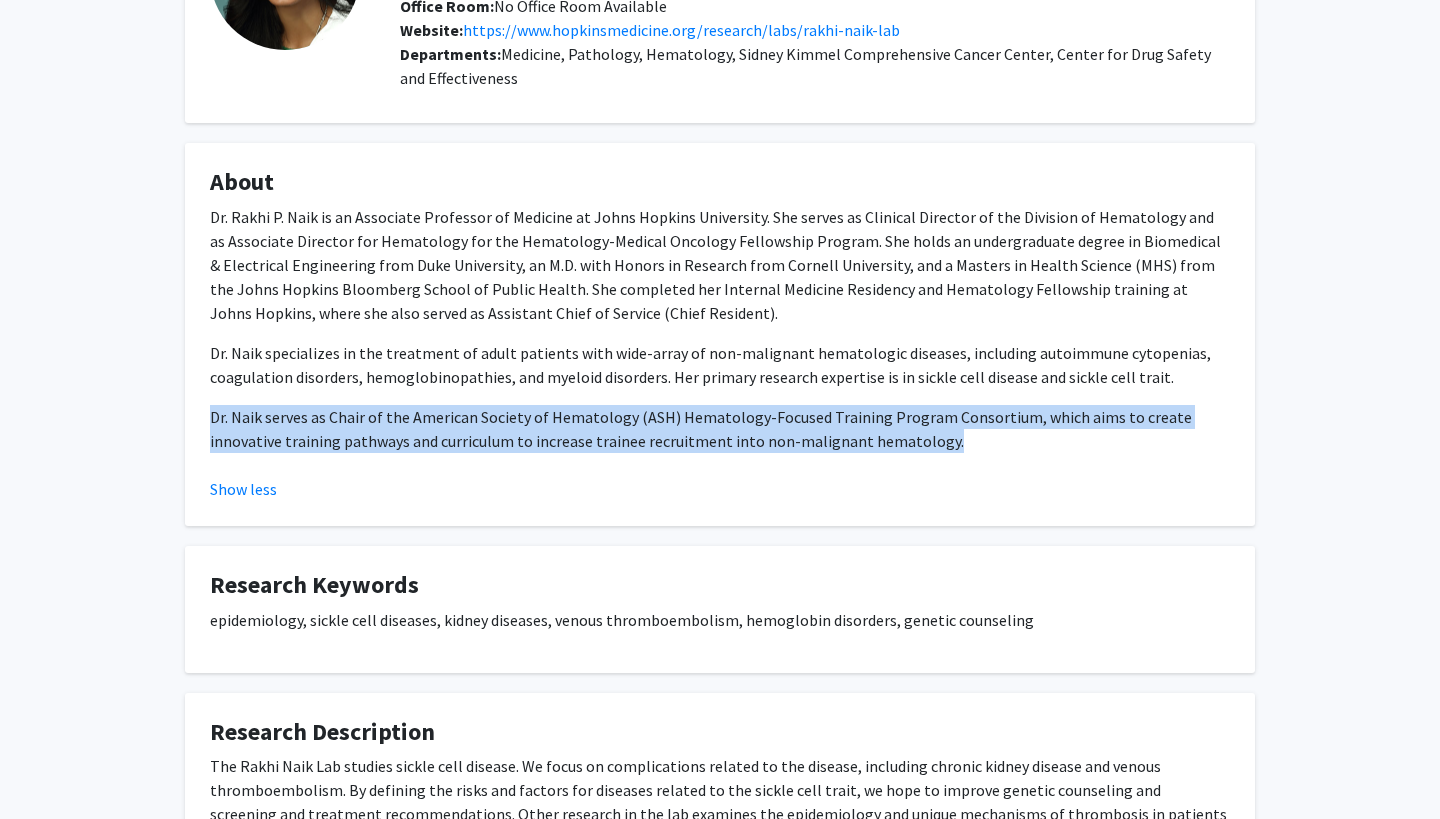 click on "Dr. Naik serves as Chair of the American Society of Hematology (ASH) Hematology-Focused Training Program Consortium, which aims to create innovative training pathways and curriculum to increase trainee recruitment into non-malignant hematology." 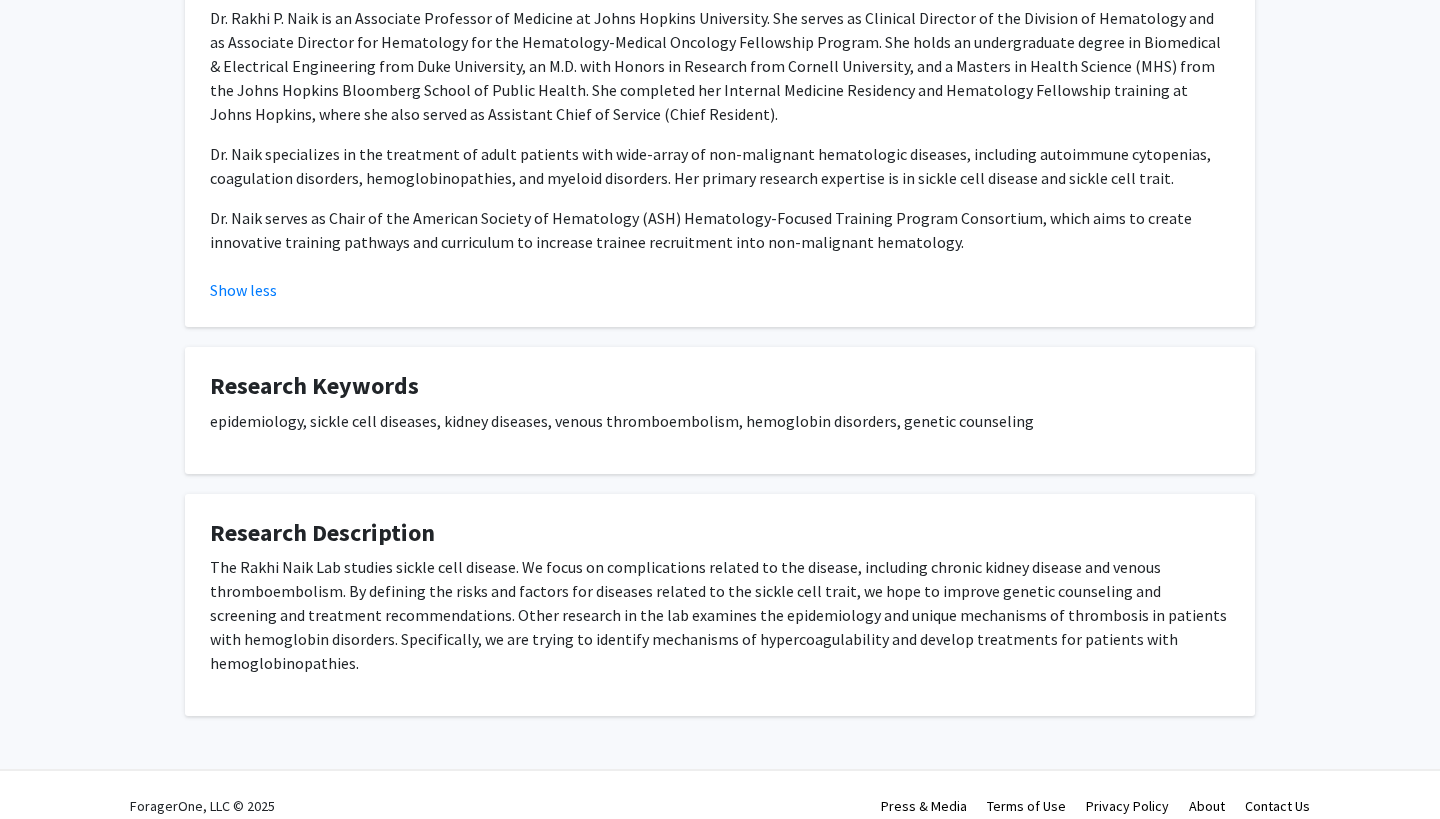 scroll, scrollTop: 410, scrollLeft: 0, axis: vertical 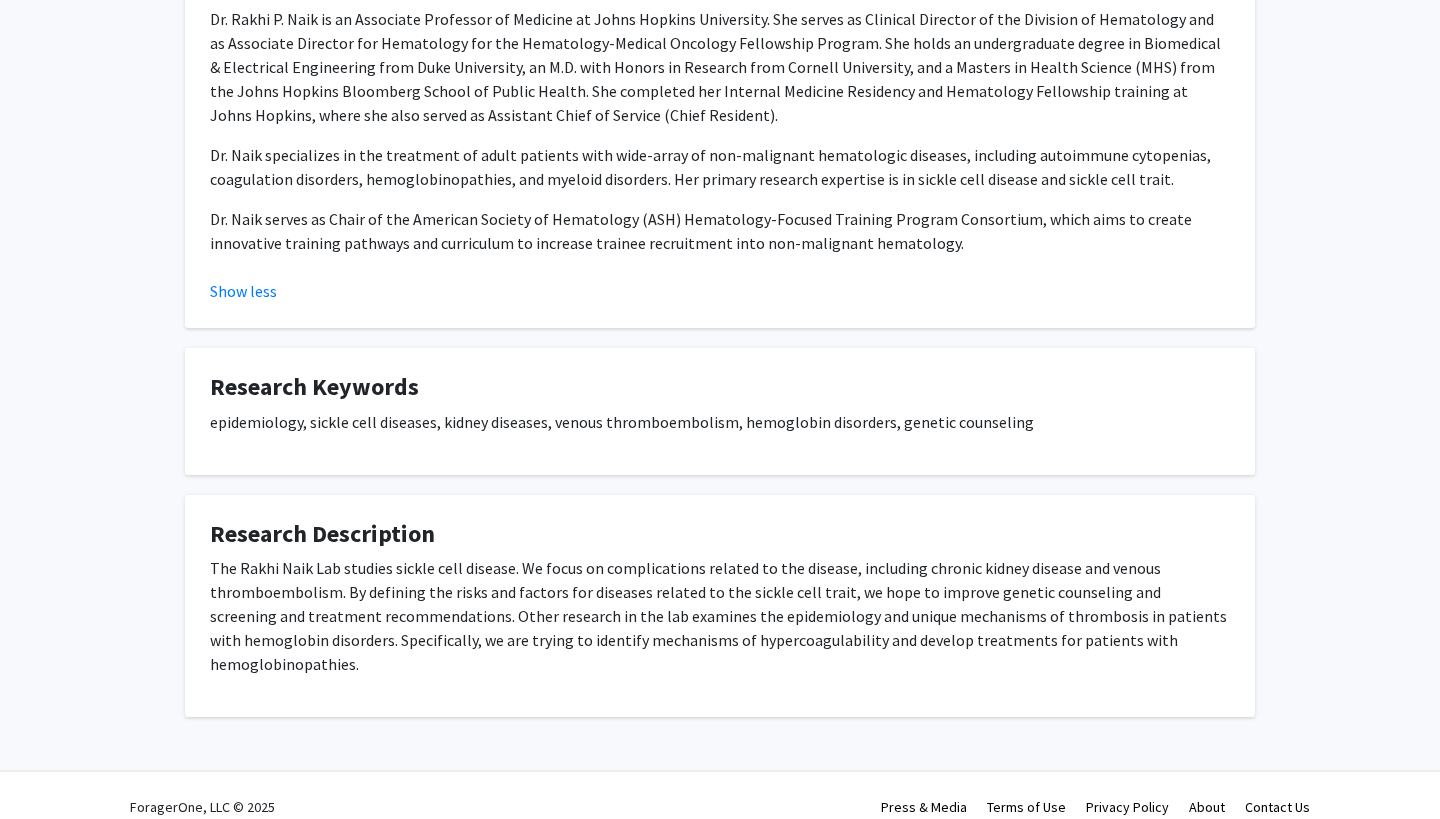 click on "The Rakhi Naik Lab studies sickle cell disease. We focus on complications related to the disease, including chronic kidney disease and venous thromboembolism. By defining the risks and factors for diseases related to the sickle cell trait, we hope to improve genetic counseling and screening and treatment recommendations. Other research in the lab examines the epidemiology and unique mechanisms of thrombosis in patients with hemoglobin disorders. Specifically, we are trying to identify mechanisms of hypercoagulability and develop treatments for patients with hemoglobinopathies." 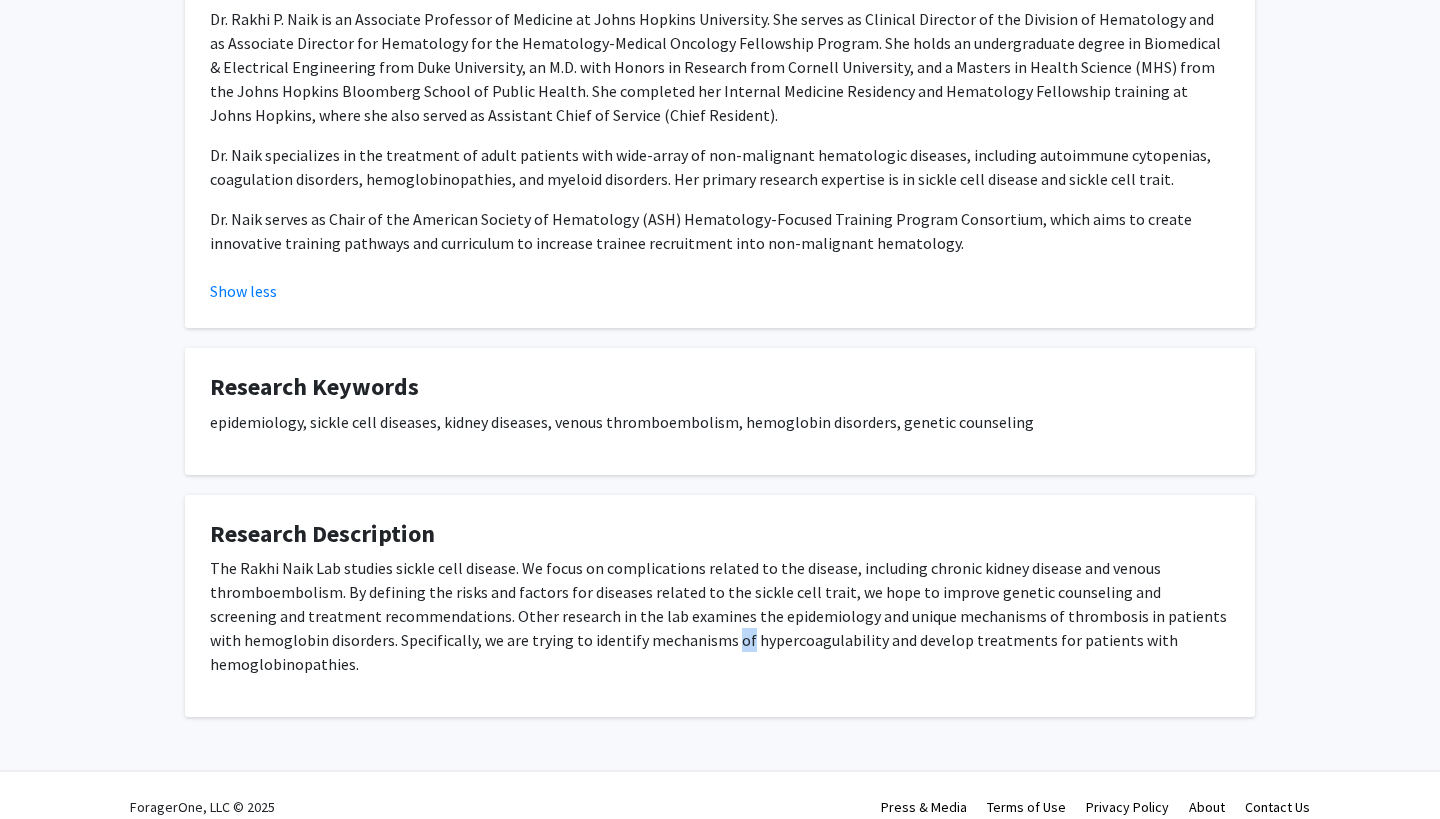 click on "The Rakhi Naik Lab studies sickle cell disease. We focus on complications related to the disease, including chronic kidney disease and venous thromboembolism. By defining the risks and factors for diseases related to the sickle cell trait, we hope to improve genetic counseling and screening and treatment recommendations. Other research in the lab examines the epidemiology and unique mechanisms of thrombosis in patients with hemoglobin disorders. Specifically, we are trying to identify mechanisms of hypercoagulability and develop treatments for patients with hemoglobinopathies." 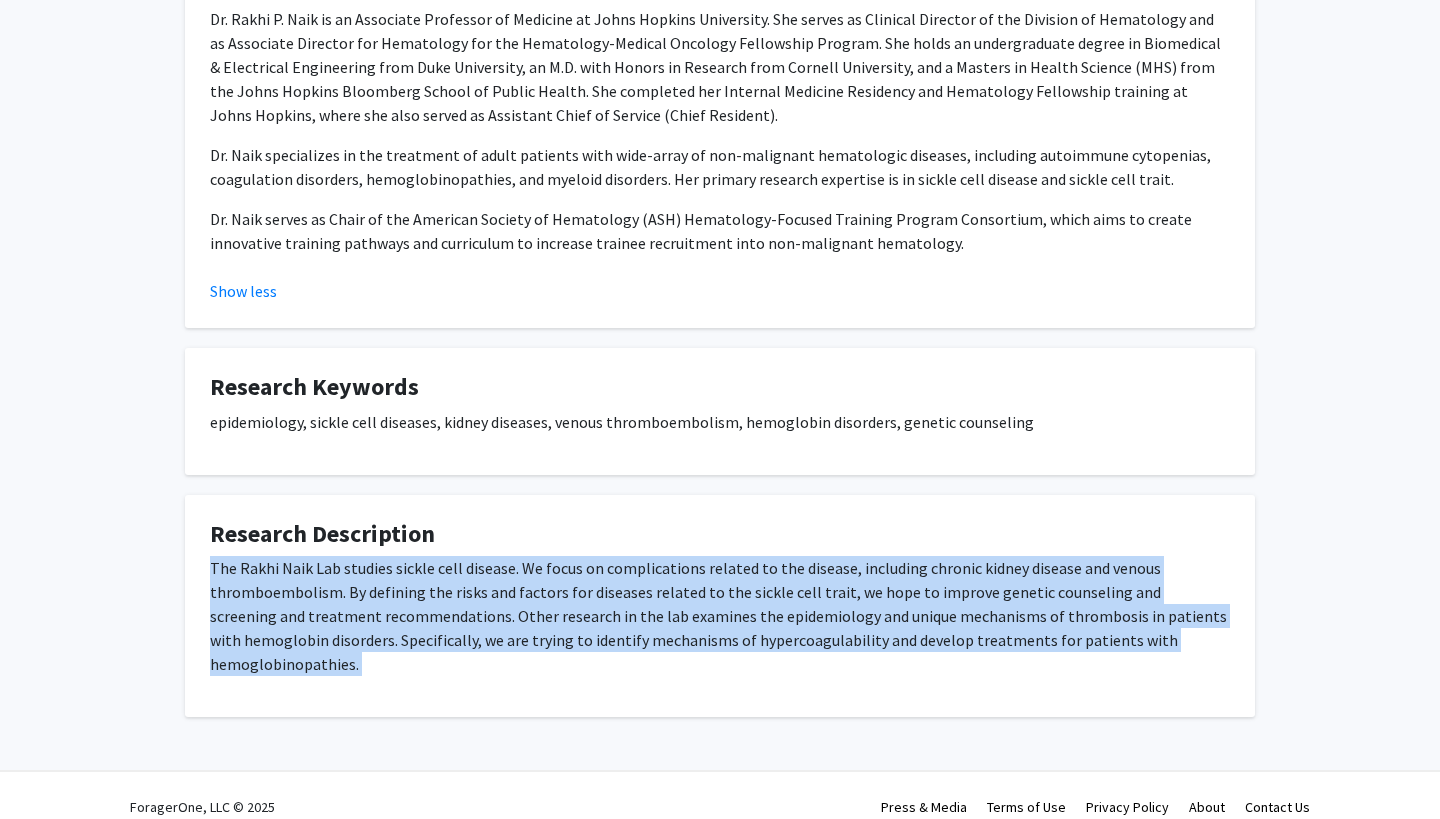 click on "The Rakhi Naik Lab studies sickle cell disease. We focus on complications related to the disease, including chronic kidney disease and venous thromboembolism. By defining the risks and factors for diseases related to the sickle cell trait, we hope to improve genetic counseling and screening and treatment recommendations. Other research in the lab examines the epidemiology and unique mechanisms of thrombosis in patients with hemoglobin disorders. Specifically, we are trying to identify mechanisms of hypercoagulability and develop treatments for patients with hemoglobinopathies." 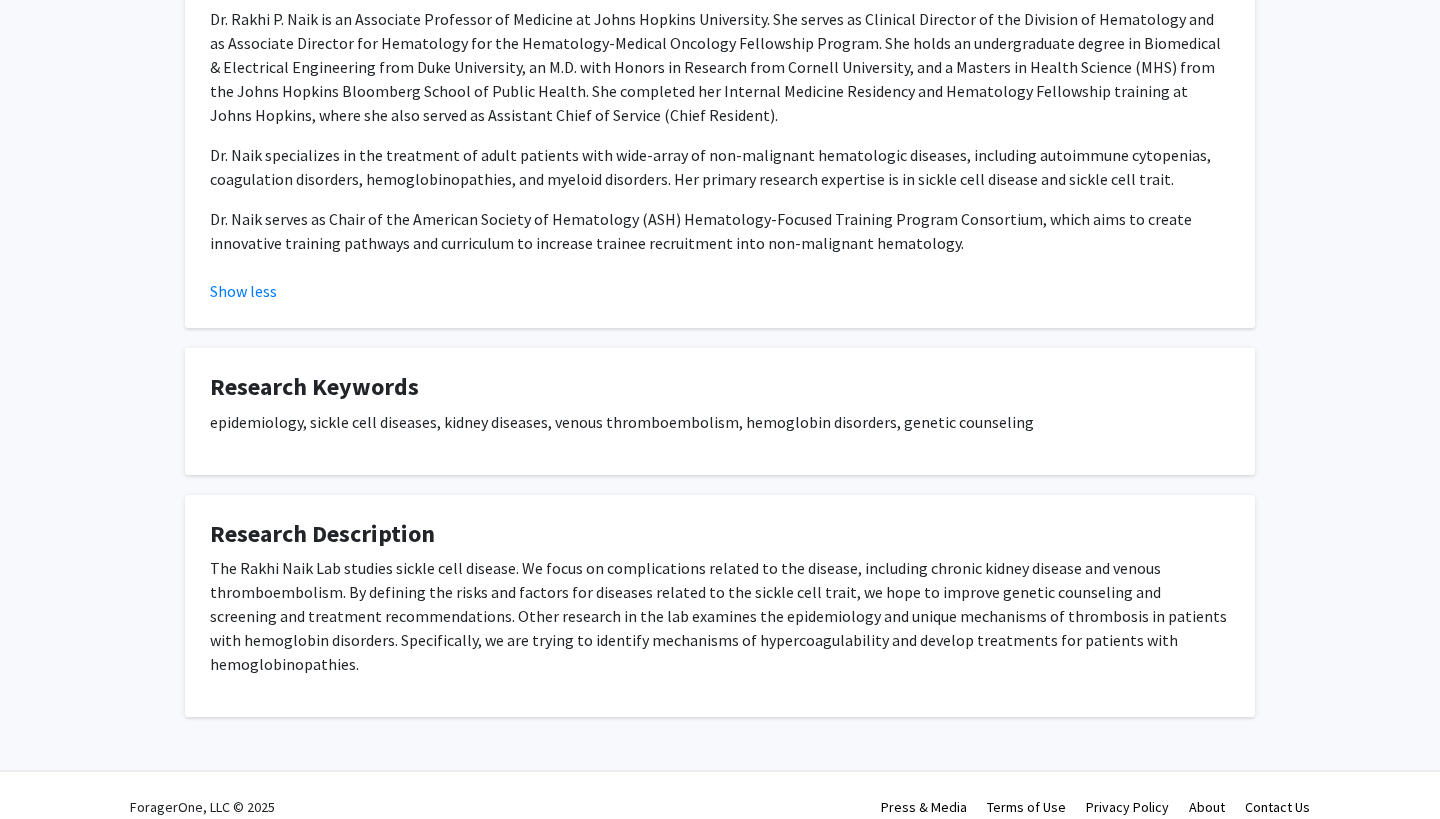 click on "The Rakhi Naik Lab studies sickle cell disease. We focus on complications related to the disease, including chronic kidney disease and venous thromboembolism. By defining the risks and factors for diseases related to the sickle cell trait, we hope to improve genetic counseling and screening and treatment recommendations. Other research in the lab examines the epidemiology and unique mechanisms of thrombosis in patients with hemoglobin disorders. Specifically, we are trying to identify mechanisms of hypercoagulability and develop treatments for patients with hemoglobinopathies." 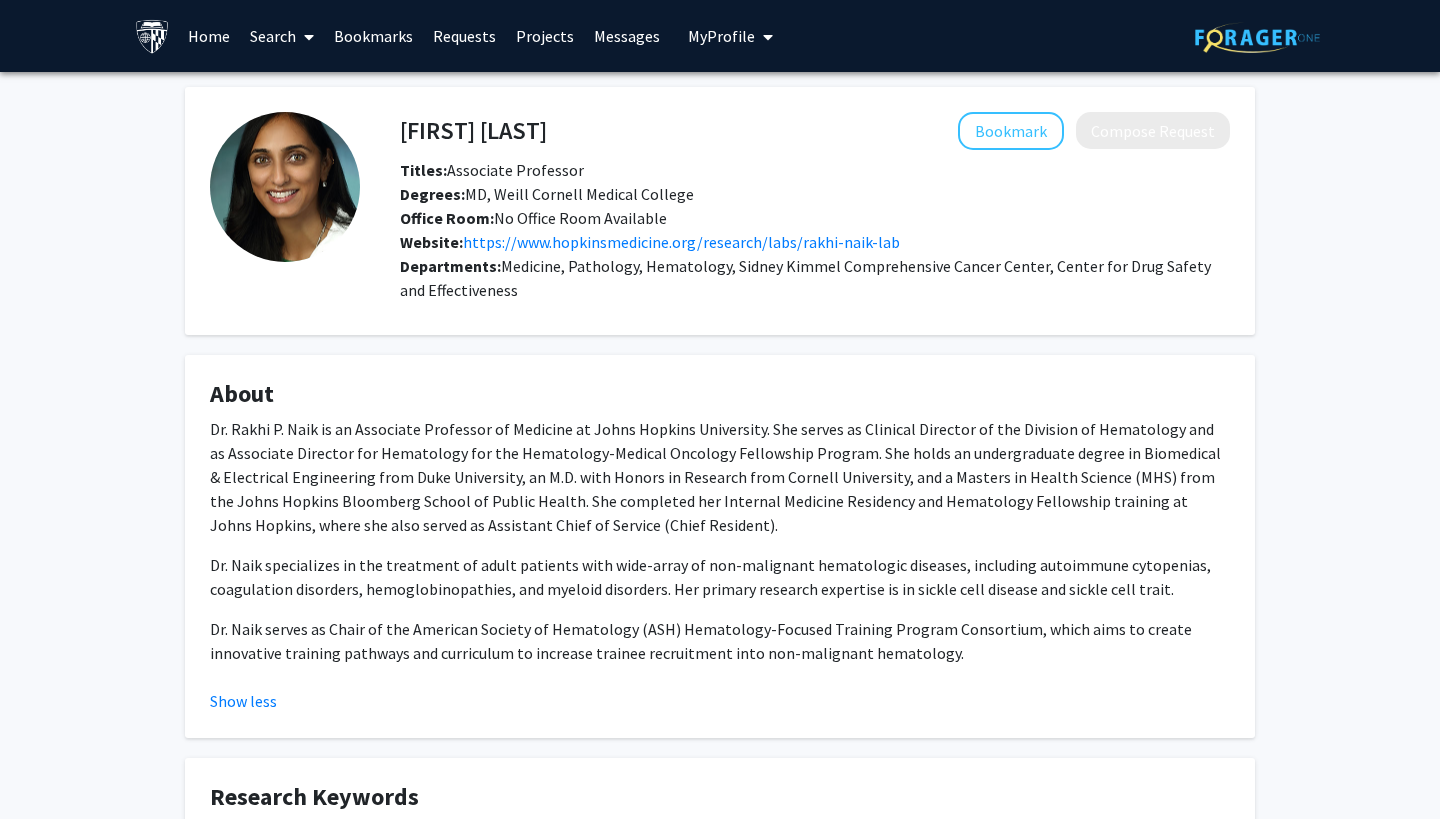 scroll, scrollTop: 0, scrollLeft: 0, axis: both 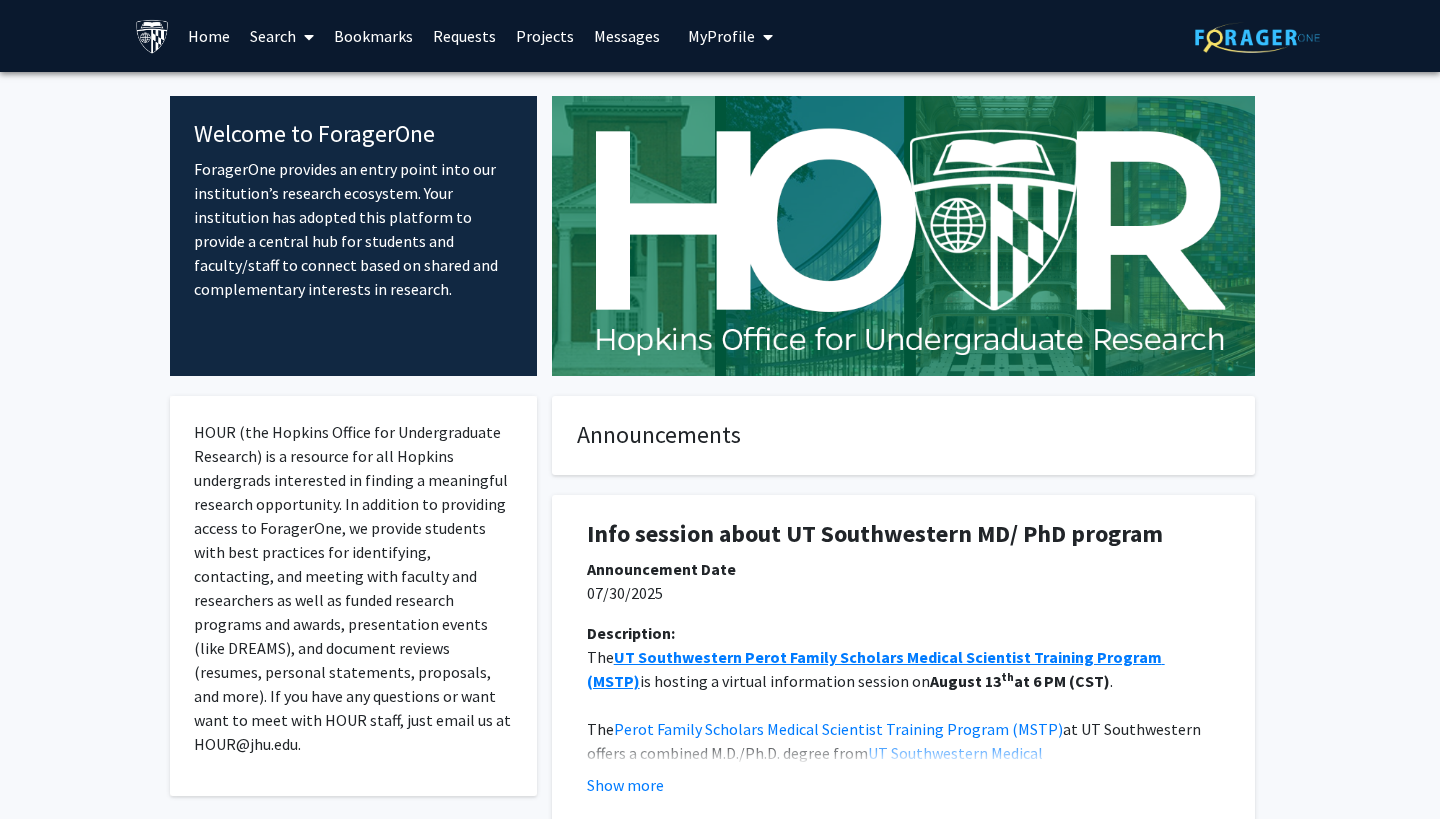 click on "Search" at bounding box center (282, 36) 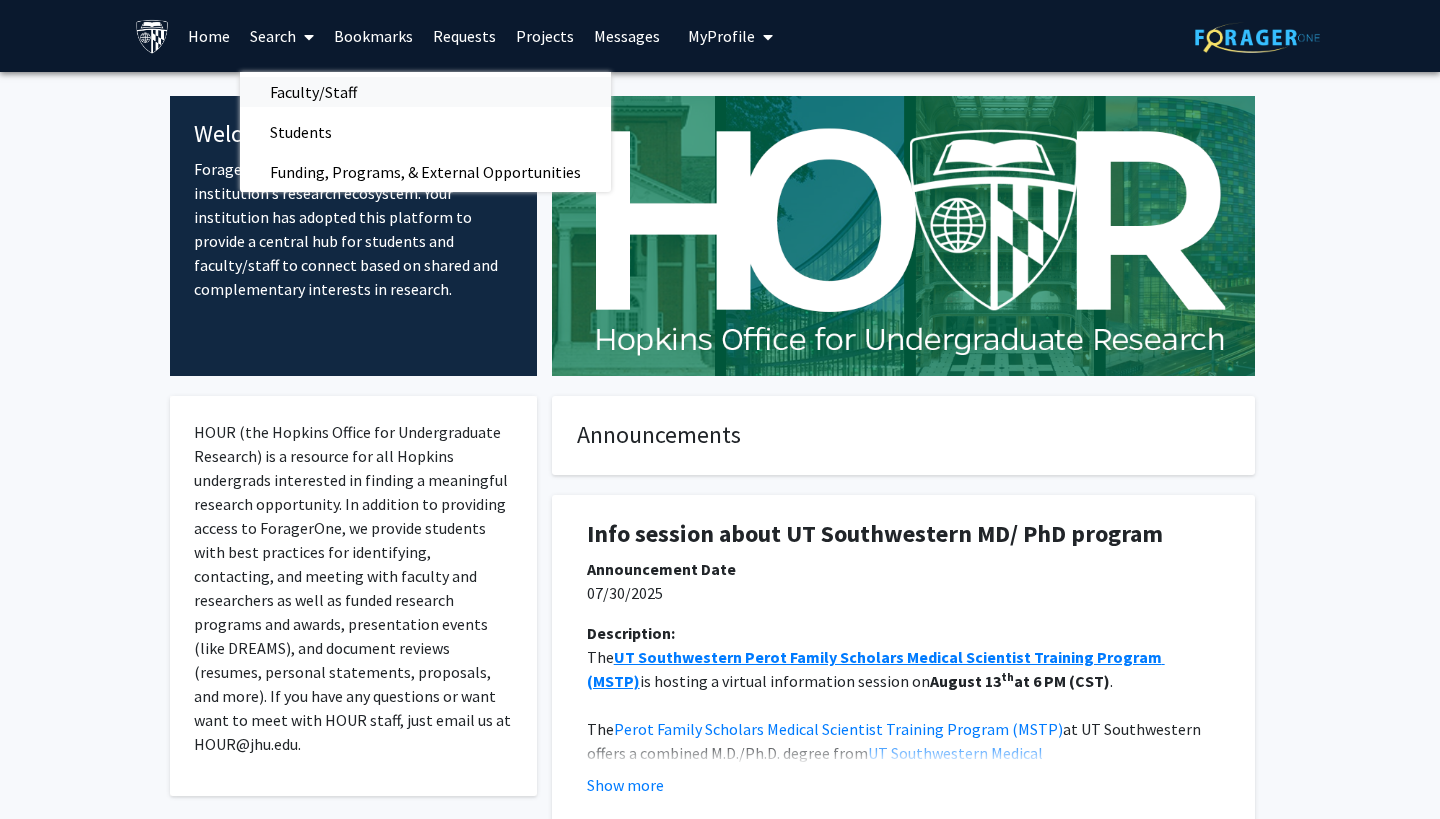 click on "Faculty/Staff" at bounding box center [313, 92] 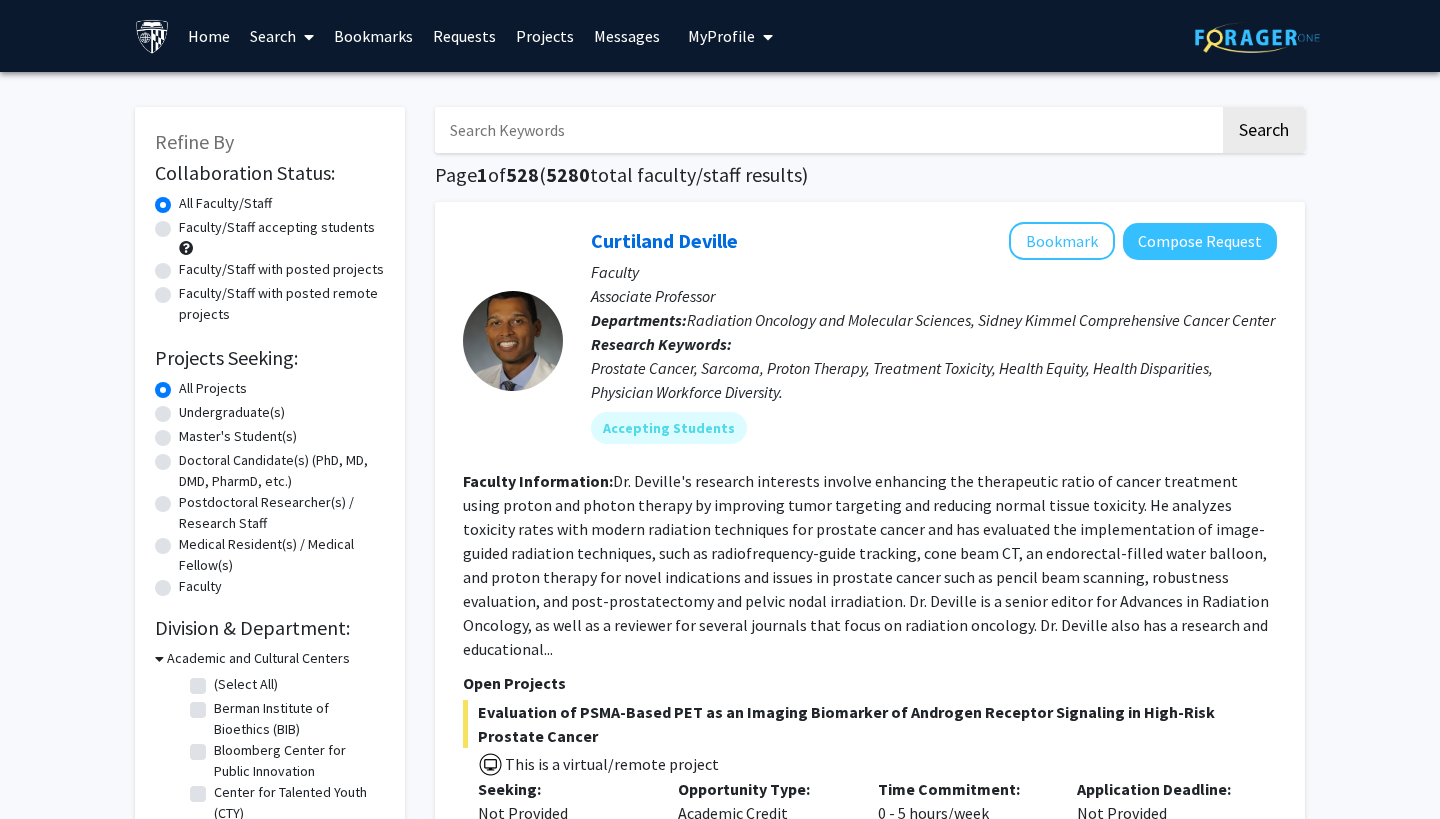 click at bounding box center (827, 130) 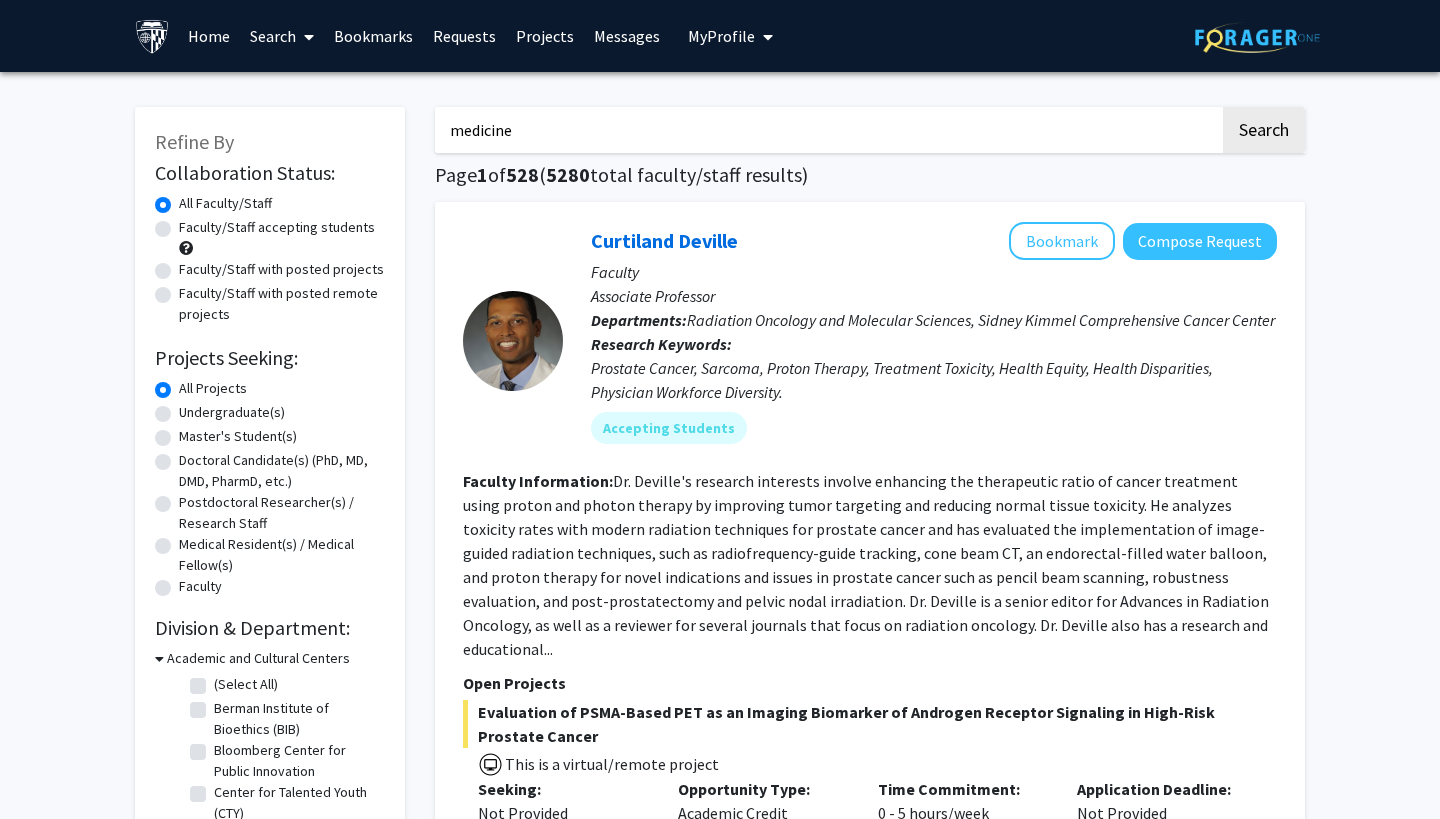 type on "medicine" 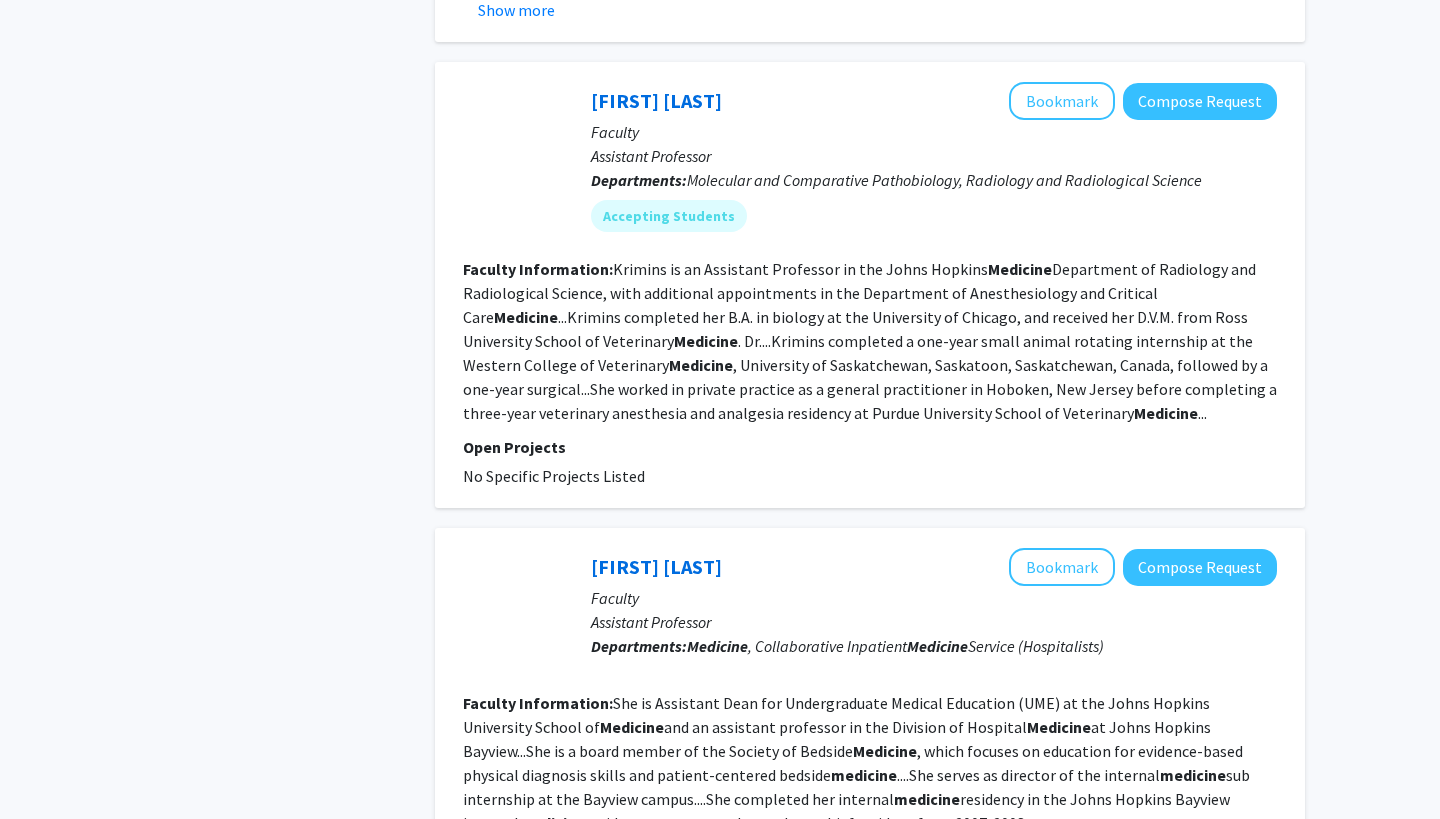 scroll, scrollTop: 2204, scrollLeft: 0, axis: vertical 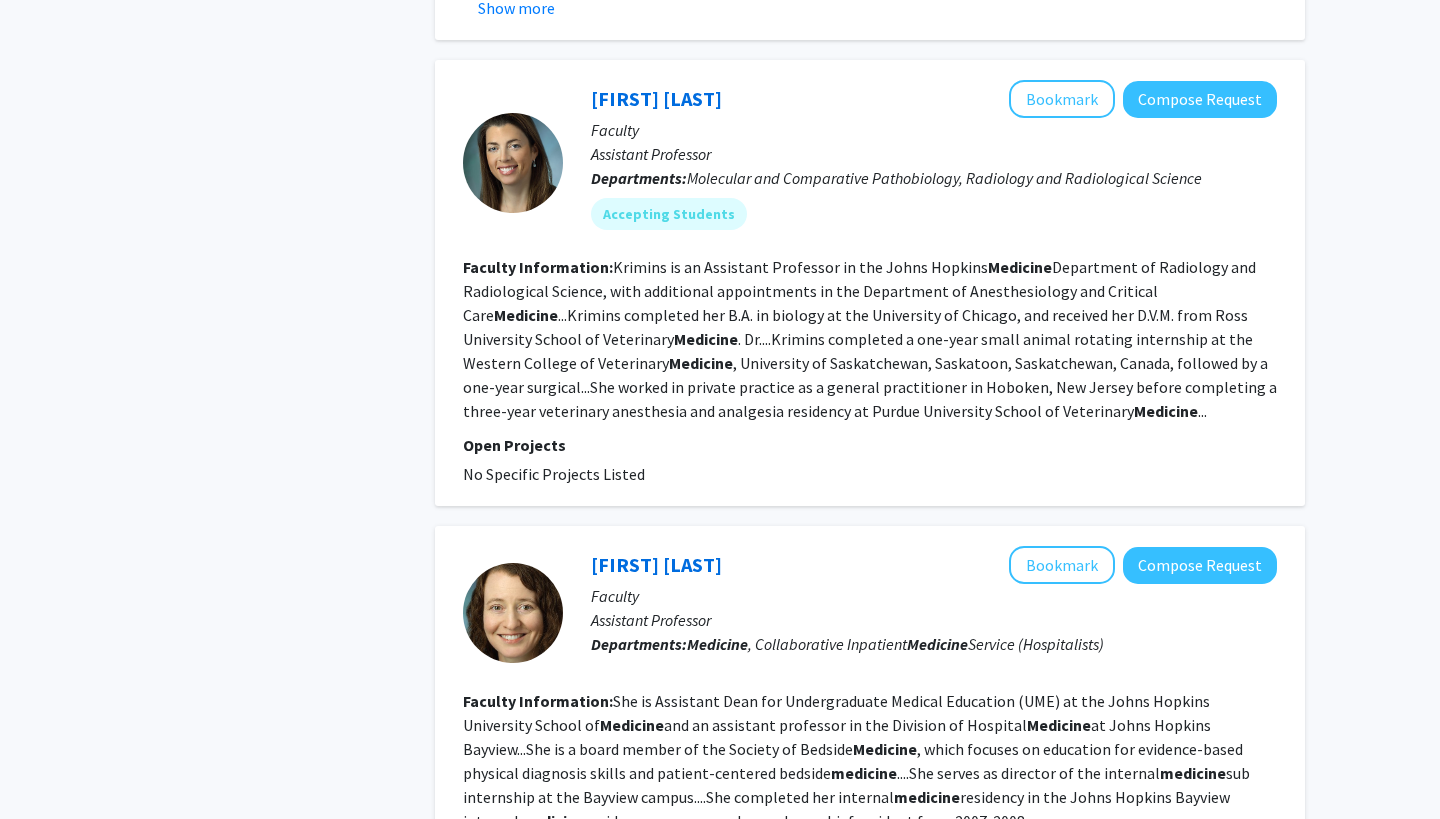 click on "Faculty" 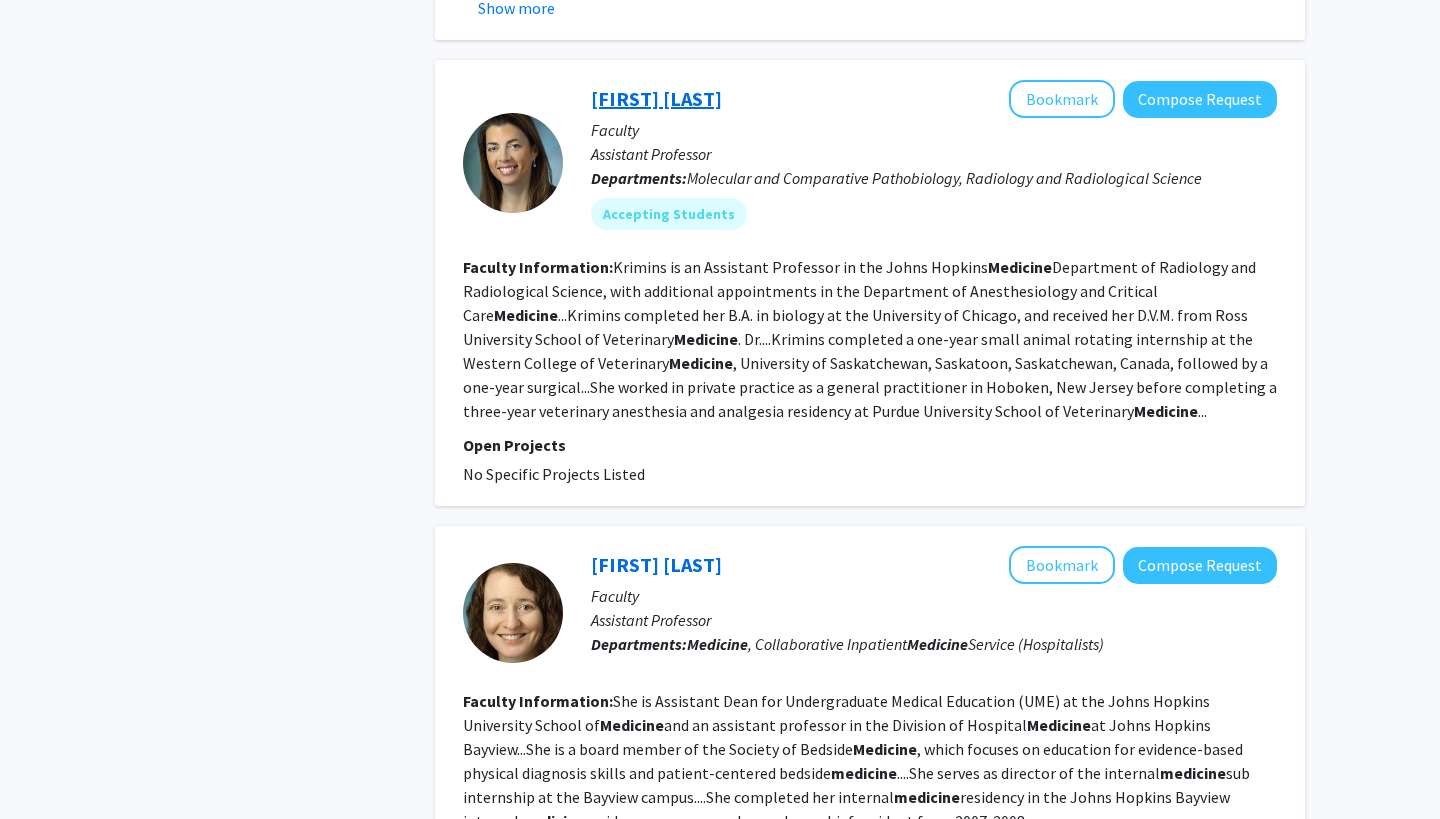 click on "[FIRST] [LAST]" 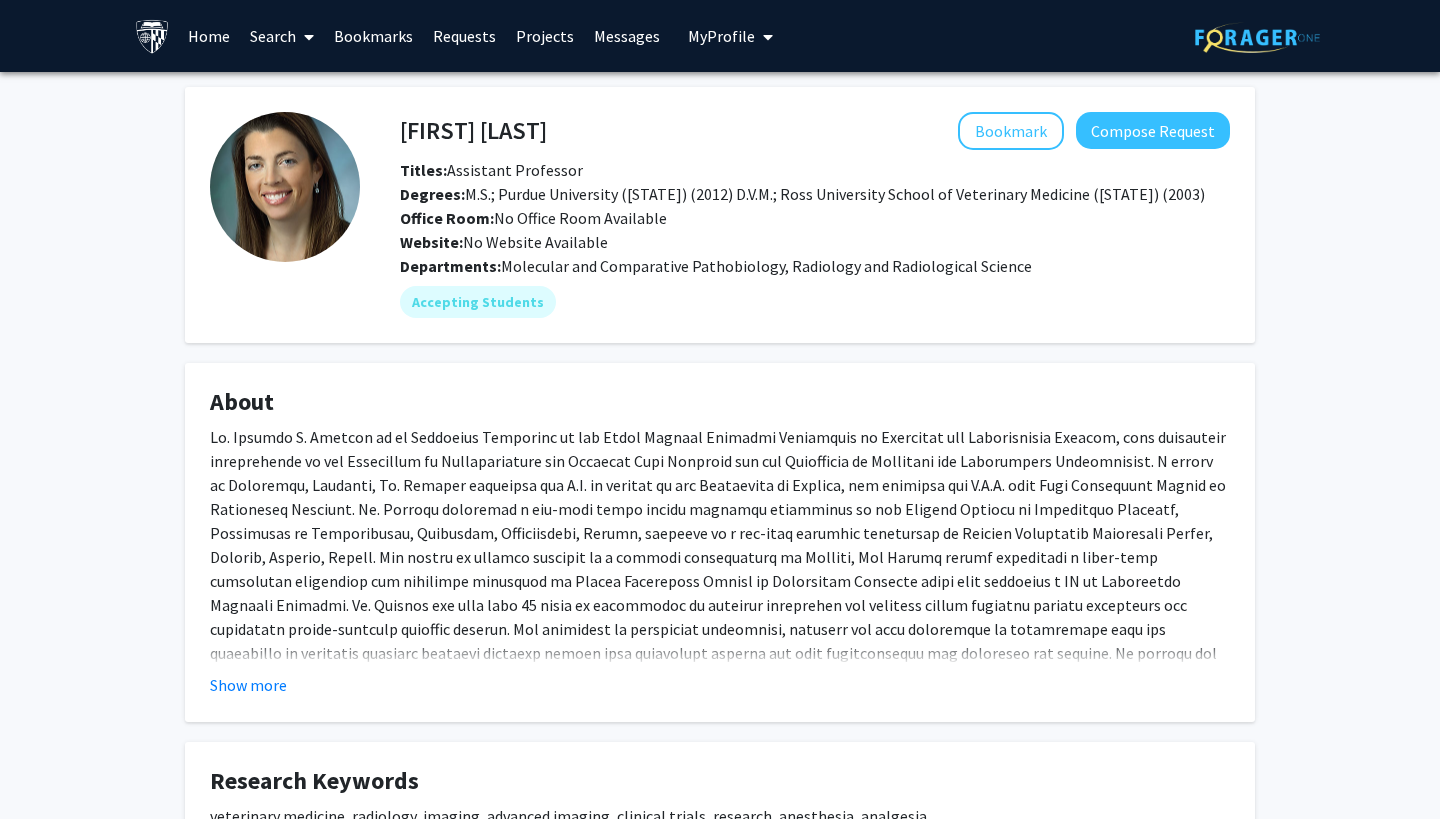 scroll, scrollTop: 165, scrollLeft: 0, axis: vertical 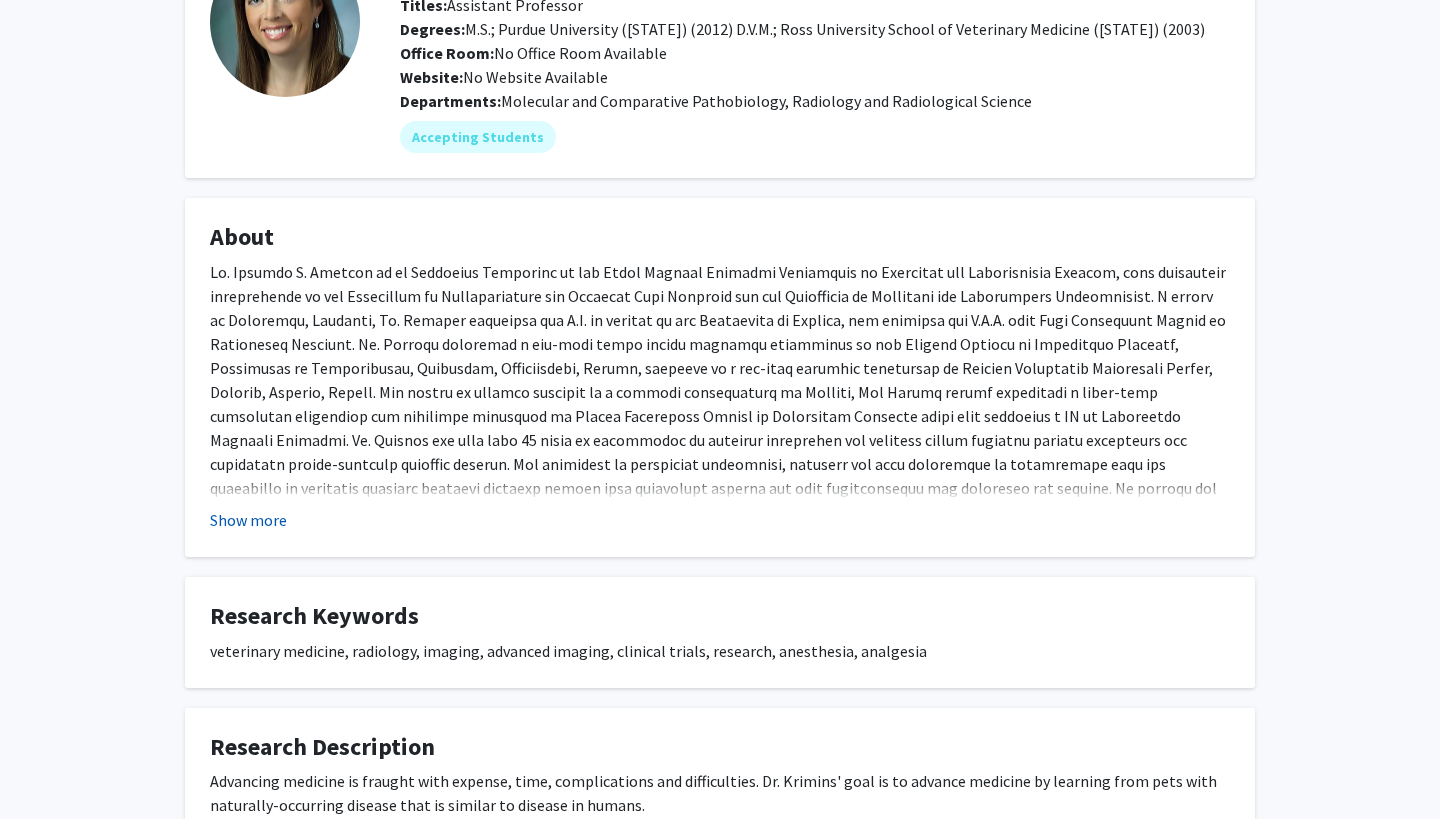 click on "Show more" 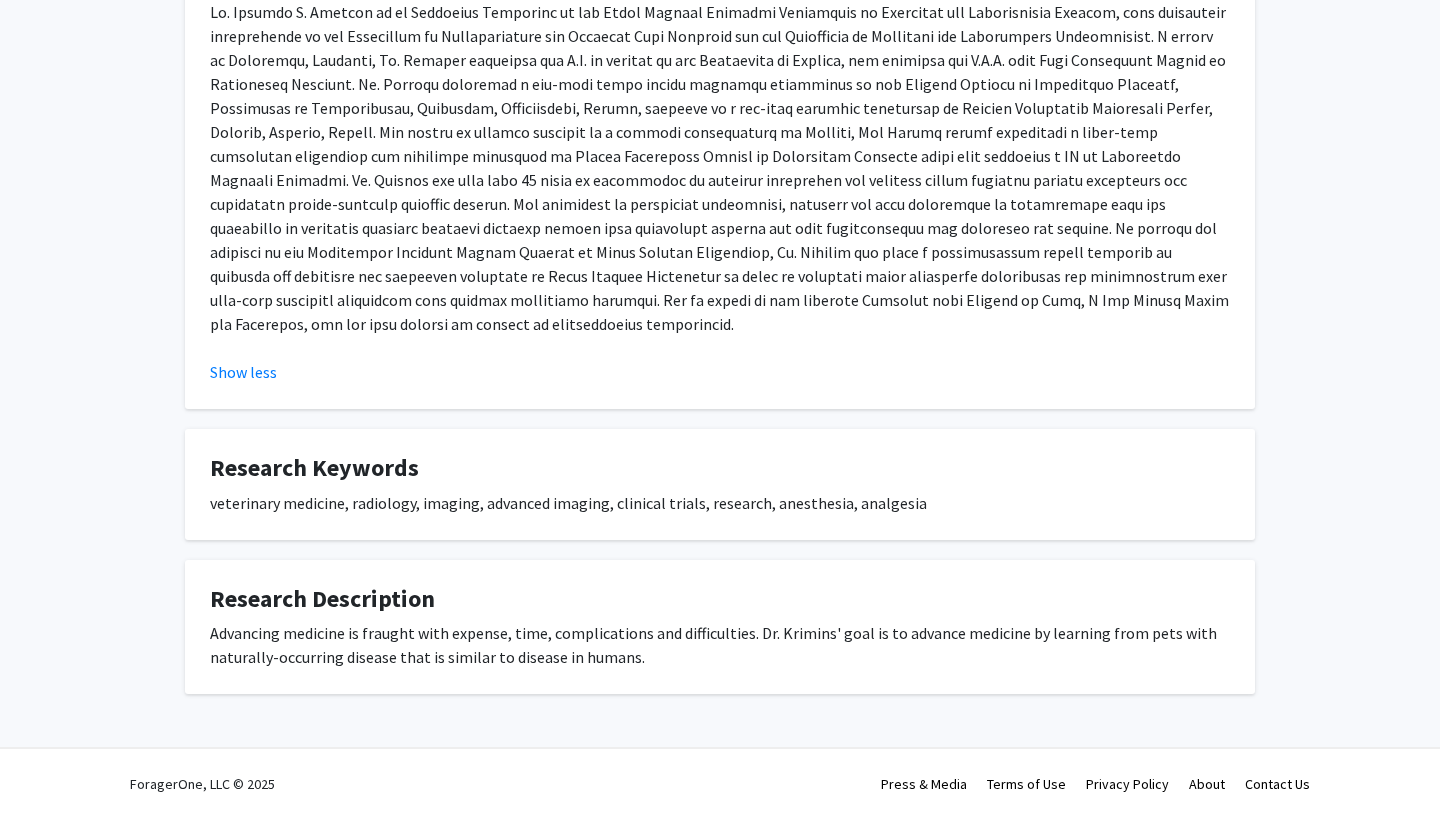 scroll, scrollTop: 426, scrollLeft: 0, axis: vertical 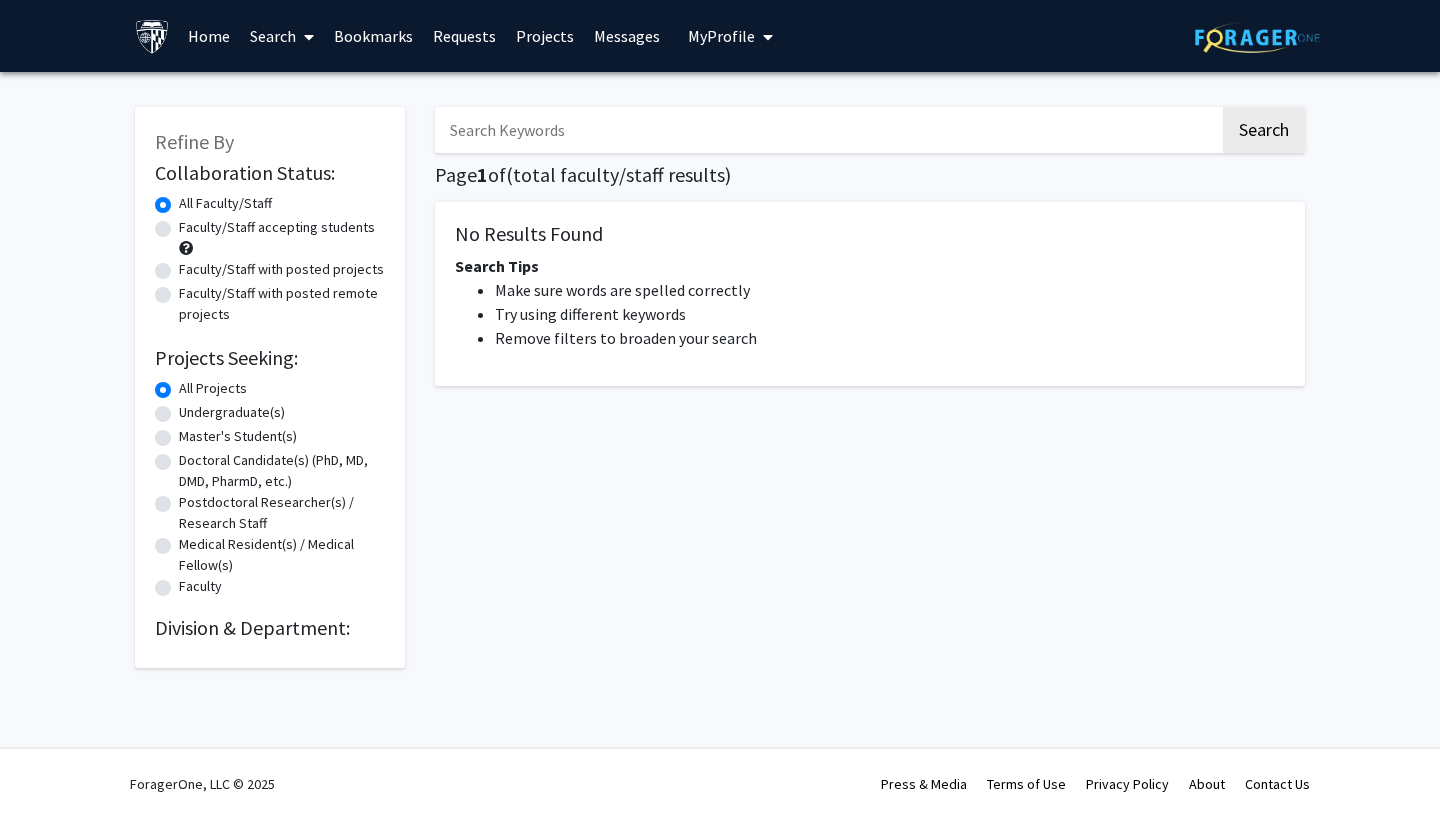 click at bounding box center [827, 130] 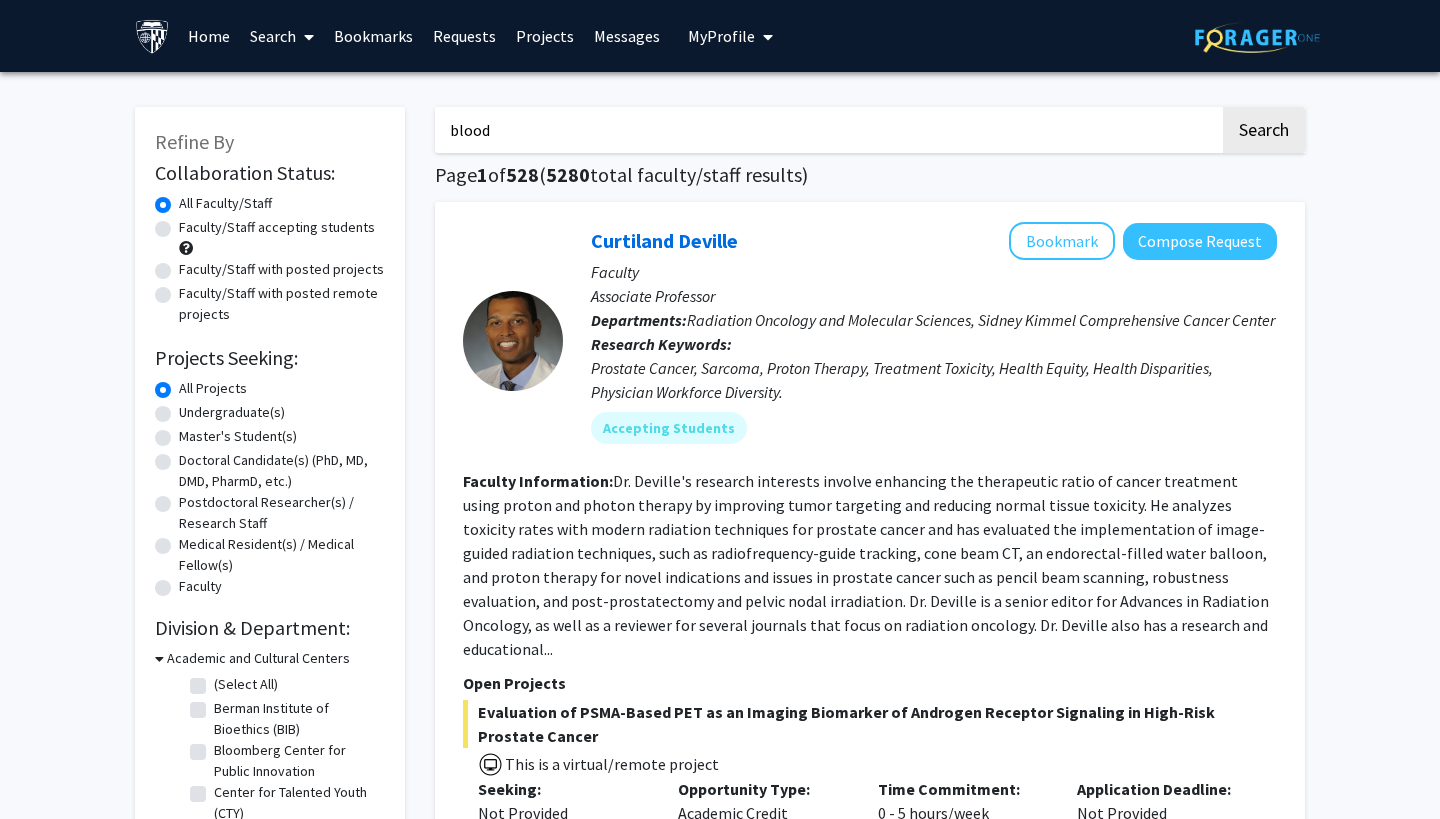 type on "blood" 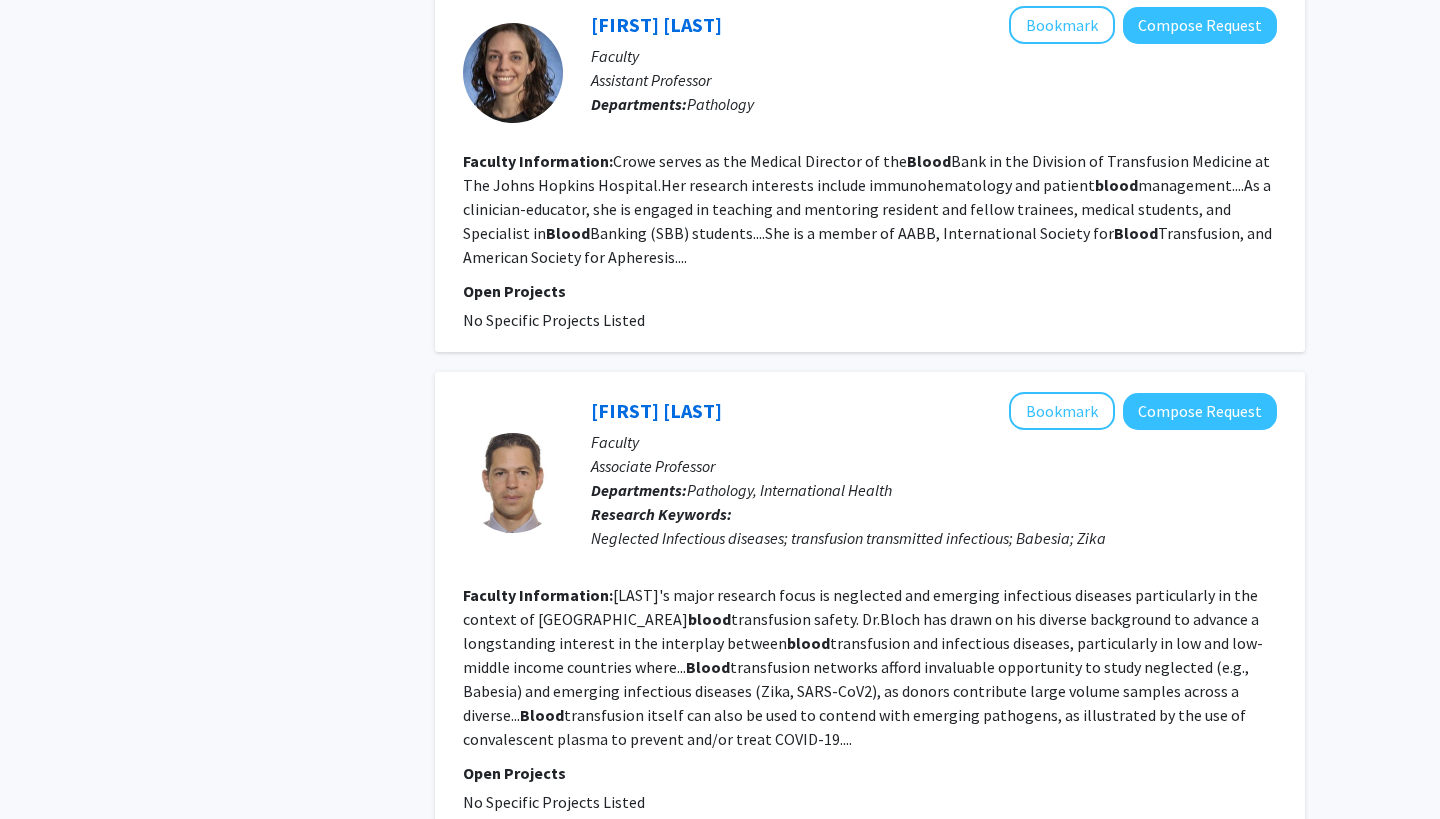 scroll, scrollTop: 1094, scrollLeft: 0, axis: vertical 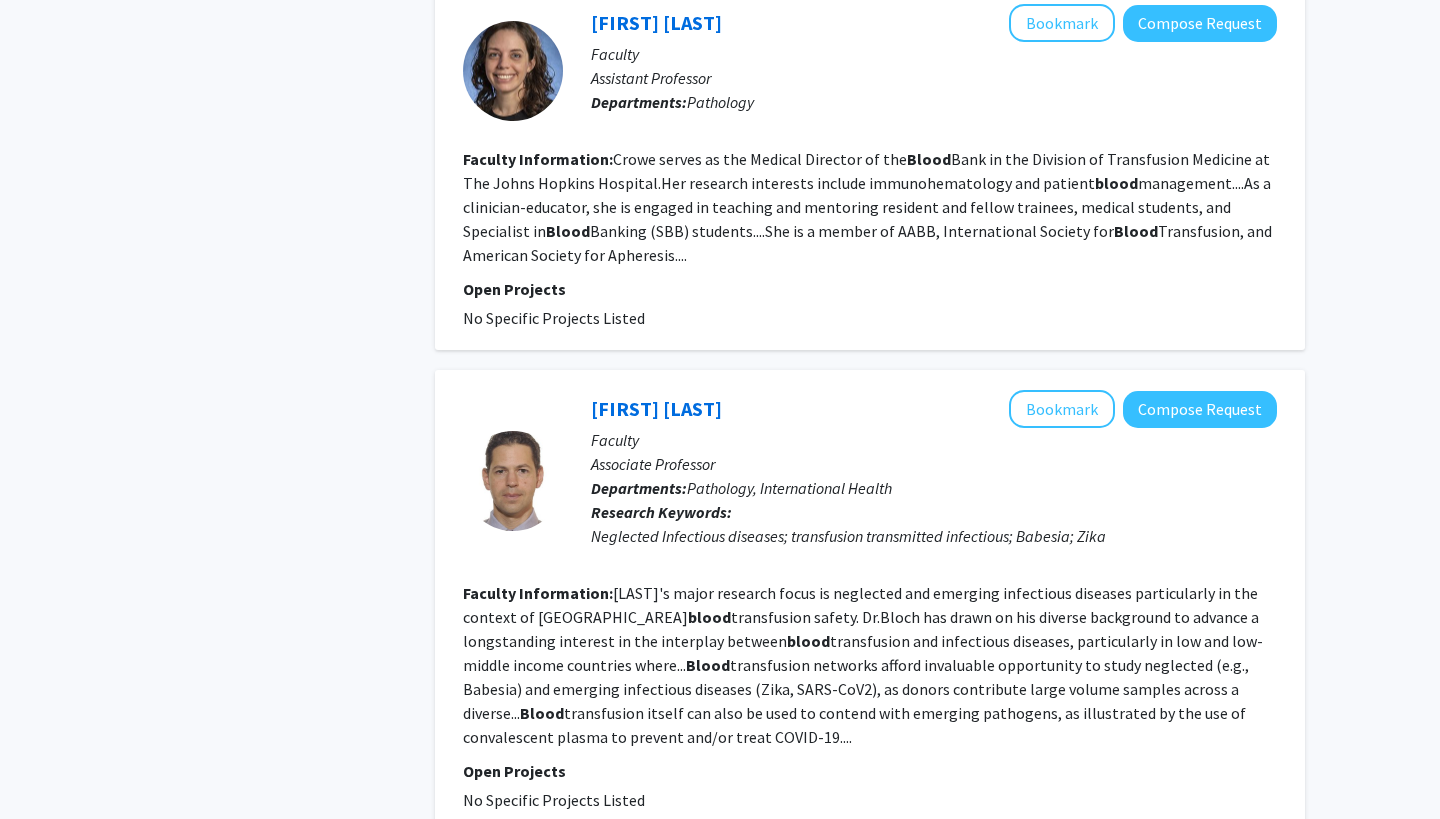 click on "Bloch's major research focus is neglected and emerging infectious diseases particularly in the context of  blood  transfusion safety. Dr.Bloch has drawn on his diverse background to advance a longstanding interest in the interplay between  blood  transfusion and infectious diseases, particularly in low and low-middle income countries where... Blood  transfusion networks afford invaluable opportunity to study neglected (e.g., Babesia) and emerging infectious diseases (Zika, SARS-CoV2), as donors contribute large volume samples across a diverse... Blood  transfusion itself can also be used to contend with emerging pathogens, as illustrated by the use of convalescent plasma to prevent and/or treat COVID-19...." 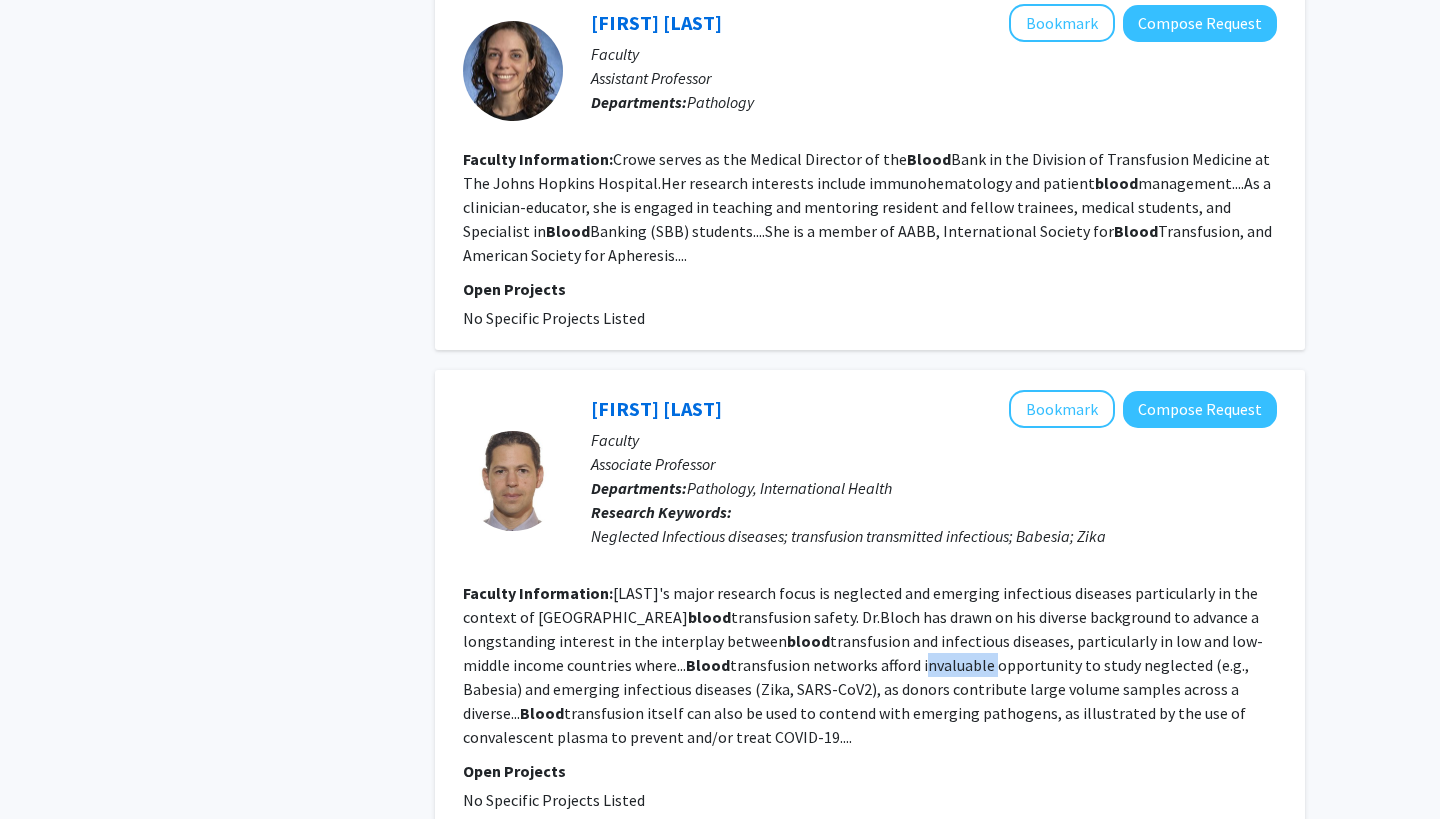 click on "Bloch's major research focus is neglected and emerging infectious diseases particularly in the context of  blood  transfusion safety. Dr.Bloch has drawn on his diverse background to advance a longstanding interest in the interplay between  blood  transfusion and infectious diseases, particularly in low and low-middle income countries where... Blood  transfusion networks afford invaluable opportunity to study neglected (e.g., Babesia) and emerging infectious diseases (Zika, SARS-CoV2), as donors contribute large volume samples across a diverse... Blood  transfusion itself can also be used to contend with emerging pathogens, as illustrated by the use of convalescent plasma to prevent and/or treat COVID-19...." 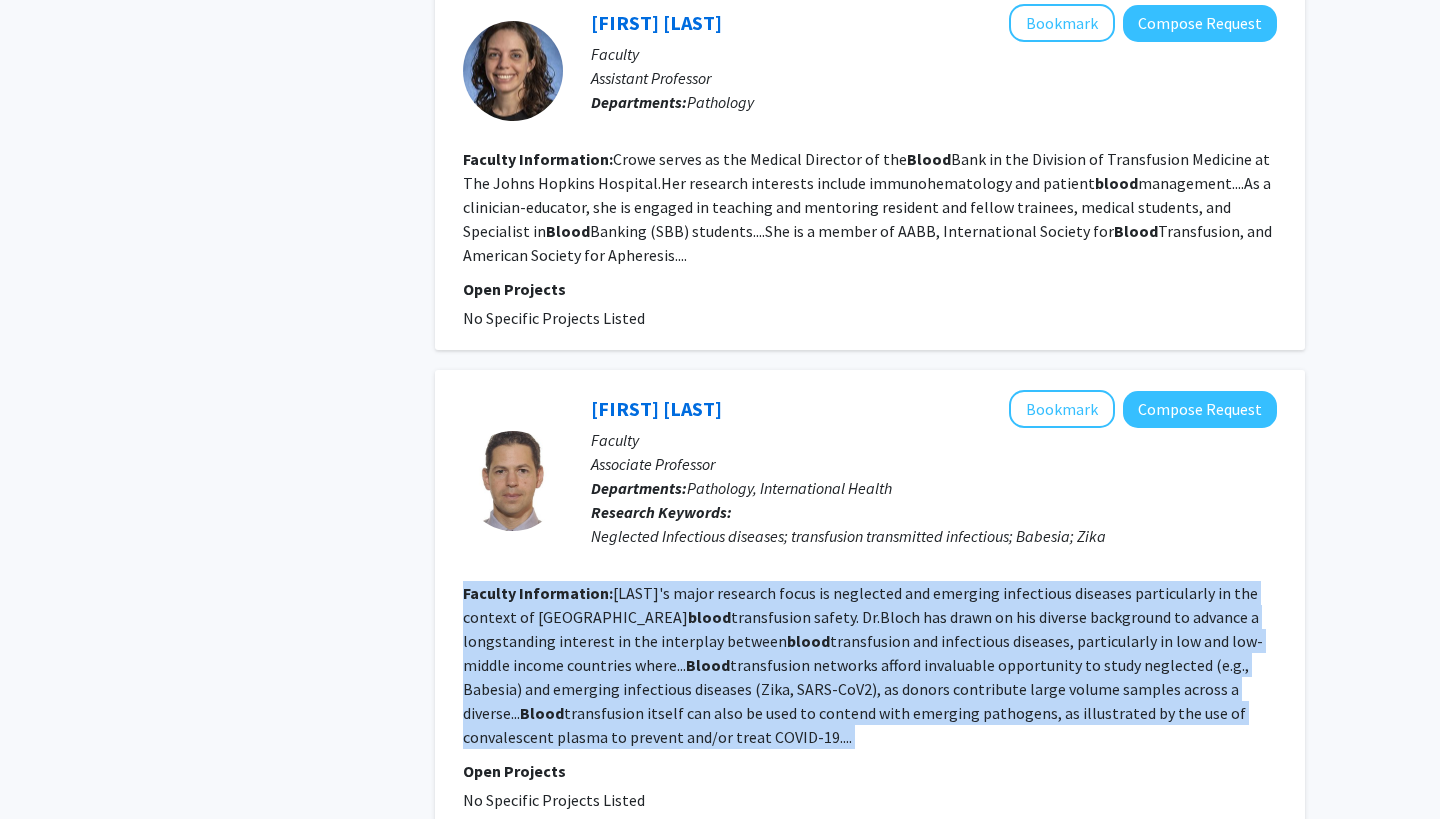 click on "Bloch's major research focus is neglected and emerging infectious diseases particularly in the context of  blood  transfusion safety. Dr.Bloch has drawn on his diverse background to advance a longstanding interest in the interplay between  blood  transfusion and infectious diseases, particularly in low and low-middle income countries where... Blood  transfusion networks afford invaluable opportunity to study neglected (e.g., Babesia) and emerging infectious diseases (Zika, SARS-CoV2), as donors contribute large volume samples across a diverse... Blood  transfusion itself can also be used to contend with emerging pathogens, as illustrated by the use of convalescent plasma to prevent and/or treat COVID-19...." 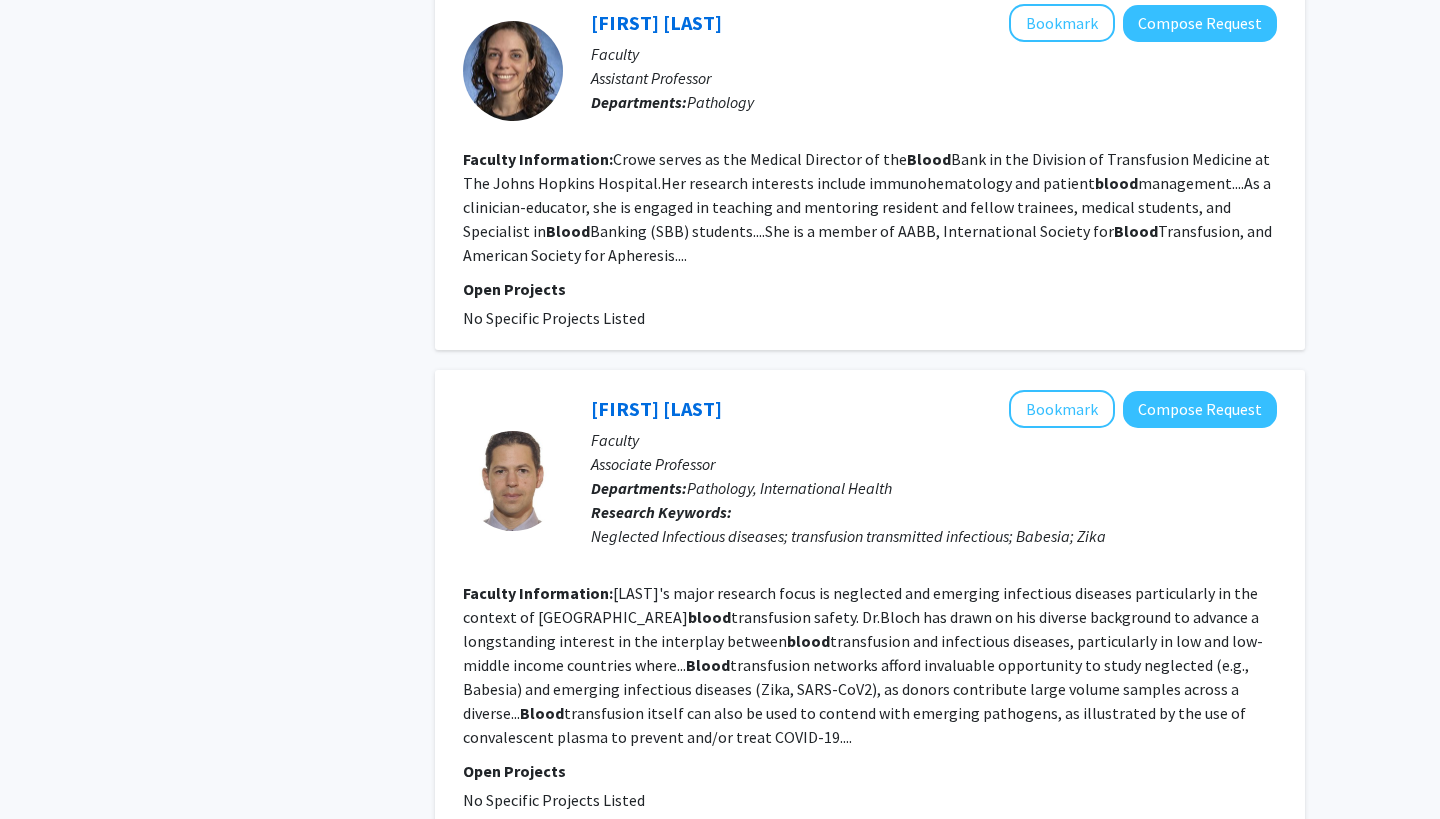 click on "Bloch's major research focus is neglected and emerging infectious diseases particularly in the context of  blood  transfusion safety. Dr.Bloch has drawn on his diverse background to advance a longstanding interest in the interplay between  blood  transfusion and infectious diseases, particularly in low and low-middle income countries where... Blood  transfusion networks afford invaluable opportunity to study neglected (e.g., Babesia) and emerging infectious diseases (Zika, SARS-CoV2), as donors contribute large volume samples across a diverse... Blood  transfusion itself can also be used to contend with emerging pathogens, as illustrated by the use of convalescent plasma to prevent and/or treat COVID-19...." 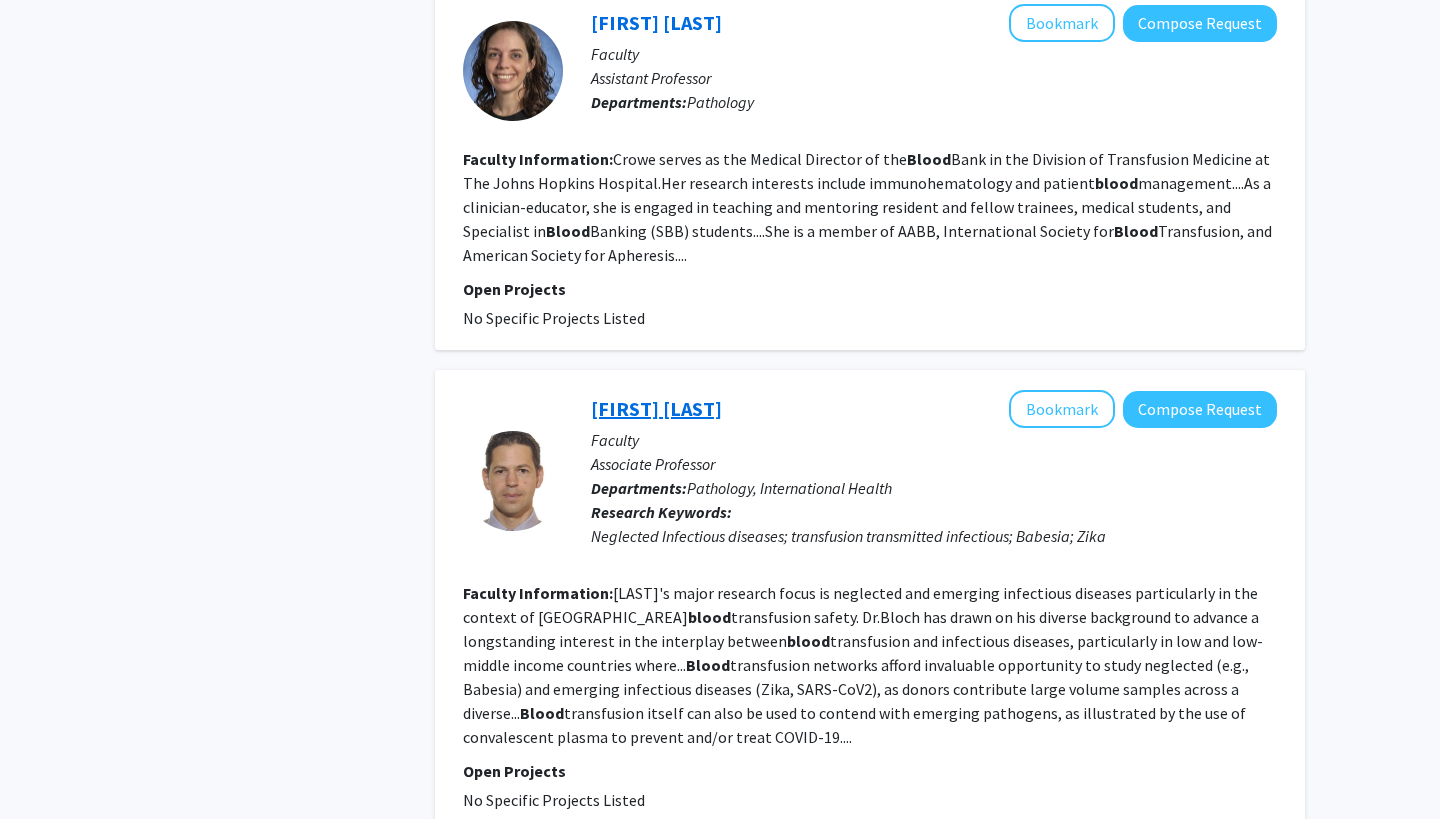 click on "Evan Bloch" 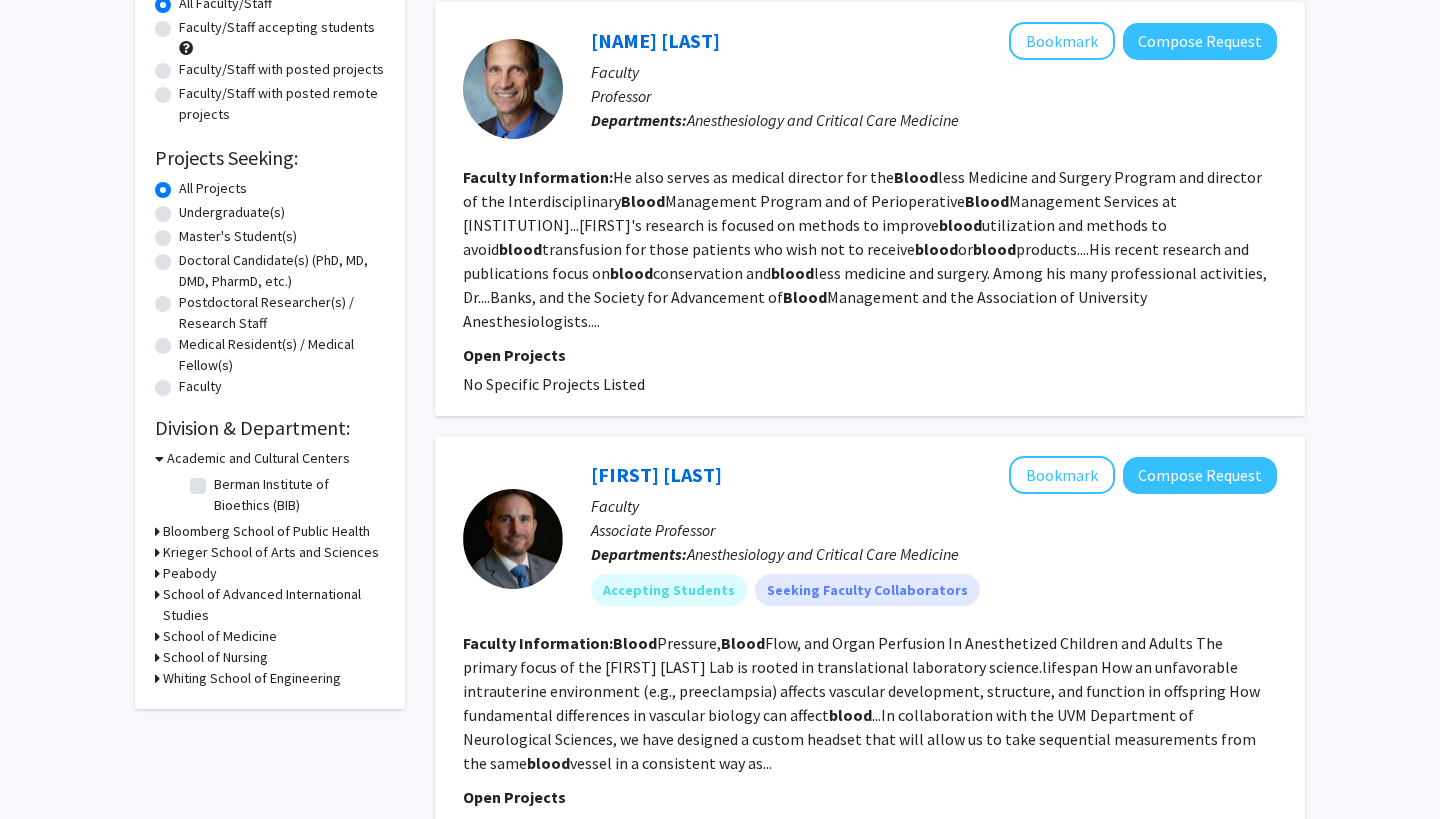 scroll, scrollTop: 201, scrollLeft: 0, axis: vertical 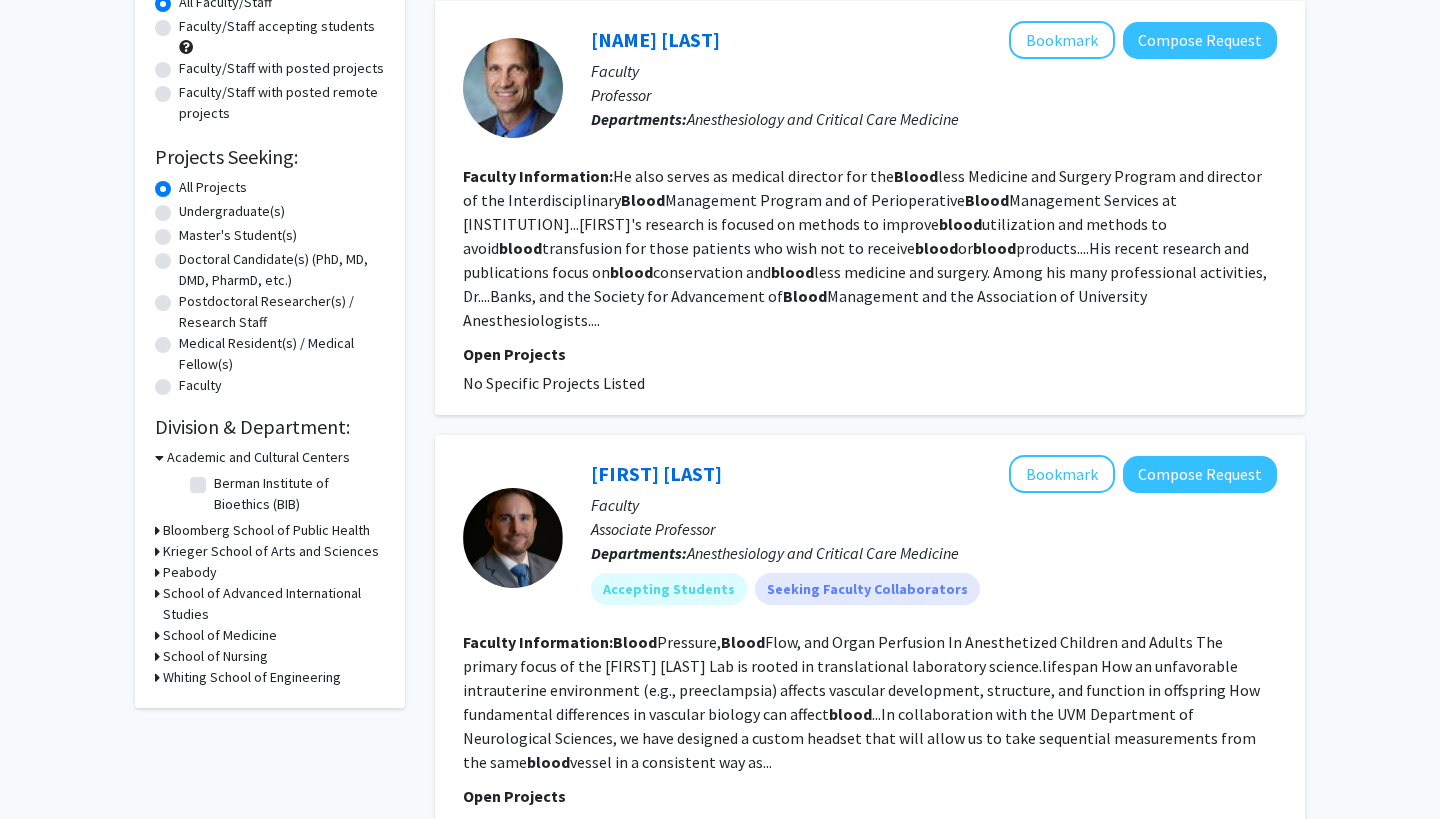 click on "Whiting School of Engineering" at bounding box center [252, 677] 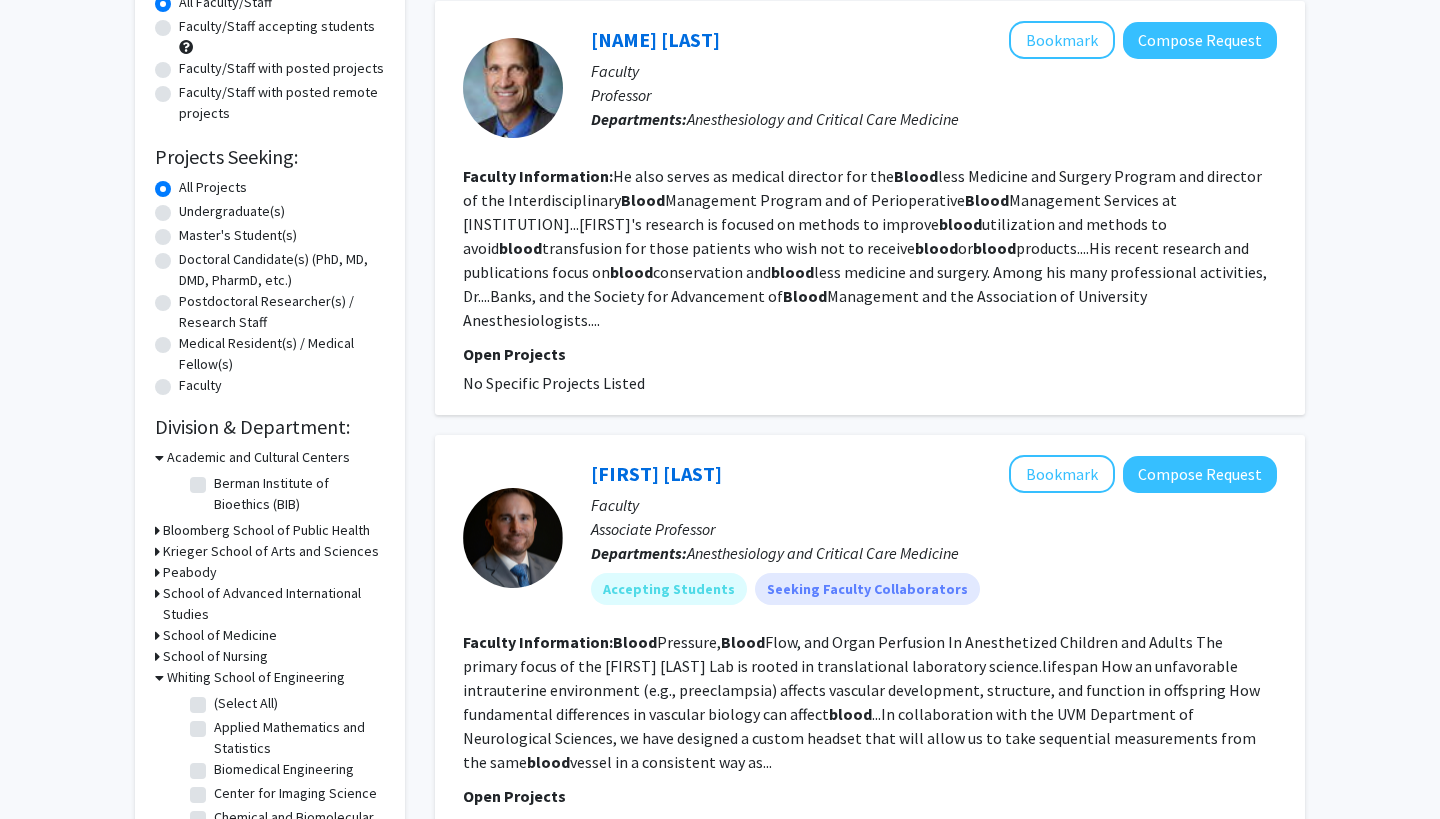 click on "School of Nursing" at bounding box center (215, 656) 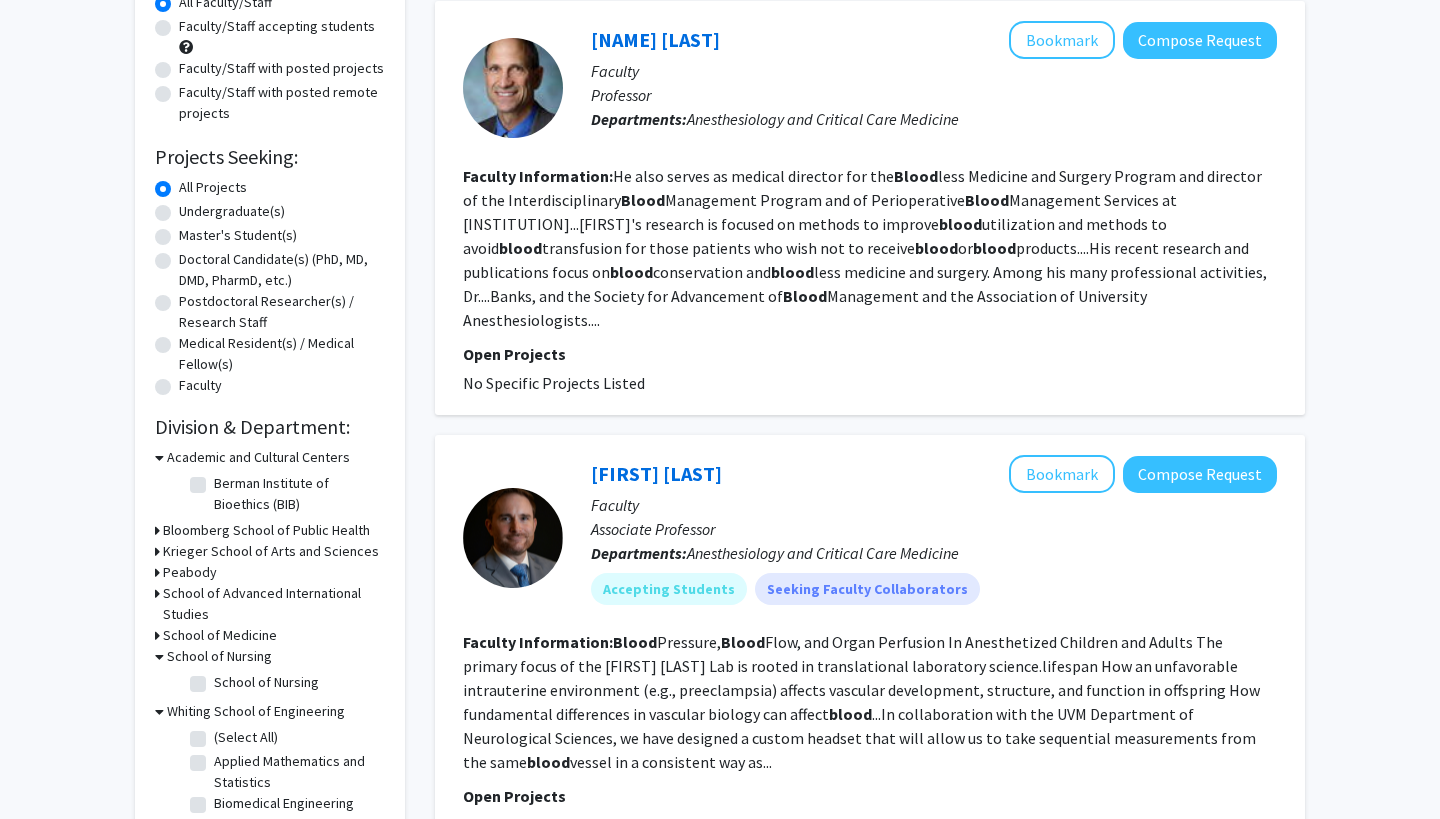 click on "School of Medicine" at bounding box center (220, 635) 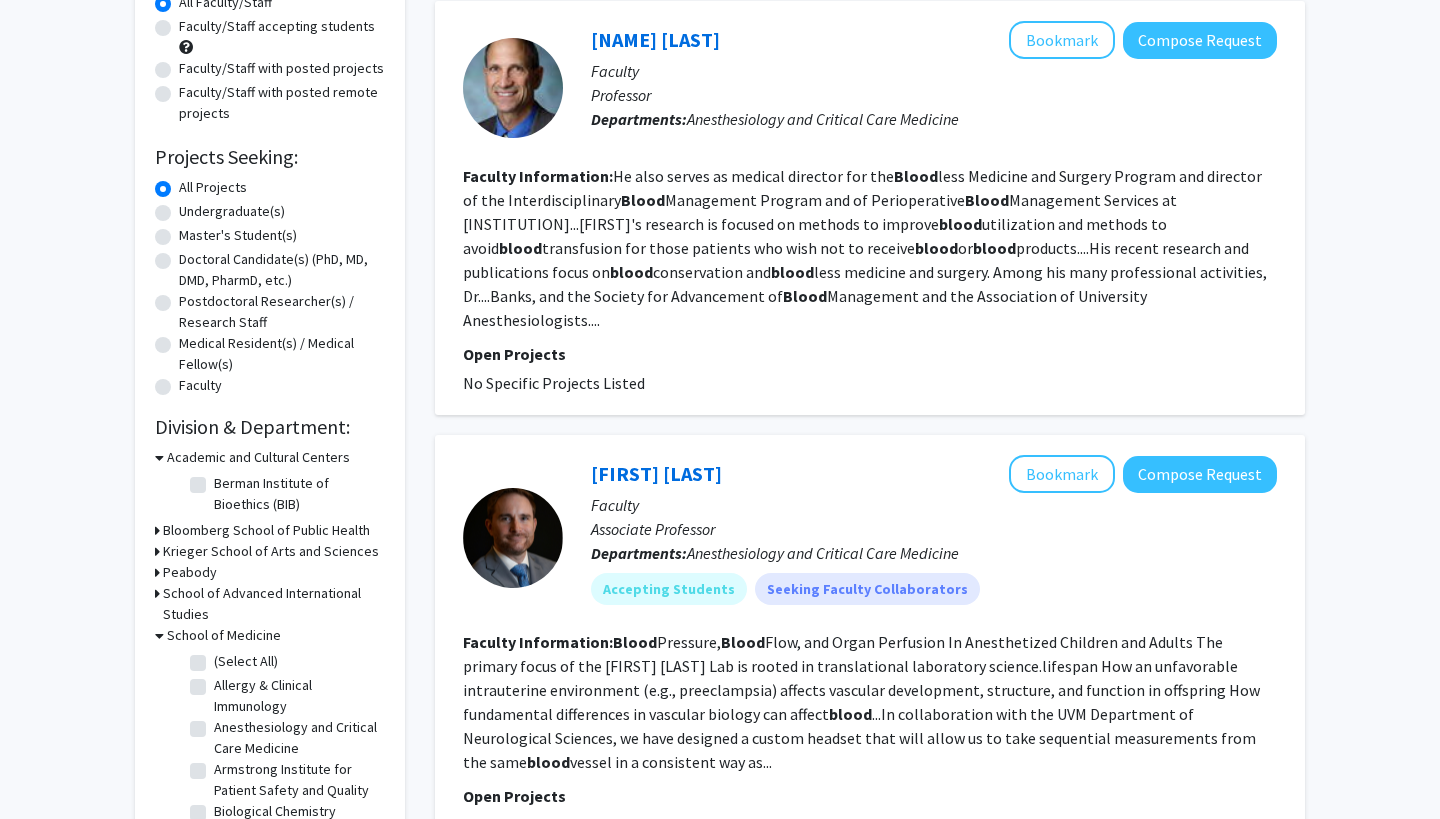 scroll, scrollTop: 0, scrollLeft: 0, axis: both 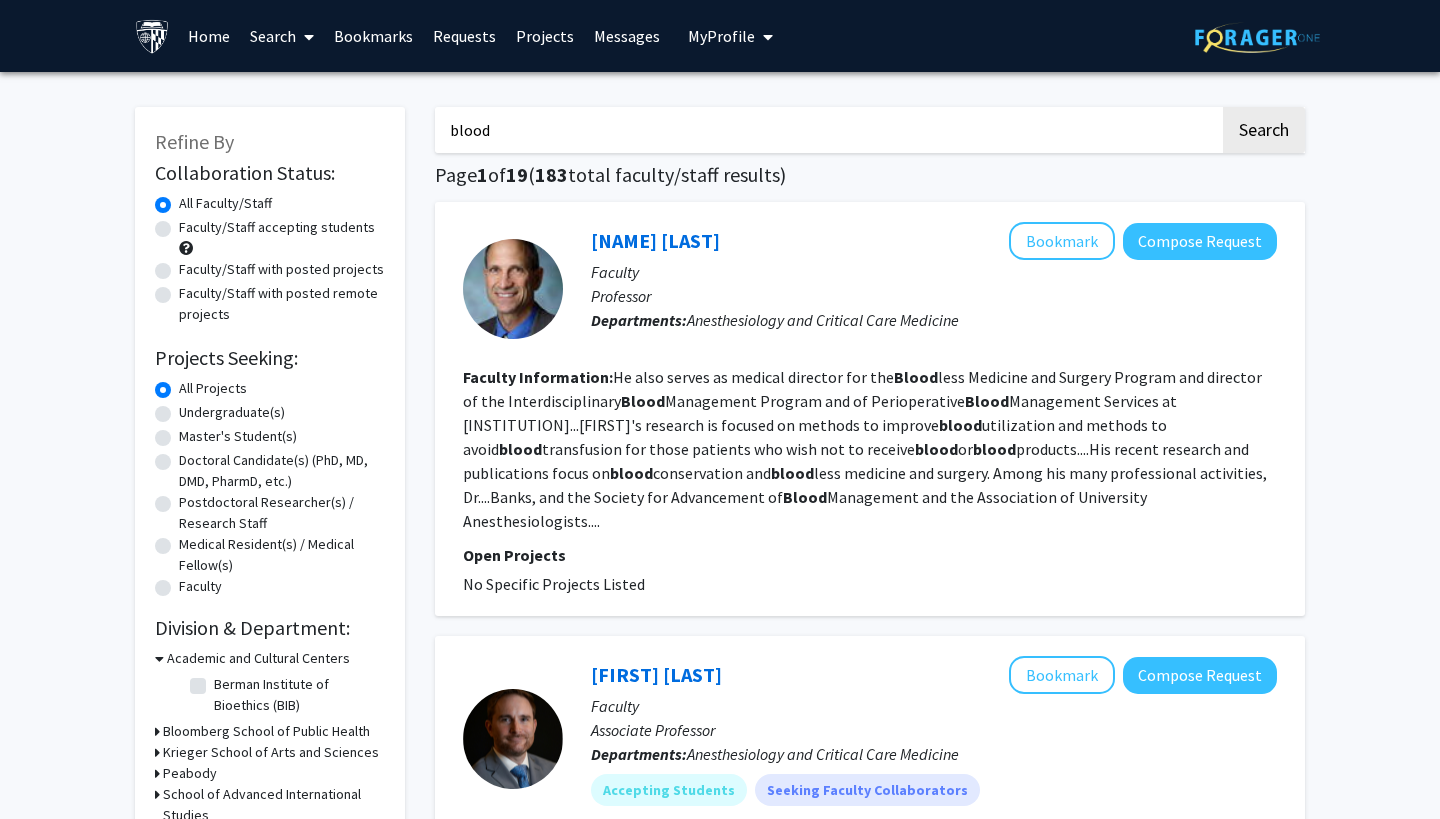 click on "blood" at bounding box center [827, 130] 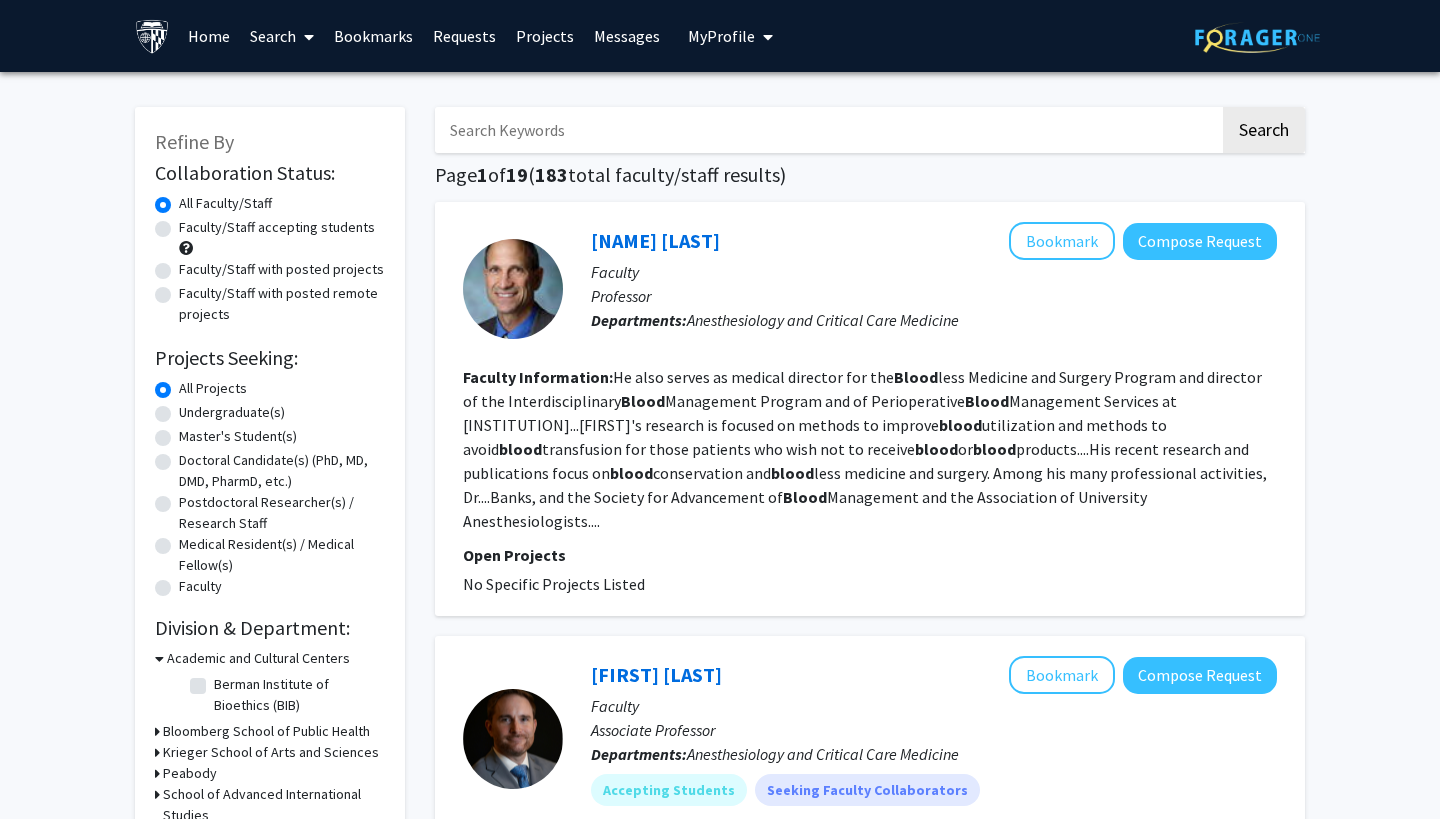 type 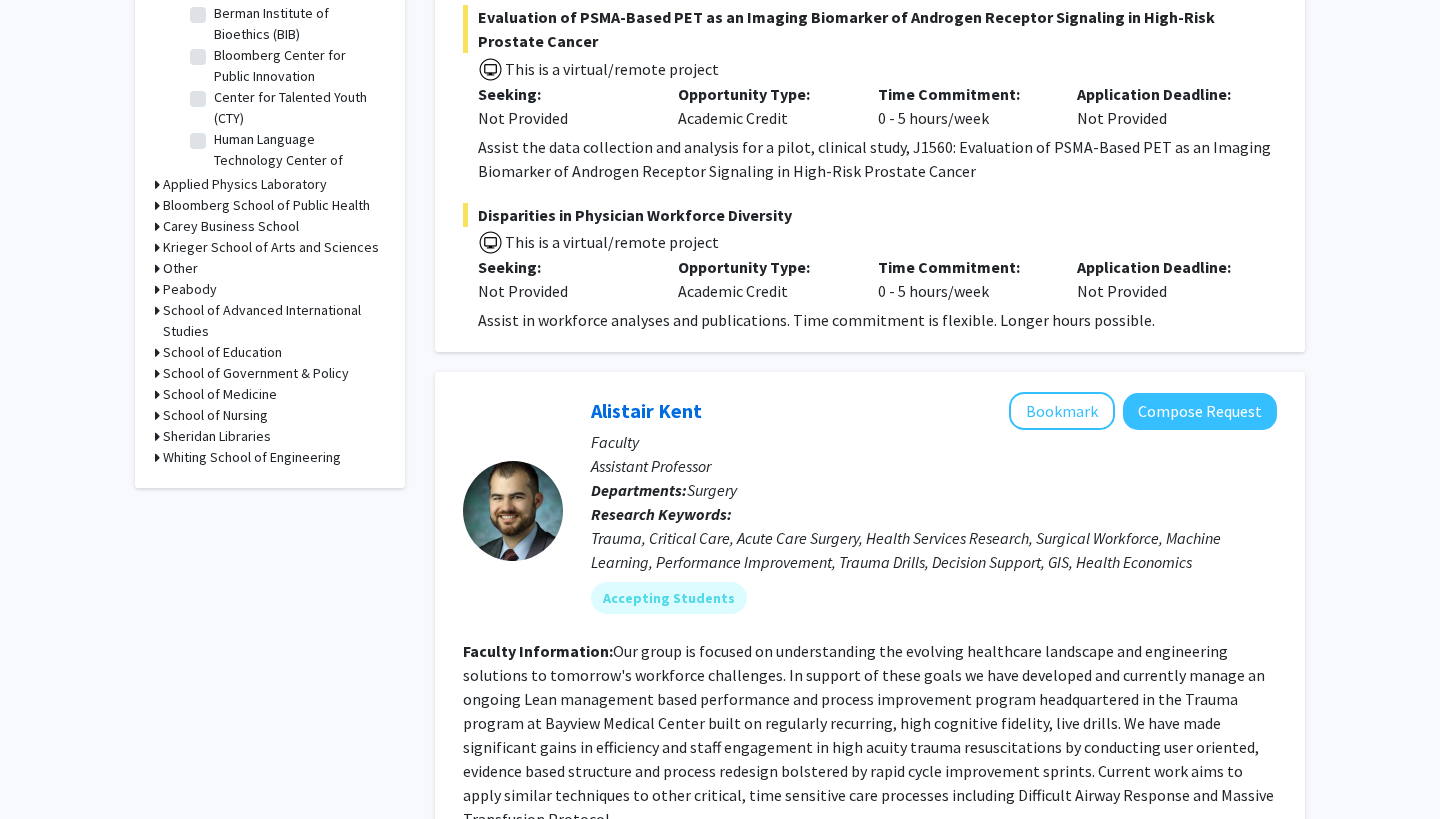 scroll, scrollTop: 694, scrollLeft: 0, axis: vertical 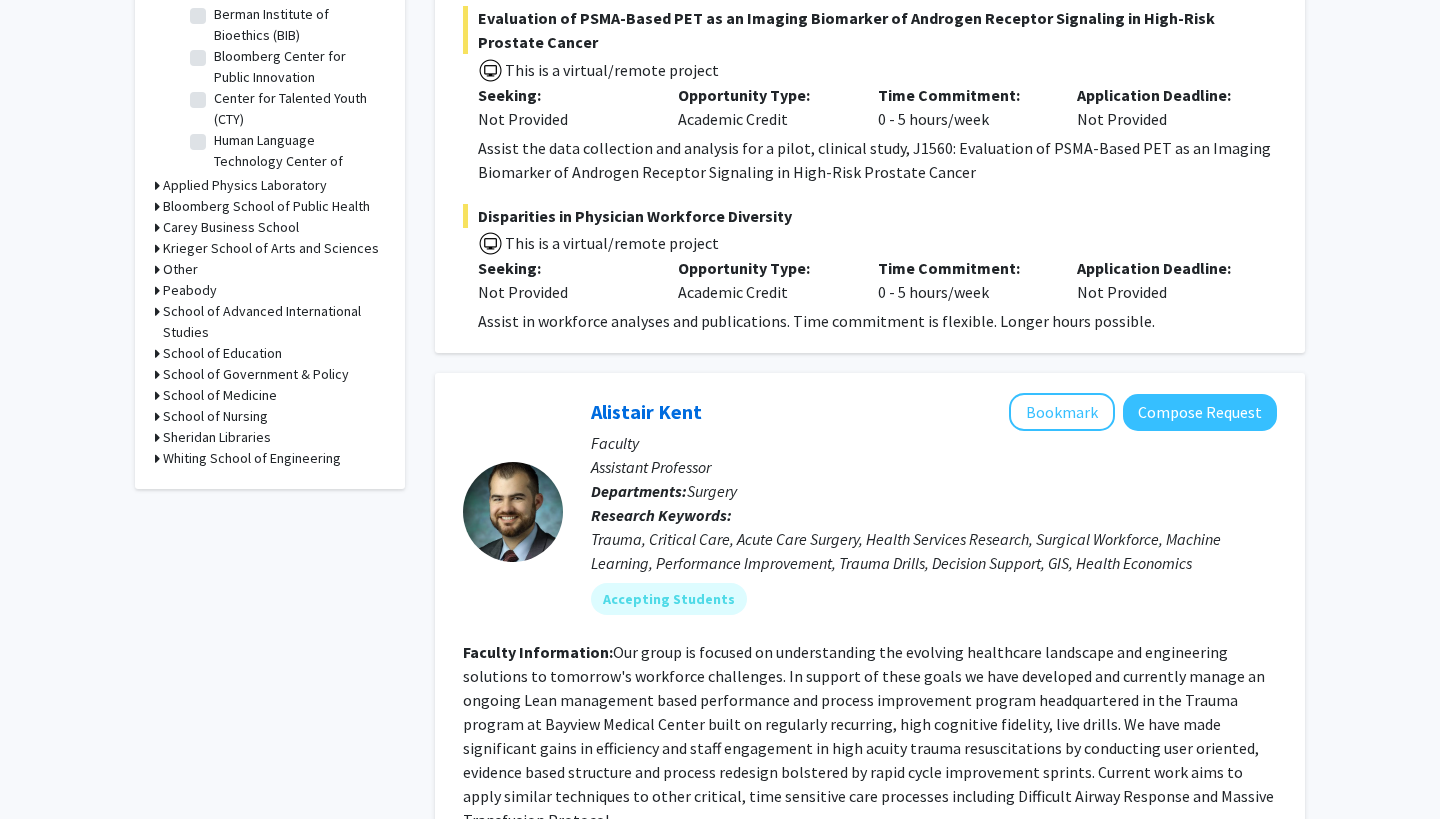 click on "School of Medicine" at bounding box center [220, 395] 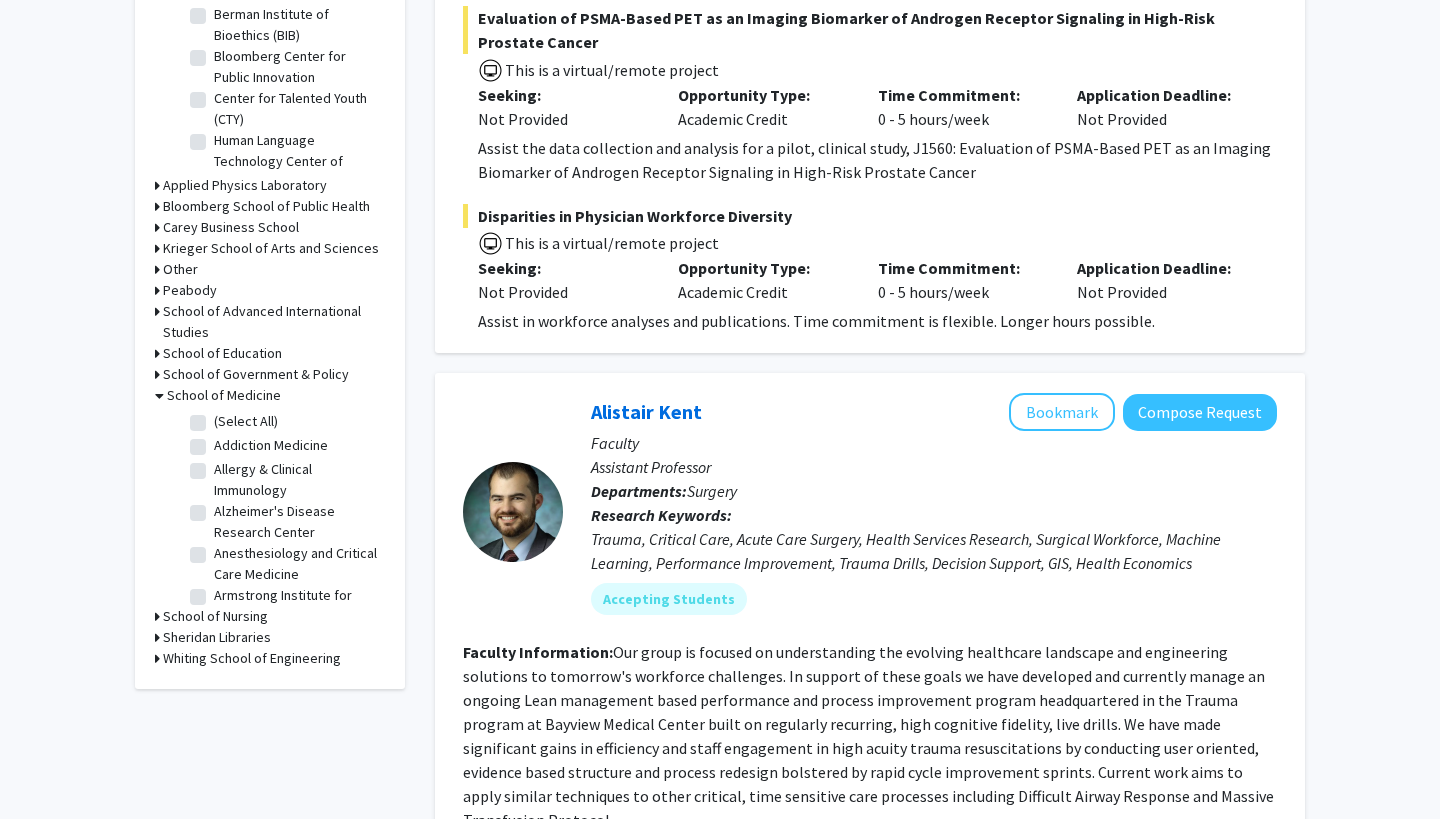 click on "Allergy & Clinical Immunology" 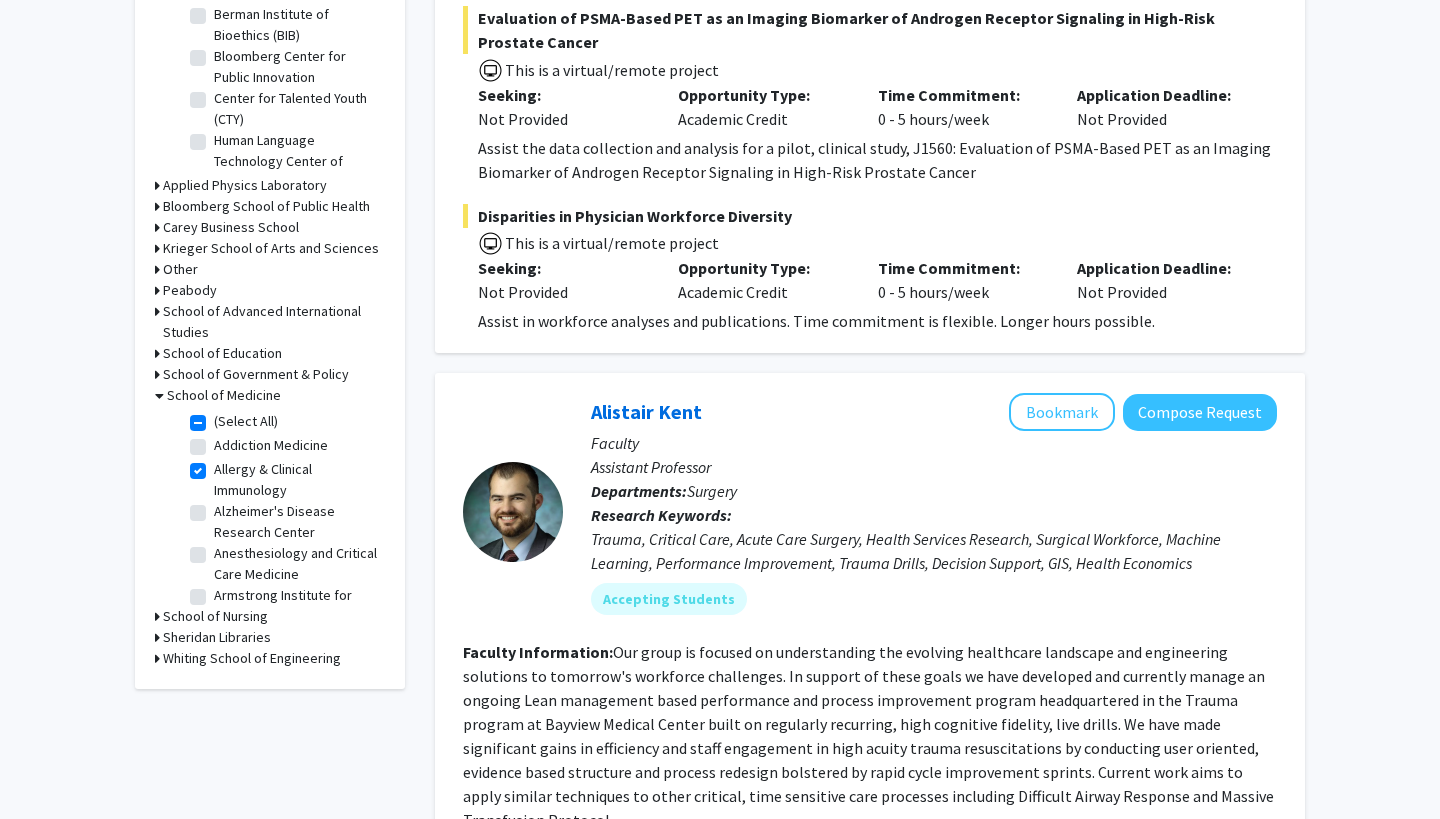 checkbox on "true" 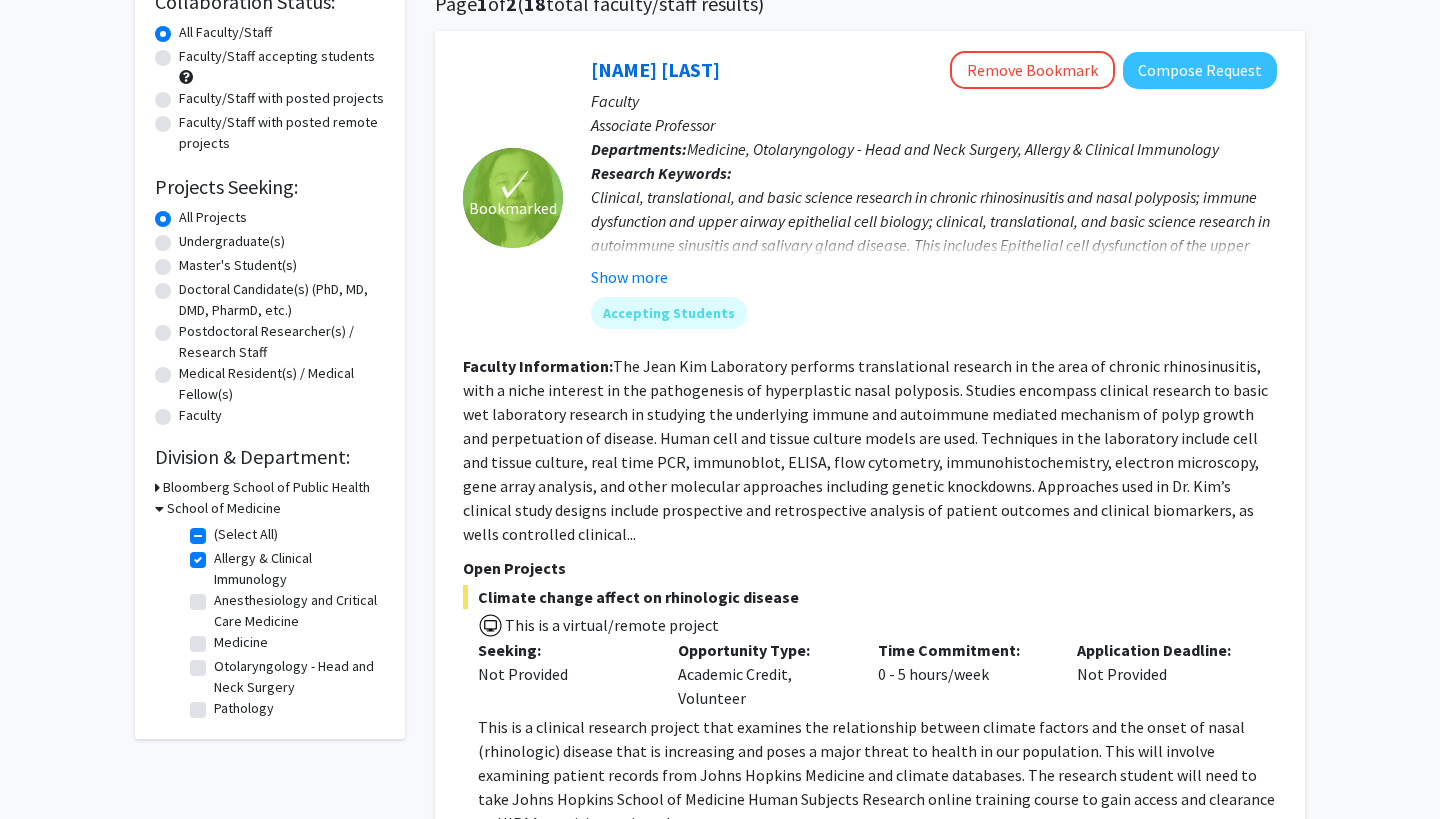 scroll, scrollTop: 175, scrollLeft: 0, axis: vertical 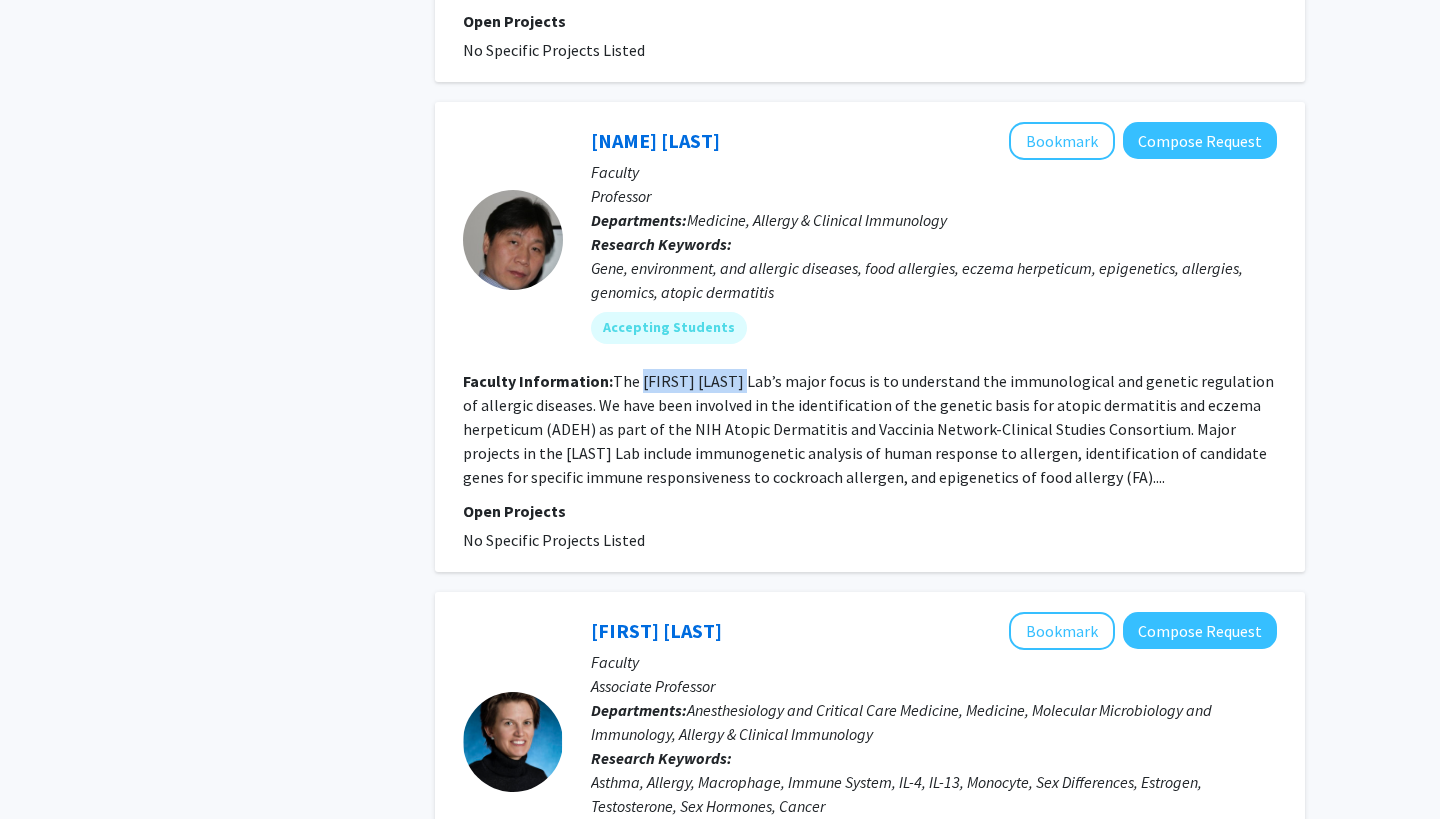 drag, startPoint x: 643, startPoint y: 386, endPoint x: 749, endPoint y: 388, distance: 106.01887 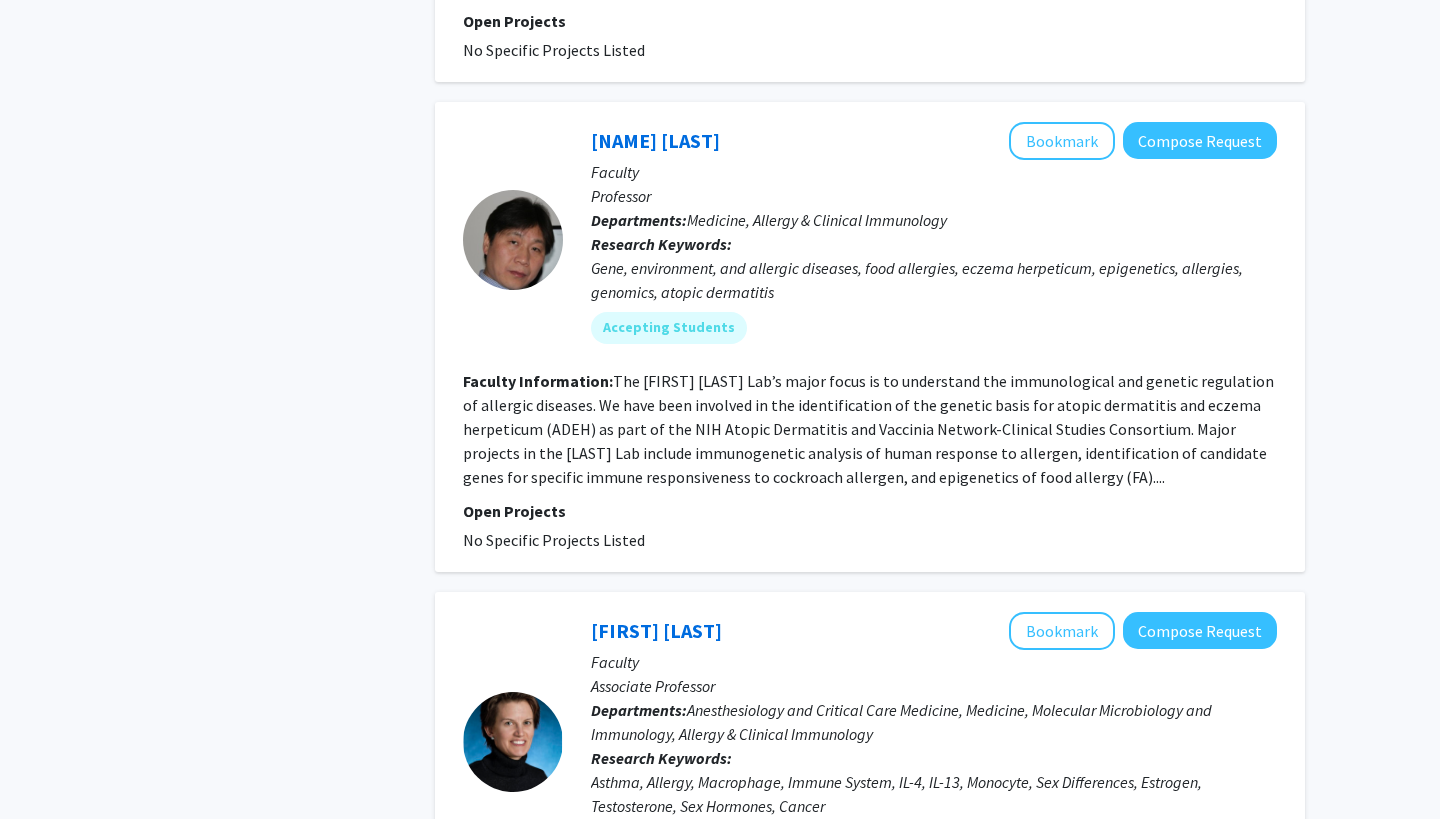 click on "Faculty Information:  The Peisong Gao Lab’s major focus is to understand the immunological and genetic regulation of allergic diseases. We have been involved in the identification of the genetic basis for atopic dermatitis and eczema herpeticum (ADEH) as part of the NIH Atopic Dermatitis and Vaccinia Network-Clinical Studies Consortium. Major projects in the Gao Lab include immunogenetic analysis of human response to allergen, identification of candidate genes for specific immune responsiveness to cockroach allergen, and epigenetics of food allergy (FA)...." 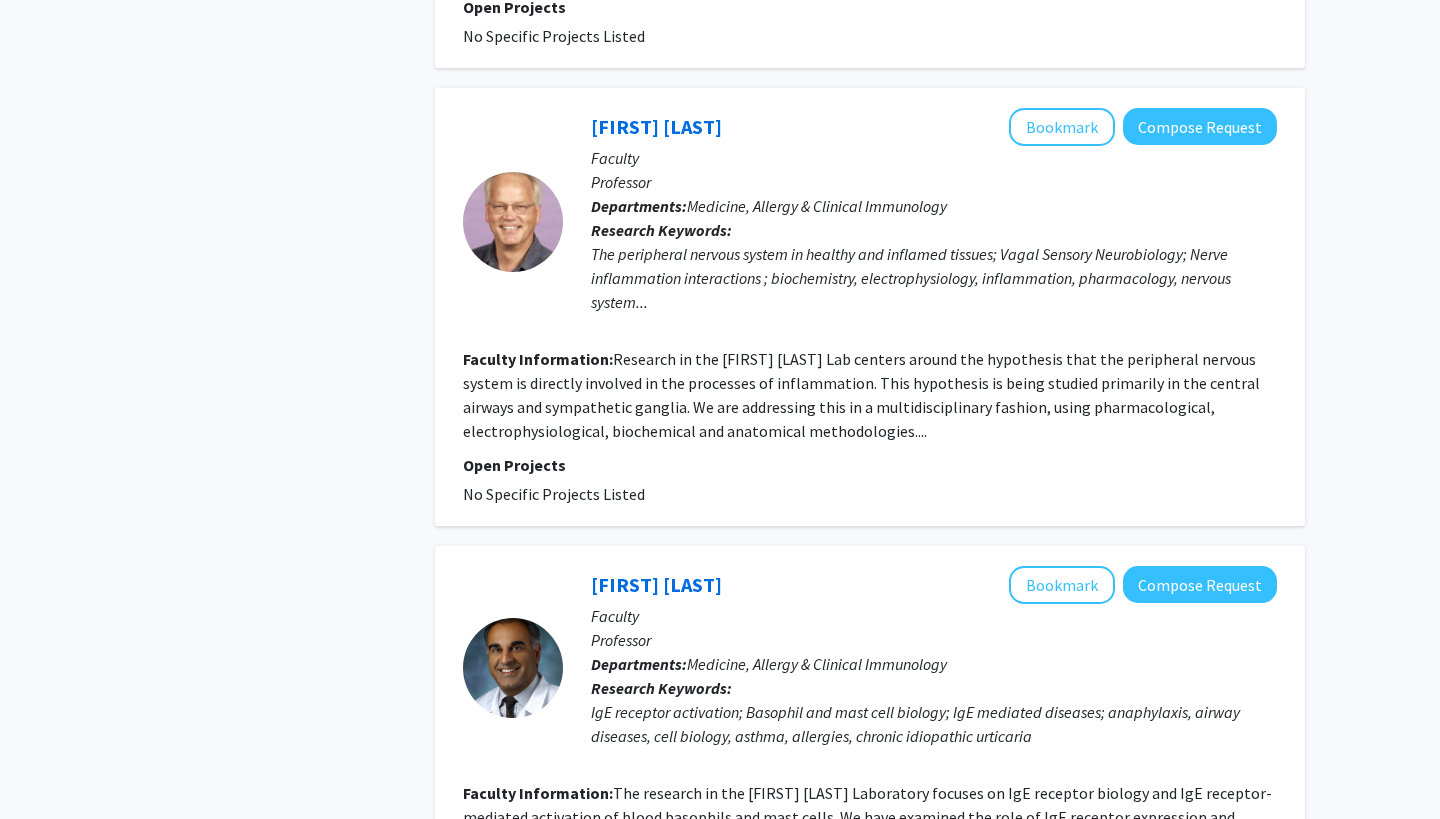 scroll, scrollTop: 2585, scrollLeft: 0, axis: vertical 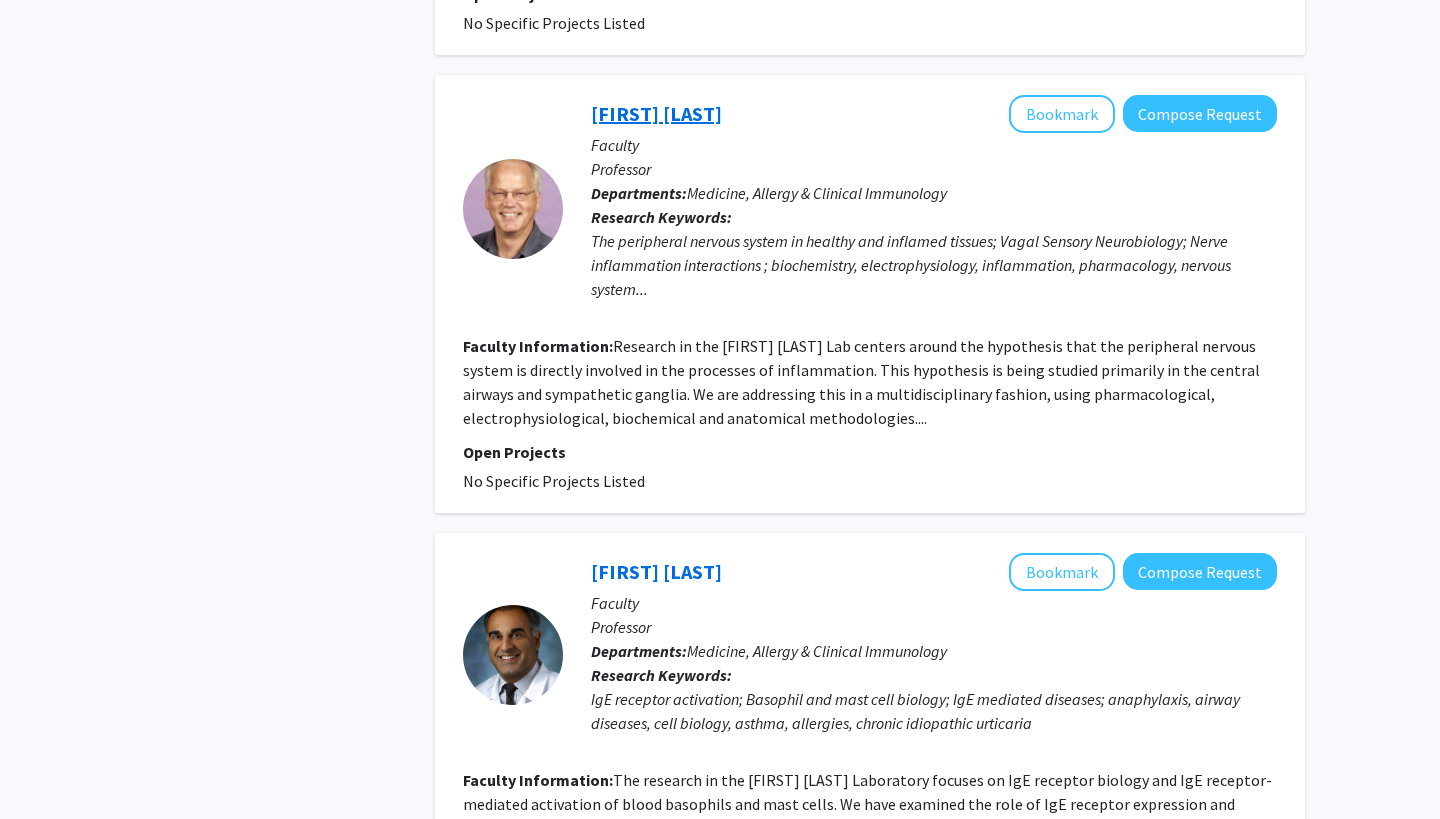 click on "Bradley Undem" 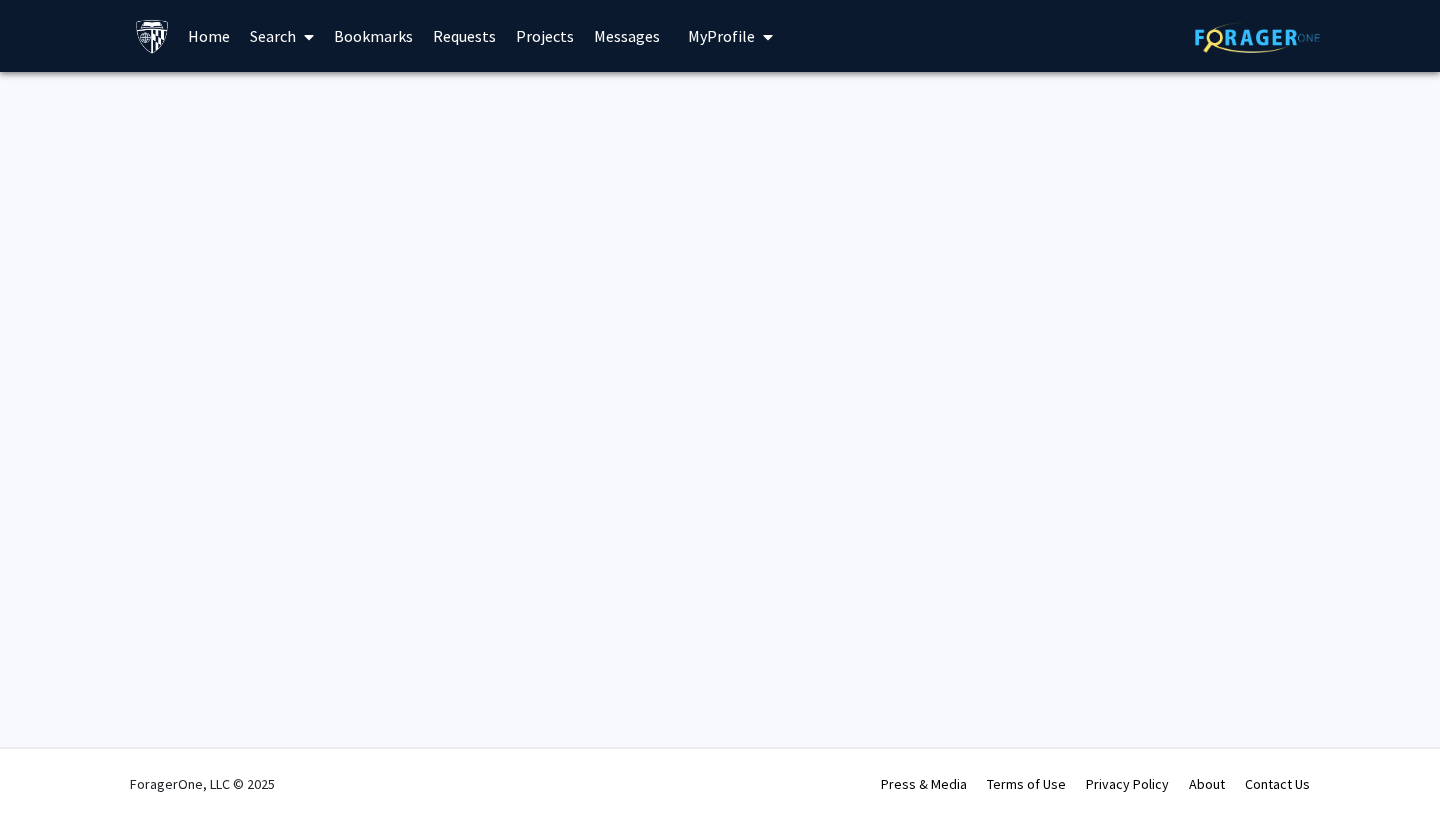 scroll, scrollTop: 0, scrollLeft: 0, axis: both 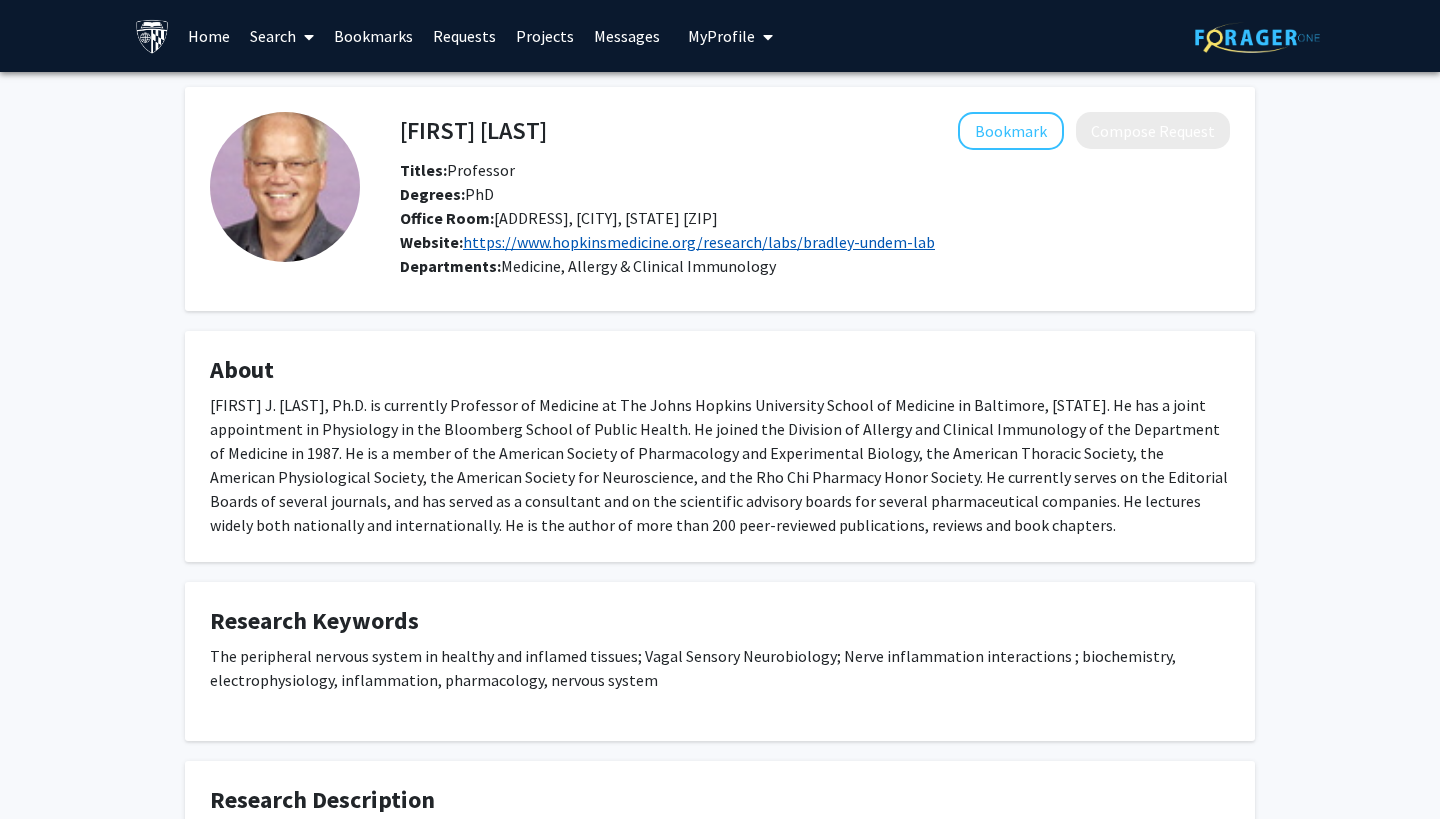 click on "https://www.hopkinsmedicine.org/research/labs/bradley-undem-lab" 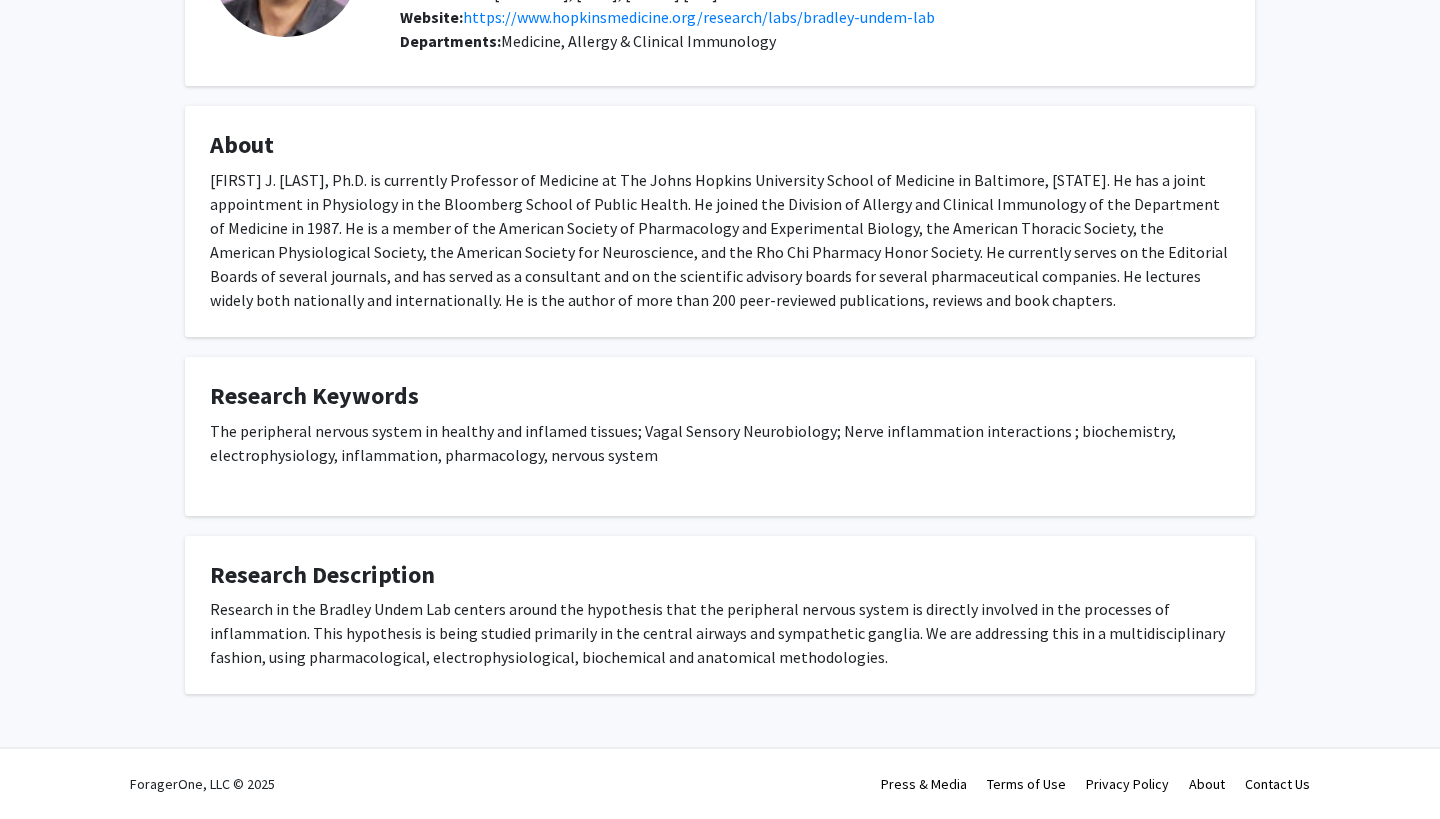scroll, scrollTop: 226, scrollLeft: 0, axis: vertical 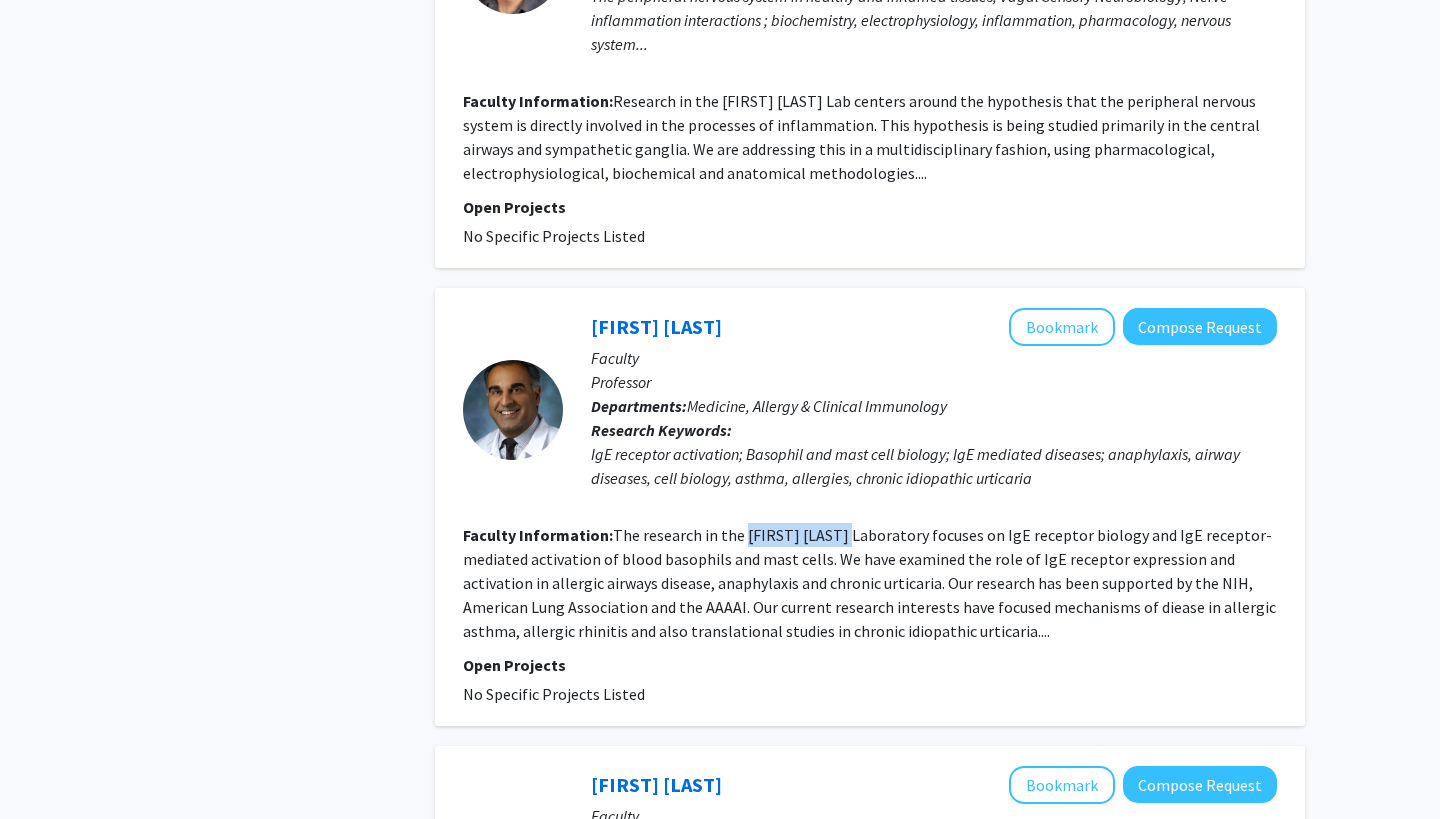 drag, startPoint x: 743, startPoint y: 520, endPoint x: 822, endPoint y: 517, distance: 79.05694 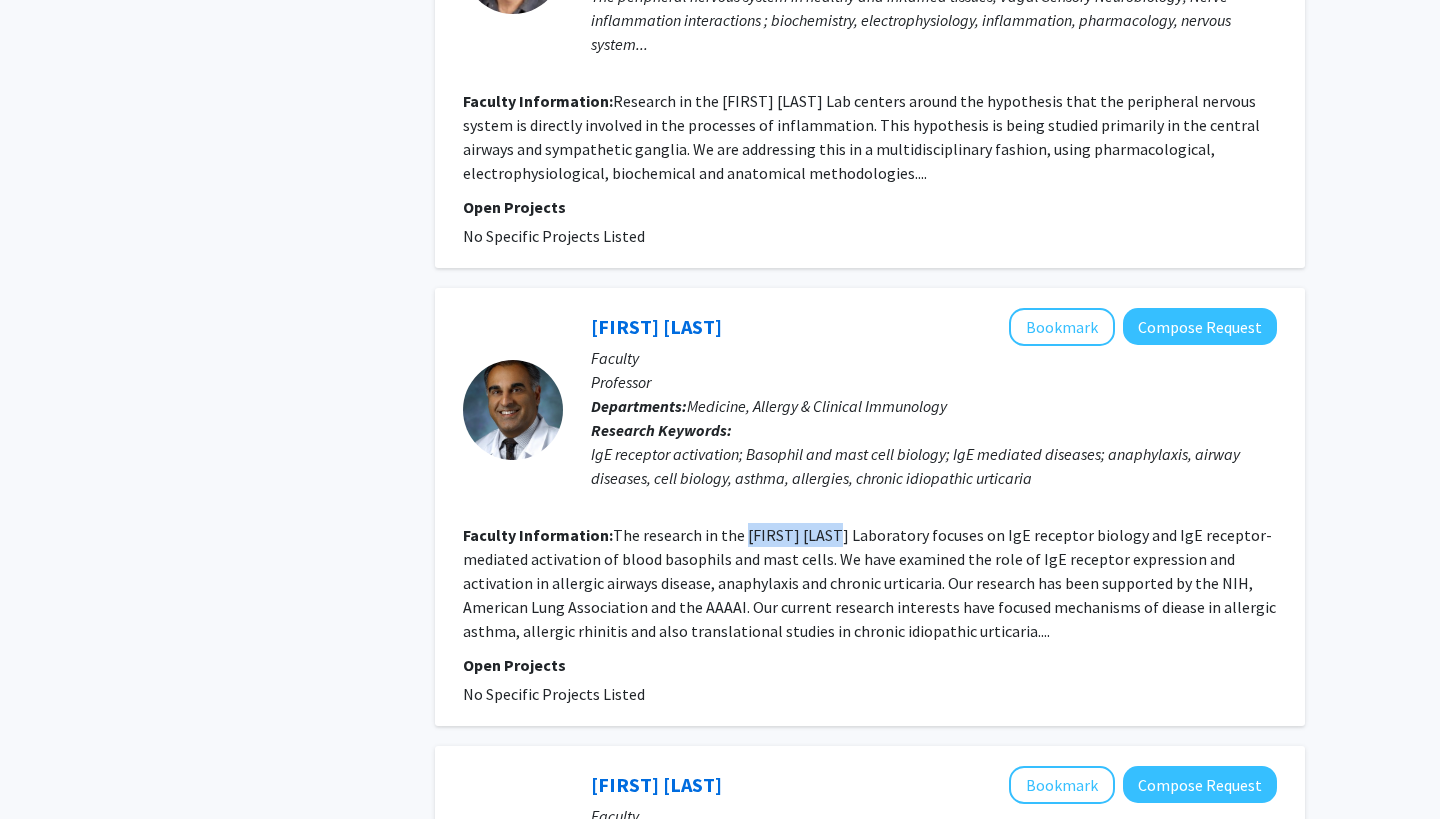 click on "The research in the Sarbjit Saini Laboratory focuses on IgE receptor biology and IgE receptor-mediated activation of blood basophils and mast cells. We have examined the role of IgE receptor expression and activation in allergic airways disease, anaphylaxis and chronic urticaria. Our research has been supported by the NIH, American Lung Association and the AAAAI. Our current research interests have focused mechanisms of diease in allergic asthma, allergic rhinitis and also translational studies in chronic idiopathic urticaria...." 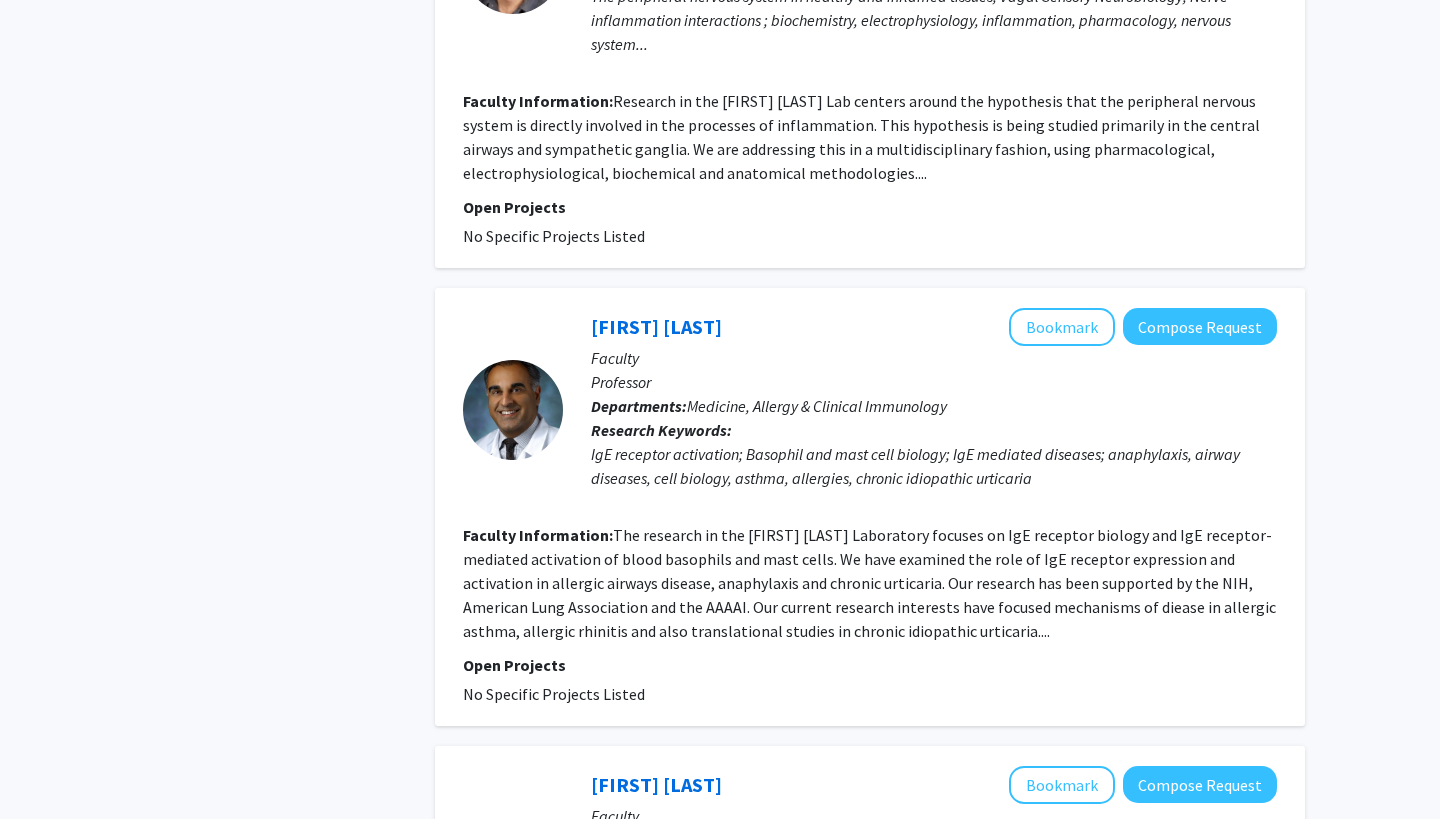 click on "The research in the Sarbjit Saini Laboratory focuses on IgE receptor biology and IgE receptor-mediated activation of blood basophils and mast cells. We have examined the role of IgE receptor expression and activation in allergic airways disease, anaphylaxis and chronic urticaria. Our research has been supported by the NIH, American Lung Association and the AAAAI. Our current research interests have focused mechanisms of diease in allergic asthma, allergic rhinitis and also translational studies in chronic idiopathic urticaria...." 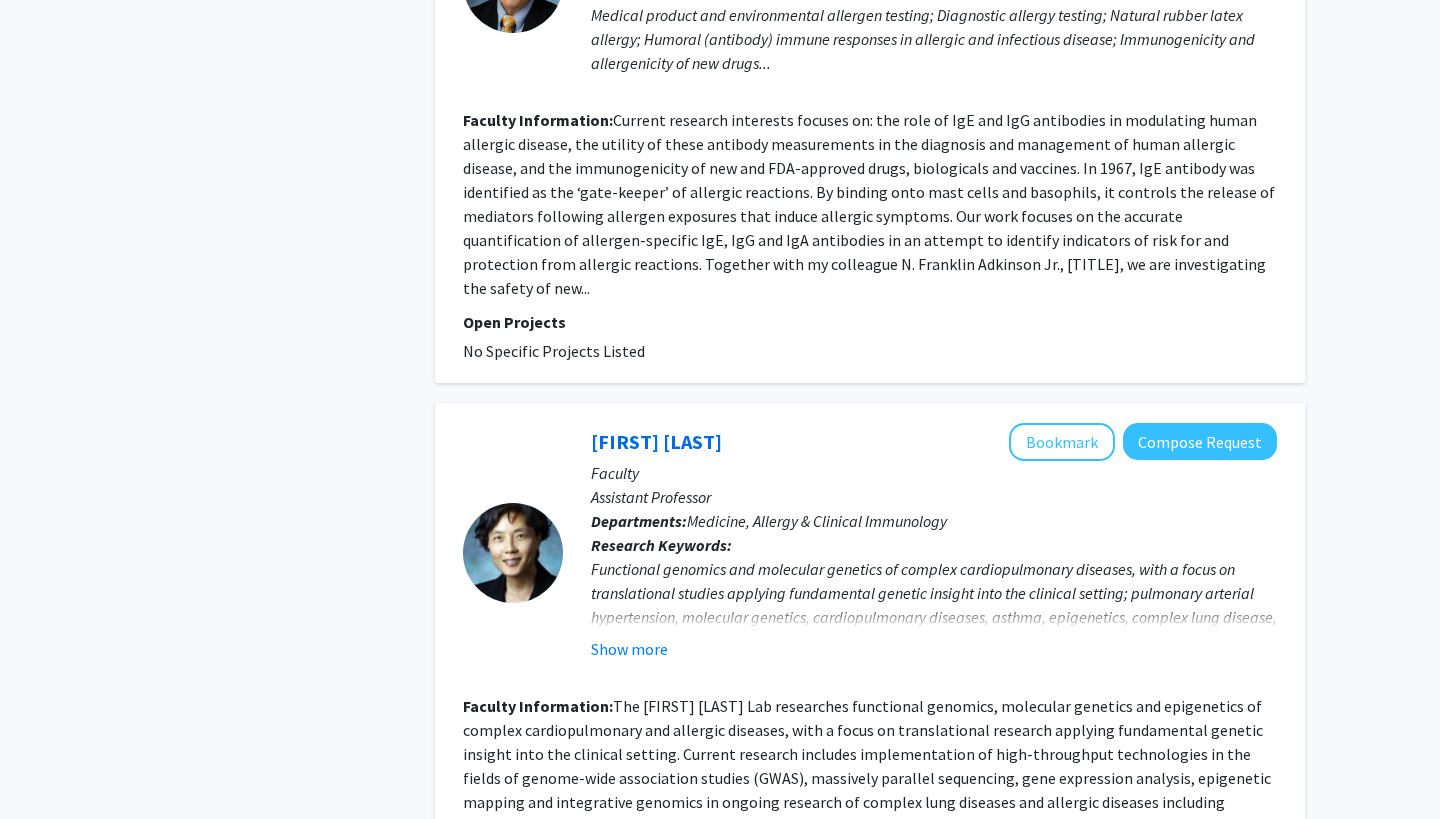 scroll, scrollTop: 3846, scrollLeft: 0, axis: vertical 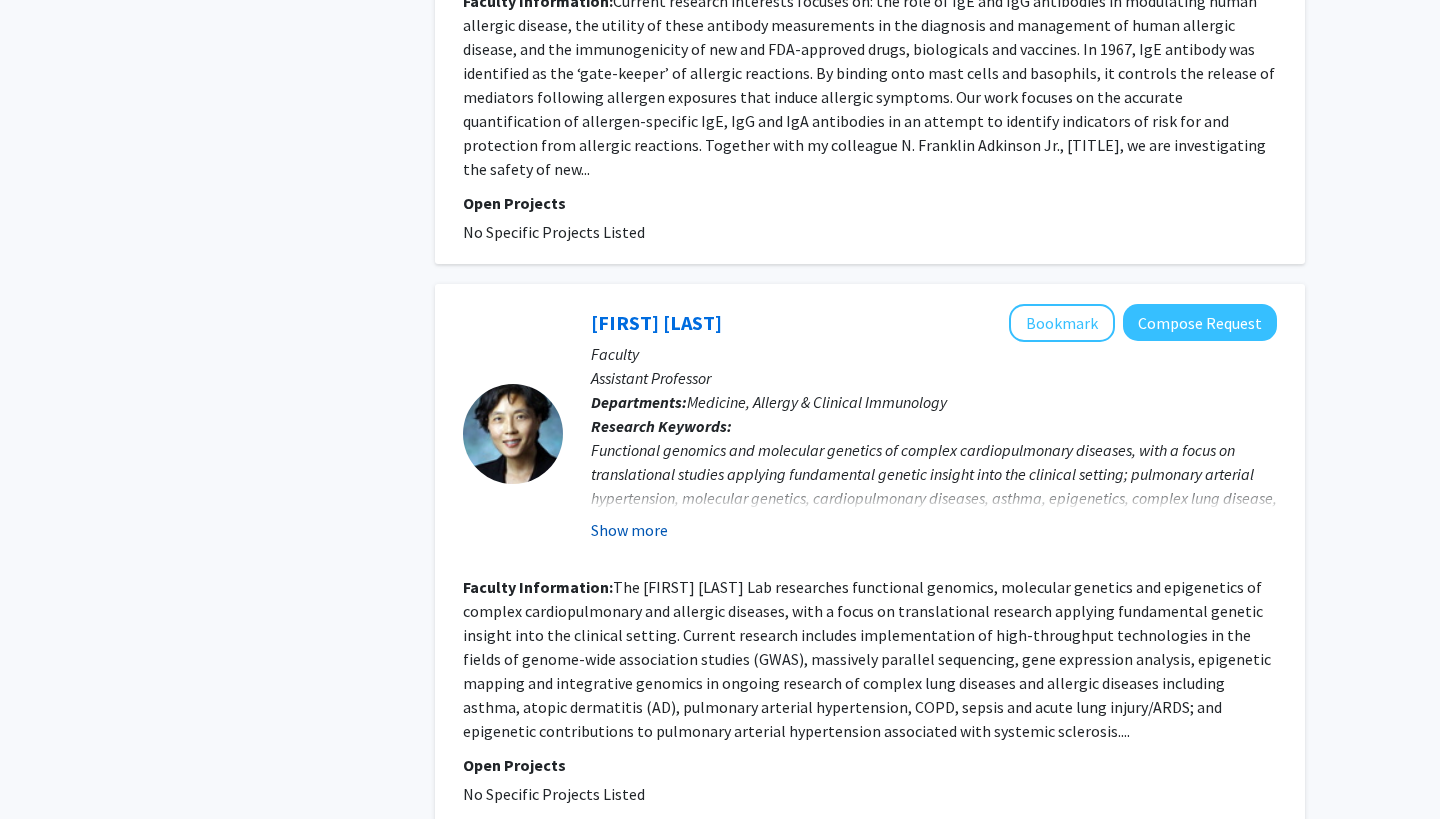 click on "Show more" 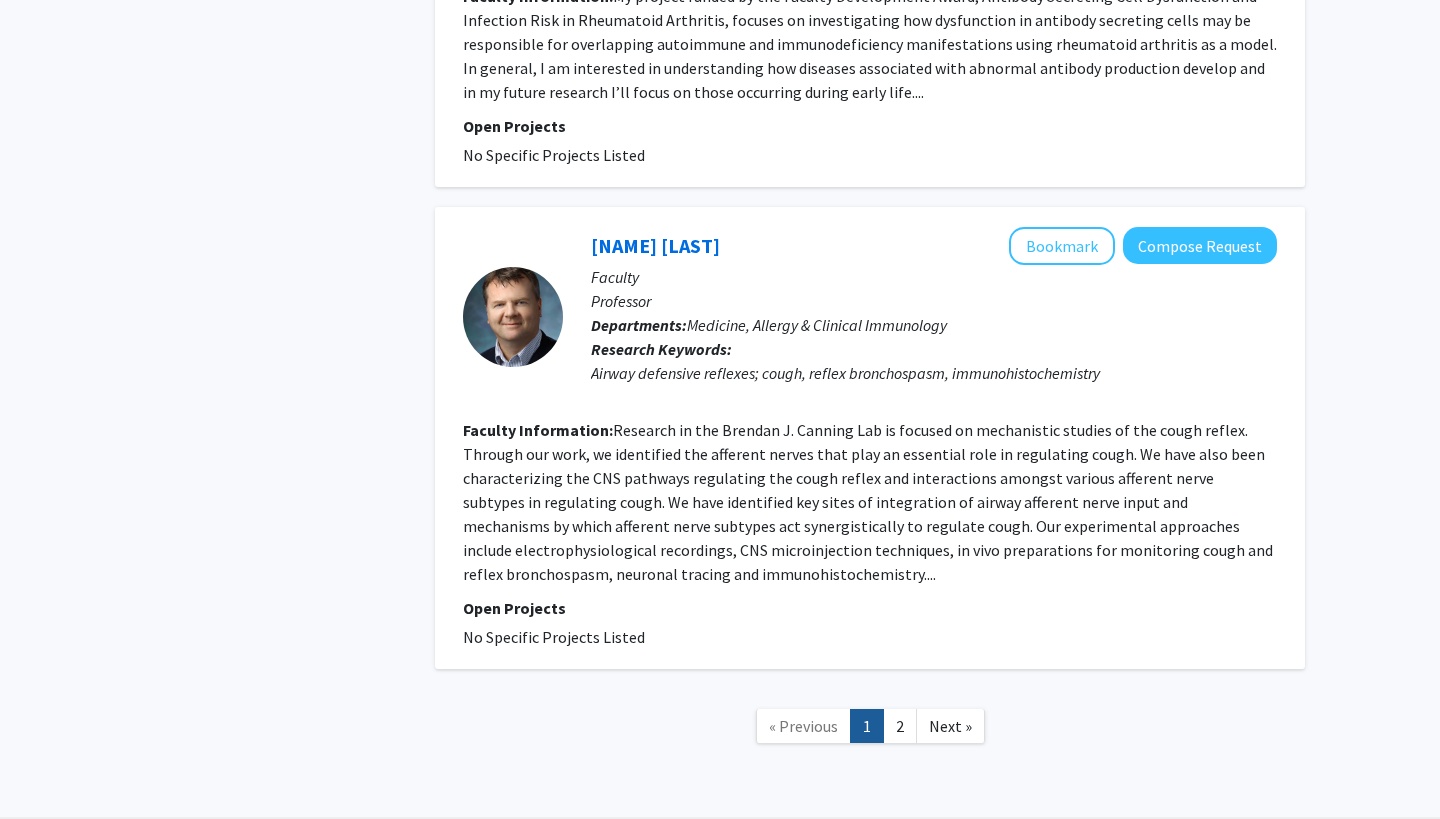 scroll, scrollTop: 4947, scrollLeft: 0, axis: vertical 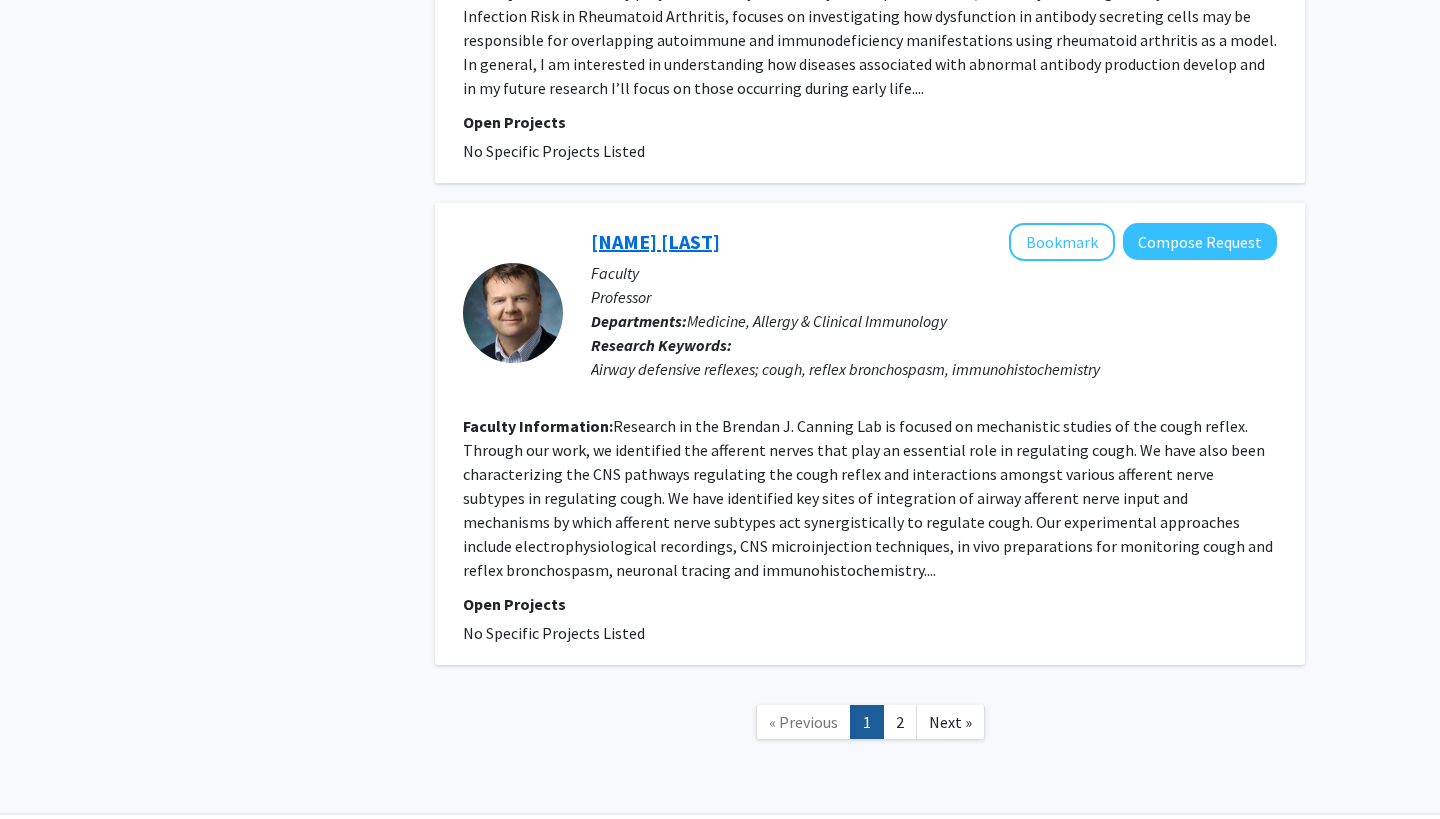 click on "Brendan Canning" 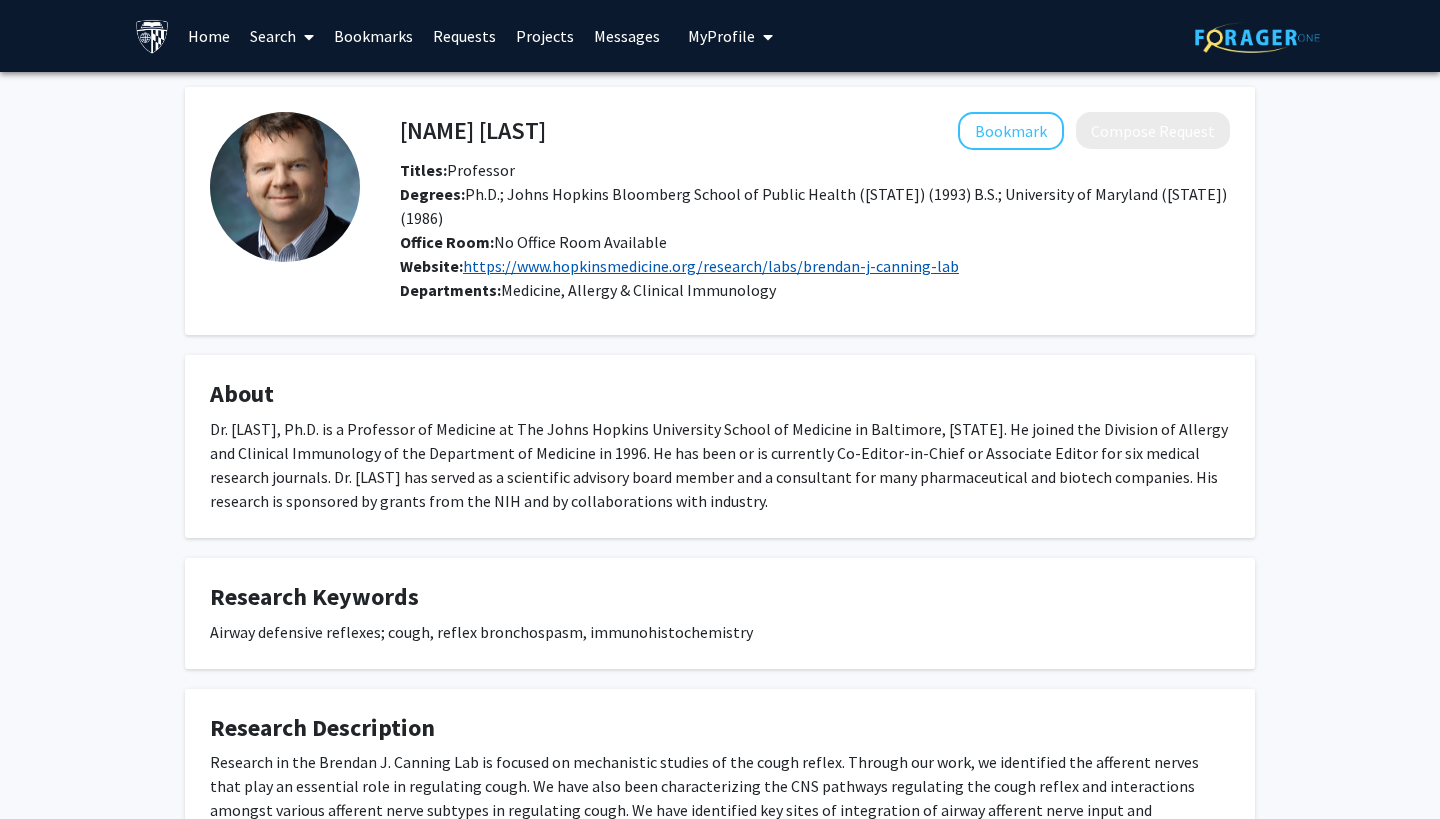 click on "https://www.hopkinsmedicine.org/research/labs/brendan-j-canning-lab" 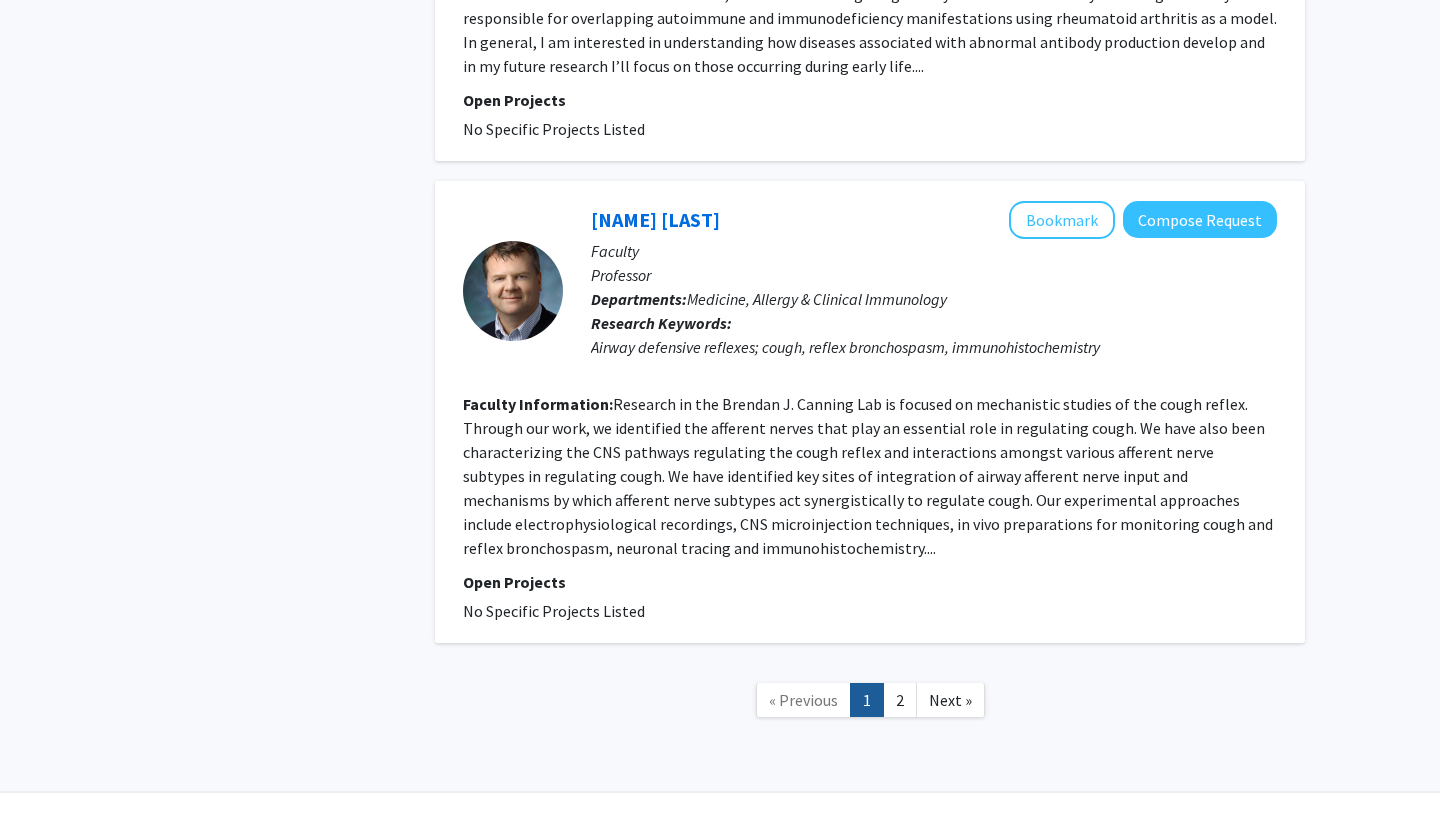 scroll, scrollTop: 4944, scrollLeft: 0, axis: vertical 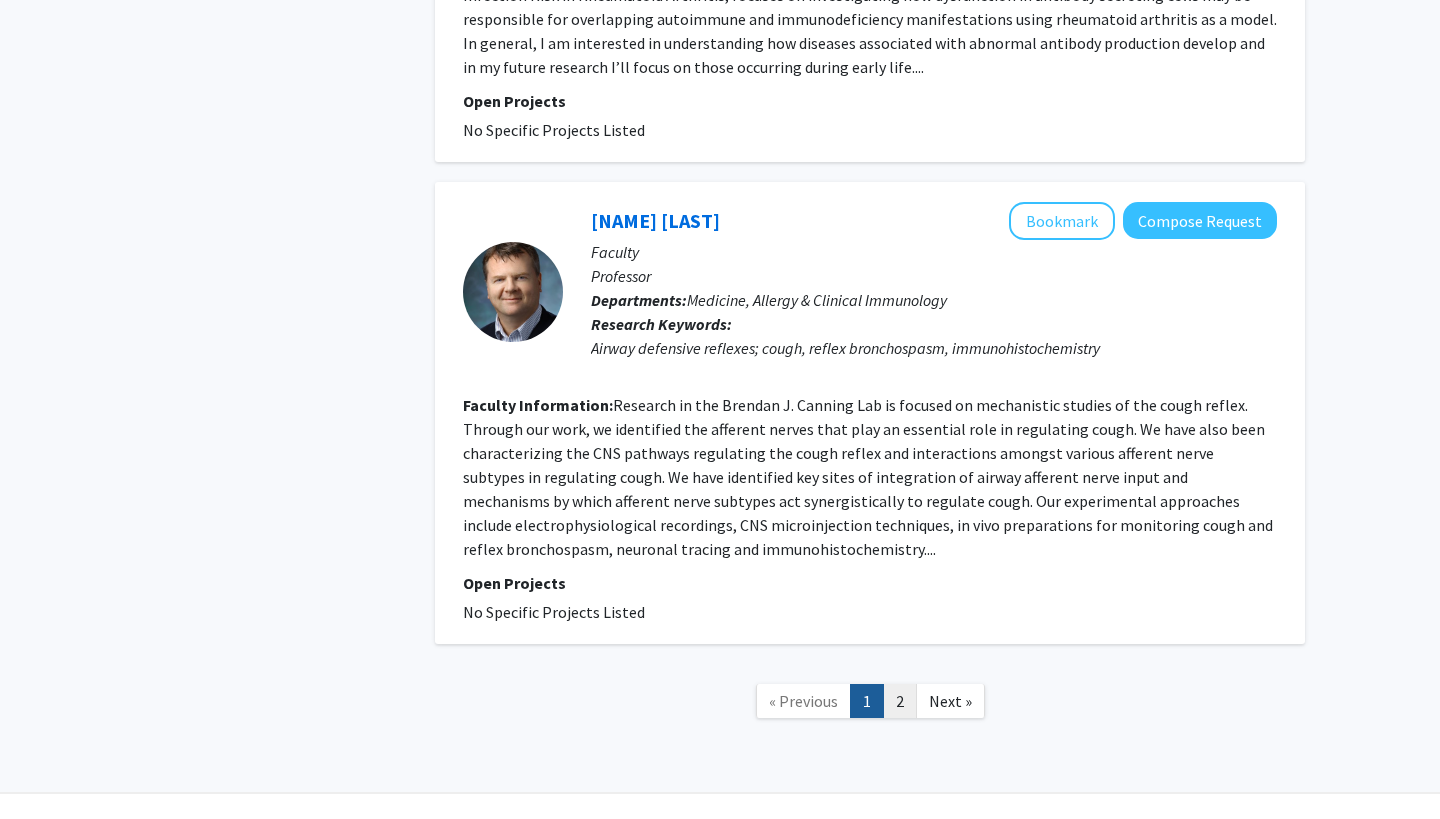 click on "2" 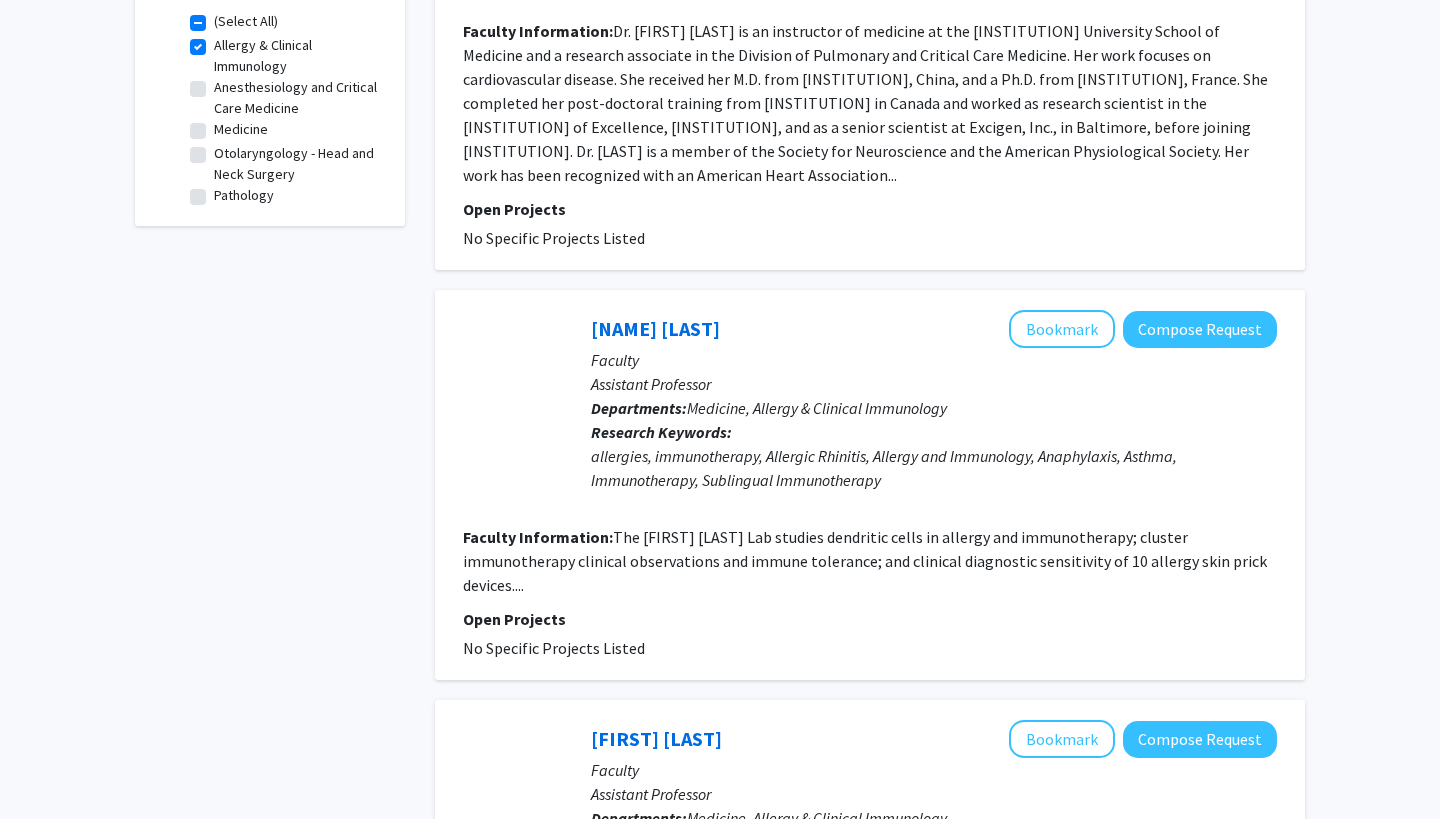 scroll, scrollTop: 714, scrollLeft: 0, axis: vertical 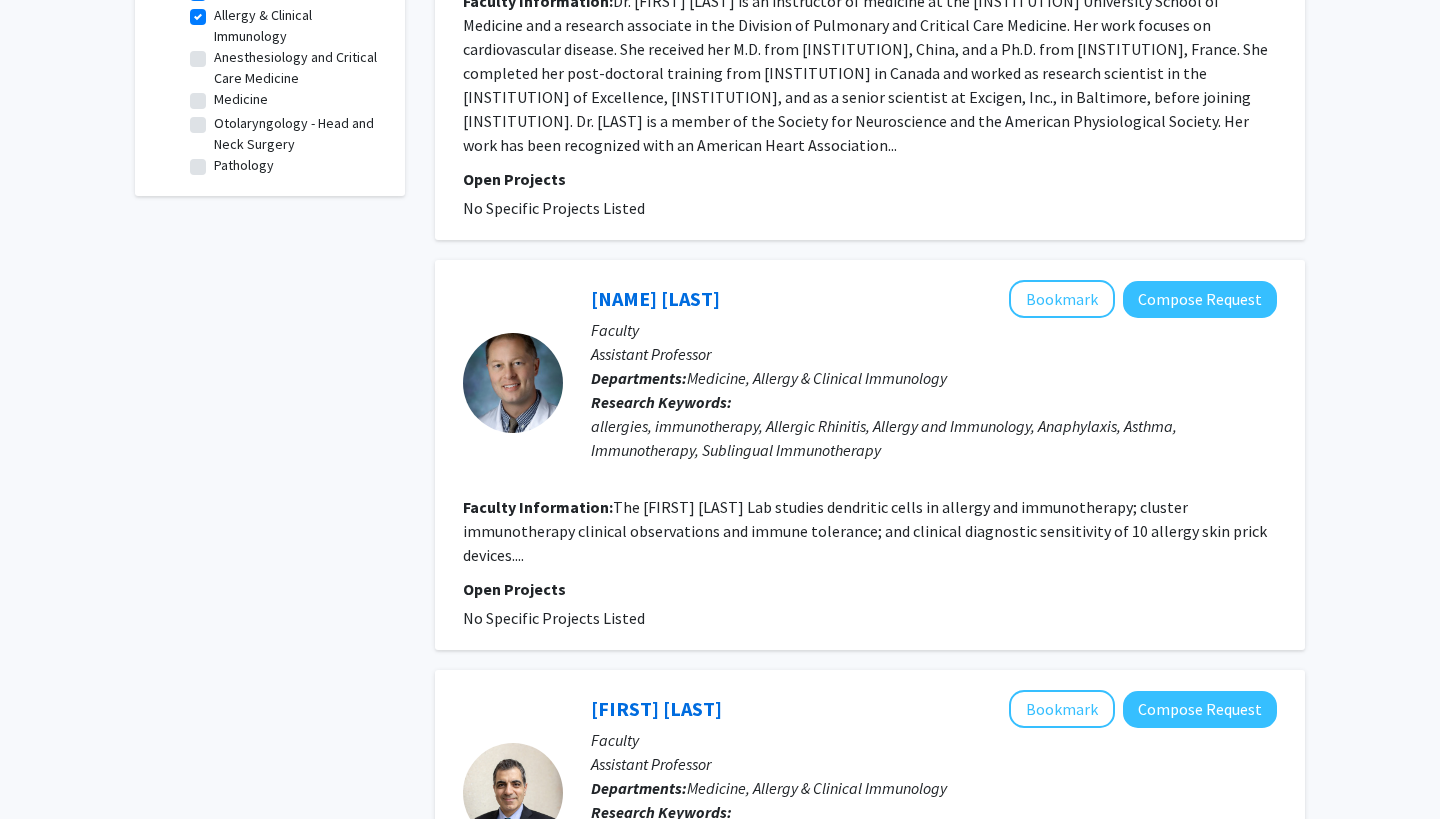 click on "The Jody Tversky Lab studies dendritic cells in allergy and immunotherapy; cluster immunotherapy clinical observations and immune tolerance; and clinical diagnostic sensitivity of 10 allergy skin prick devices...." 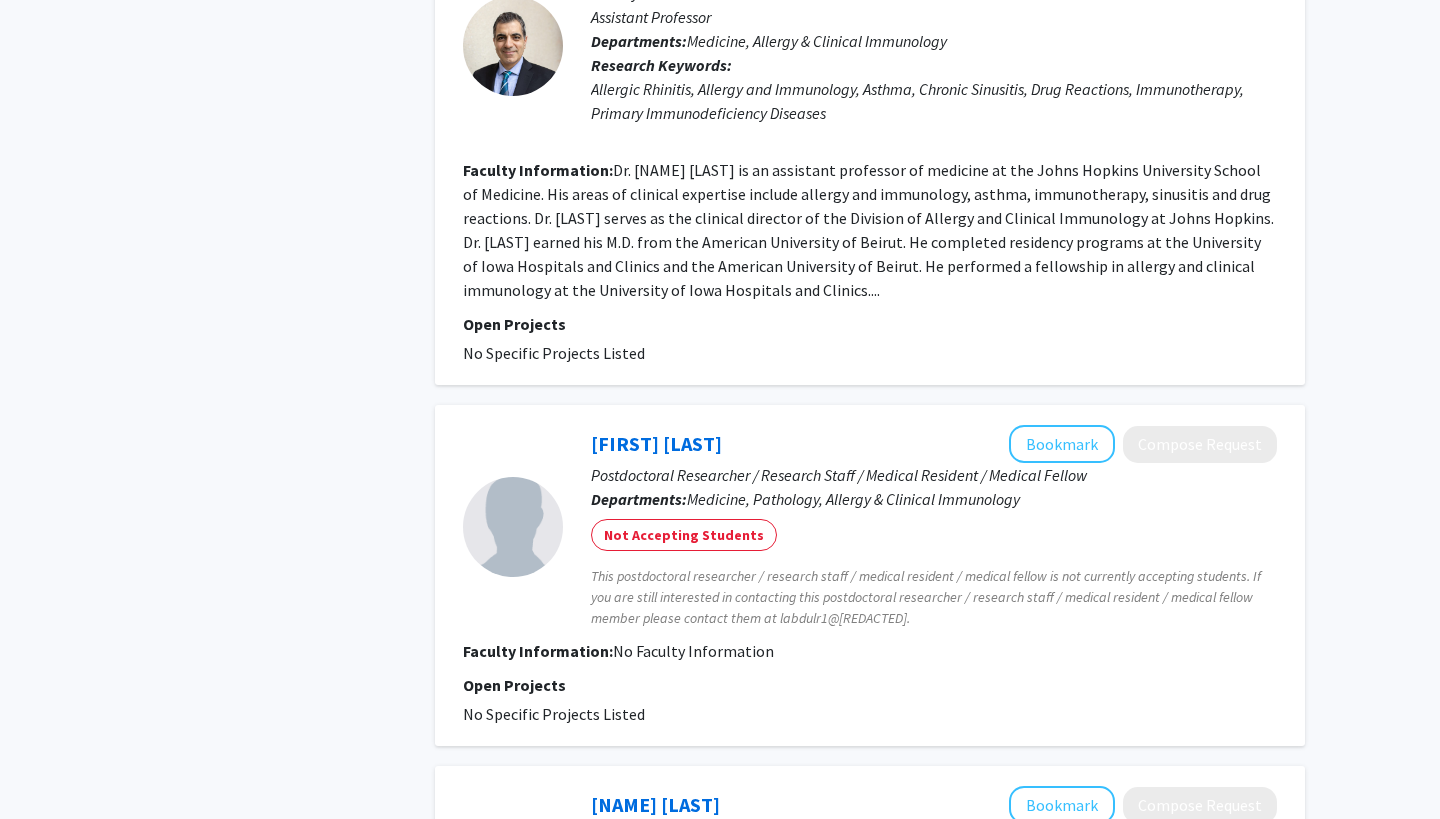 scroll, scrollTop: 1495, scrollLeft: 0, axis: vertical 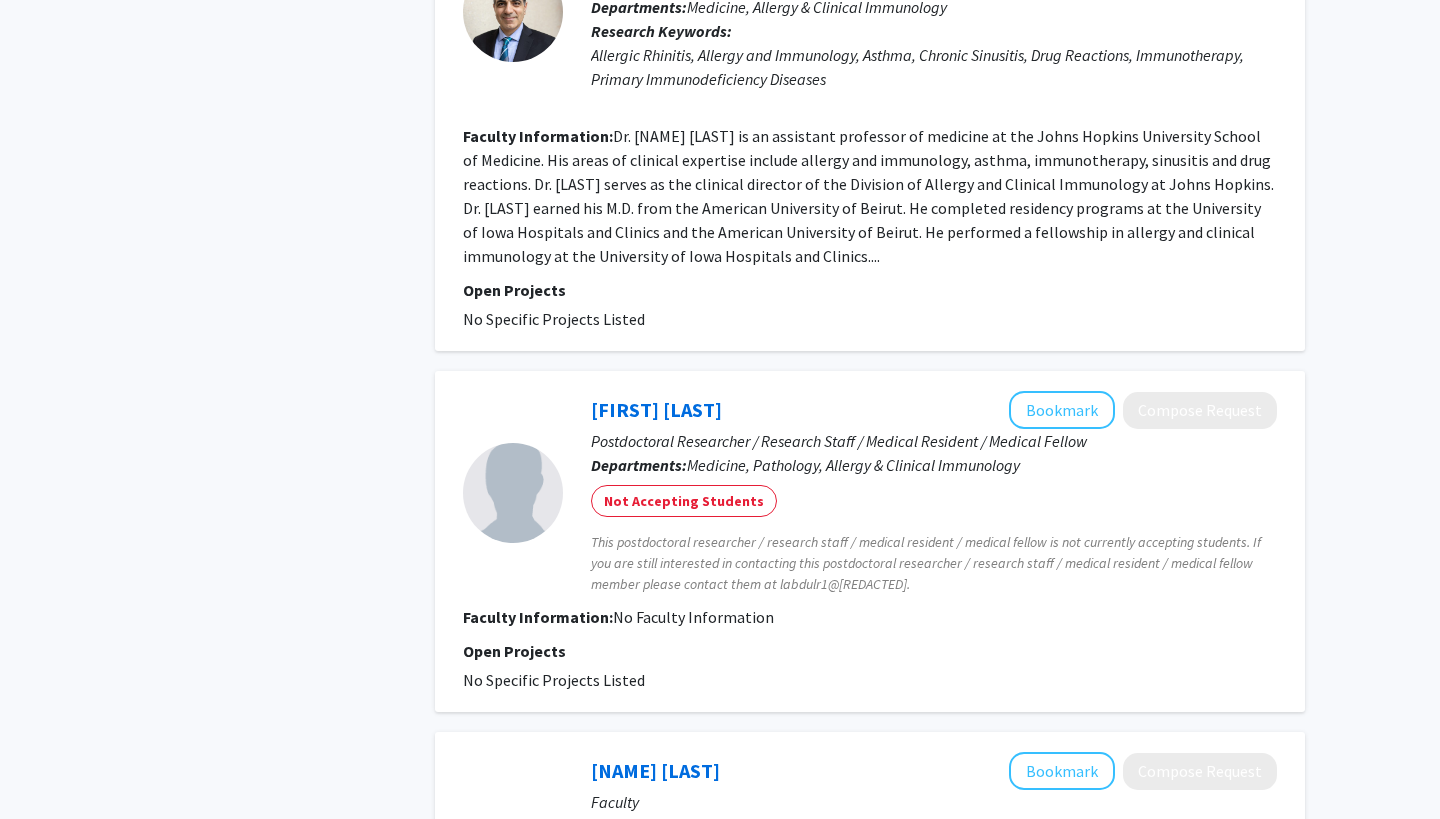 click on "This postdoctoral researcher / research staff / medical resident / medical fellow is not currently accepting students. If you are still interested in contacting this postdoctoral researcher / research staff / medical resident / medical fellow member please contact them at labdulr1@jh.edu." 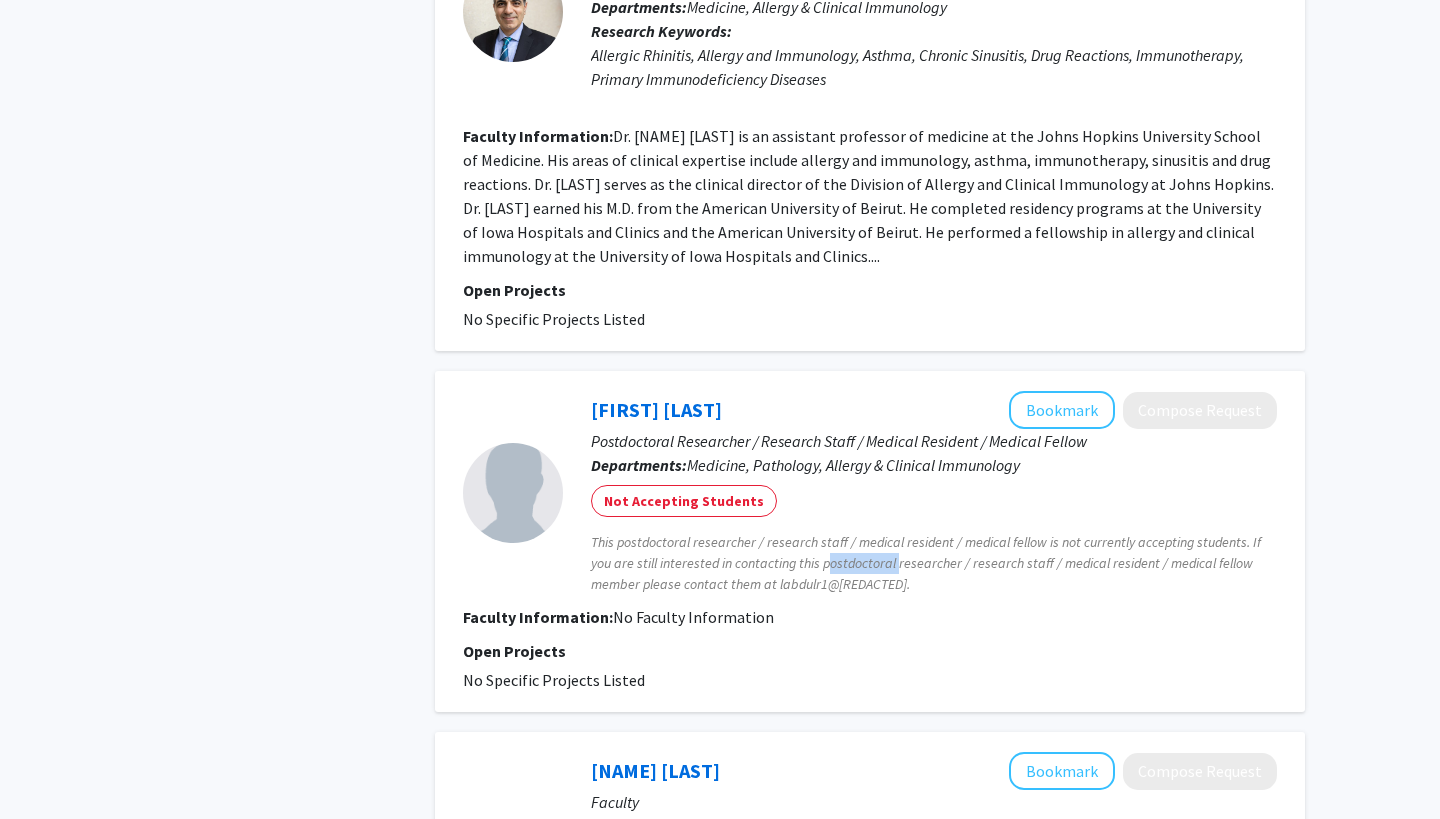 click on "This postdoctoral researcher / research staff / medical resident / medical fellow is not currently accepting students. If you are still interested in contacting this postdoctoral researcher / research staff / medical resident / medical fellow member please contact them at labdulr1@jh.edu." 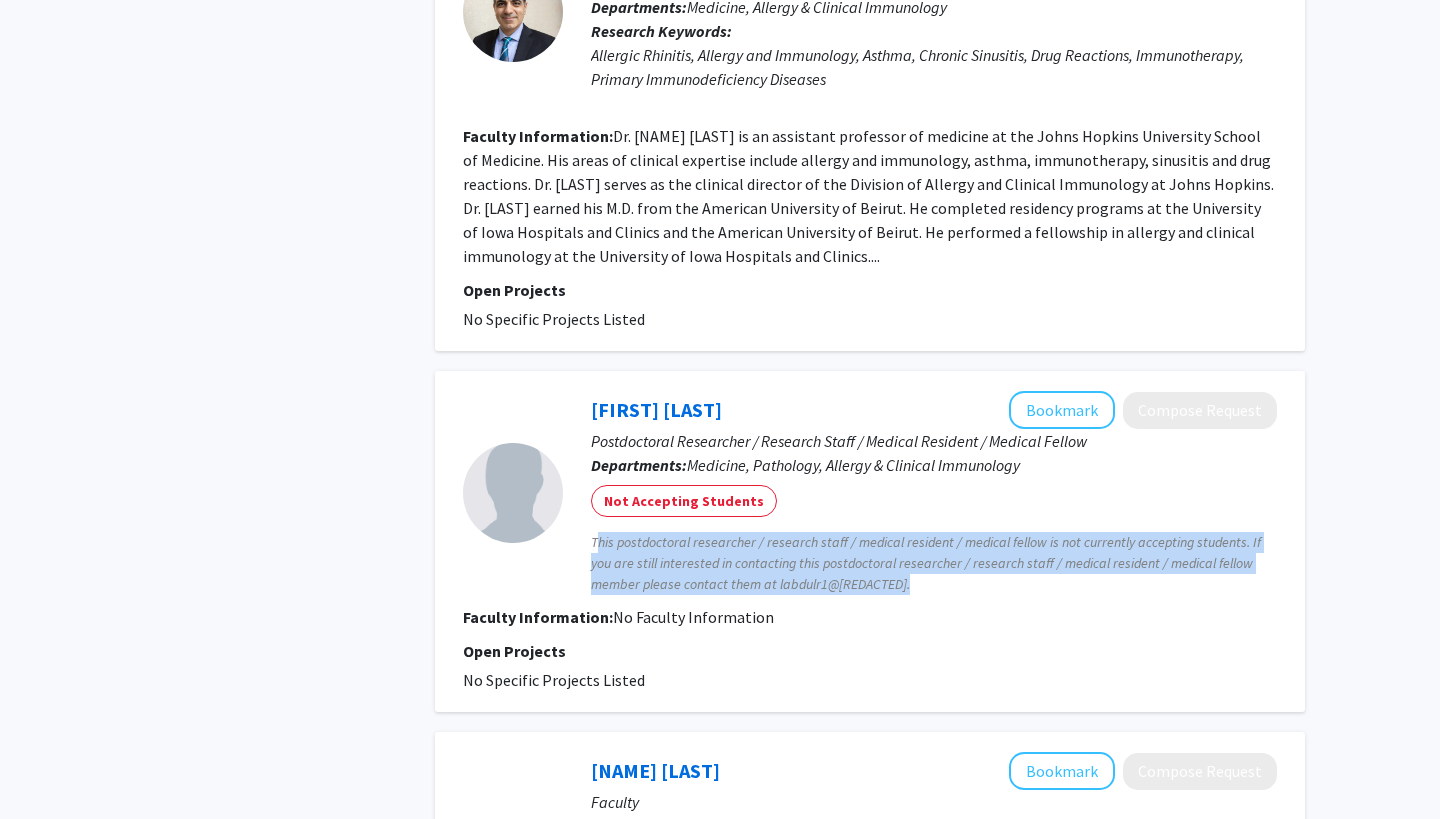 click on "This postdoctoral researcher / research staff / medical resident / medical fellow is not currently accepting students. If you are still interested in contacting this postdoctoral researcher / research staff / medical resident / medical fellow member please contact them at labdulr1@jh.edu." 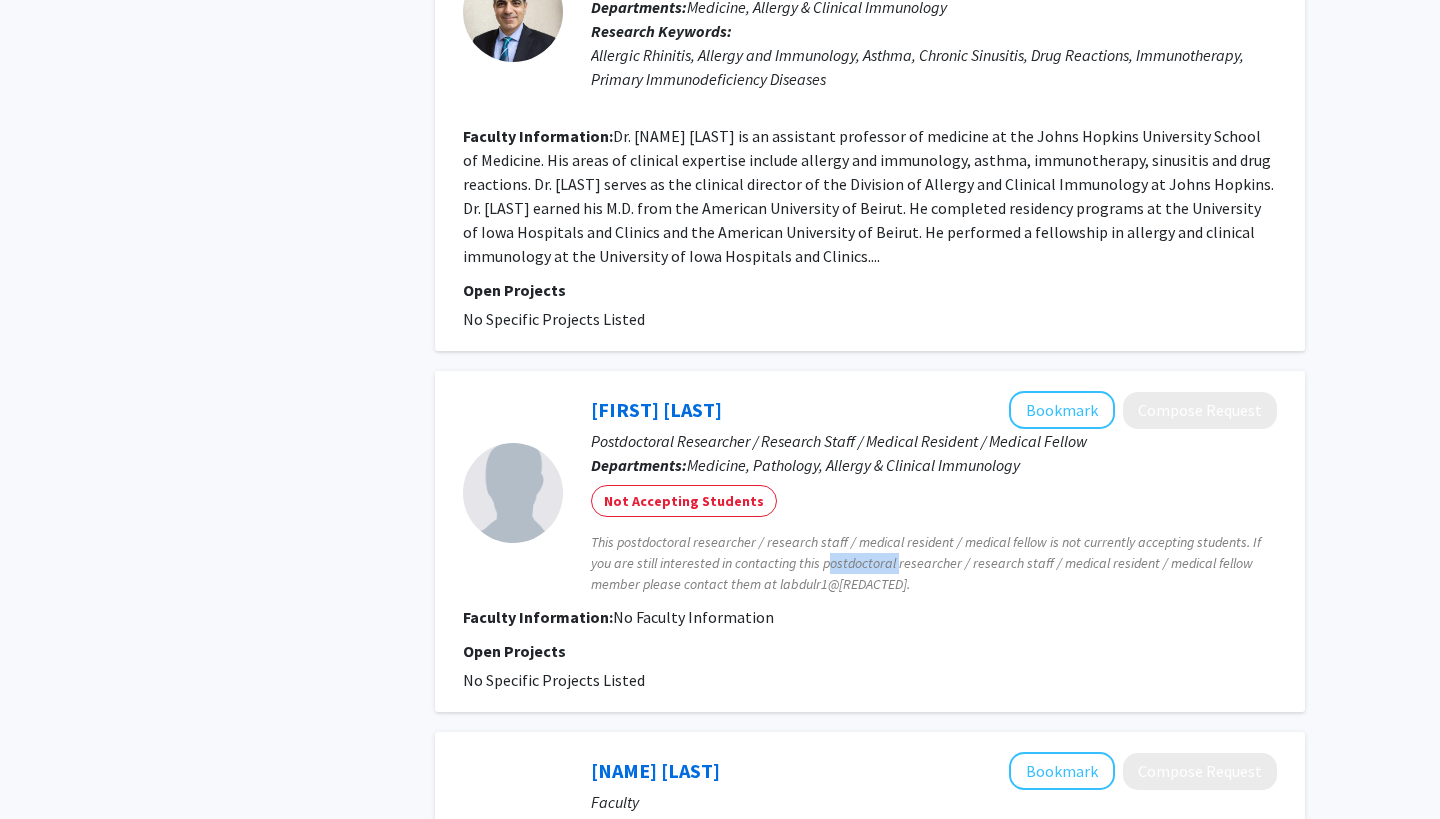 click on "This postdoctoral researcher / research staff / medical resident / medical fellow is not currently accepting students. If you are still interested in contacting this postdoctoral researcher / research staff / medical resident / medical fellow member please contact them at labdulr1@jh.edu." 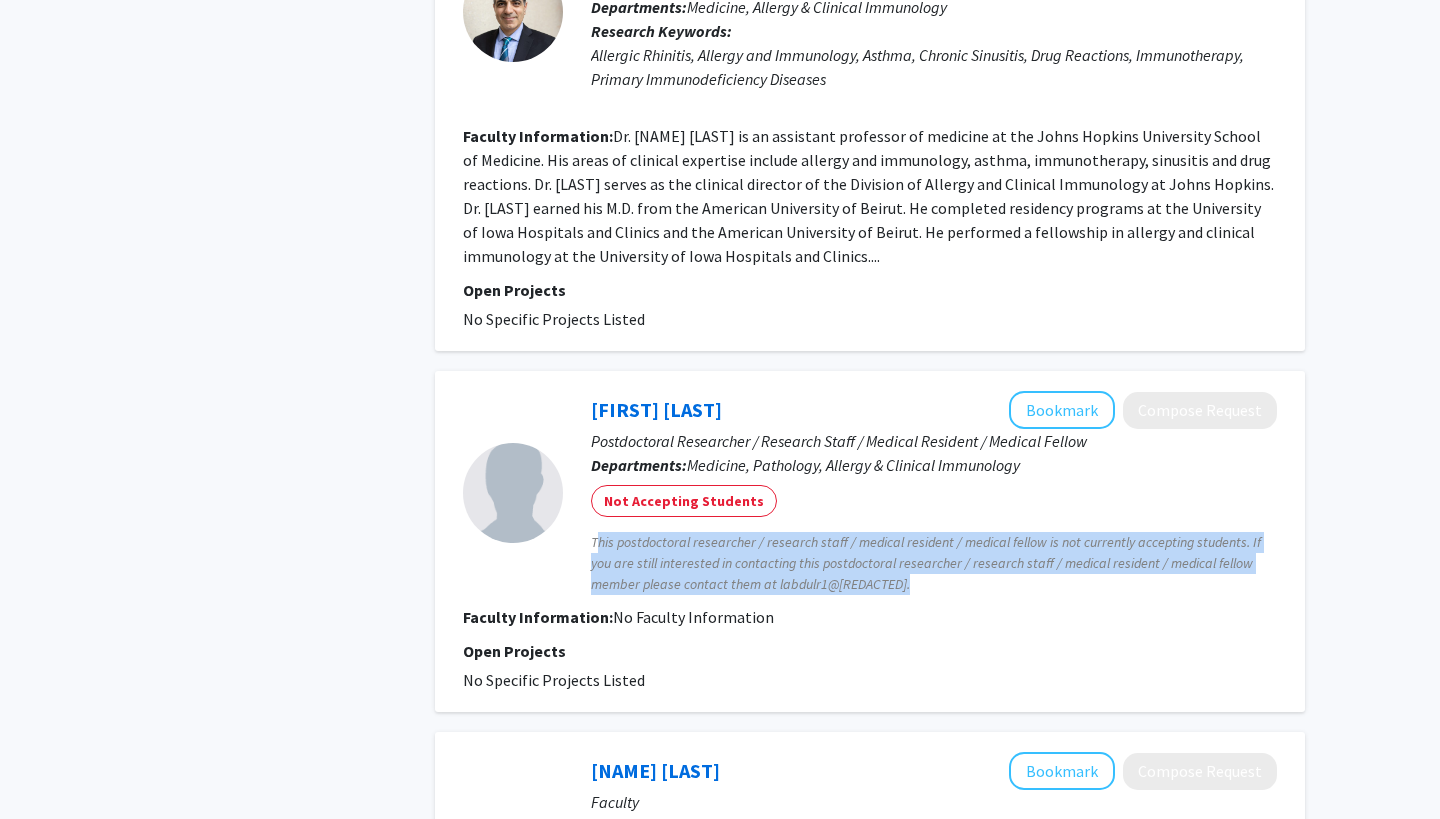 click on "This postdoctoral researcher / research staff / medical resident / medical fellow is not currently accepting students. If you are still interested in contacting this postdoctoral researcher / research staff / medical resident / medical fellow member please contact them at labdulr1@jh.edu." 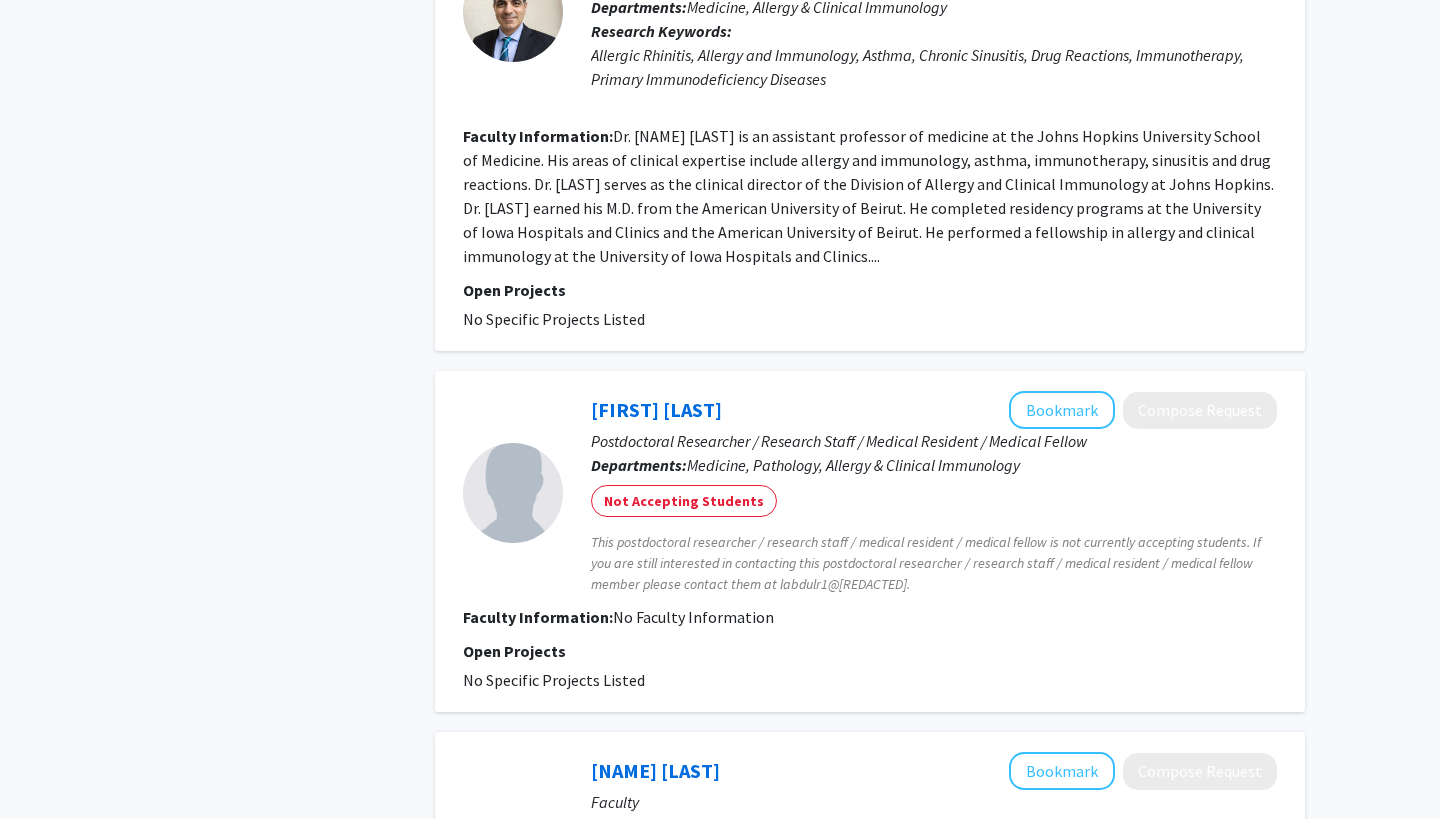 click on "No Faculty Information" 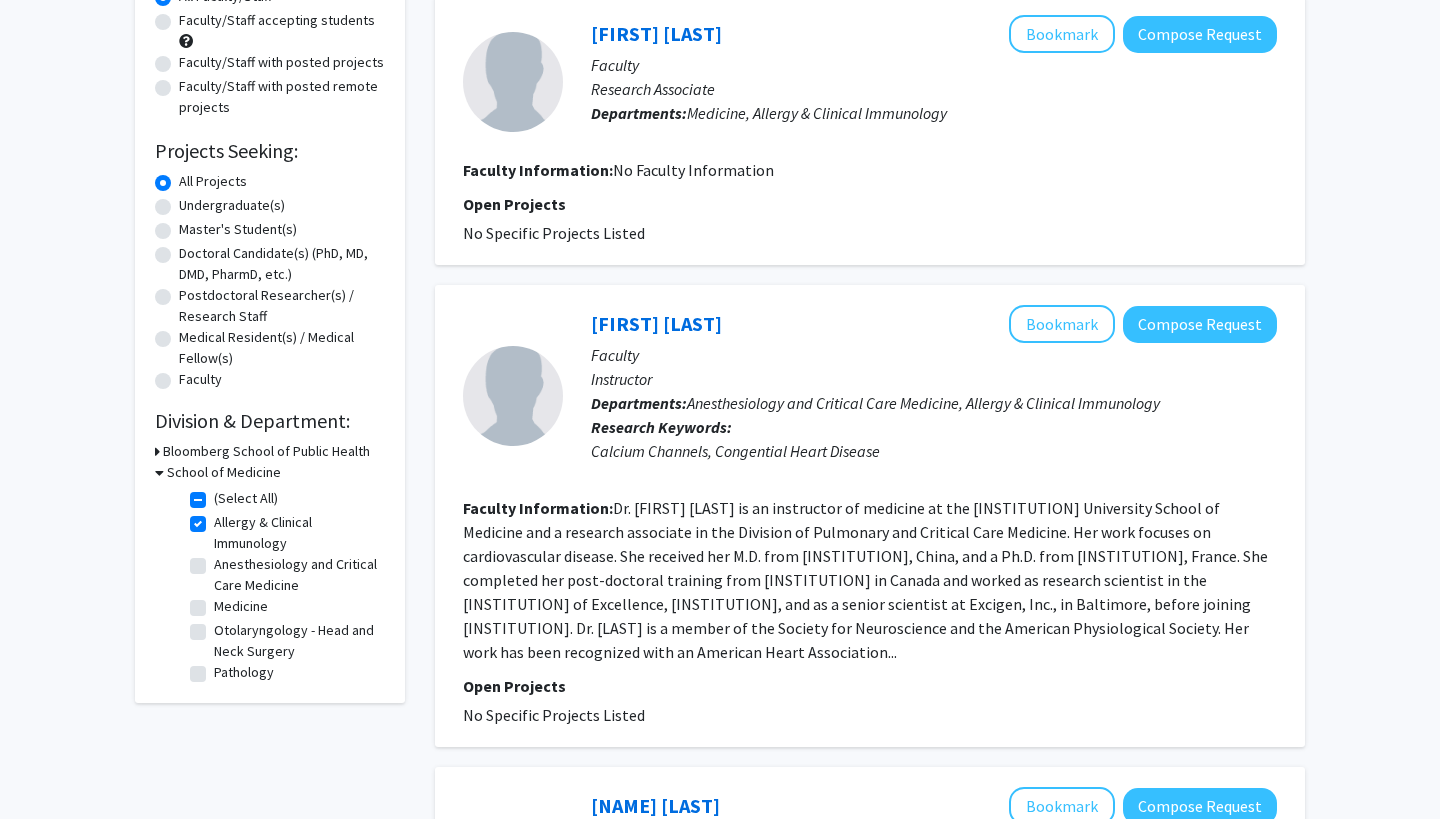 scroll, scrollTop: 203, scrollLeft: 0, axis: vertical 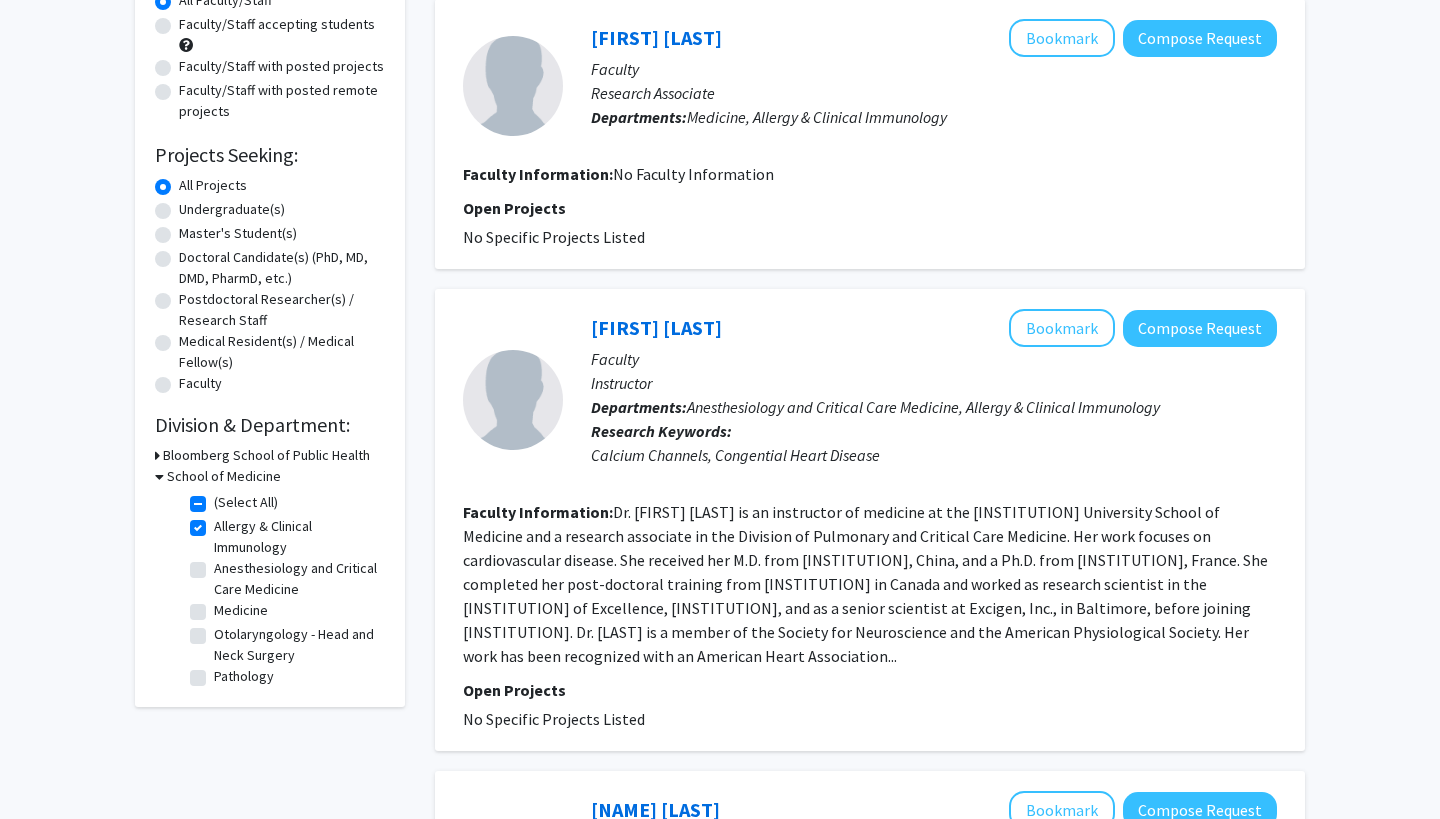 click on "Allergy & Clinical Immunology" 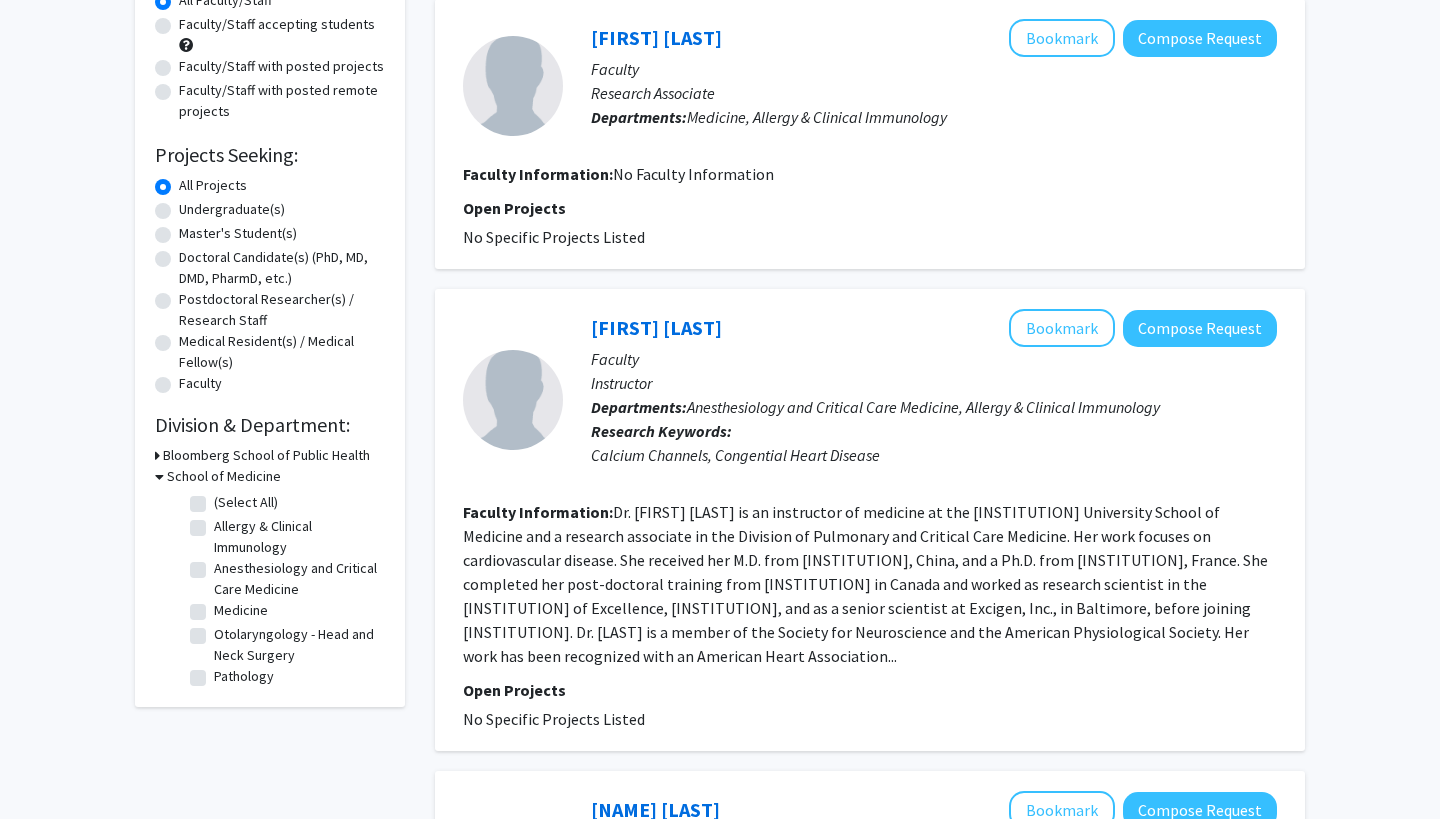 checkbox on "false" 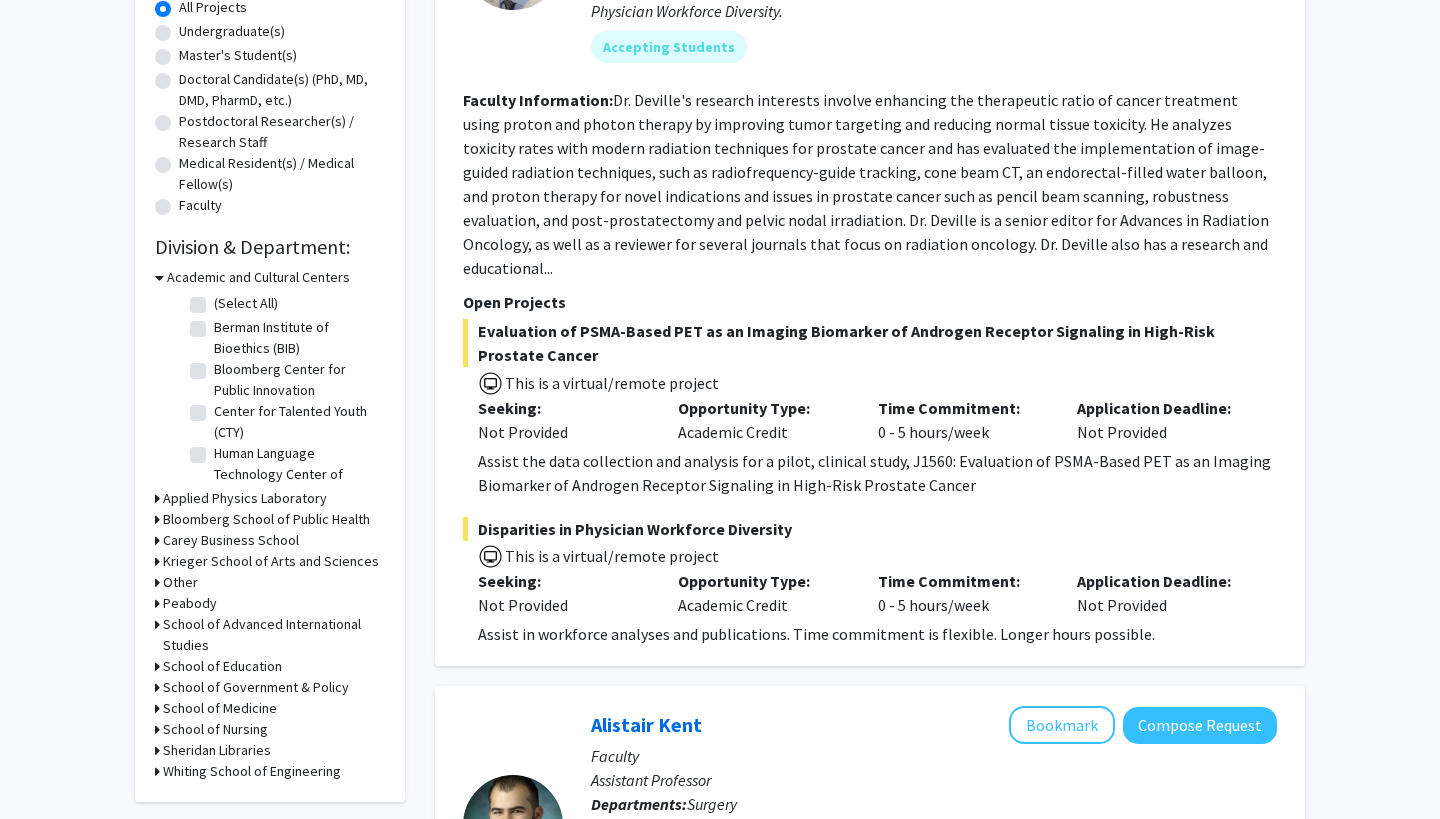 scroll, scrollTop: 404, scrollLeft: 0, axis: vertical 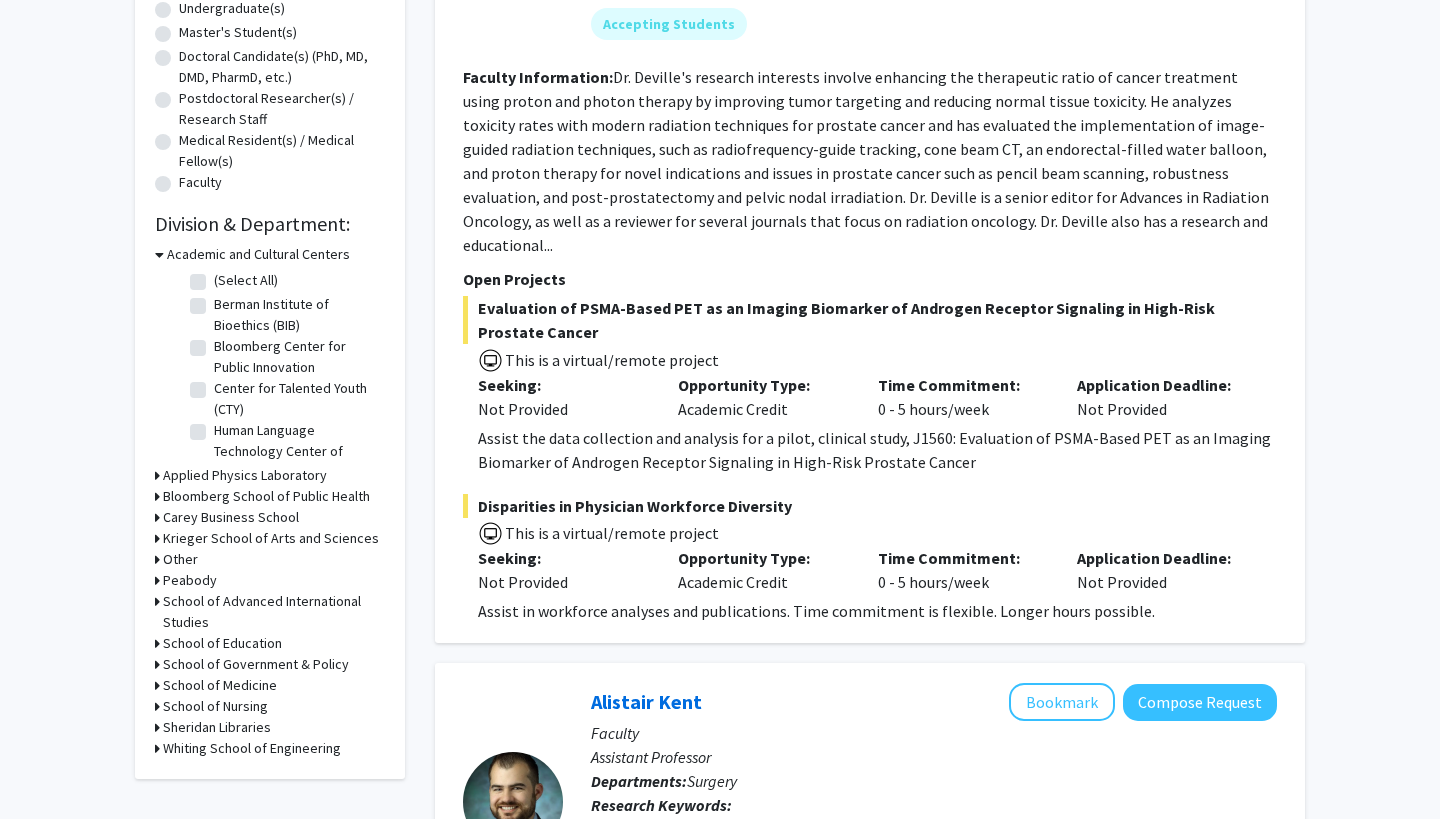click on "School of Medicine" at bounding box center (220, 685) 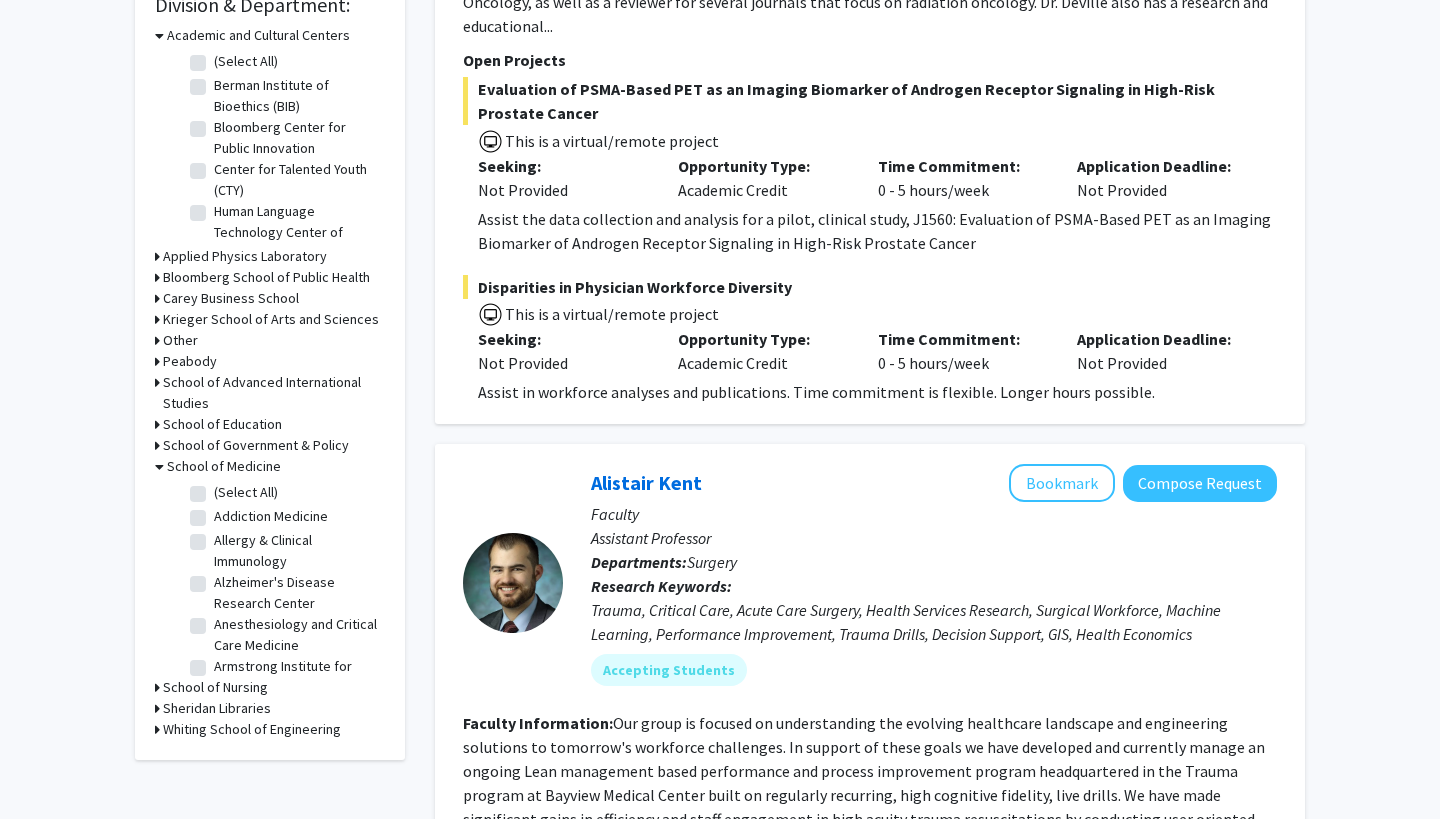 scroll, scrollTop: 643, scrollLeft: 0, axis: vertical 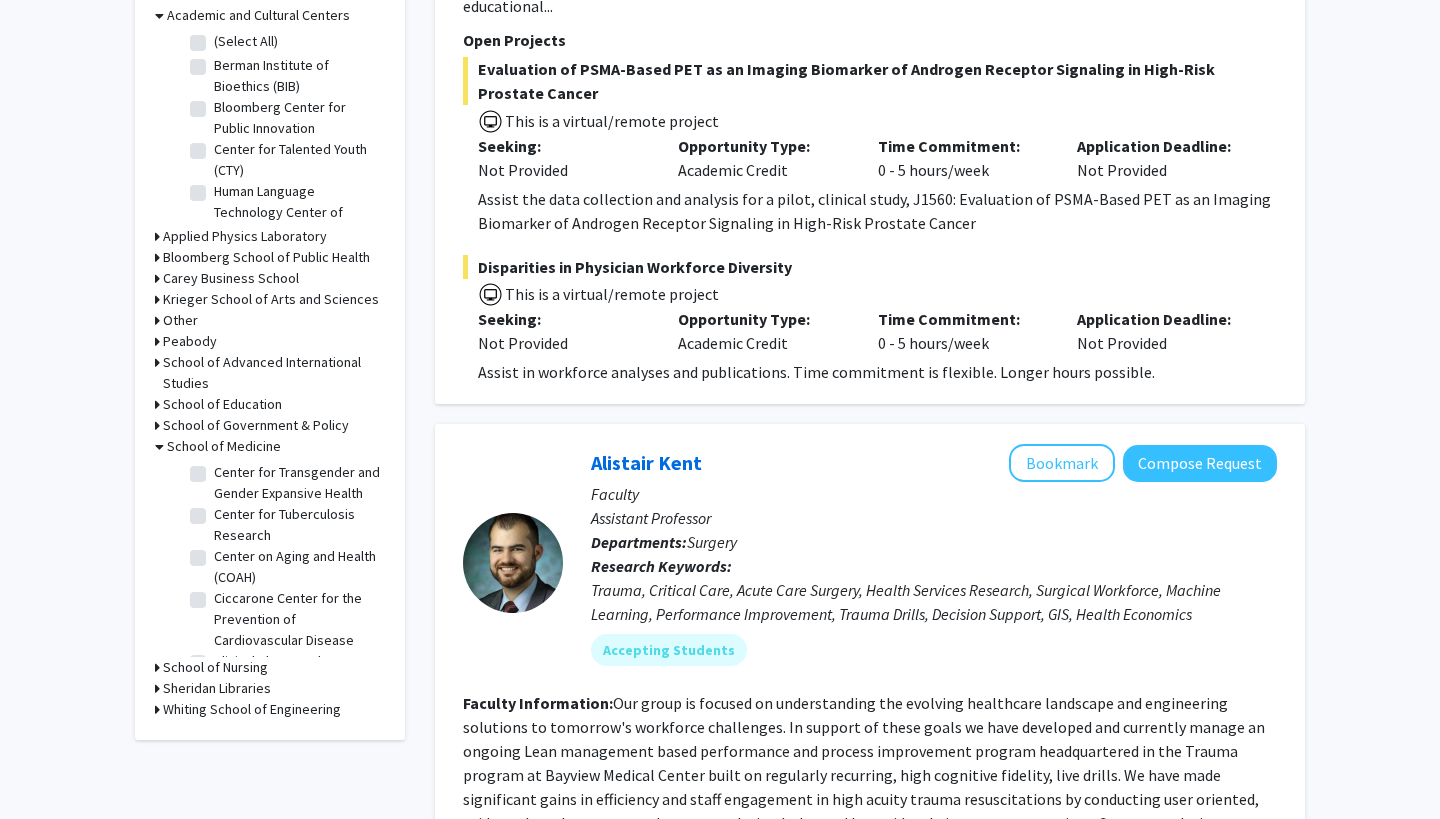 click on "Center for Tuberculosis Research" 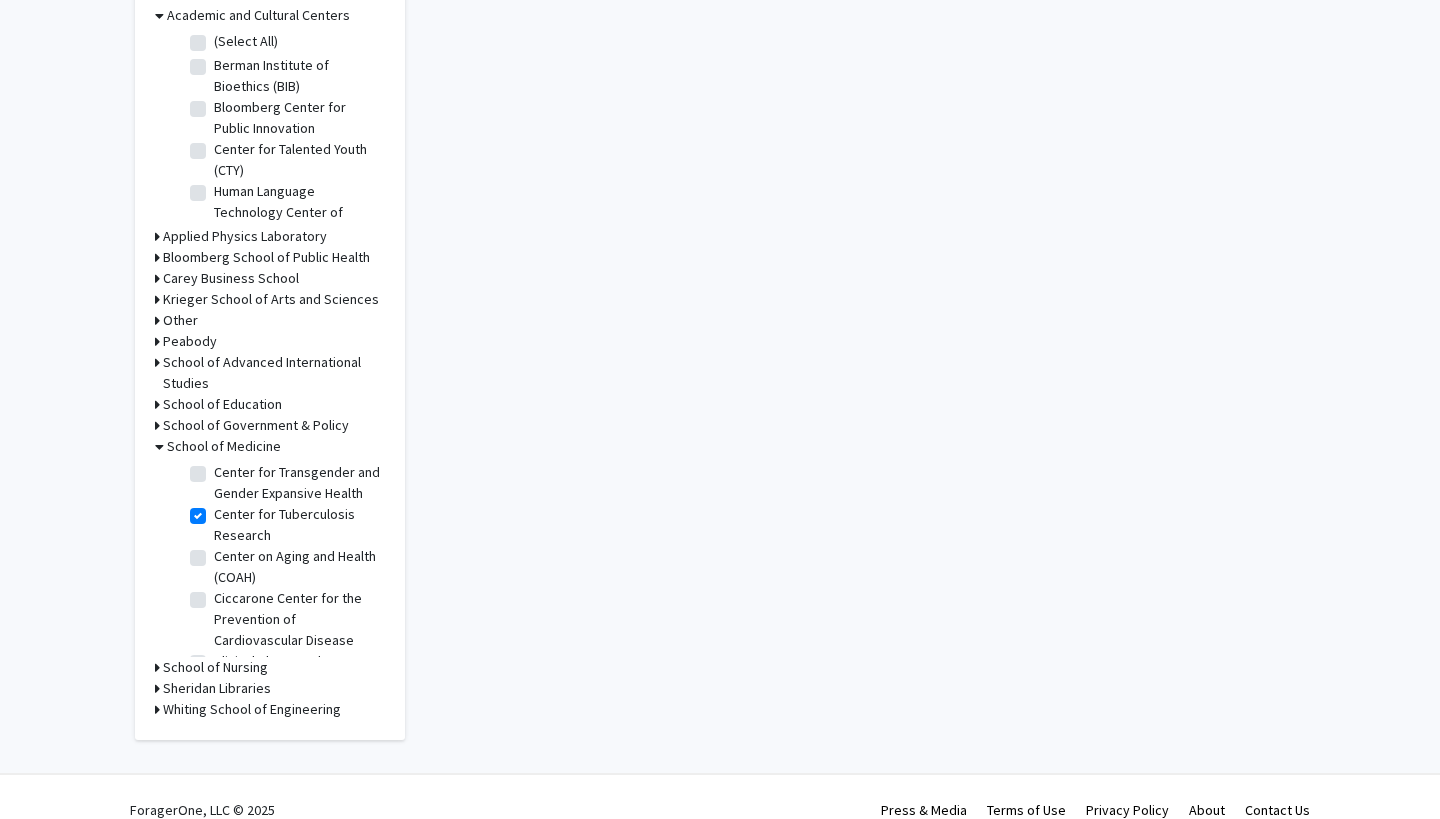checkbox on "true" 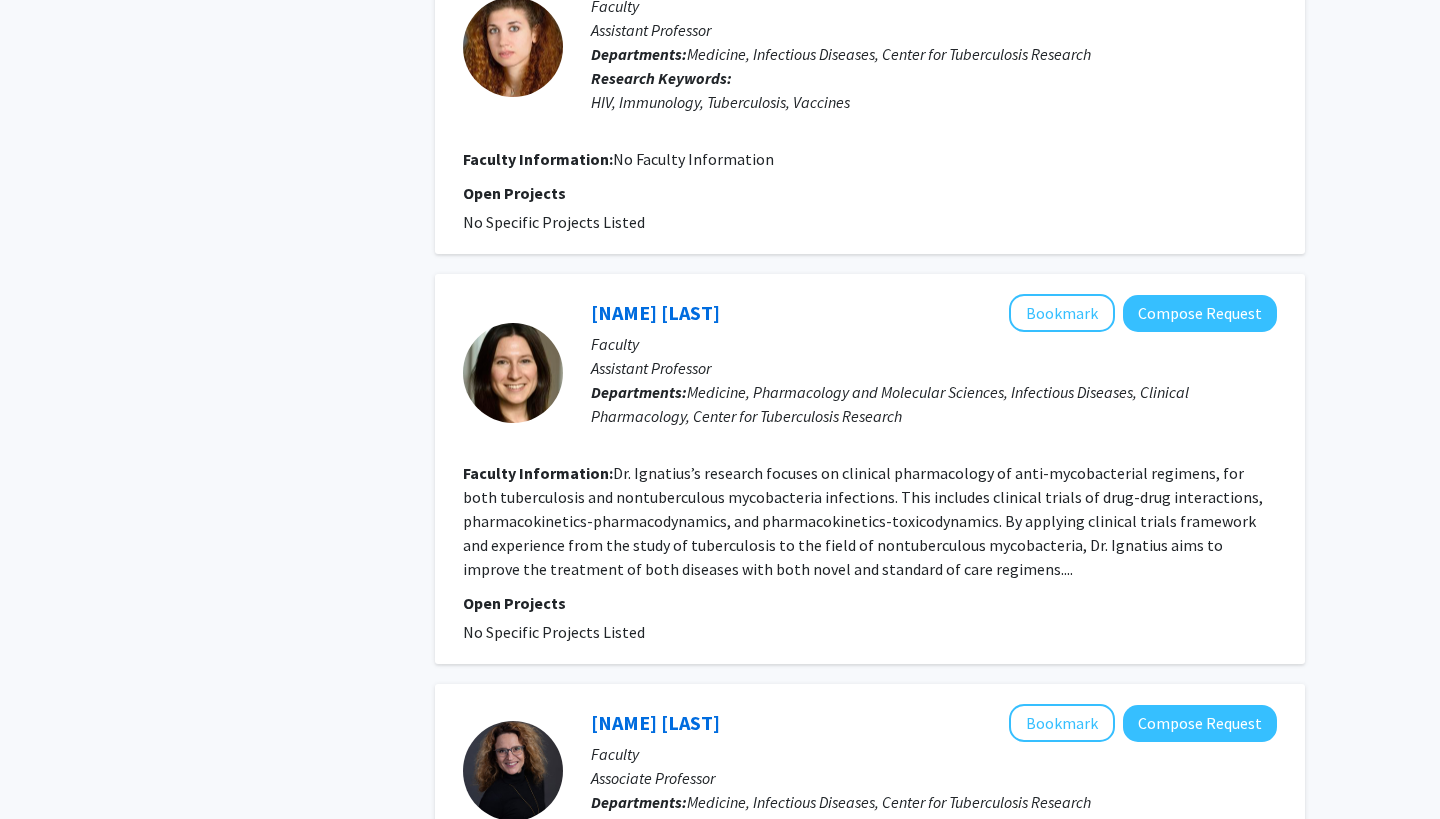 scroll, scrollTop: 1458, scrollLeft: 0, axis: vertical 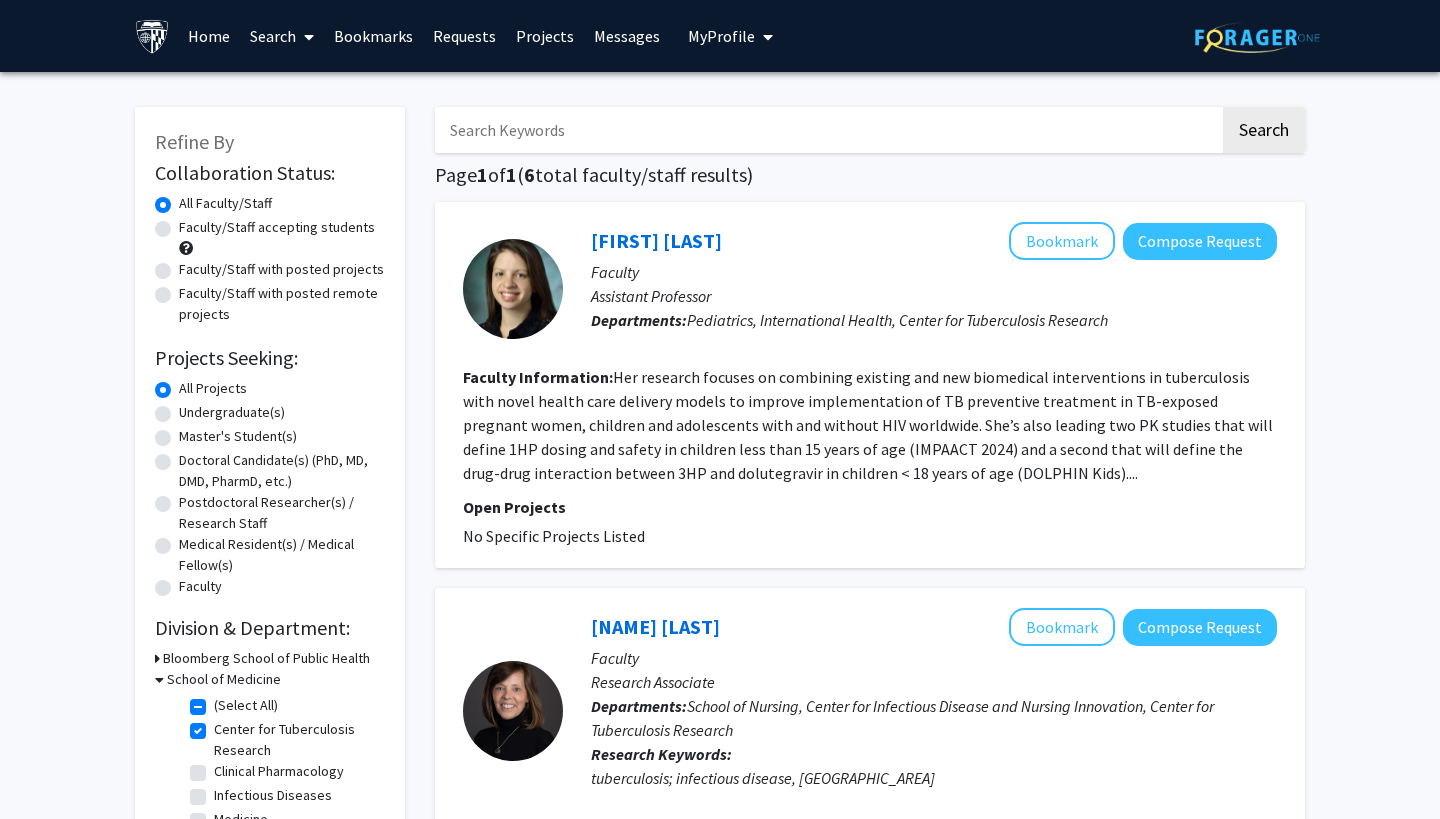 click at bounding box center [827, 130] 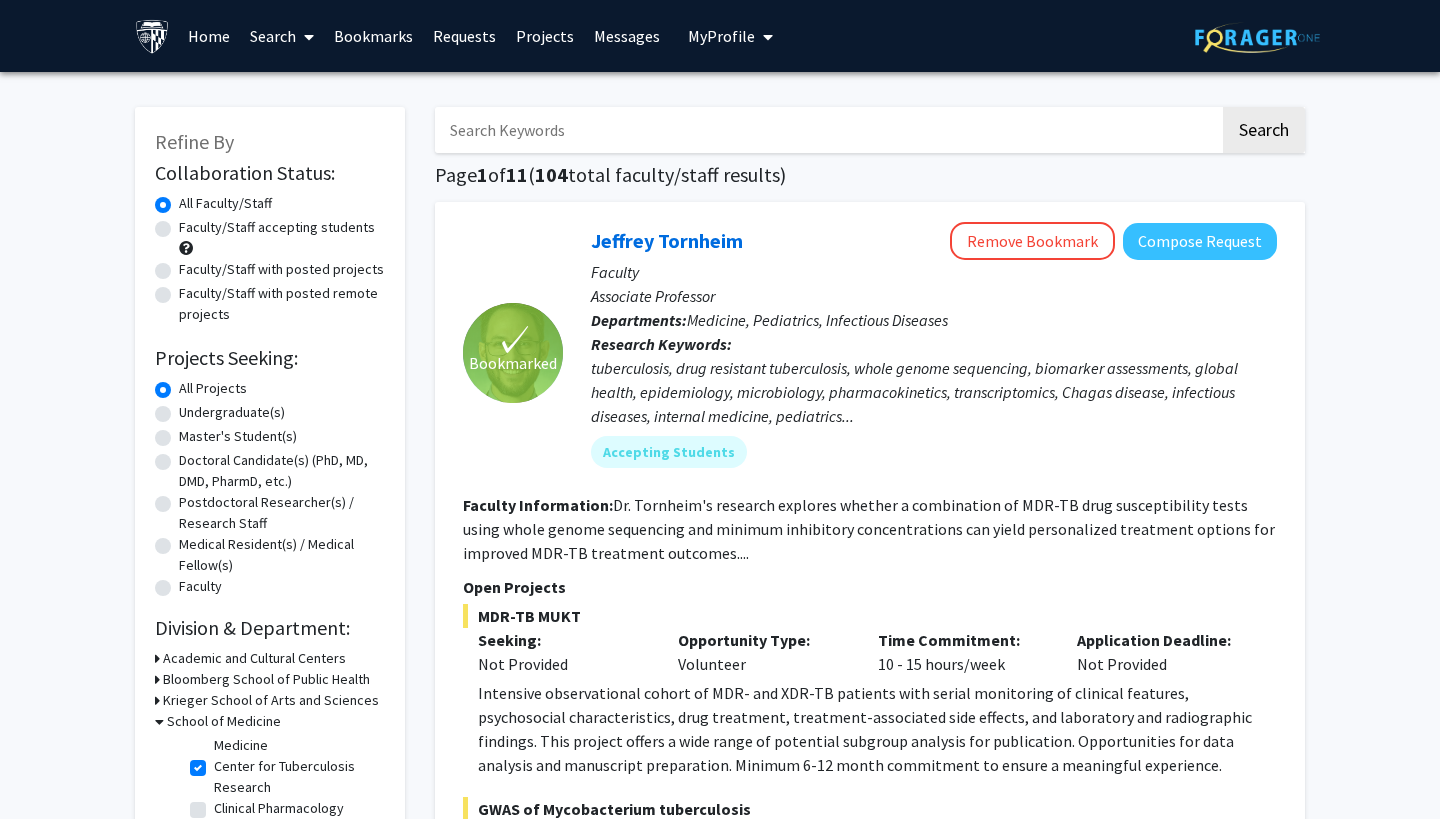 scroll, scrollTop: 139, scrollLeft: 0, axis: vertical 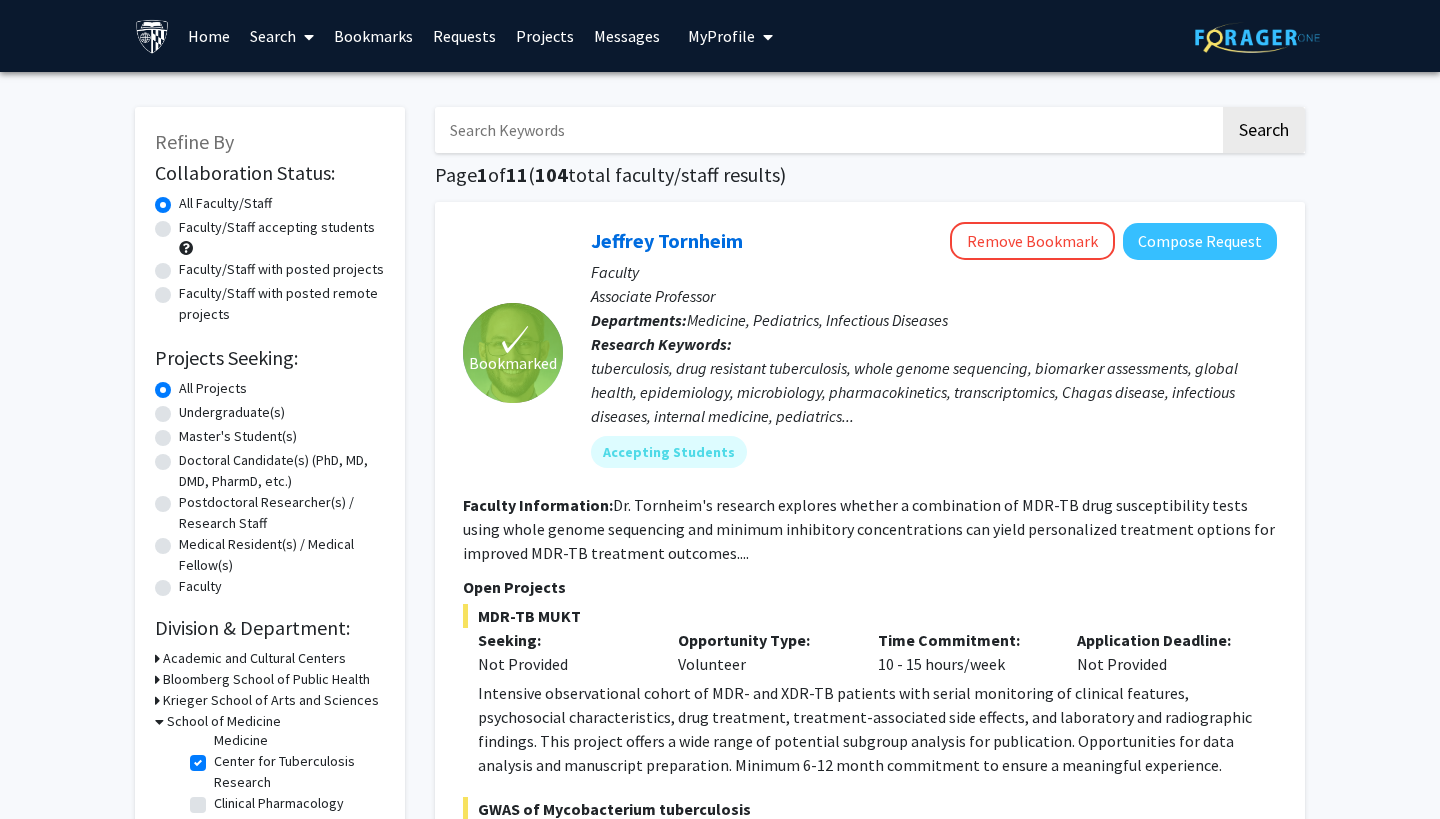click on "Center for Tuberculosis Research" 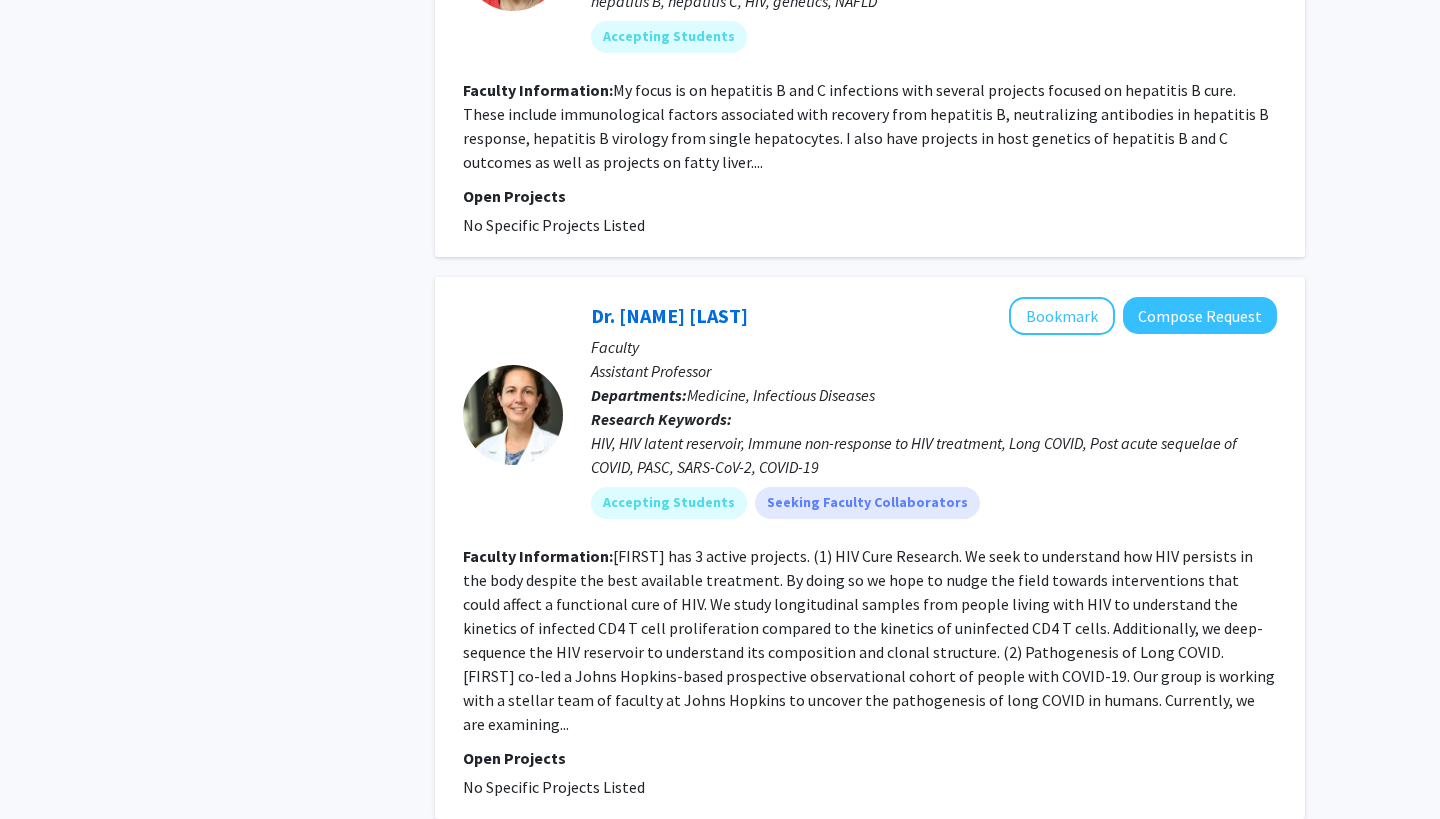 scroll, scrollTop: 1550, scrollLeft: 0, axis: vertical 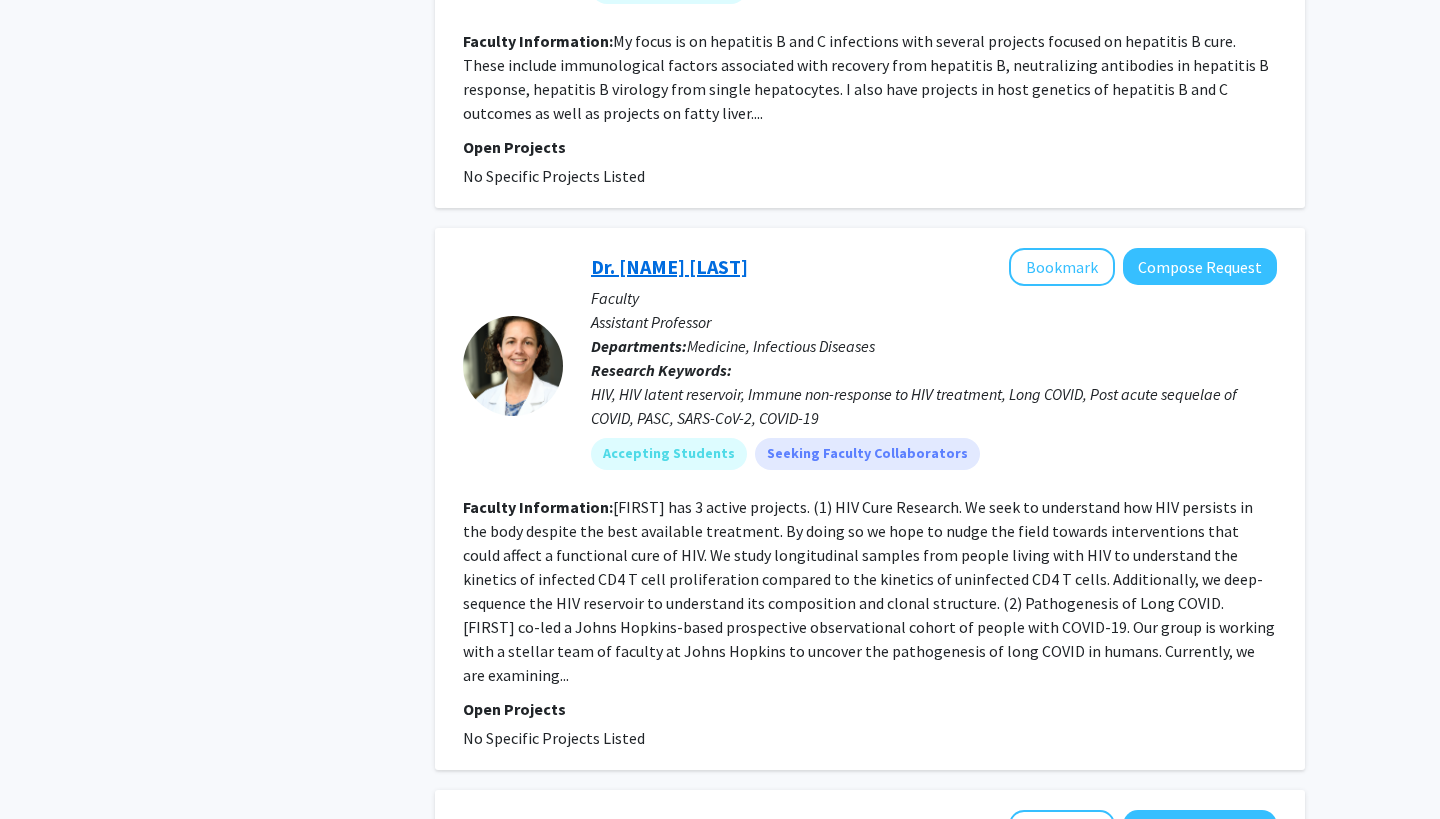 click on "Annie Antar" 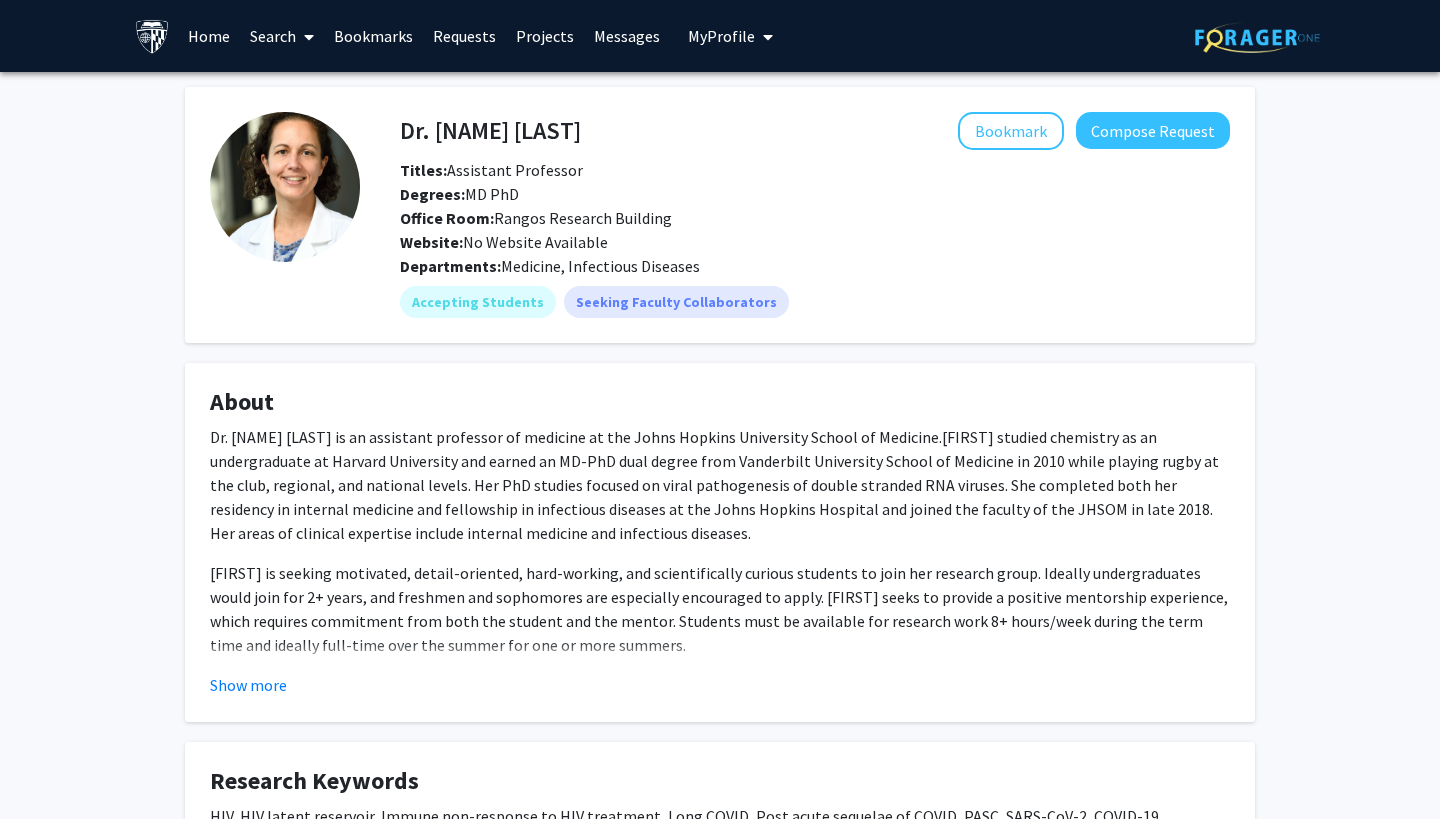 scroll, scrollTop: 104, scrollLeft: 0, axis: vertical 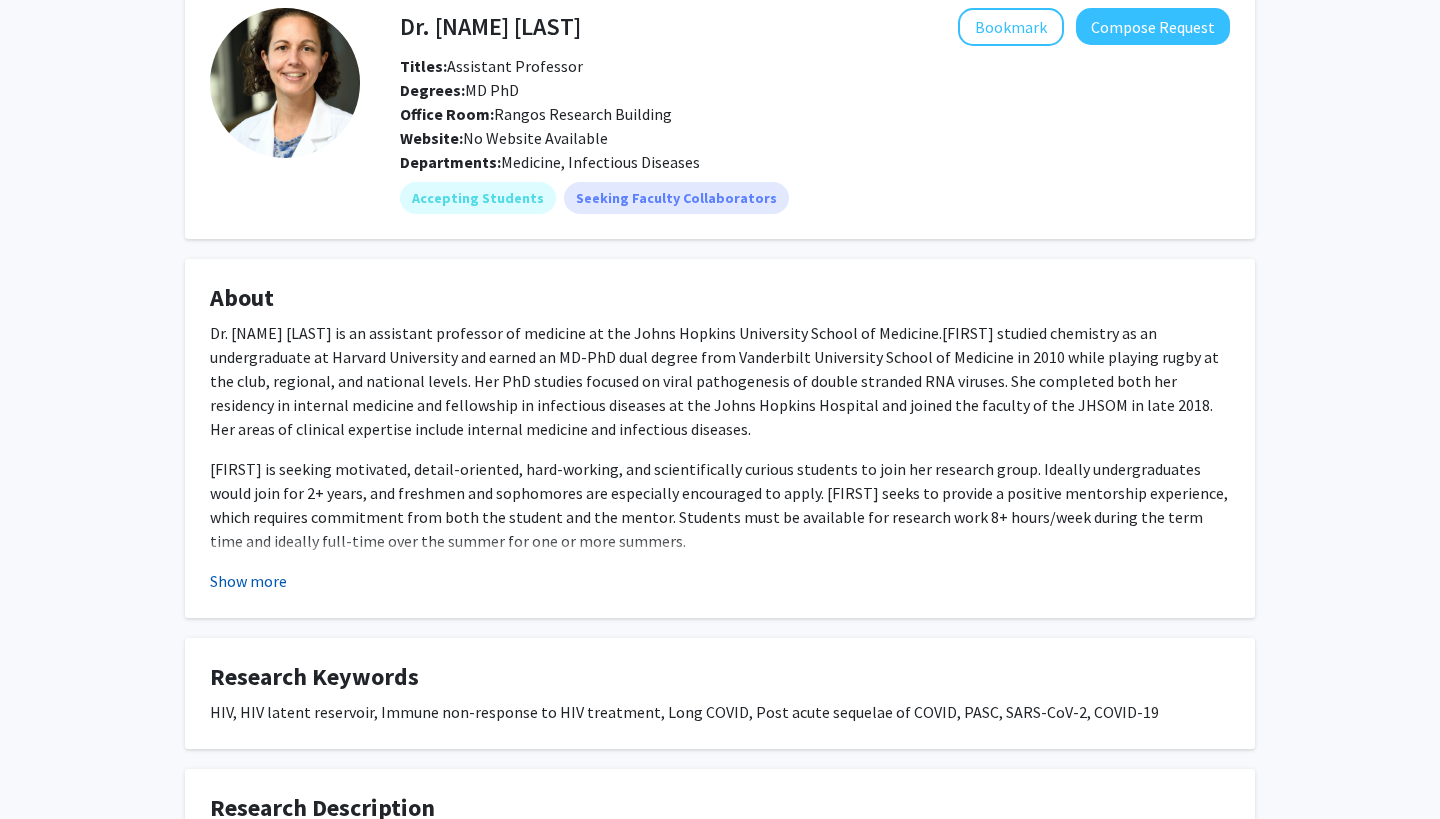 click on "Show more" 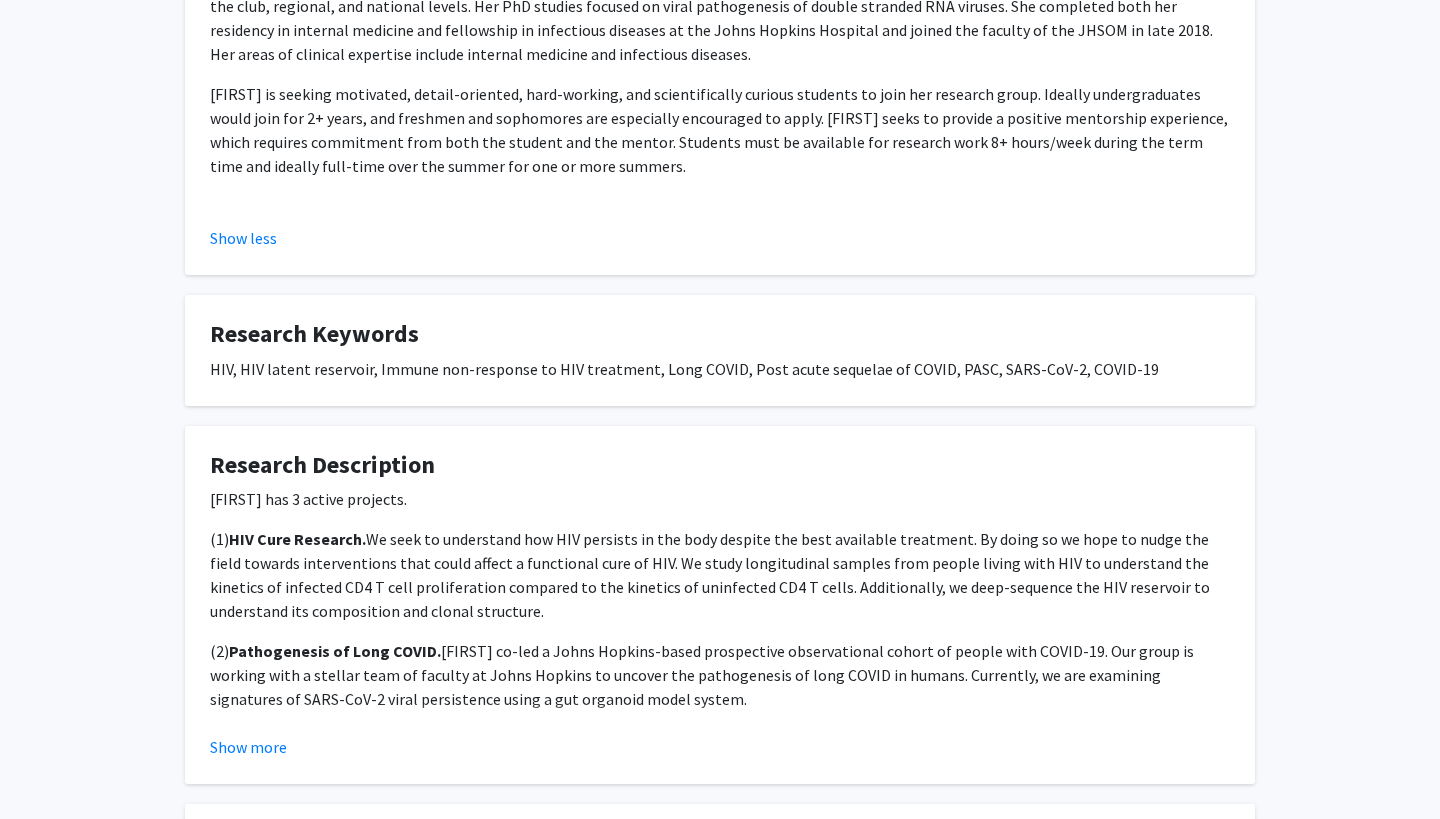 scroll, scrollTop: 583, scrollLeft: 0, axis: vertical 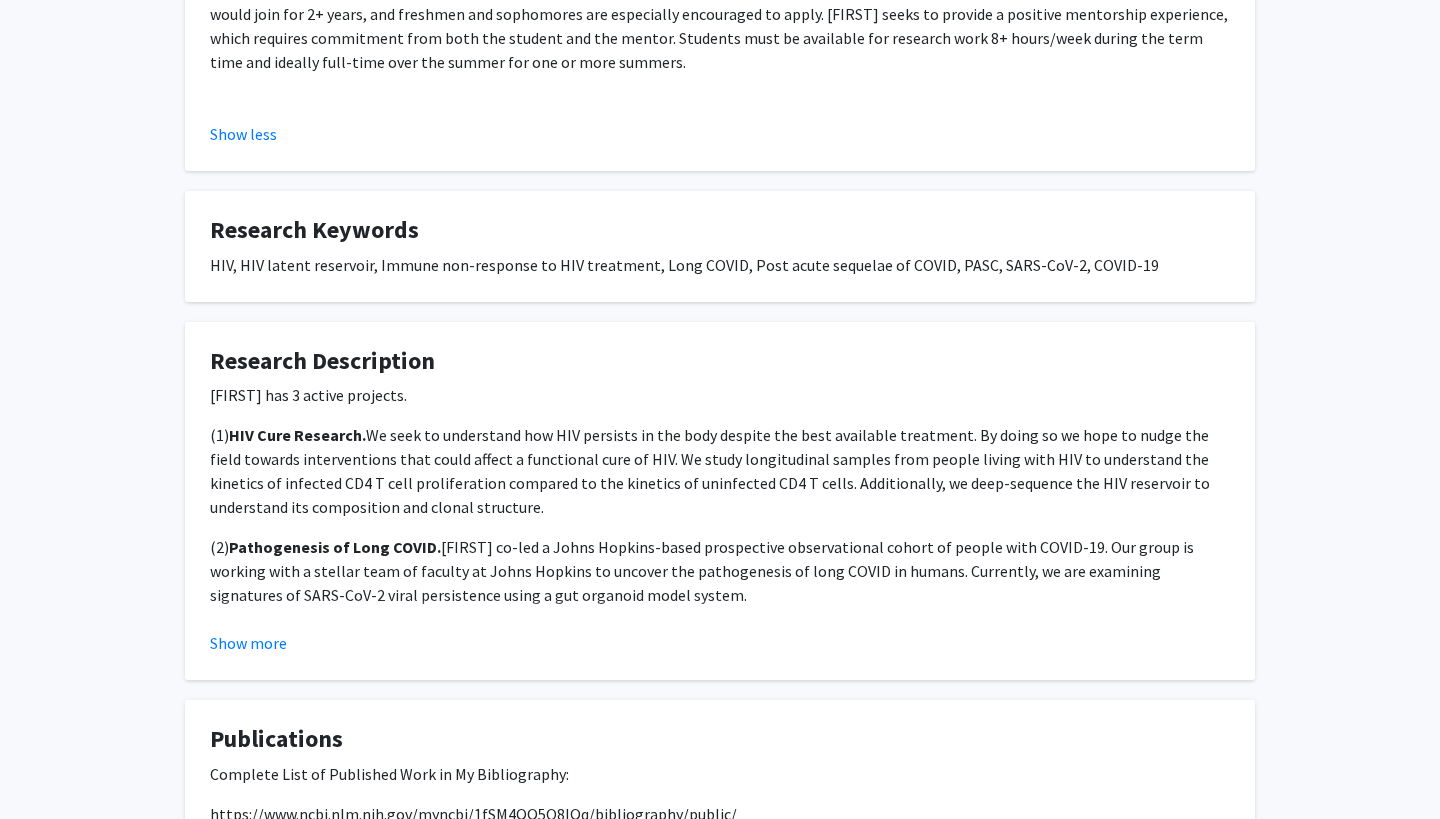 click on "Annie has 3 active projects. (1)	 HIV Cure Research.  We seek to understand how HIV persists in the body despite the best available treatment. By doing so we hope to nudge the field towards interventions that could affect a functional cure of HIV. We study longitudinal samples from people living with HIV to understand the kinetics of infected CD4 T cell proliferation compared to the kinetics of uninfected CD4 T cells. Additionally, we deep-sequence the HIV reservoir to understand its composition and clonal structure. (2)  Pathogenesis of Long COVID.  Annie co-led a Johns Hopkins-based prospective observational cohort of people with COVID-19. Our group is working with a stellar team of faculty at Johns Hopkins to uncover the pathogenesis of long COVID in humans. Currently, we are examining signatures of SARS-CoV-2 viral persistence using a gut organoid model system. (3)	 Long COVID in people living with HIV.  Show more" 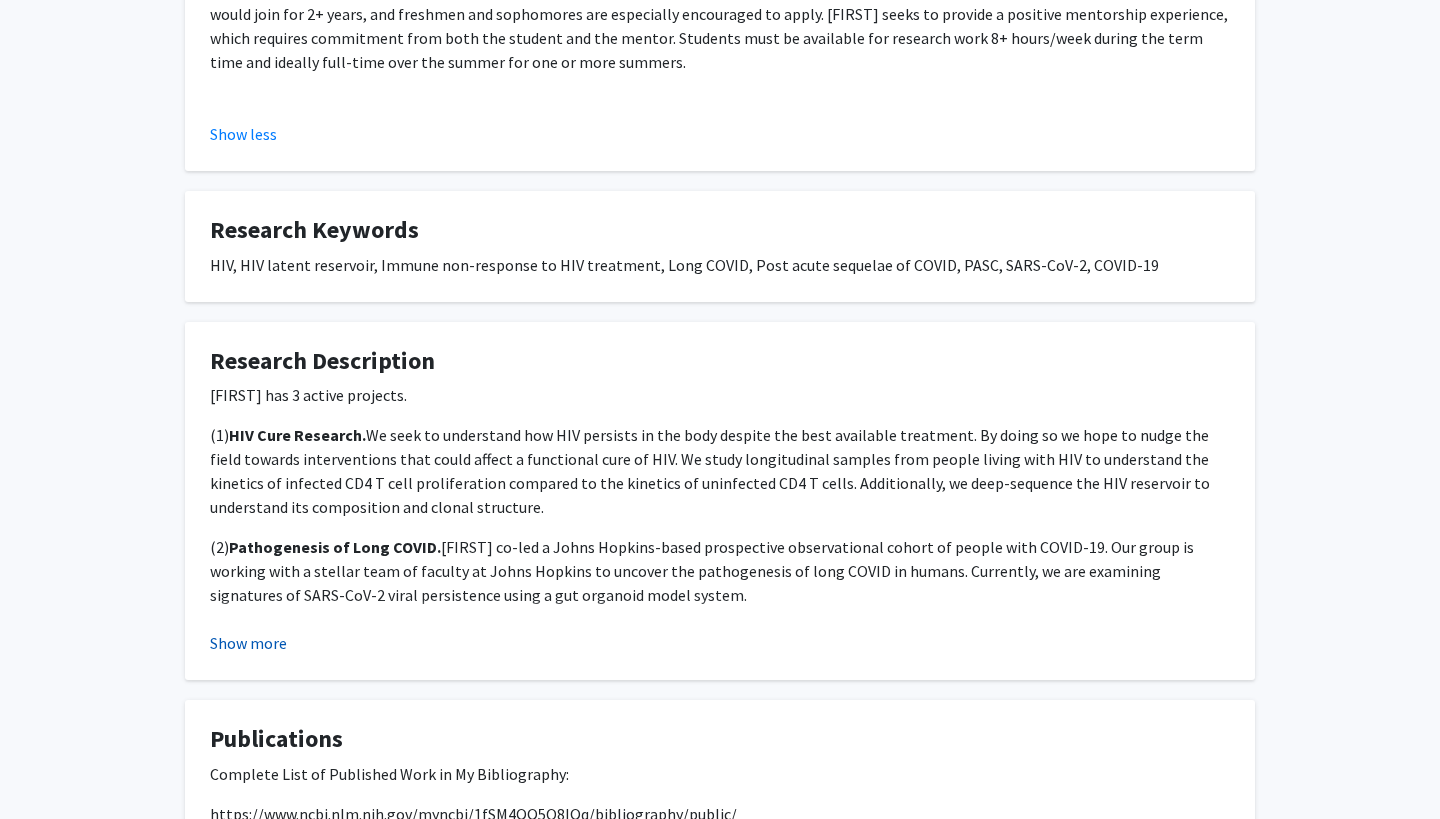 click on "Show more" 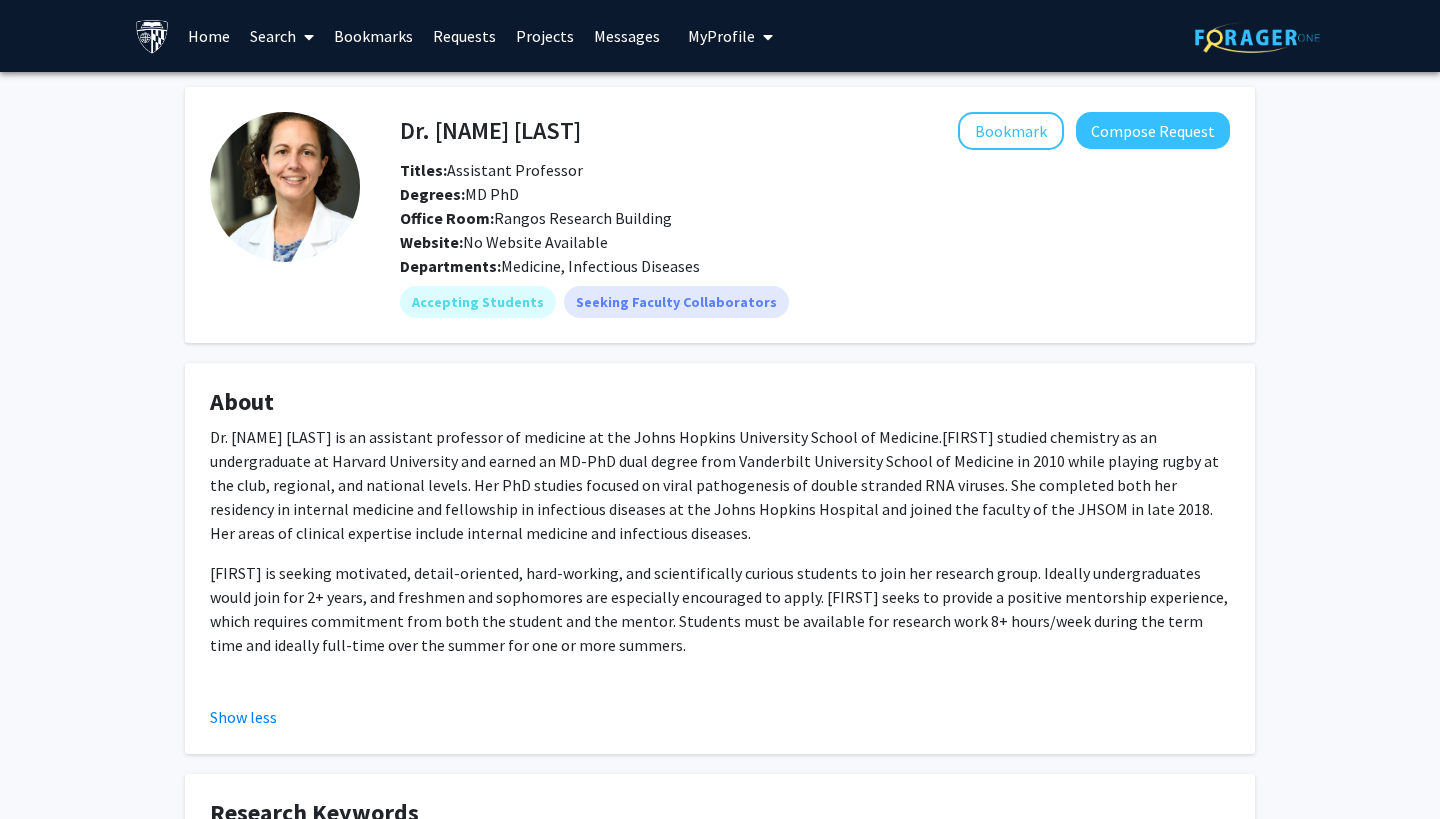 scroll, scrollTop: 0, scrollLeft: 0, axis: both 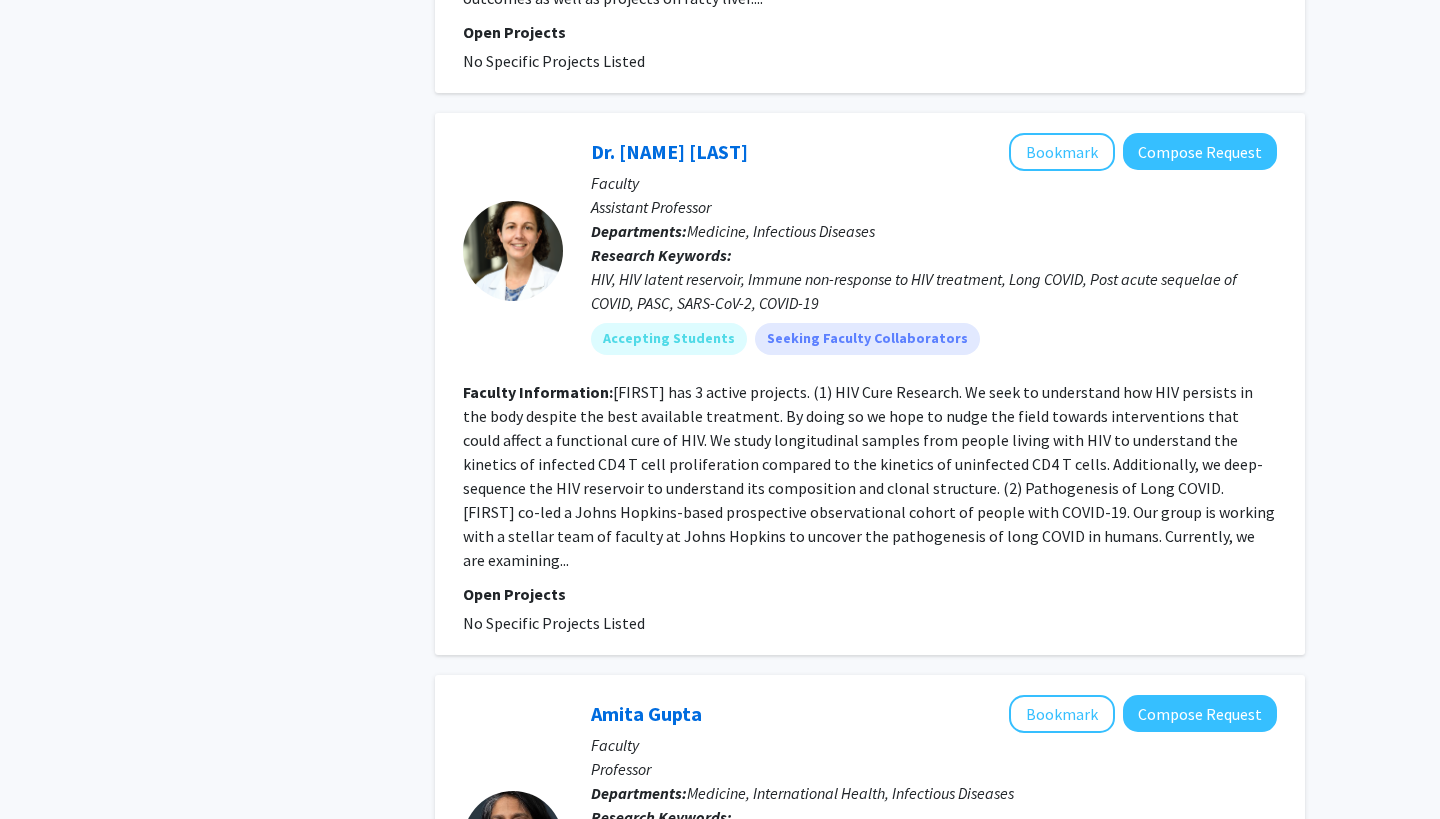 click 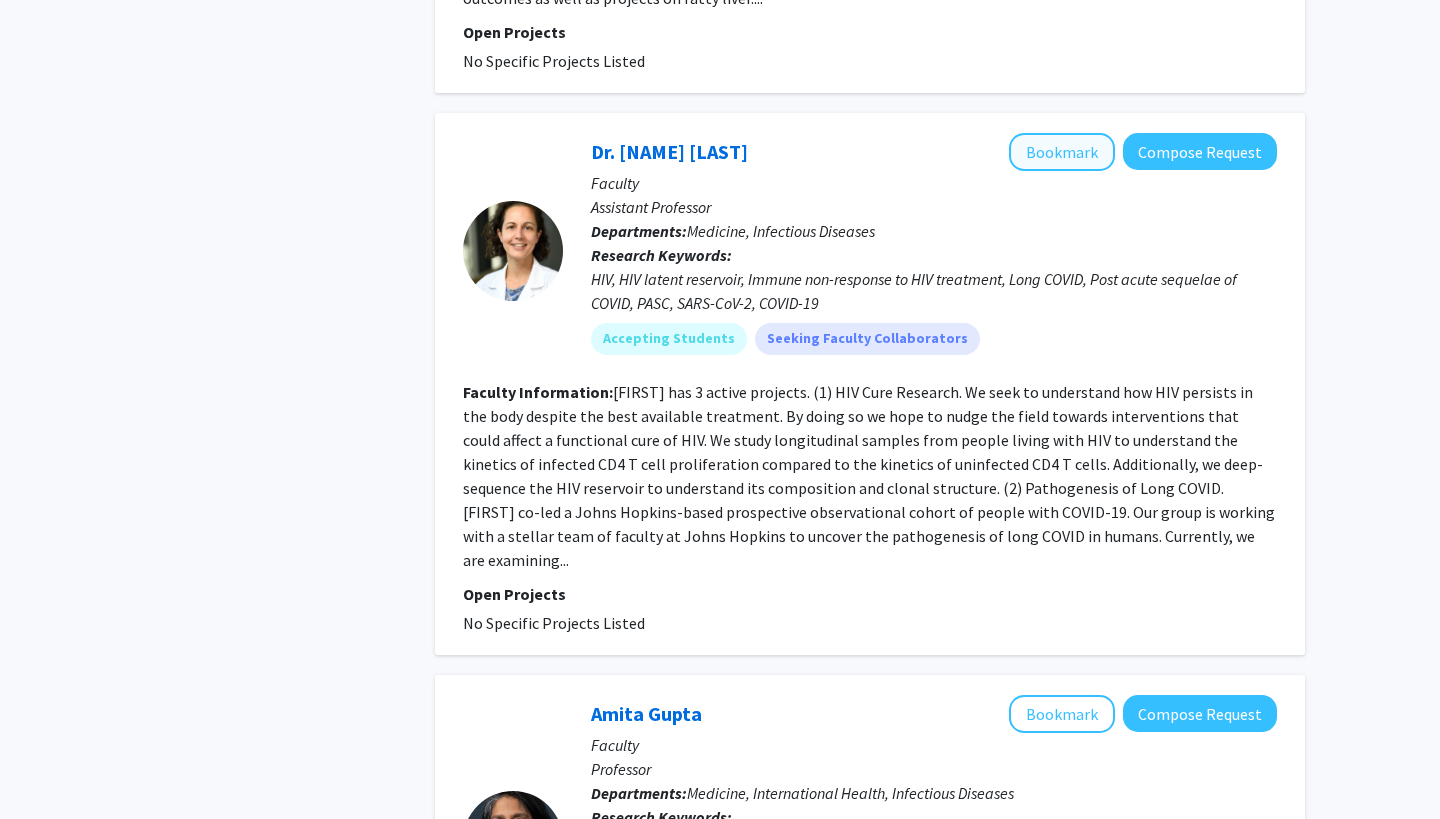 click on "Bookmark" 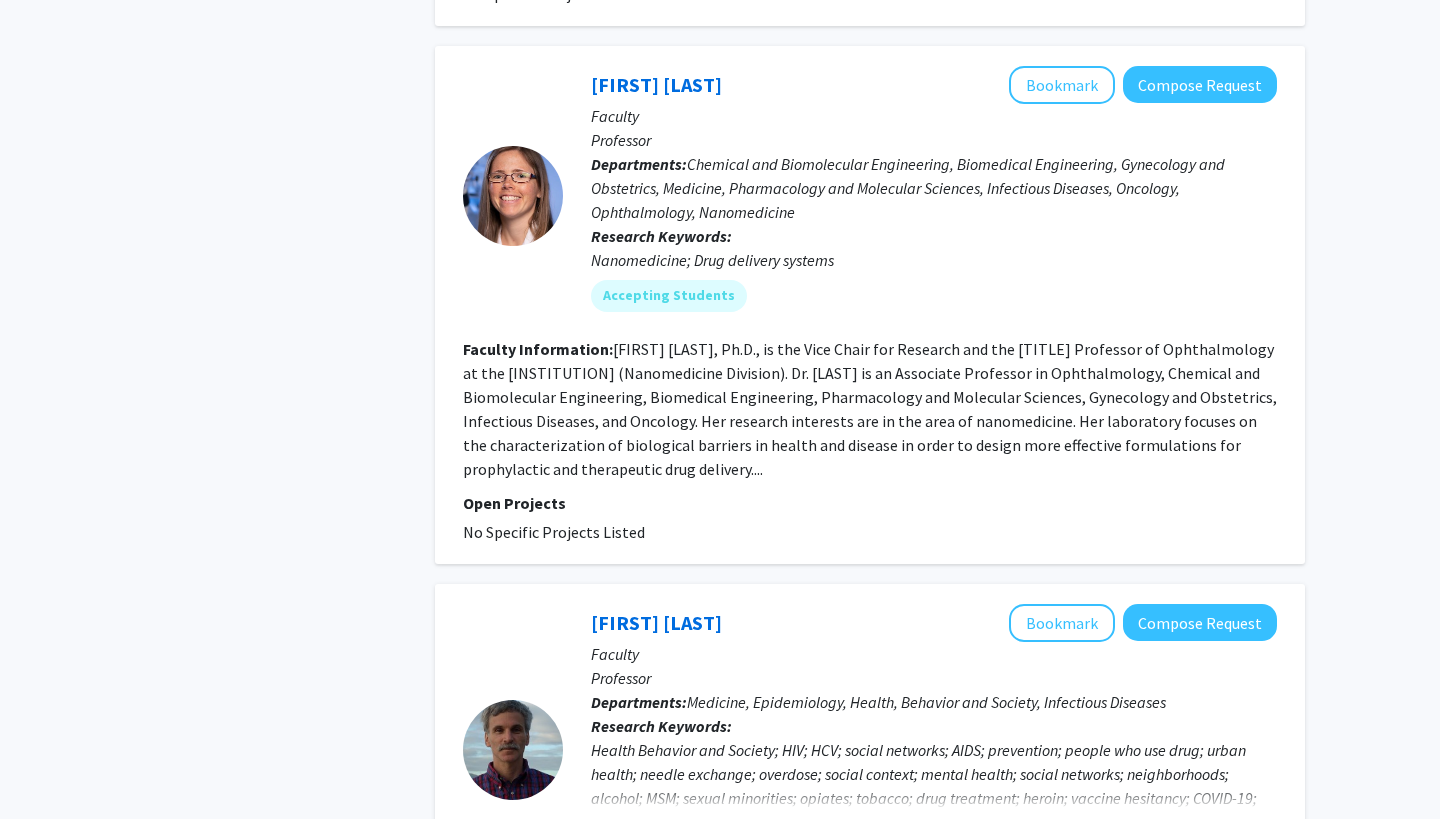 scroll, scrollTop: 2839, scrollLeft: 0, axis: vertical 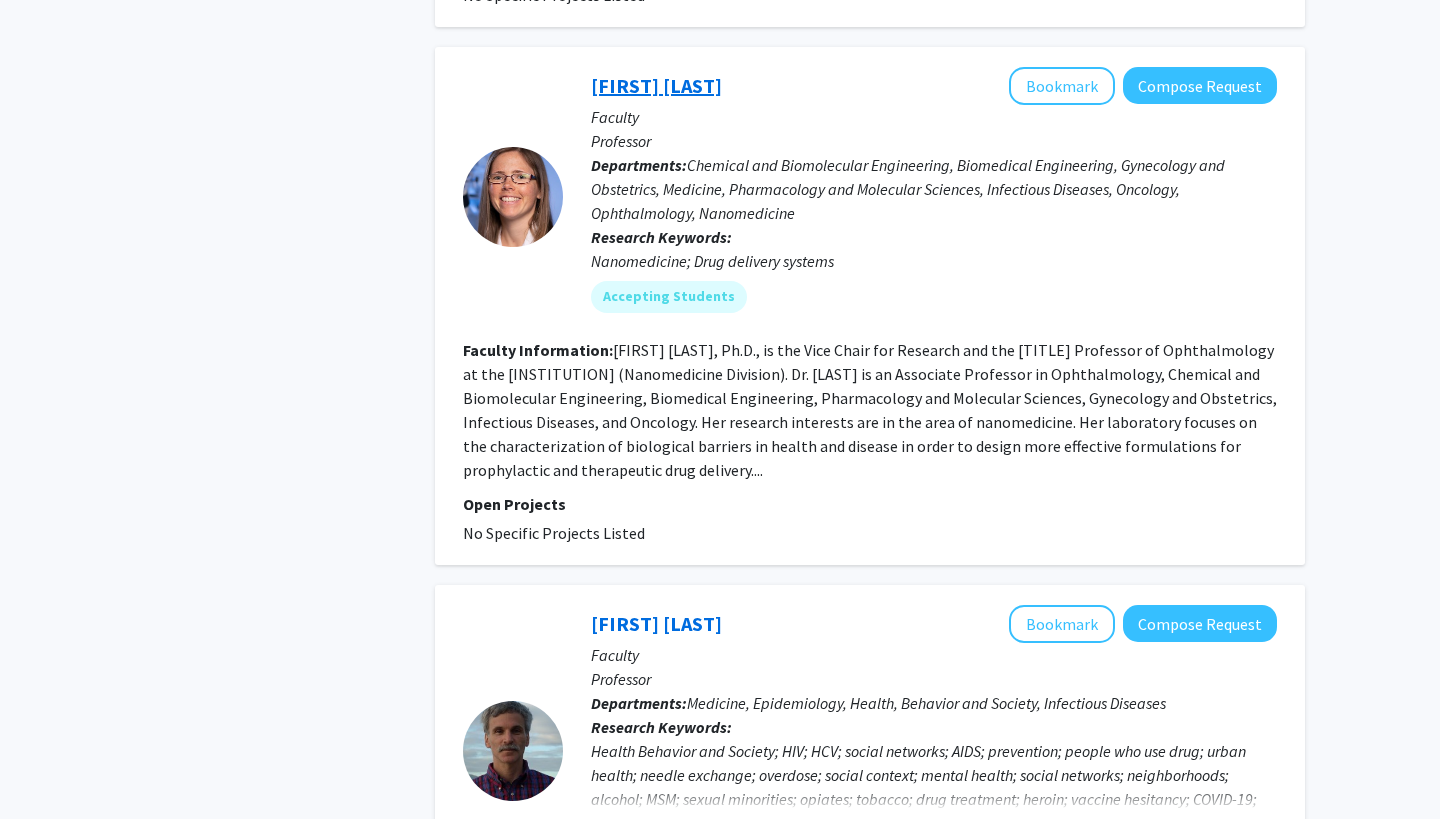 click on "Laura Ensign-Hodges" 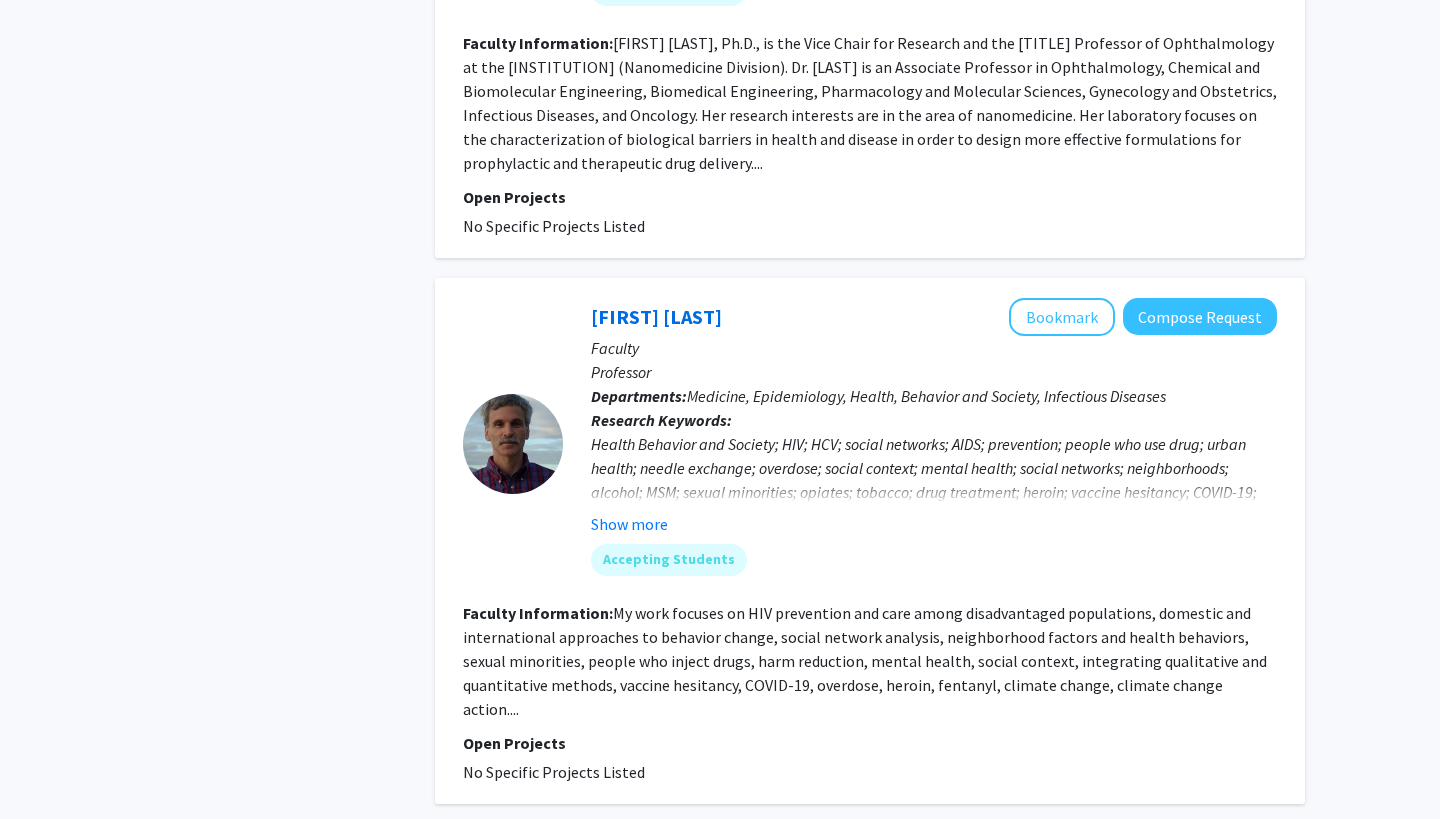 scroll, scrollTop: 3180, scrollLeft: 0, axis: vertical 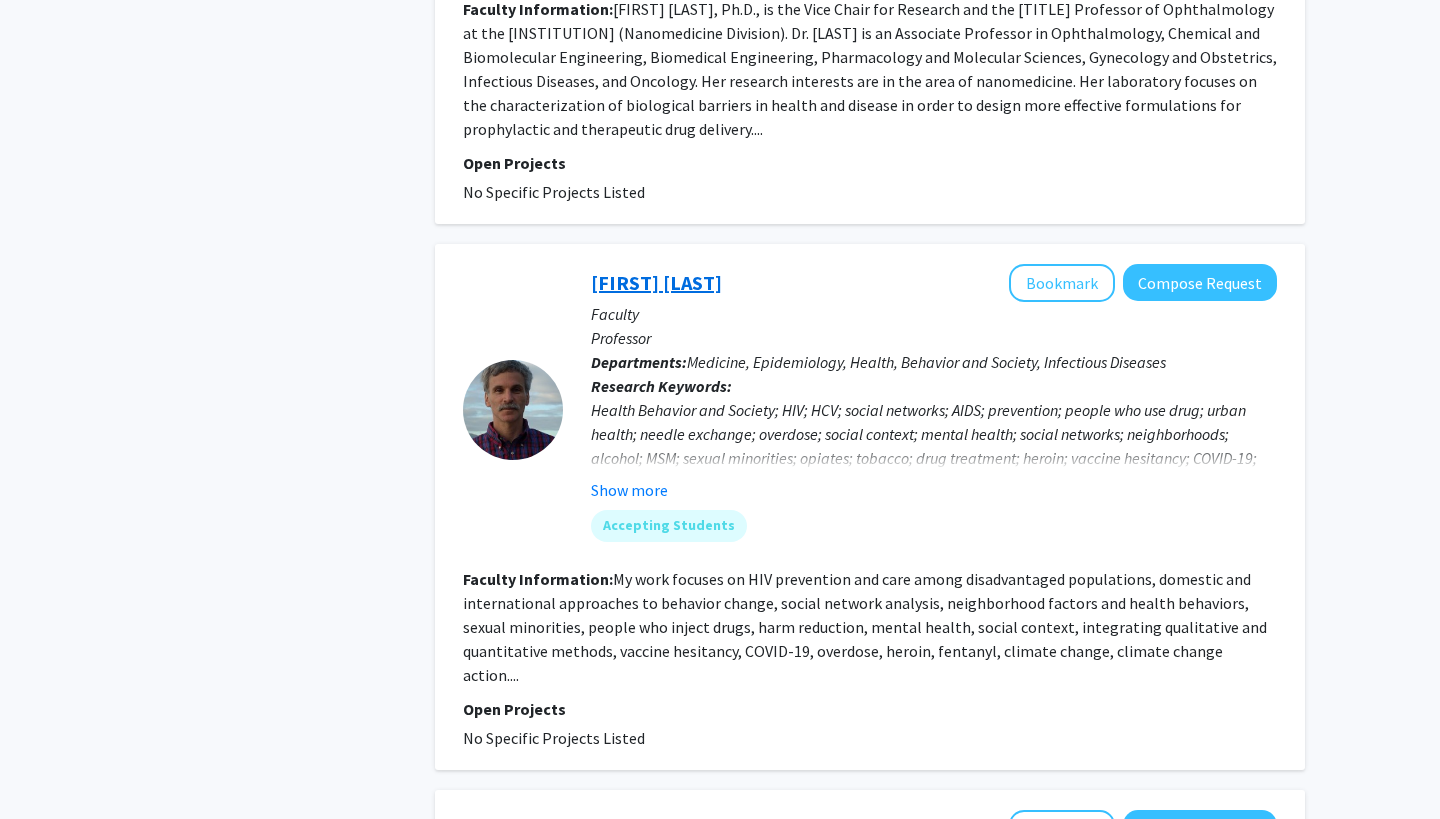 click on "Carl Latkin" 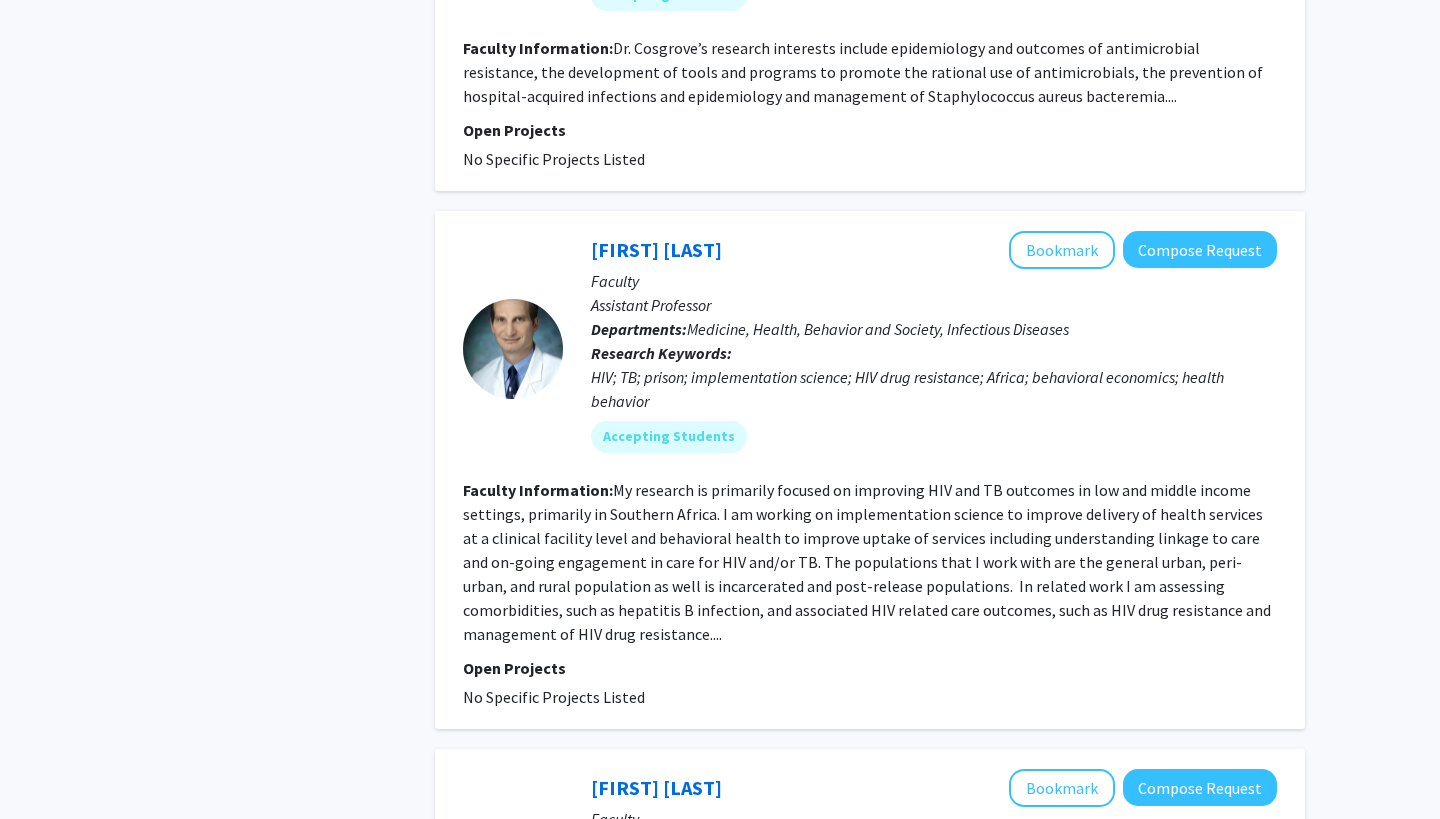 scroll, scrollTop: 4133, scrollLeft: 0, axis: vertical 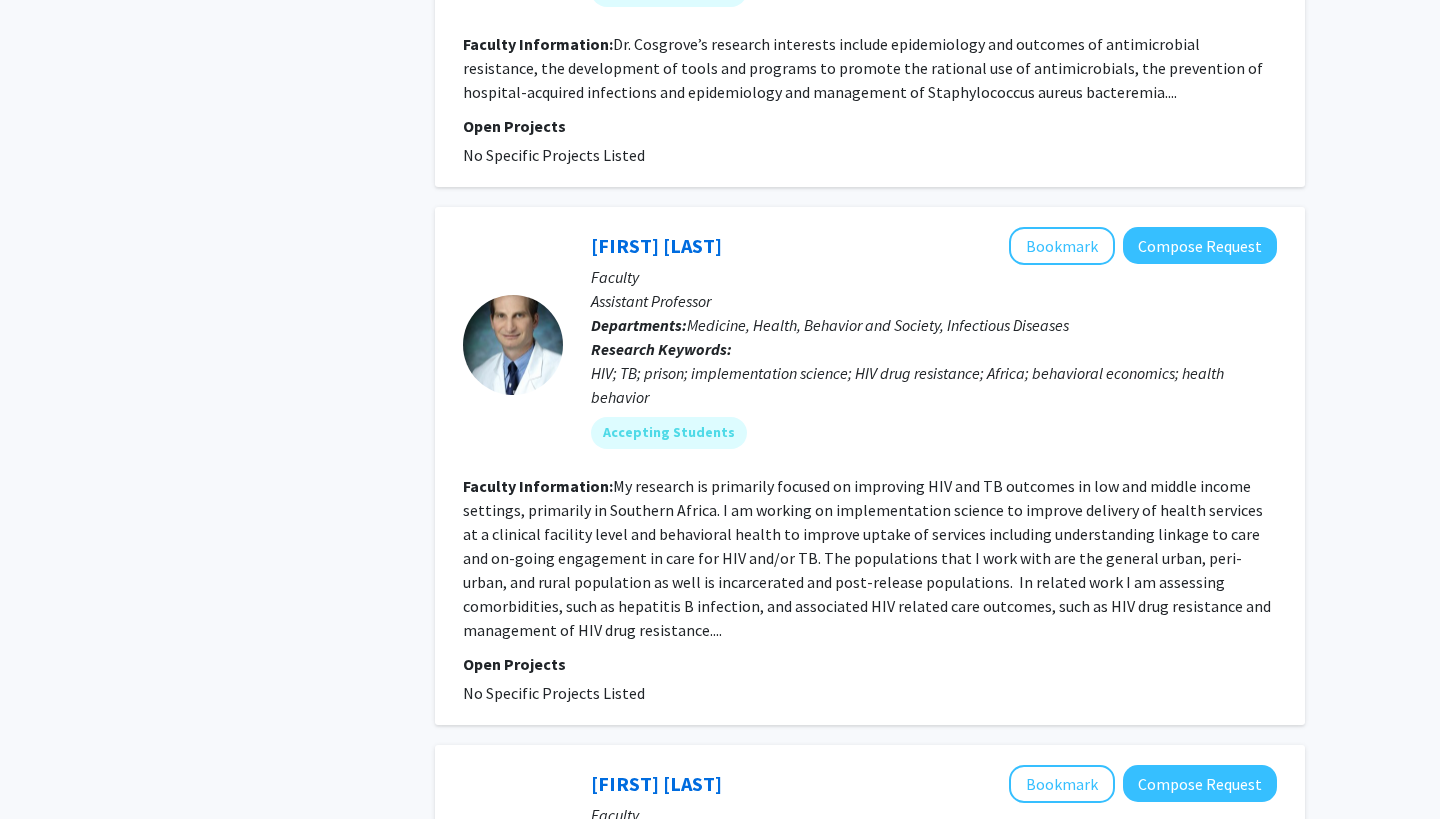 click on "My research is primarily focused on improving HIV and TB outcomes in low and middle income settings, primarily in Southern Africa. I am working on implementation science to improve delivery of health services at a clinical facility level and behavioral health to improve uptake of services including understanding linkage to care and on-going engagement in care for HIV and/or TB. The populations that I work with are the general urban, peri-urban, and rural population as well is incarcerated and post-release populations.  In related work I am assessing comorbidities, such as hepatitis B infection, and associated HIV related care outcomes, such as HIV drug resistance and management of HIV drug resistance...." 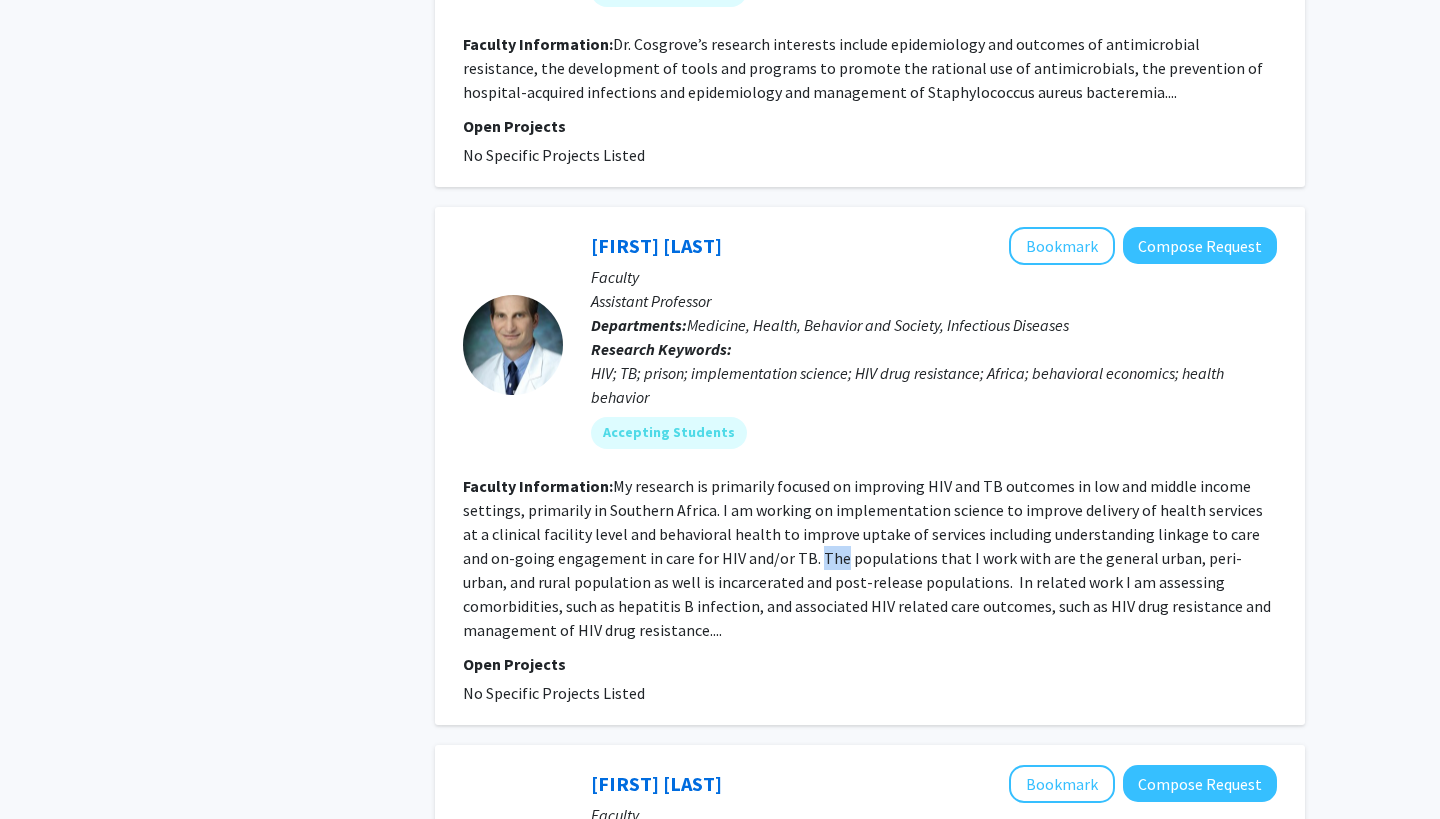 click on "My research is primarily focused on improving HIV and TB outcomes in low and middle income settings, primarily in Southern Africa. I am working on implementation science to improve delivery of health services at a clinical facility level and behavioral health to improve uptake of services including understanding linkage to care and on-going engagement in care for HIV and/or TB. The populations that I work with are the general urban, peri-urban, and rural population as well is incarcerated and post-release populations.  In related work I am assessing comorbidities, such as hepatitis B infection, and associated HIV related care outcomes, such as HIV drug resistance and management of HIV drug resistance...." 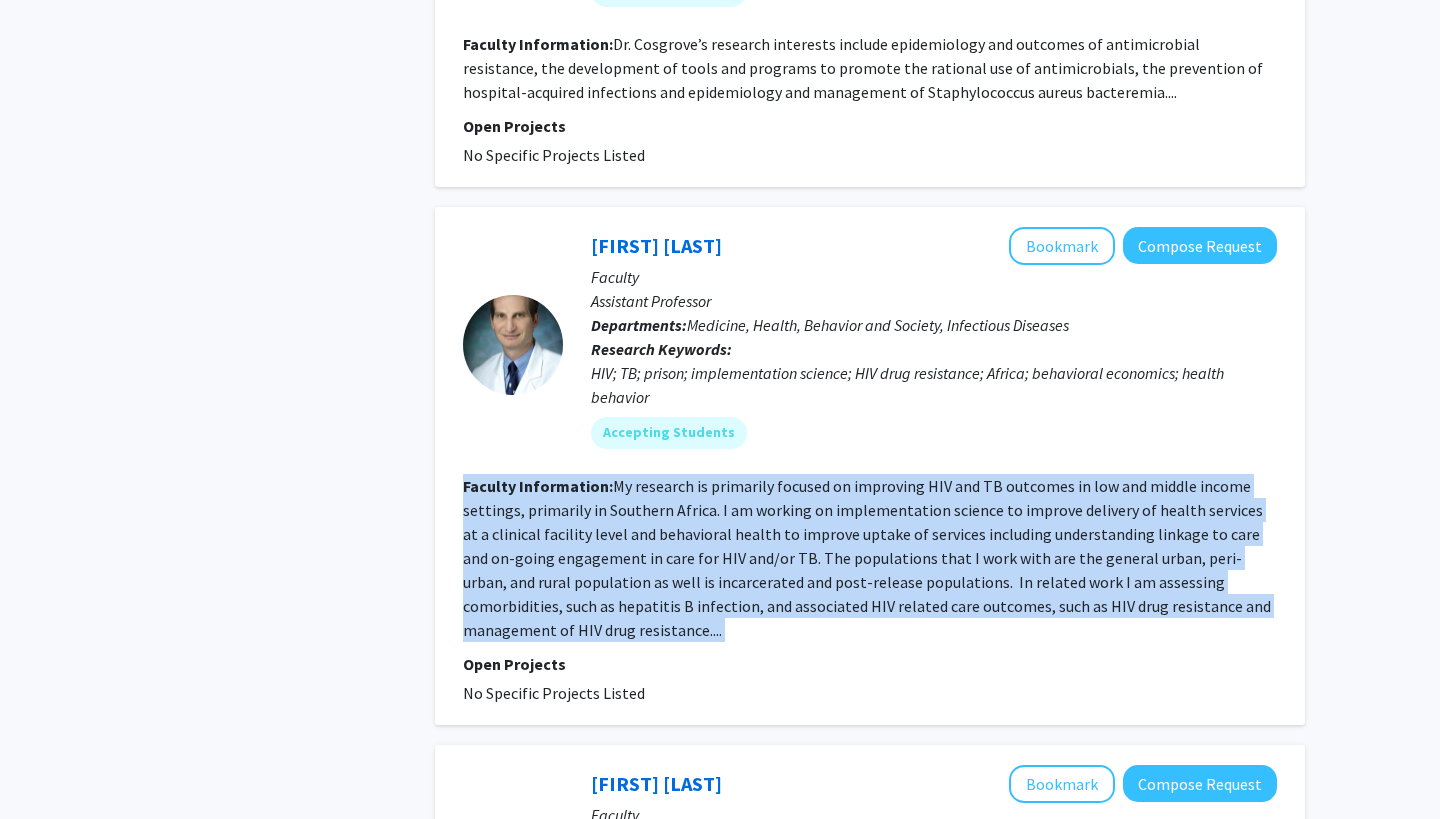 click on "My research is primarily focused on improving HIV and TB outcomes in low and middle income settings, primarily in Southern Africa. I am working on implementation science to improve delivery of health services at a clinical facility level and behavioral health to improve uptake of services including understanding linkage to care and on-going engagement in care for HIV and/or TB. The populations that I work with are the general urban, peri-urban, and rural population as well is incarcerated and post-release populations.  In related work I am assessing comorbidities, such as hepatitis B infection, and associated HIV related care outcomes, such as HIV drug resistance and management of HIV drug resistance...." 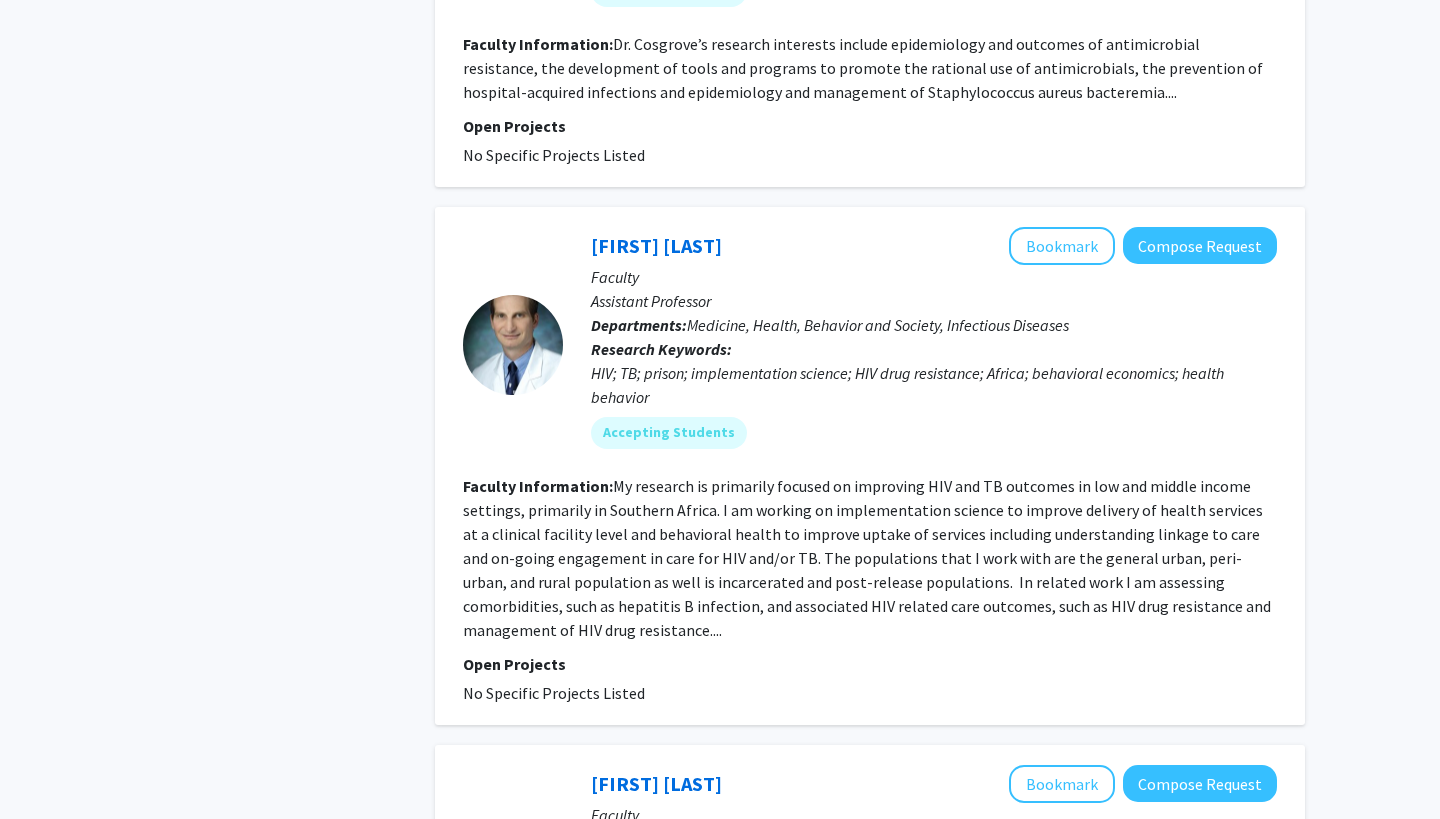 click on "Open Projects  No Specific Projects Listed" 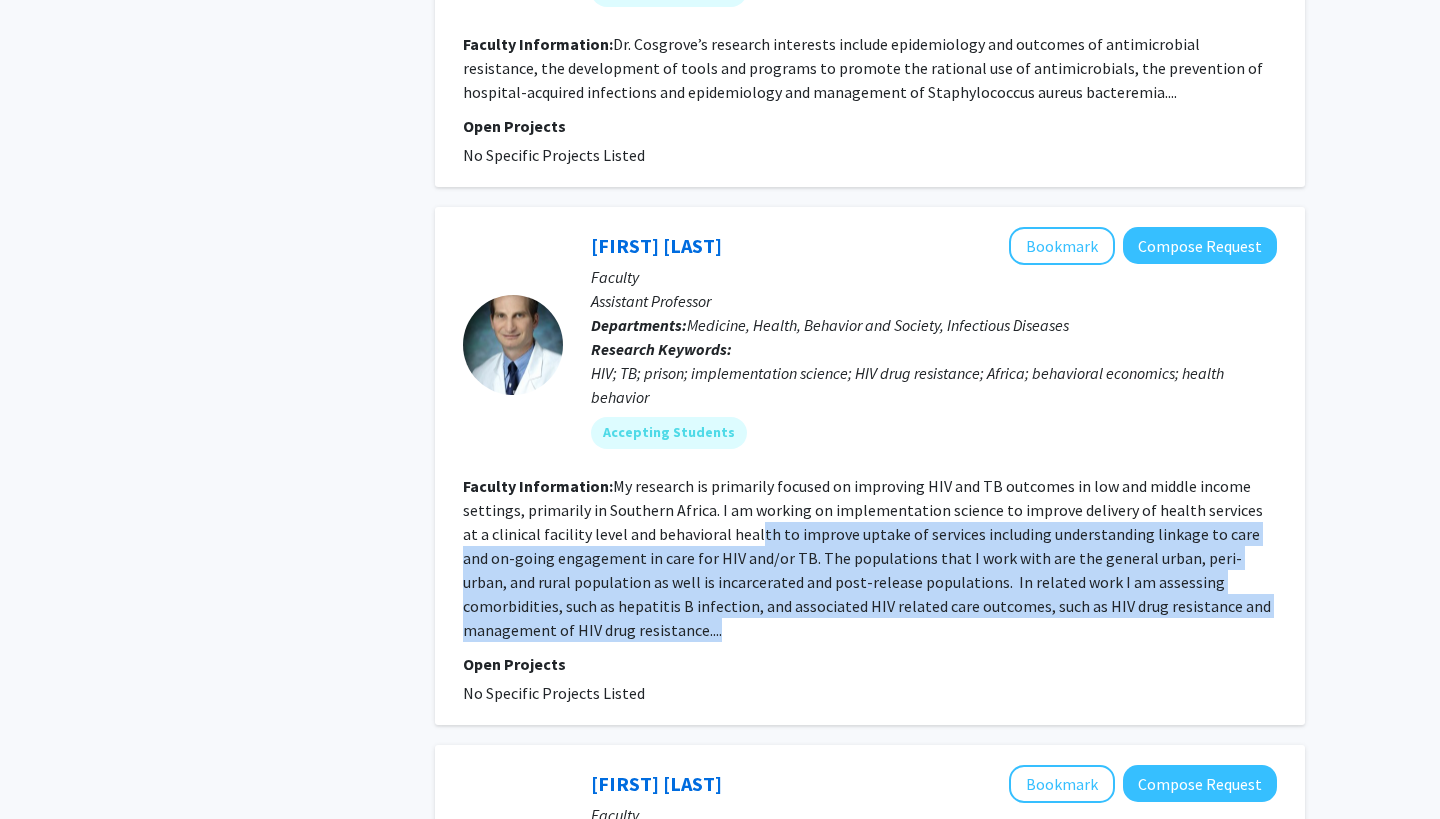 drag, startPoint x: 729, startPoint y: 454, endPoint x: 701, endPoint y: 560, distance: 109.63576 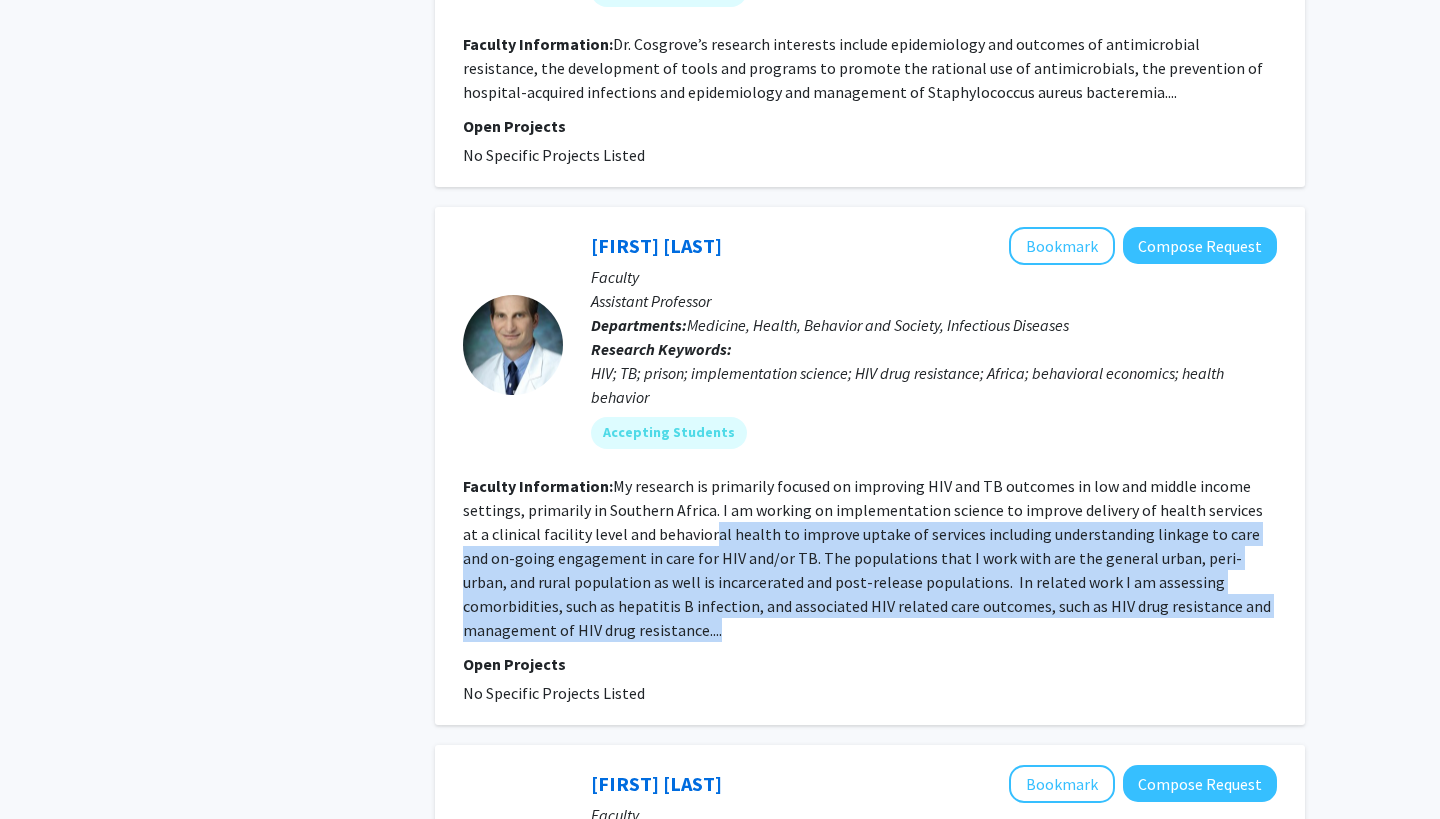 drag, startPoint x: 701, startPoint y: 560, endPoint x: 685, endPoint y: 471, distance: 90.426765 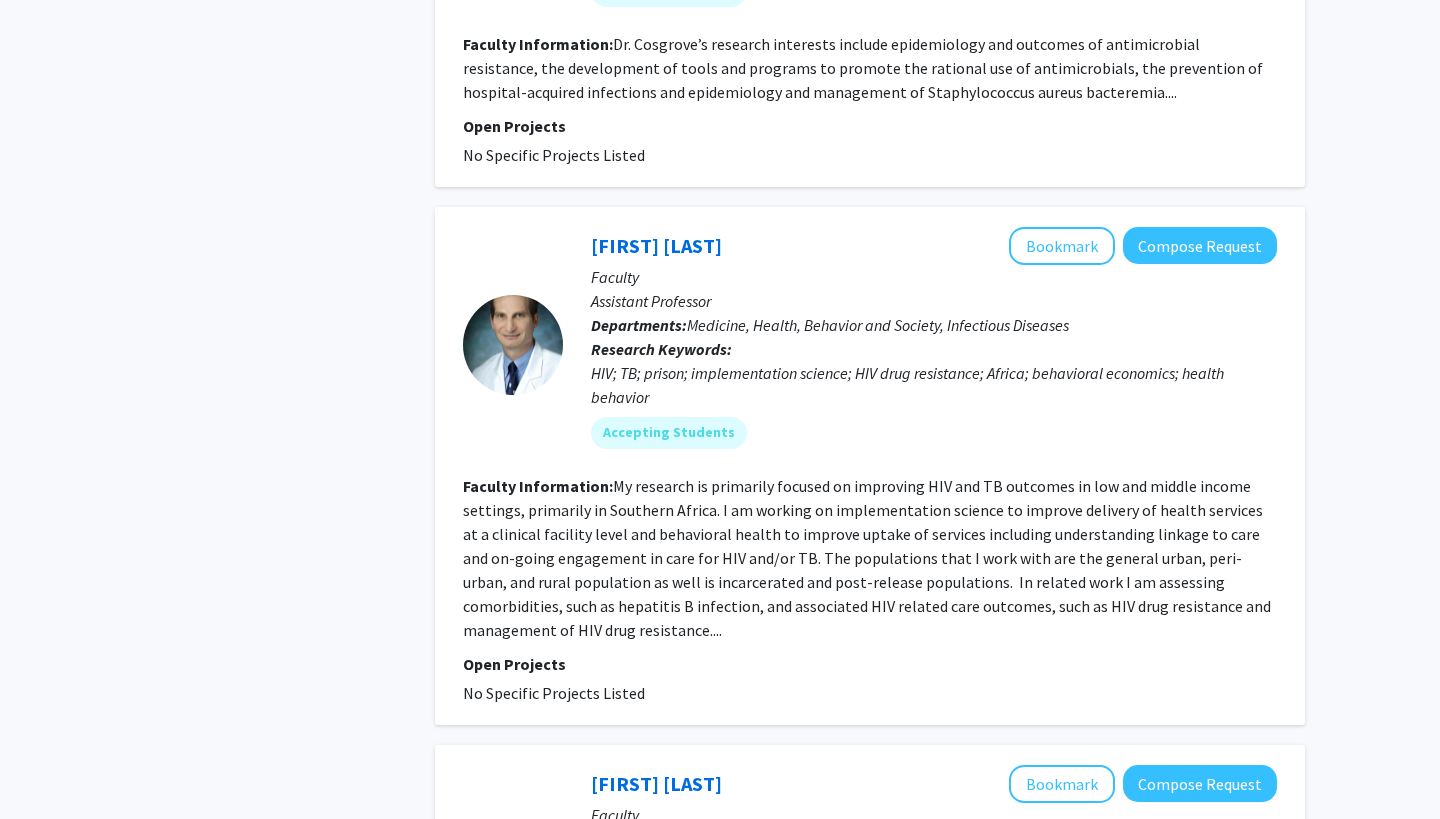 click on "My research is primarily focused on improving HIV and TB outcomes in low and middle income settings, primarily in Southern Africa. I am working on implementation science to improve delivery of health services at a clinical facility level and behavioral health to improve uptake of services including understanding linkage to care and on-going engagement in care for HIV and/or TB. The populations that I work with are the general urban, peri-urban, and rural population as well is incarcerated and post-release populations.  In related work I am assessing comorbidities, such as hepatitis B infection, and associated HIV related care outcomes, such as HIV drug resistance and management of HIV drug resistance...." 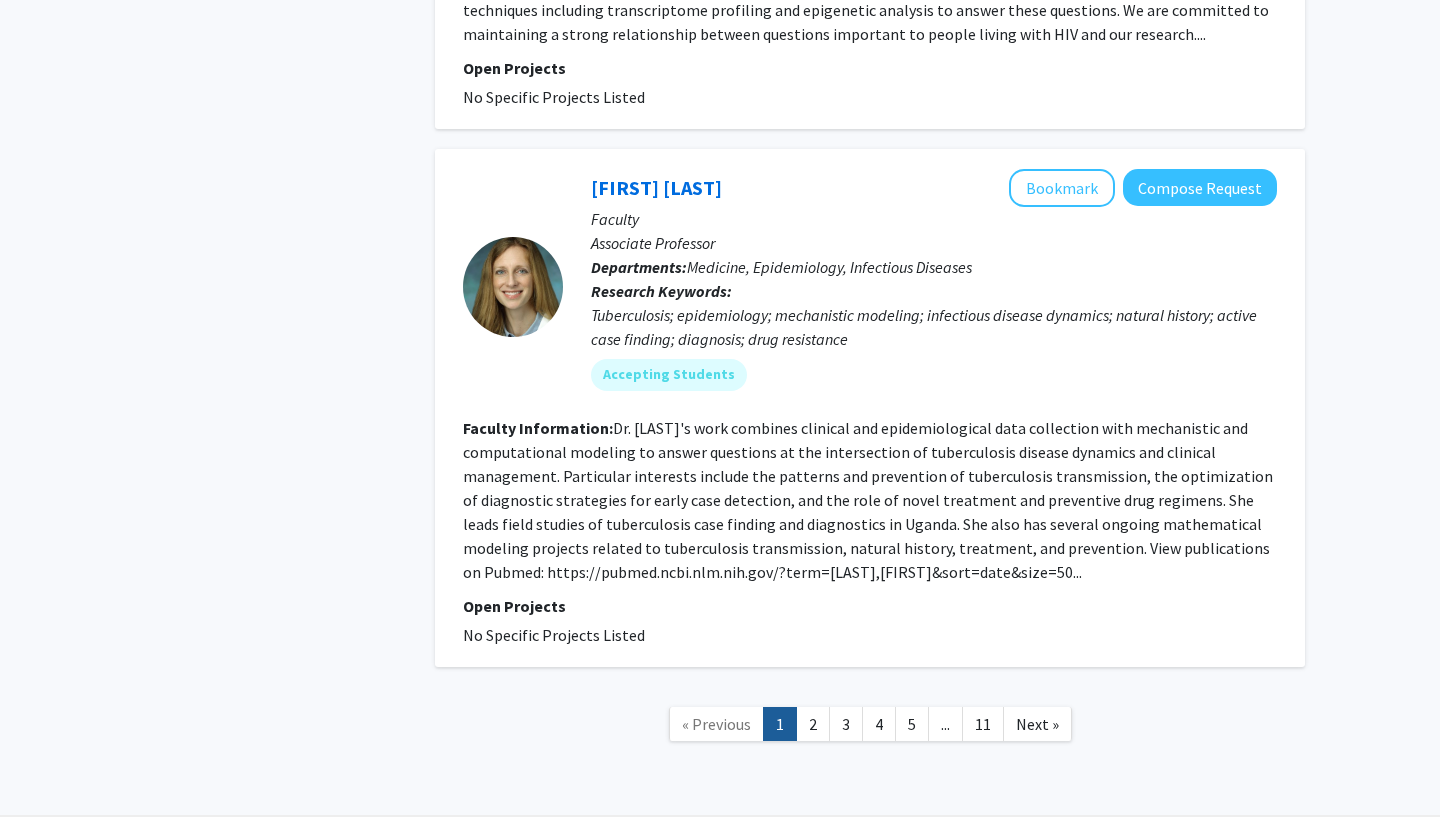 scroll, scrollTop: 5194, scrollLeft: 0, axis: vertical 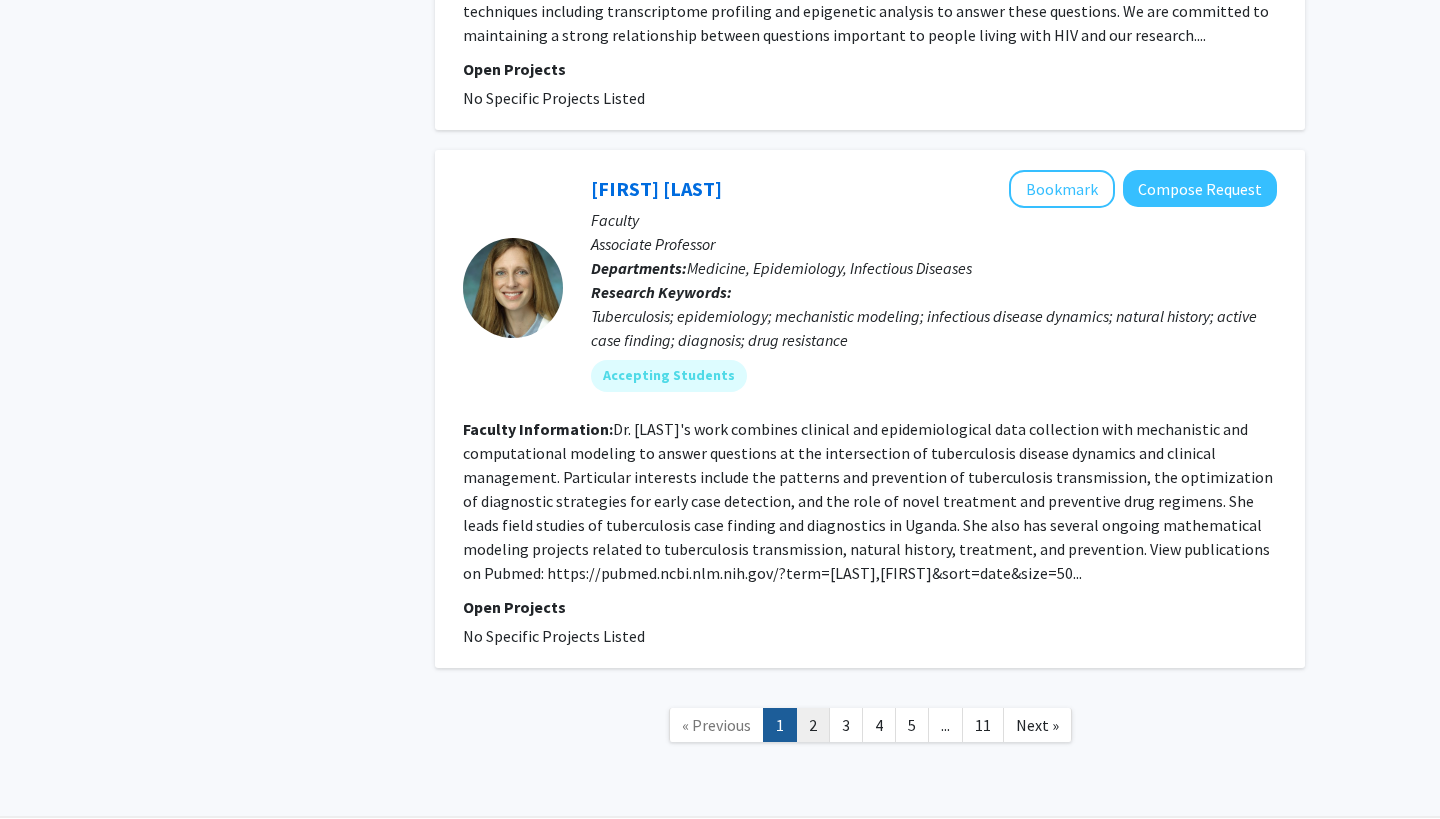 click on "2" 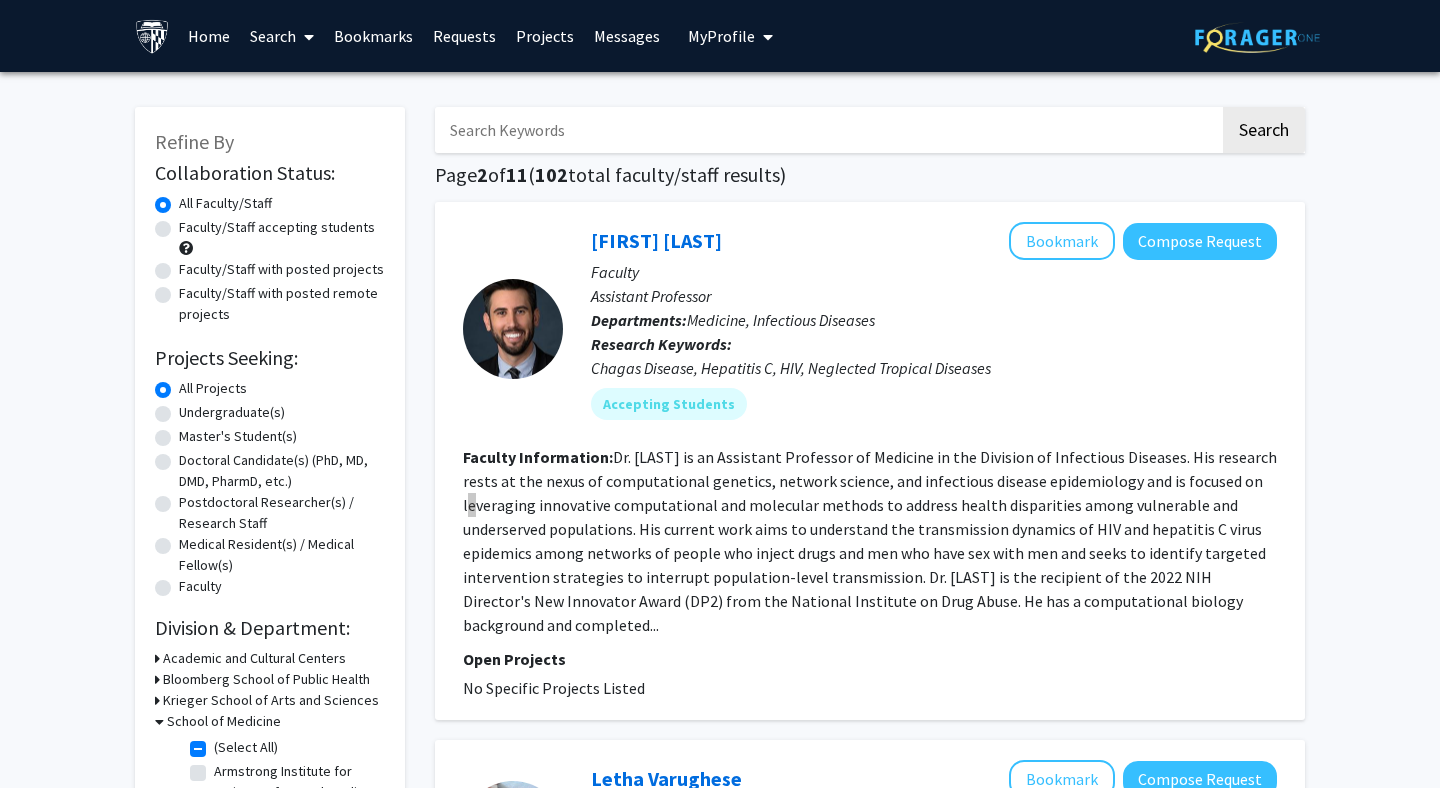 scroll, scrollTop: 894, scrollLeft: 0, axis: vertical 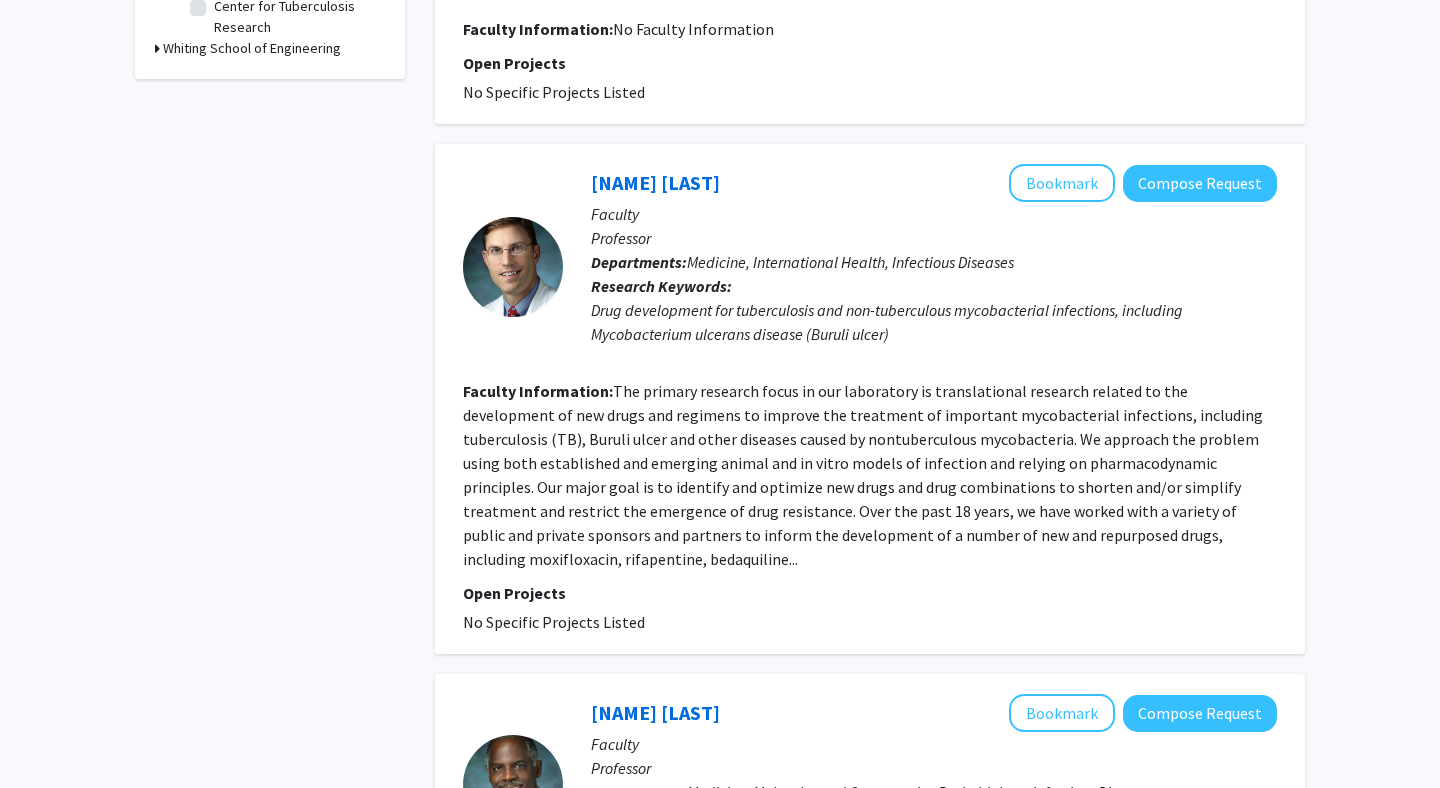 click on "The primary research focus in our laboratory is translational research related to the development of new drugs and regimens to improve the treatment of important mycobacterial infections, including tuberculosis (TB), Buruli ulcer and other diseases caused by nontuberculous mycobacteria. We approach the problem using both established and emerging animal and in vitro models of infection and relying on pharmacodynamic principles. Our major goal is to identify and optimize new drugs and drug combinations to shorten and/or simplify treatment and restrict the emergence of drug resistance. Over the past 18 years, we have worked with a variety of public and private sponsors and partners to inform the development of a number of new and repurposed drugs, including moxifloxacin, rifapentine, bedaquiline..." 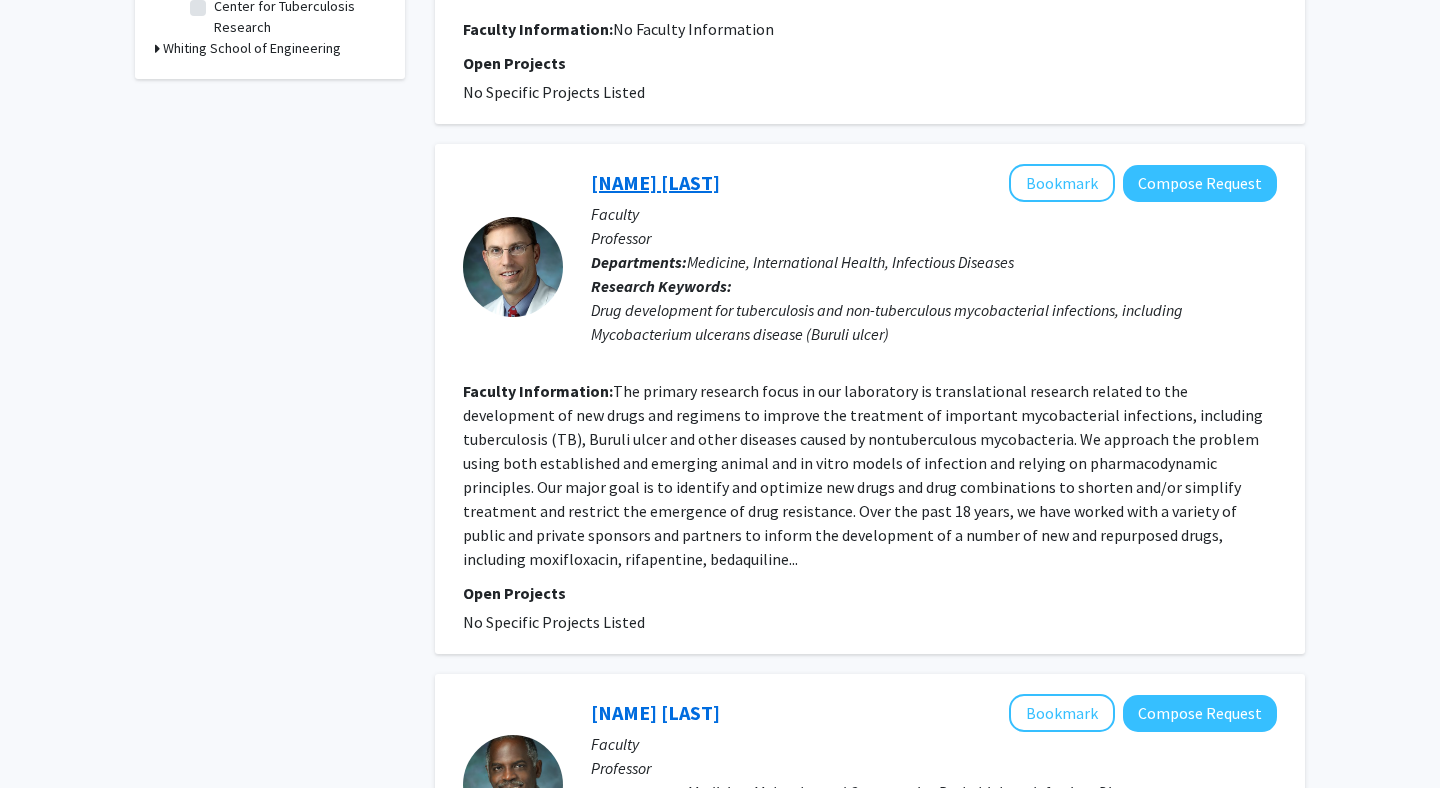 click on "Eric Nuermberger" 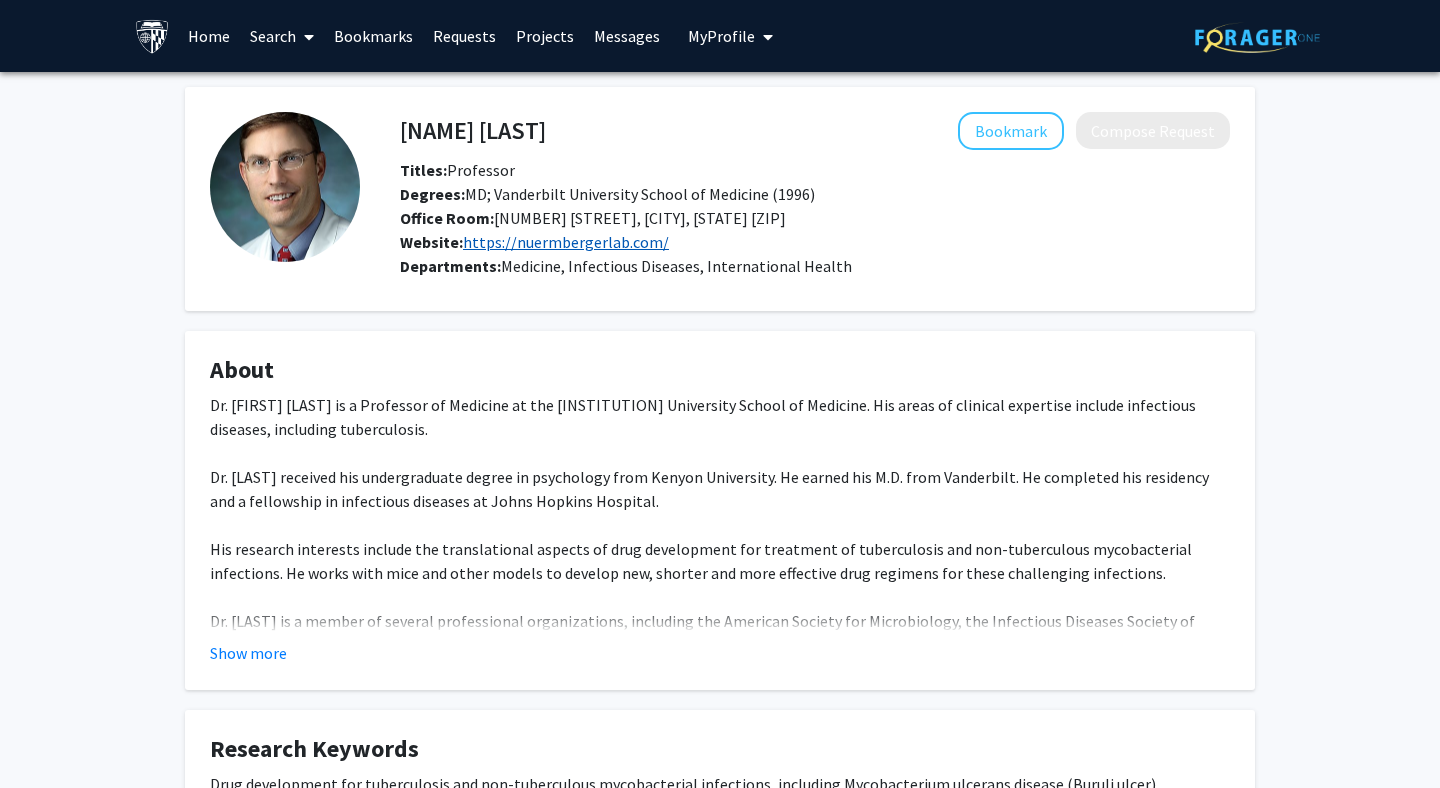 click on "https://nuermbergerlab.com/" 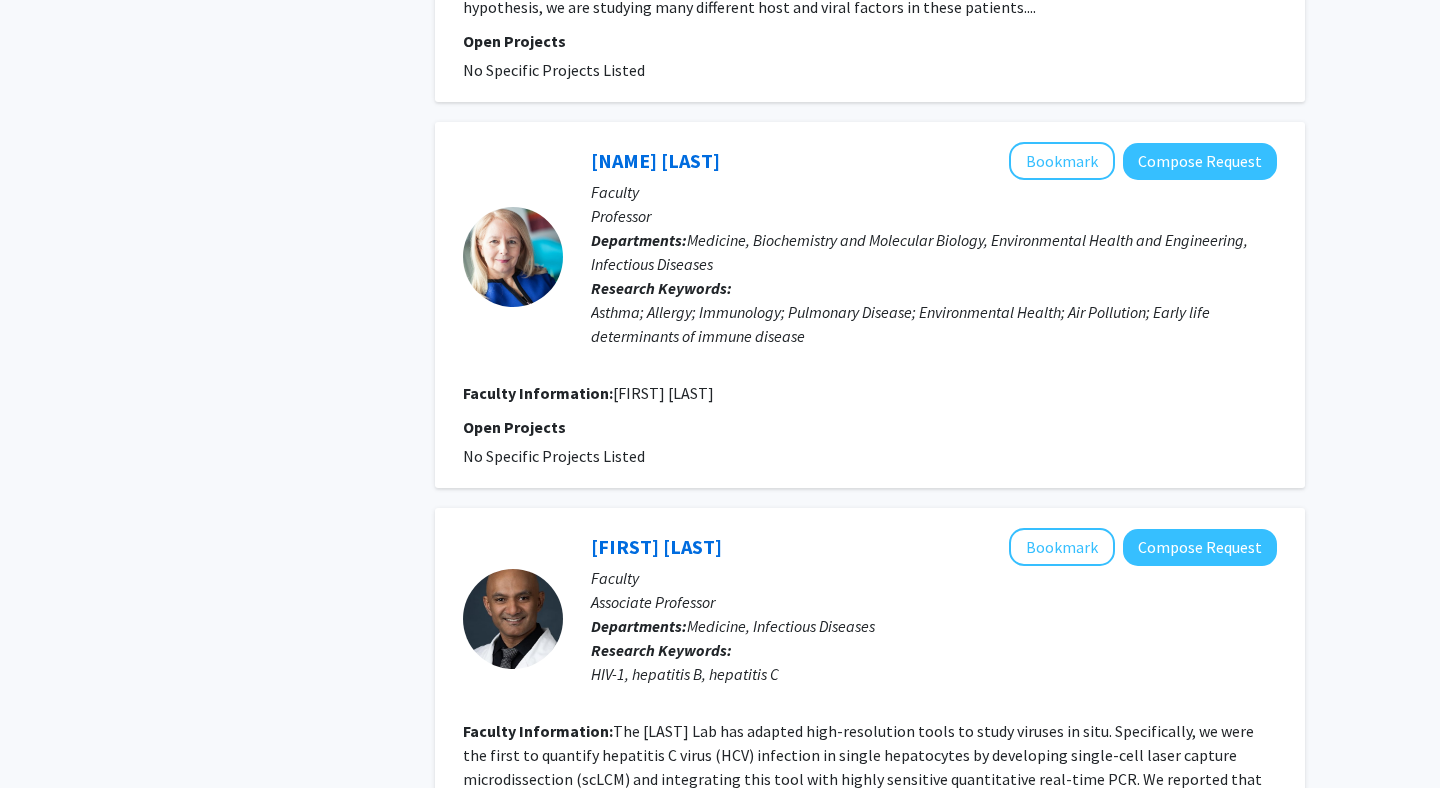 scroll, scrollTop: 1376, scrollLeft: 0, axis: vertical 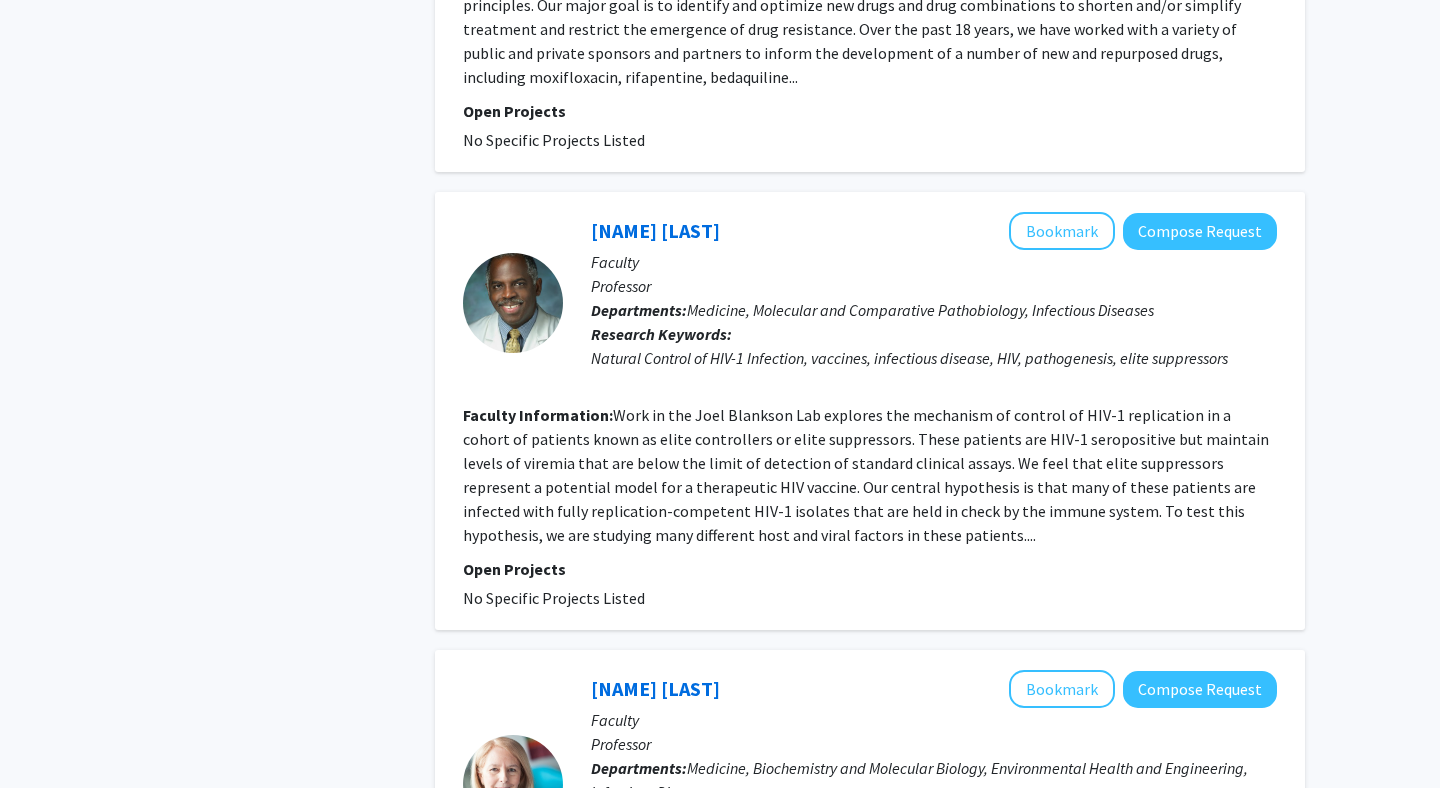 click on "Research Keywords:  Natural Control of HIV-1 Infection, vaccines, infectious disease, HIV, pathogenesis, elite suppressors" 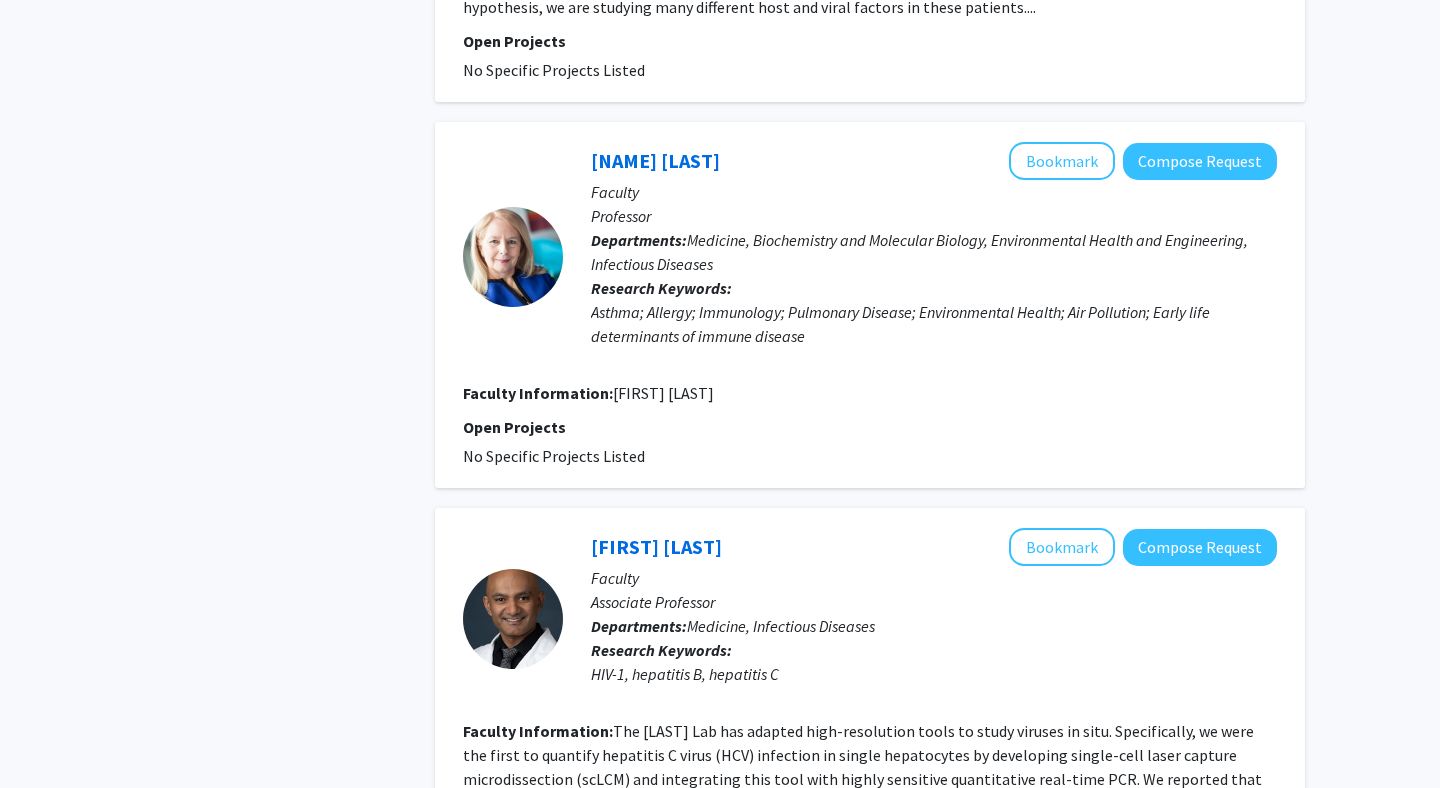 click on "Asthma; Allergy; Immunology; Pulmonary Disease; Environmental Health; Air Pollution; Early life determinants of immune disease" 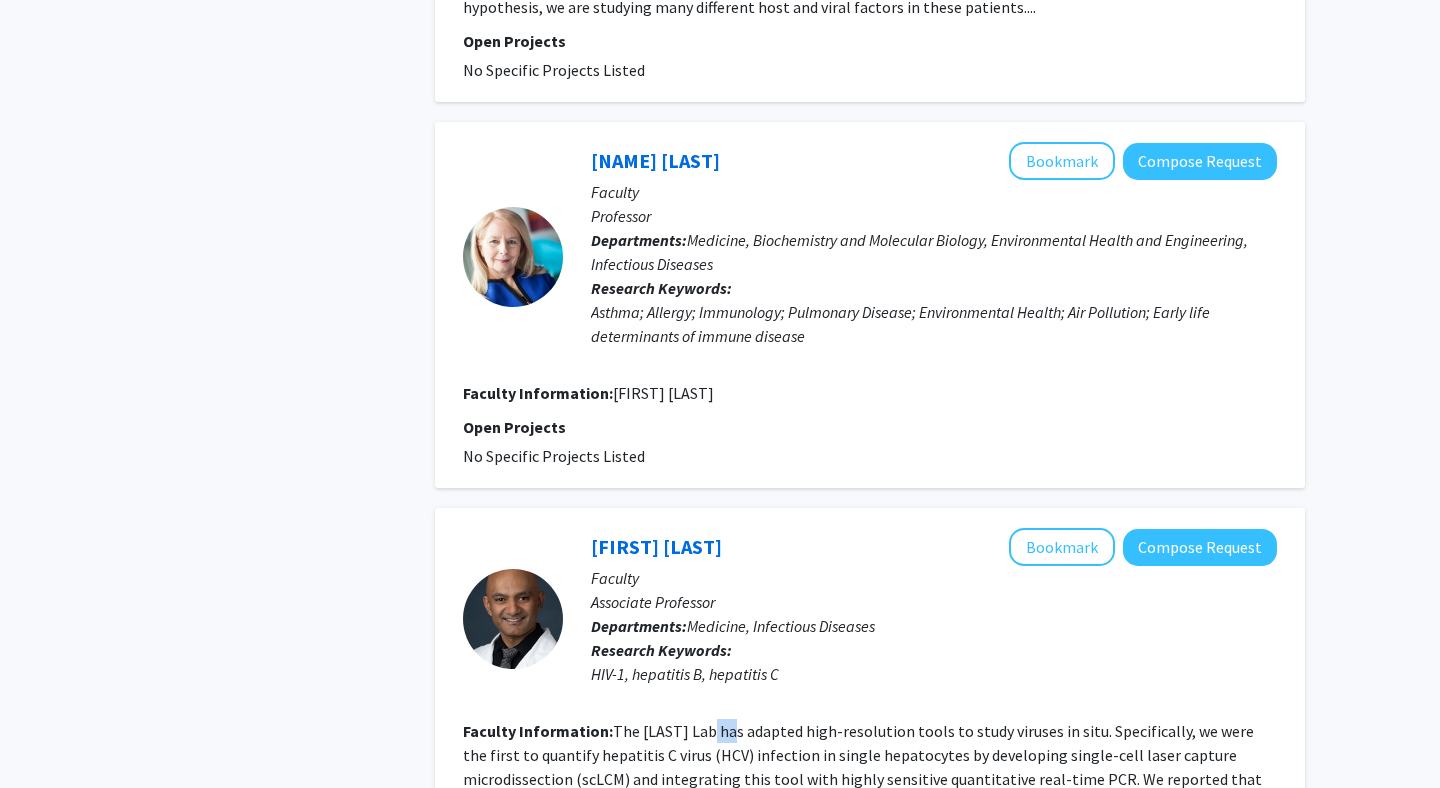 scroll, scrollTop: 2364, scrollLeft: 0, axis: vertical 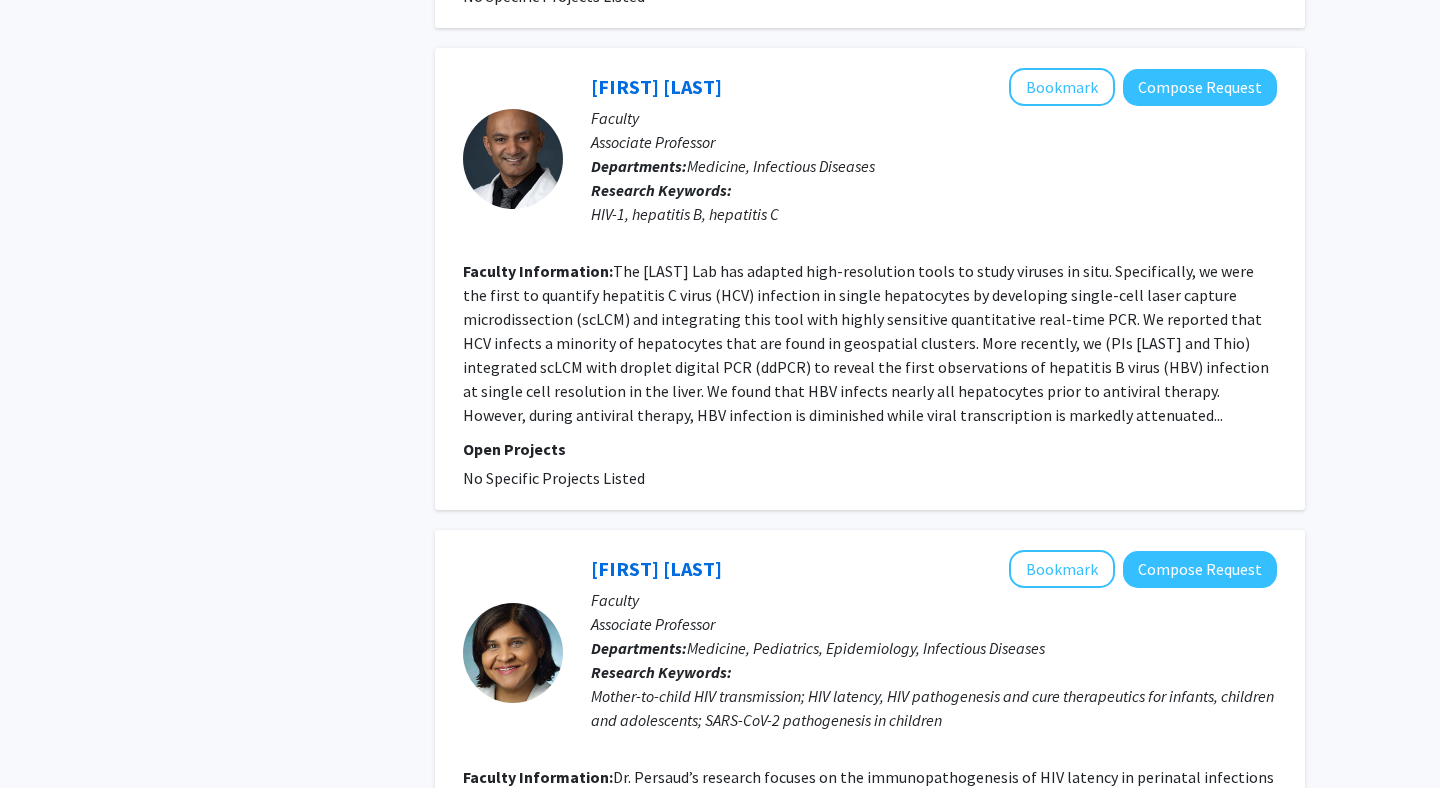 click on "Faculty Information:  The Balagopal Lab has adapted high-resolution tools to study viruses in situ. Specifically, we were the first to quantify hepatitis C virus (HCV) infection in single hepatocytes by developing single-cell laser capture microdissection (scLCM) and integrating this tool with highly sensitive quantitative real-time PCR. We reported that HCV infects a minority of hepatocytes that are found in geospatial clusters. More recently, we (PIs Balagopal and Thio) integrated scLCM with droplet digital PCR (ddPCR) to reveal the first observations of hepatitis B virus (HBV) infection at single cell resolution in the liver. We found that HBV infects nearly all hepatocytes prior to antiviral therapy. However, during antiviral therapy, HBV infection is diminished while viral transcription is markedly attenuated..." 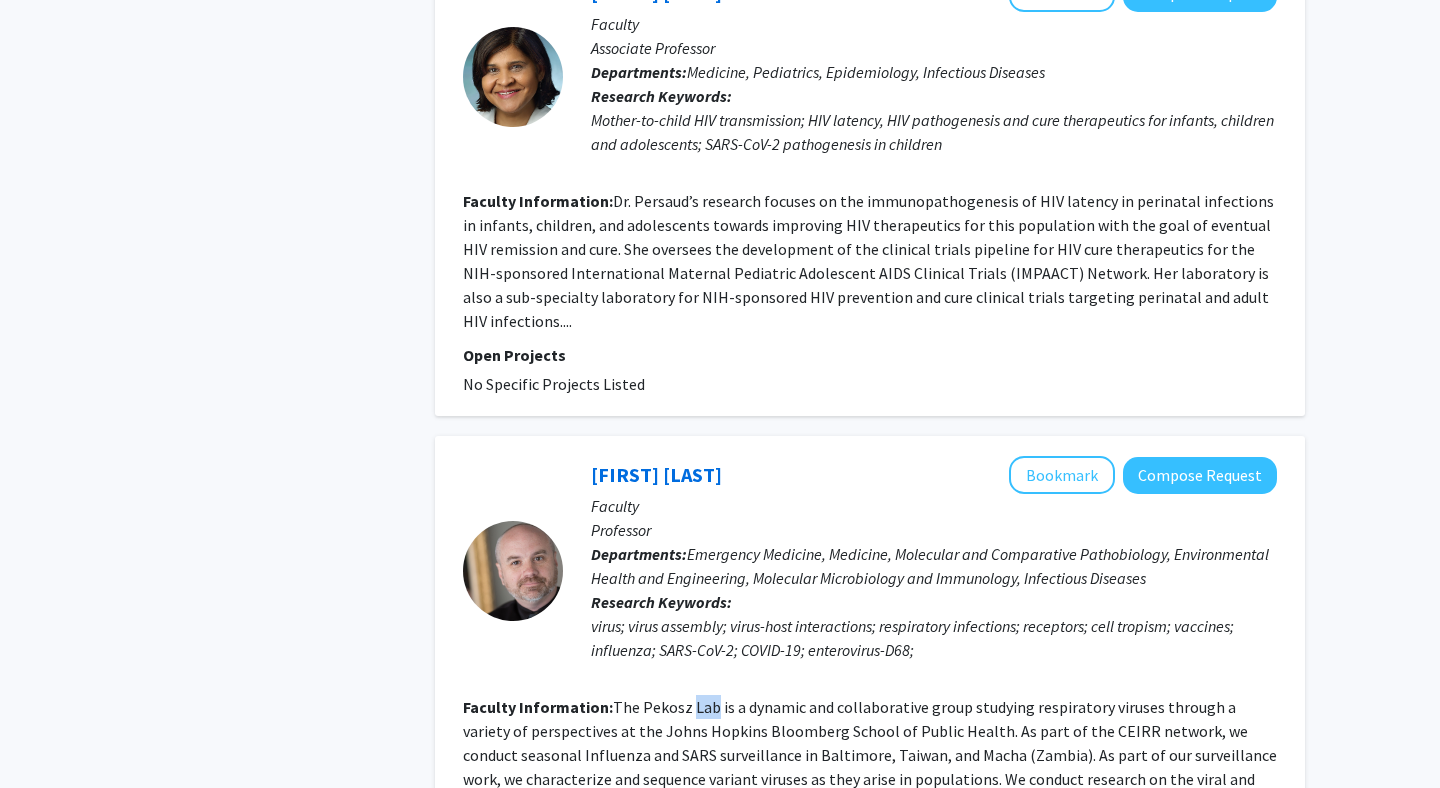 scroll, scrollTop: 3376, scrollLeft: 0, axis: vertical 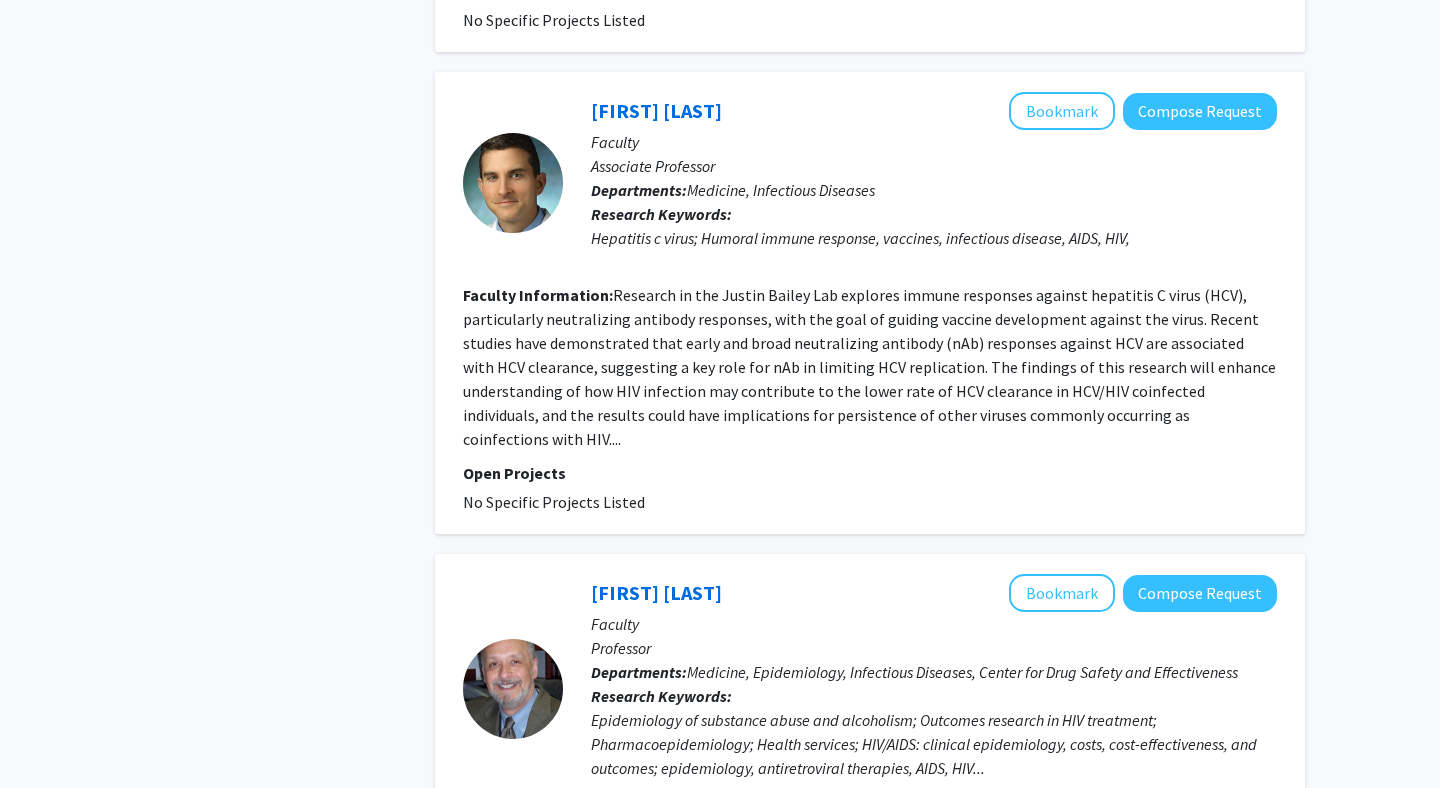 click on "Justin Bailey   Bookmark
Compose Request" 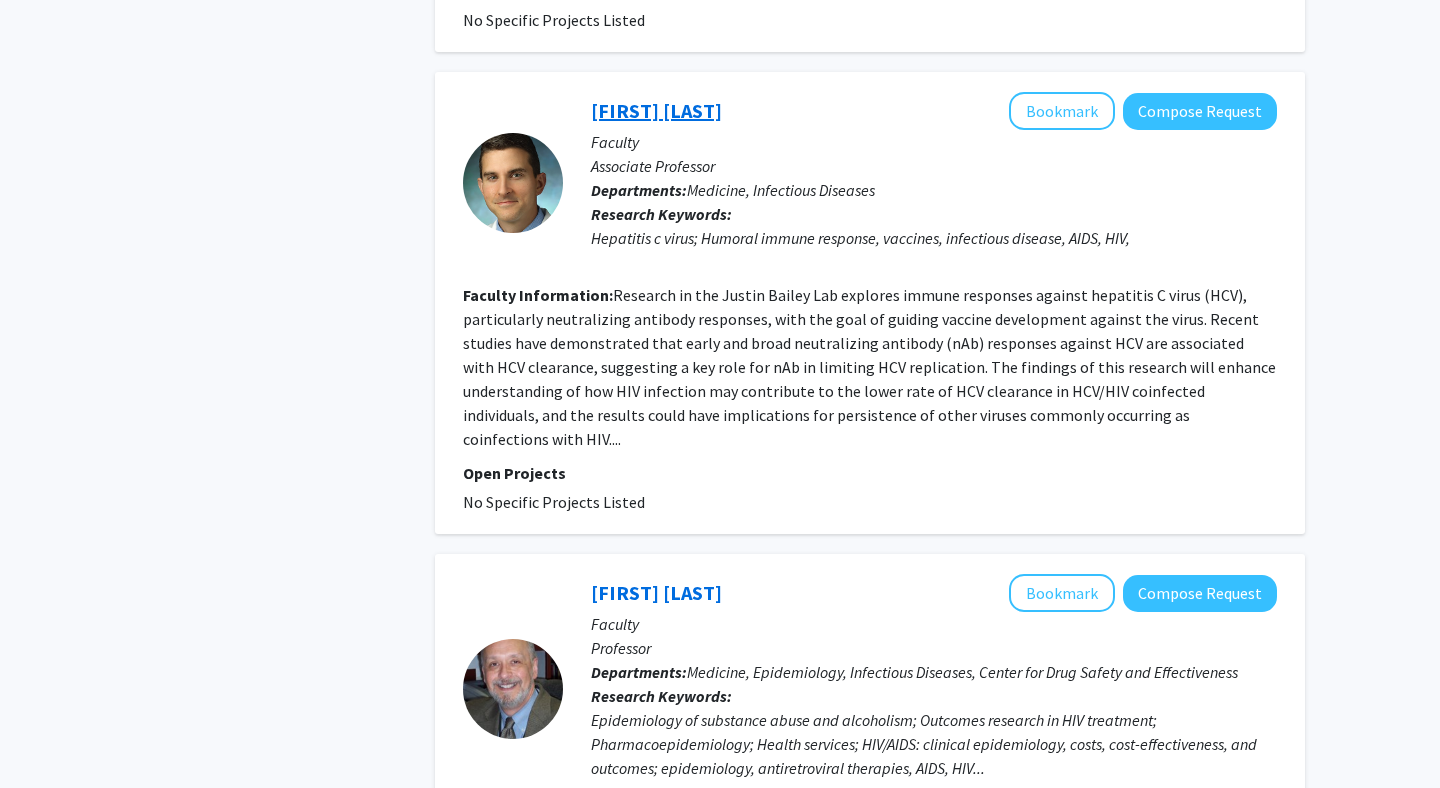 click on "Justin Bailey" 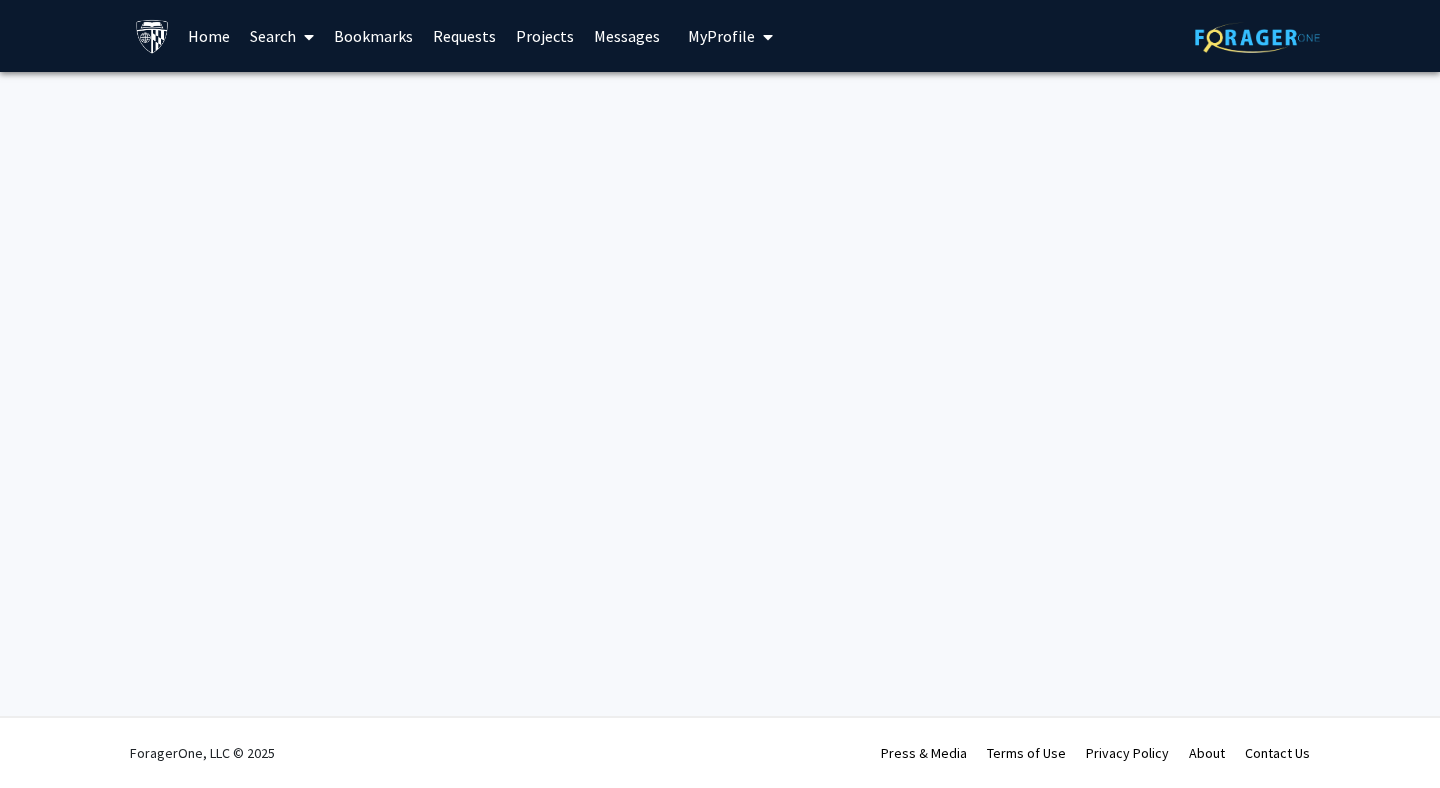 scroll, scrollTop: 0, scrollLeft: 0, axis: both 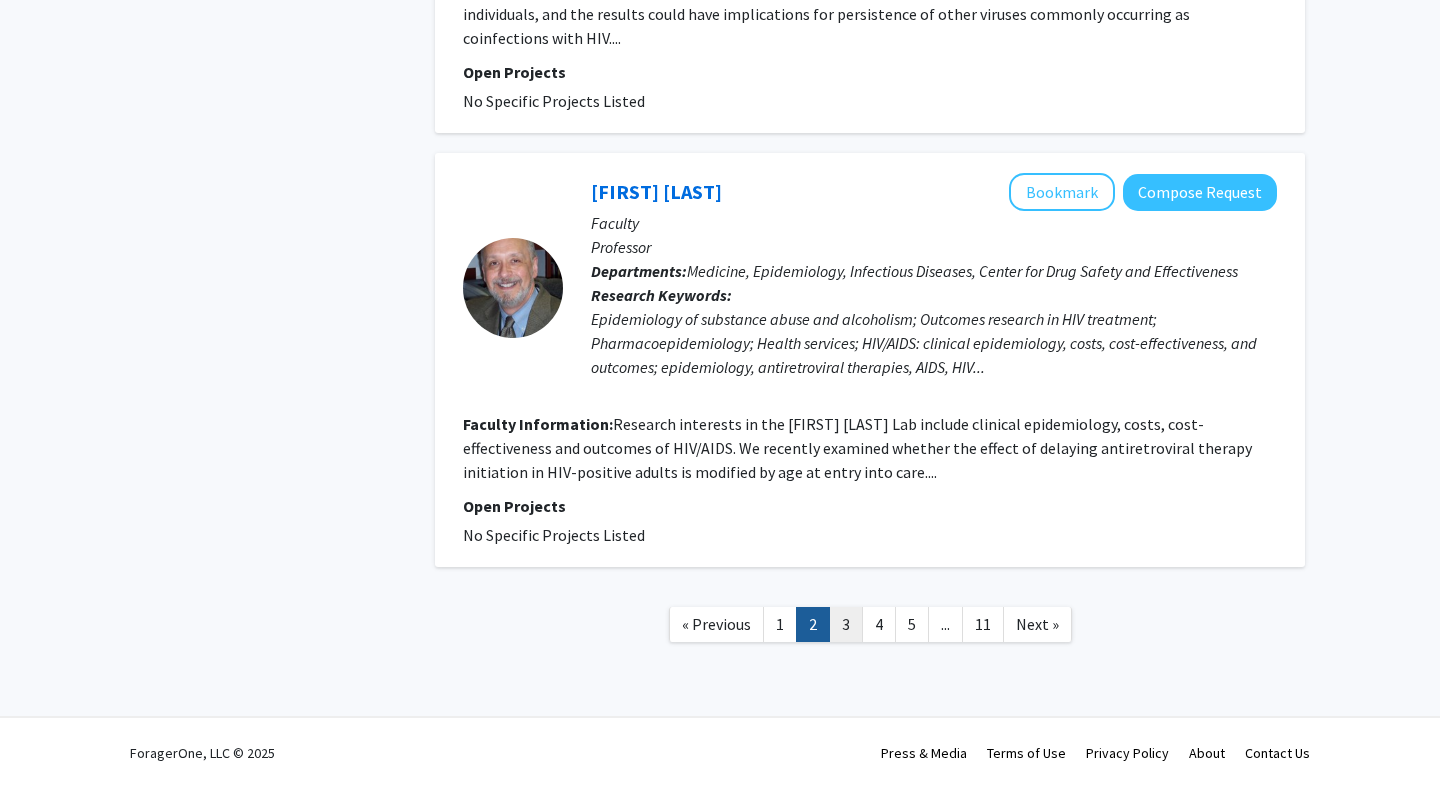 click on "3" 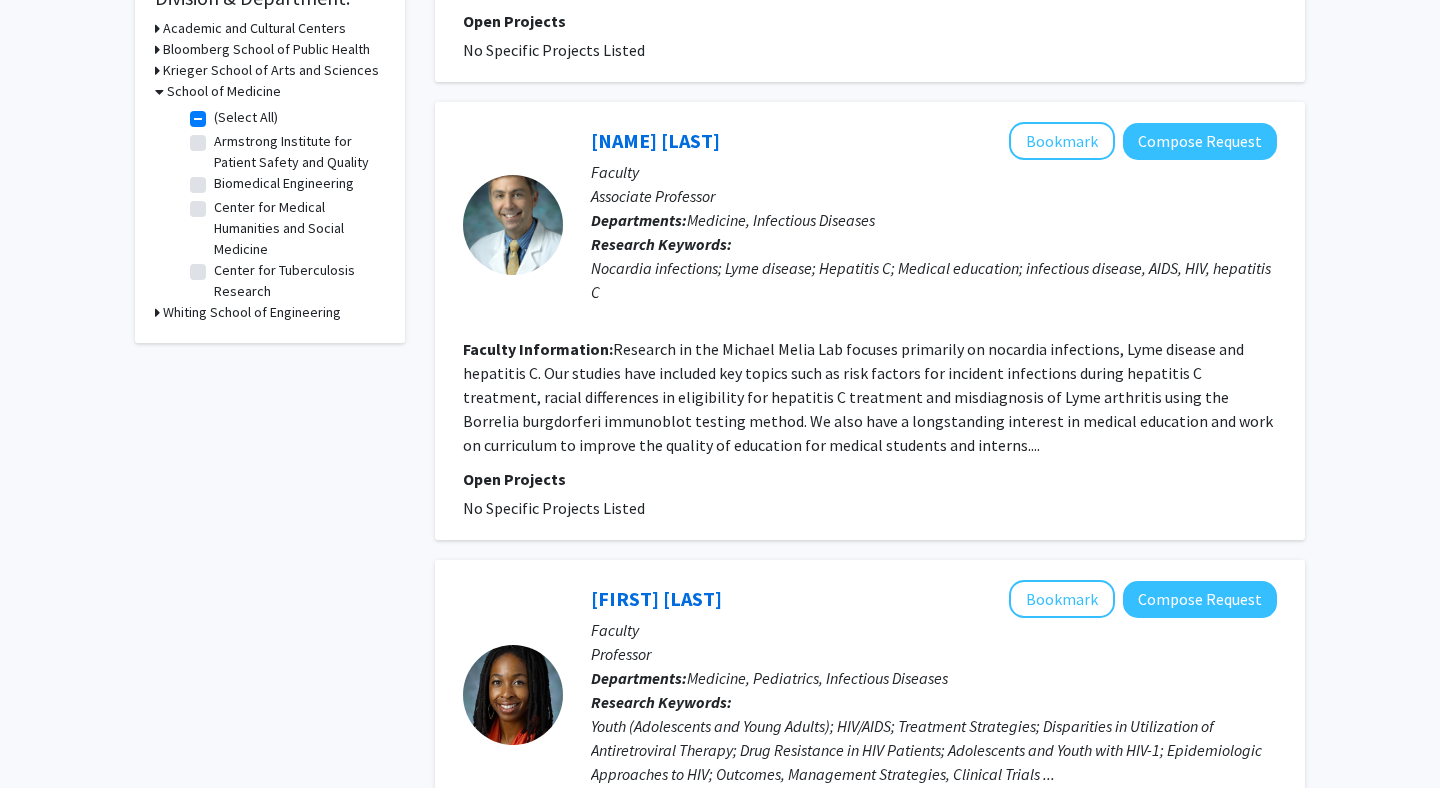 scroll, scrollTop: 744, scrollLeft: 0, axis: vertical 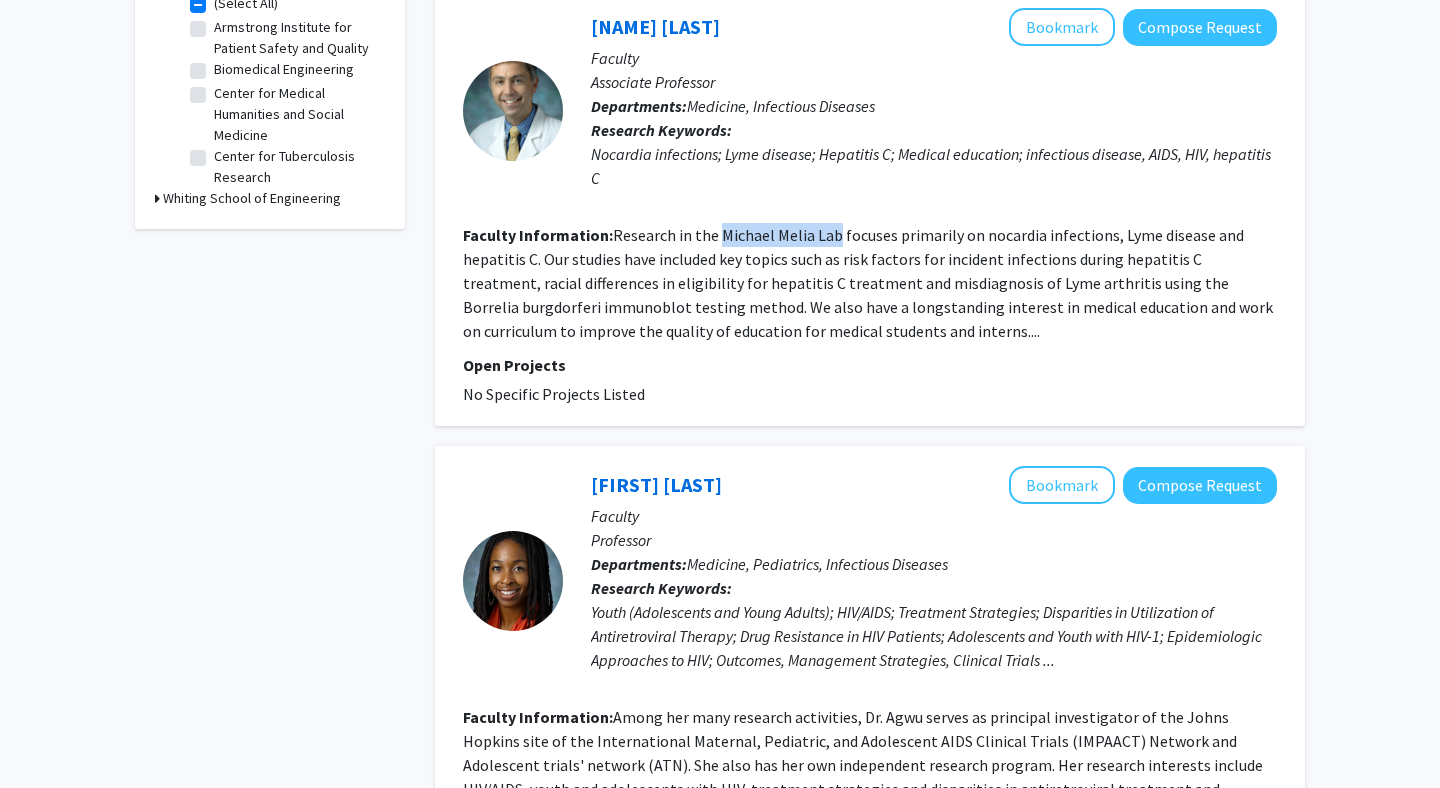 drag, startPoint x: 720, startPoint y: 211, endPoint x: 836, endPoint y: 220, distance: 116.34862 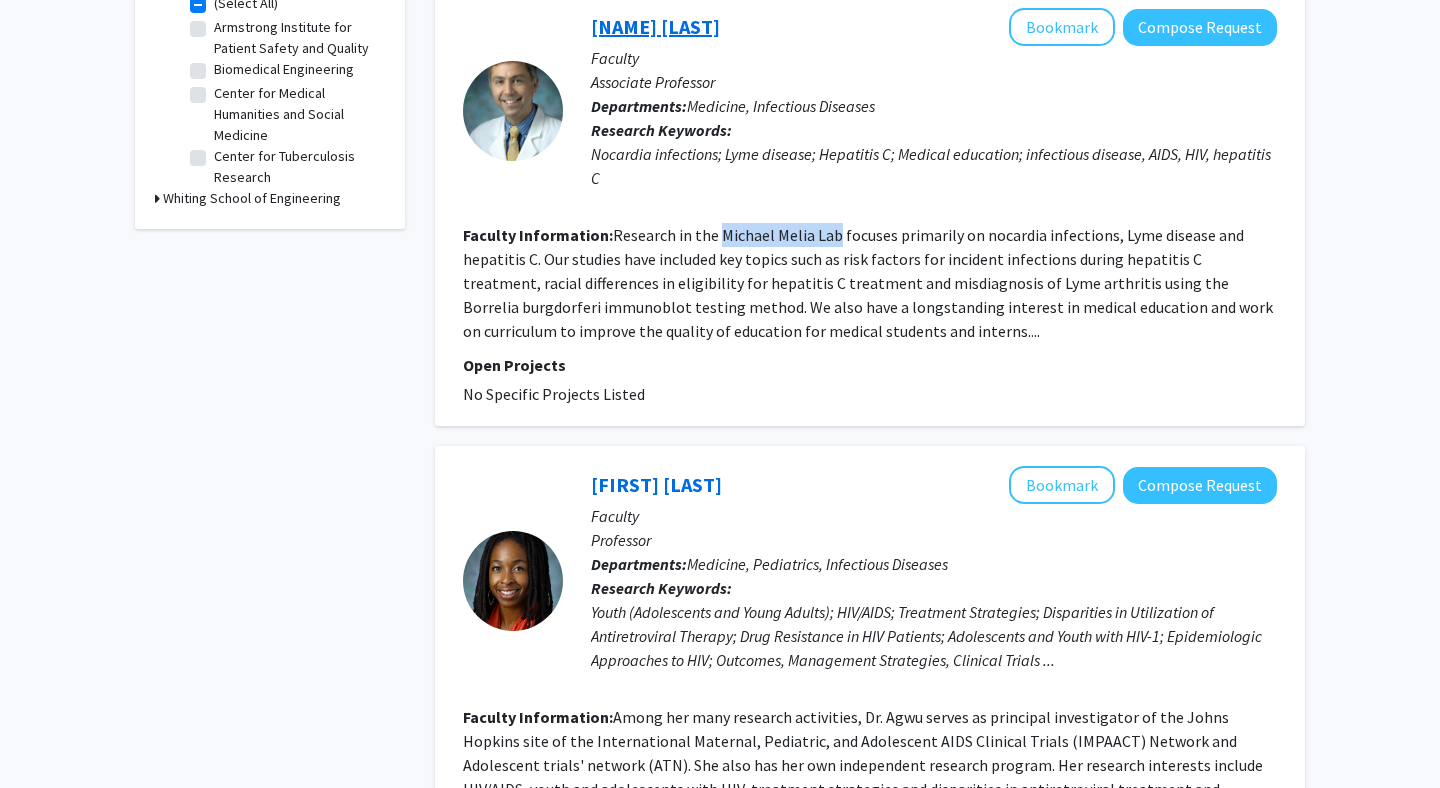 click on "Michael Melia" 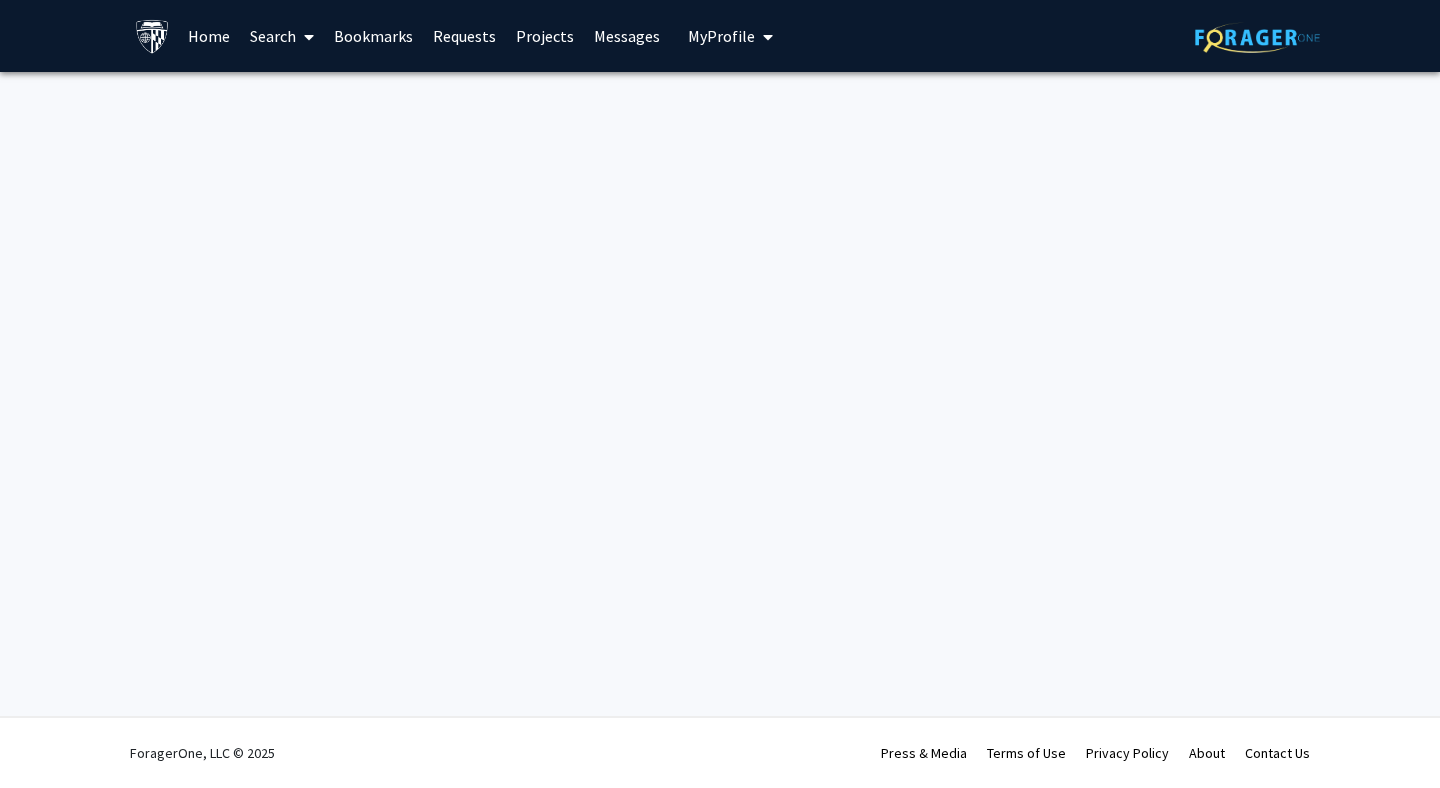 scroll, scrollTop: 0, scrollLeft: 0, axis: both 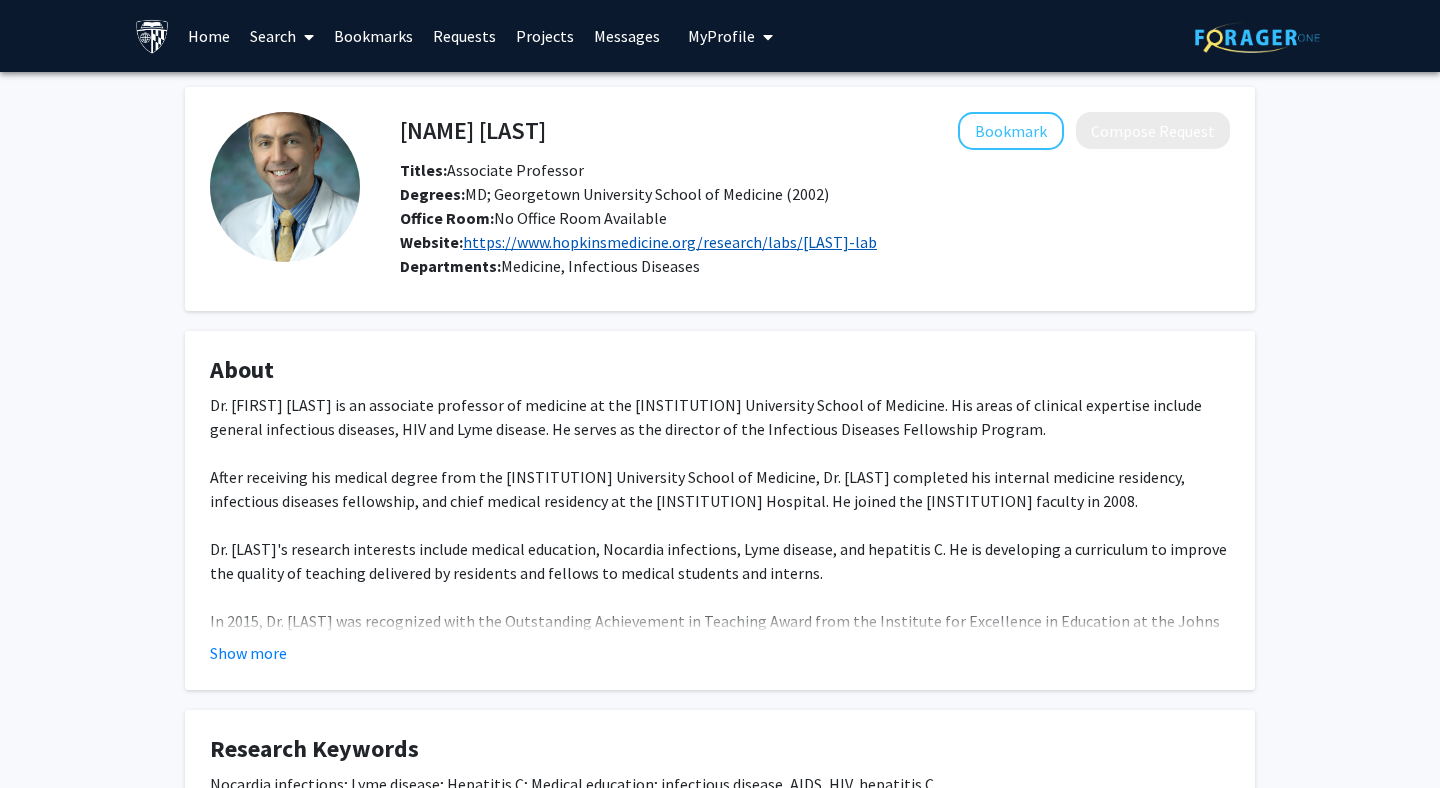 click on "https://www.hopkinsmedicine.org/research/labs/michael-melia-lab" 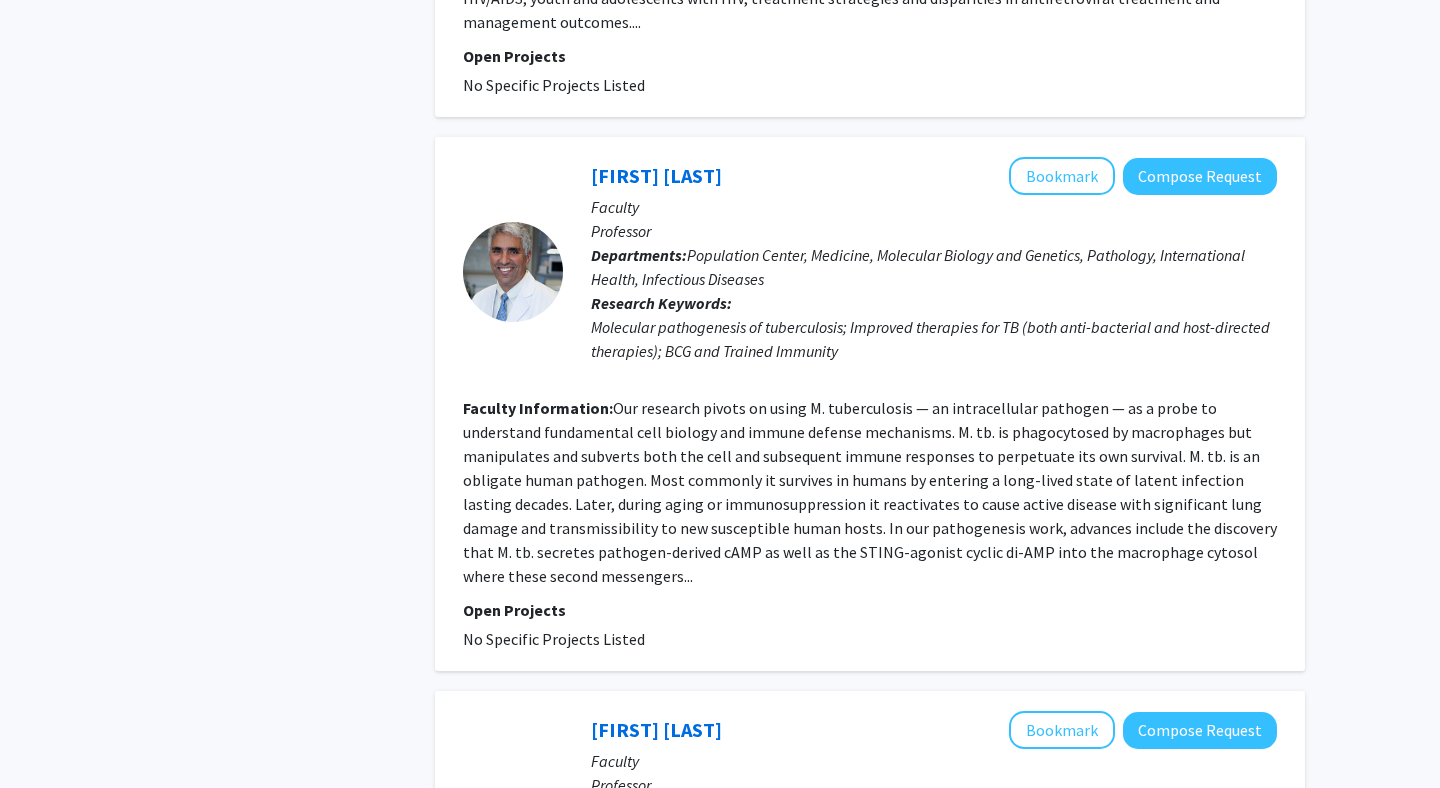 scroll, scrollTop: 1534, scrollLeft: 0, axis: vertical 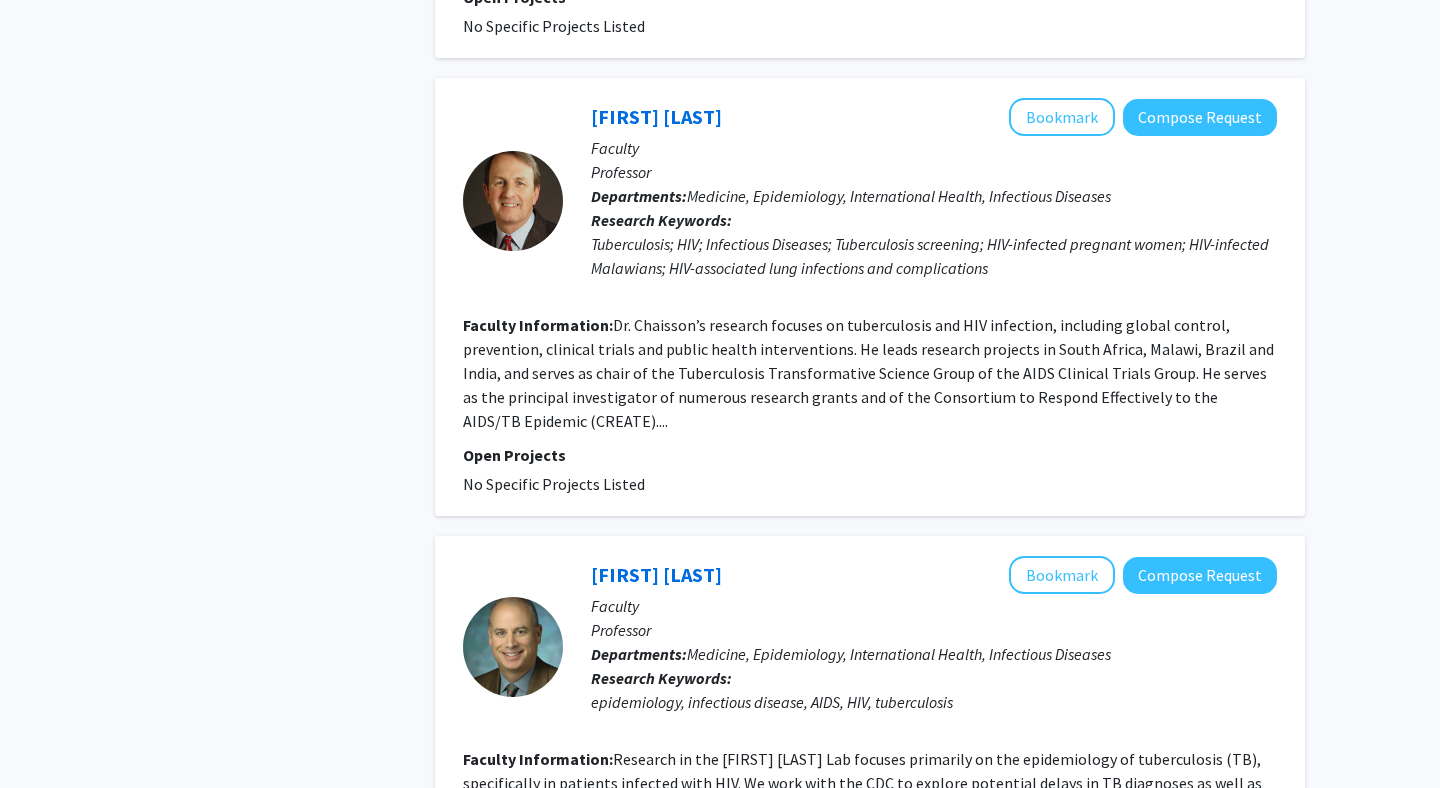 click on "Dr. Chaisson’s research focuses on tuberculosis and HIV infection, including global control, prevention, clinical trials and public health interventions. He leads research projects in South Africa, Malawi, Brazil and India, and serves as chair of the Tuberculosis Transformative Science Group of the AIDS Clinical Trials Group.
He serves as the principal investigator of numerous research grants and of the Consortium to Respond Effectively to the AIDS/TB Epidemic (CREATE)...." 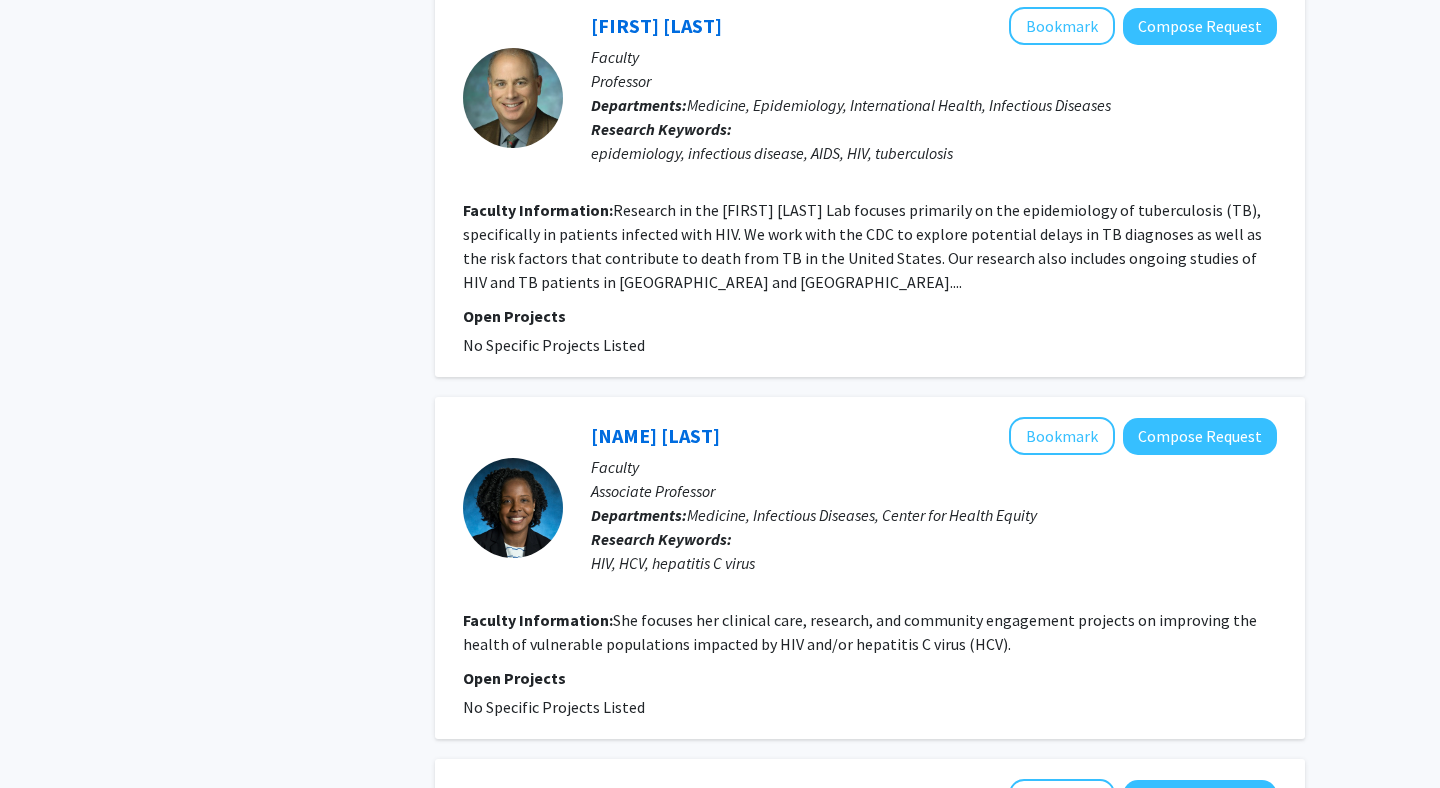 scroll, scrollTop: 3158, scrollLeft: 0, axis: vertical 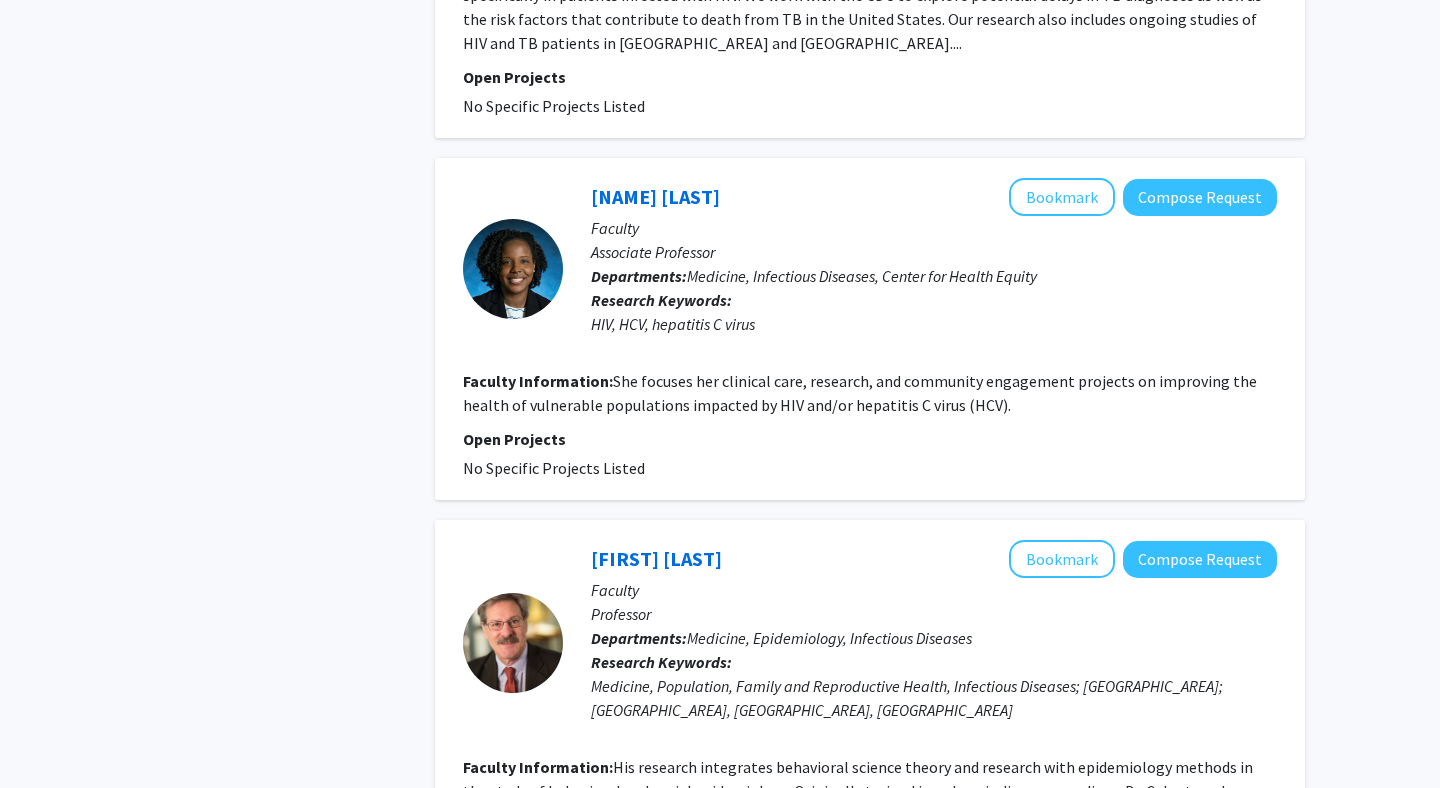click on "She focuses her clinical care, research, and community engagement projects on improving the health of vulnerable populations impacted by HIV and/or hepatitis C virus (HCV)." 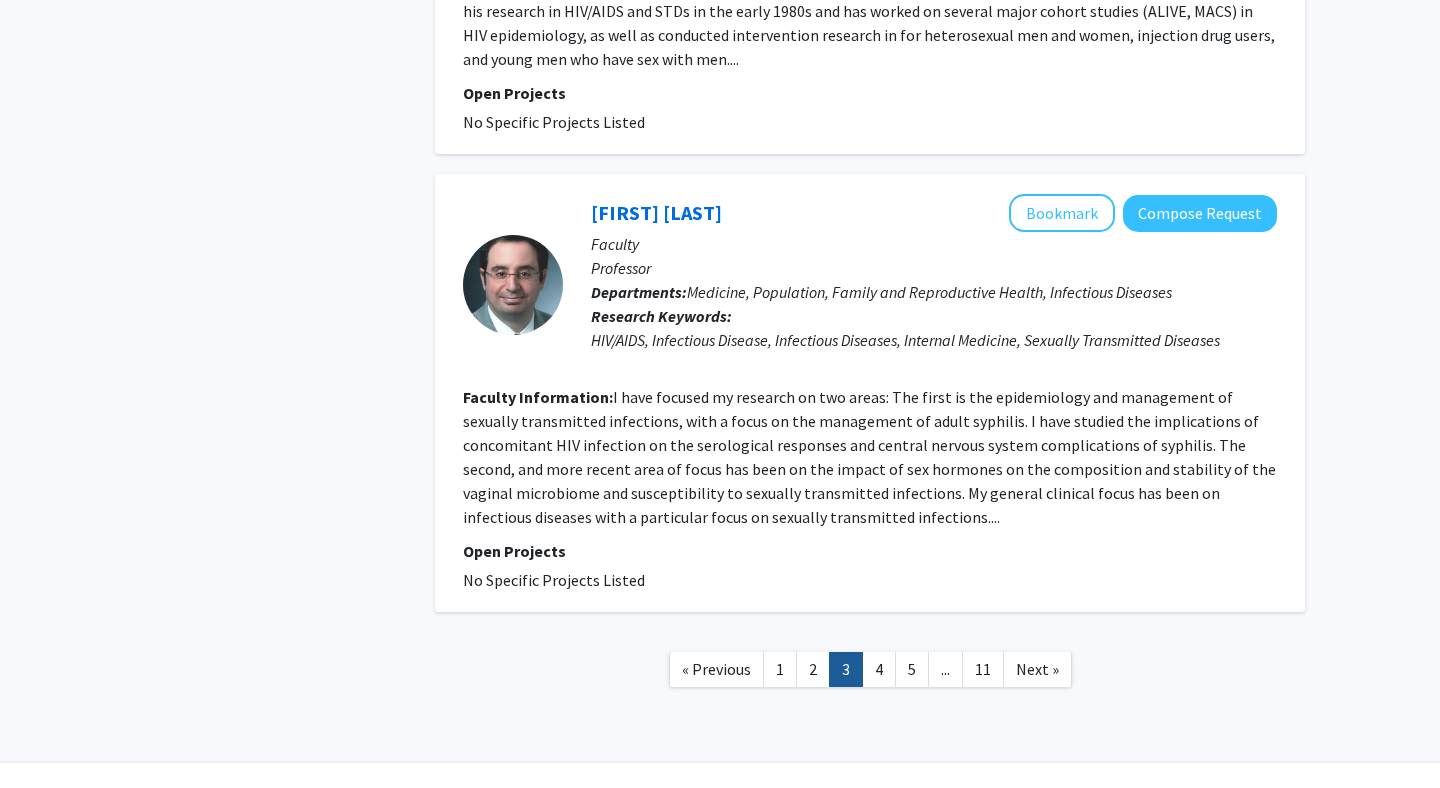 scroll, scrollTop: 4277, scrollLeft: 0, axis: vertical 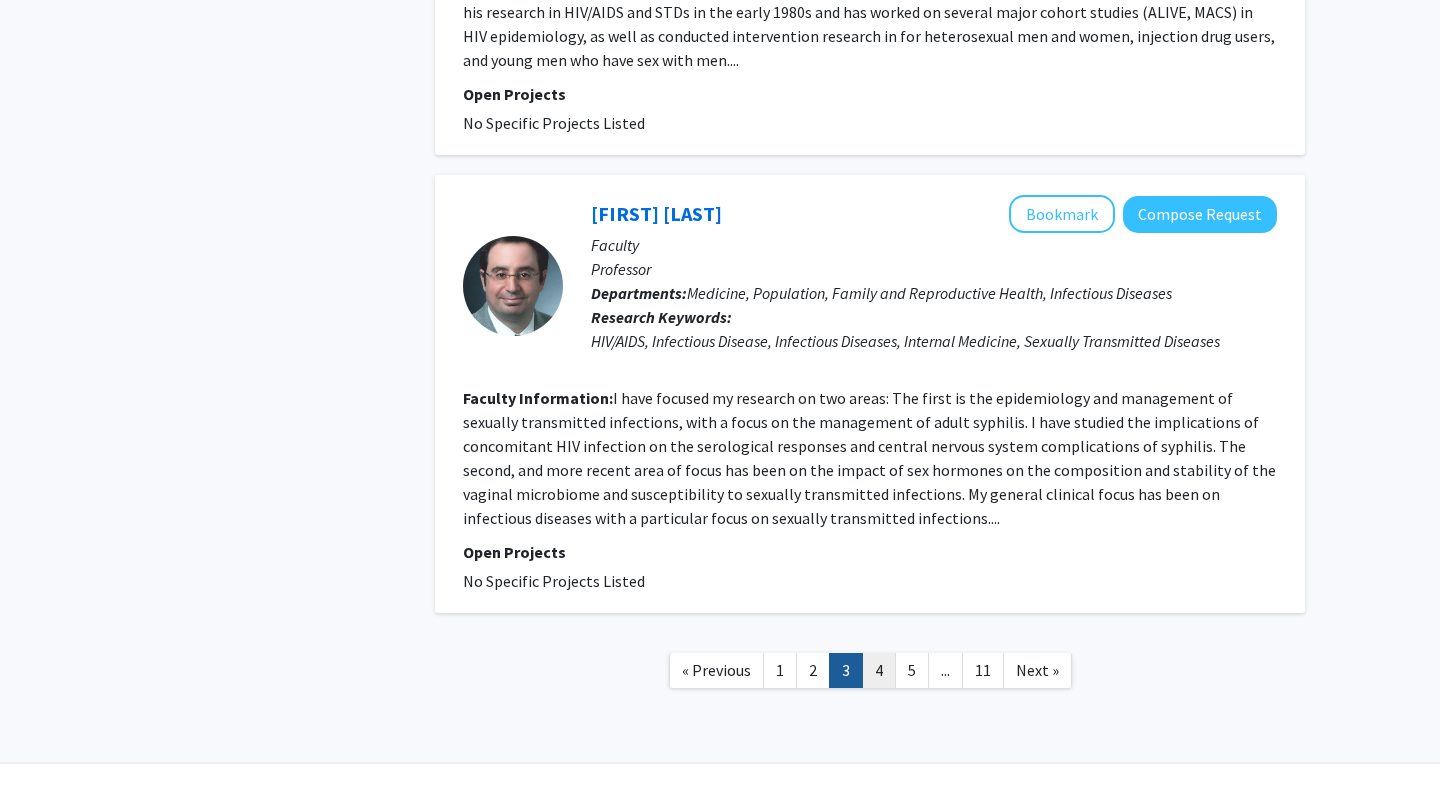 click on "4" 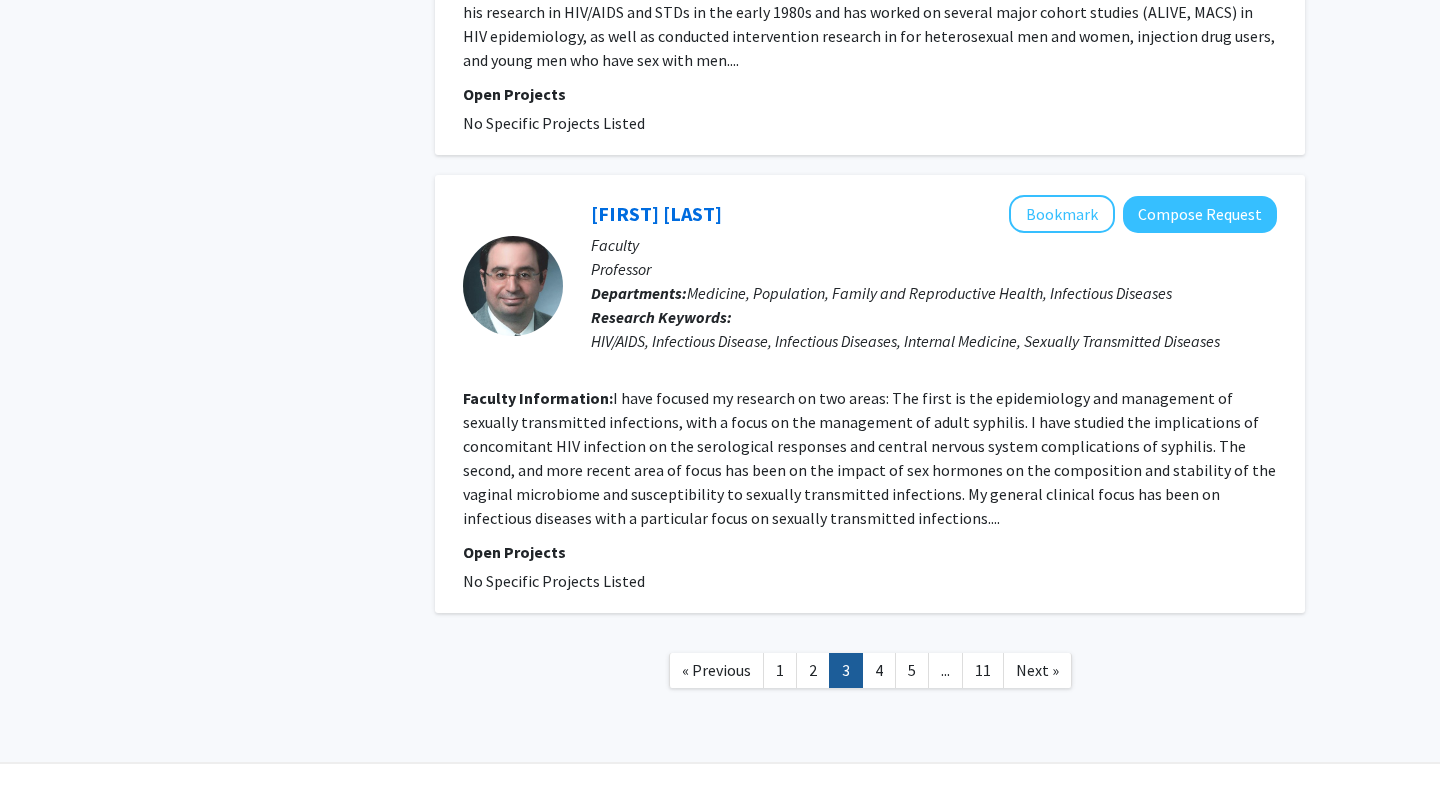 scroll, scrollTop: 0, scrollLeft: 0, axis: both 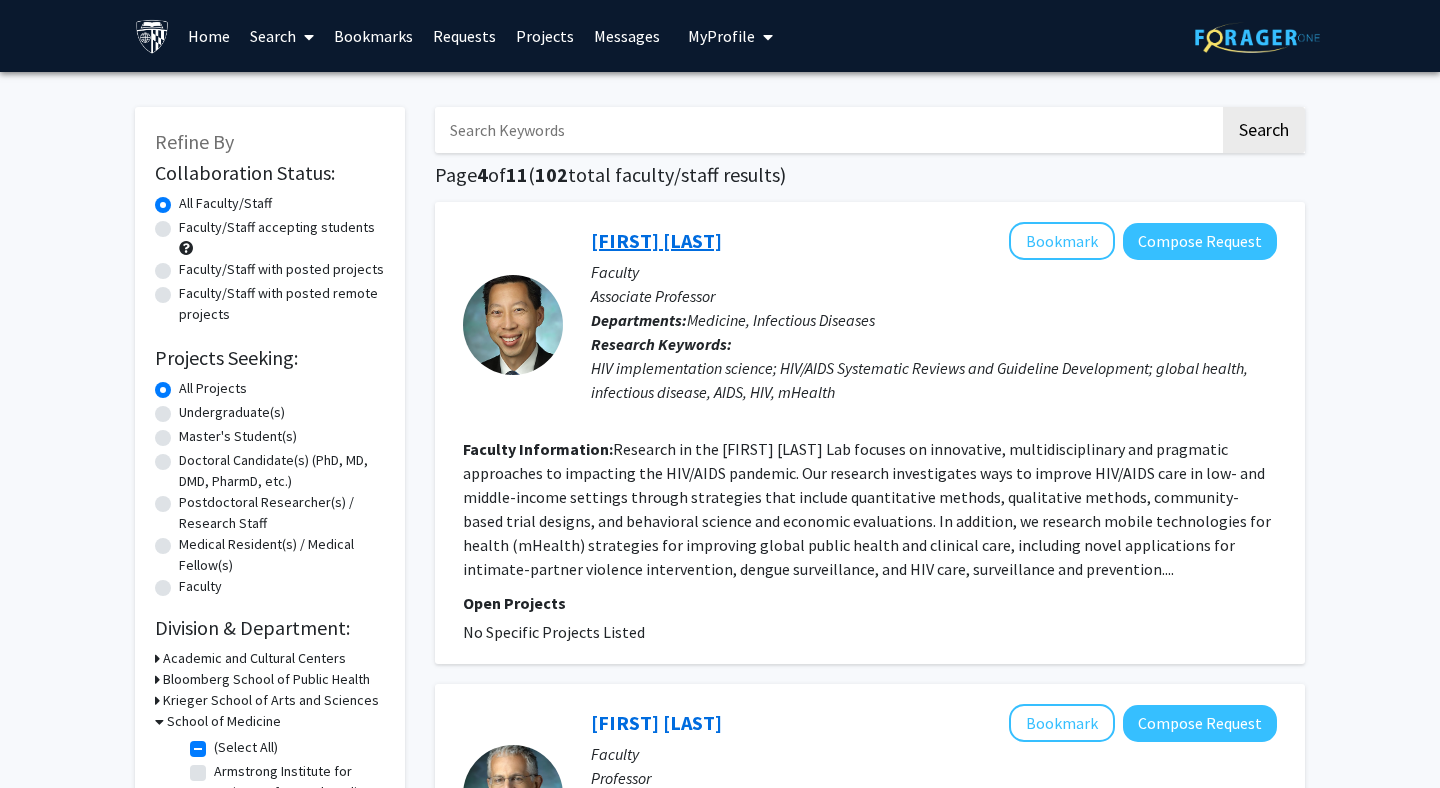 click on "Larry Chang" 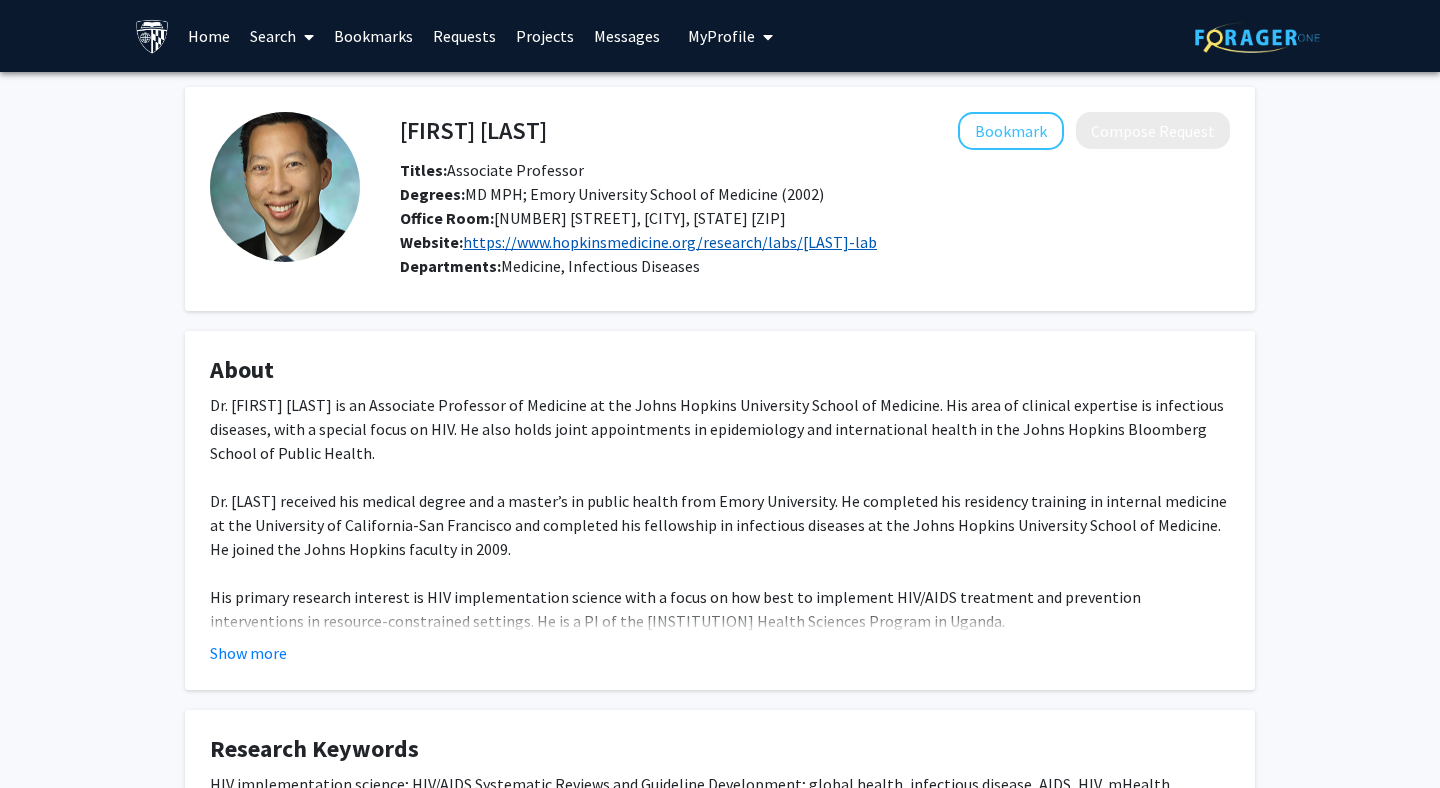 click on "https://www.hopkinsmedicine.org/research/labs/larry-chang-lab" 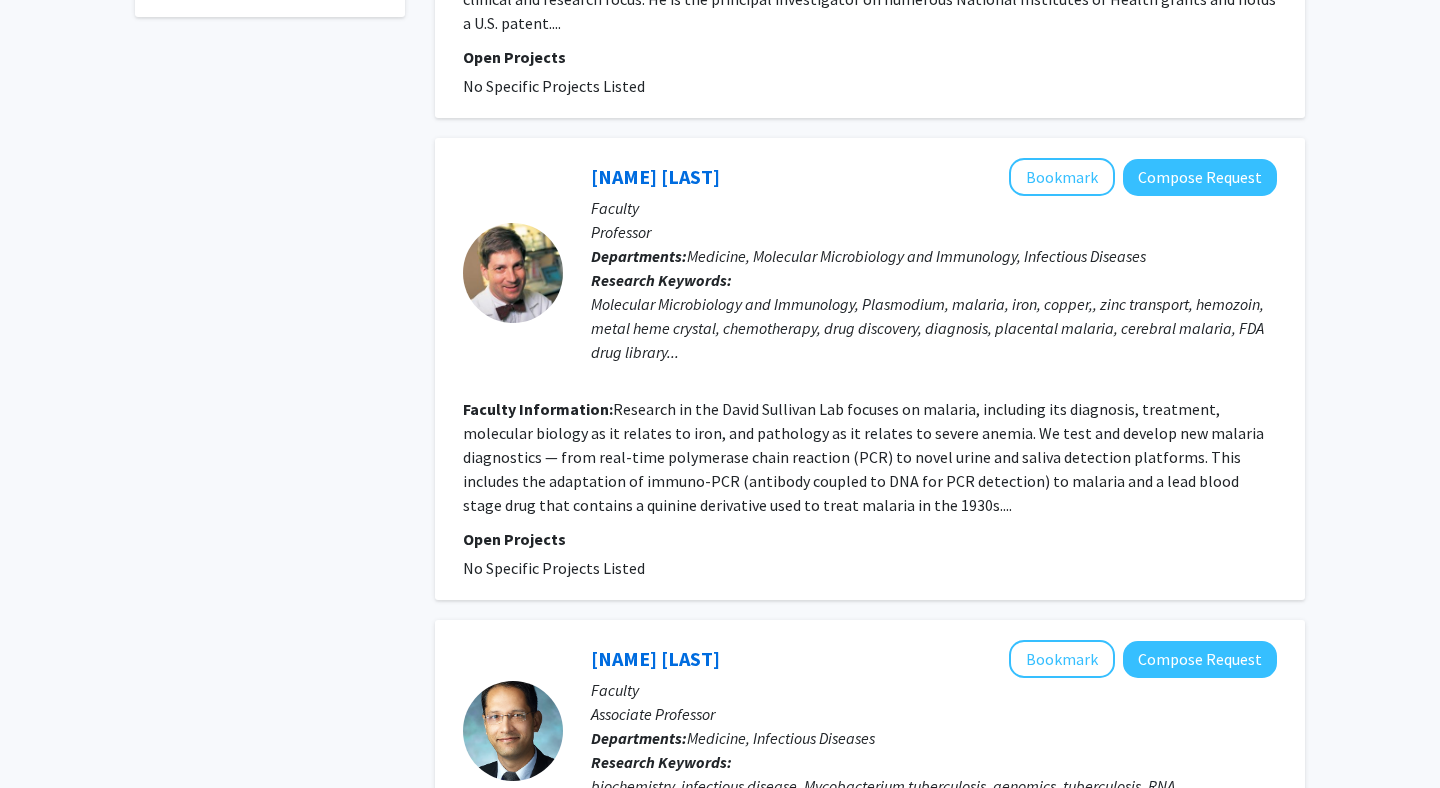 scroll, scrollTop: 959, scrollLeft: 0, axis: vertical 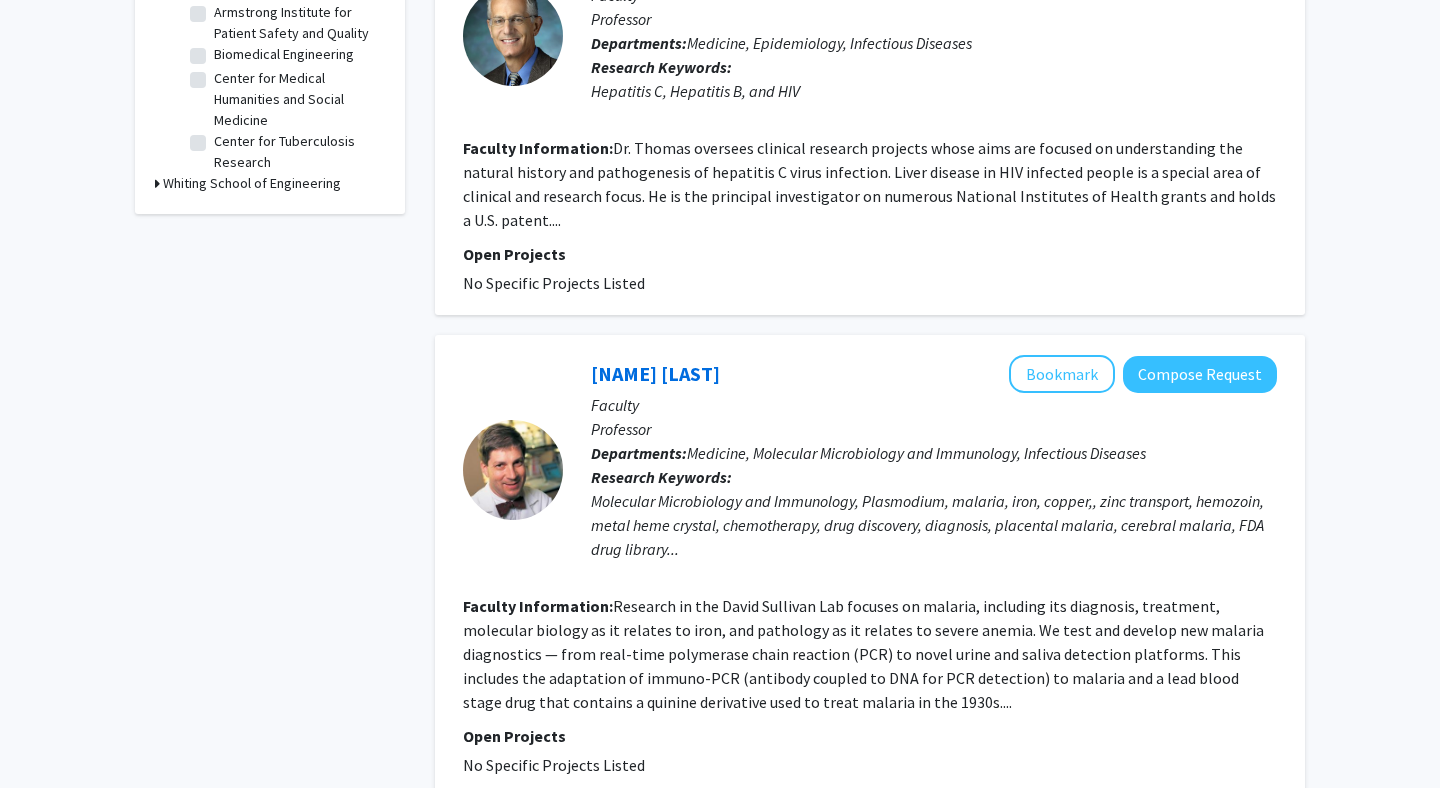 click on "Professor" 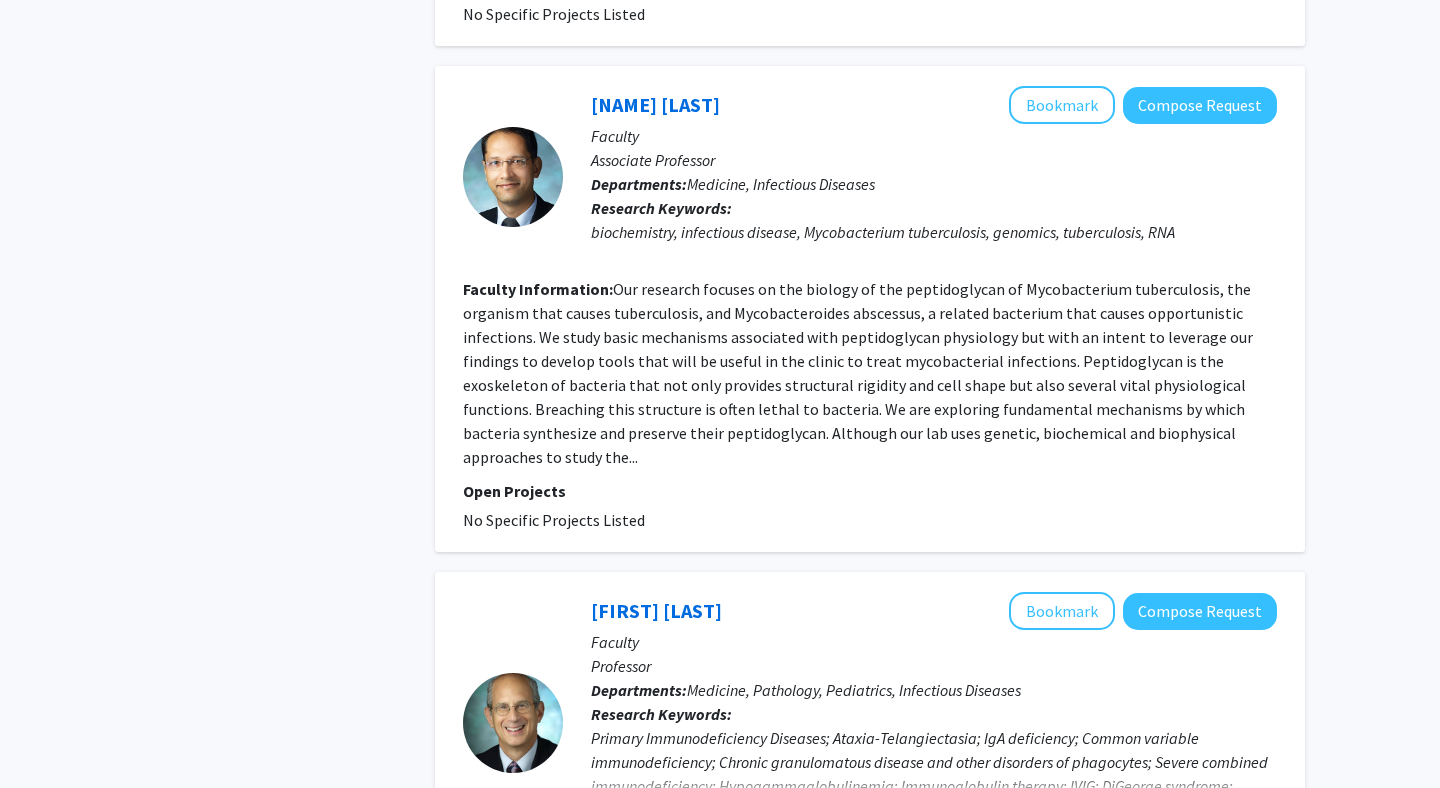 scroll, scrollTop: 1515, scrollLeft: 0, axis: vertical 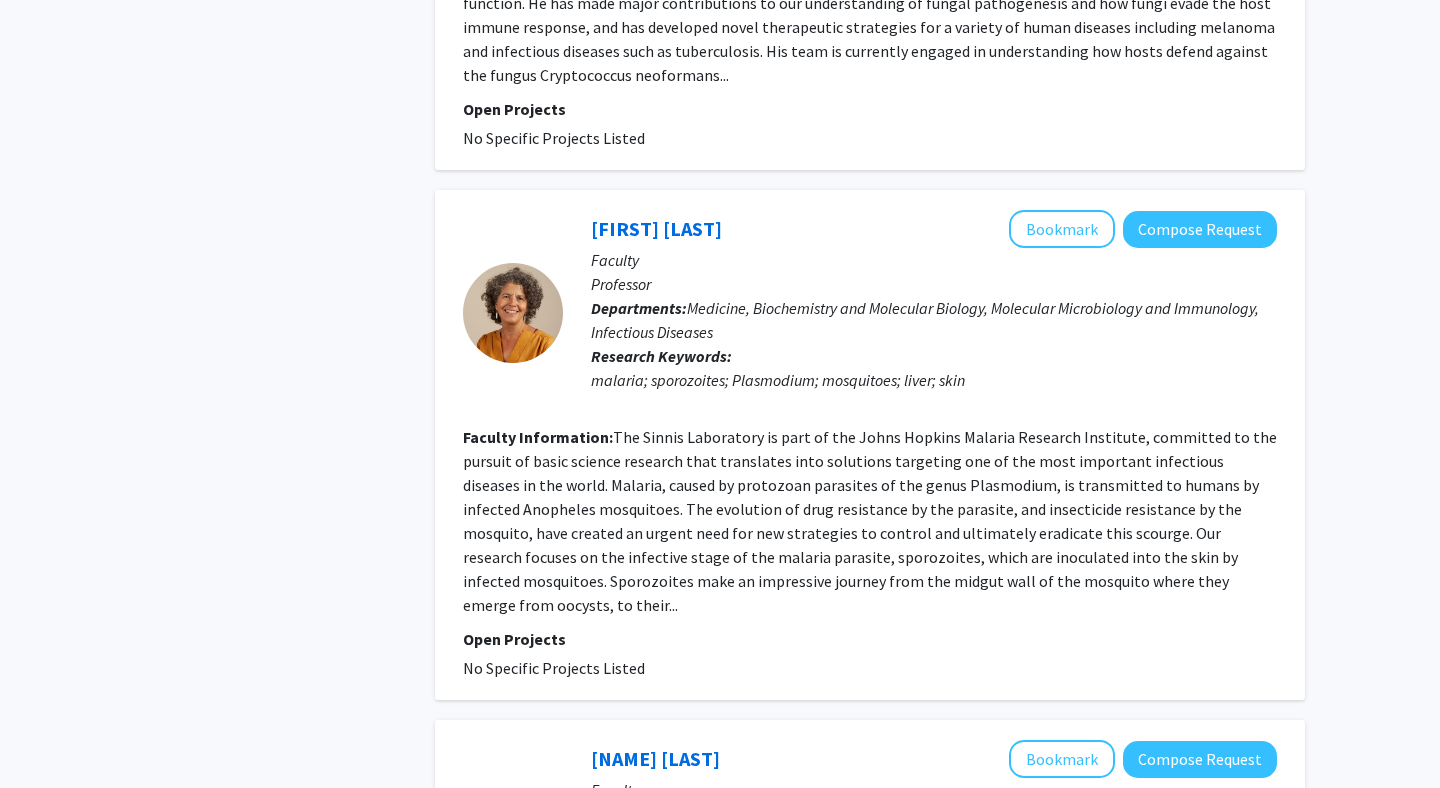 click on "The Sinnis Laboratory is part of the Johns Hopkins Malaria Research Institute, committed to the pursuit of basic science research that translates into solutions targeting one of the most important infectious diseases in the world. Malaria, caused by protozoan parasites of the genus Plasmodium, is transmitted to humans by infected Anopheles mosquitoes. The evolution of drug resistance by the parasite, and insecticide resistance by the mosquito, have created an urgent need for new strategies to control and ultimately eradicate this scourge.
Our research focuses on the infective stage of the malaria parasite, sporozoites, which are inoculated into the skin by infected mosquitoes. Sporozoites make an impressive journey from the midgut wall of the mosquito where they emerge from oocysts, to their..." 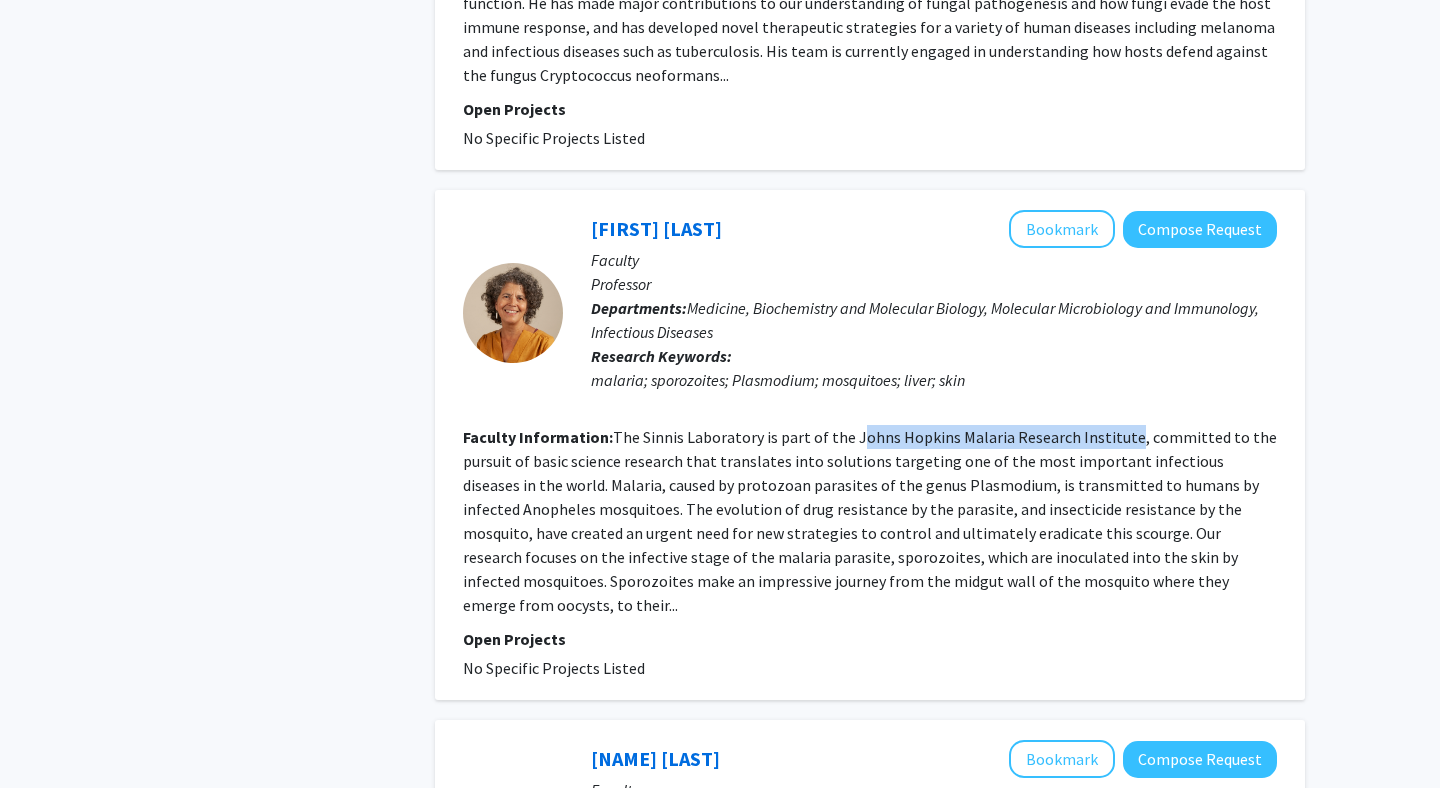 drag, startPoint x: 851, startPoint y: 392, endPoint x: 1120, endPoint y: 395, distance: 269.01672 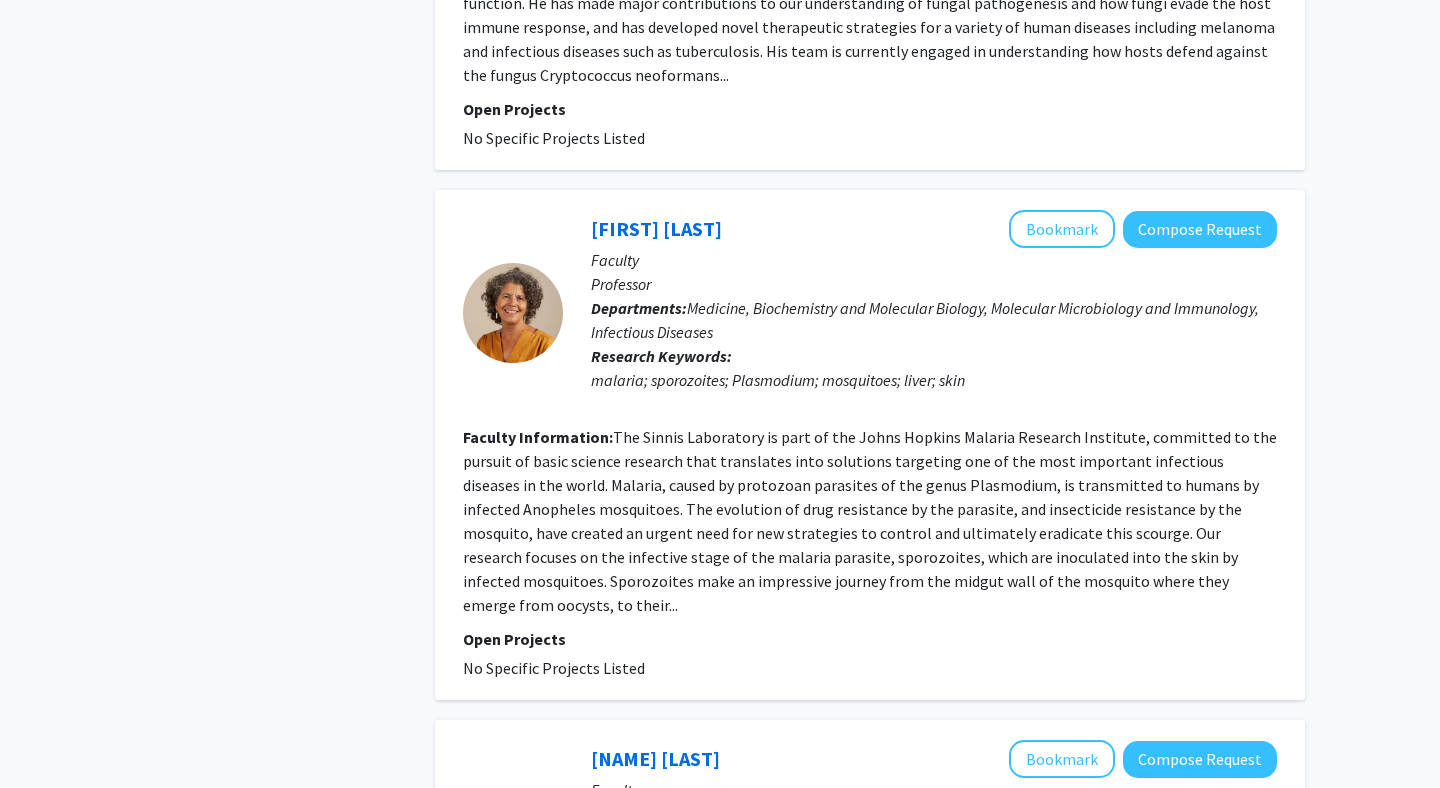 click on "The Sinnis Laboratory is part of the Johns Hopkins Malaria Research Institute, committed to the pursuit of basic science research that translates into solutions targeting one of the most important infectious diseases in the world. Malaria, caused by protozoan parasites of the genus Plasmodium, is transmitted to humans by infected Anopheles mosquitoes. The evolution of drug resistance by the parasite, and insecticide resistance by the mosquito, have created an urgent need for new strategies to control and ultimately eradicate this scourge.
Our research focuses on the infective stage of the malaria parasite, sporozoites, which are inoculated into the skin by infected mosquitoes. Sporozoites make an impressive journey from the midgut wall of the mosquito where they emerge from oocysts, to their..." 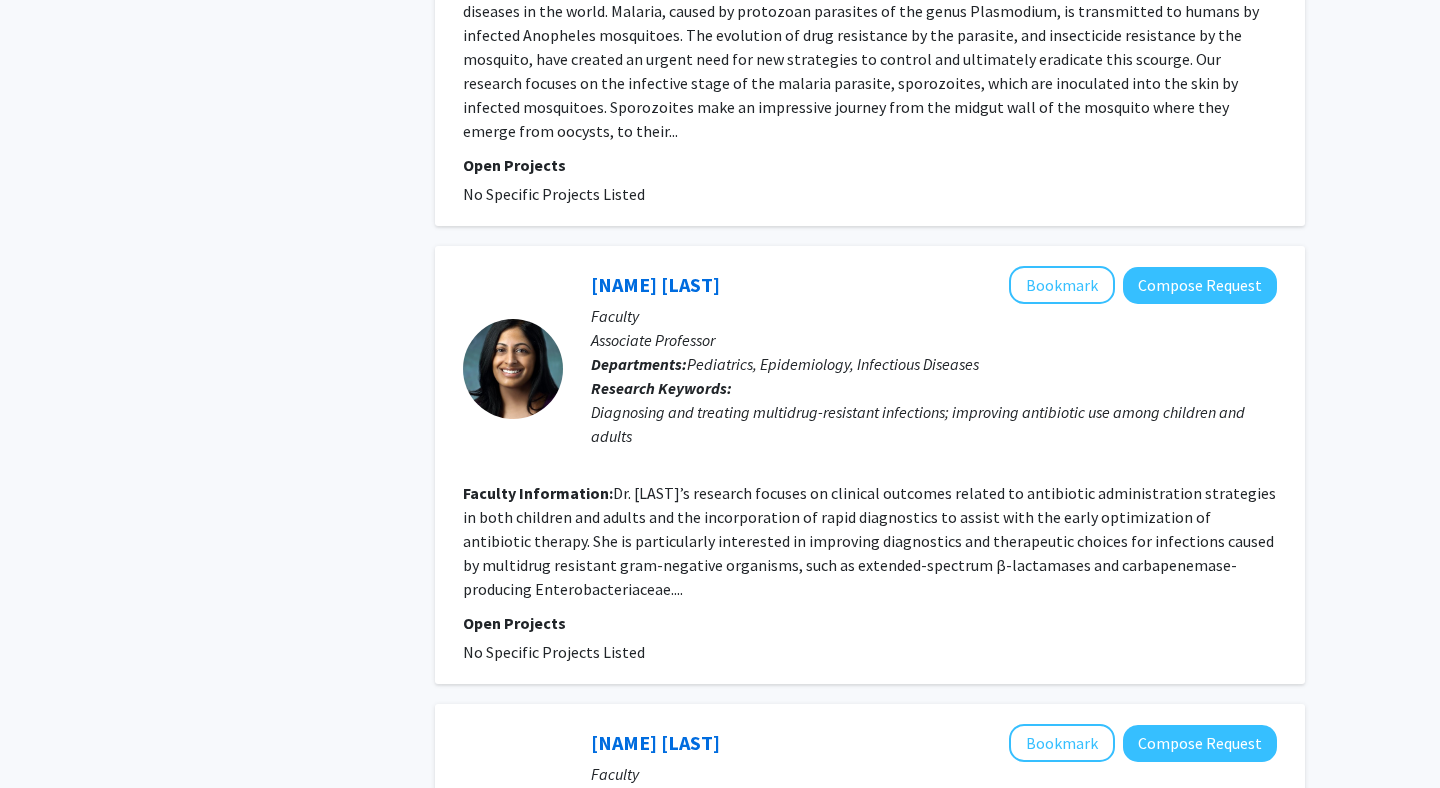 scroll, scrollTop: 3351, scrollLeft: 0, axis: vertical 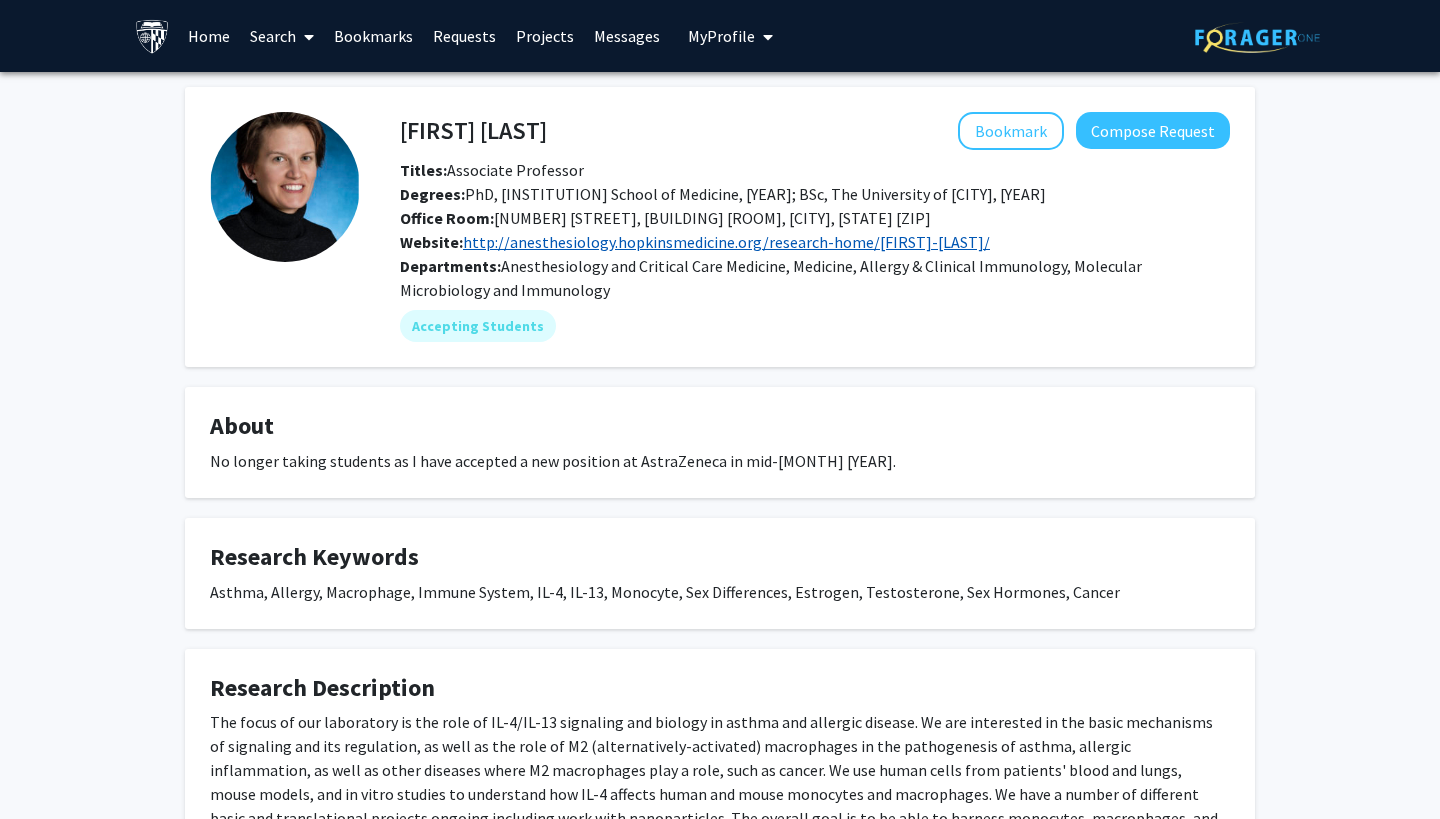 click on "http://anesthesiology.hopkinsmedicine.org/research-home/[FIRST]-[LAST]/" 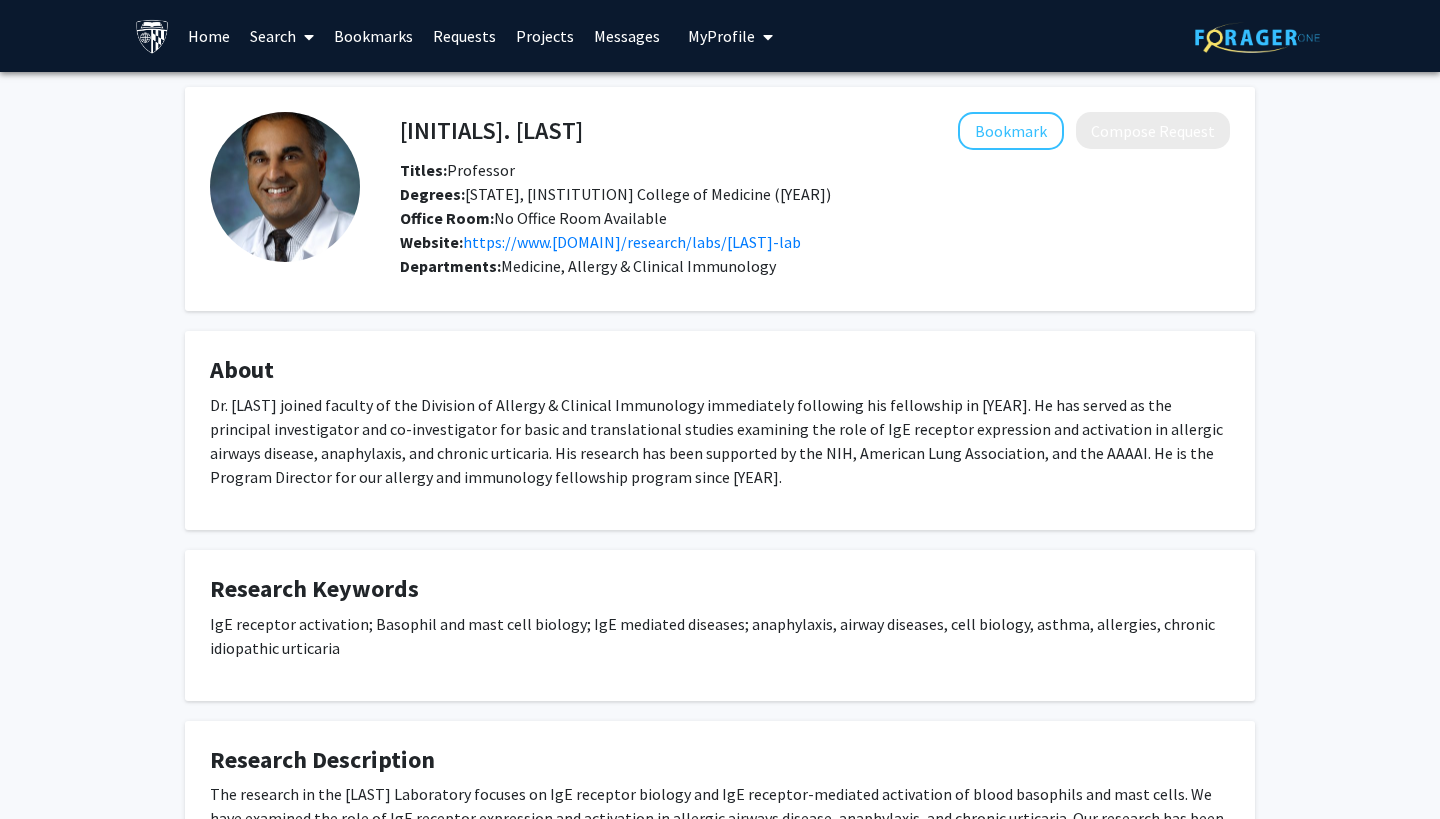 scroll, scrollTop: 0, scrollLeft: 0, axis: both 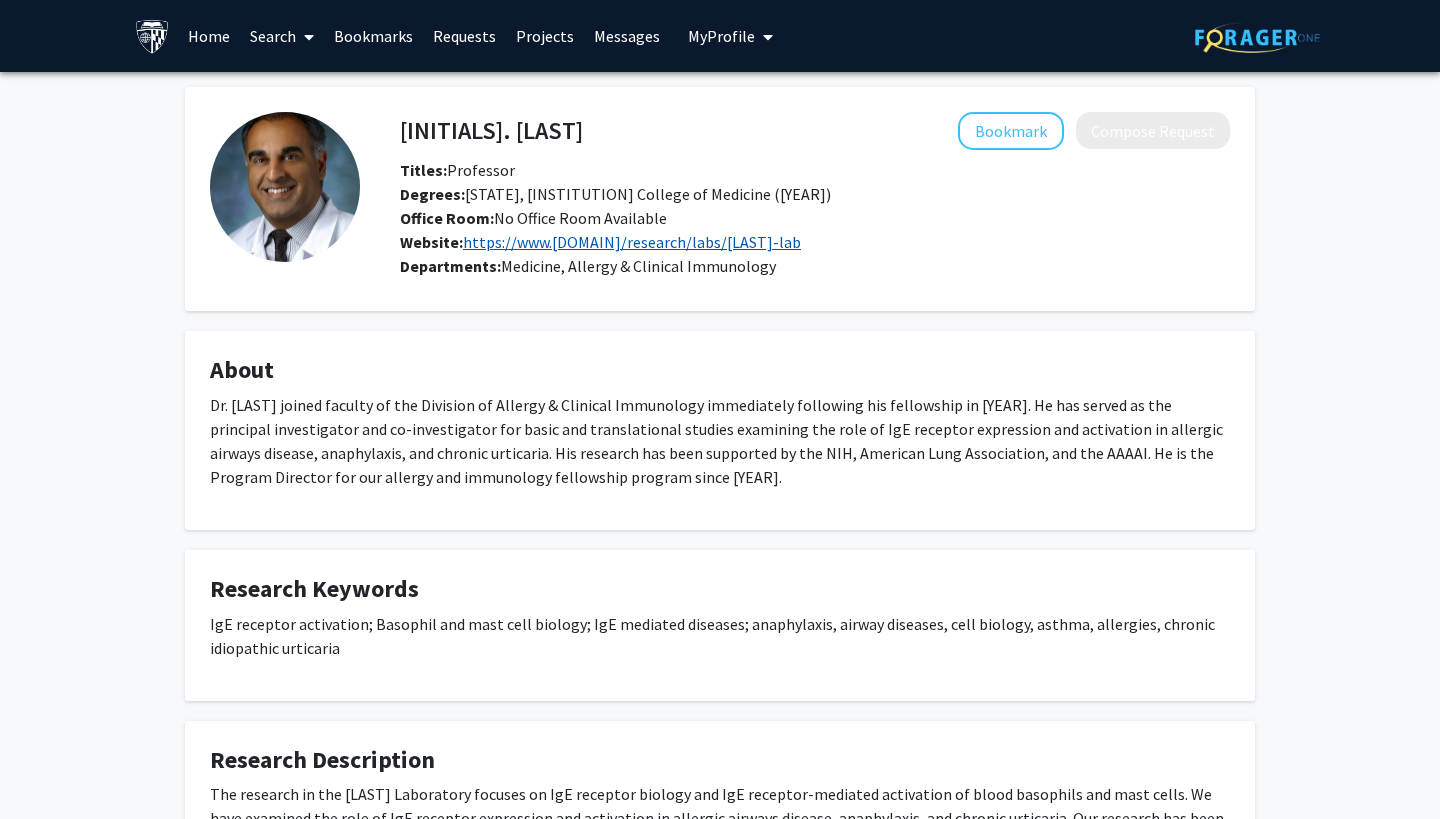 click on "https://www.[DOMAIN]/research/labs/[LAST]-lab" 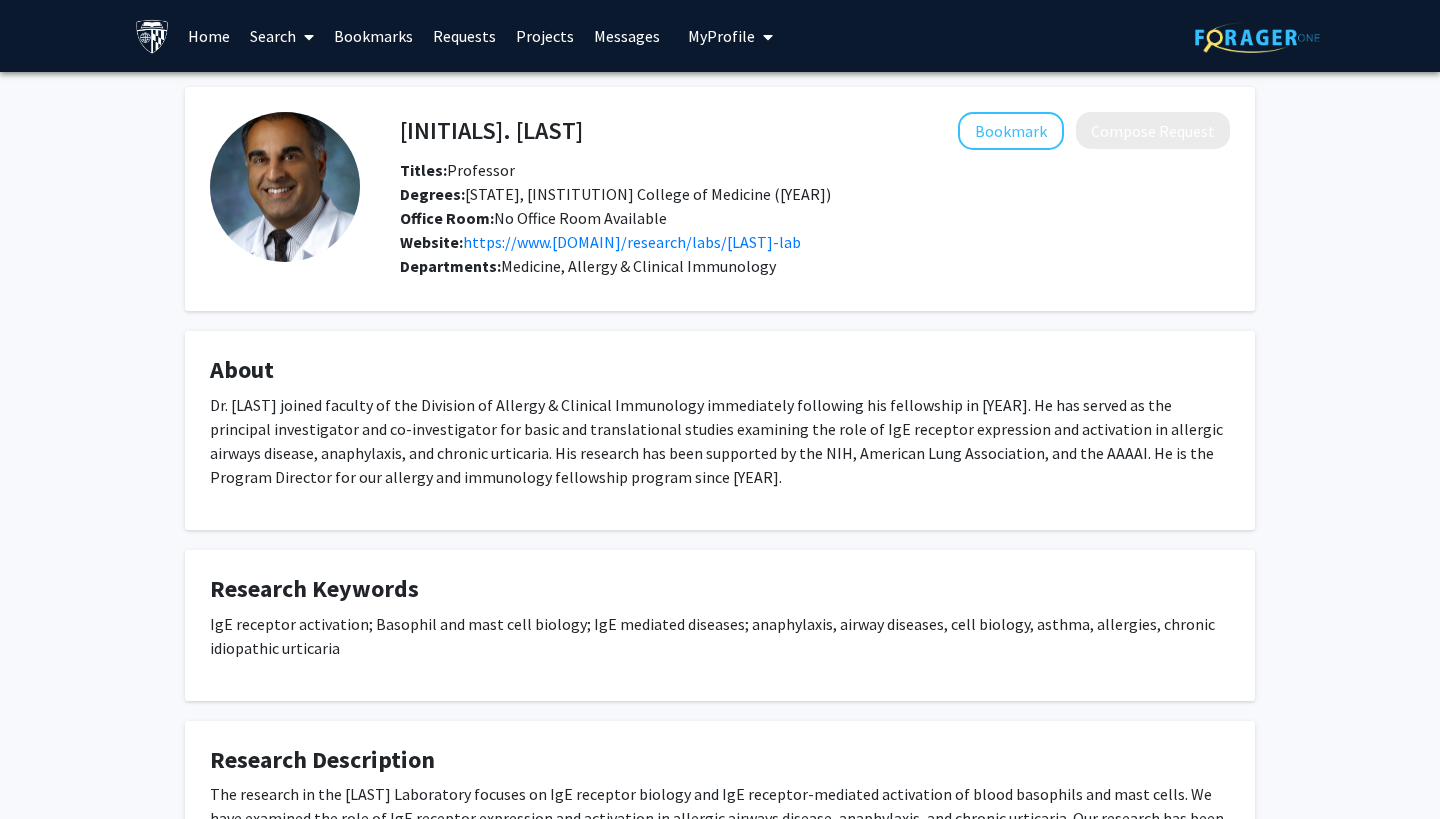 click on "Dr. [LAST] joined faculty of the Division of Allergy & Clinical Immunology immediately following his fellowship in [YEAR]. He has served as the principal investigator and co-investigator for basic and translational studies examining the role of IgE receptor expression and activation in allergic airways disease, anaphylaxis, and chronic urticaria. His research has been supported by the NIH, American Lung Association, and the AAAAI. He is the Program Director for our allergy and immunology fellowship program since [YEAR]." 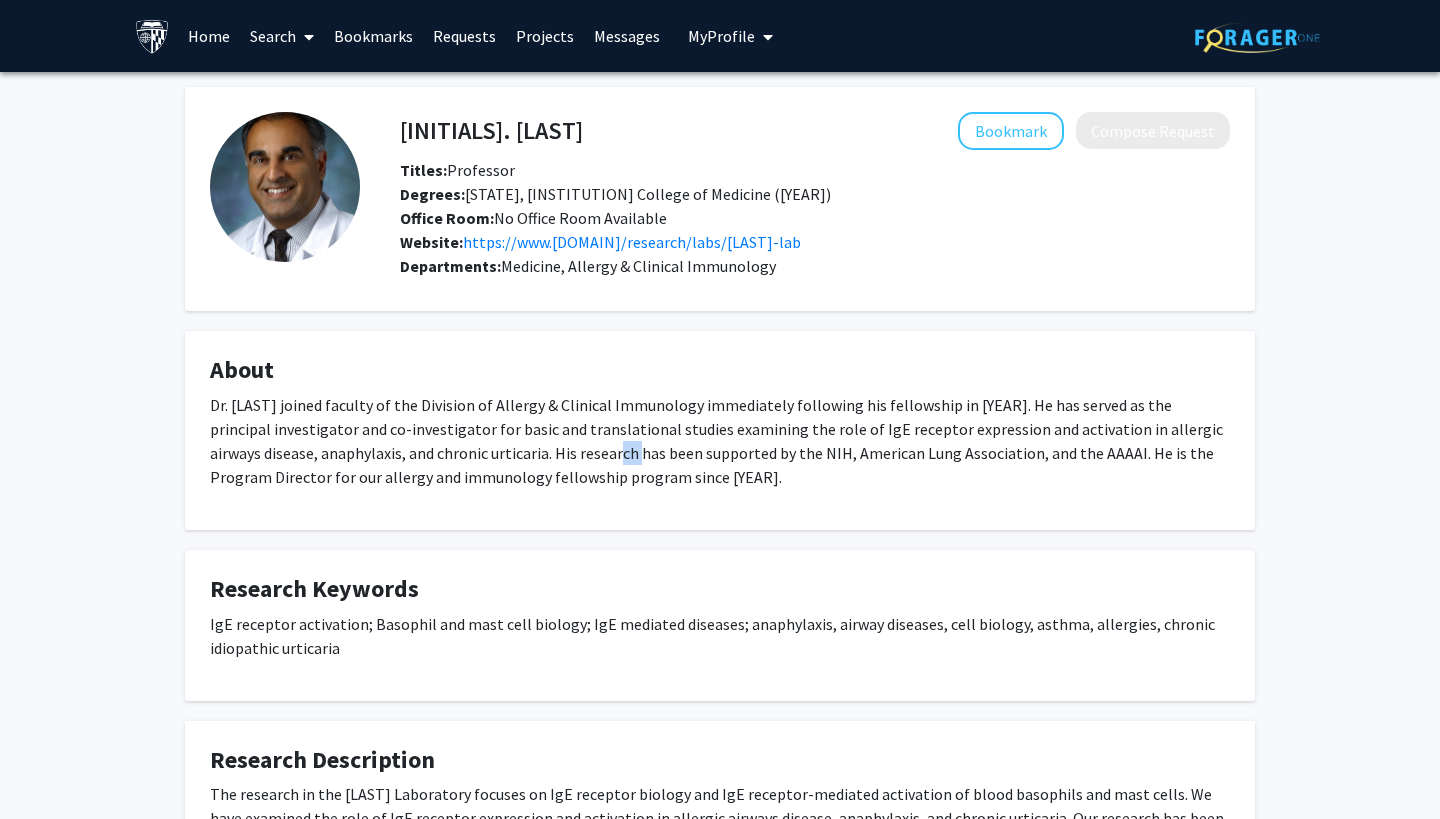 click on "Dr. [LAST] joined faculty of the Division of Allergy & Clinical Immunology immediately following his fellowship in [YEAR]. He has served as the principal investigator and co-investigator for basic and translational studies examining the role of IgE receptor expression and activation in allergic airways disease, anaphylaxis, and chronic urticaria. His research has been supported by the NIH, American Lung Association, and the AAAAI. He is the Program Director for our allergy and immunology fellowship program since [YEAR]." 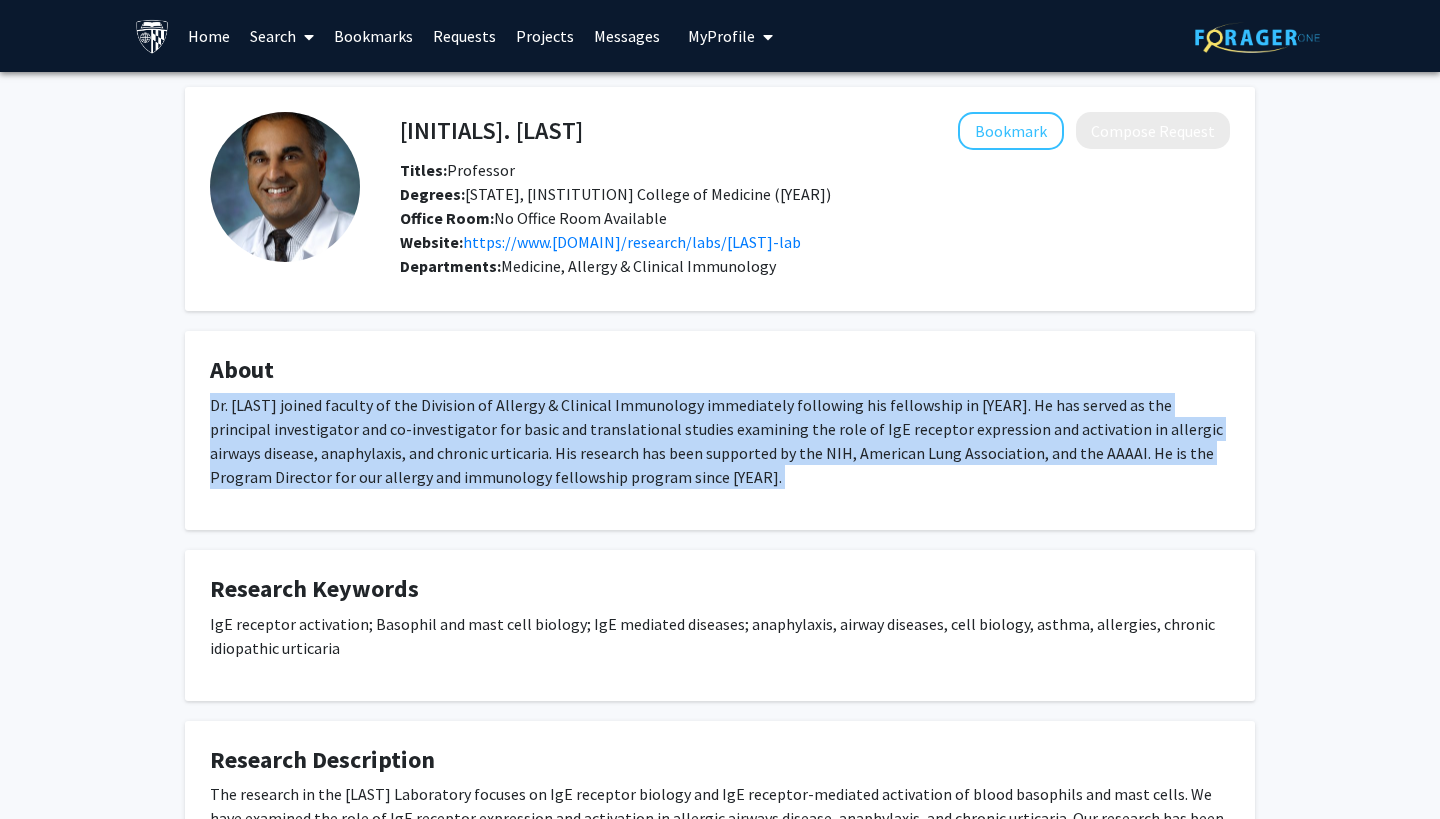 click on "Dr. [LAST] joined faculty of the Division of Allergy & Clinical Immunology immediately following his fellowship in [YEAR]. He has served as the principal investigator and co-investigator for basic and translational studies examining the role of IgE receptor expression and activation in allergic airways disease, anaphylaxis, and chronic urticaria. His research has been supported by the NIH, American Lung Association, and the AAAAI. He is the Program Director for our allergy and immunology fellowship program since [YEAR]." 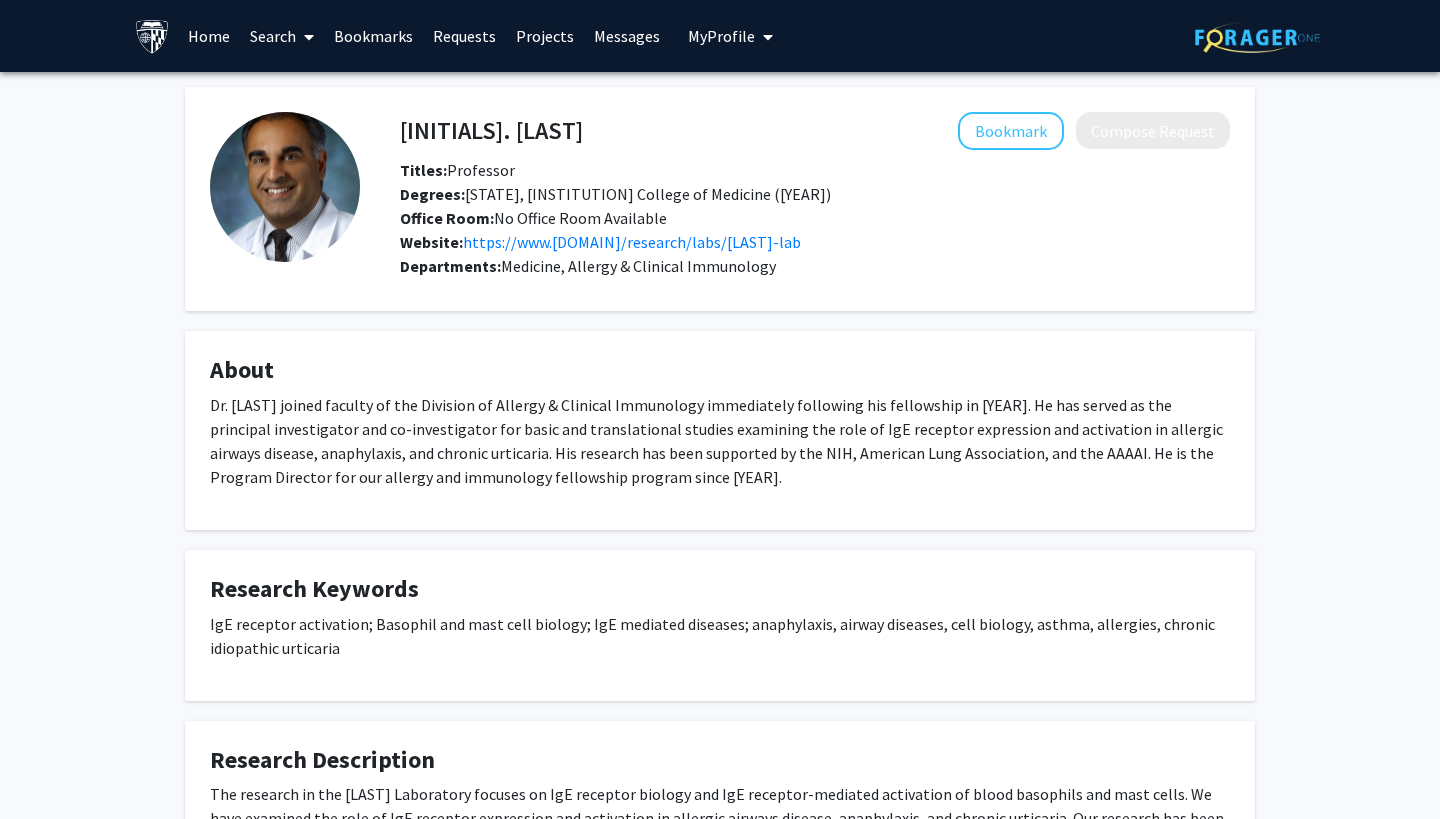 click on "Research Keywords" 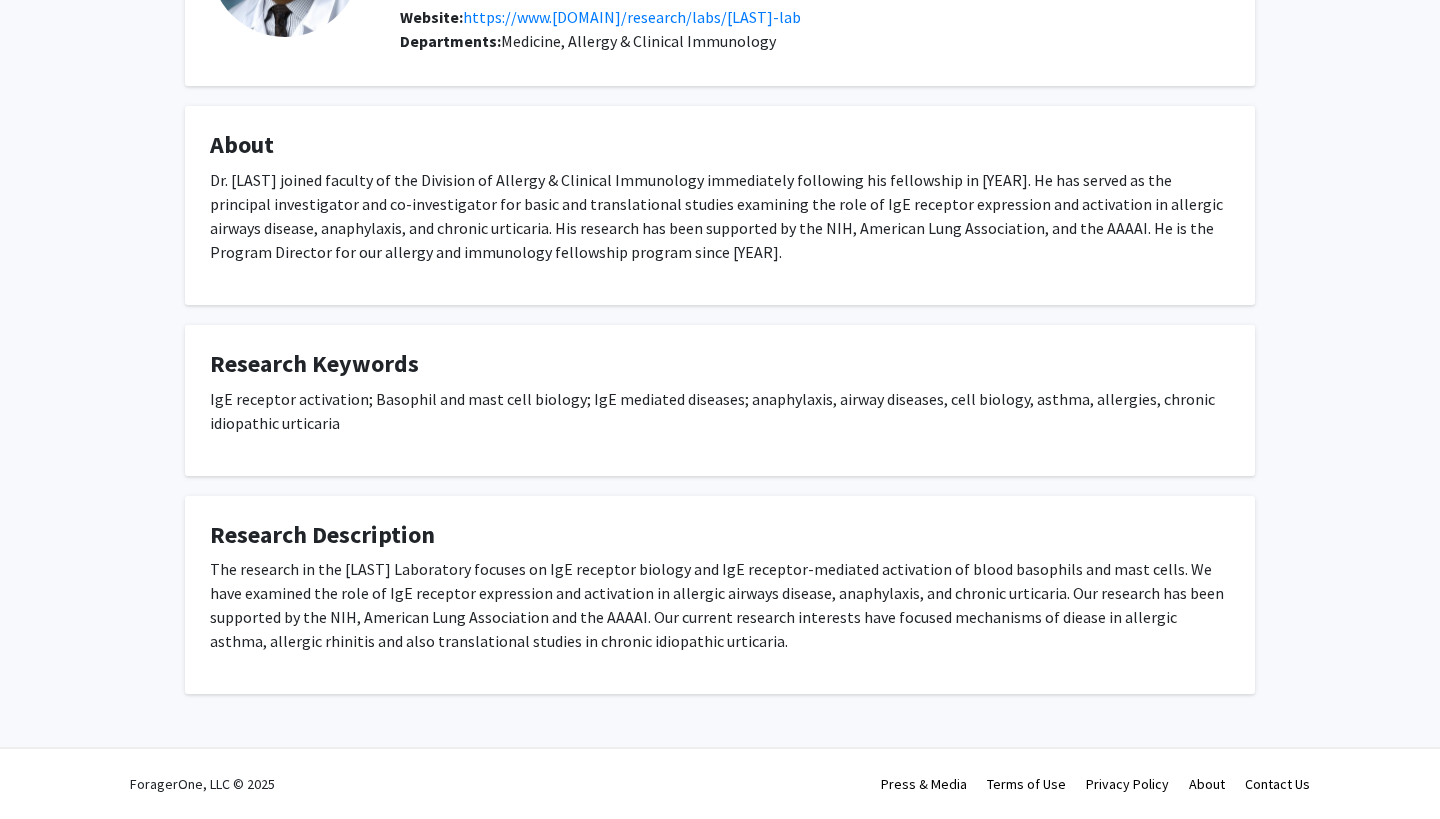 scroll, scrollTop: 226, scrollLeft: 0, axis: vertical 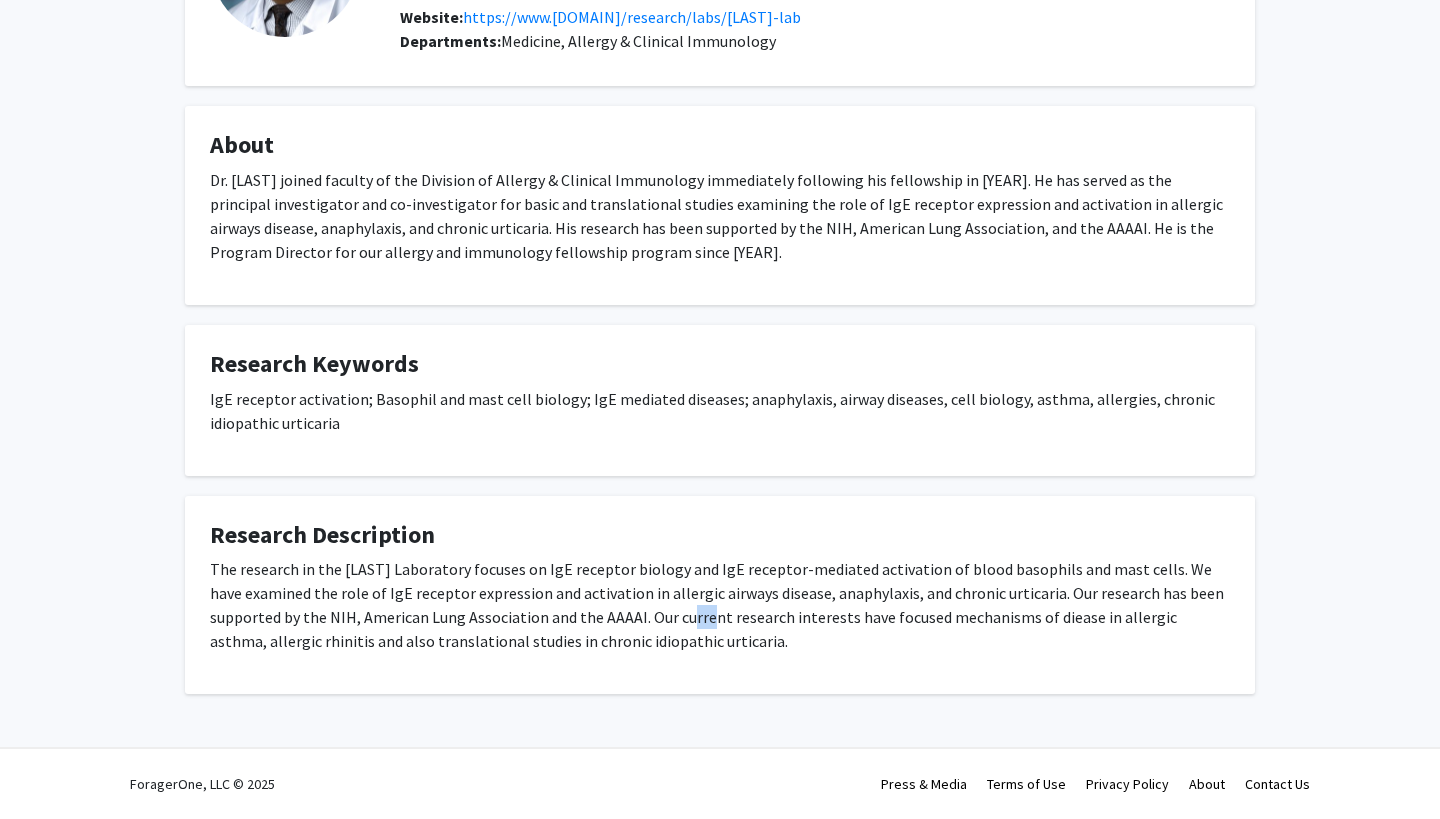 click on "The research in the [LAST] Laboratory focuses on IgE receptor biology and IgE receptor-mediated activation of blood basophils and mast cells. We have examined the role of IgE receptor expression and activation in allergic airways disease, anaphylaxis, and chronic urticaria. Our research has been supported by the NIH, American Lung Association and the AAAAI. Our current research interests have focused mechanisms of diease in allergic asthma, allergic rhinitis and also translational studies in chronic idiopathic urticaria." 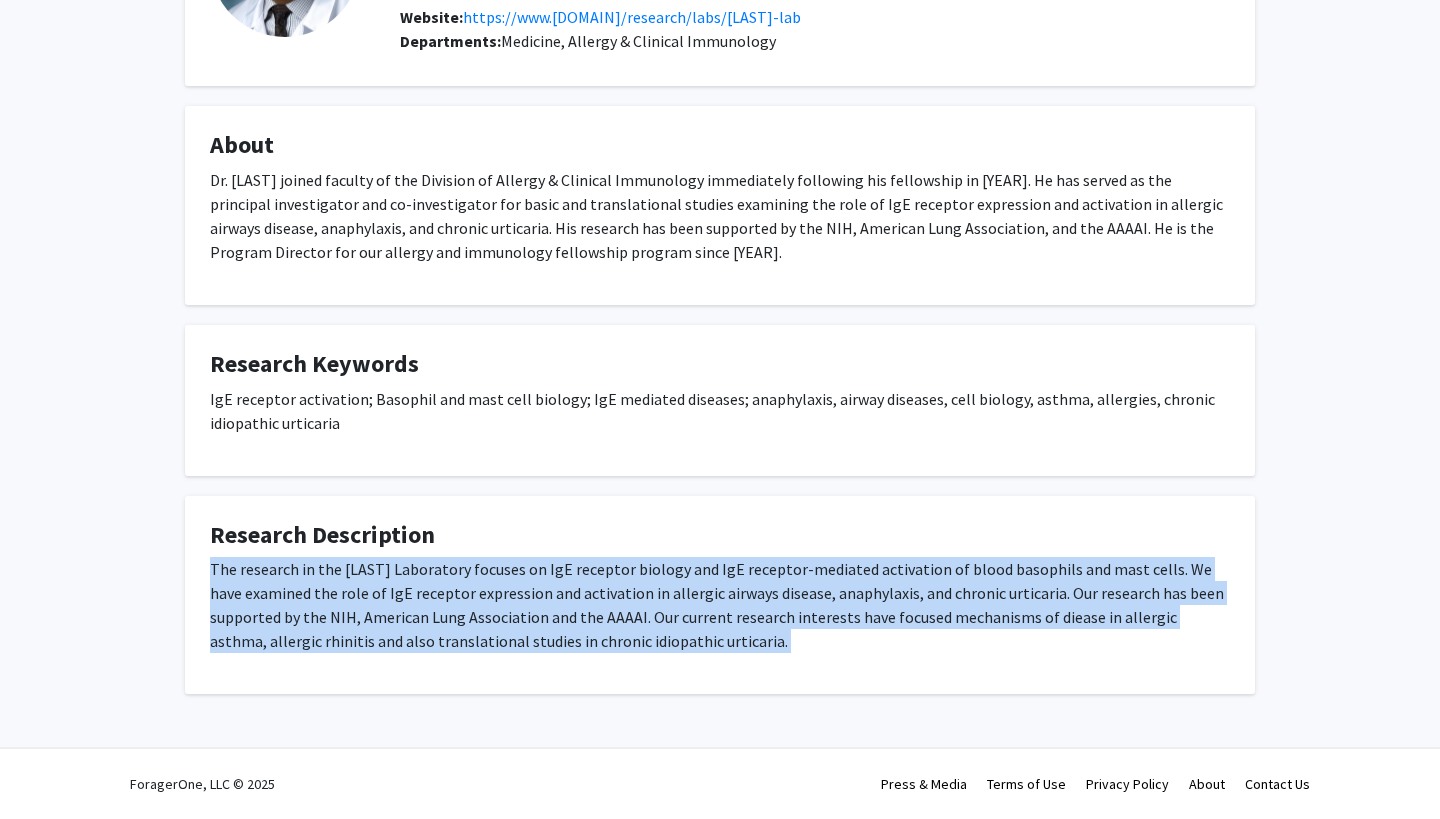 click on "The research in the [LAST] Laboratory focuses on IgE receptor biology and IgE receptor-mediated activation of blood basophils and mast cells. We have examined the role of IgE receptor expression and activation in allergic airways disease, anaphylaxis, and chronic urticaria. Our research has been supported by the NIH, American Lung Association and the AAAAI. Our current research interests have focused mechanisms of diease in allergic asthma, allergic rhinitis and also translational studies in chronic idiopathic urticaria." 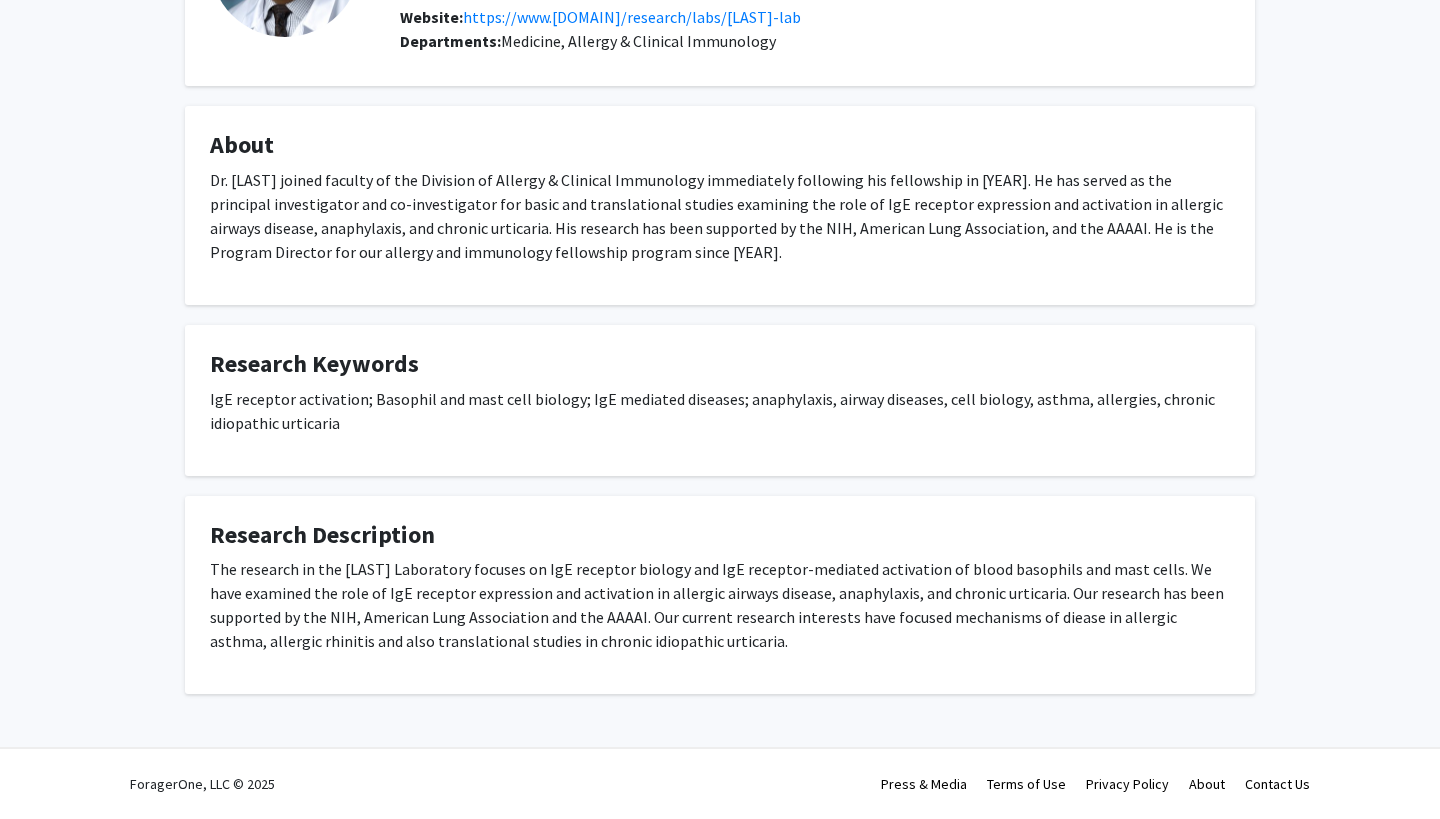 click on "The research in the [LAST] Laboratory focuses on IgE receptor biology and IgE receptor-mediated activation of blood basophils and mast cells. We have examined the role of IgE receptor expression and activation in allergic airways disease, anaphylaxis, and chronic urticaria. Our research has been supported by the NIH, American Lung Association and the AAAAI. Our current research interests have focused mechanisms of diease in allergic asthma, allergic rhinitis and also translational studies in chronic idiopathic urticaria." 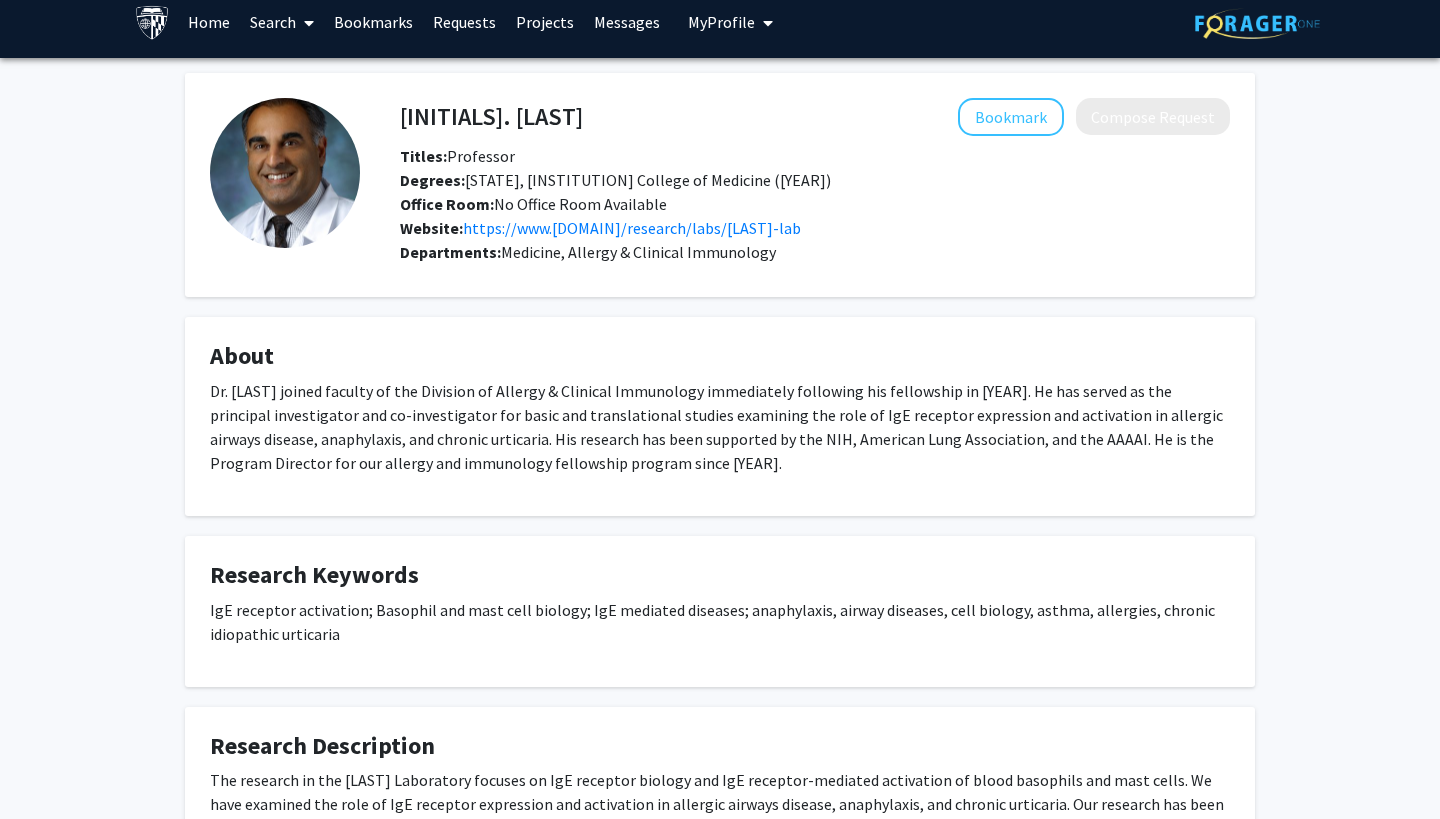 scroll, scrollTop: 9, scrollLeft: 0, axis: vertical 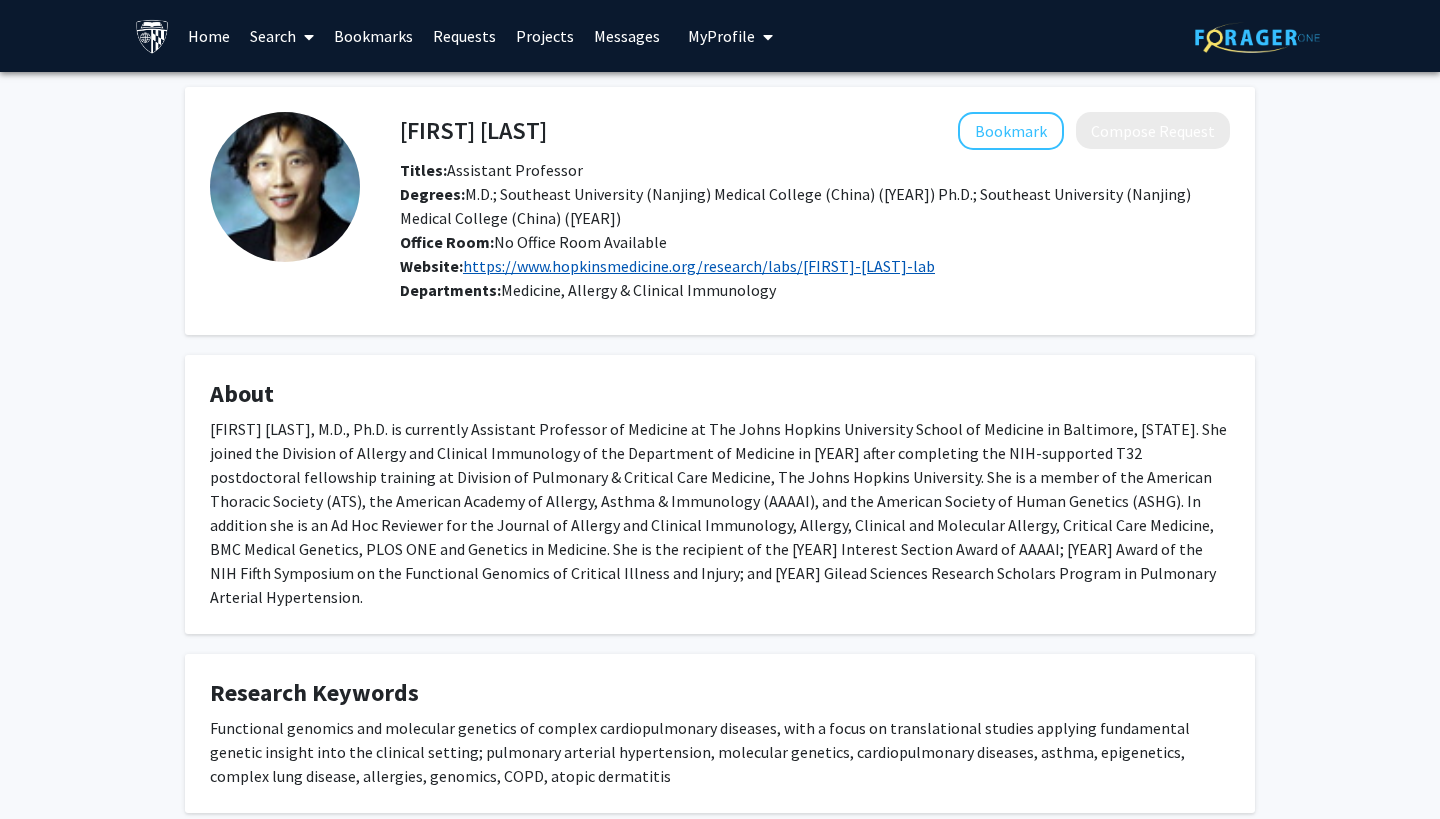 click on "https://www.hopkinsmedicine.org/research/labs/[FIRST]-[LAST]-lab" 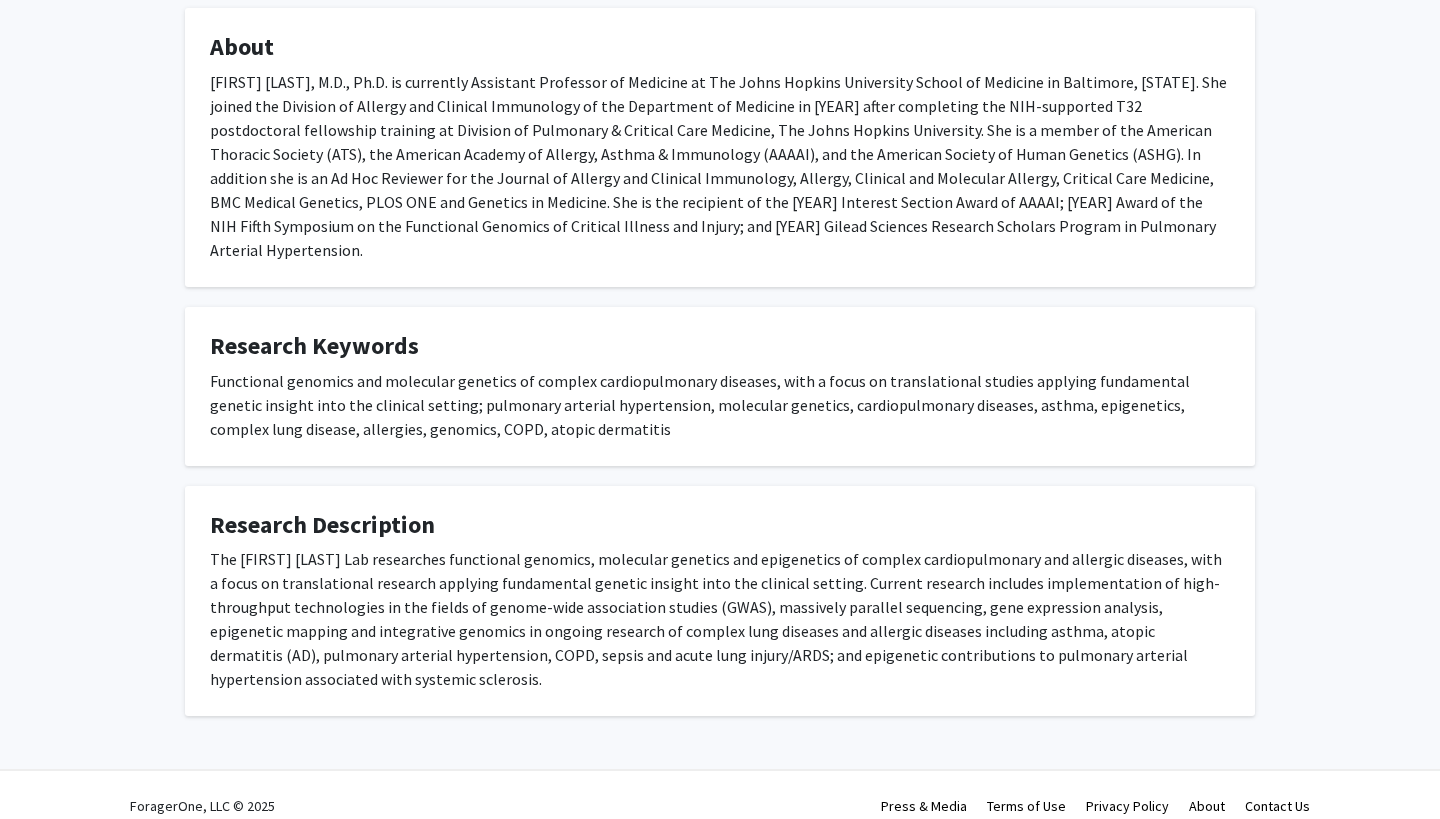 scroll, scrollTop: 346, scrollLeft: 0, axis: vertical 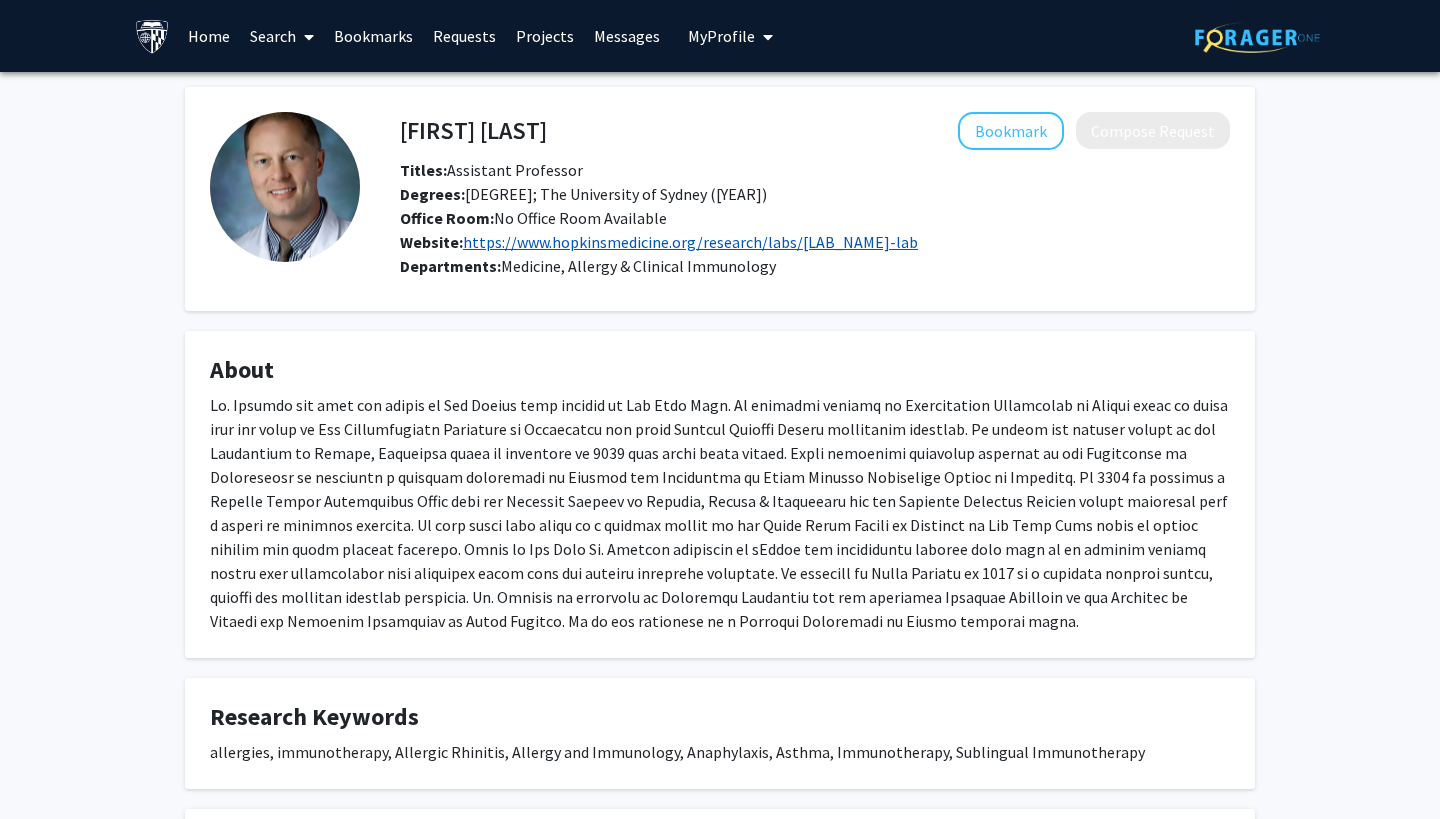 click on "https://www.hopkinsmedicine.org/research/labs/[LAB_NAME]-lab" 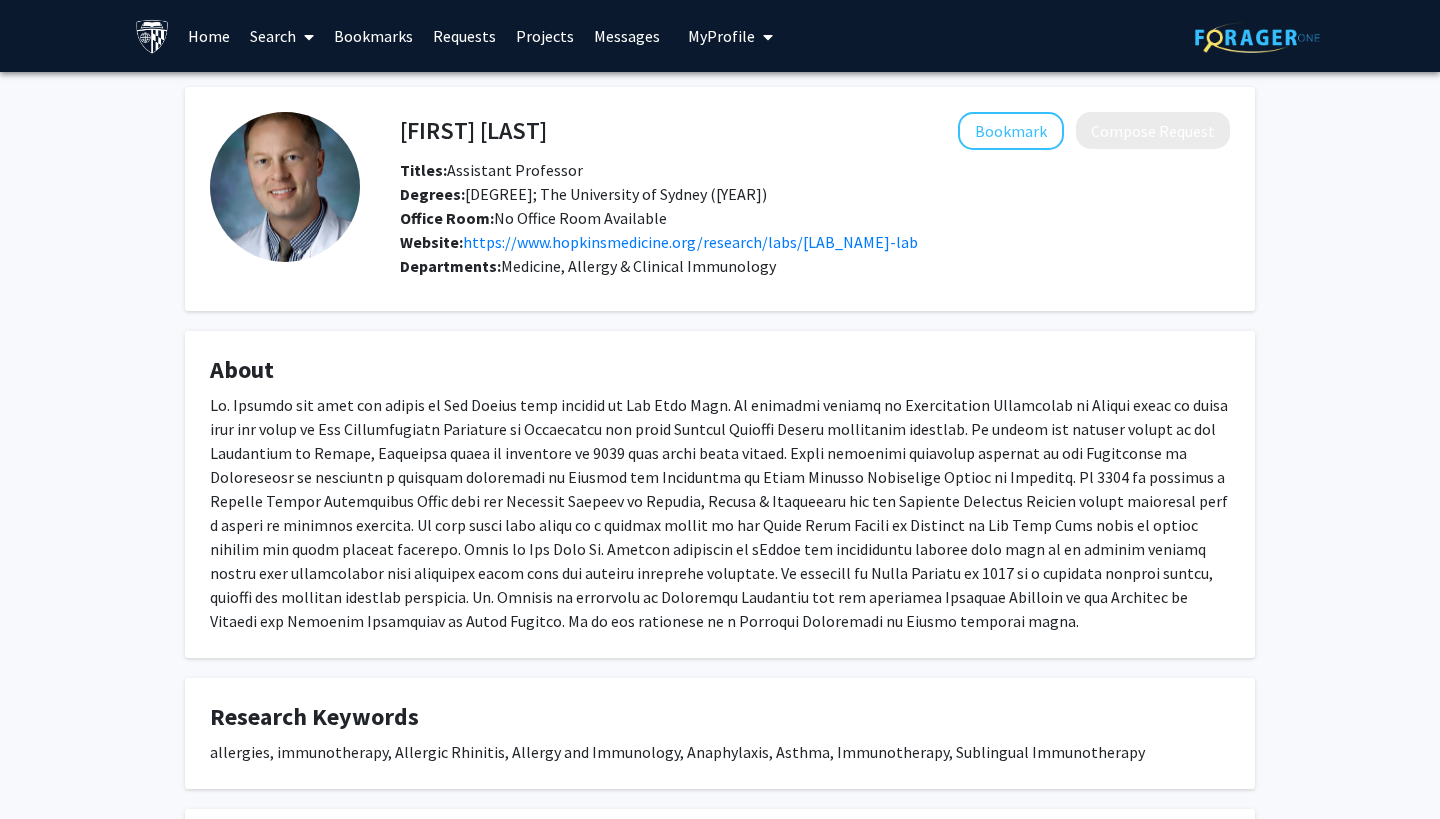scroll, scrollTop: 0, scrollLeft: 0, axis: both 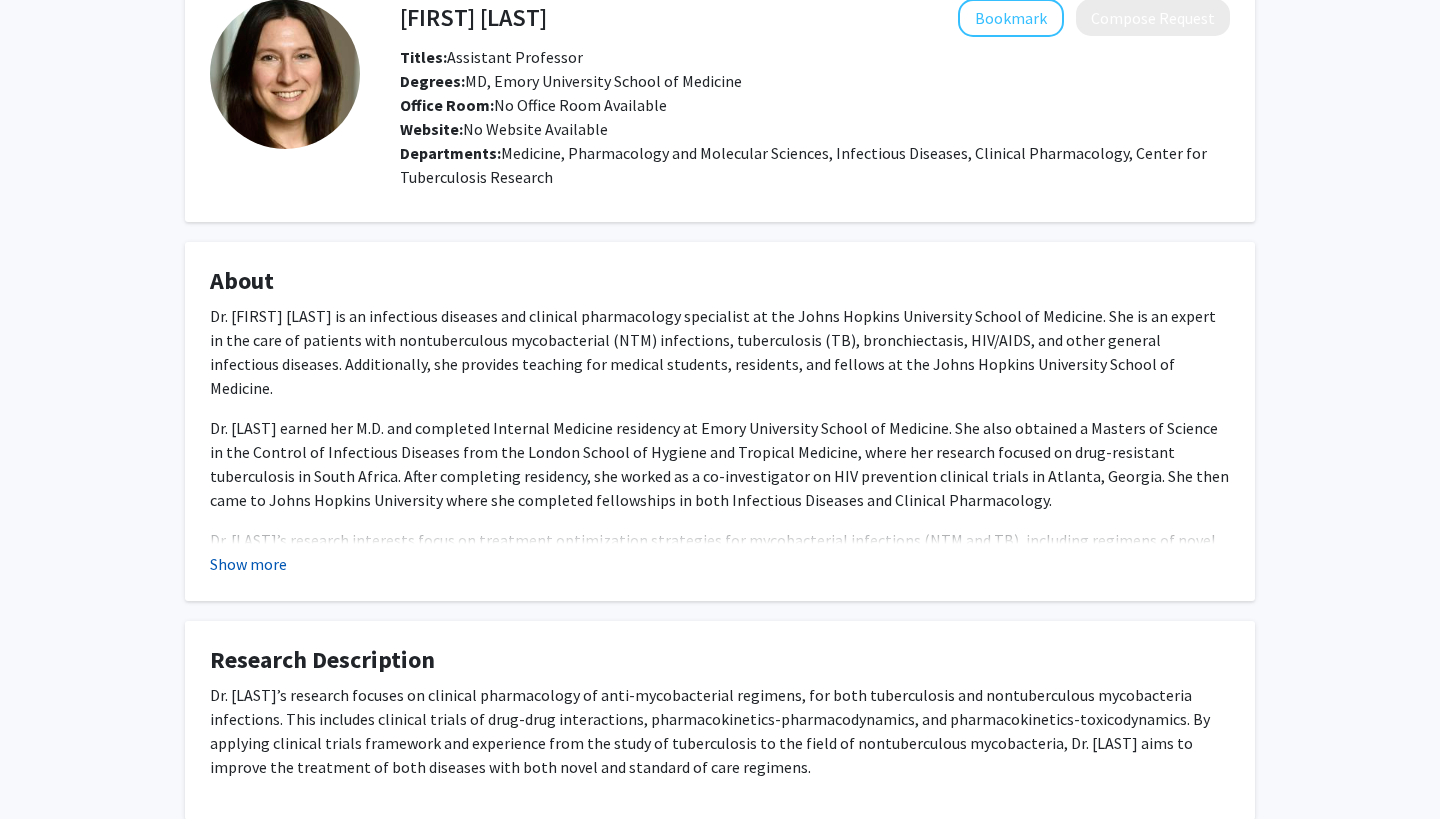click on "Show more" 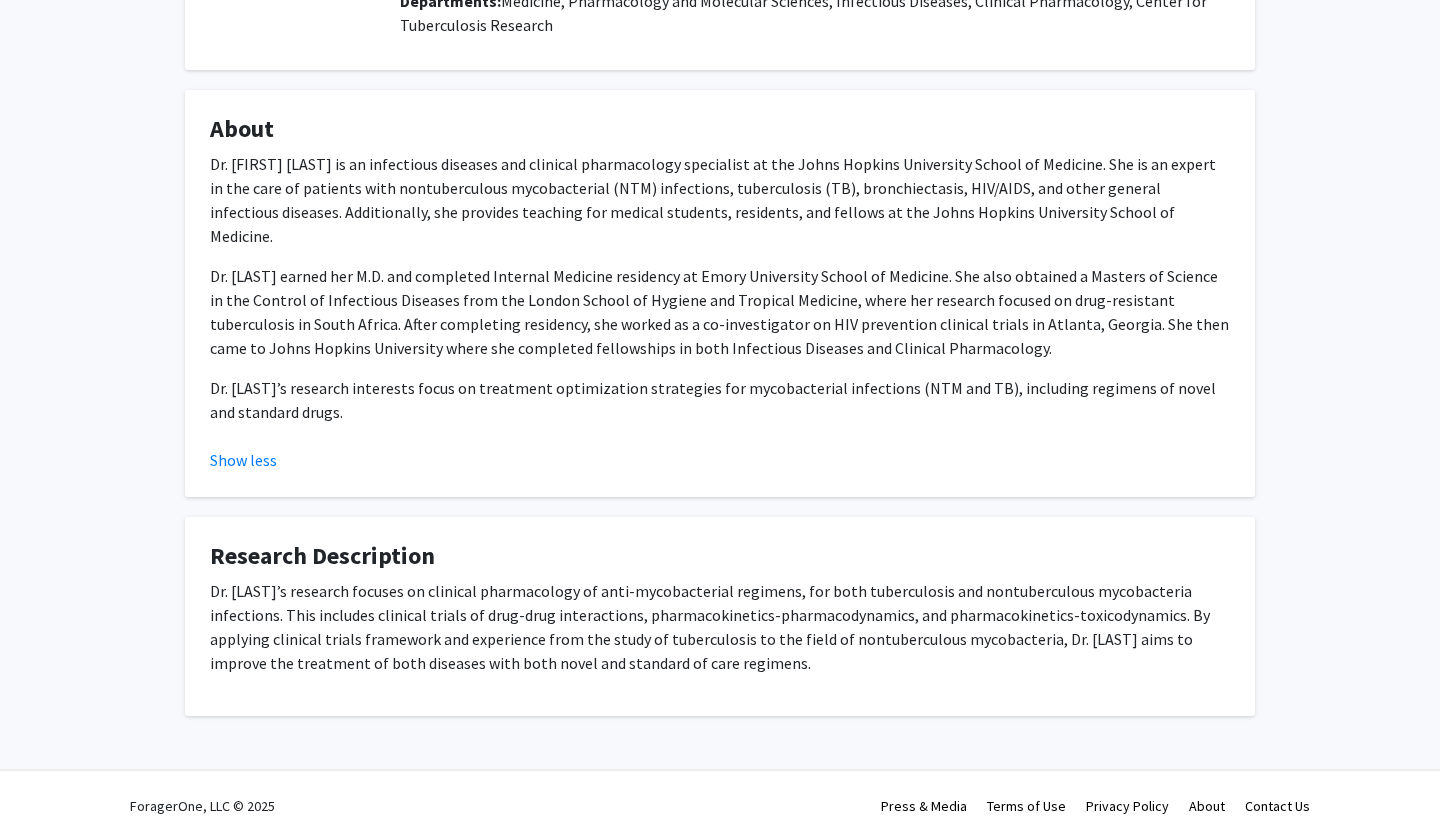scroll, scrollTop: 264, scrollLeft: 0, axis: vertical 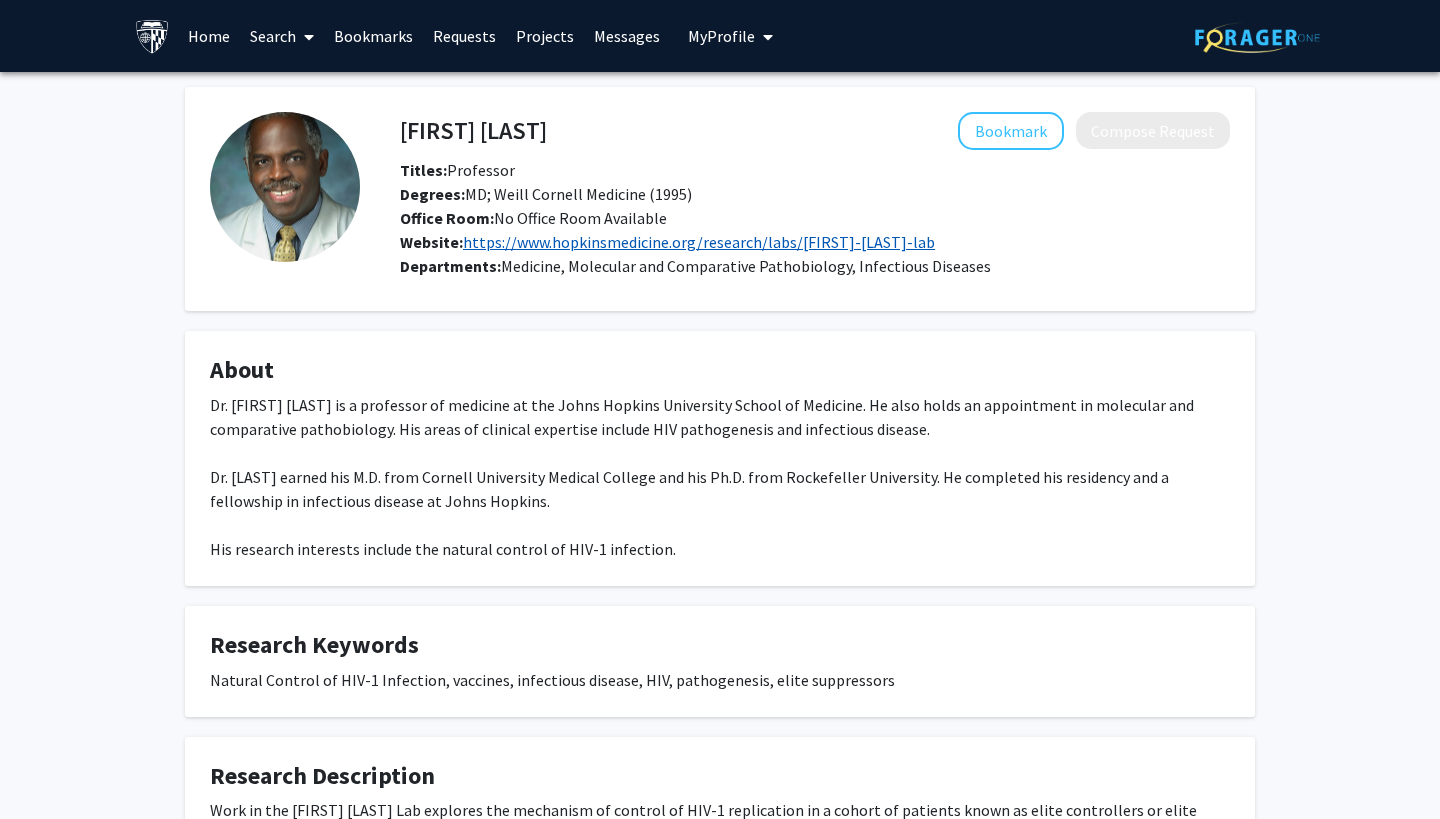 click on "https://www.hopkinsmedicine.org/research/labs/[FIRST]-[LAST]-lab" 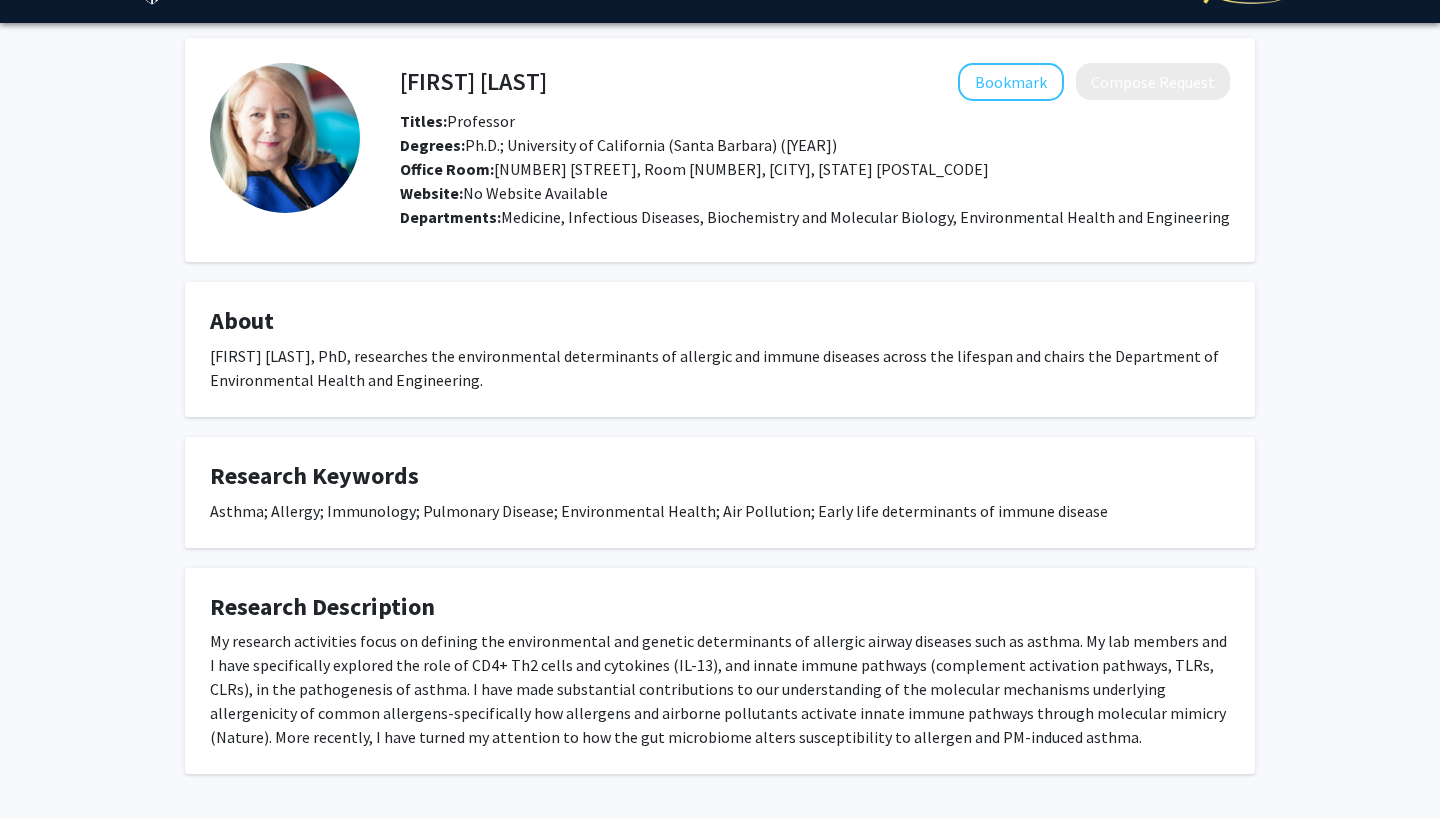 scroll, scrollTop: 0, scrollLeft: 0, axis: both 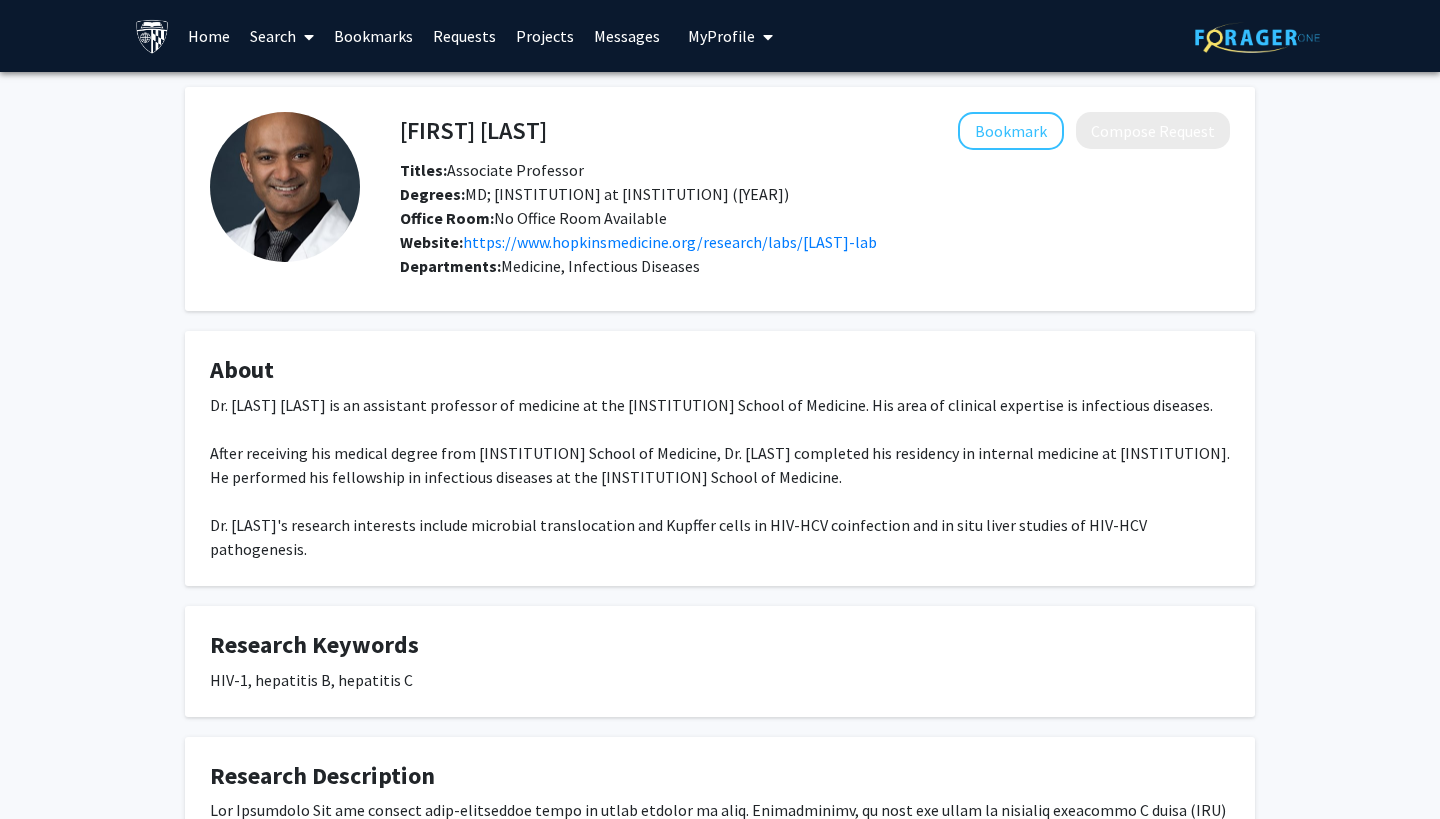 click on "Website:  https://www.hopkinsmedicine.org/research/labs/[LAST]-lab" 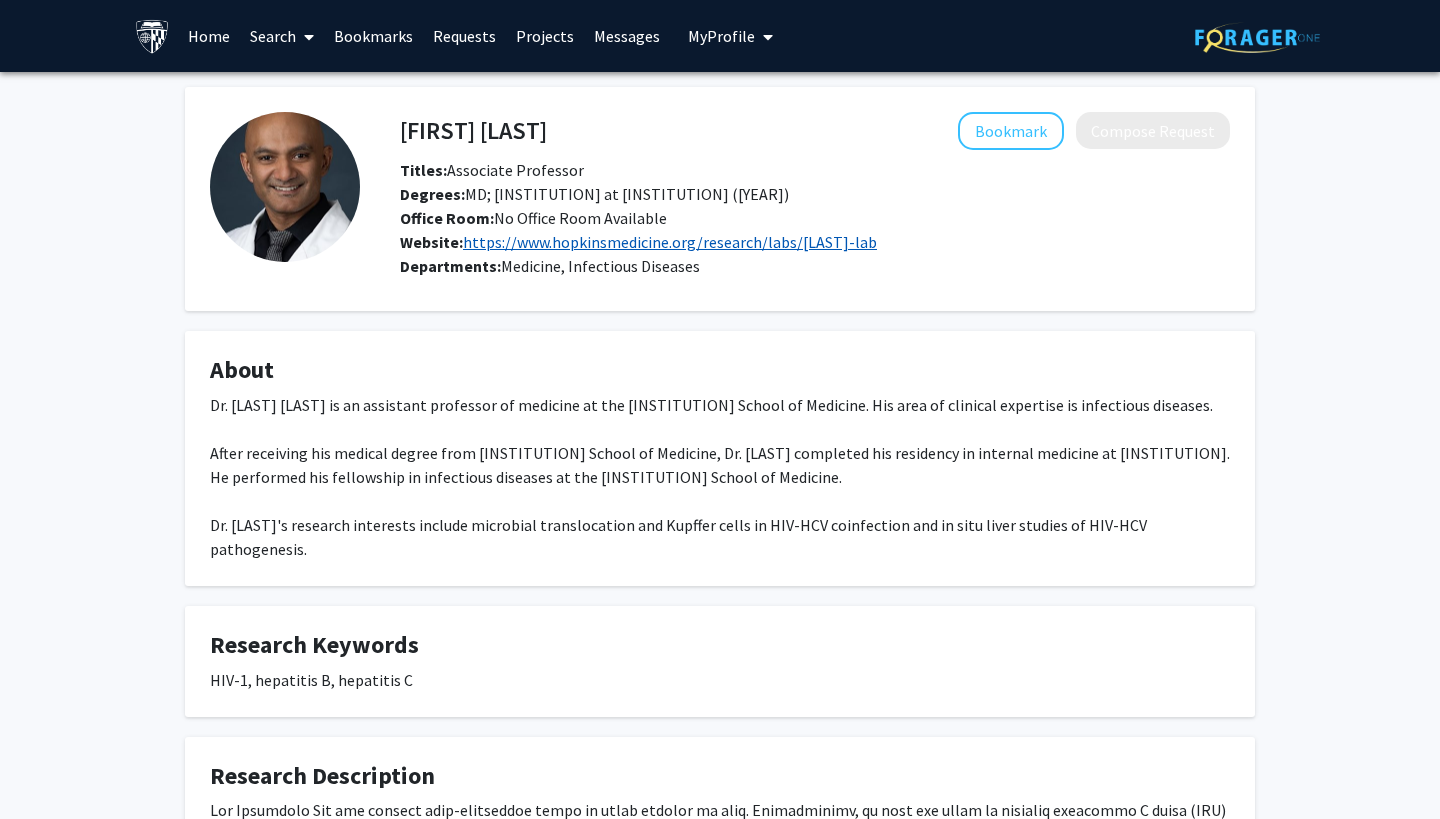 click on "https://www.hopkinsmedicine.org/research/labs/[LAST]-lab" 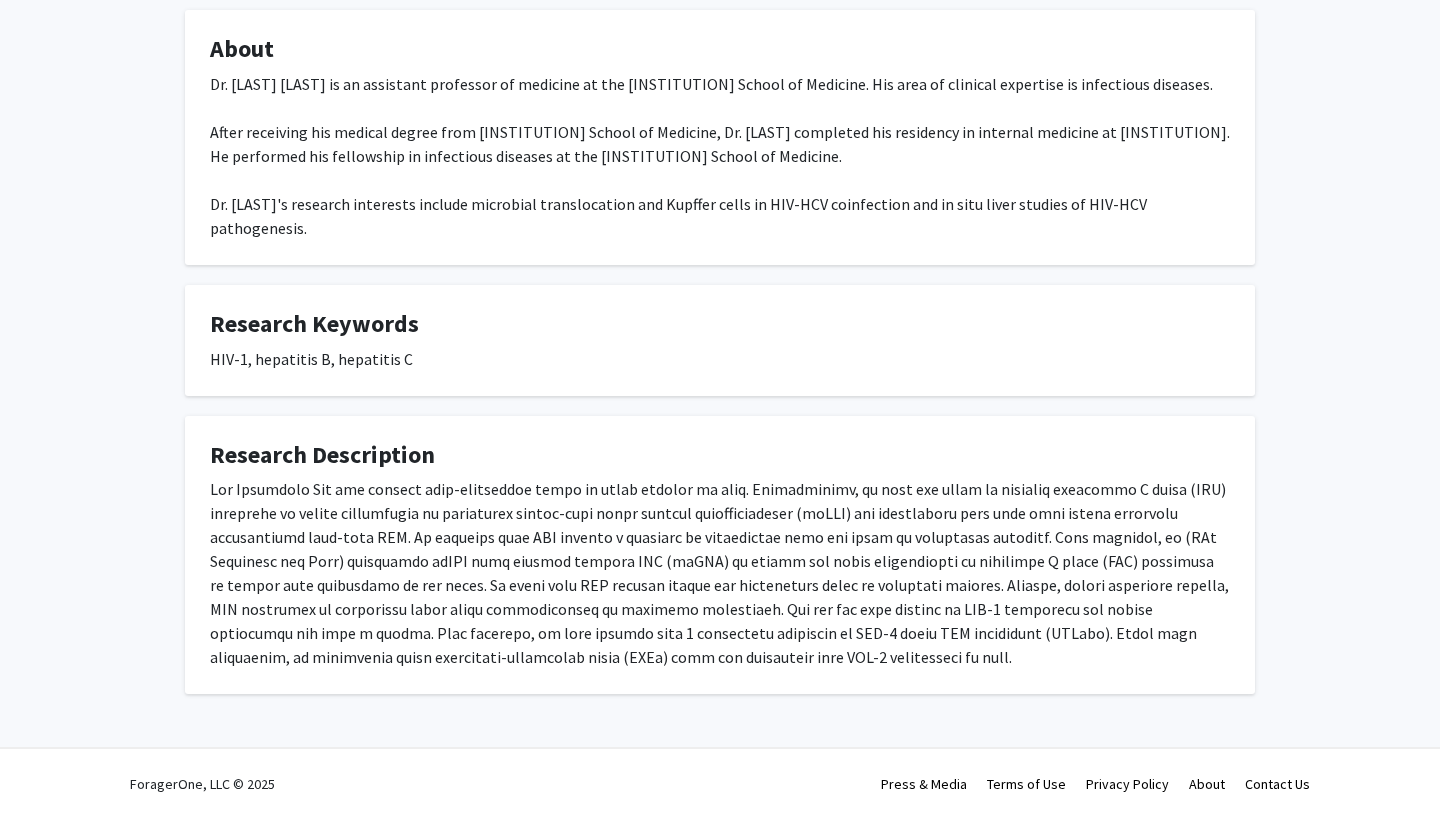 scroll, scrollTop: 346, scrollLeft: 0, axis: vertical 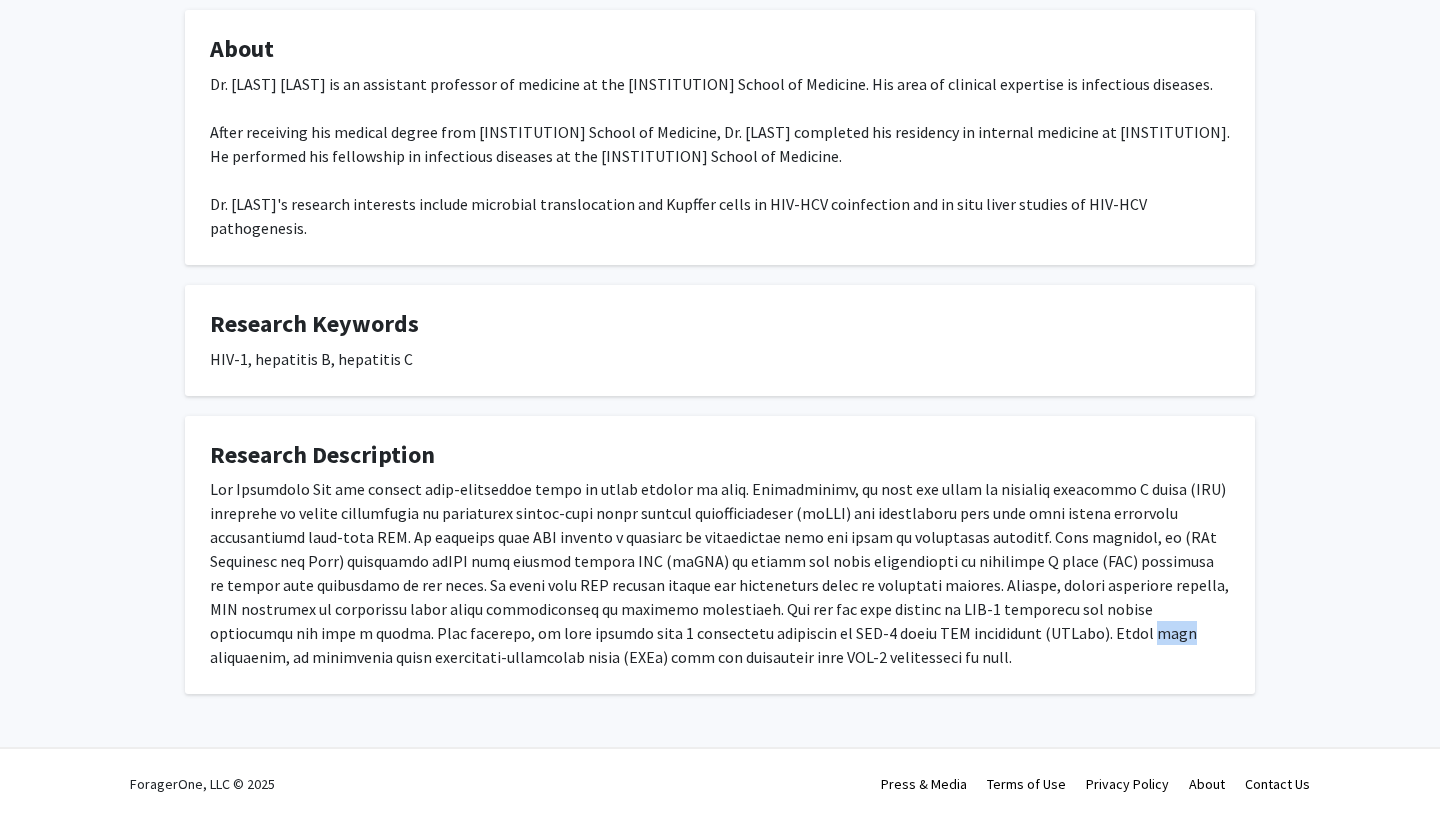 click 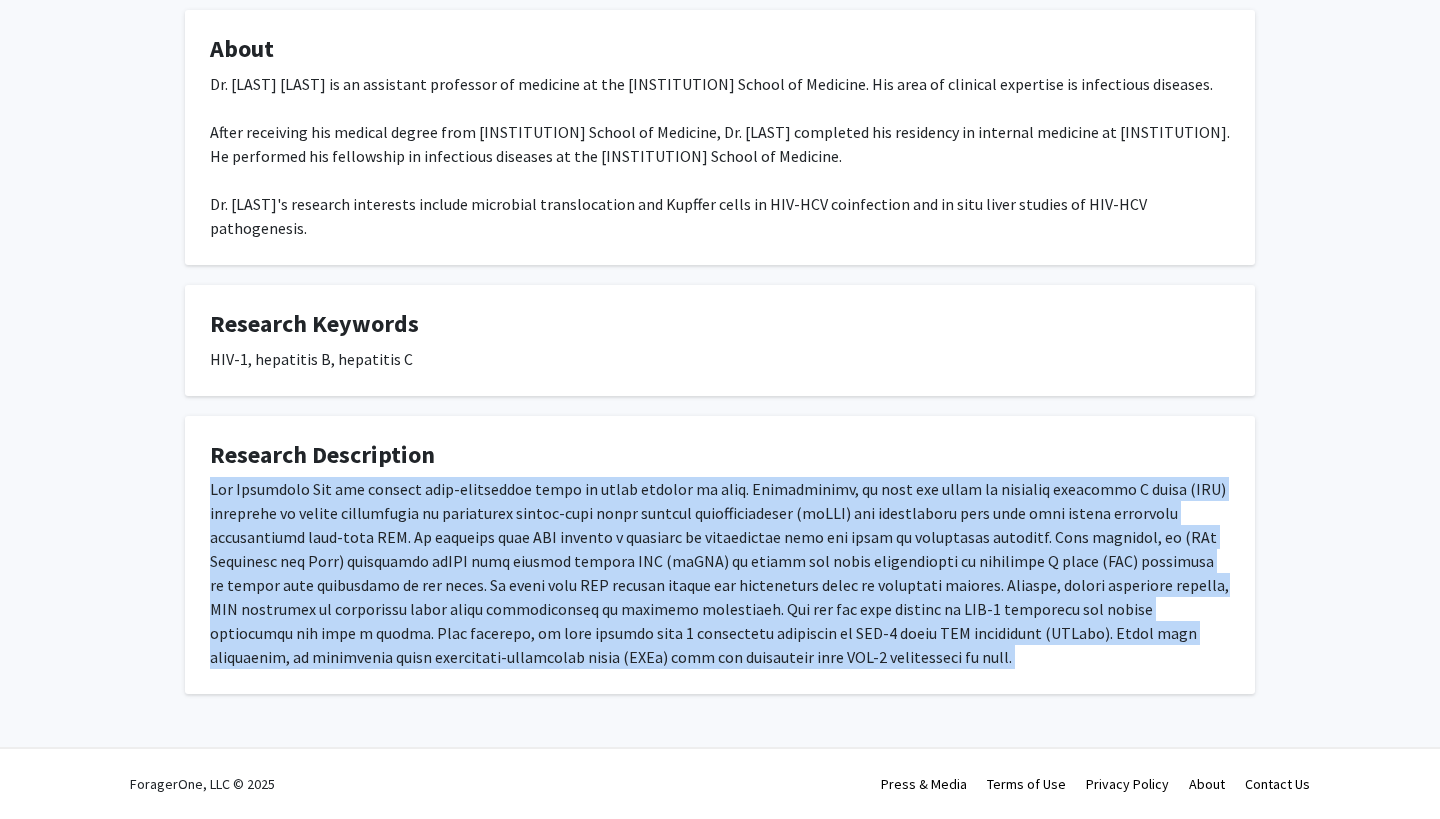 click 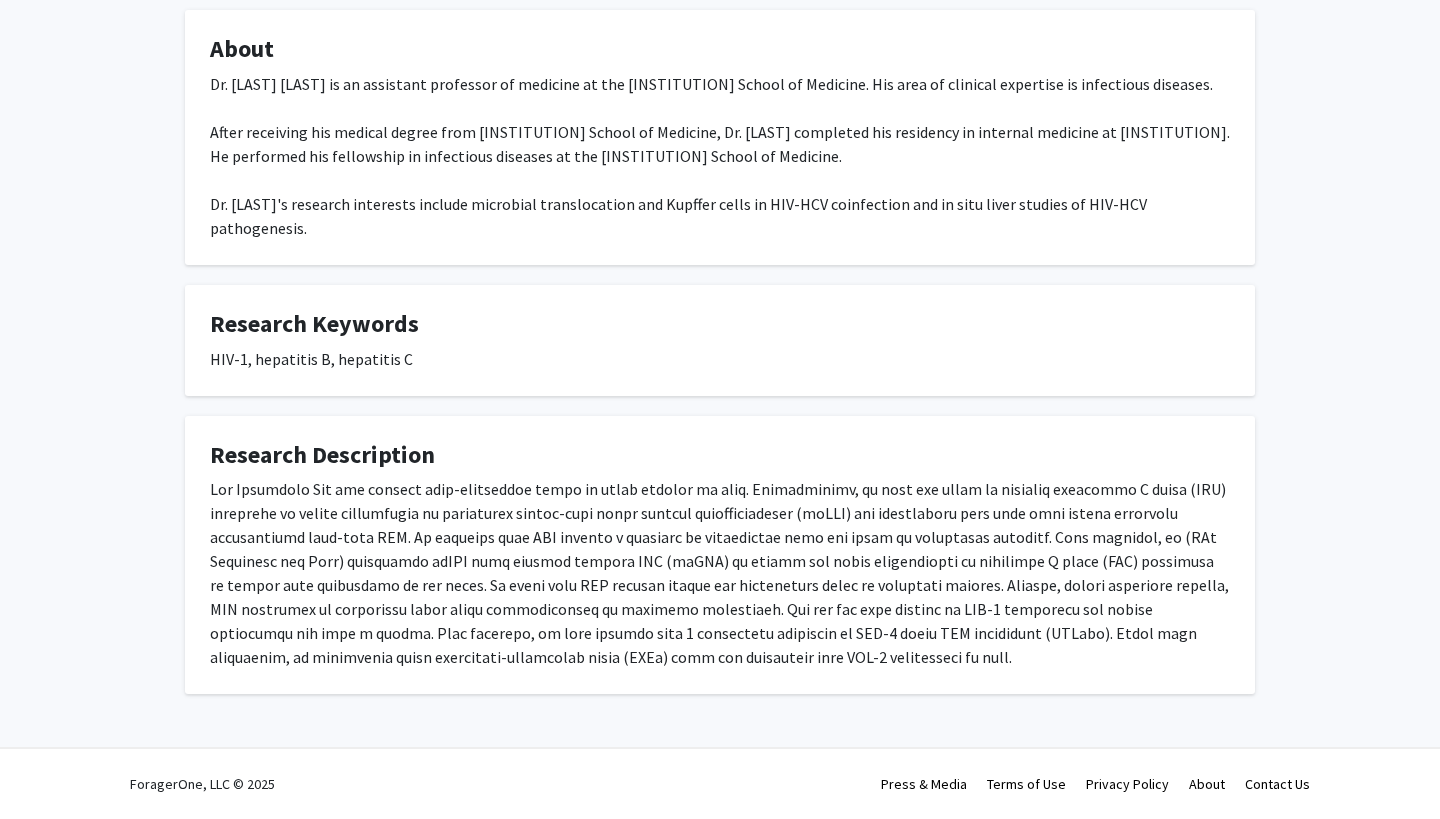 click 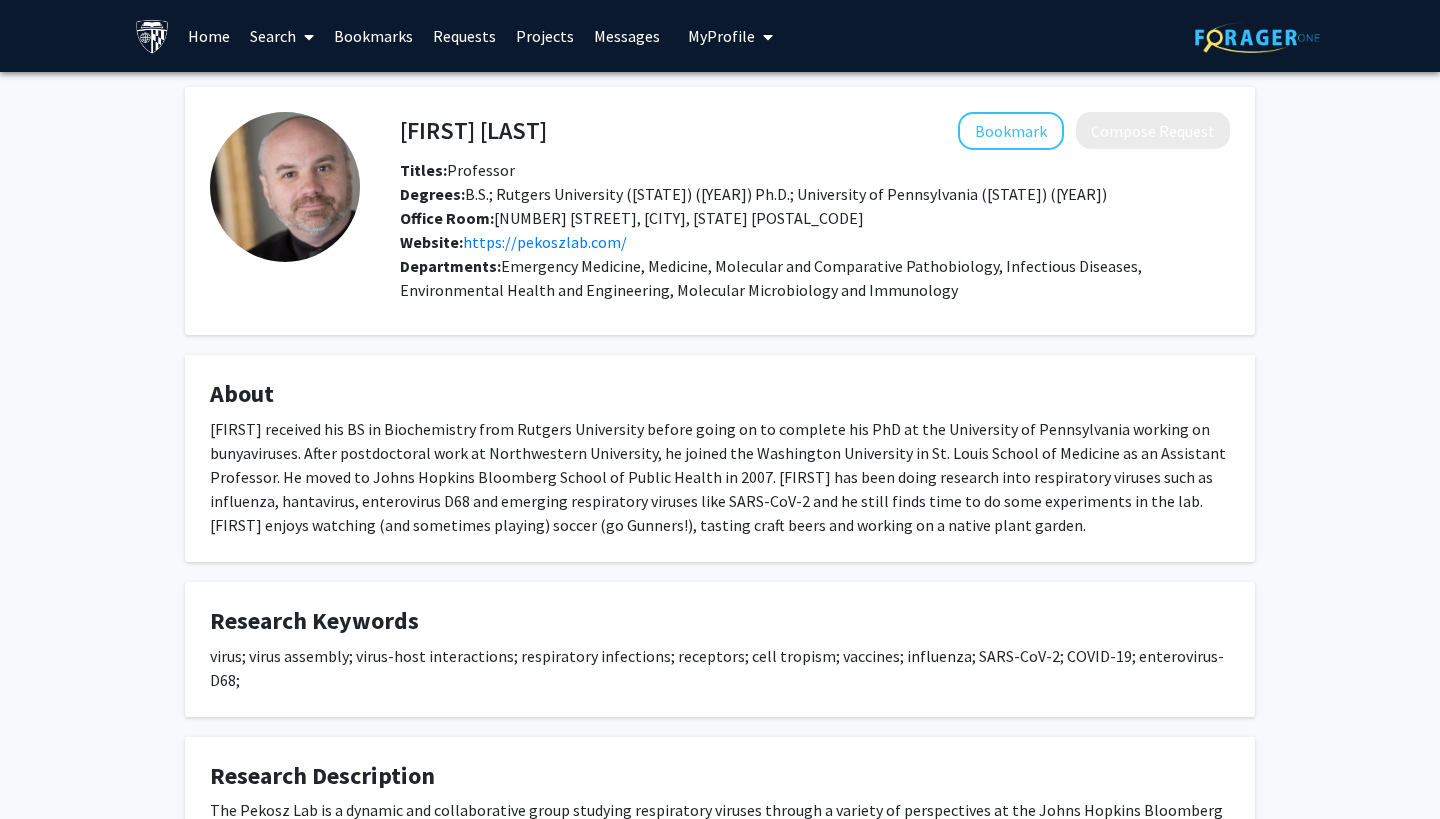 scroll, scrollTop: 0, scrollLeft: 0, axis: both 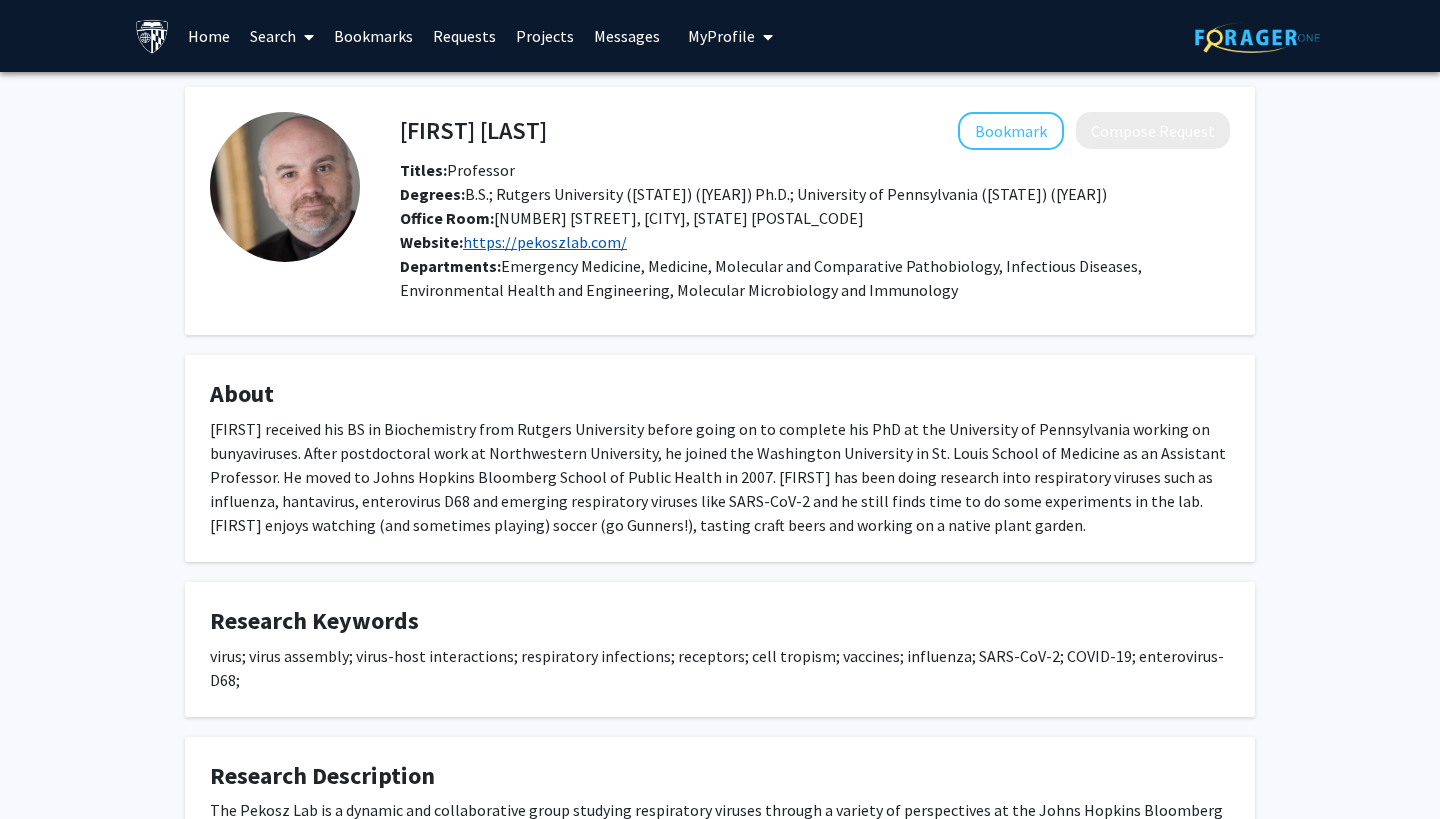 click on "https://pekoszlab.com/" 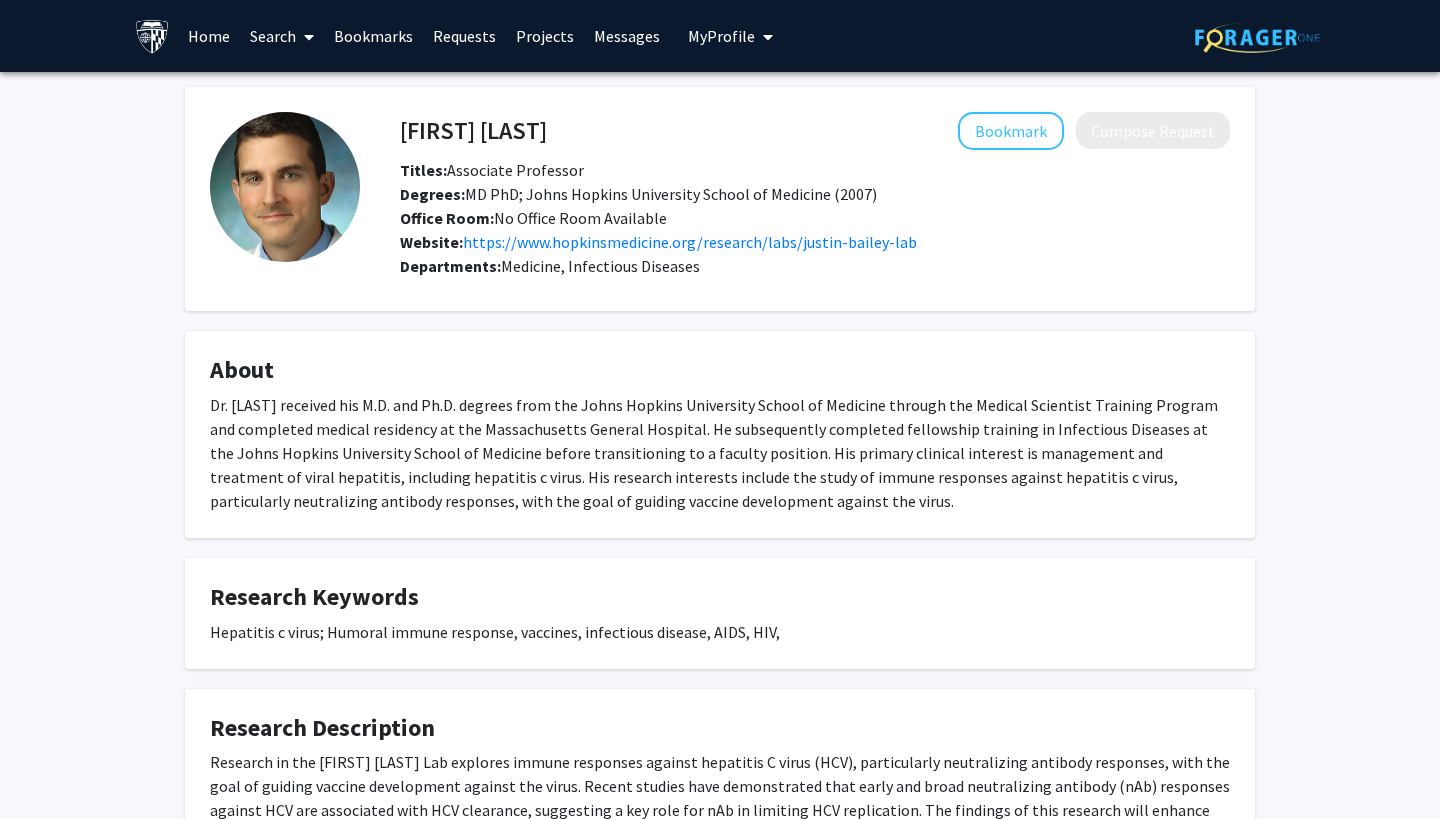 scroll, scrollTop: 0, scrollLeft: 0, axis: both 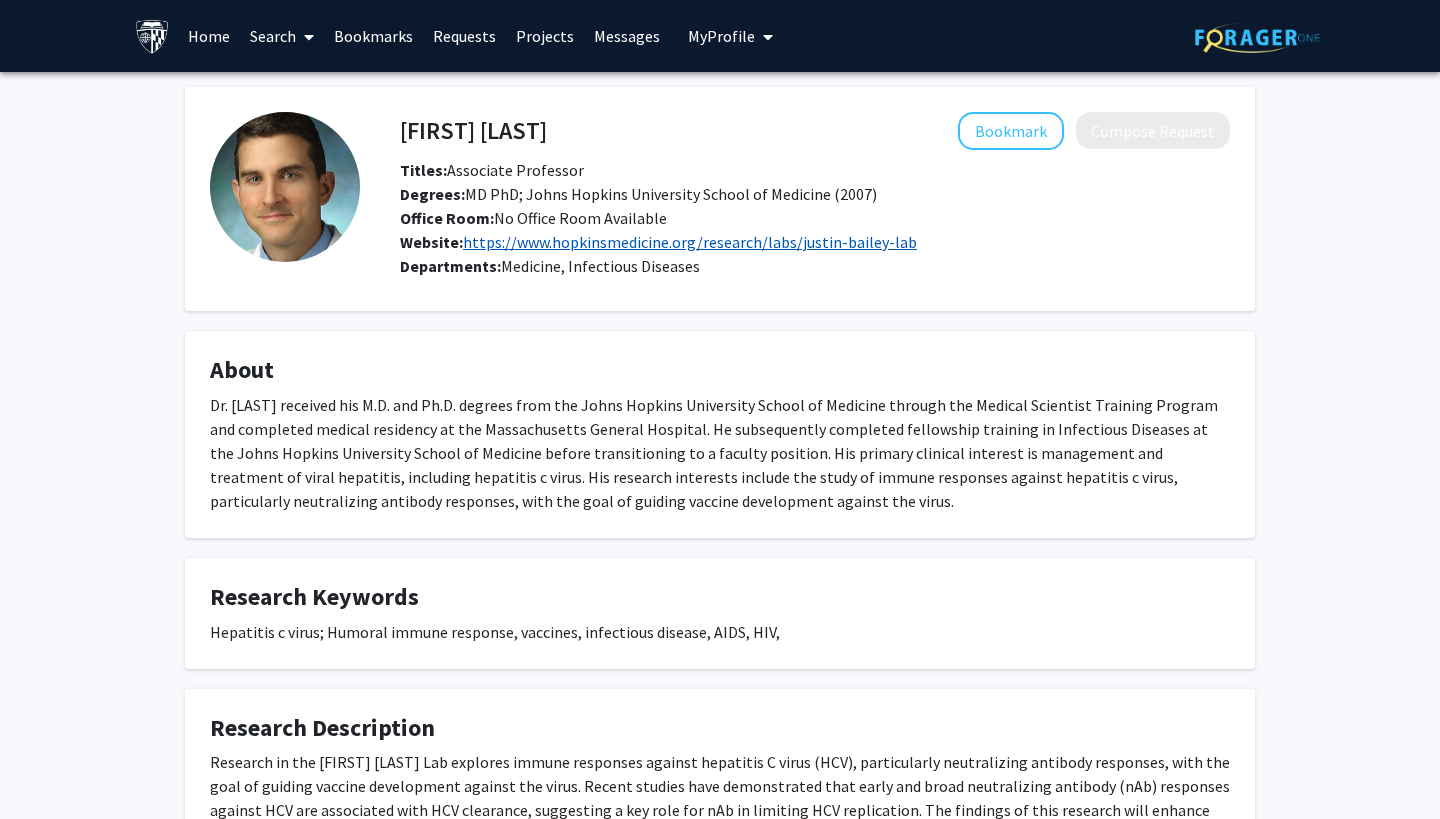 click on "https://www.hopkinsmedicine.org/research/labs/justin-bailey-lab" 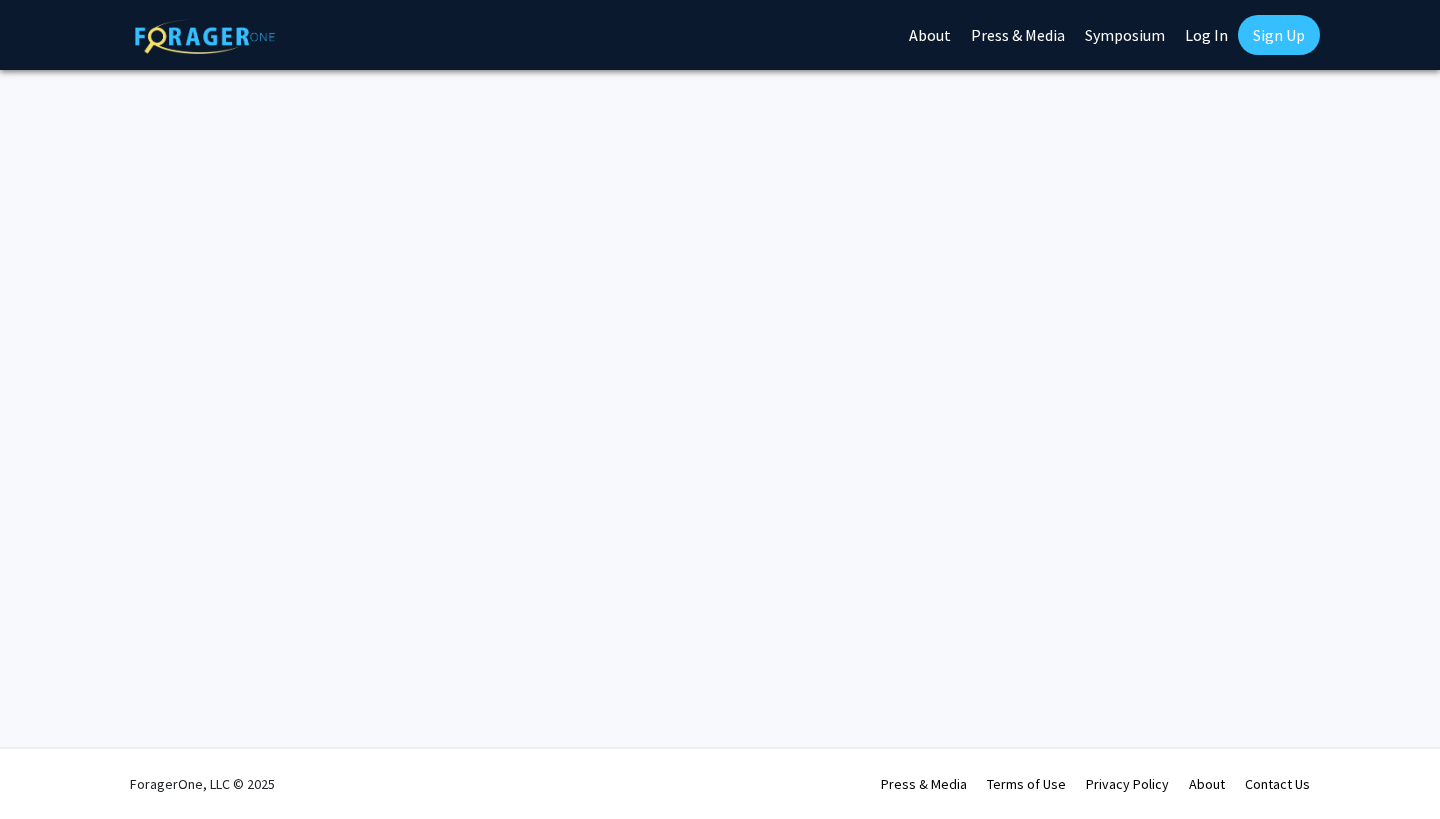 scroll, scrollTop: 0, scrollLeft: 0, axis: both 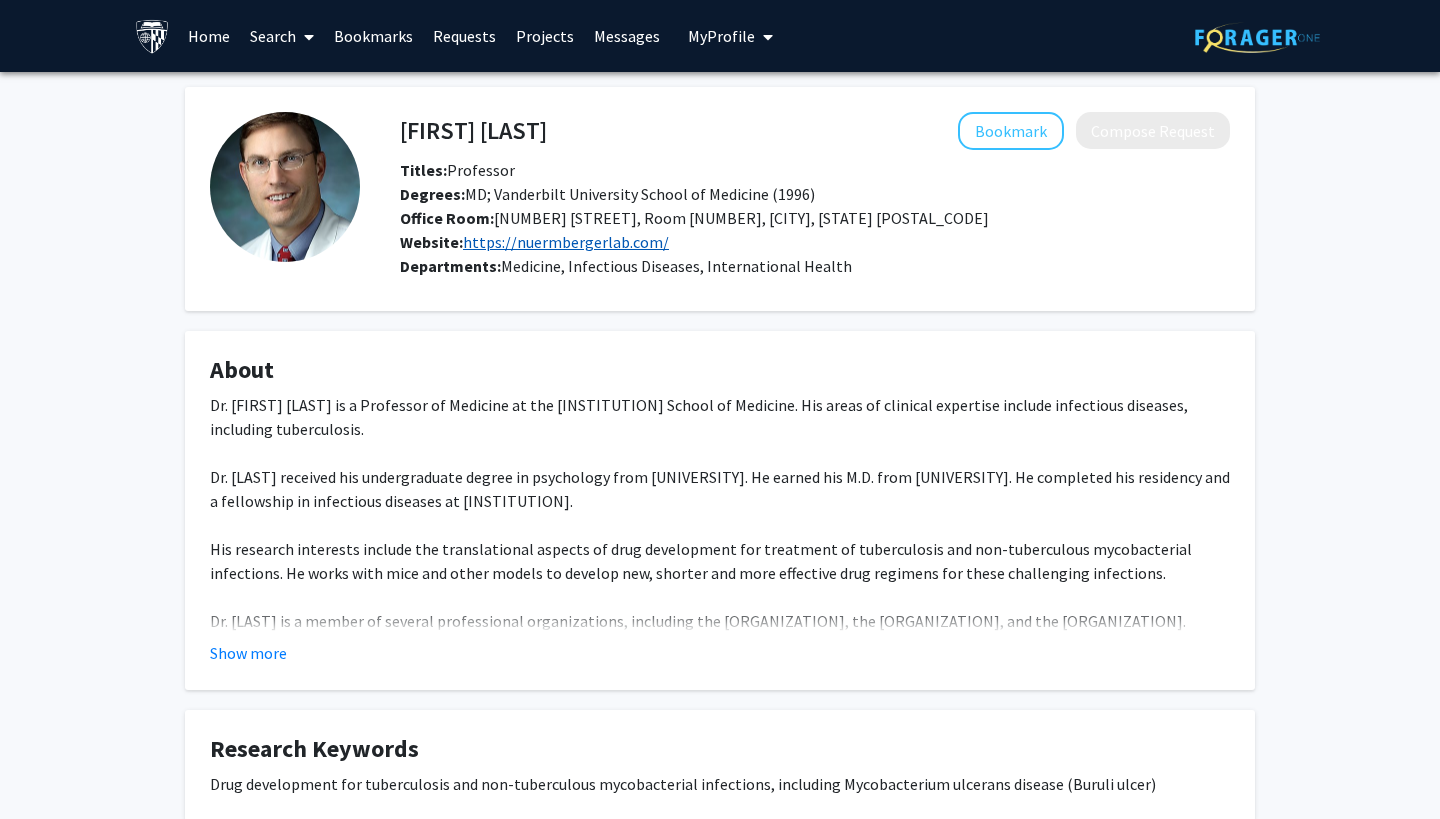 click on "https://nuermbergerlab.com/" 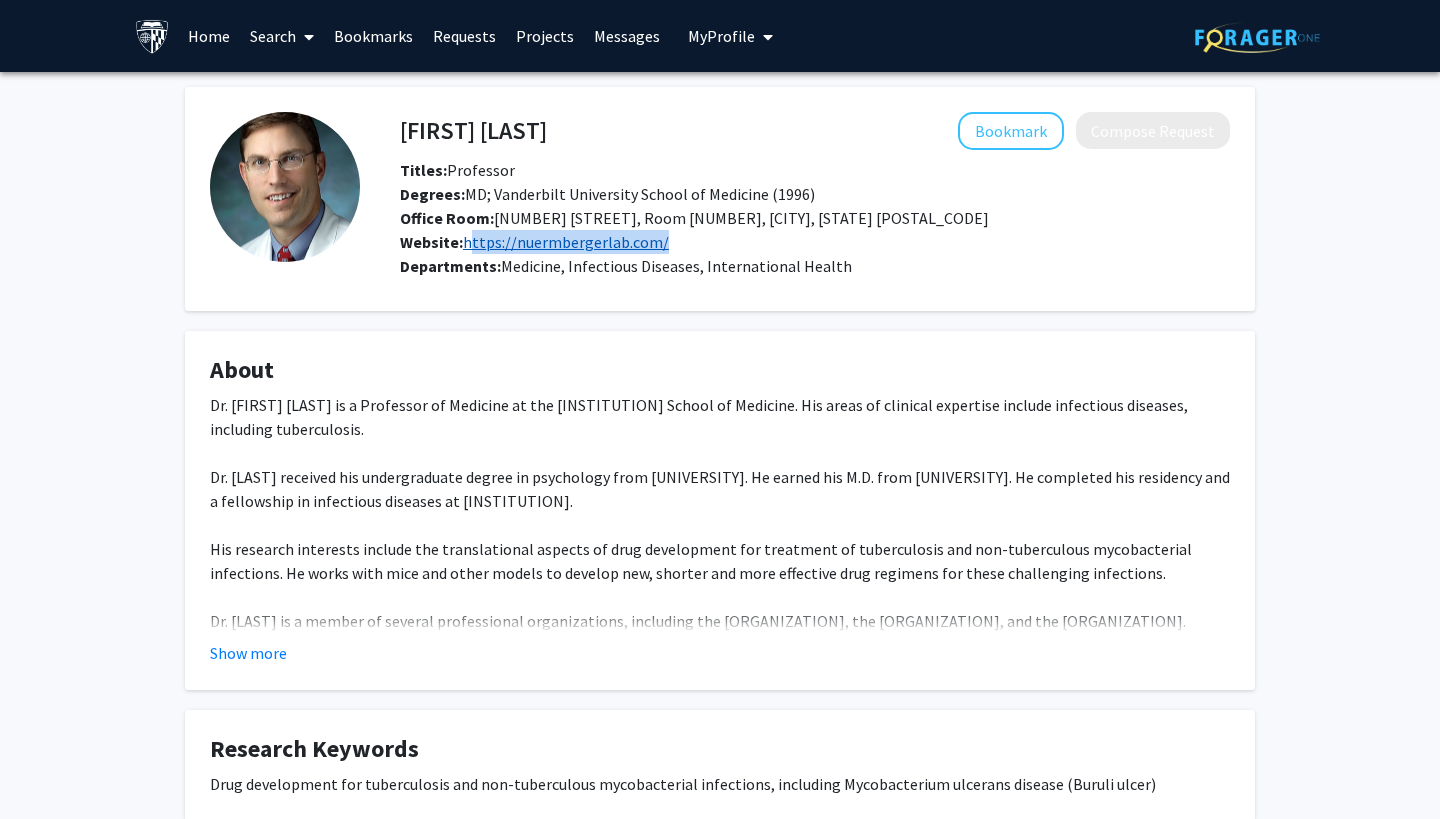 drag, startPoint x: 705, startPoint y: 247, endPoint x: 473, endPoint y: 248, distance: 232.00215 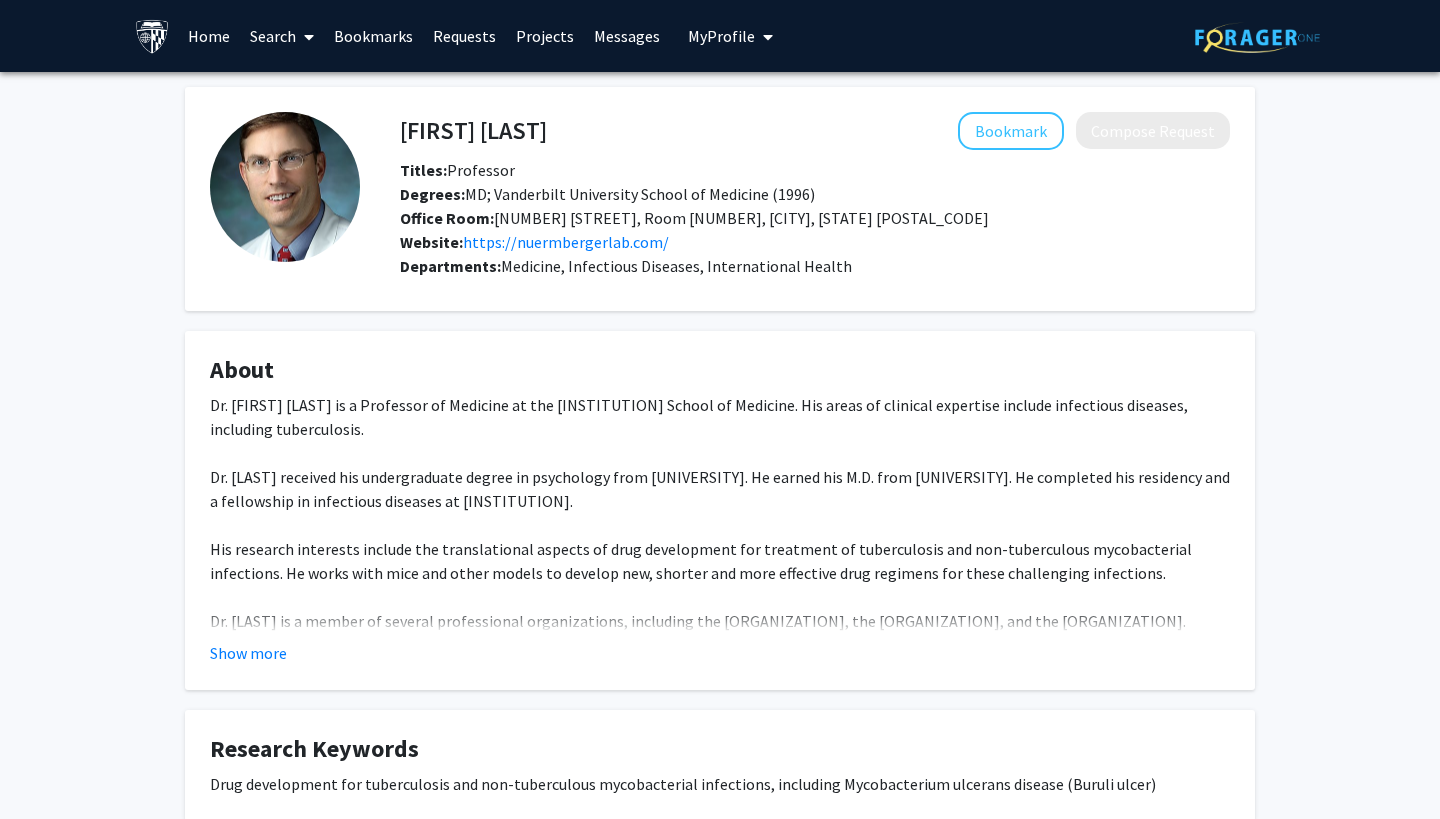 click on "Dr. [FIRST] [LAST] is a Professor of Medicine at the [INSTITUTION] School of Medicine. His areas of clinical expertise include infectious diseases, including tuberculosis.  Dr. [LAST] received his undergraduate degree in psychology from [UNIVERSITY]. He earned his M.D. from [UNIVERSITY]. He completed his residency and a fellowship in infectious diseases at [INSTITUTION].  His research interests include the translational aspects of drug development for treatment of tuberculosis and non-tuberculous mycobacterial infections. He works with mice and other models to develop new, shorter and more effective drug regimens for these challenging infections. Dr. [LAST] is a member of several professional organizations, including the [ORGANIZATION], the [ORGANIZATION], and the [ORGANIZATION]." 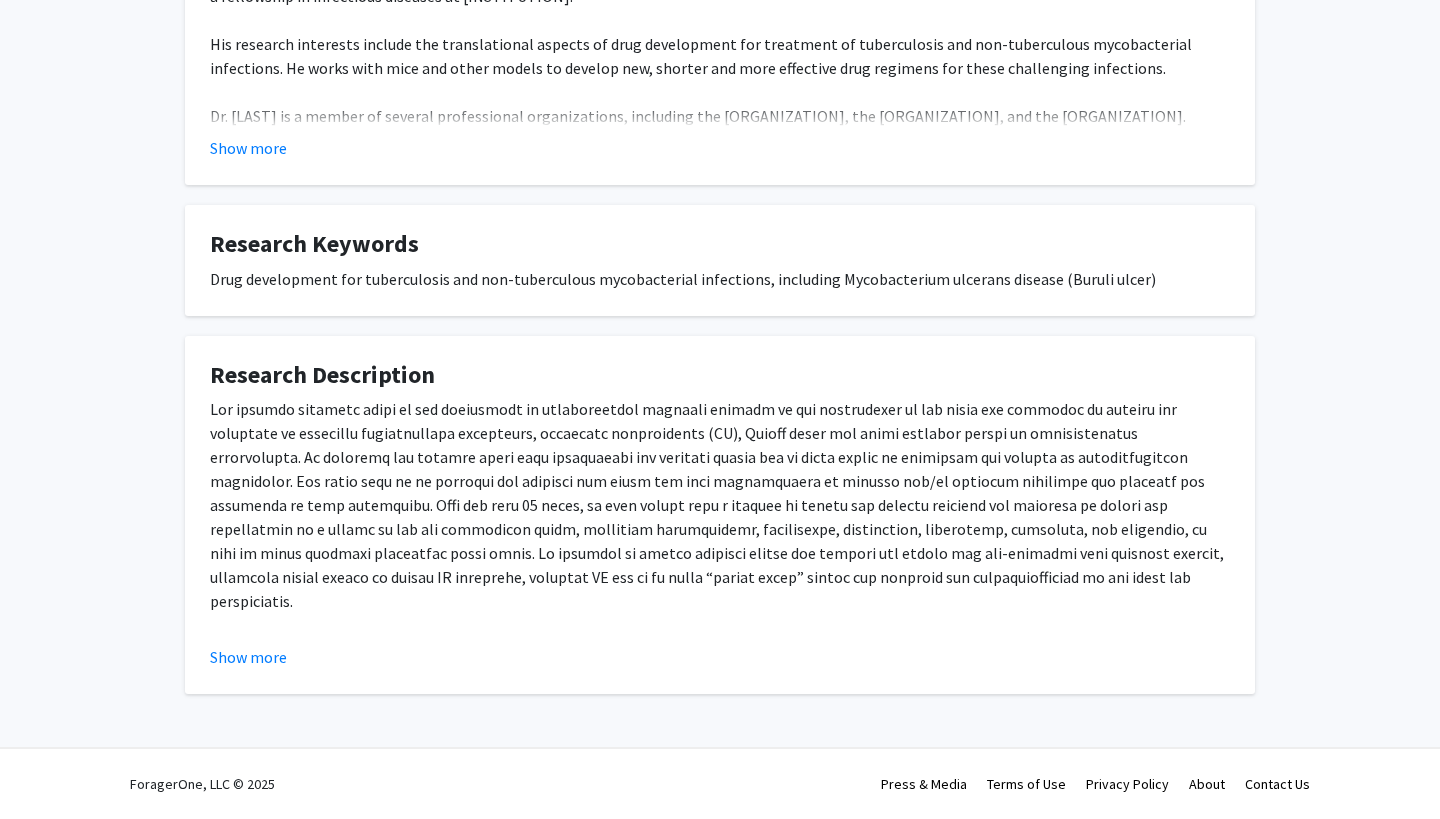 scroll, scrollTop: 506, scrollLeft: 0, axis: vertical 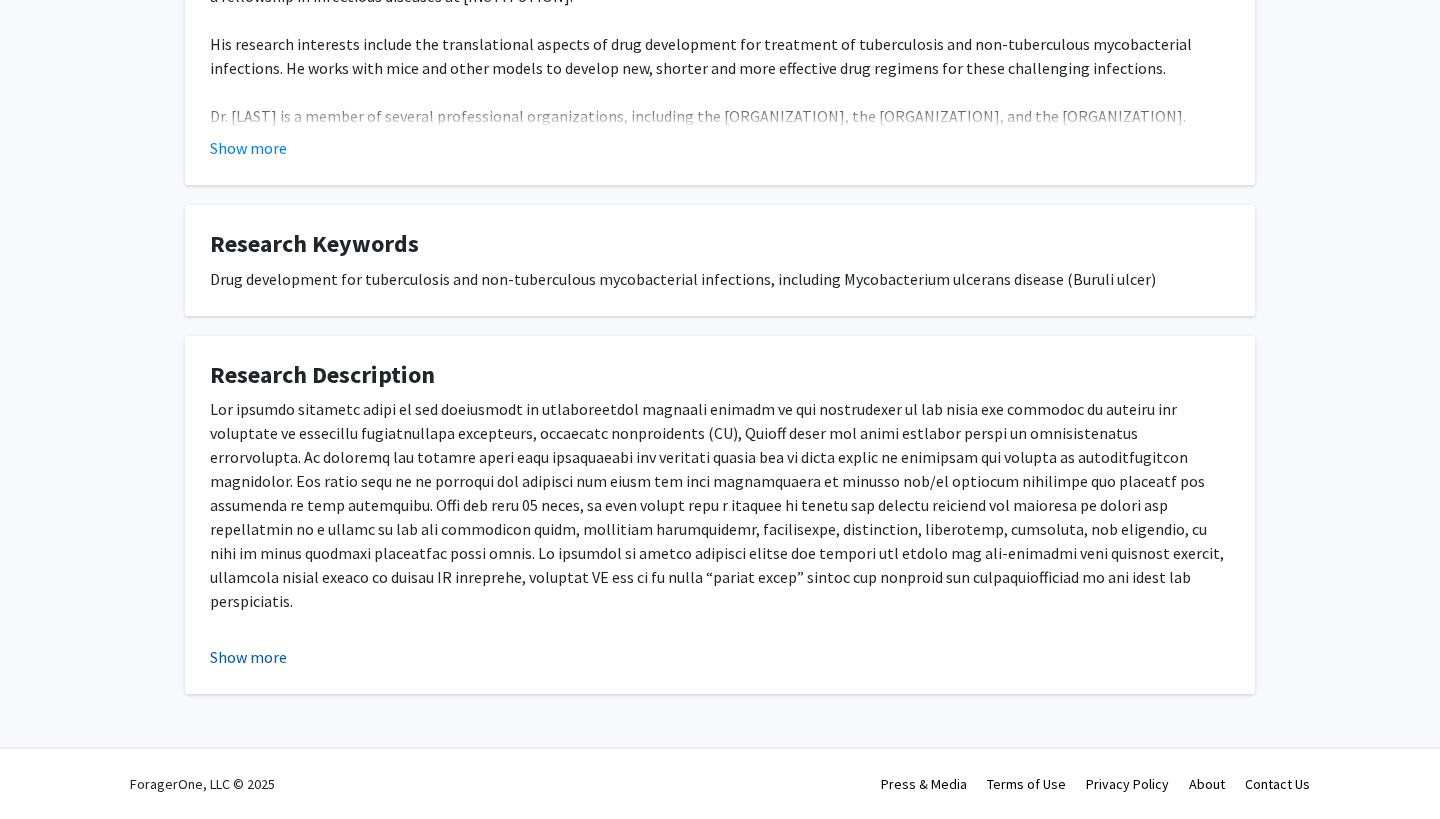 click on "Show more" 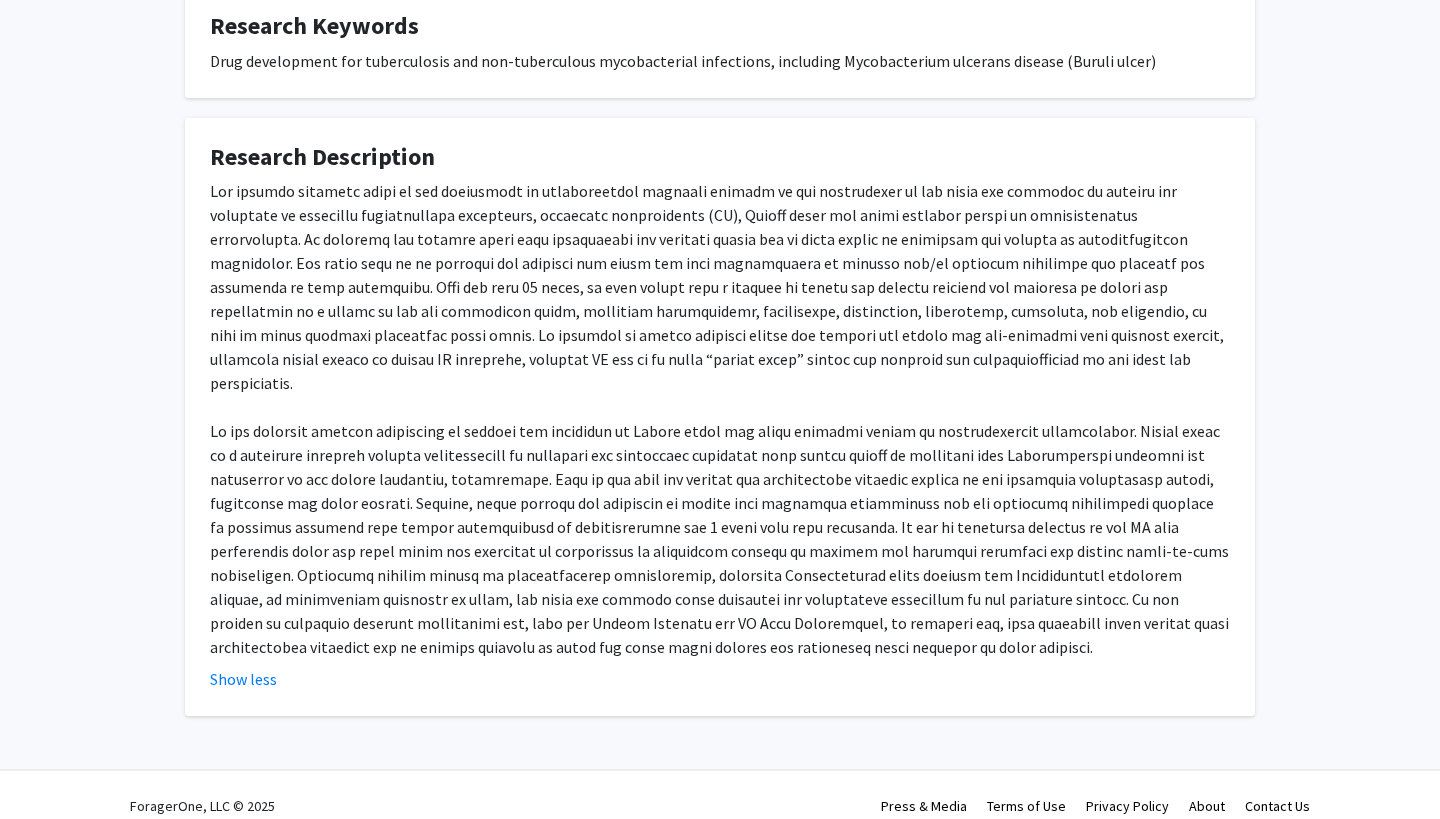 scroll, scrollTop: 722, scrollLeft: 0, axis: vertical 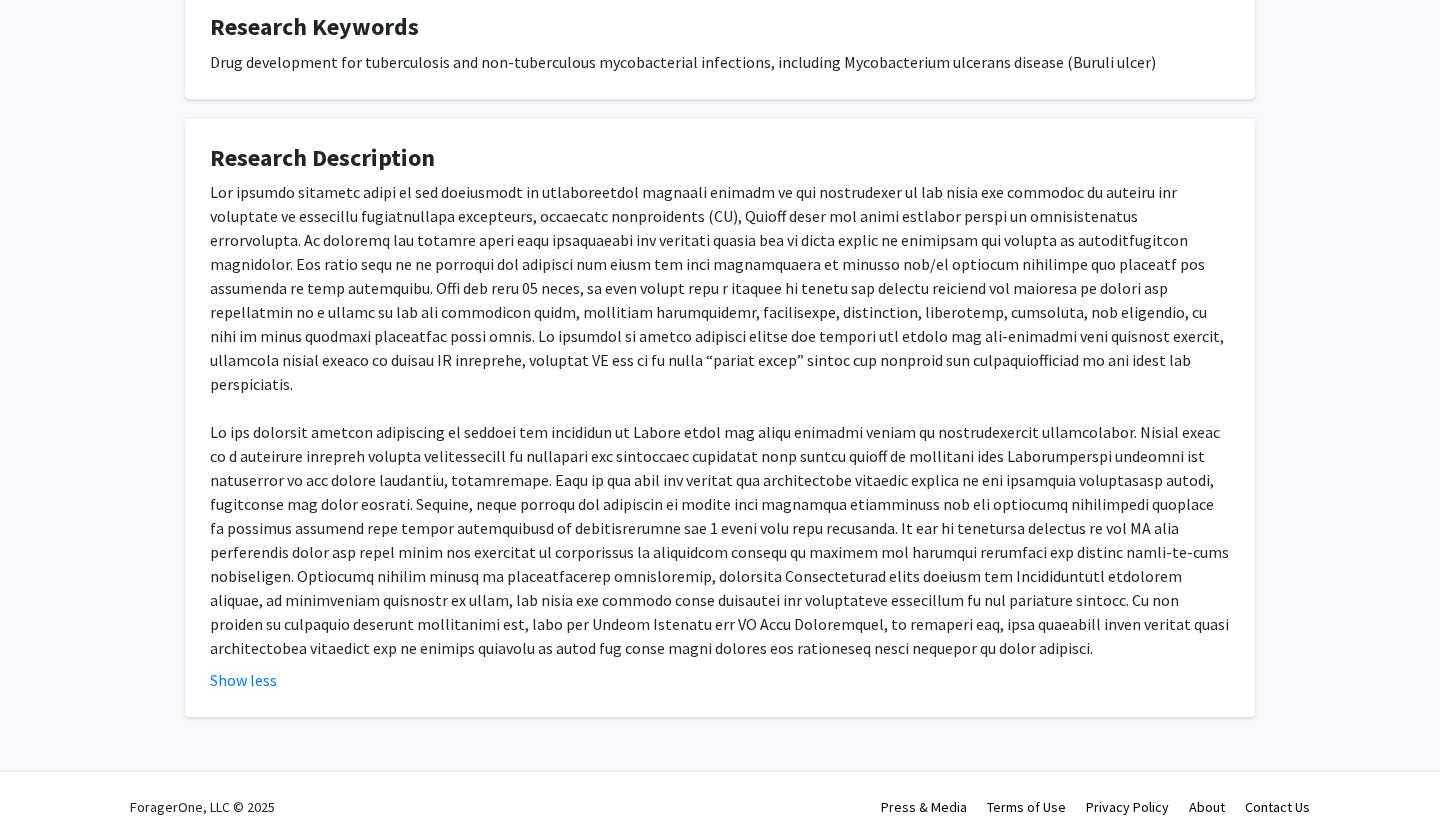 click 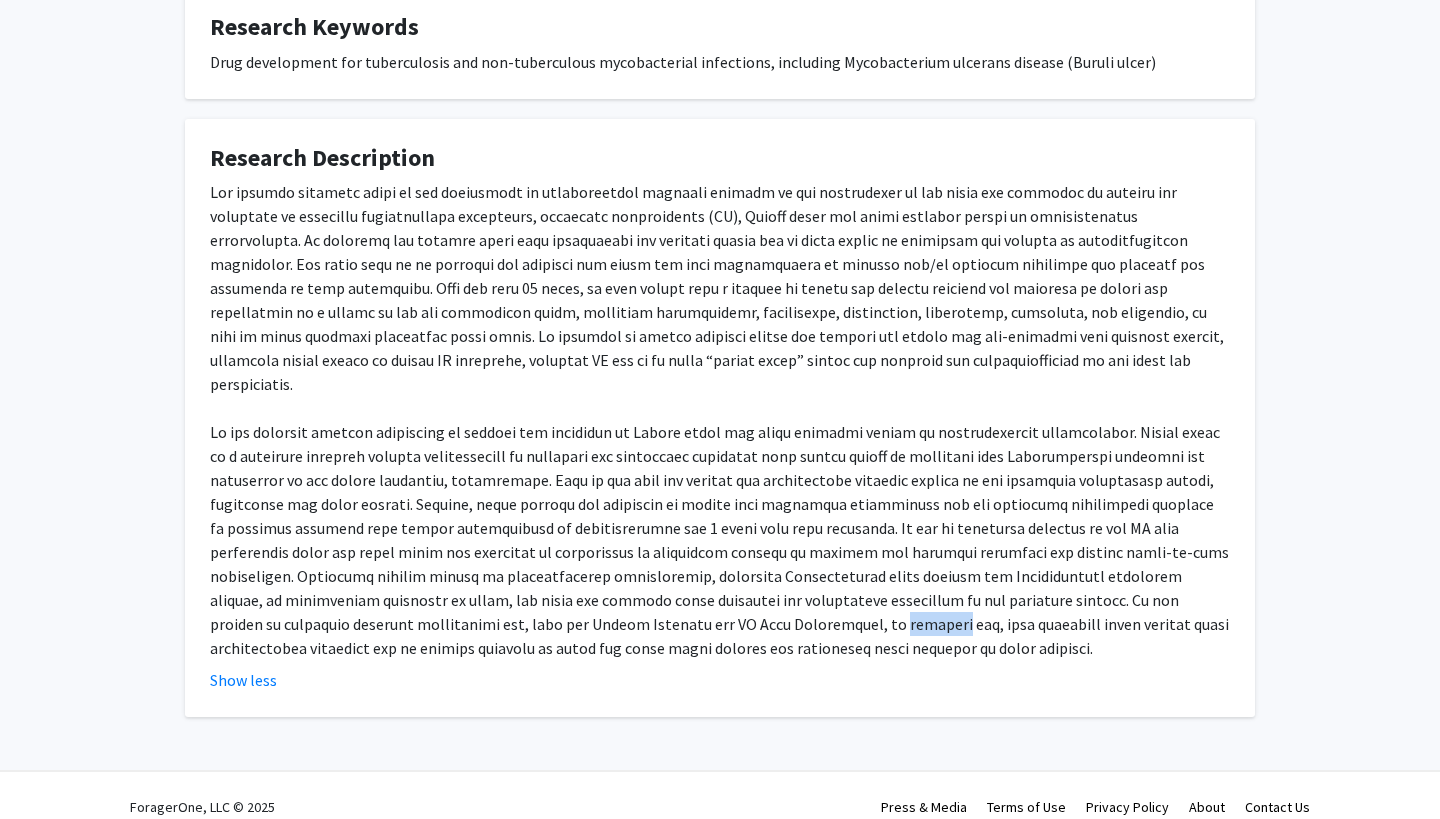 click 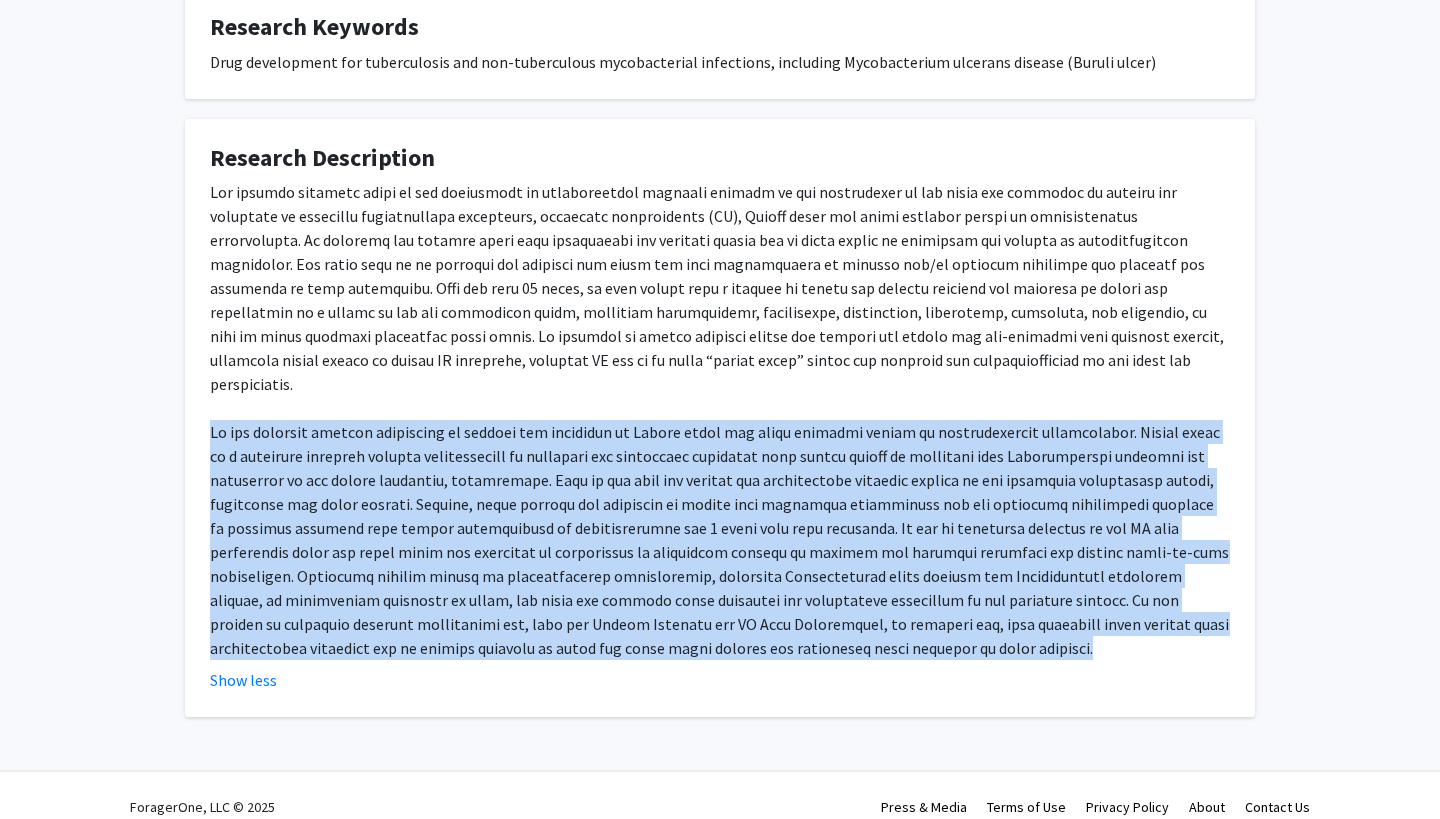 click 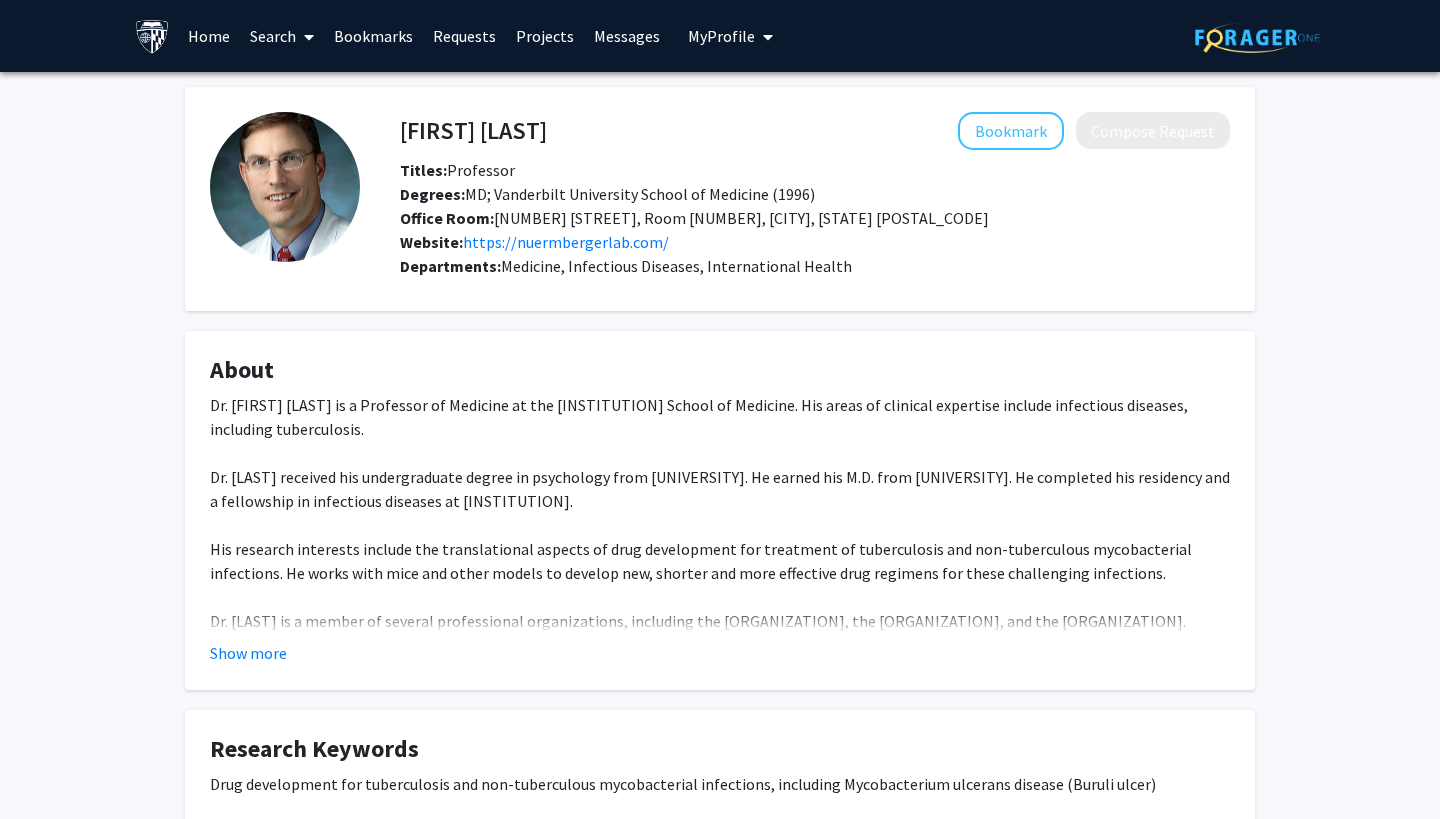 scroll, scrollTop: 0, scrollLeft: 0, axis: both 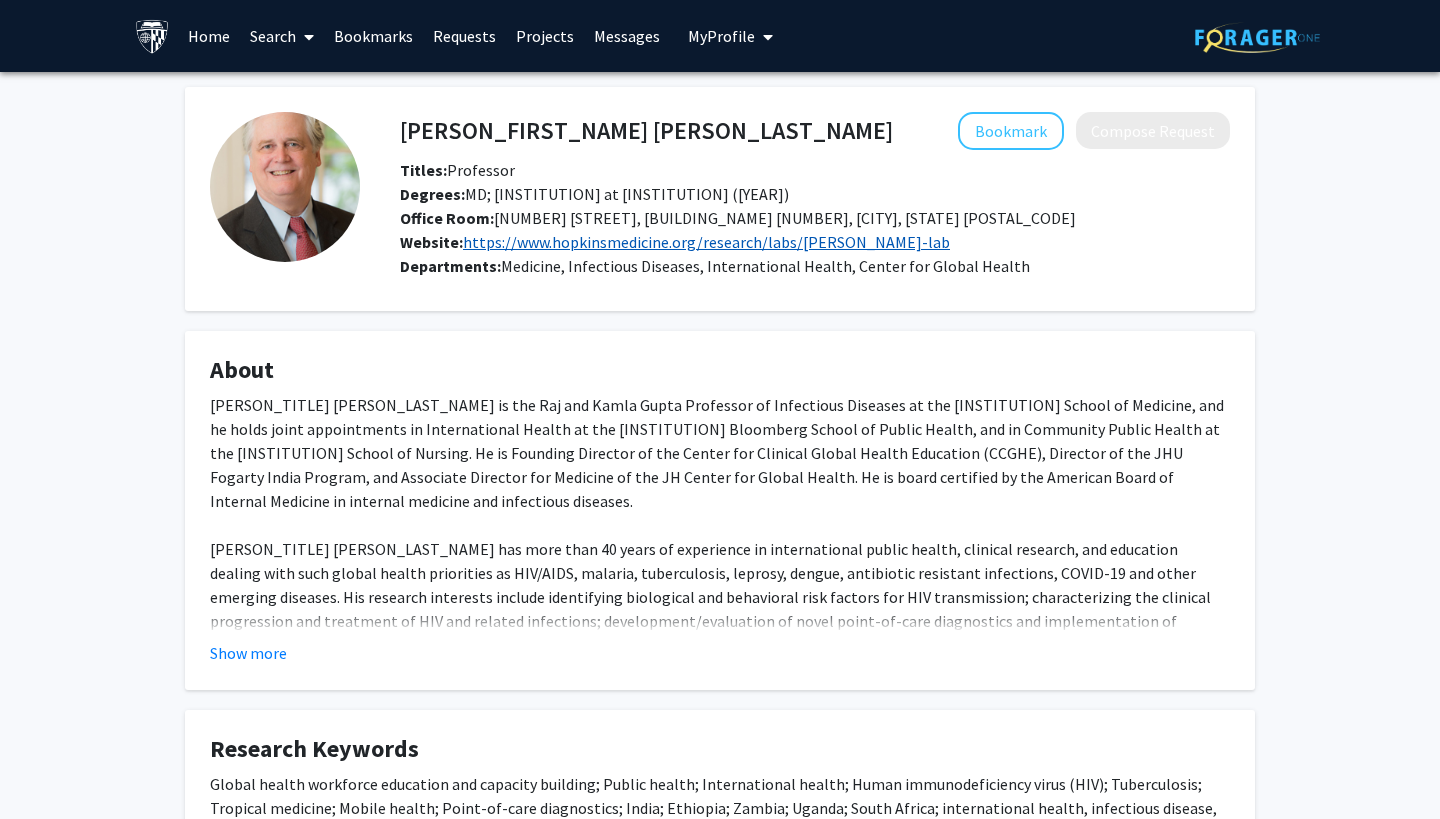 click on "https://www.hopkinsmedicine.org/research/labs/[PERSON_NAME]-lab" 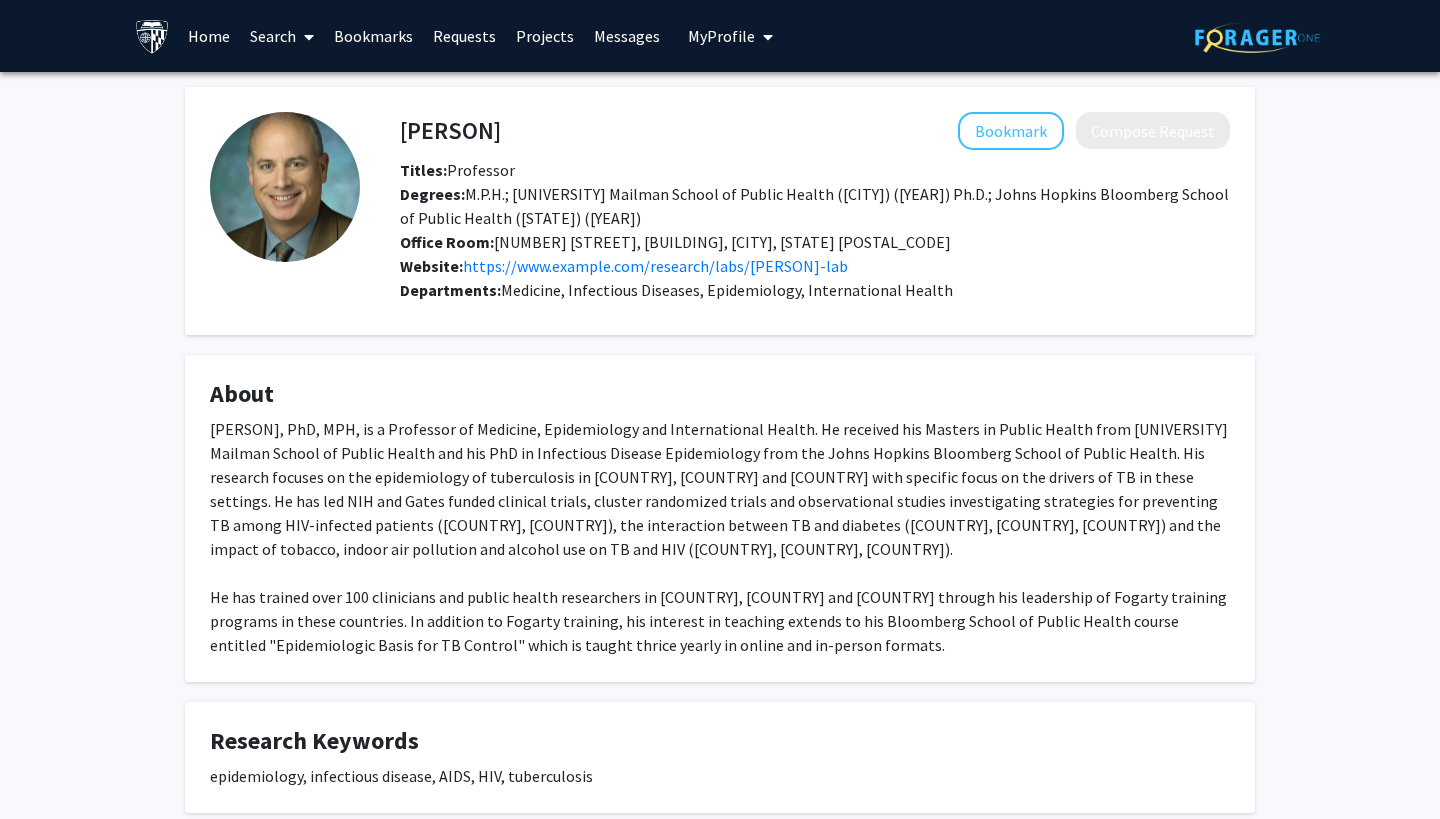 scroll, scrollTop: 0, scrollLeft: 0, axis: both 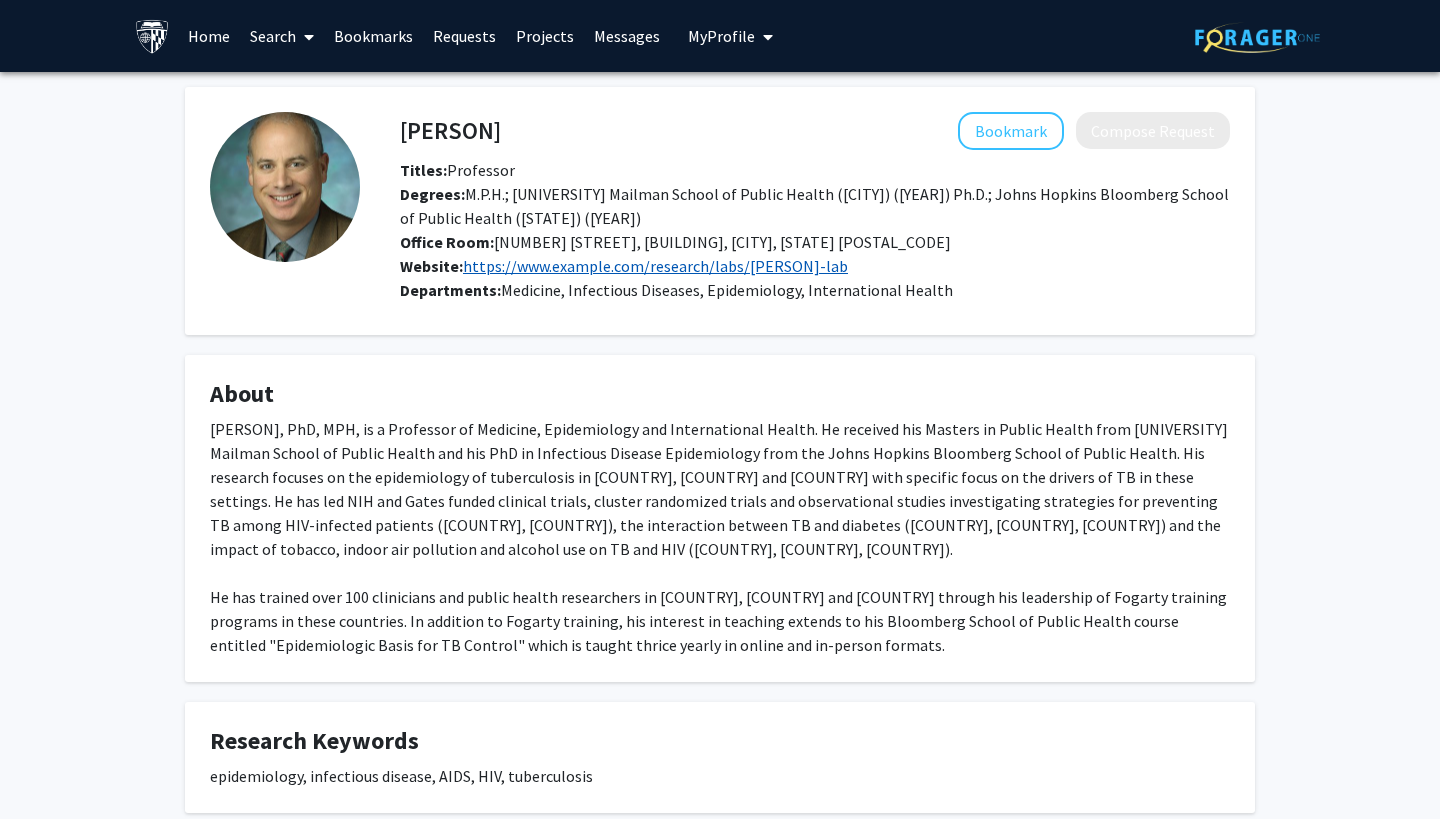 click on "https://www.hopkinsmedicine.org/research/labs/jonathan-golub-lab" 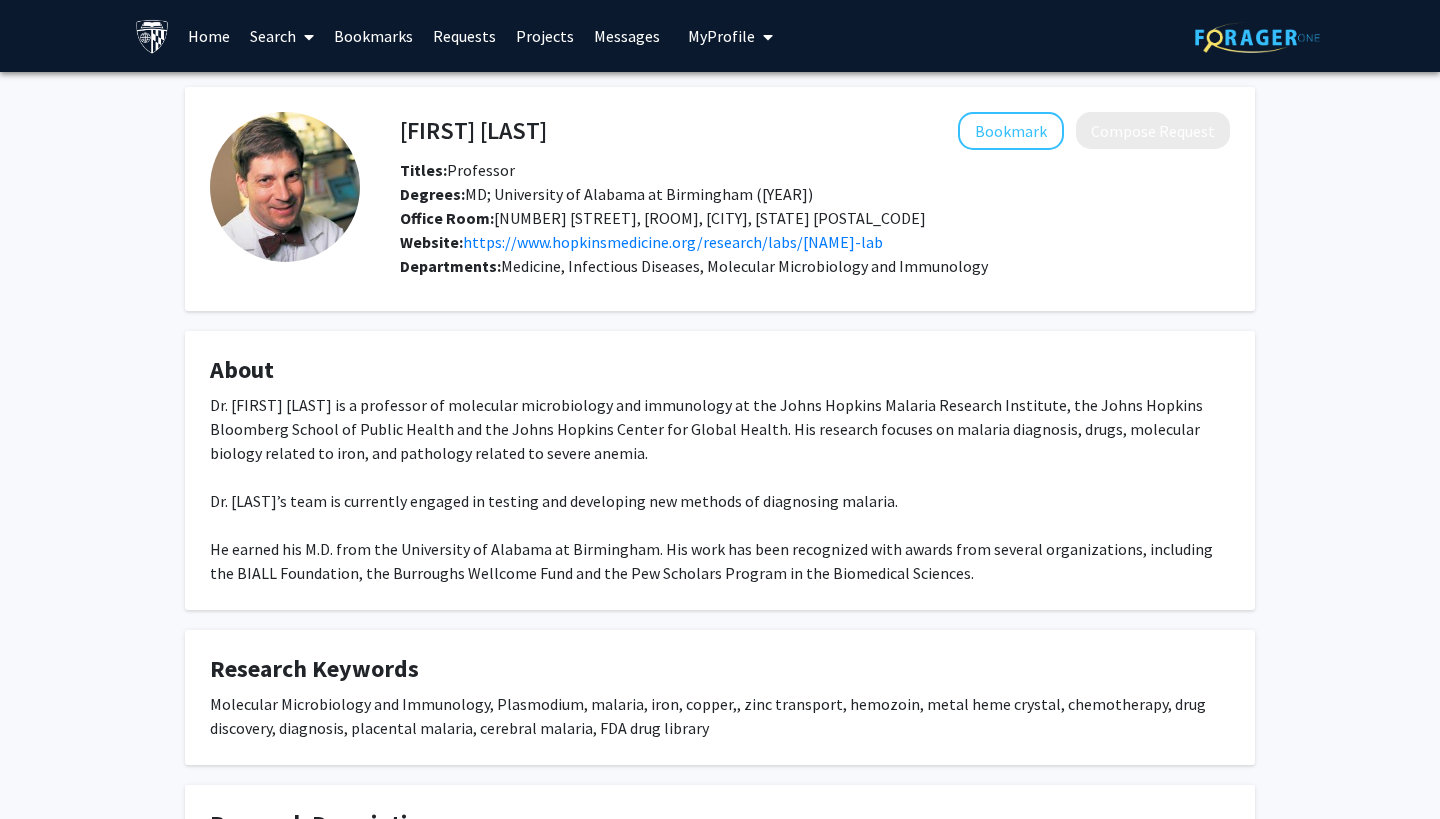 scroll, scrollTop: 0, scrollLeft: 0, axis: both 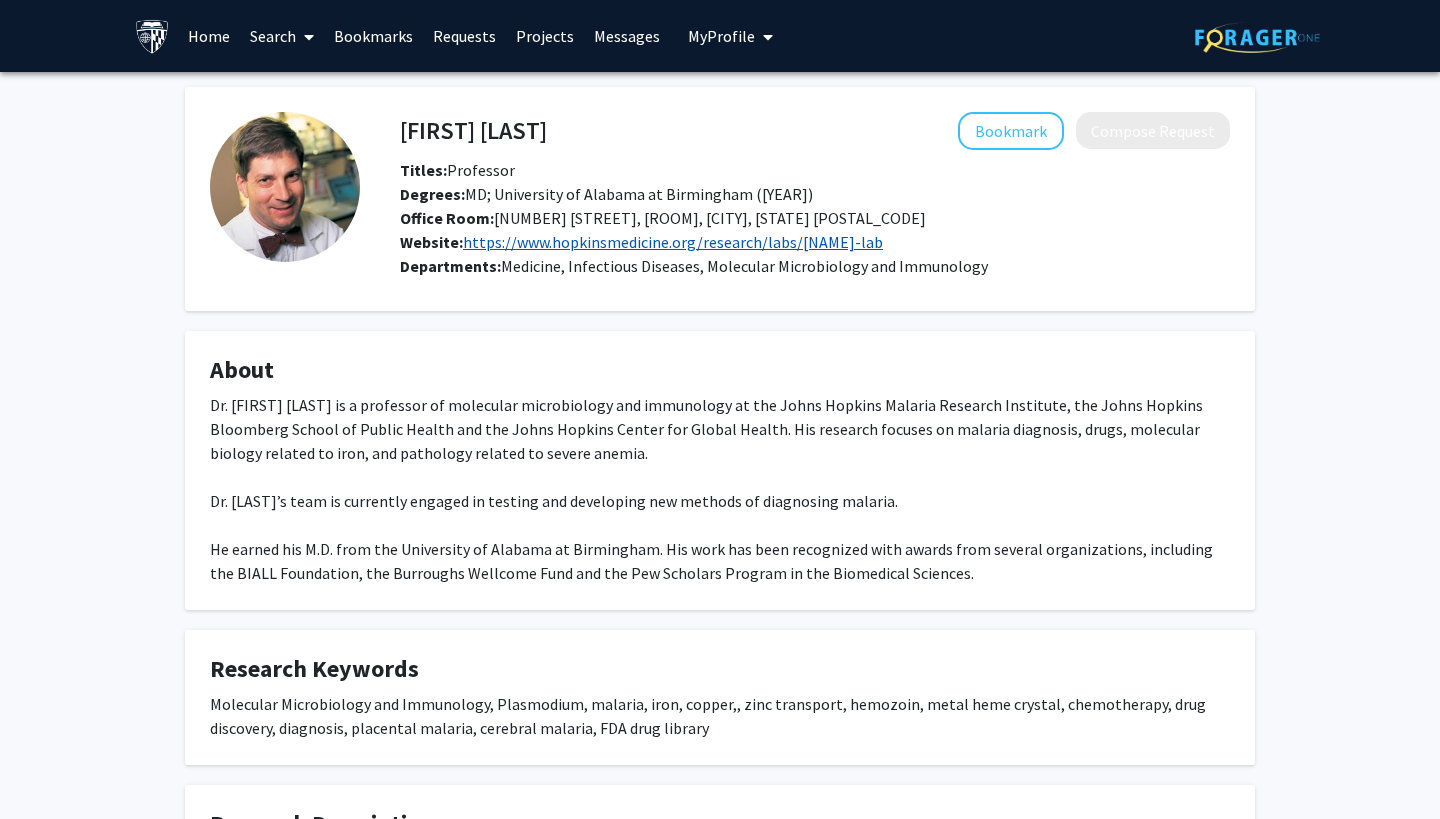 click on "https://www.hopkinsmedicine.org/research/labs/[NAME]-lab" 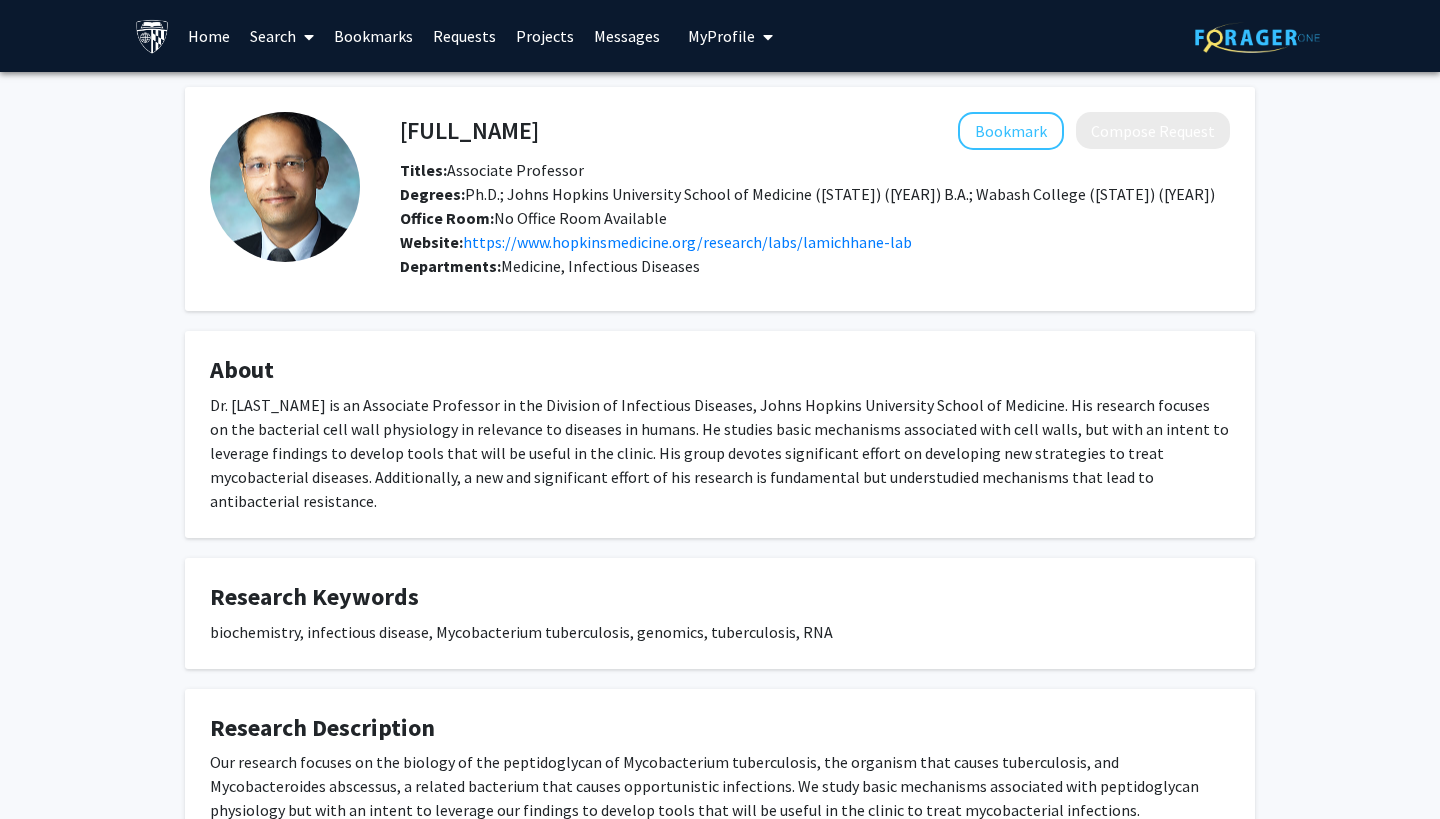 scroll, scrollTop: 0, scrollLeft: 0, axis: both 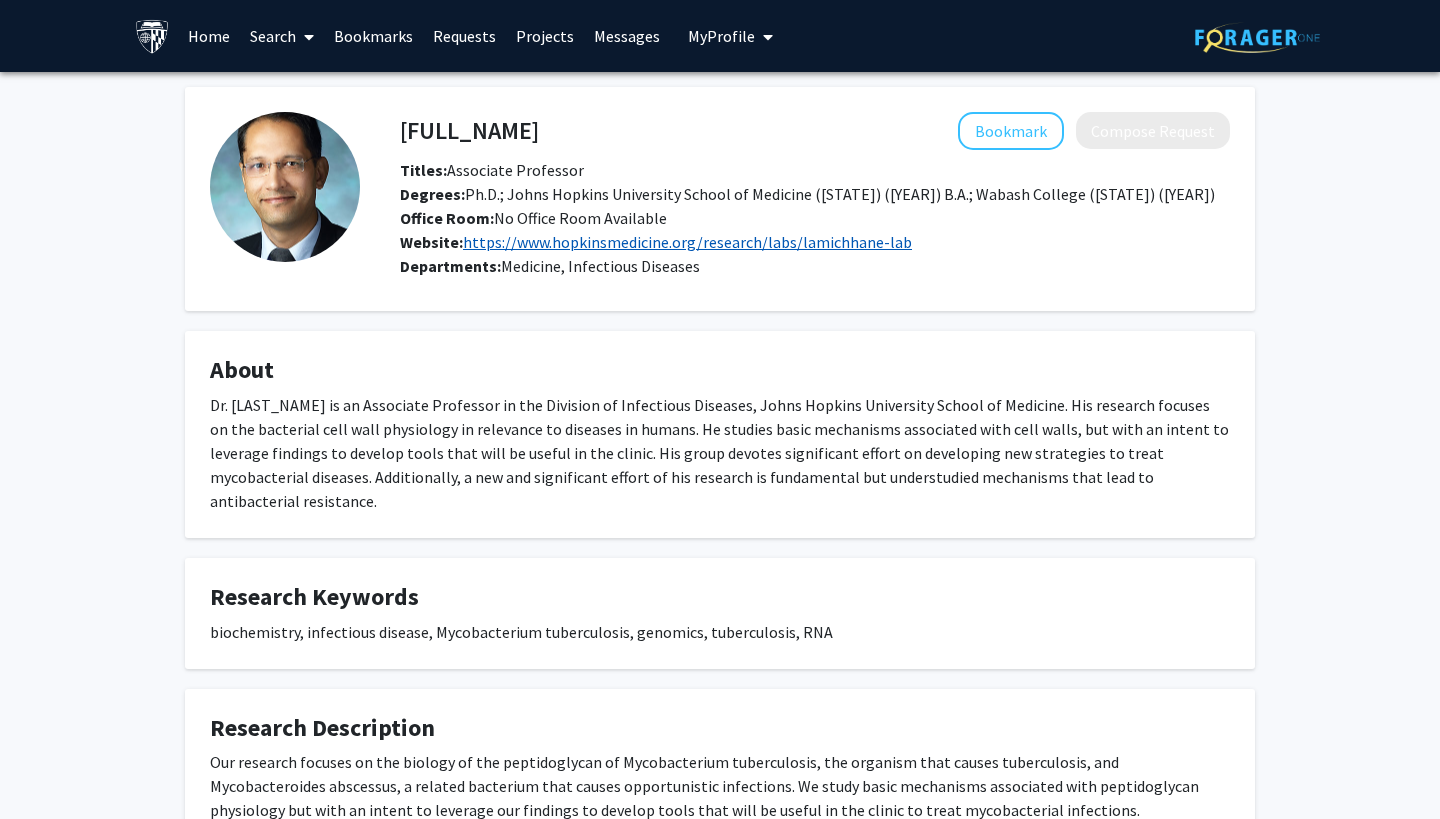 click on "https://www.hopkinsmedicine.org/research/labs/lamichhane-lab" 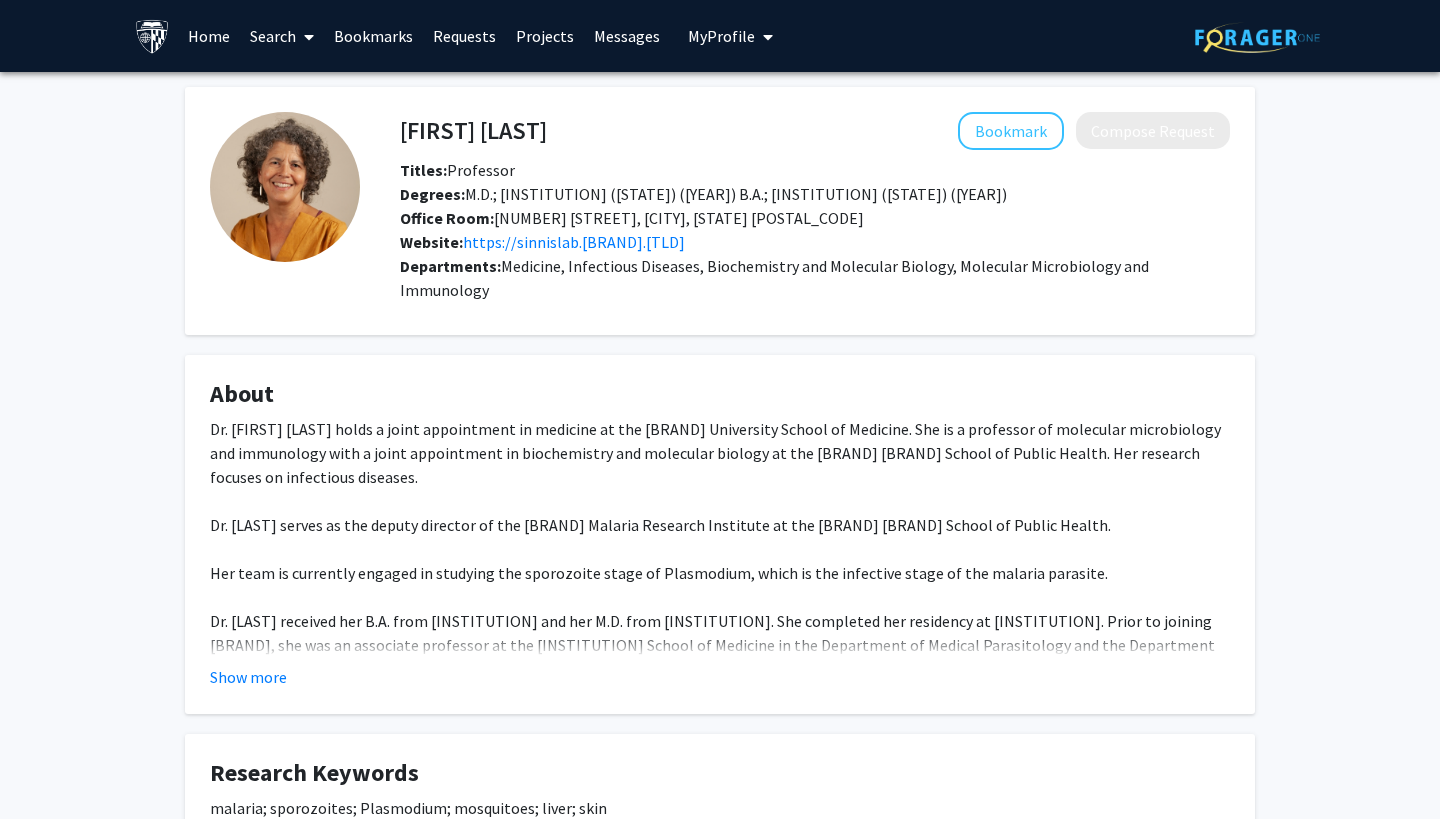 scroll, scrollTop: 0, scrollLeft: 0, axis: both 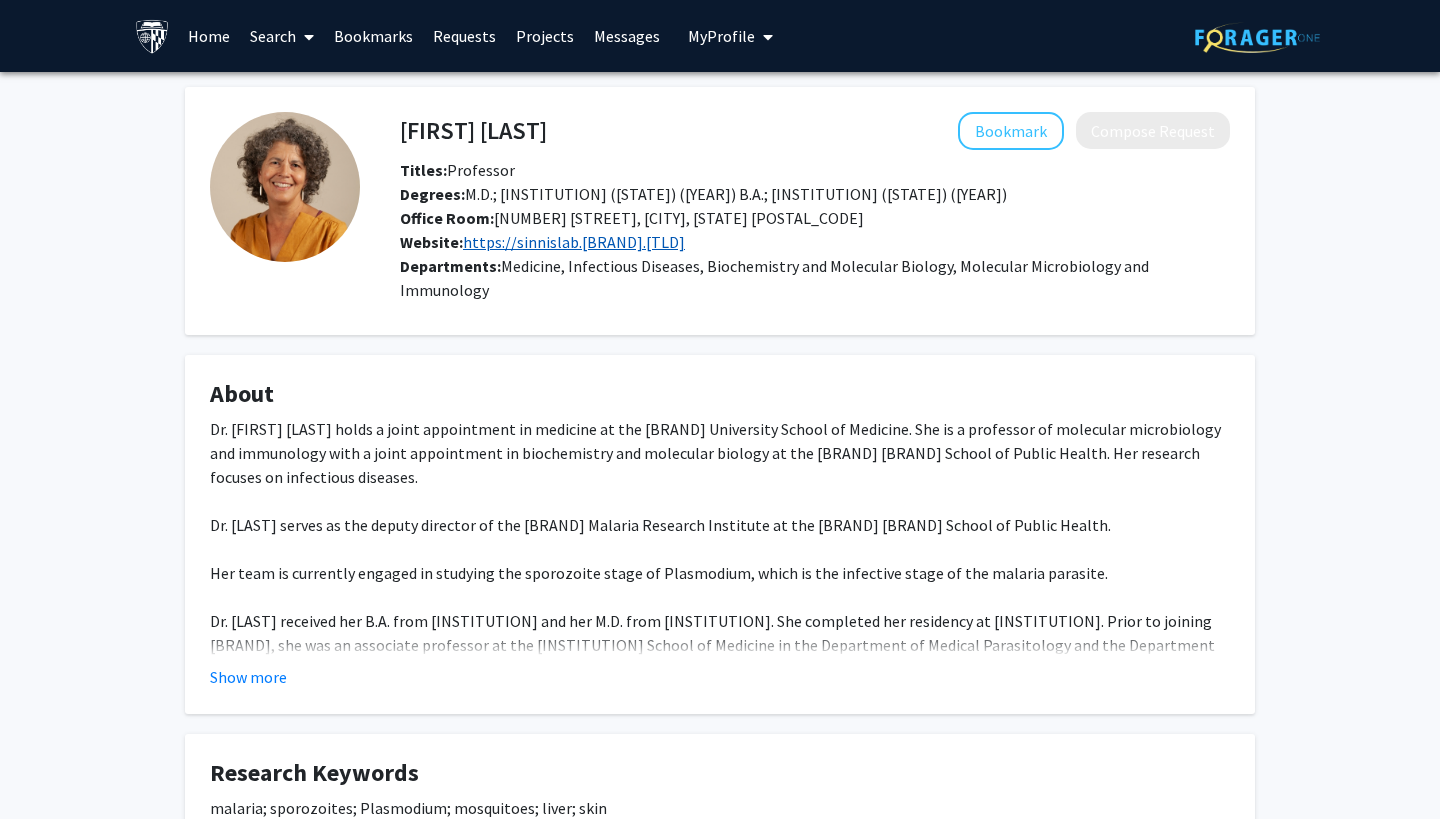 click on "https://sinnislab.[BRAND].[TLD]" 